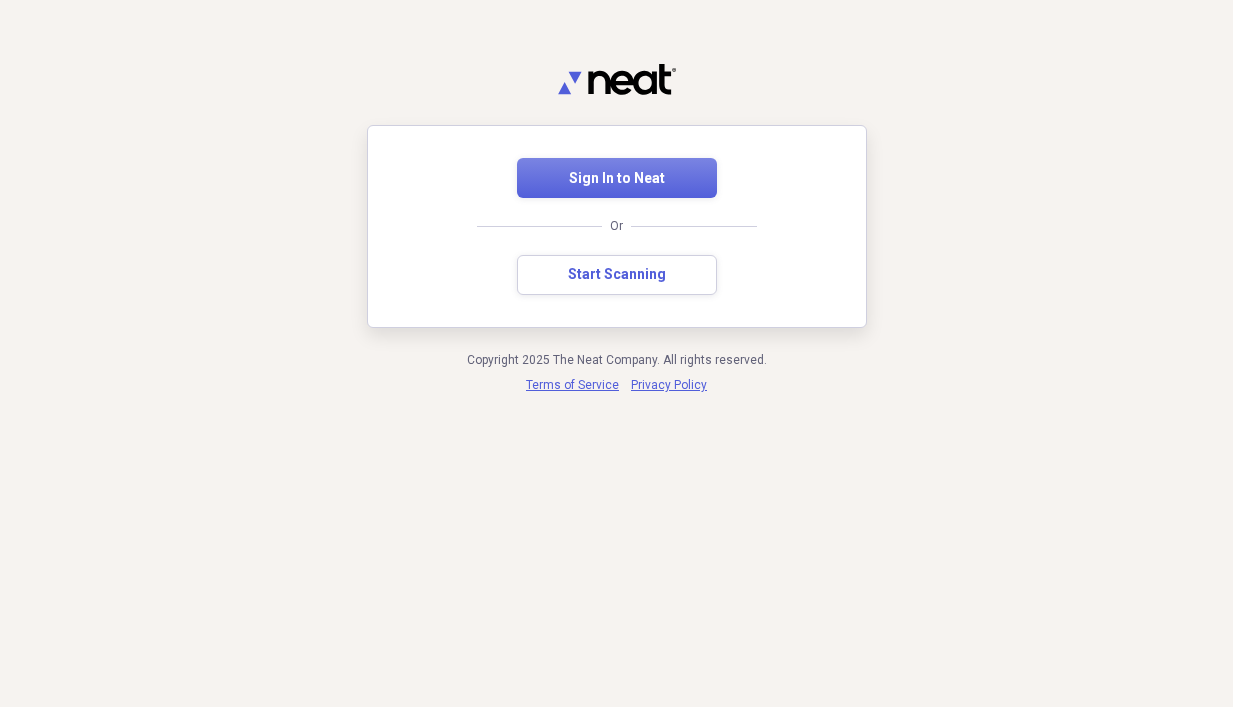 scroll, scrollTop: 0, scrollLeft: 0, axis: both 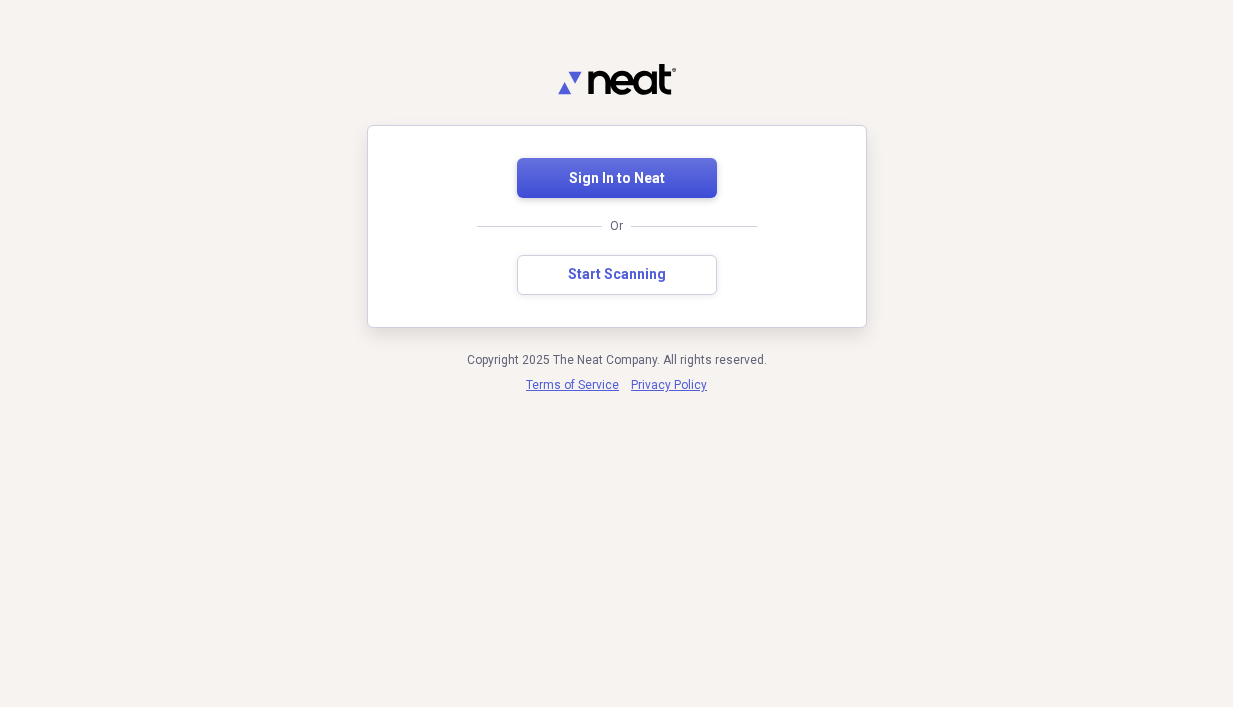click on "Sign In to Neat" at bounding box center (617, 179) 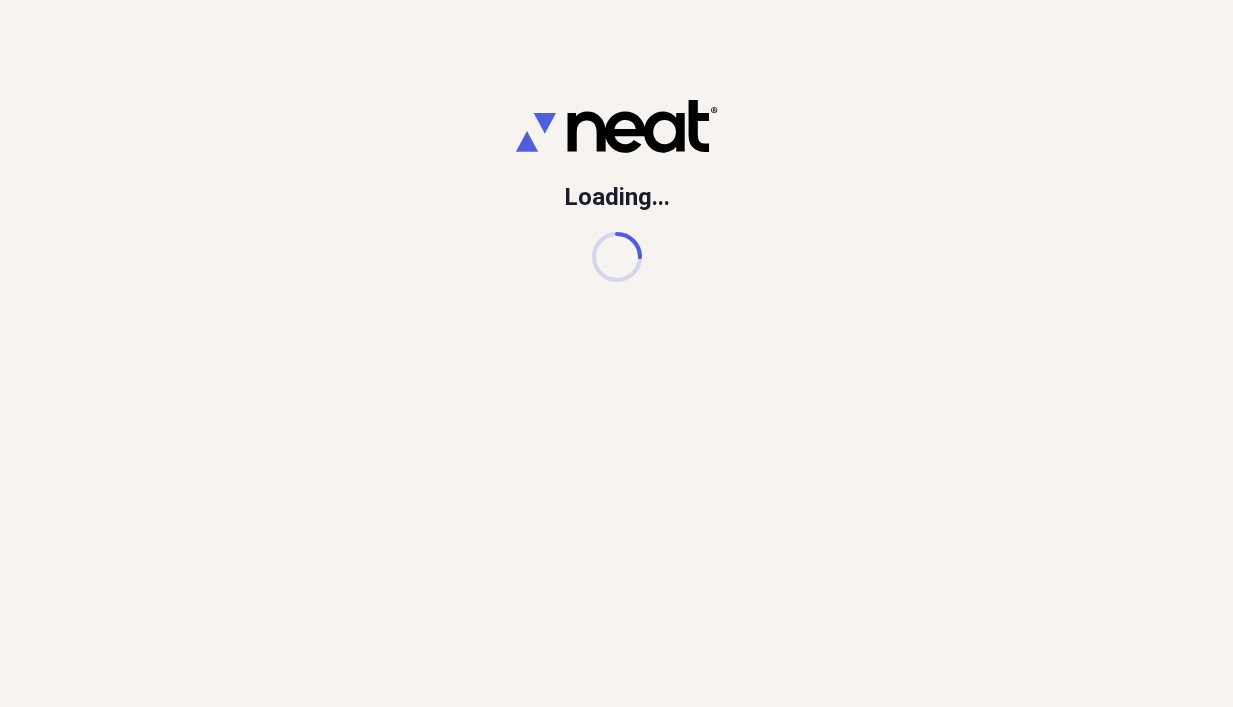 click on "Loading..." at bounding box center [617, 191] 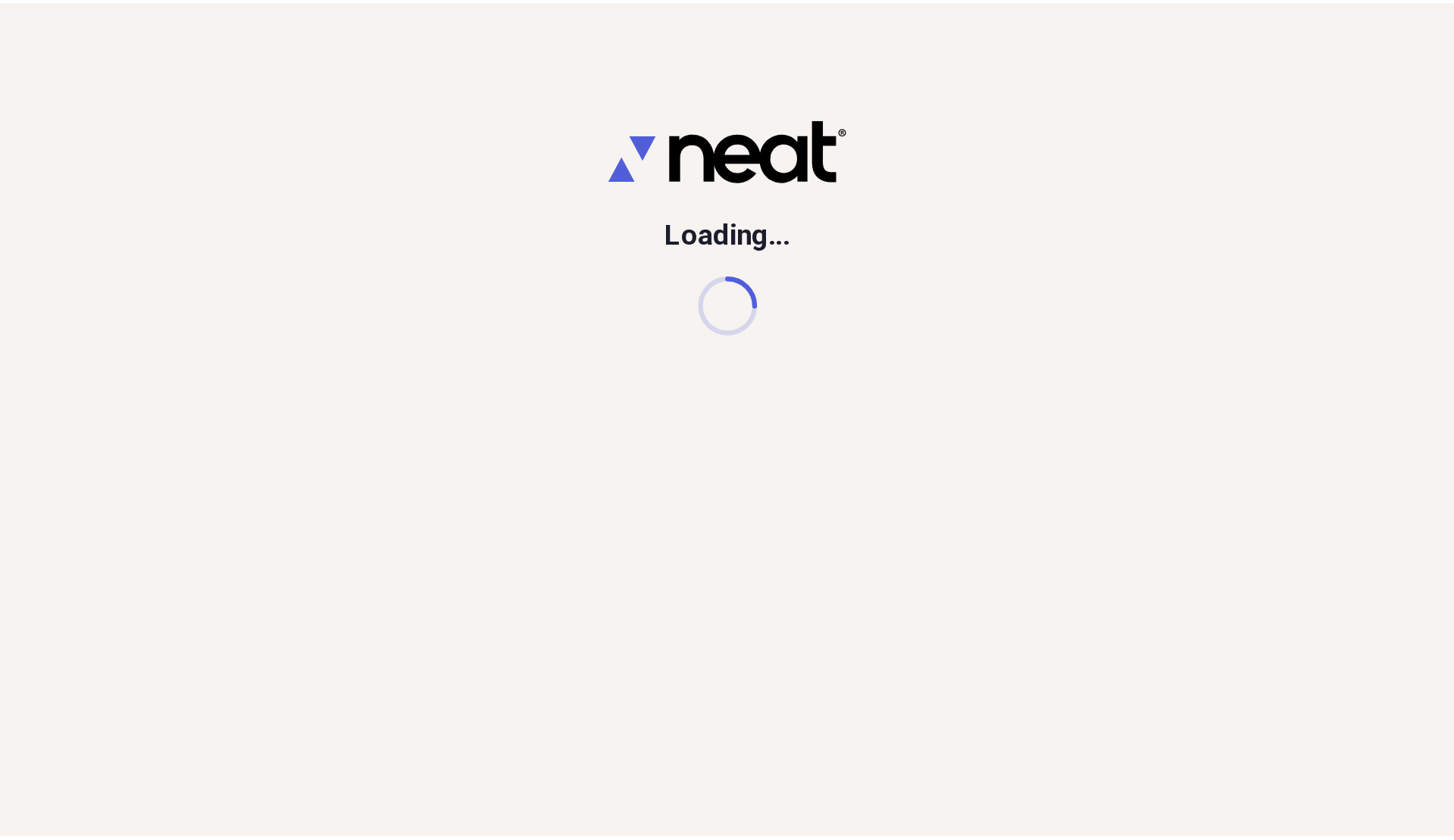 scroll, scrollTop: 0, scrollLeft: 0, axis: both 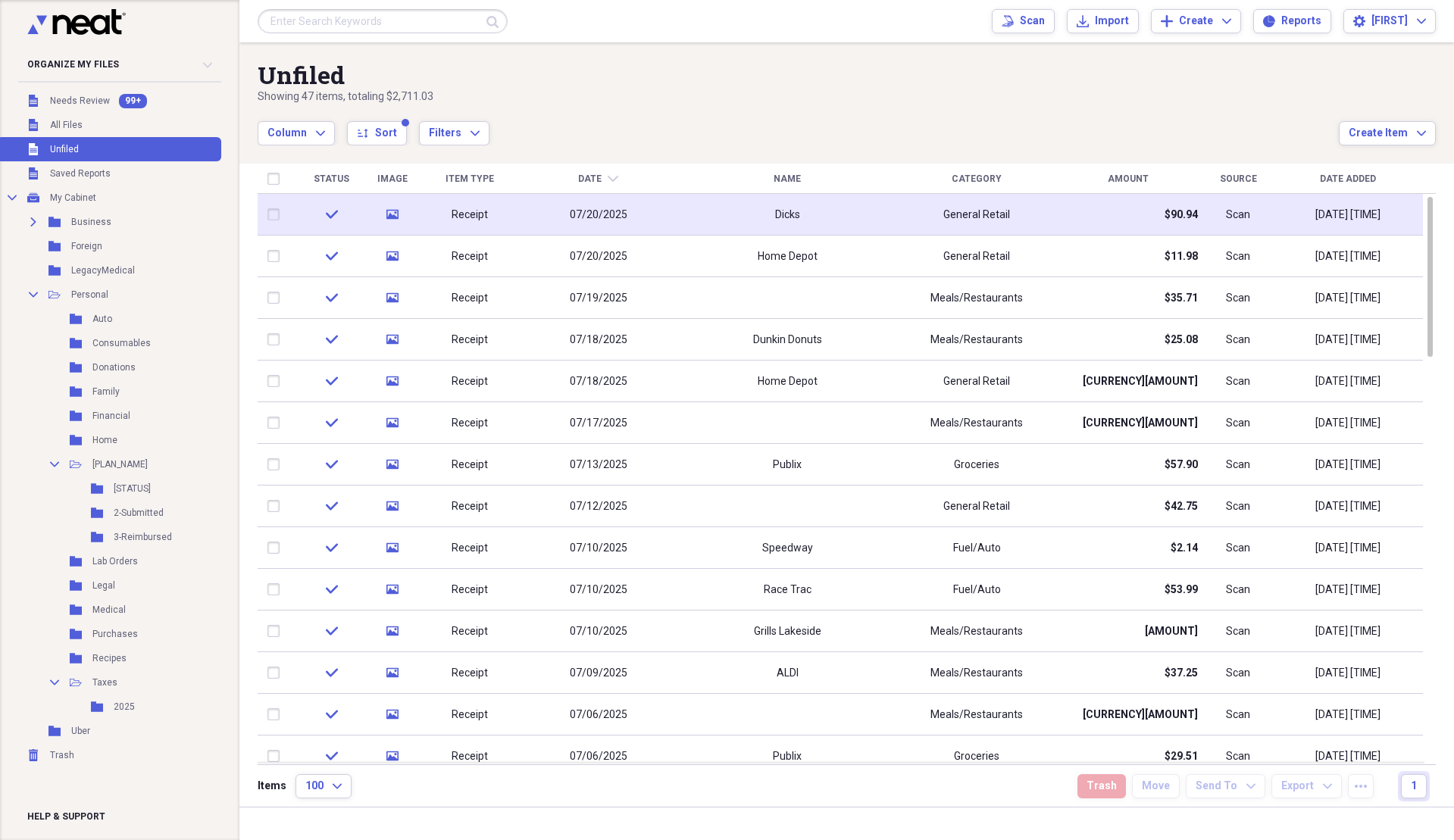 click on "07/20/2025" at bounding box center (598, 214) 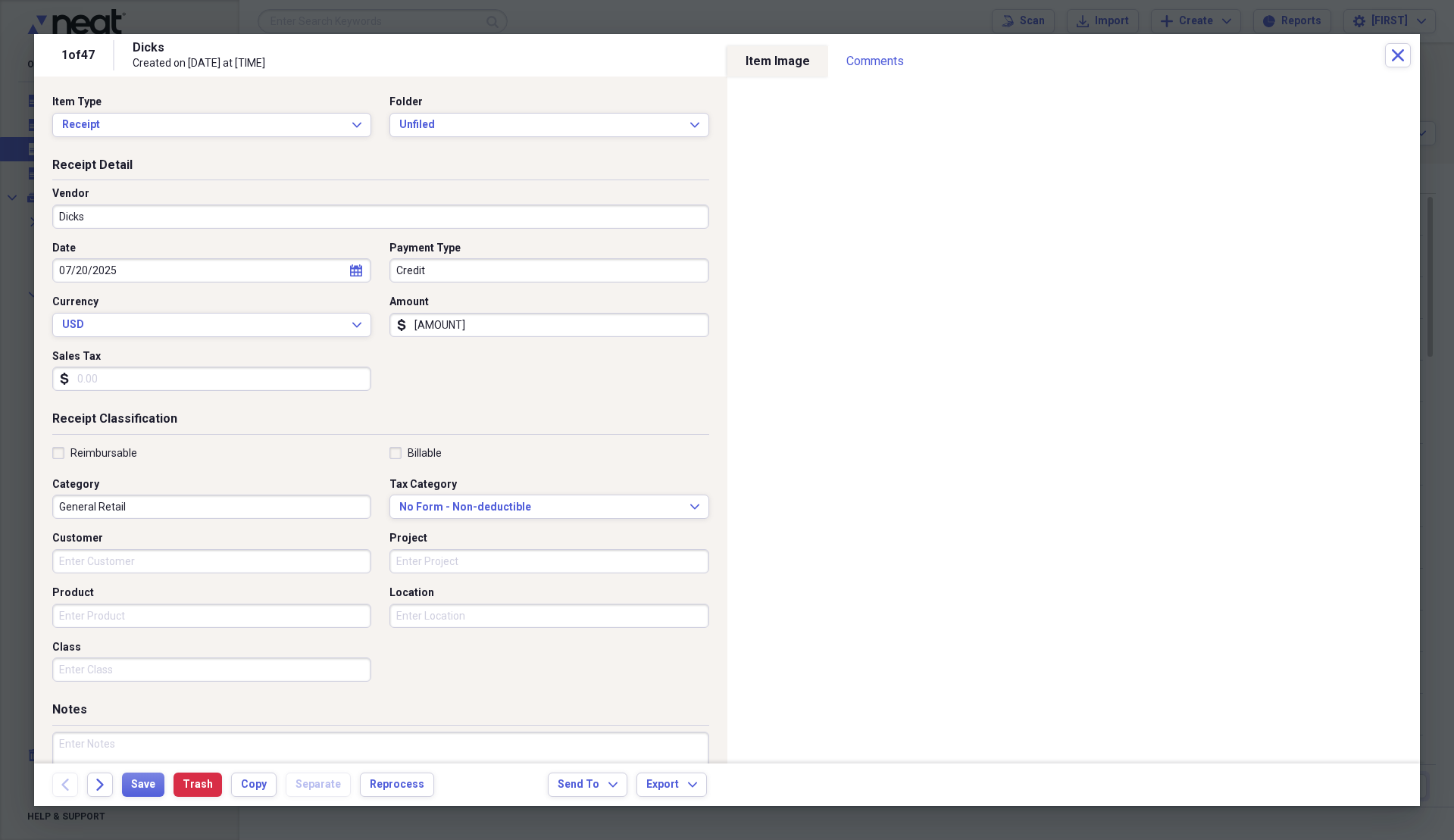 click on "Dicks" at bounding box center [380, 217] 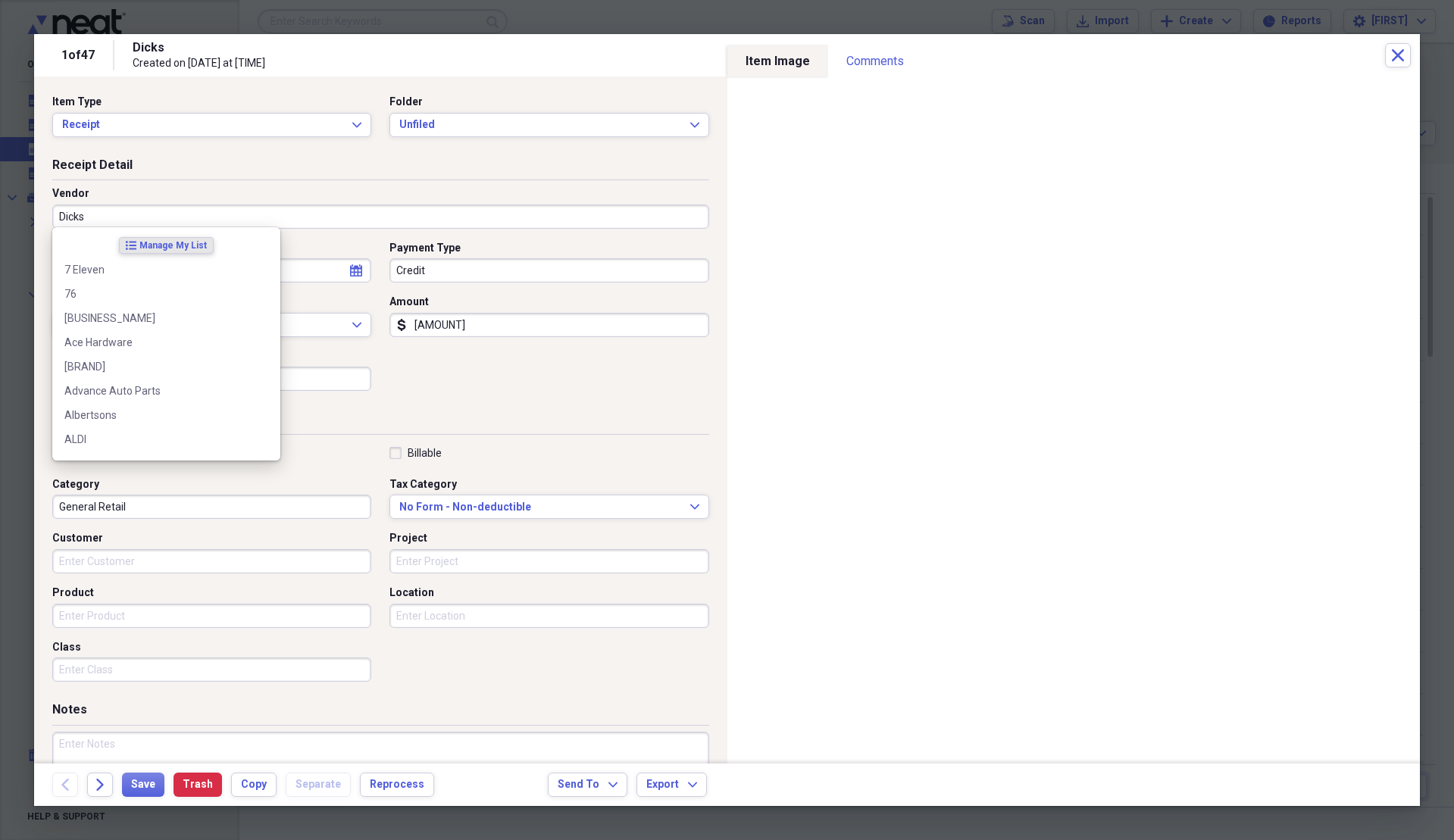 click on "Dicks" at bounding box center (380, 217) 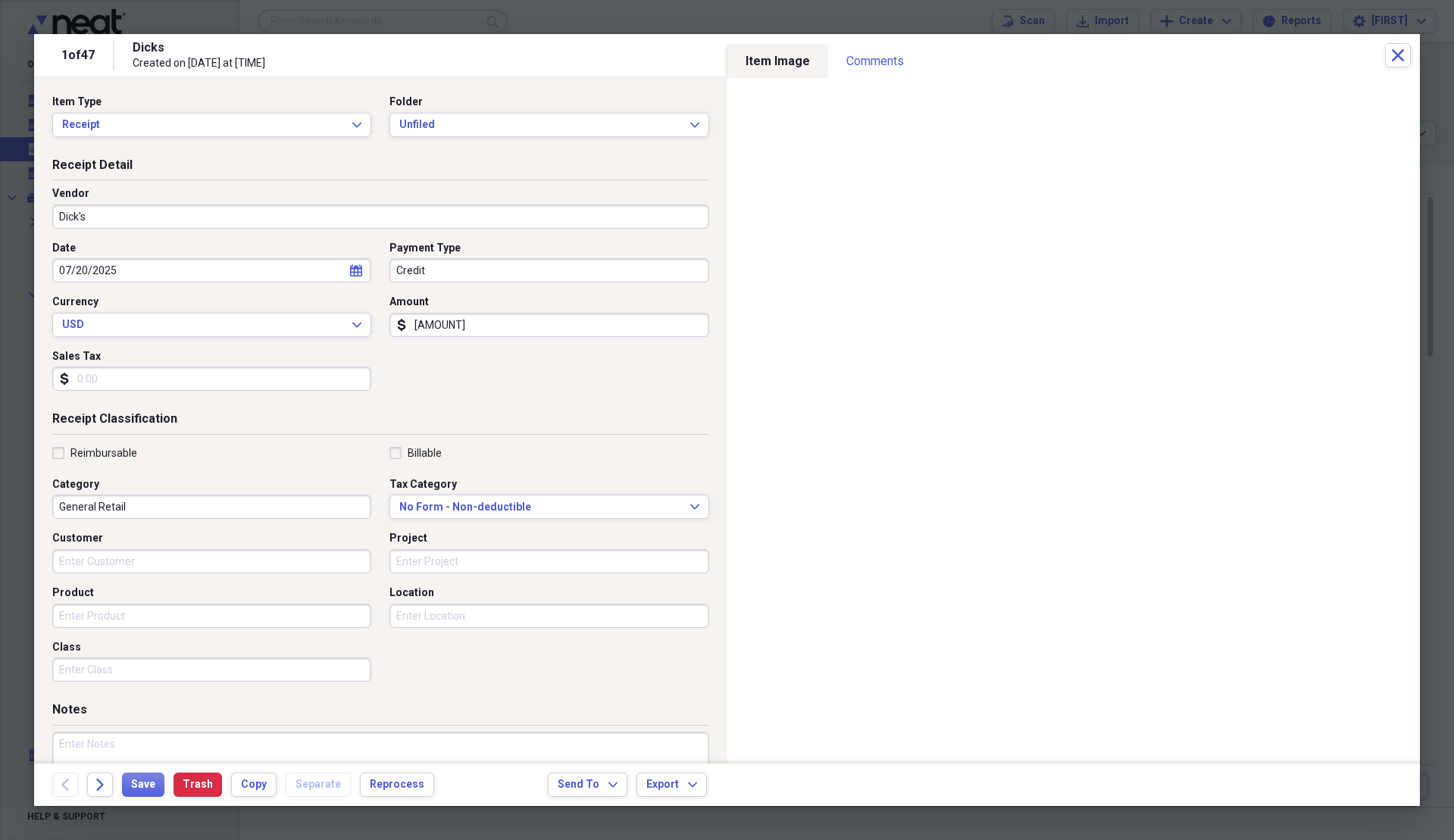 type on "Dick's" 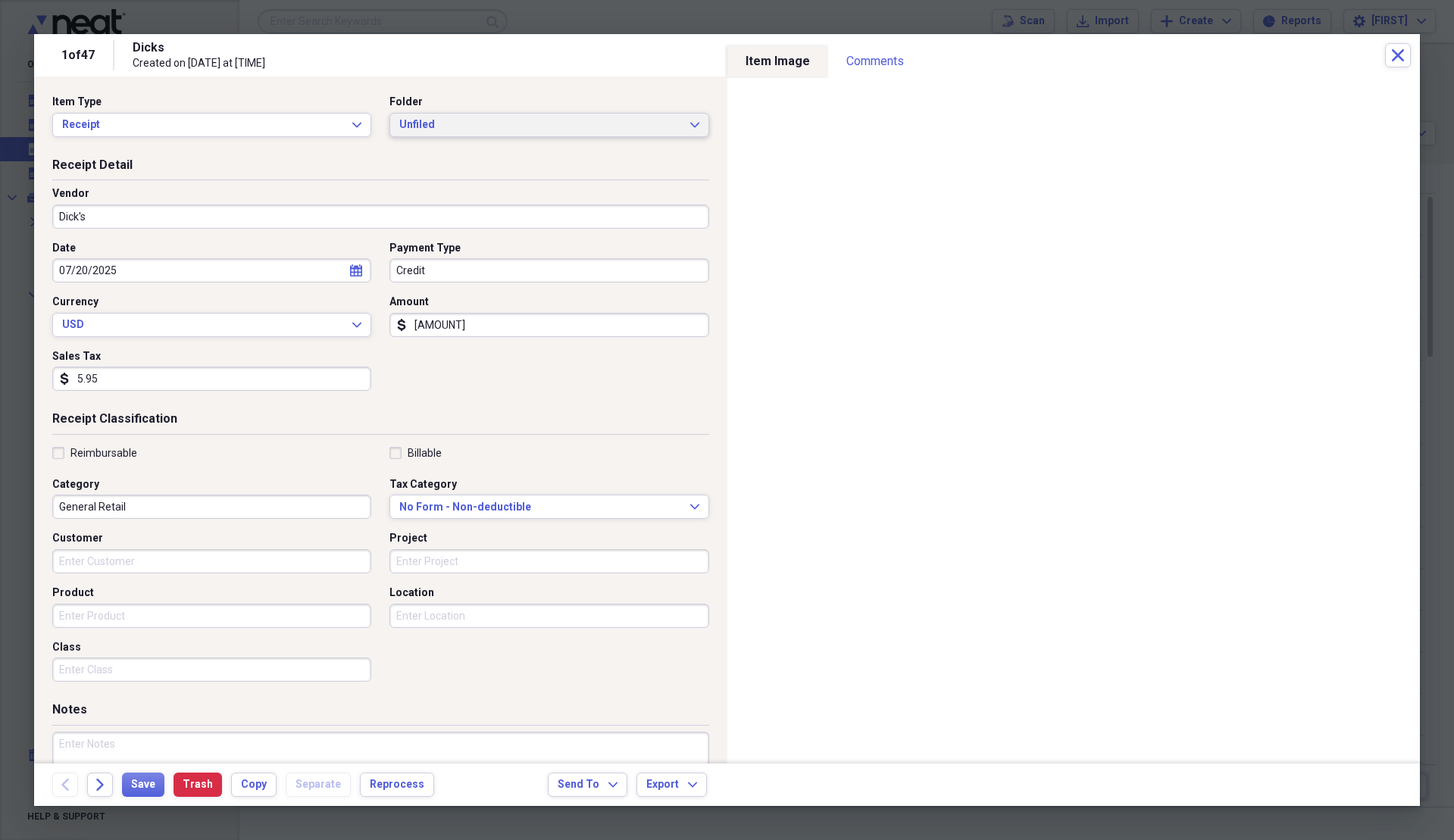 type on "5.95" 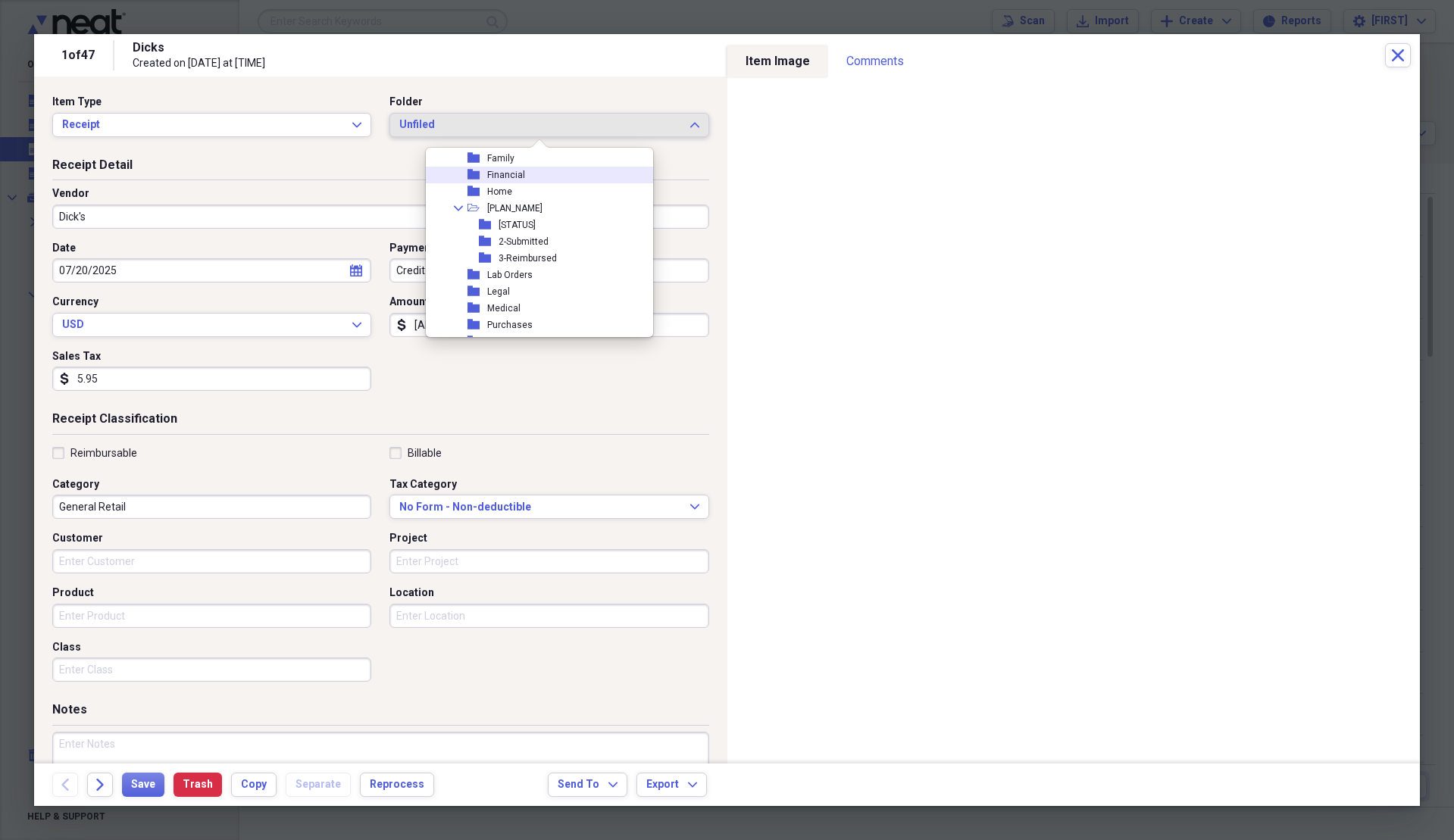 scroll, scrollTop: 389, scrollLeft: 0, axis: vertical 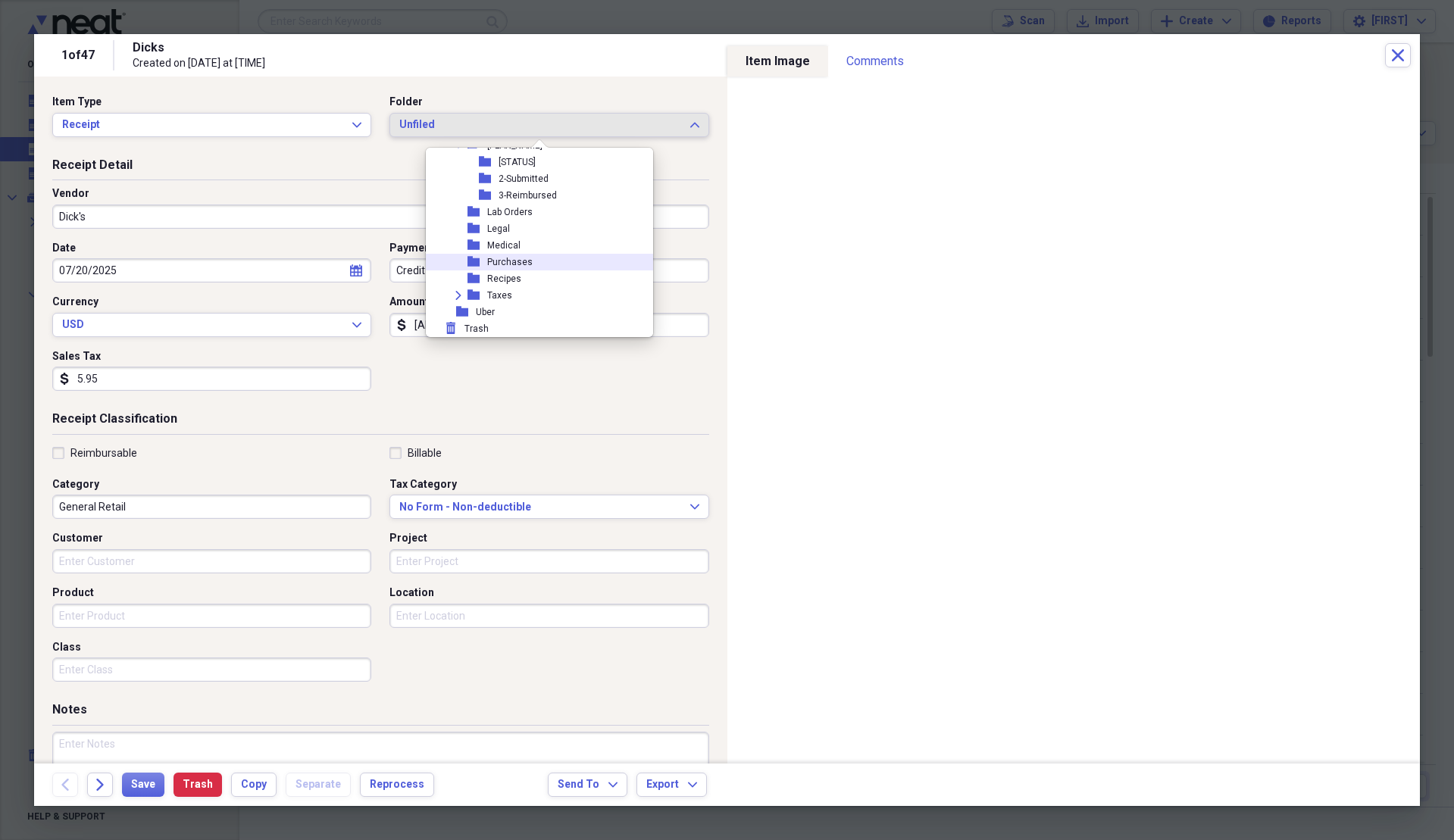 click on "folder Purchases" at bounding box center [533, 262] 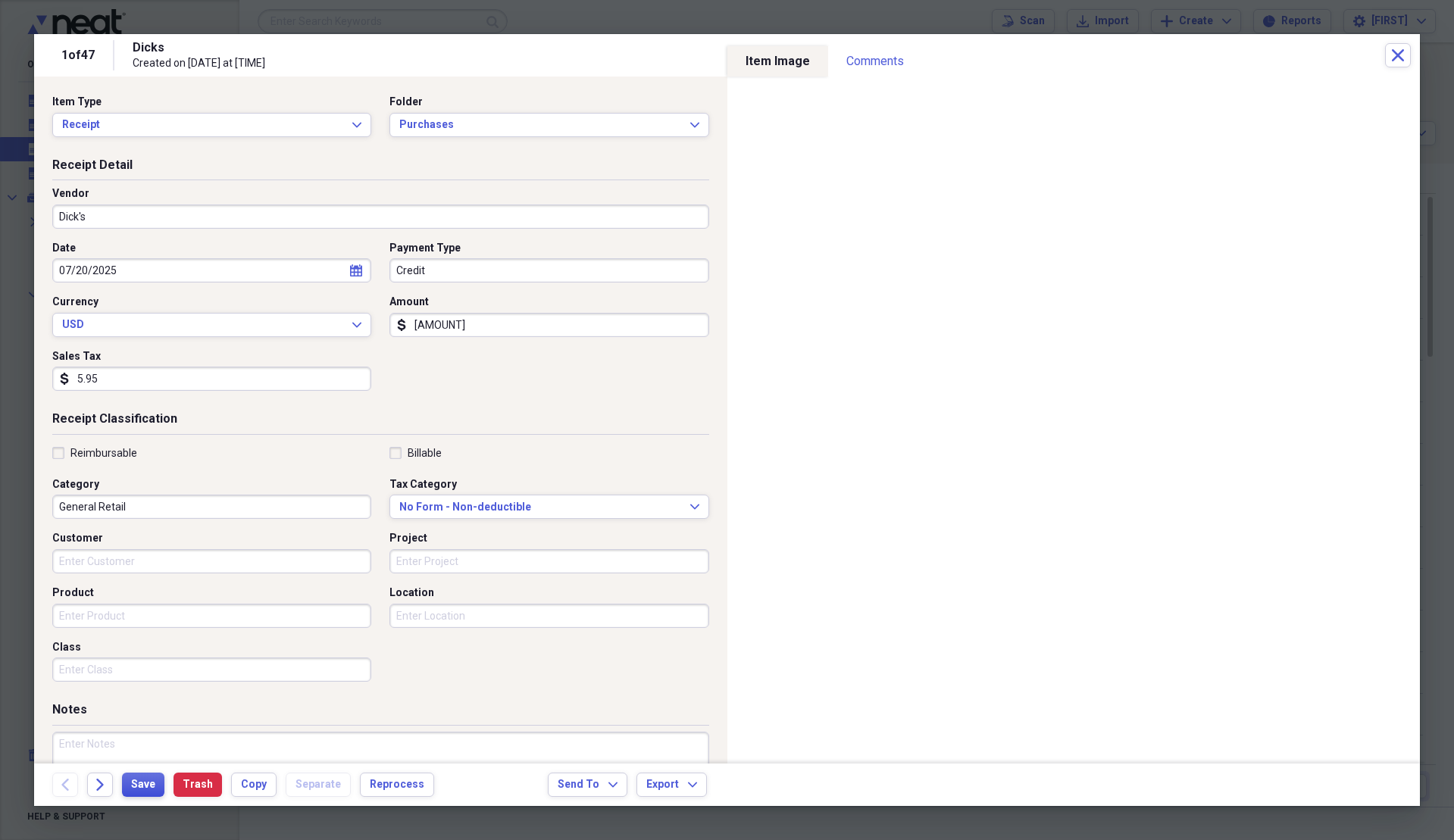 click on "Save" at bounding box center (143, 785) 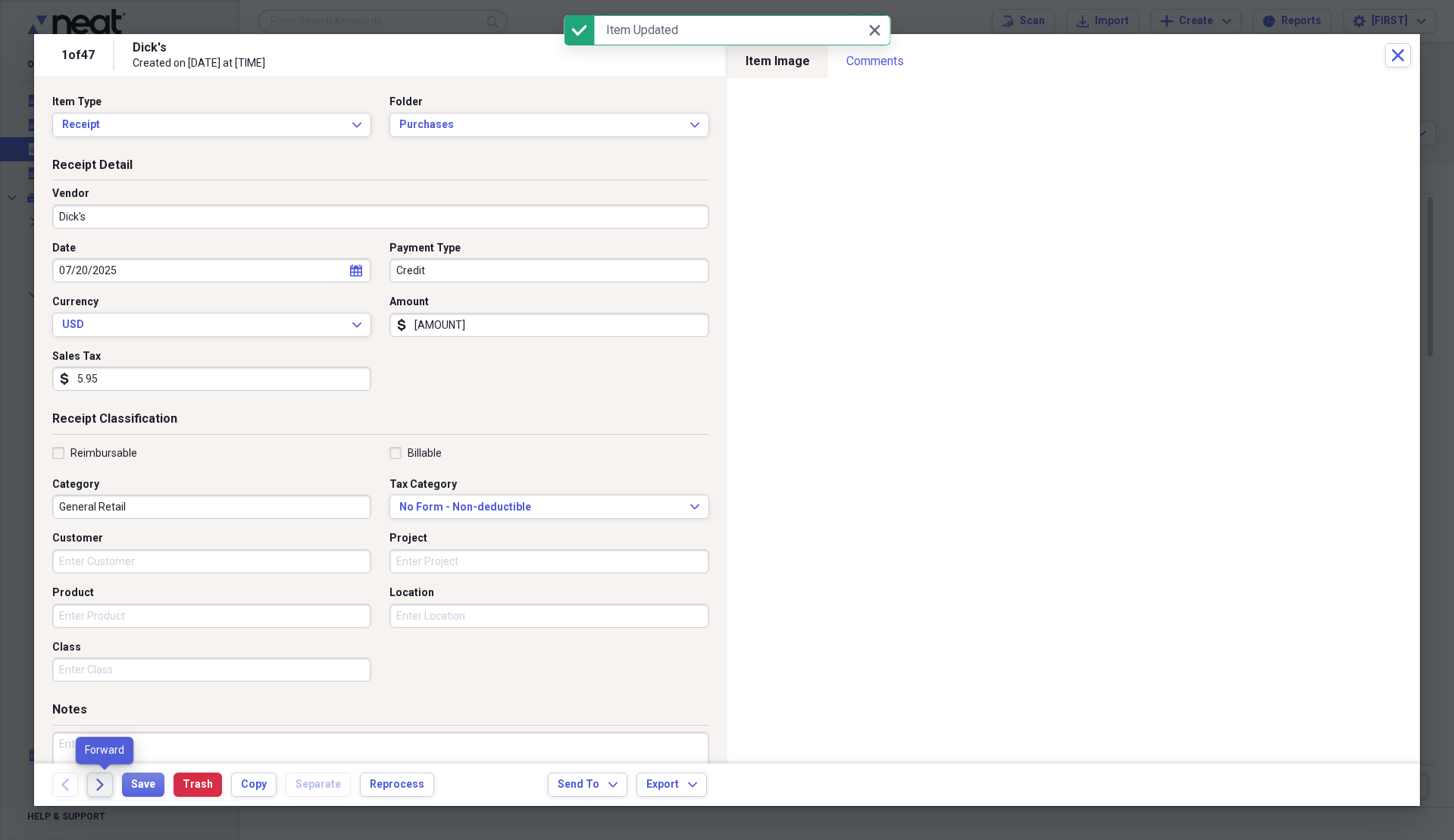 click 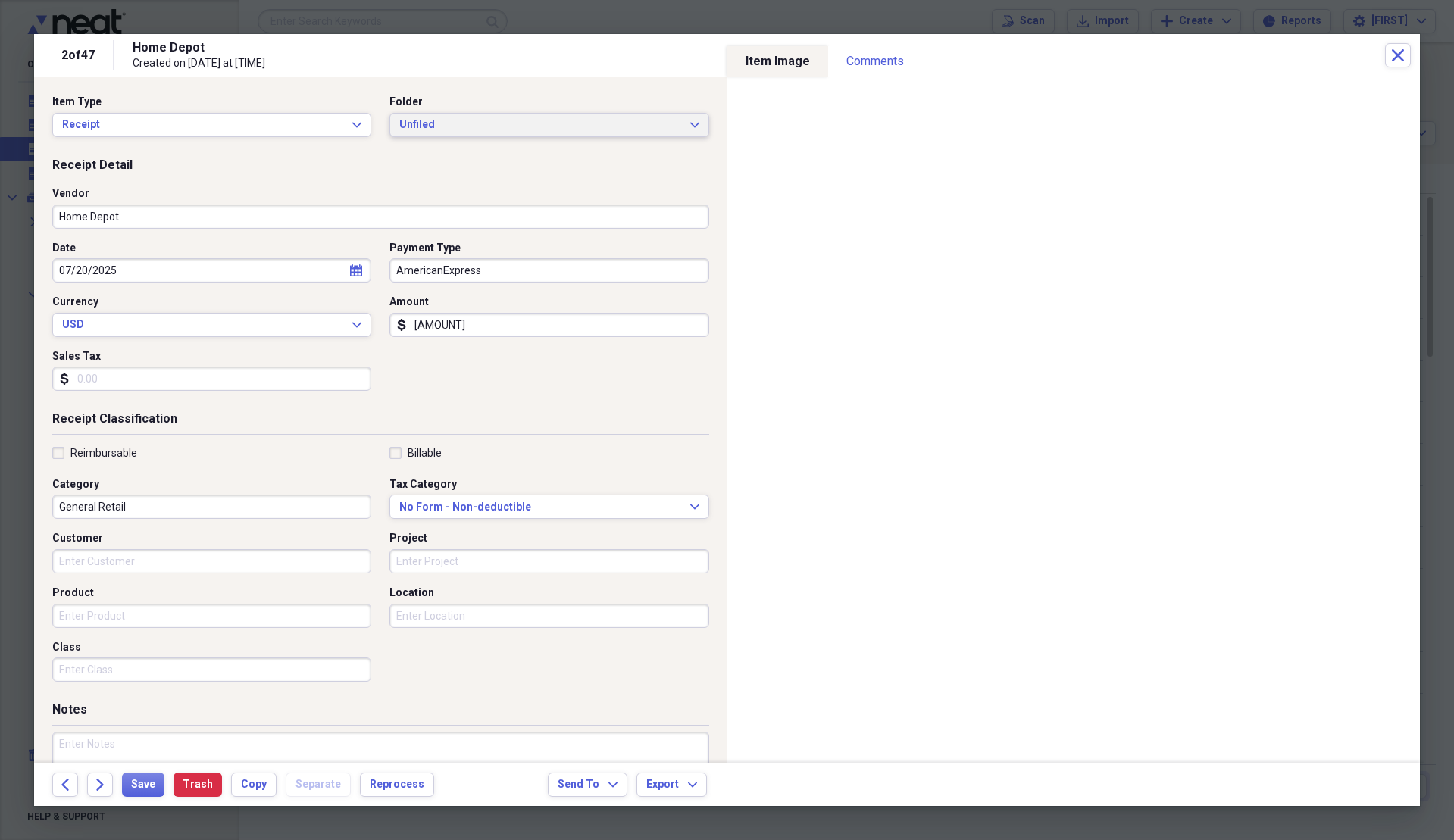 click on "Unfiled" at bounding box center [539, 125] 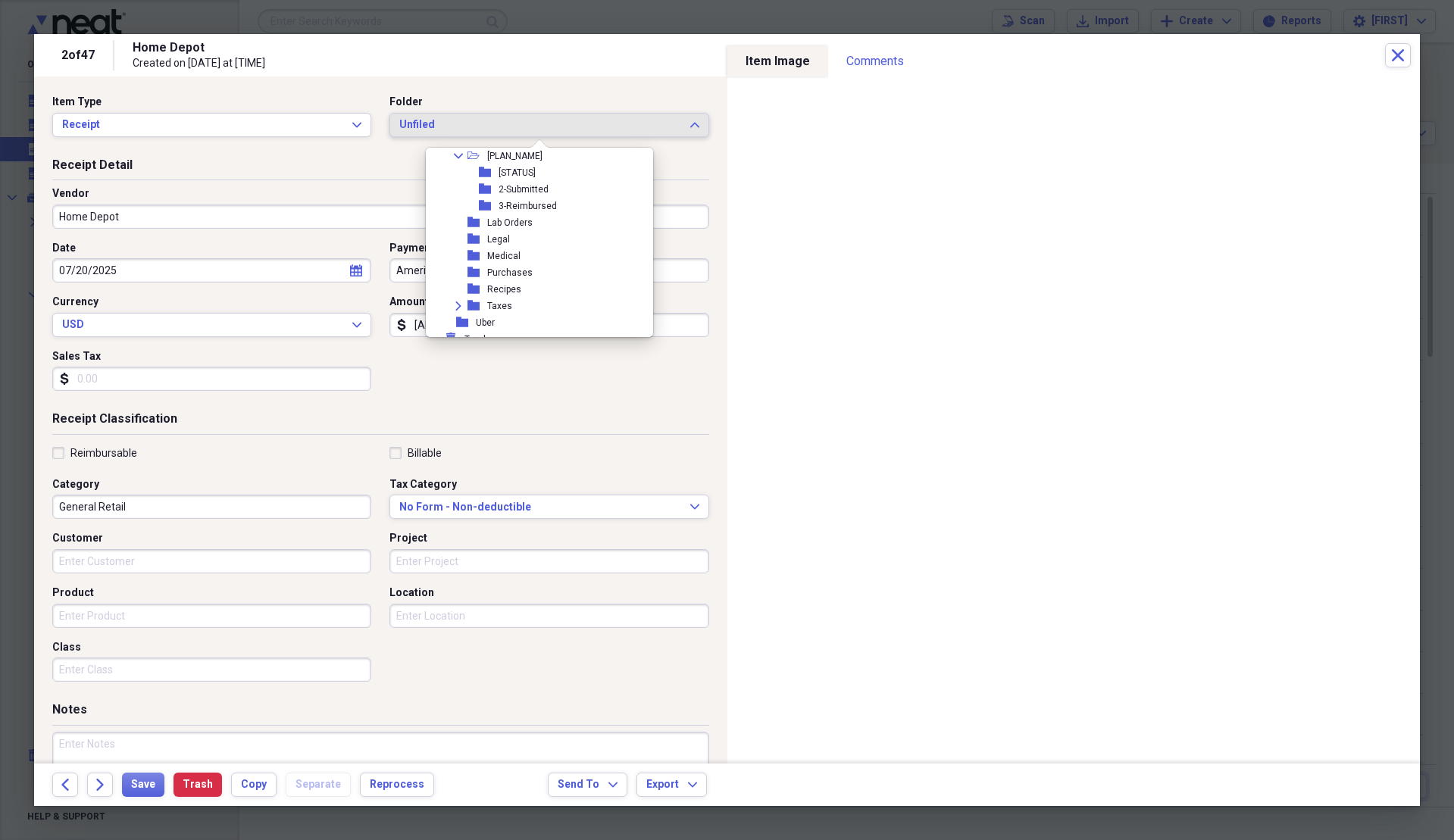 scroll, scrollTop: 379, scrollLeft: 0, axis: vertical 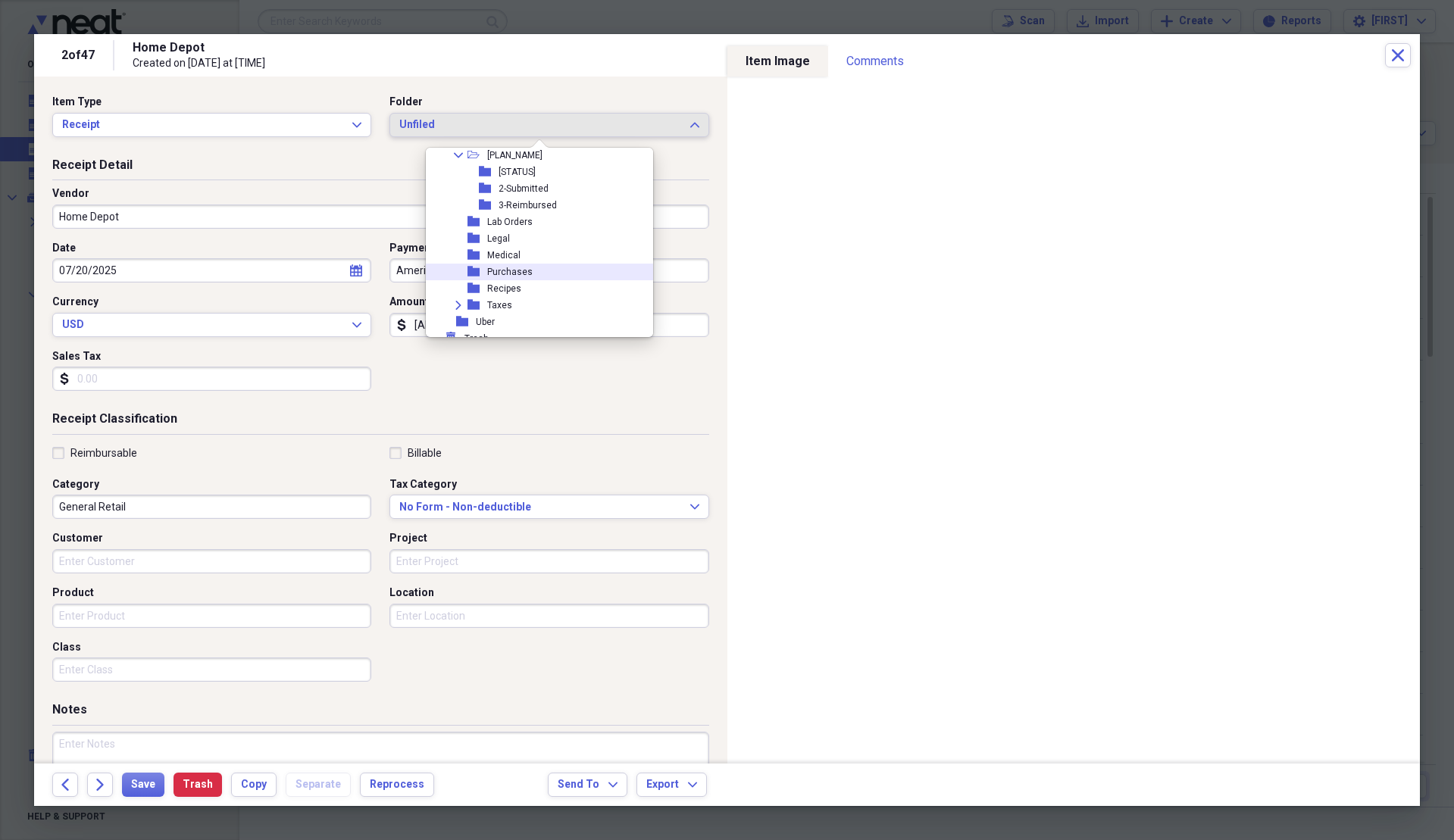 click on "Purchases" at bounding box center [510, 272] 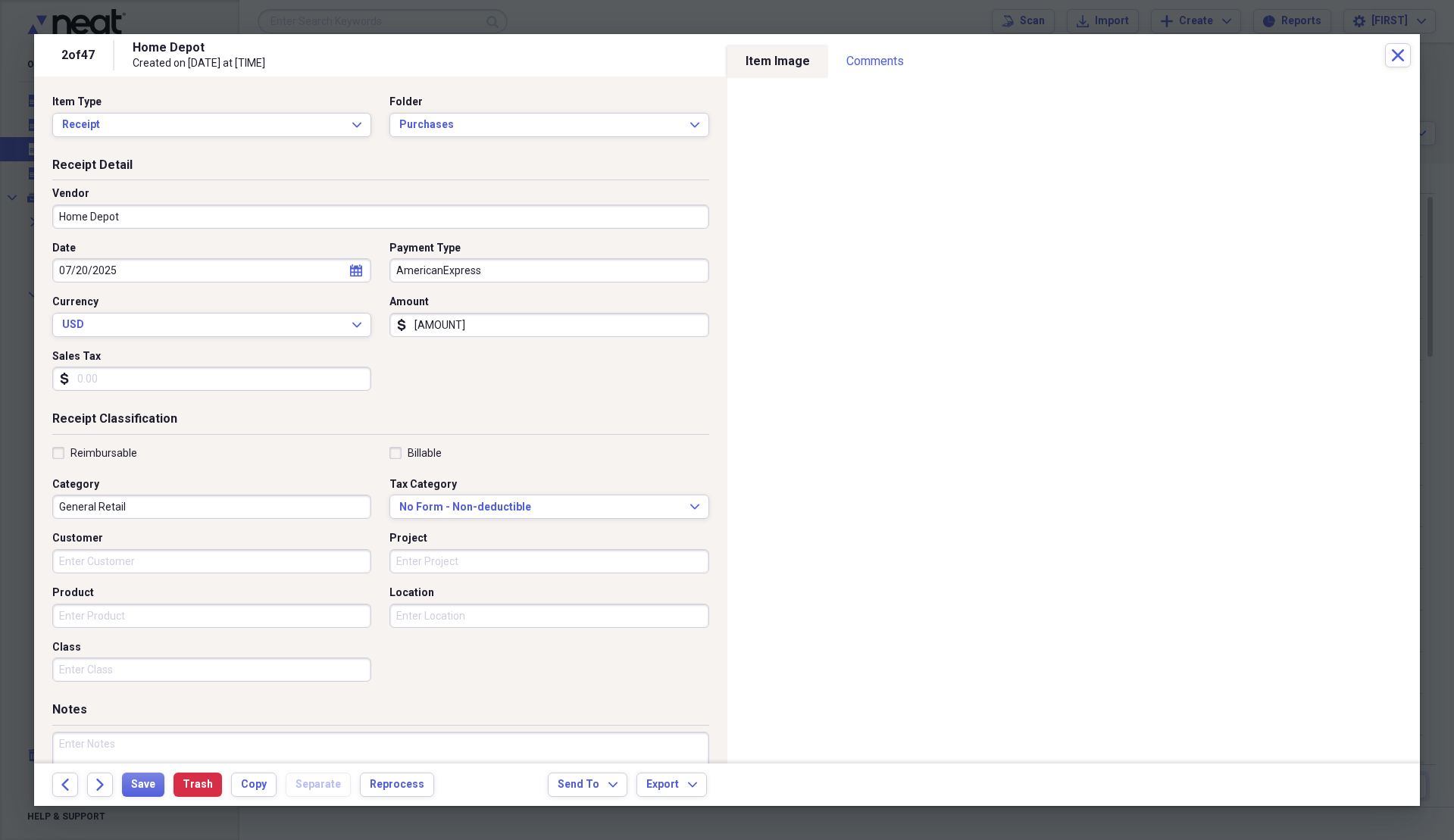 click on "Sales Tax" at bounding box center (211, 379) 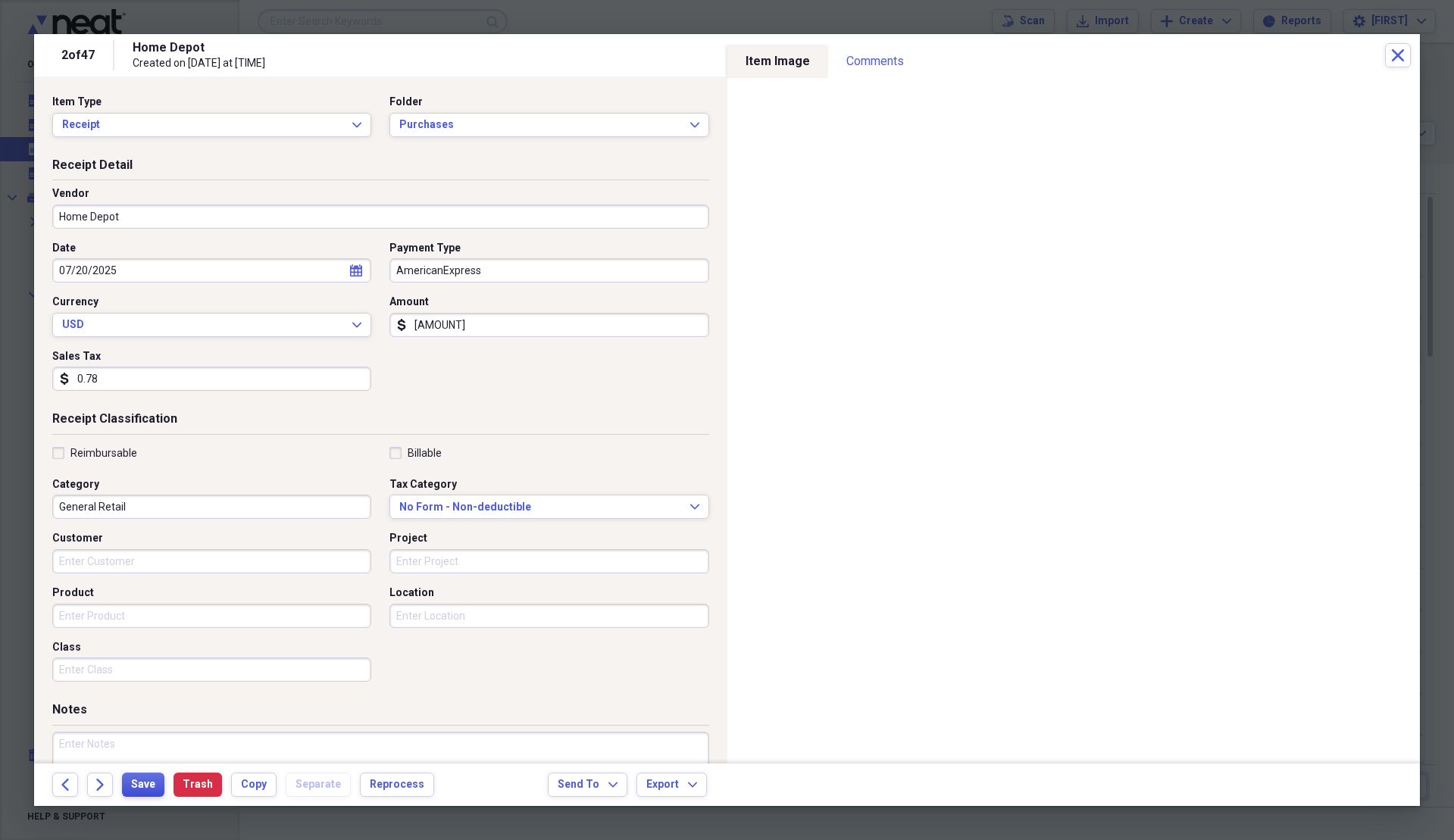 type on "0.78" 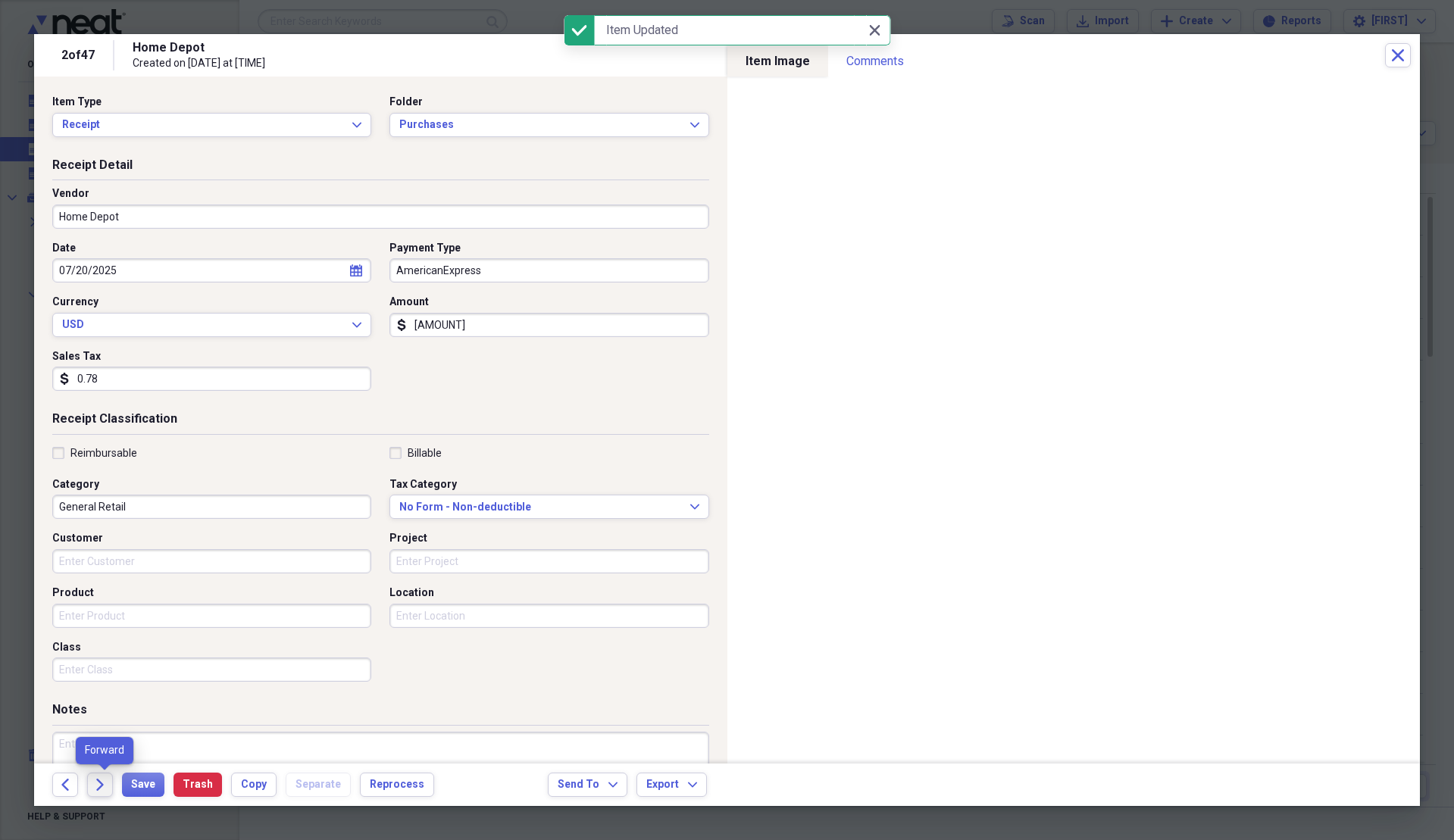 click 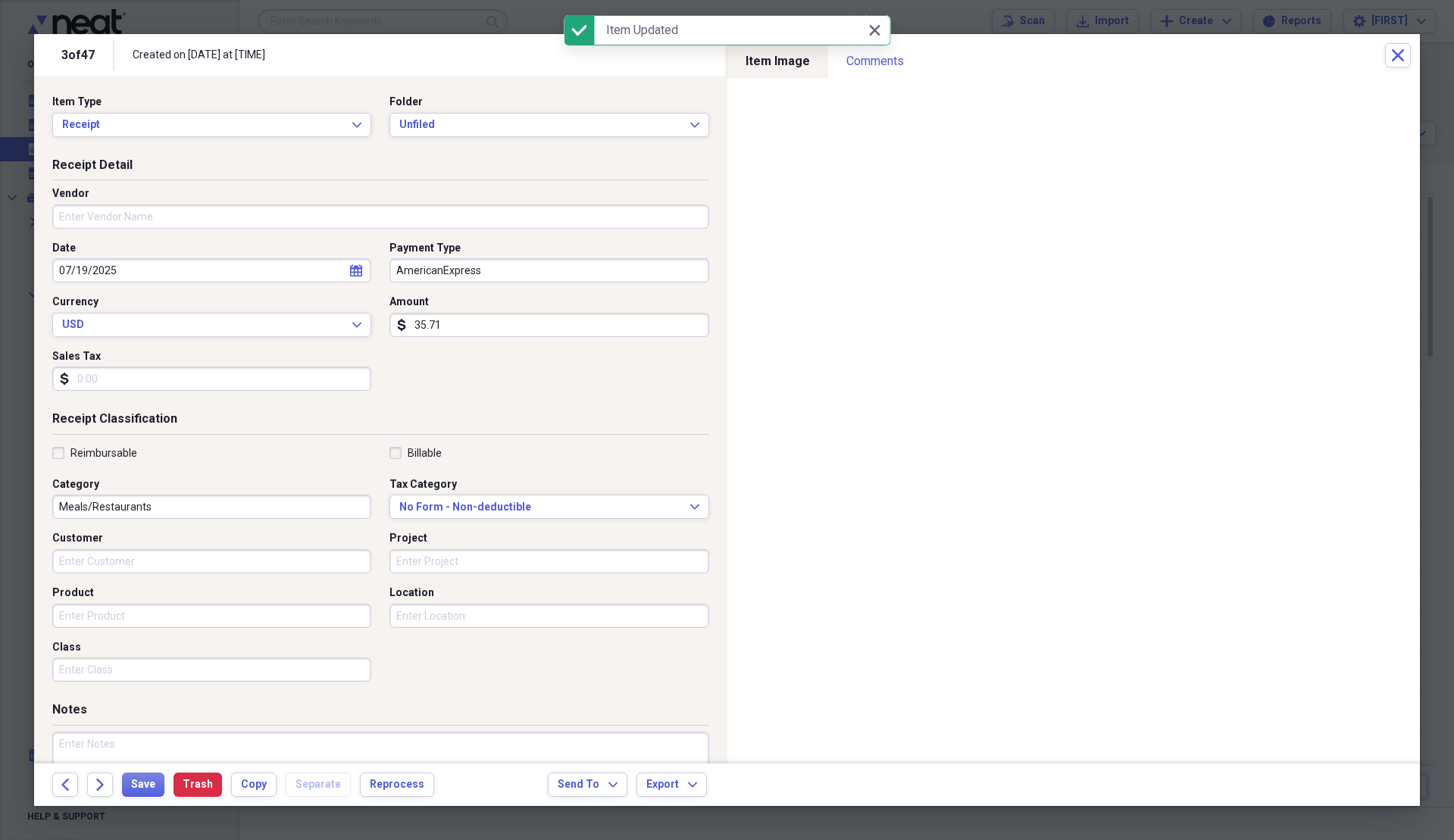 click on "Vendor" at bounding box center (380, 217) 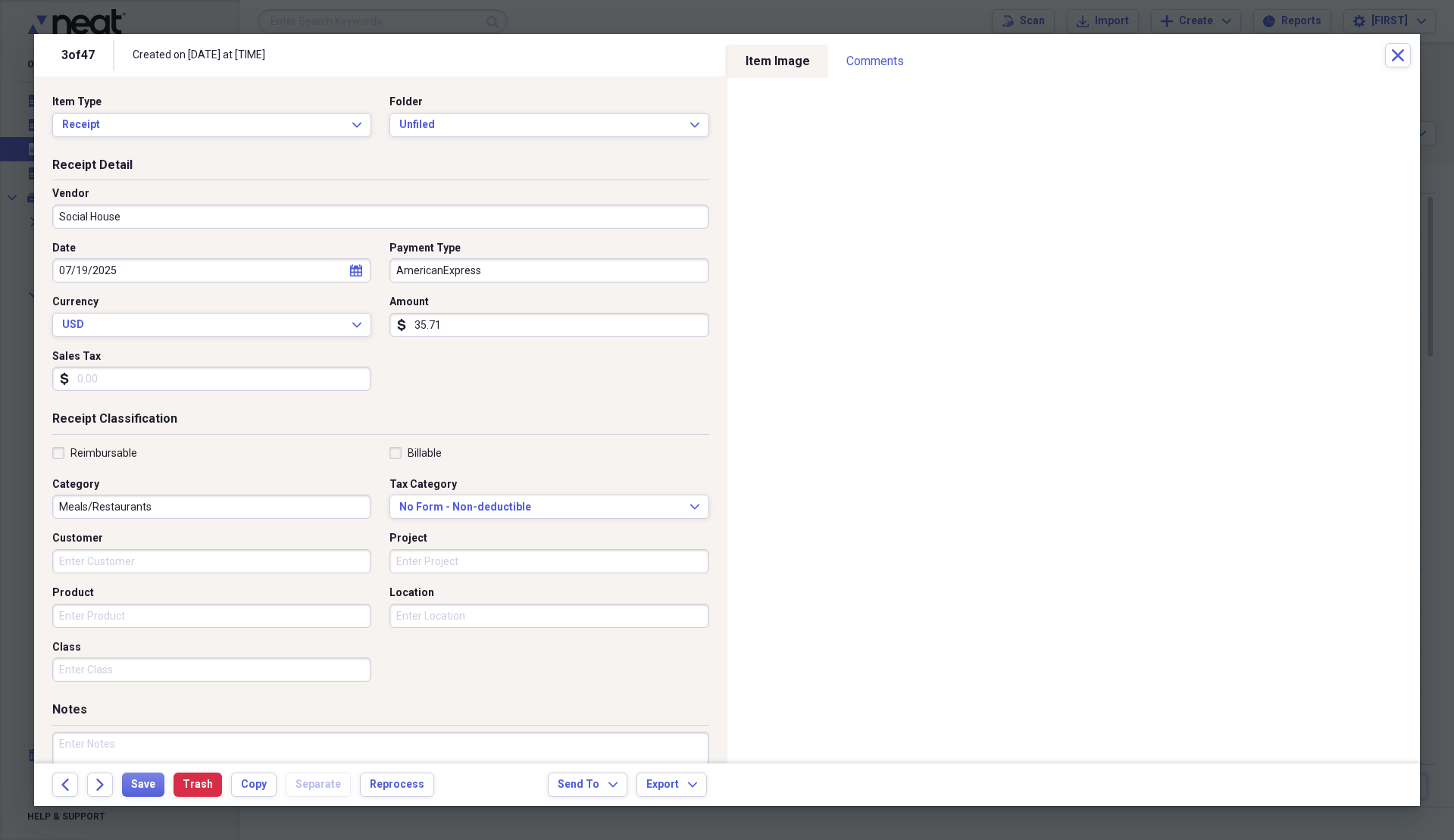 type on "Social House" 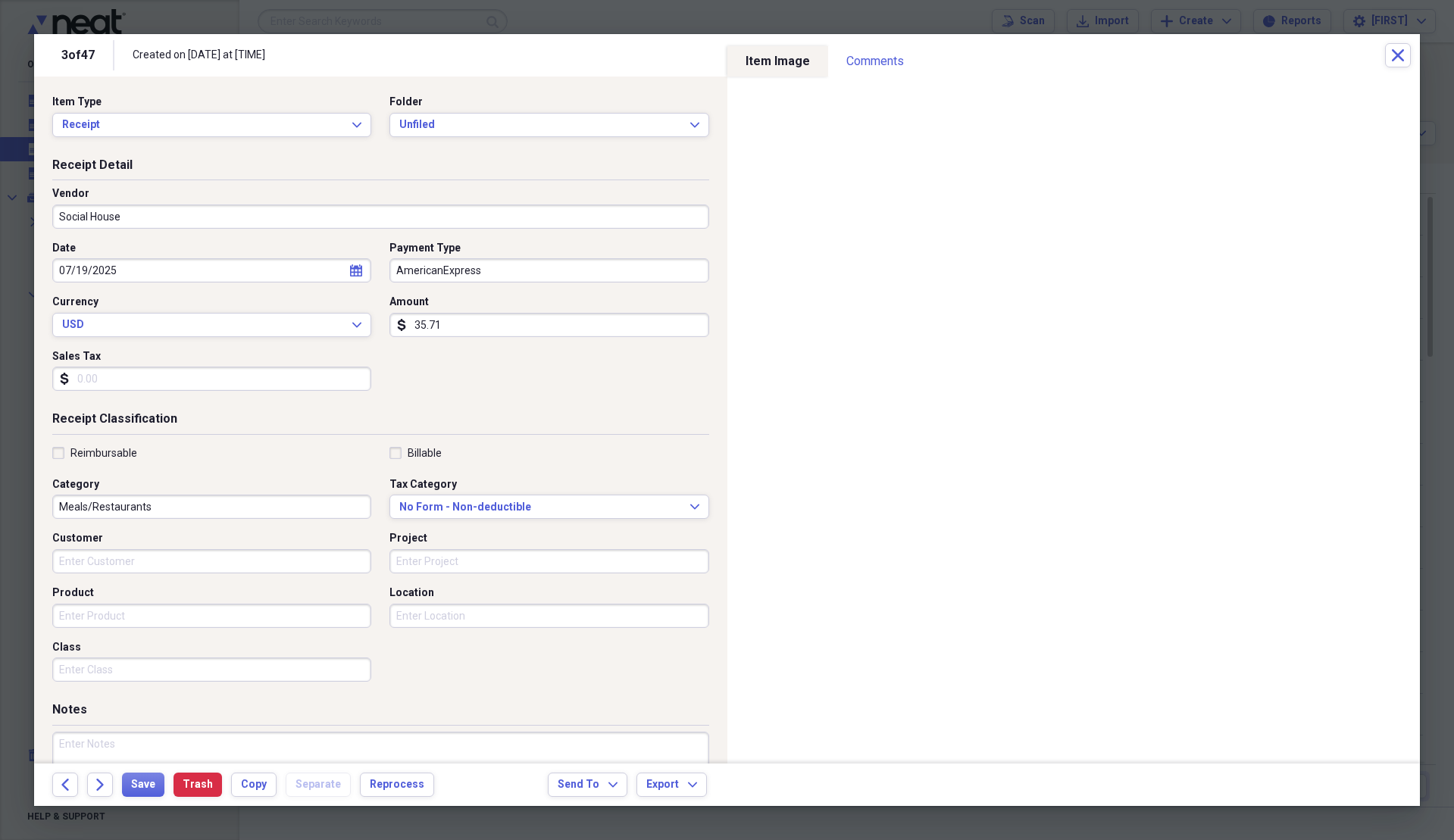 click on "Sales Tax" at bounding box center [211, 379] 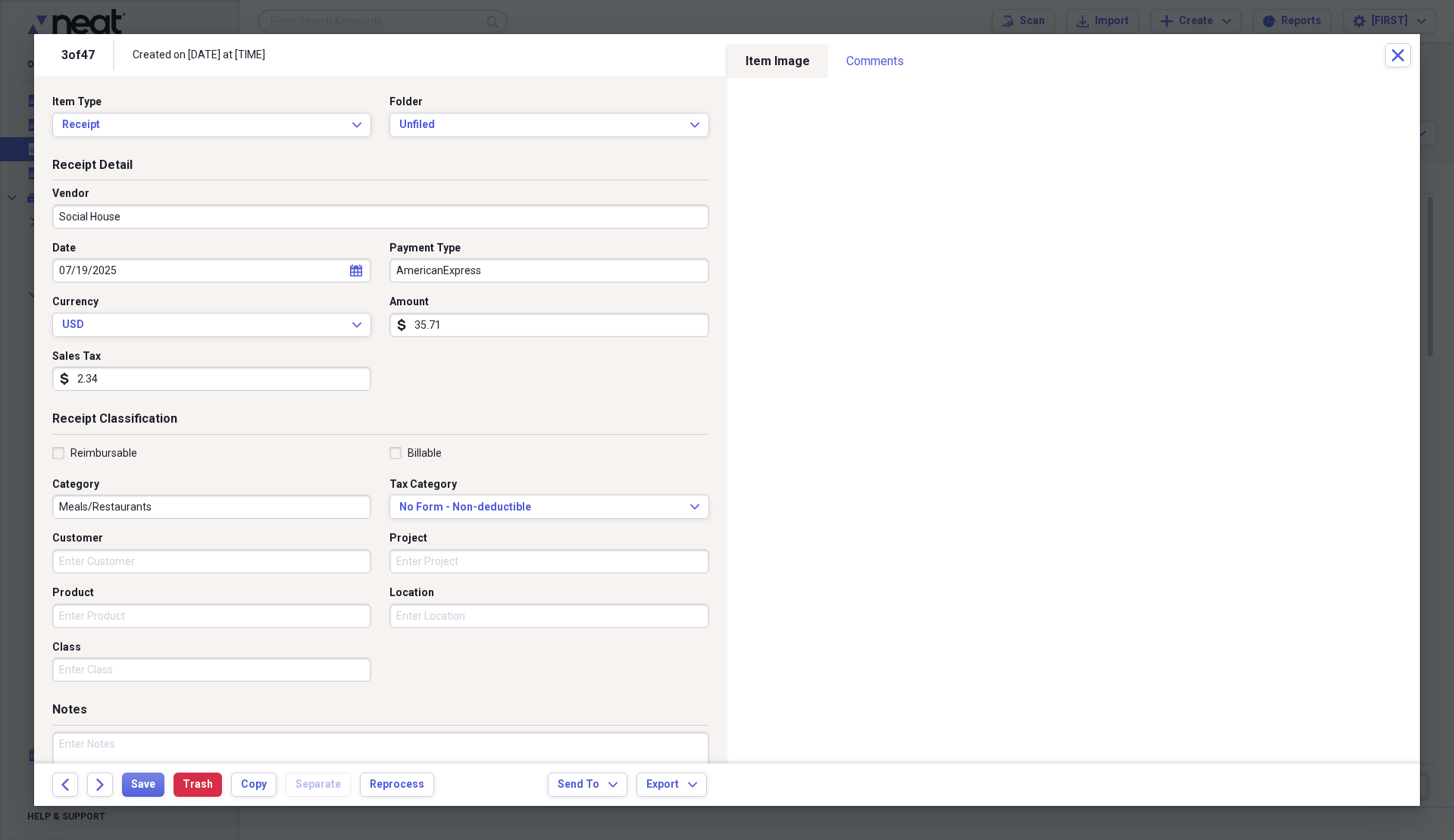 type on "2.34" 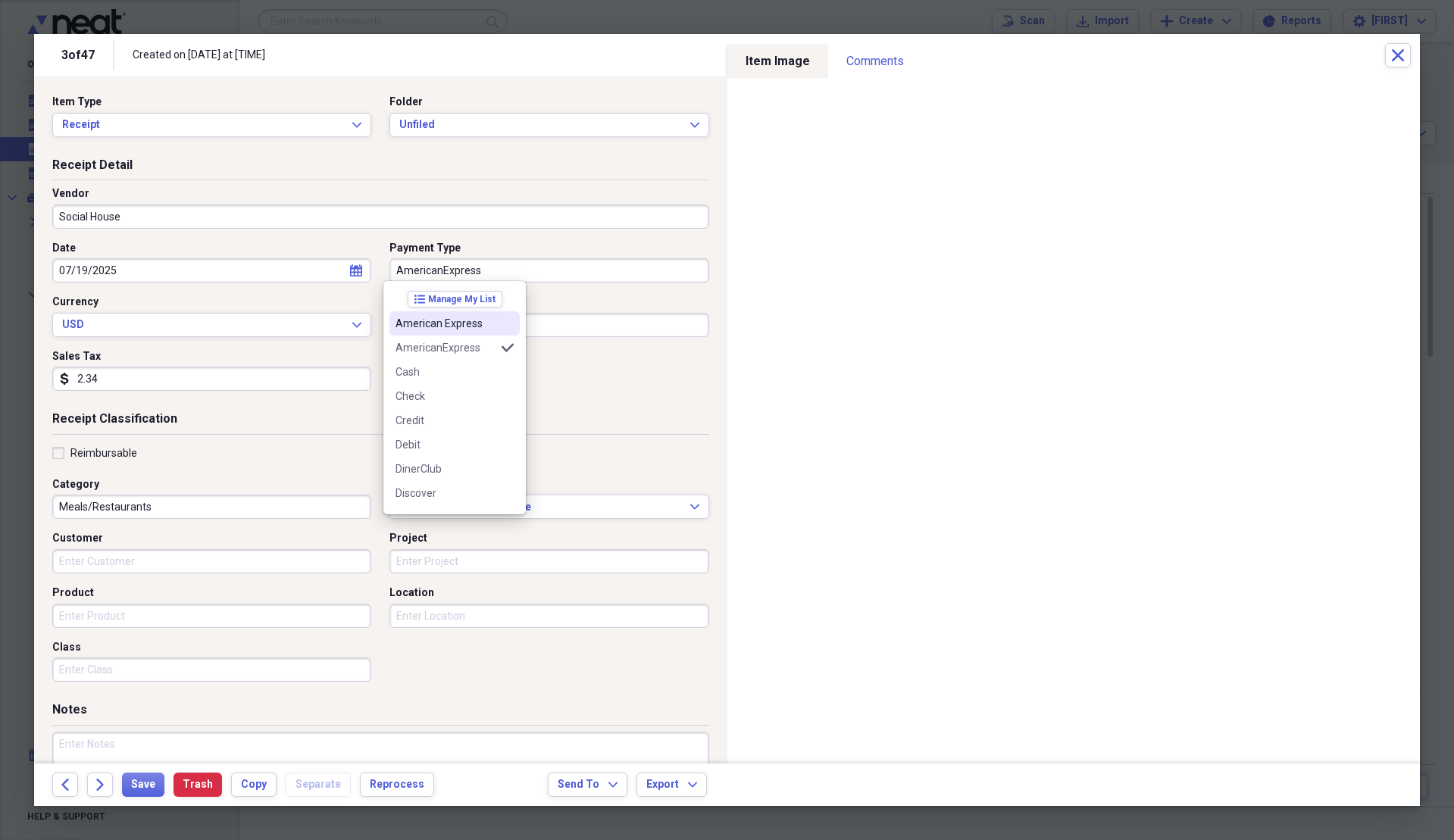 click on "American Express" at bounding box center (455, 323) 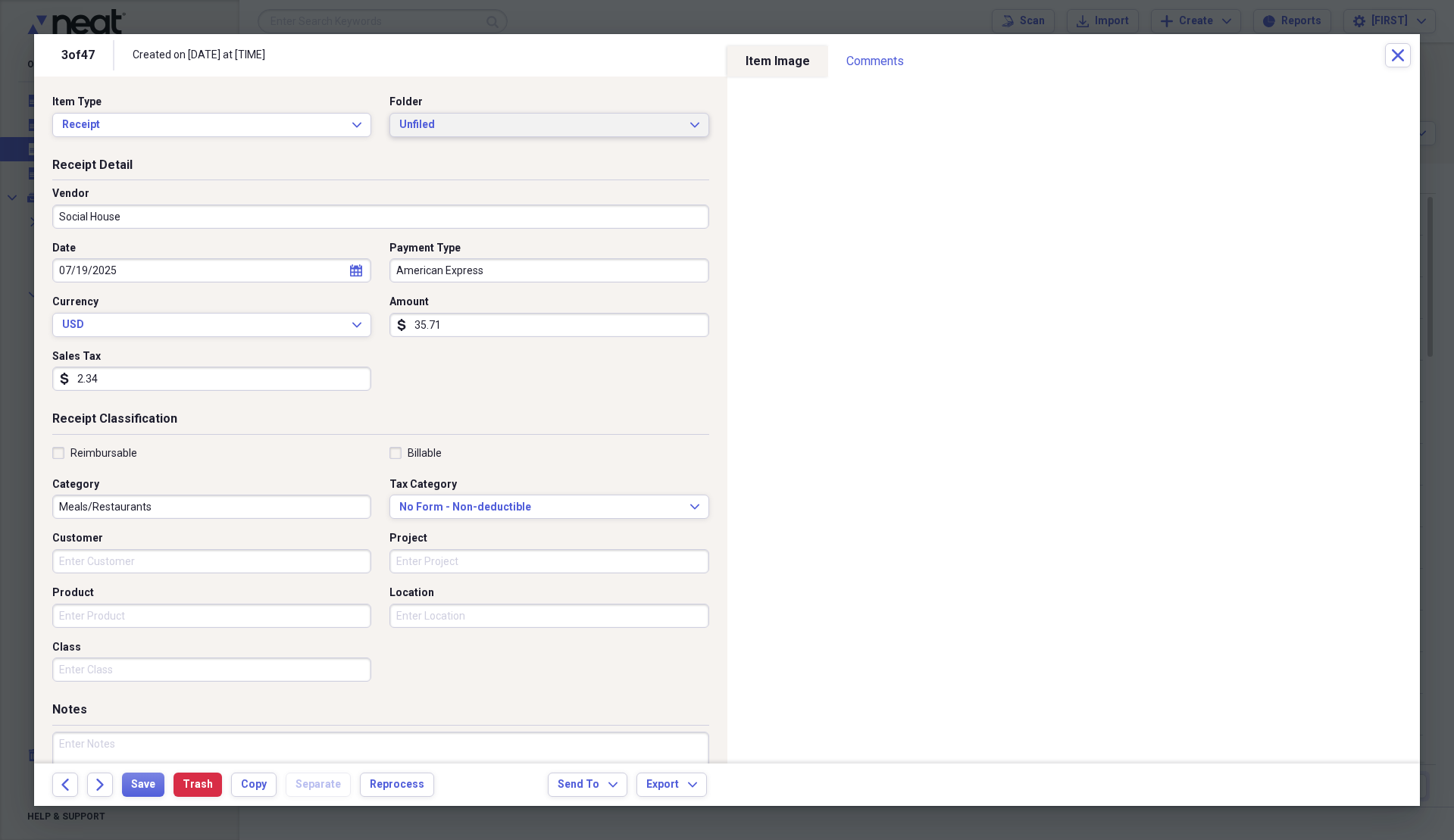 click on "Unfiled" at bounding box center (539, 125) 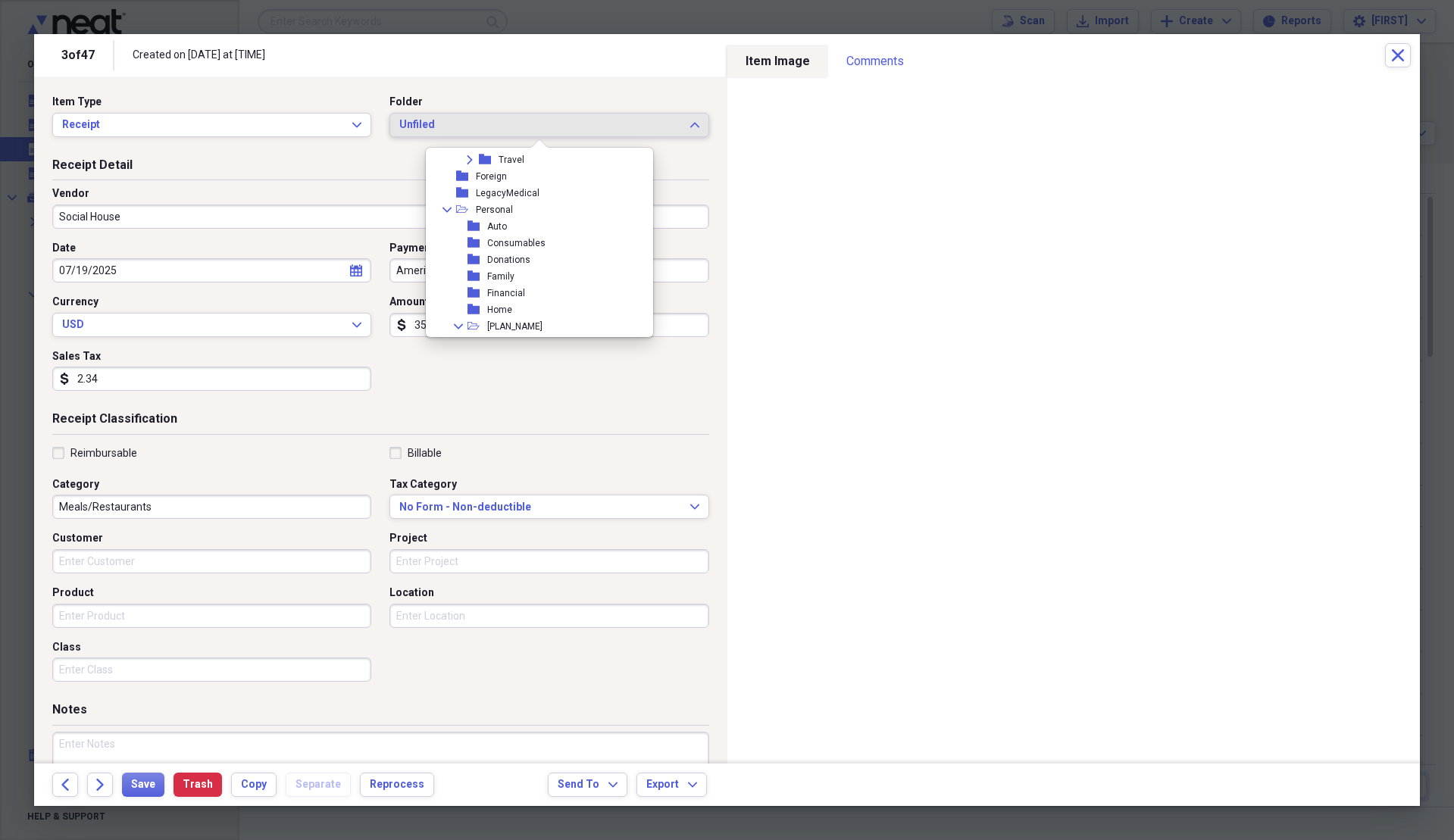 scroll, scrollTop: 227, scrollLeft: 0, axis: vertical 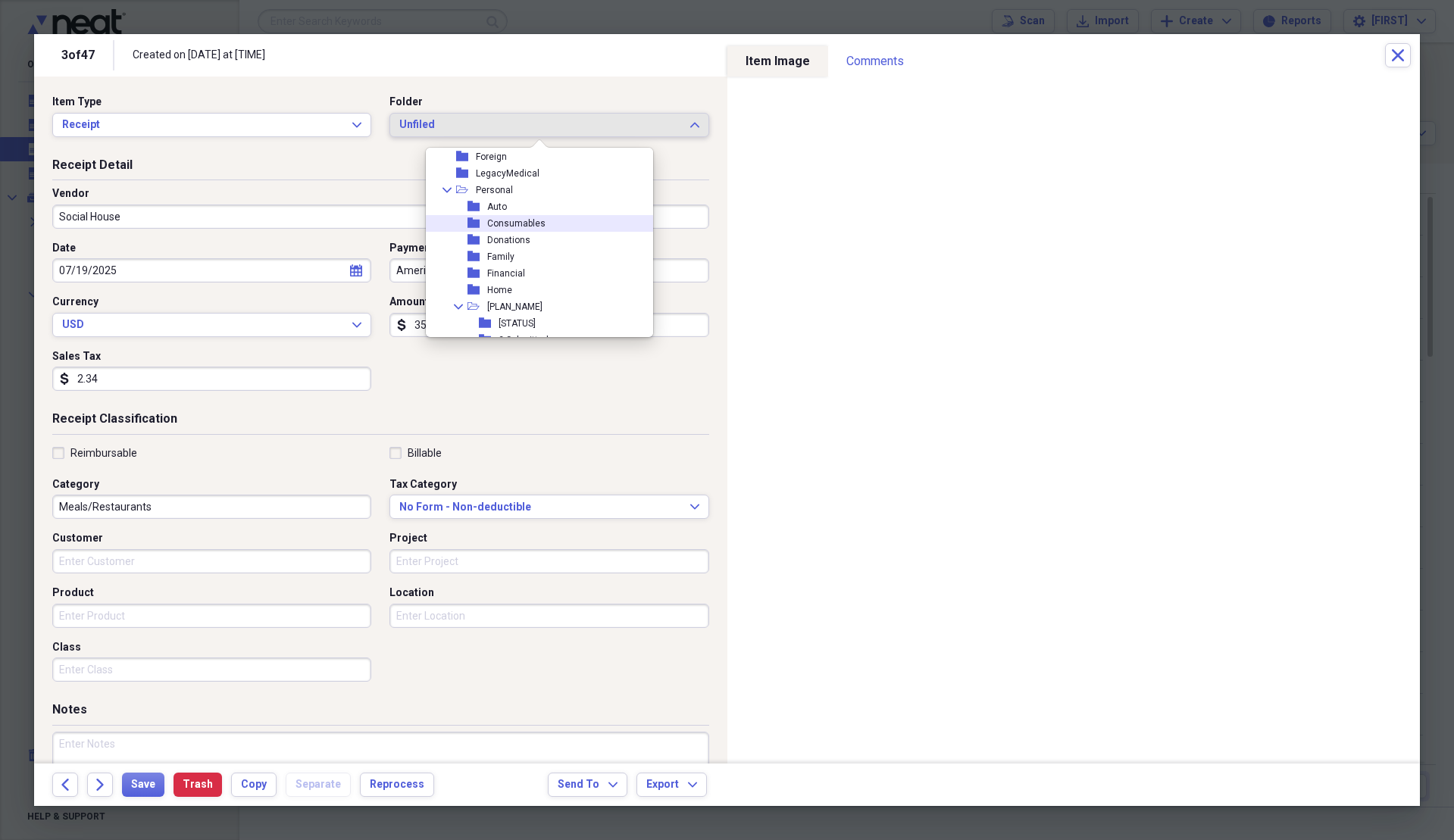 click on "Consumables" at bounding box center [516, 223] 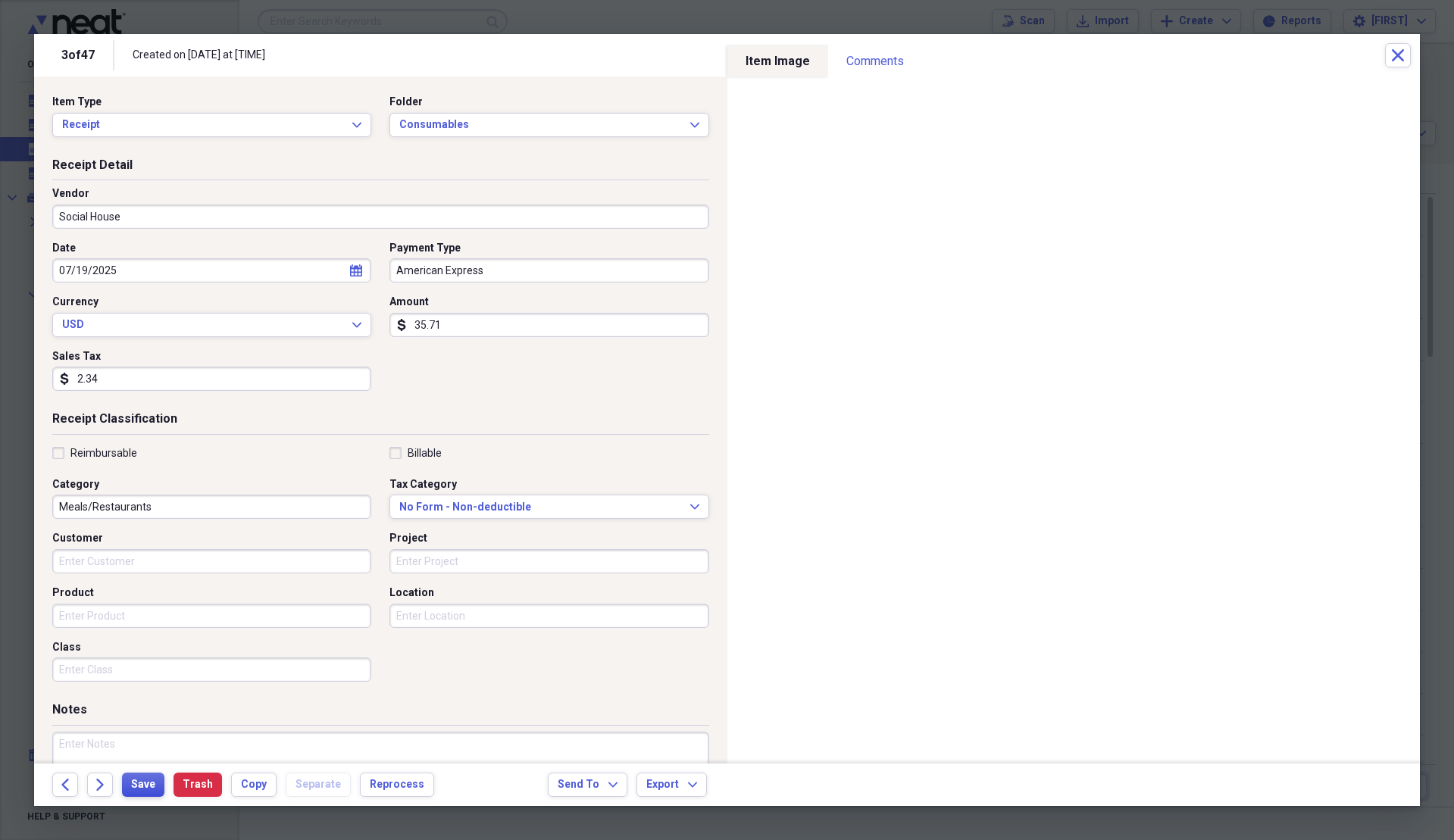 click on "Save" at bounding box center (143, 785) 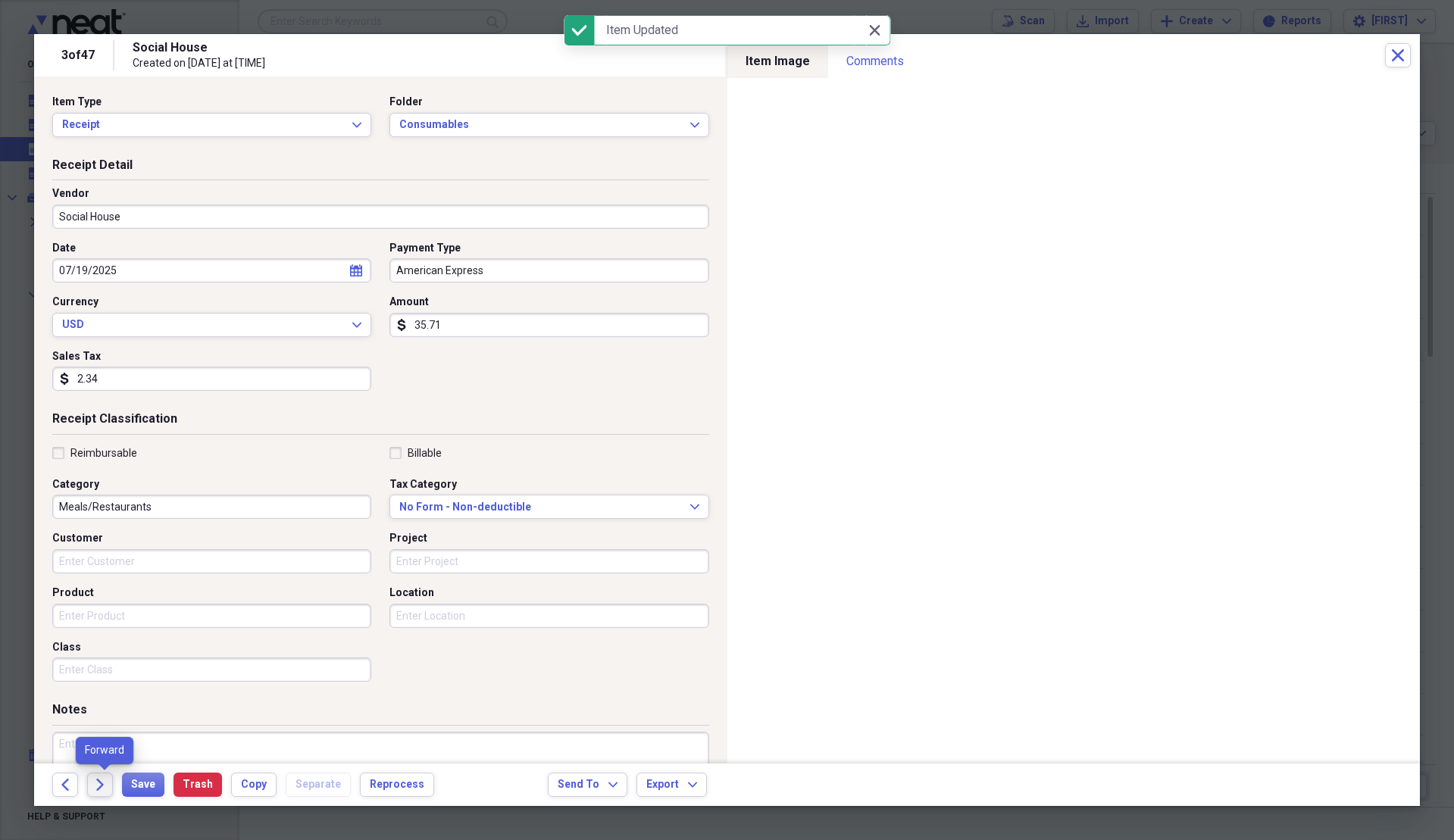 click on "Forward" 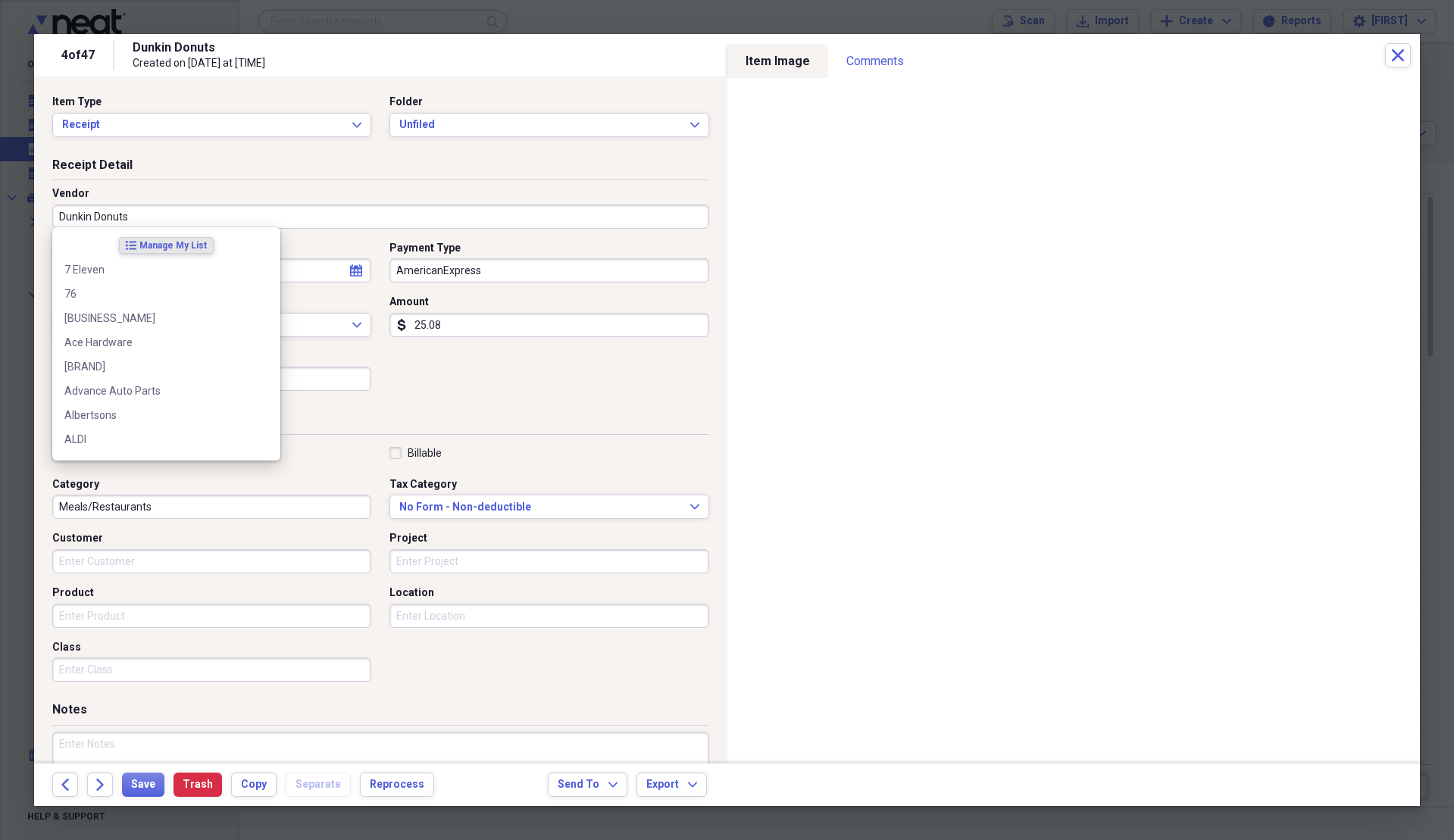 drag, startPoint x: 95, startPoint y: 212, endPoint x: 349, endPoint y: 226, distance: 254.3855 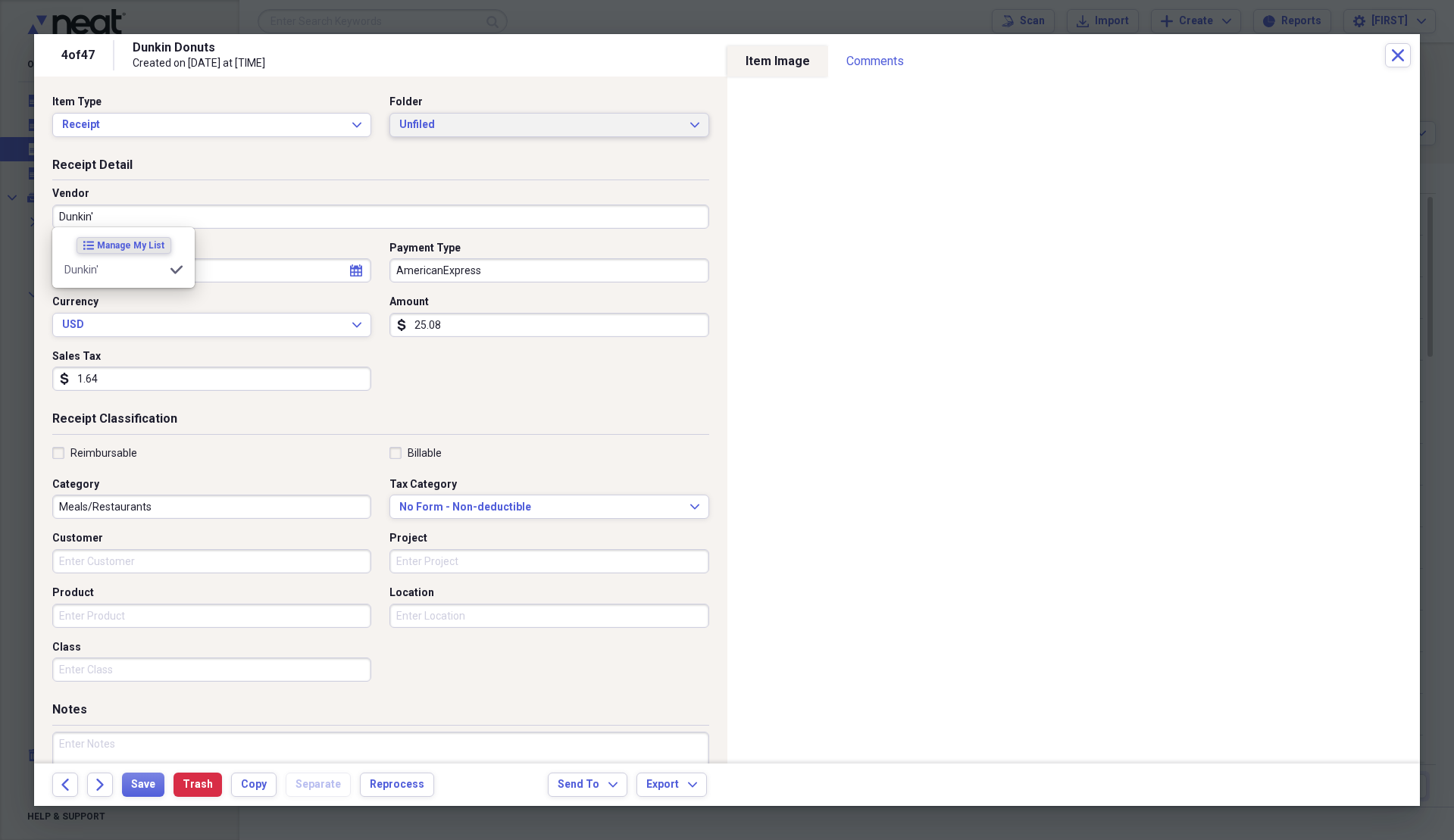 type on "Dunkin'" 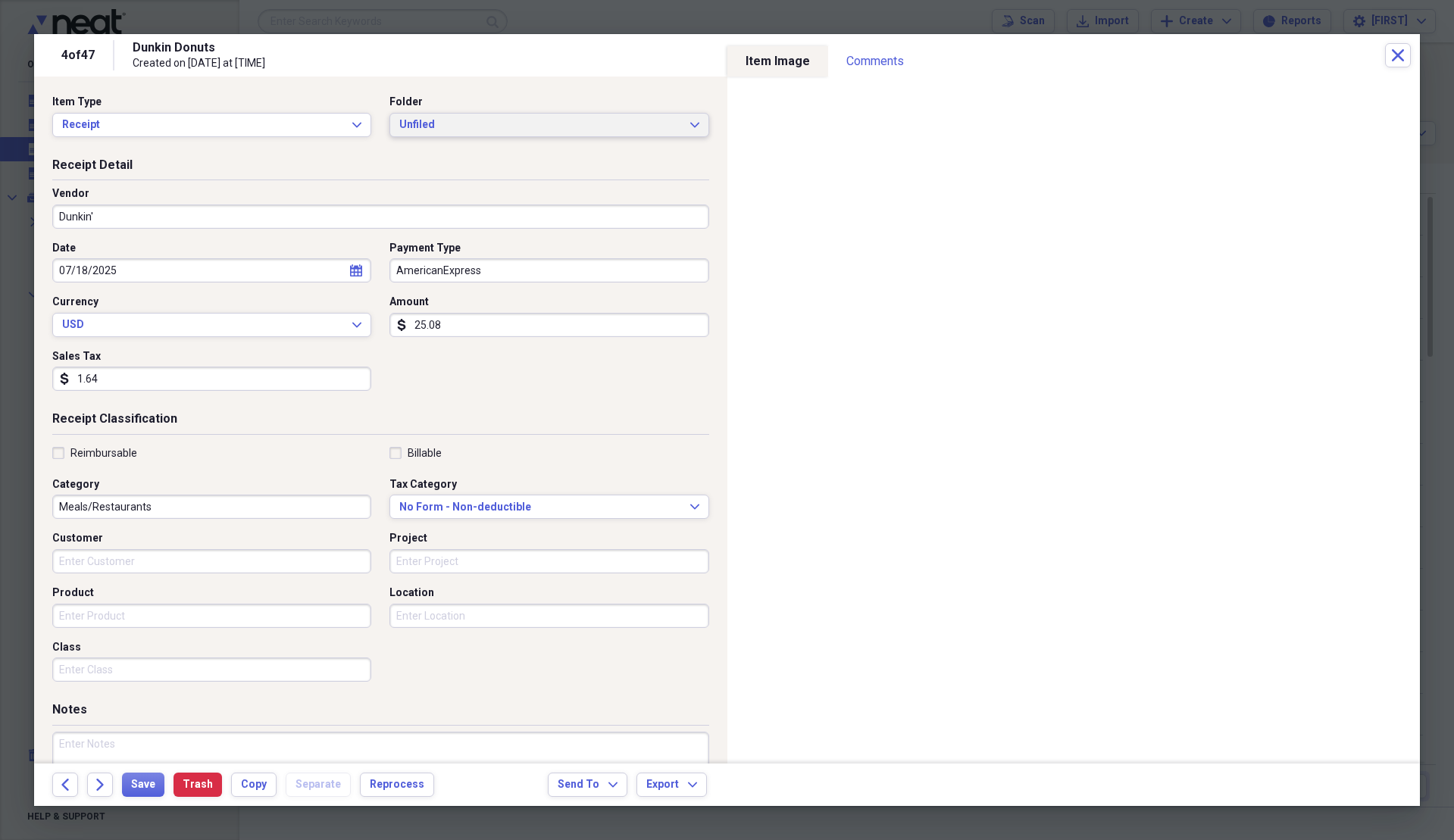click on "Unfiled" at bounding box center [539, 125] 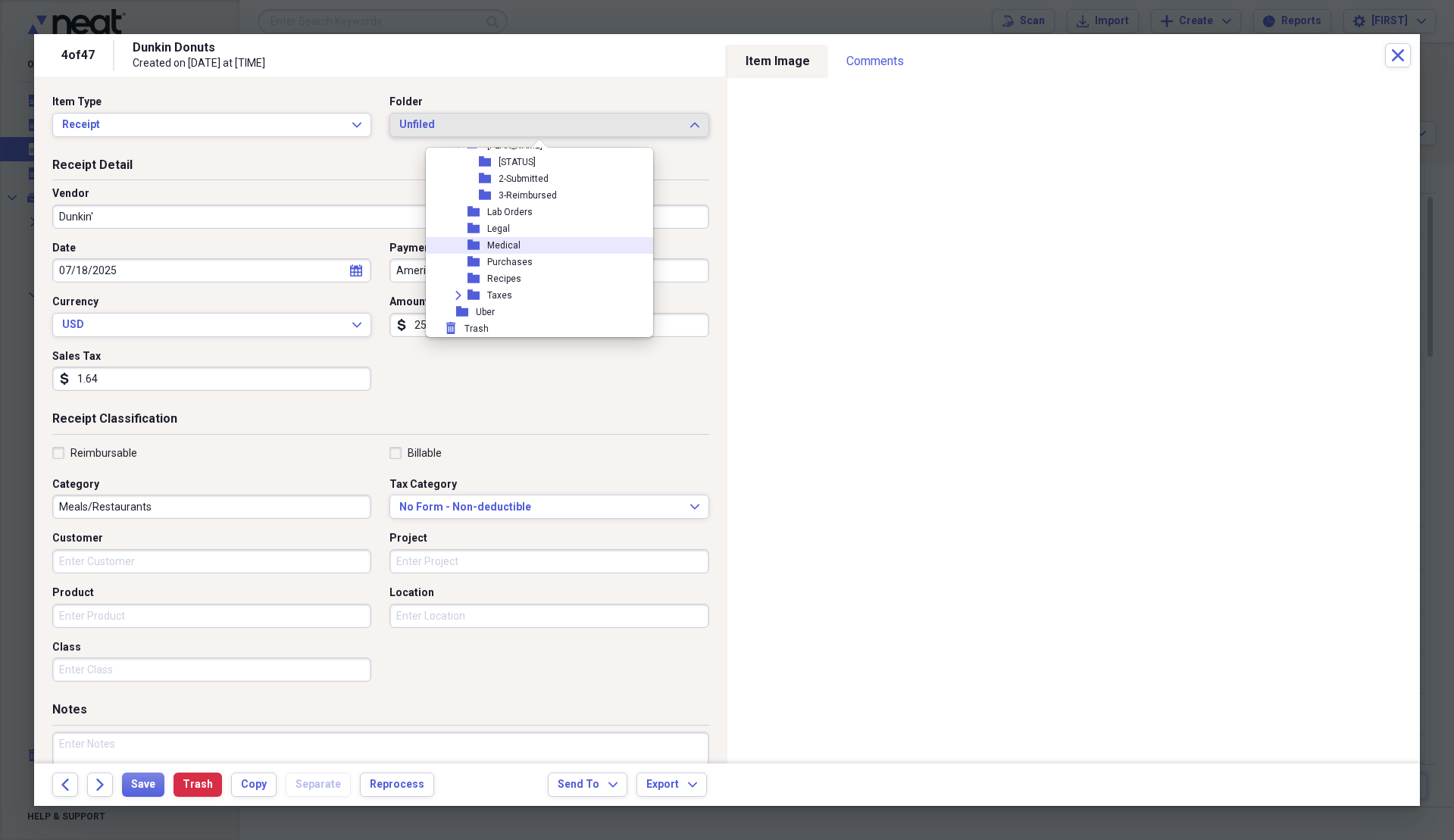 scroll, scrollTop: 237, scrollLeft: 0, axis: vertical 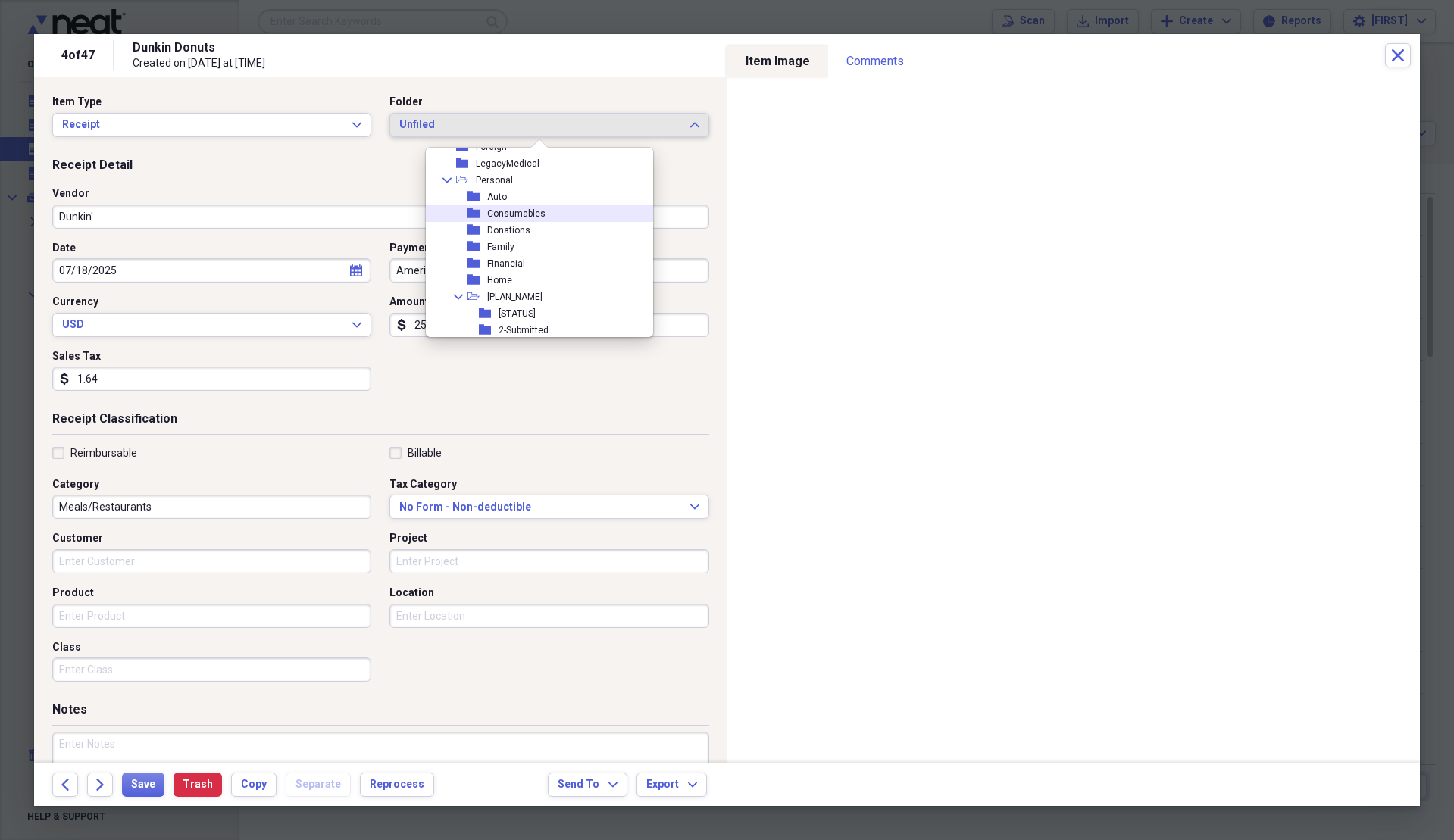 click on "folder [CATEGORY]" at bounding box center [533, 214] 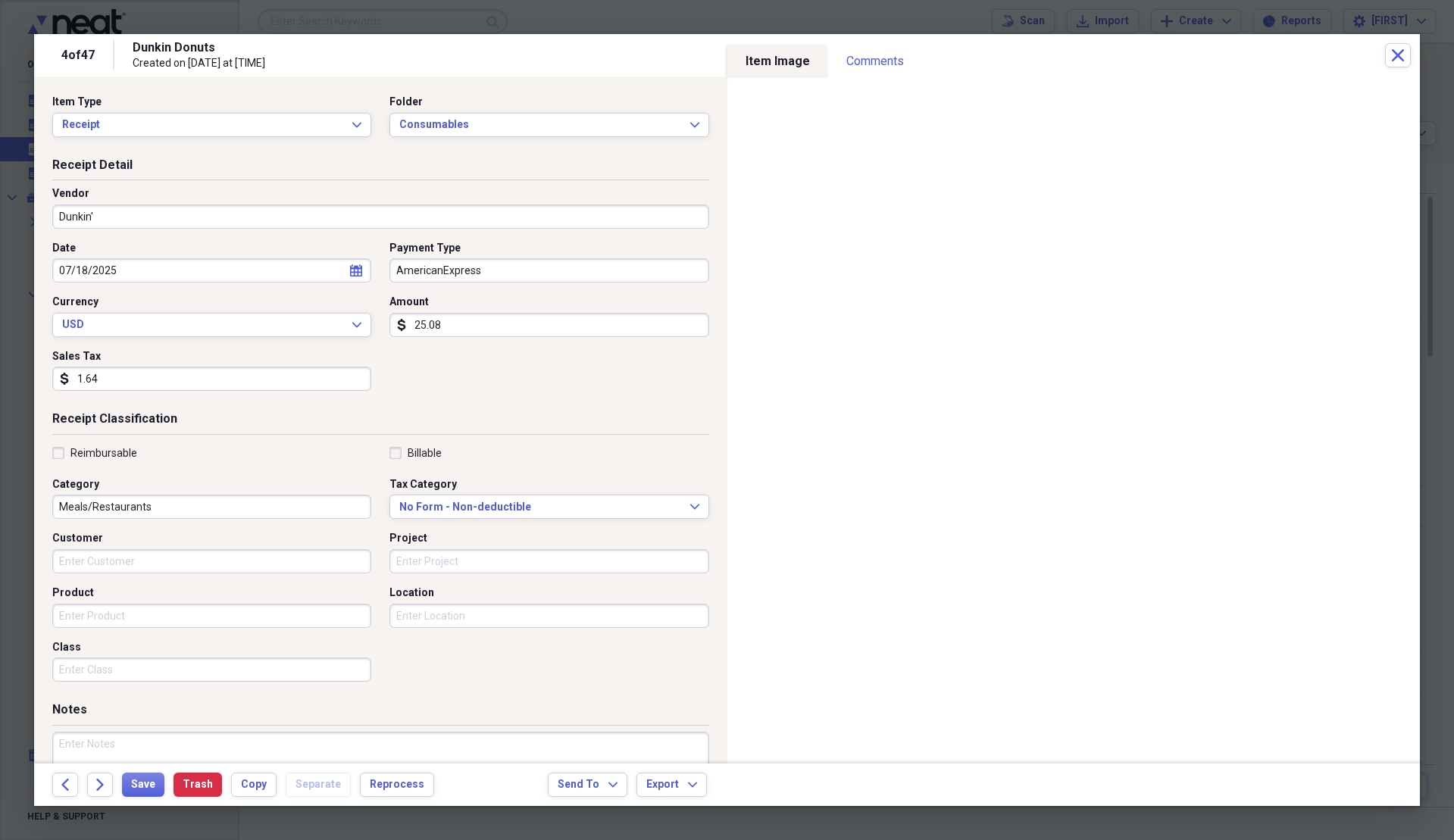 click on "1.64" at bounding box center (211, 379) 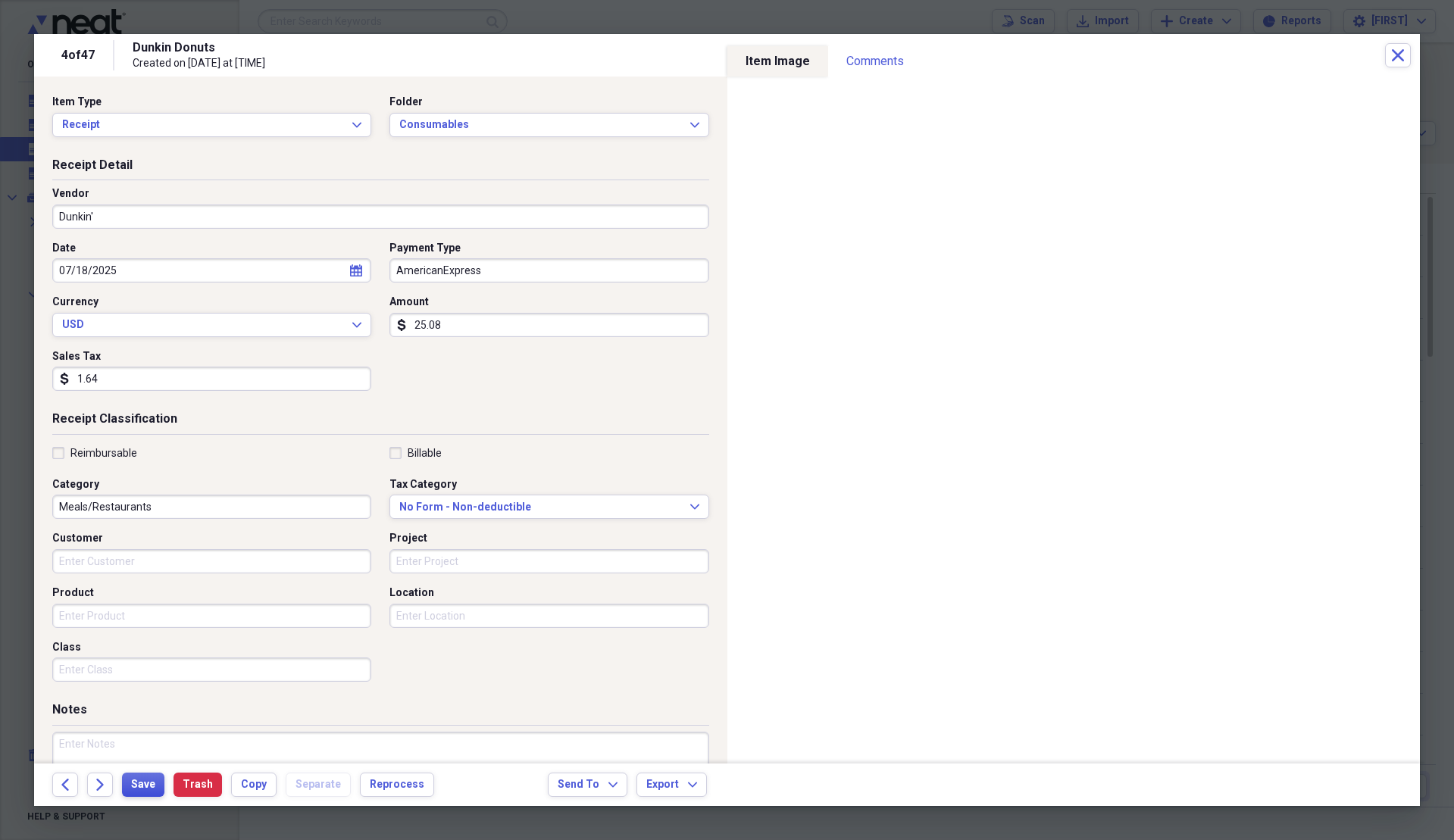 click on "Save" at bounding box center [143, 785] 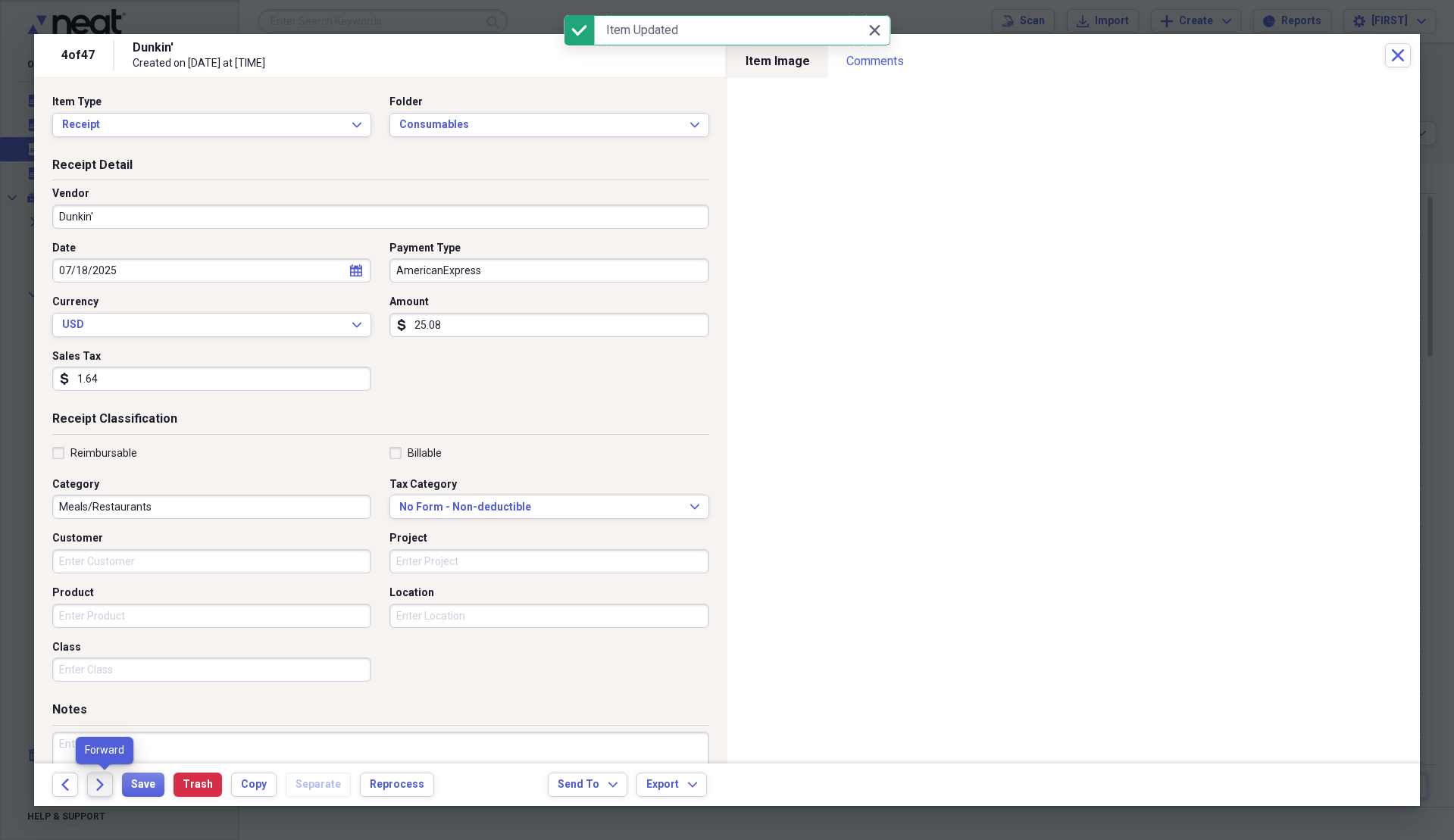 click on "Forward" 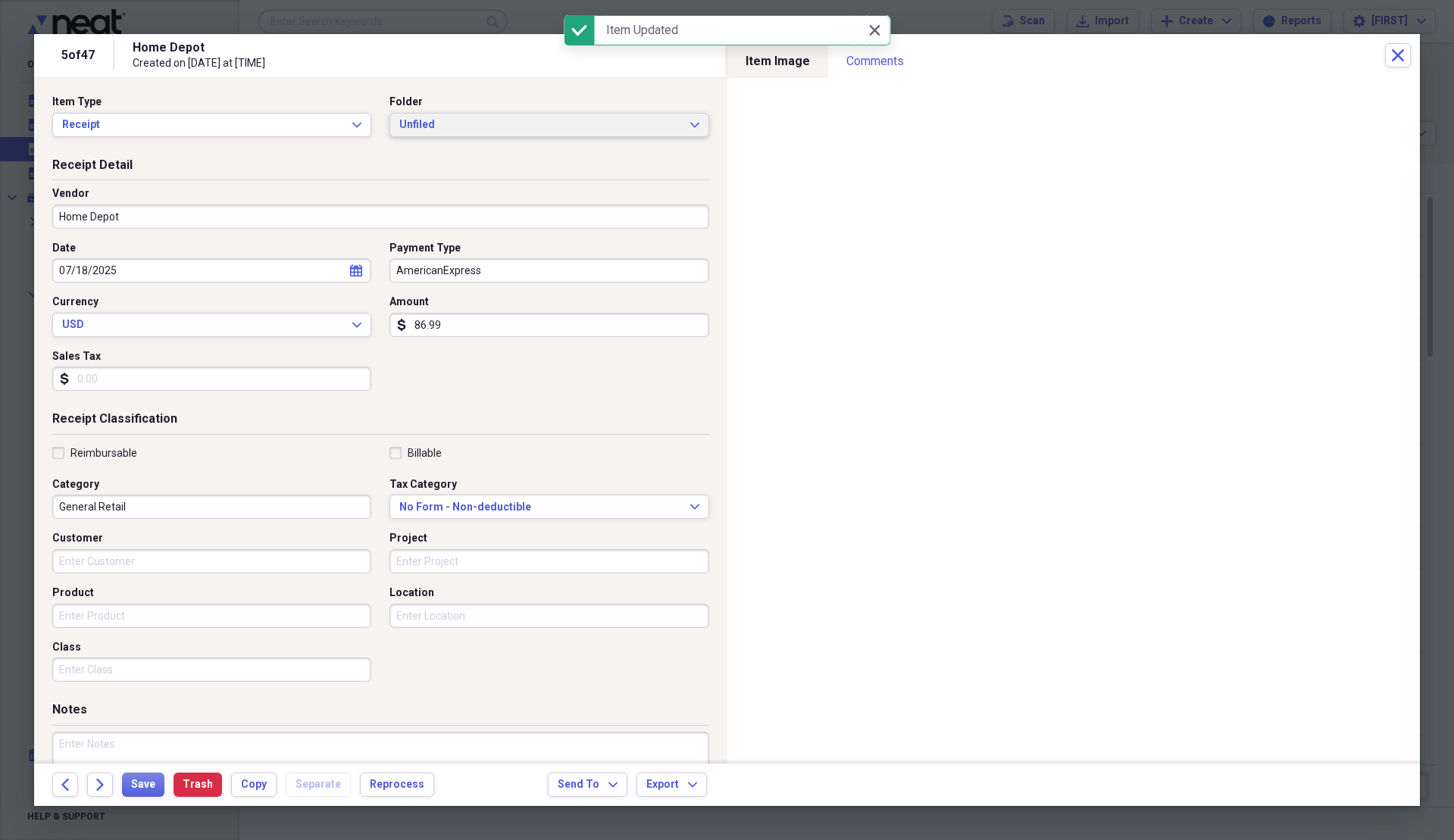 click on "Unfiled" at bounding box center [539, 125] 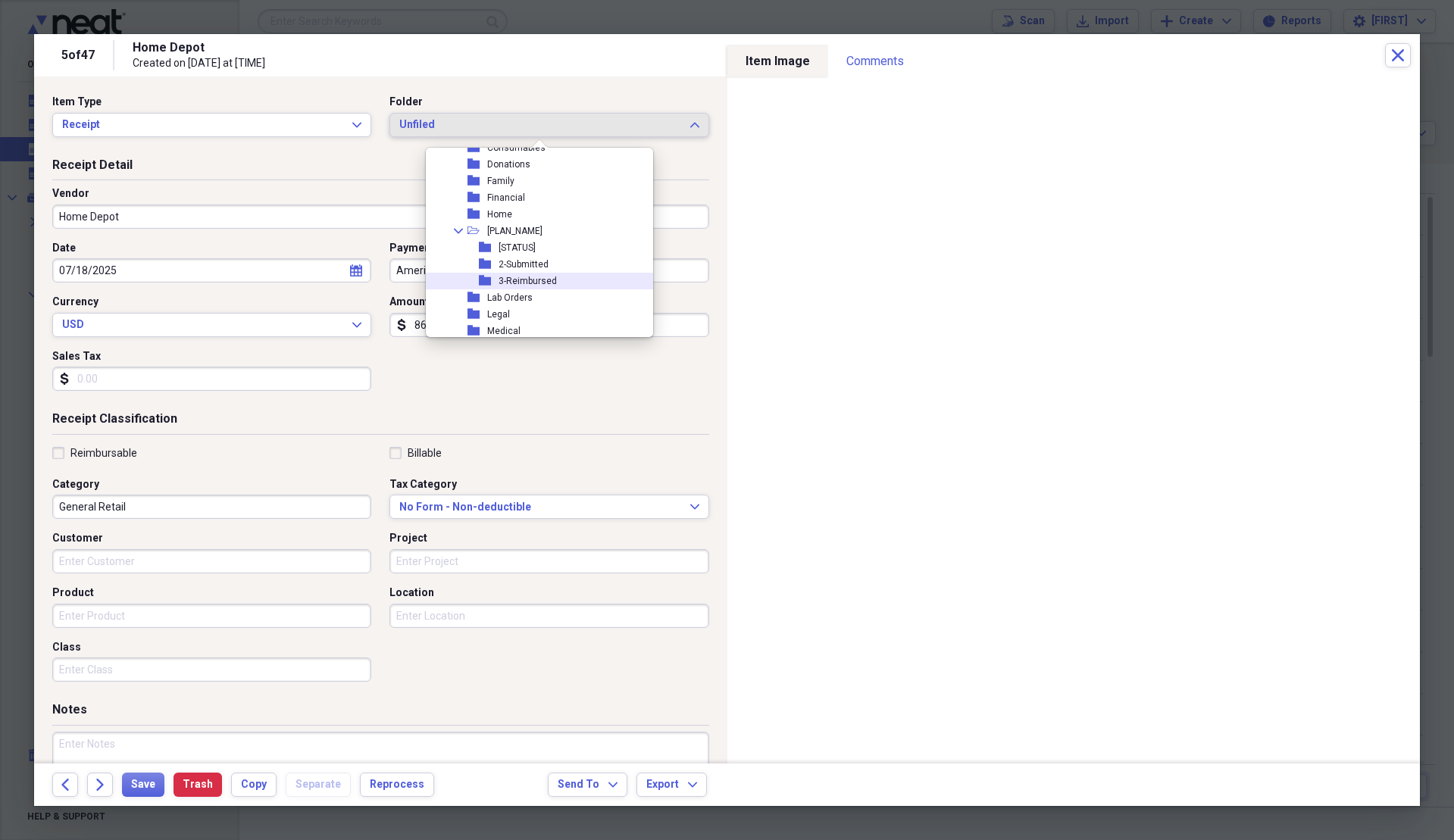 scroll, scrollTop: 379, scrollLeft: 0, axis: vertical 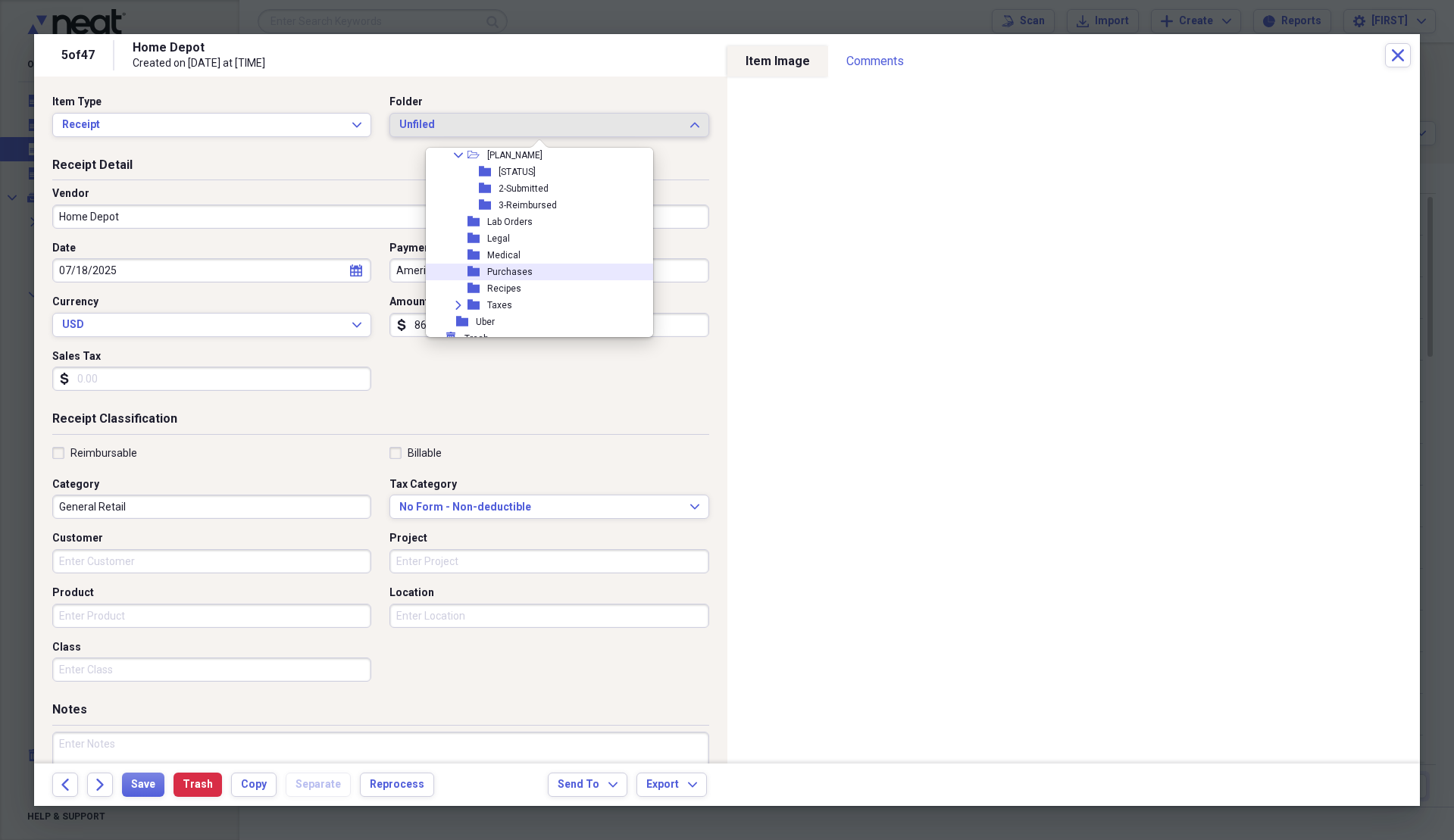 click on "Purchases" at bounding box center [510, 272] 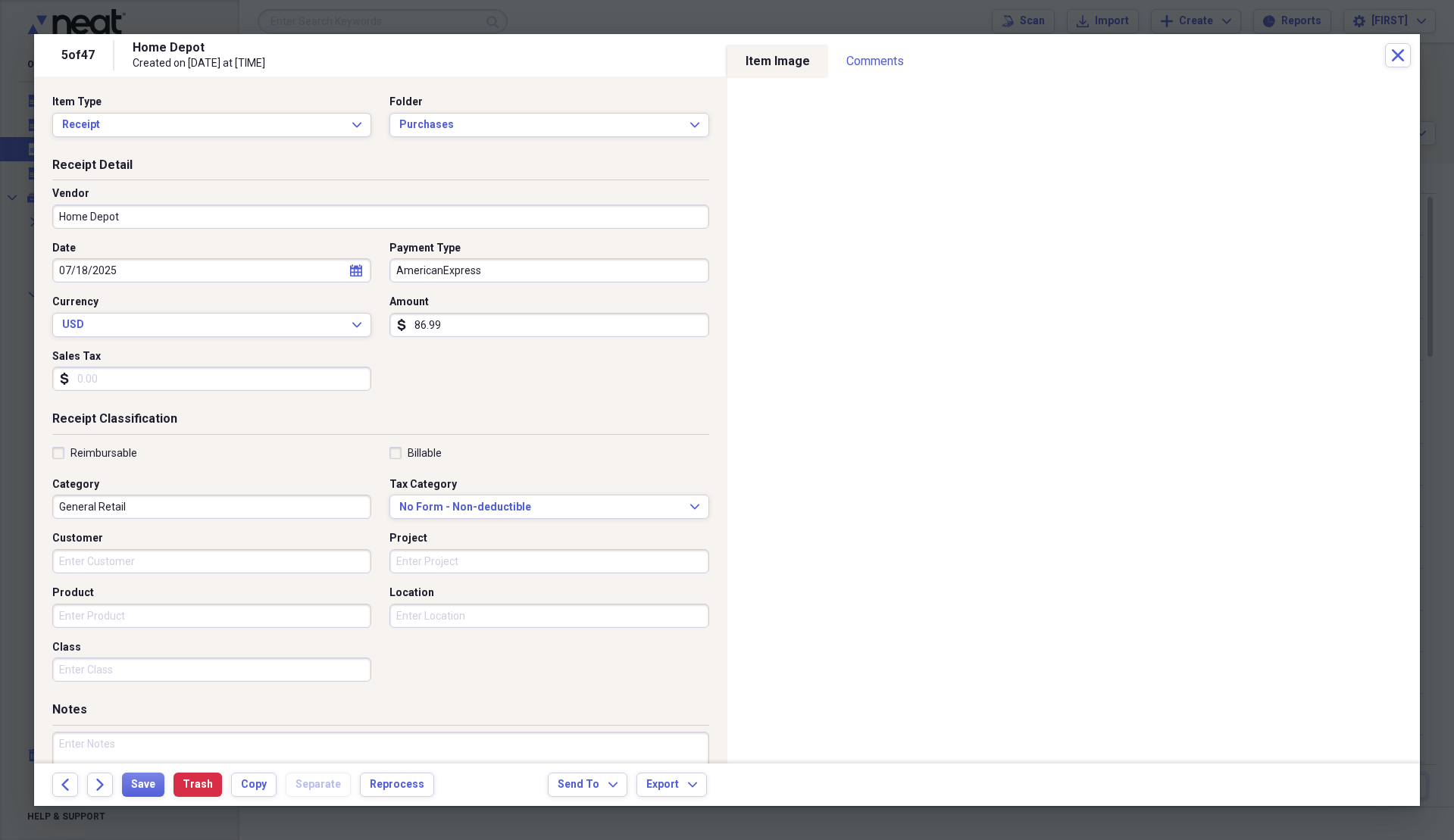click on "Sales Tax" at bounding box center (211, 379) 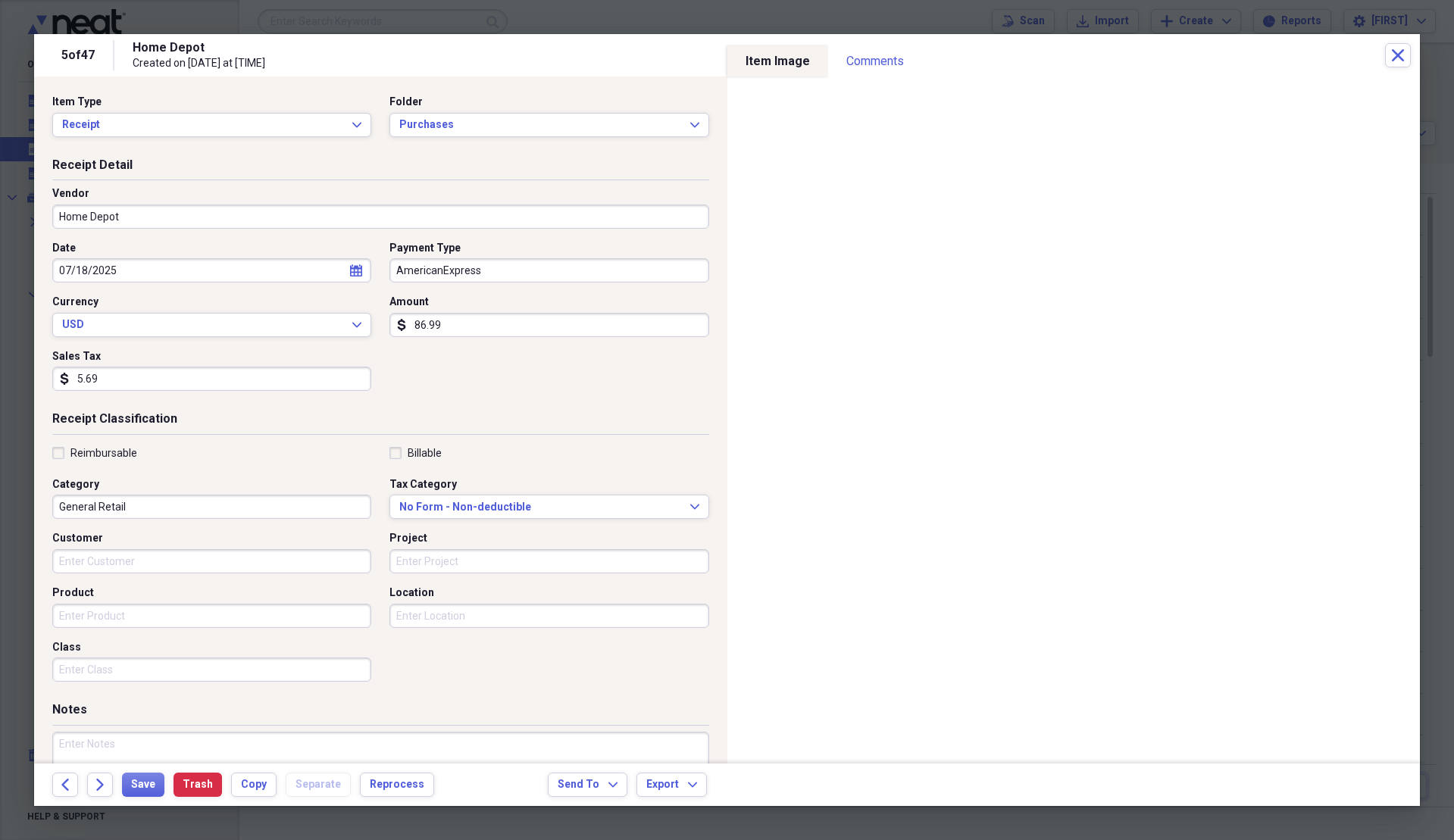 type on "5.69" 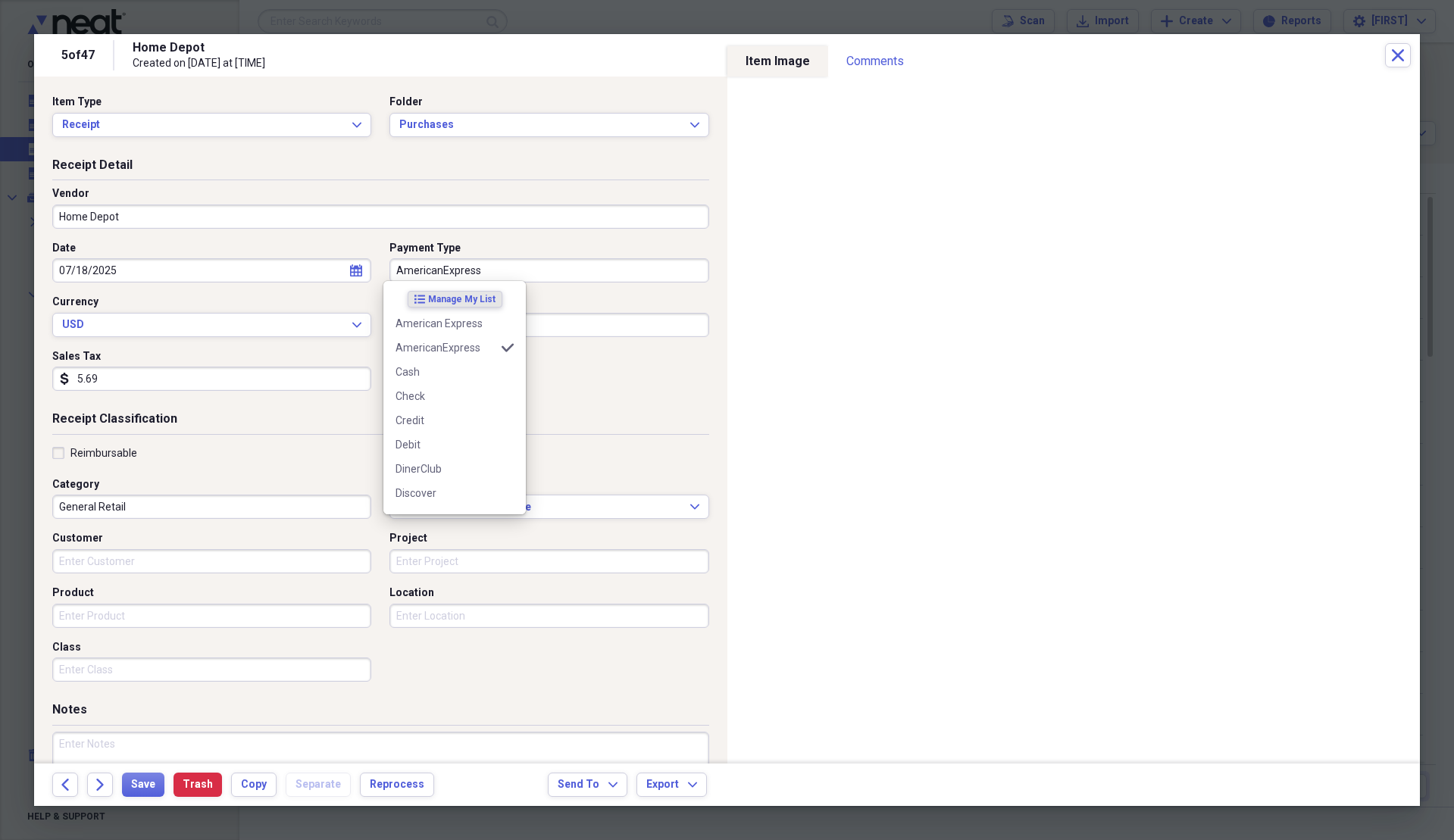 click on "AmericanExpress" at bounding box center [549, 270] 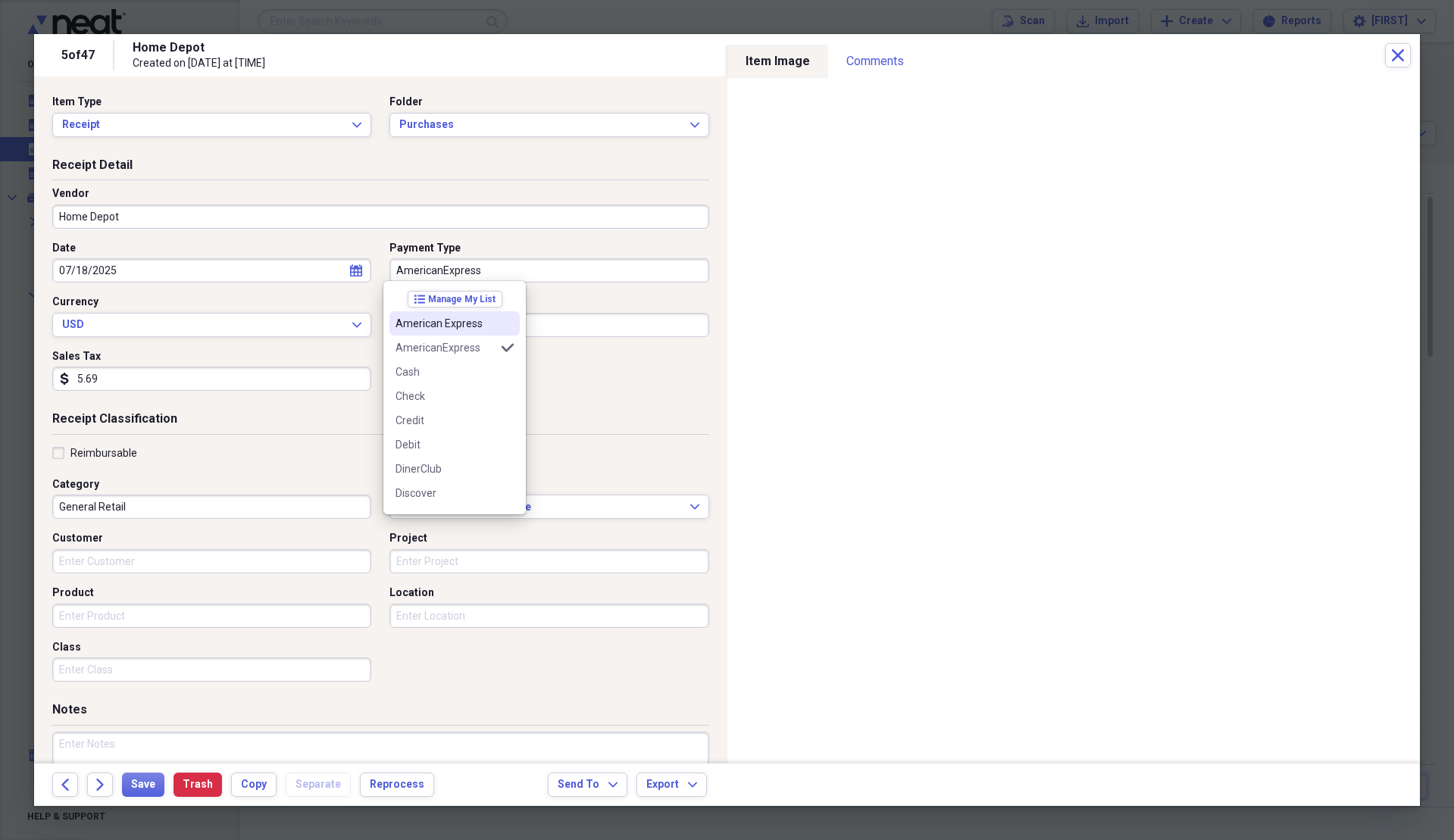 click on "American Express" at bounding box center (455, 323) 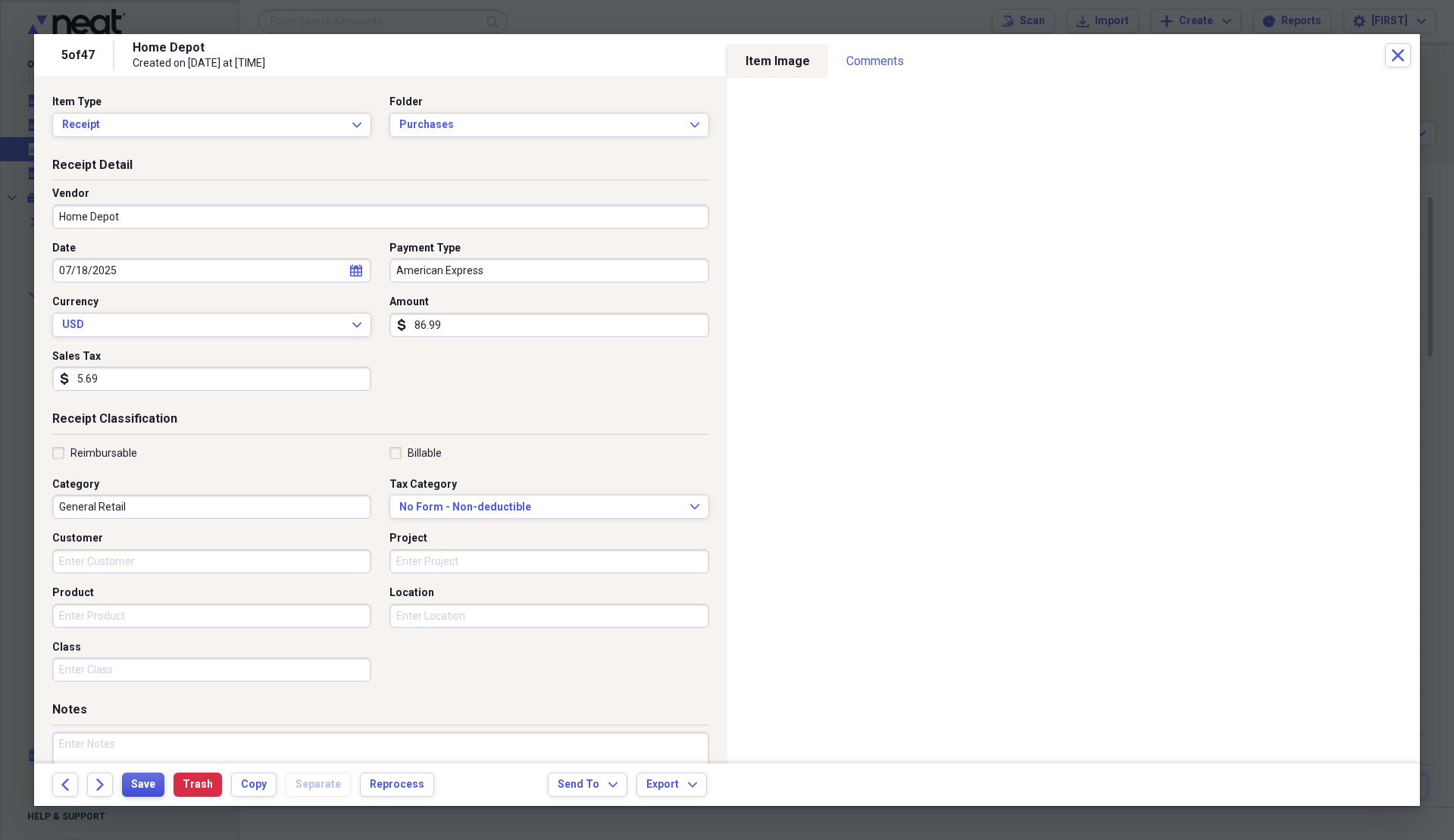 click on "Save" at bounding box center [143, 785] 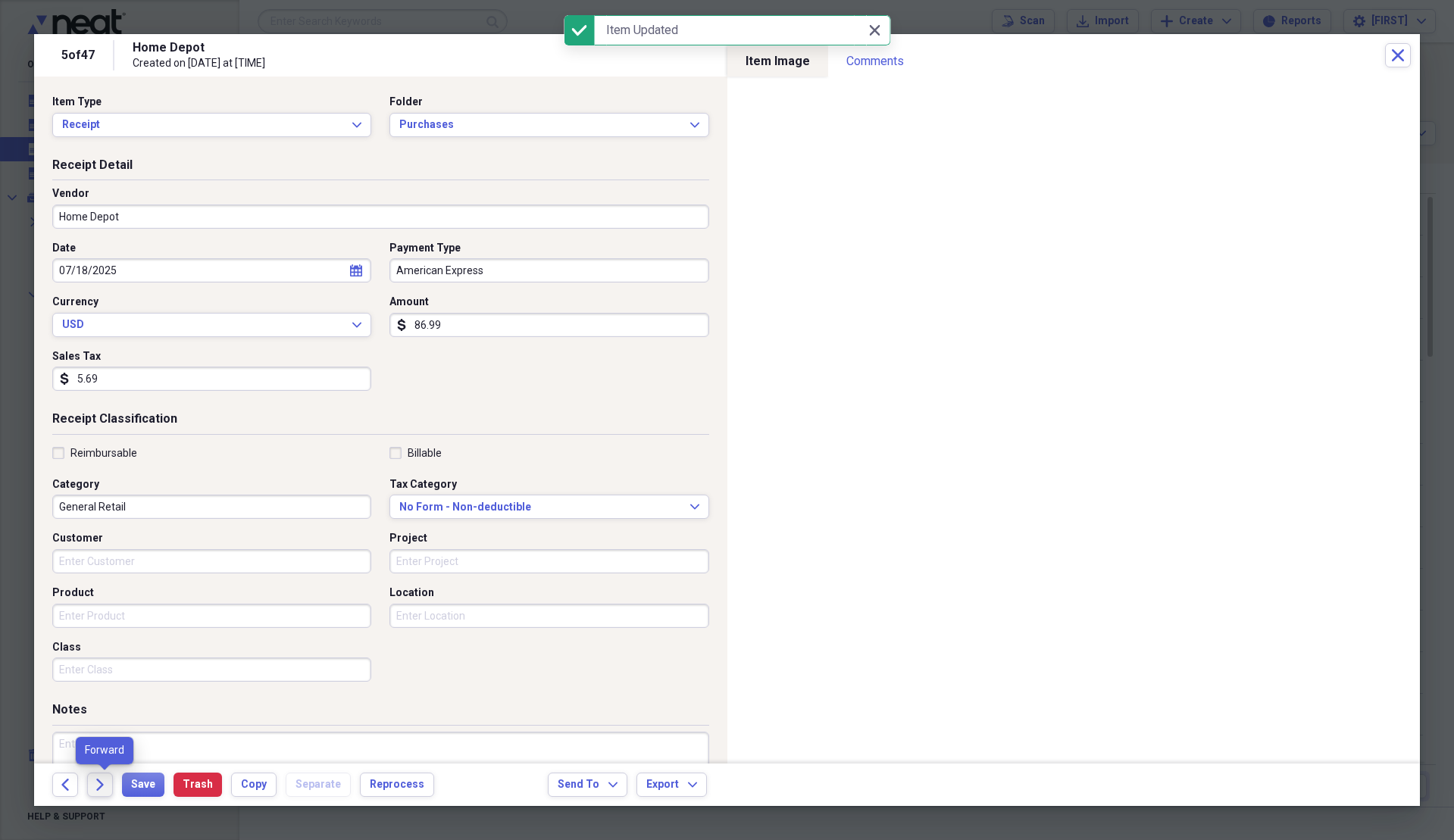 click on "Forward" 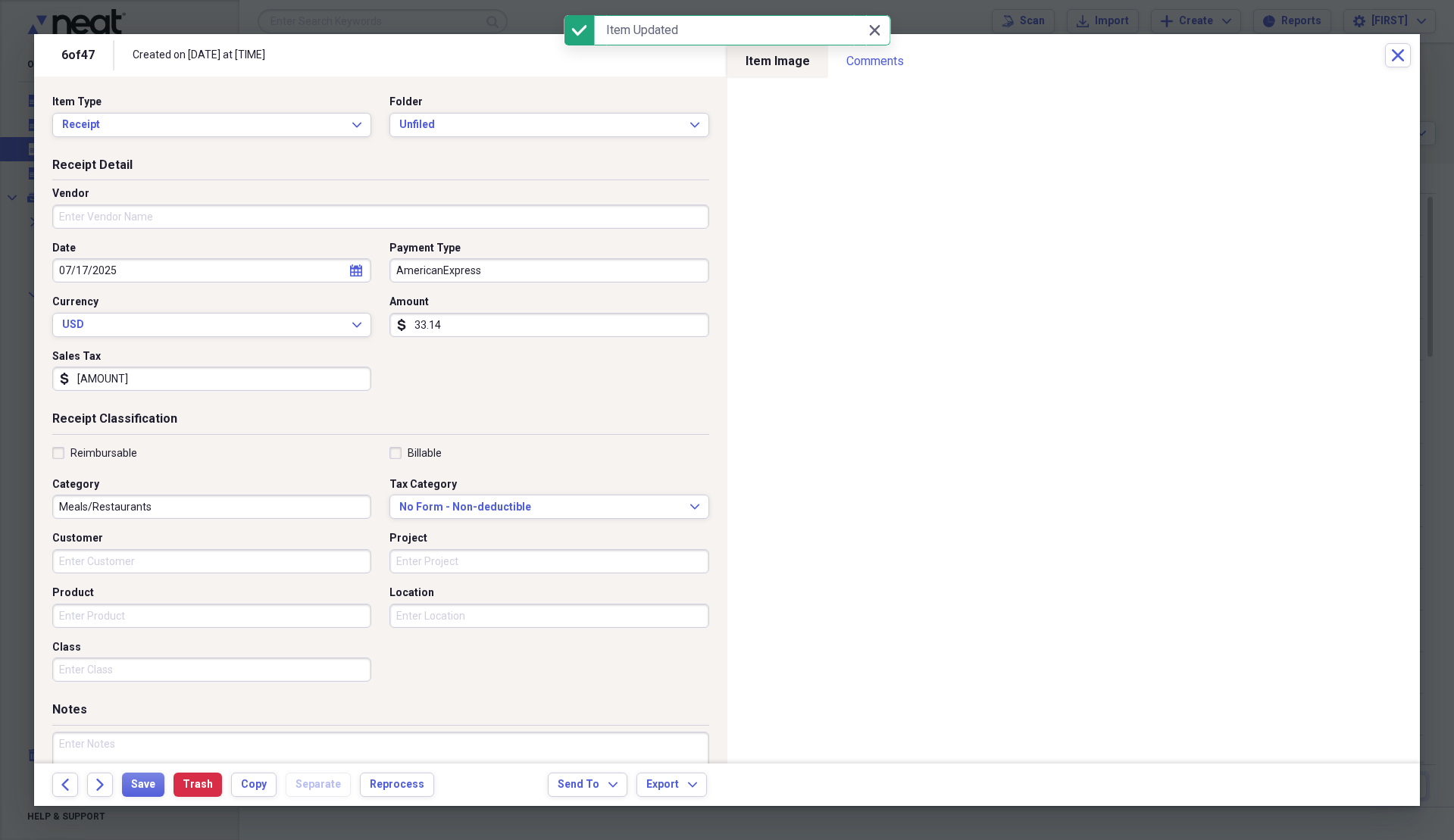 click on "Vendor" at bounding box center [380, 214] 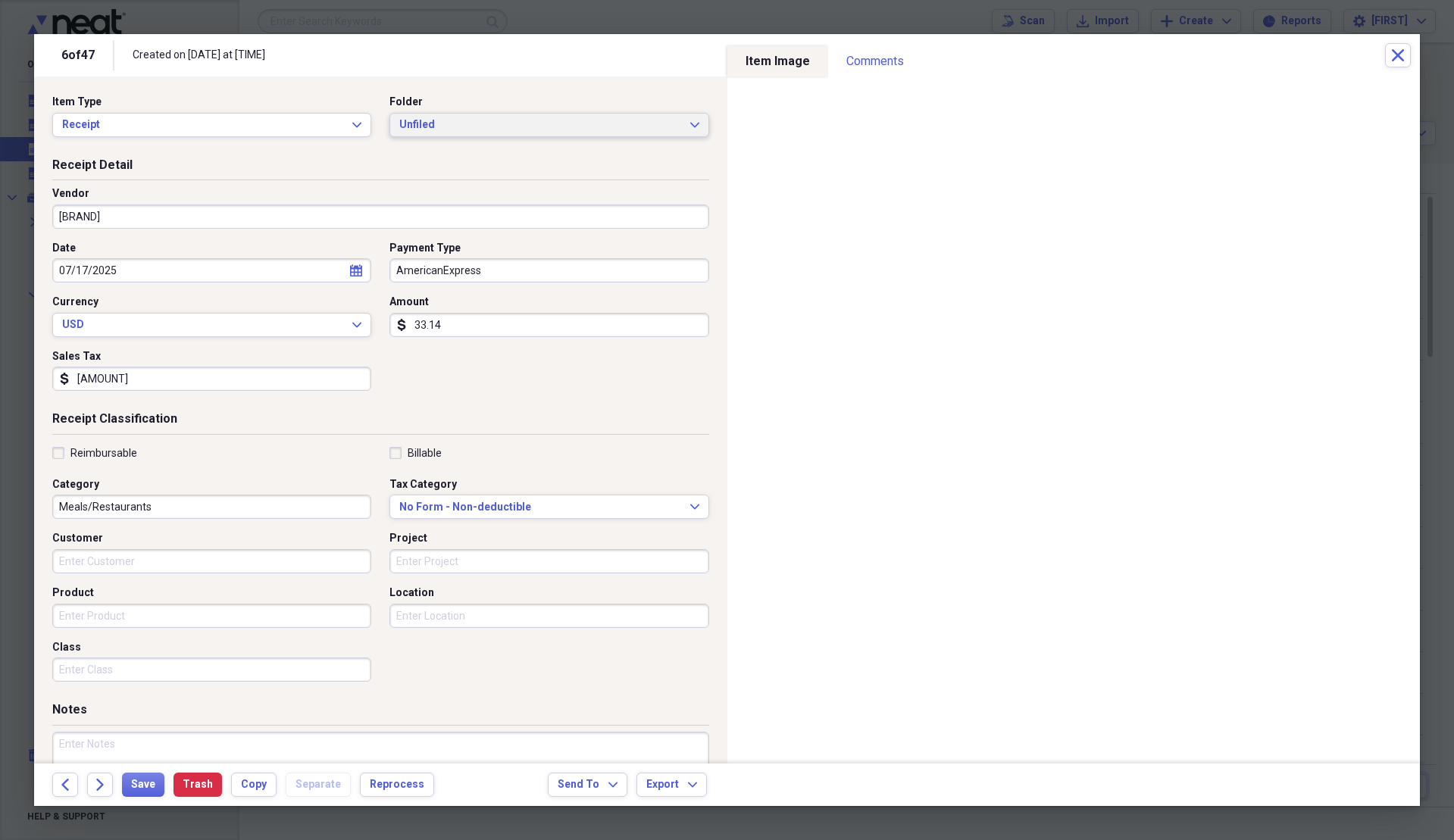 type on "[BRAND]" 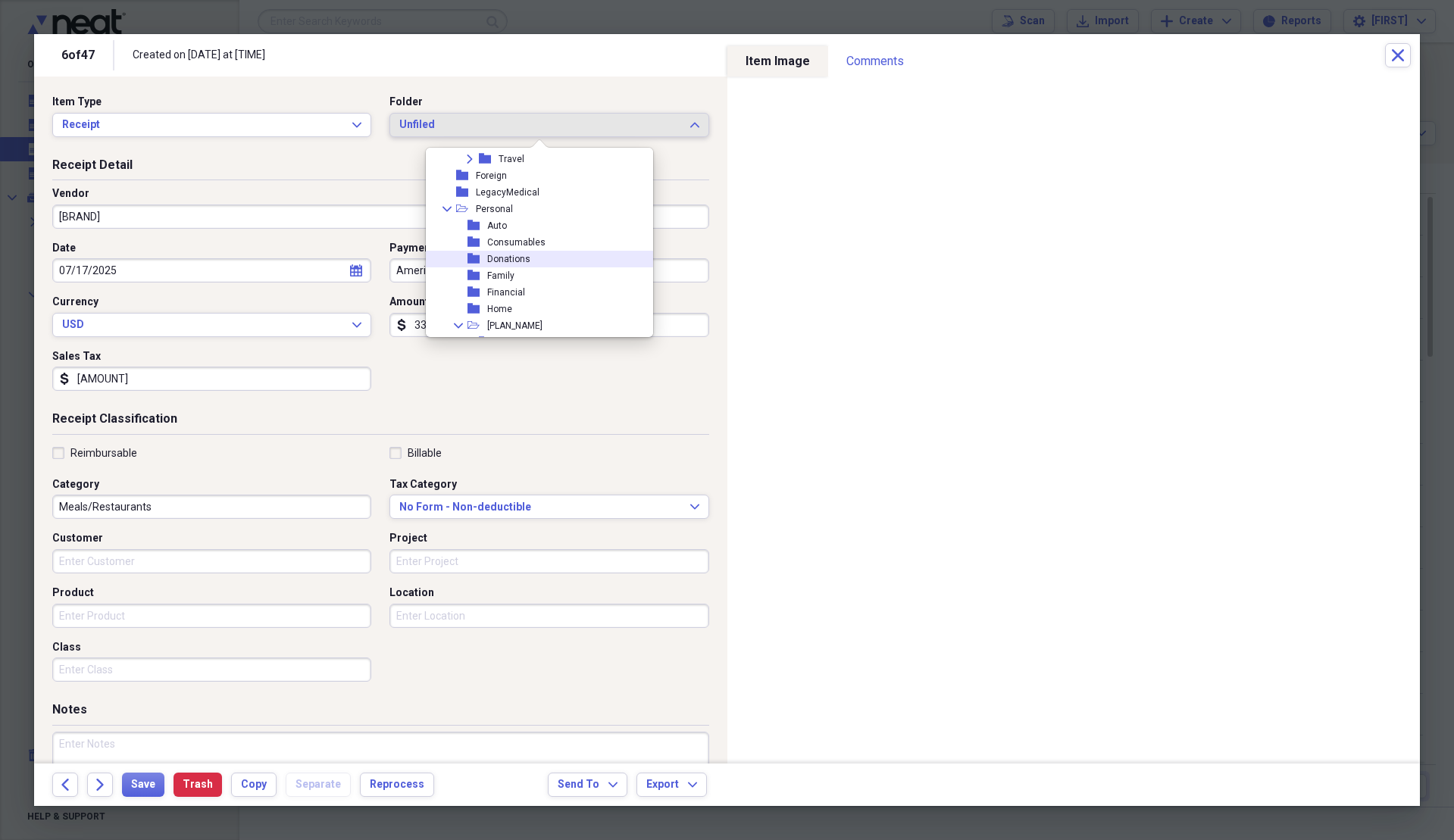 scroll, scrollTop: 227, scrollLeft: 0, axis: vertical 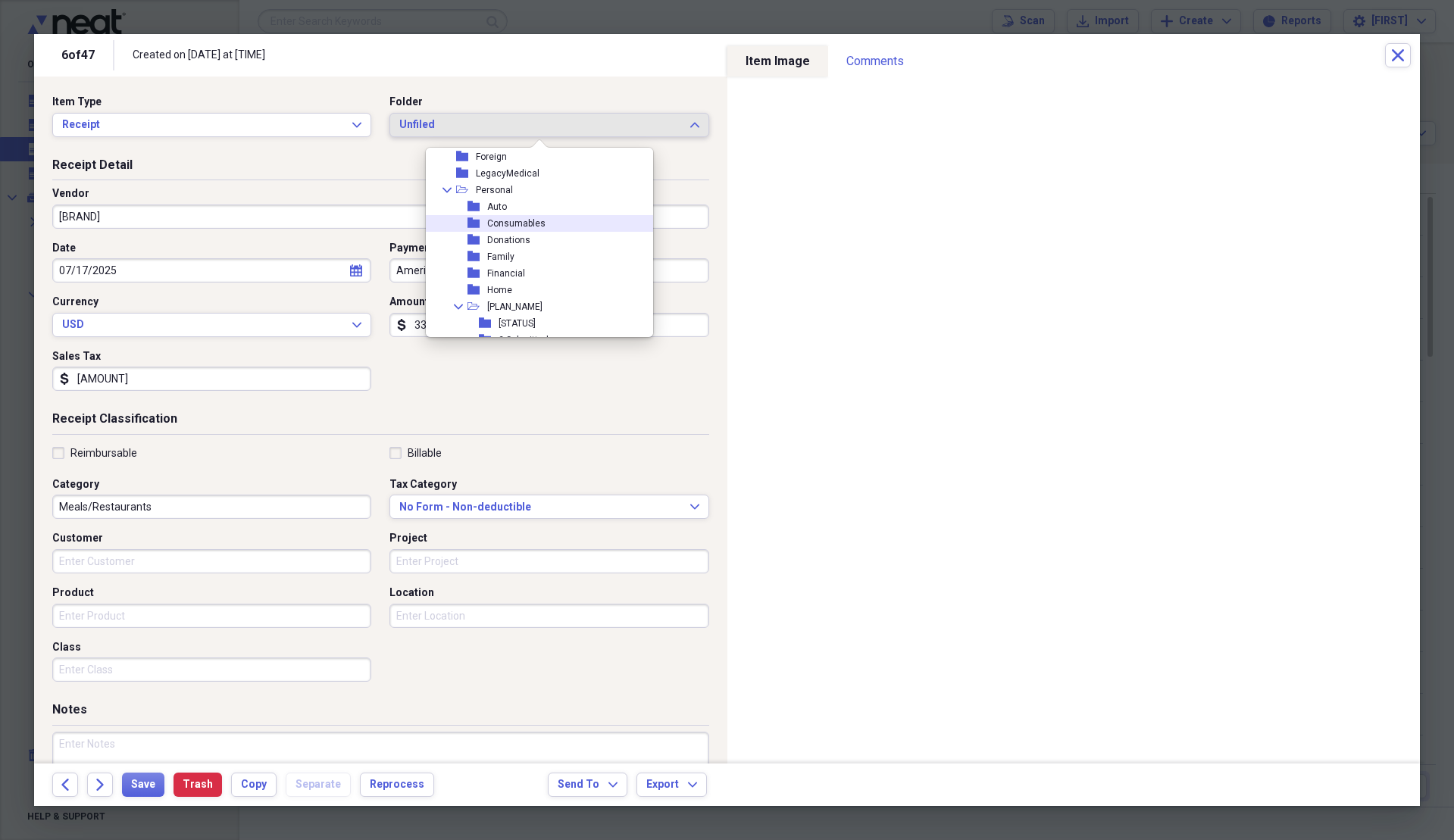 click on "Consumables" at bounding box center (516, 223) 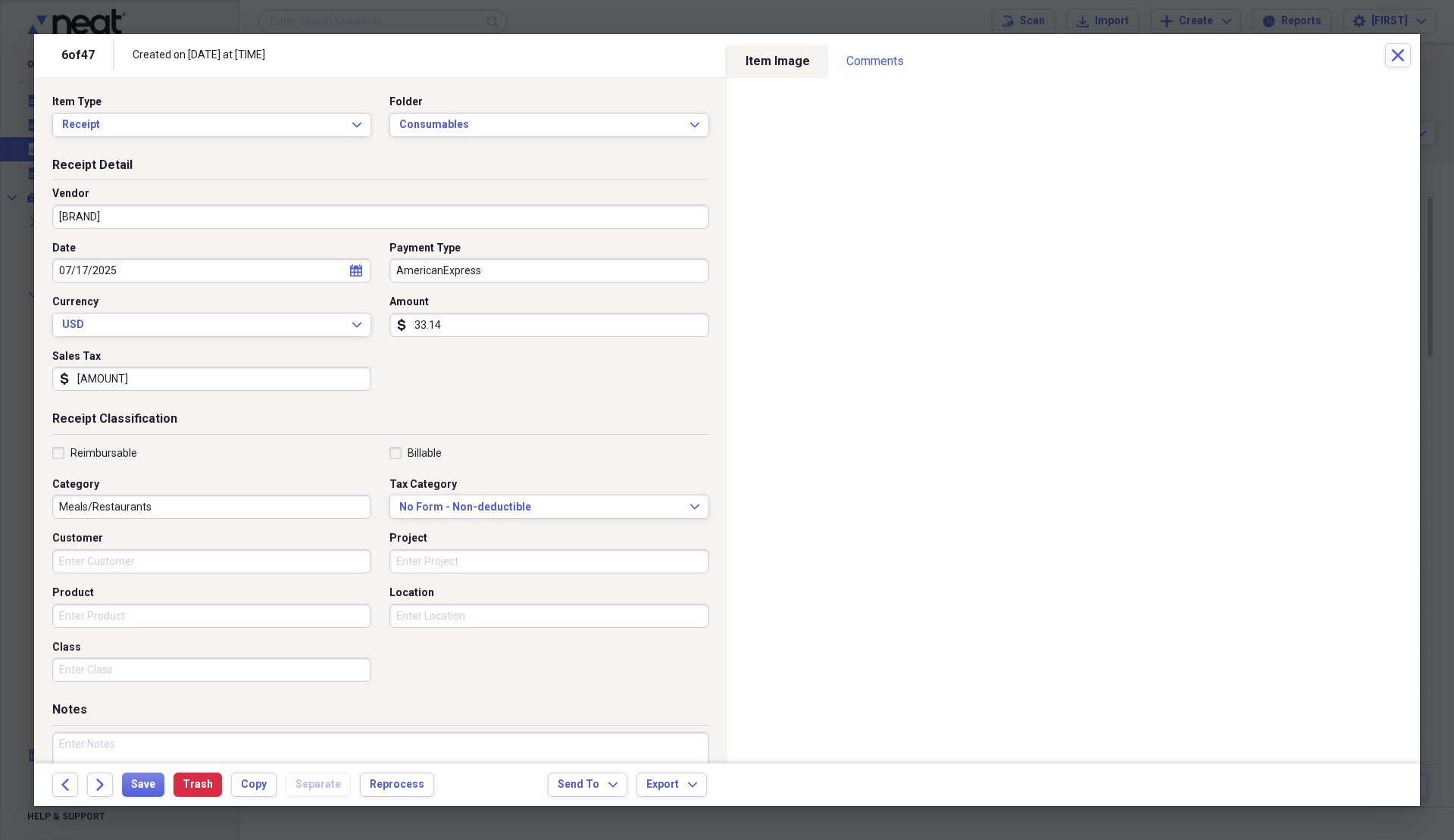 click on "[AMOUNT]" at bounding box center [211, 379] 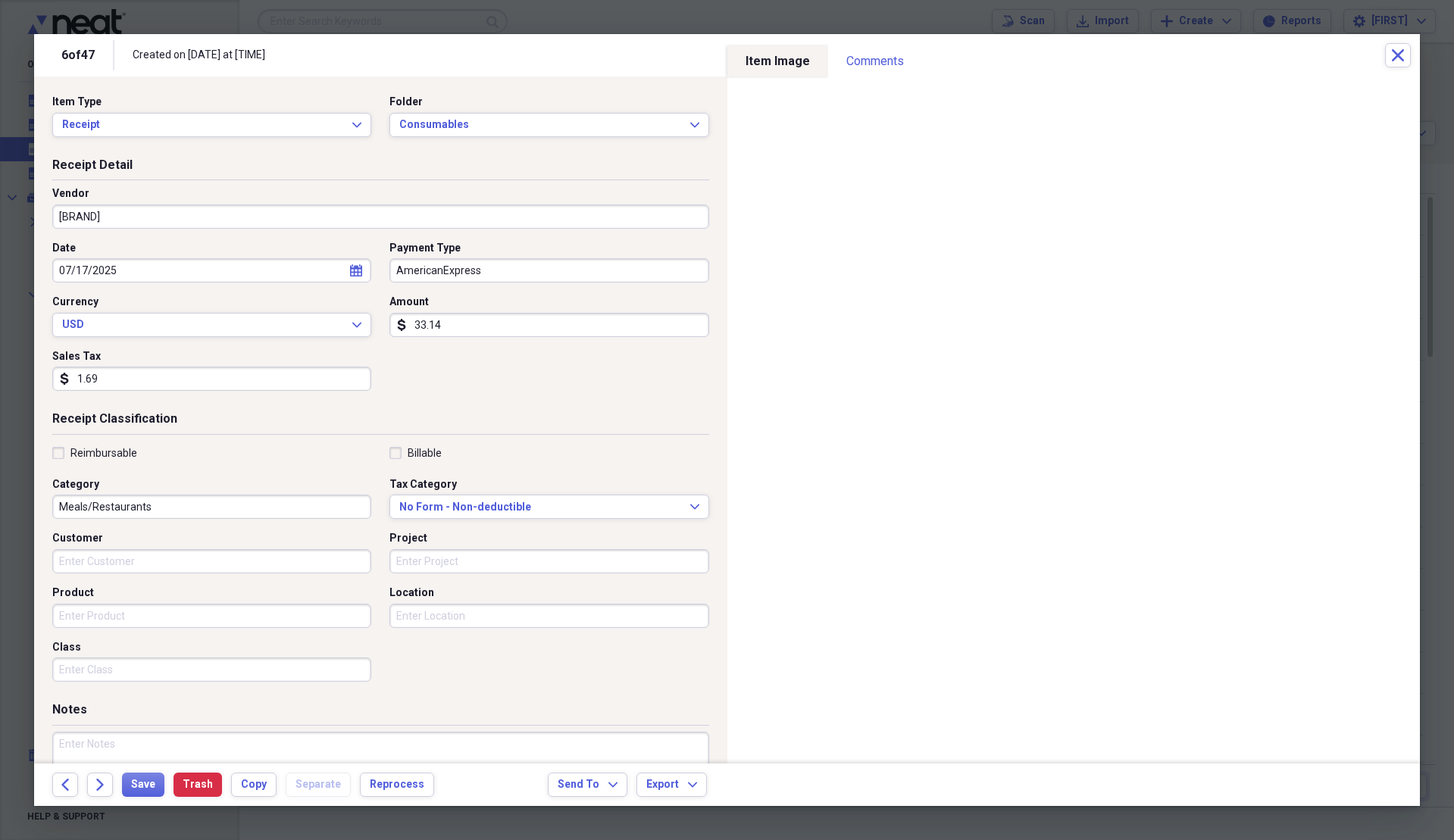 type on "1.69" 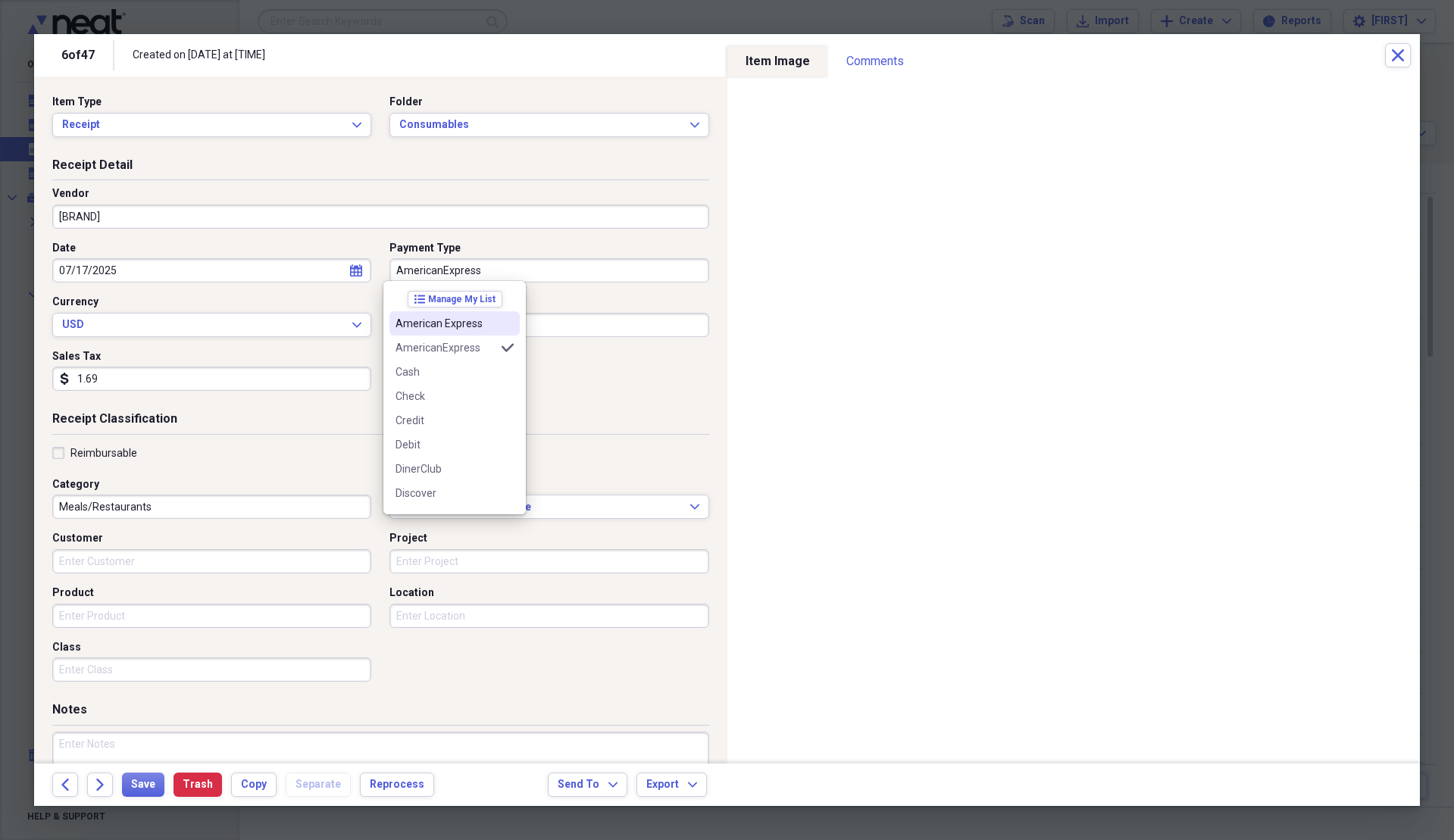 click on "American Express" at bounding box center (455, 323) 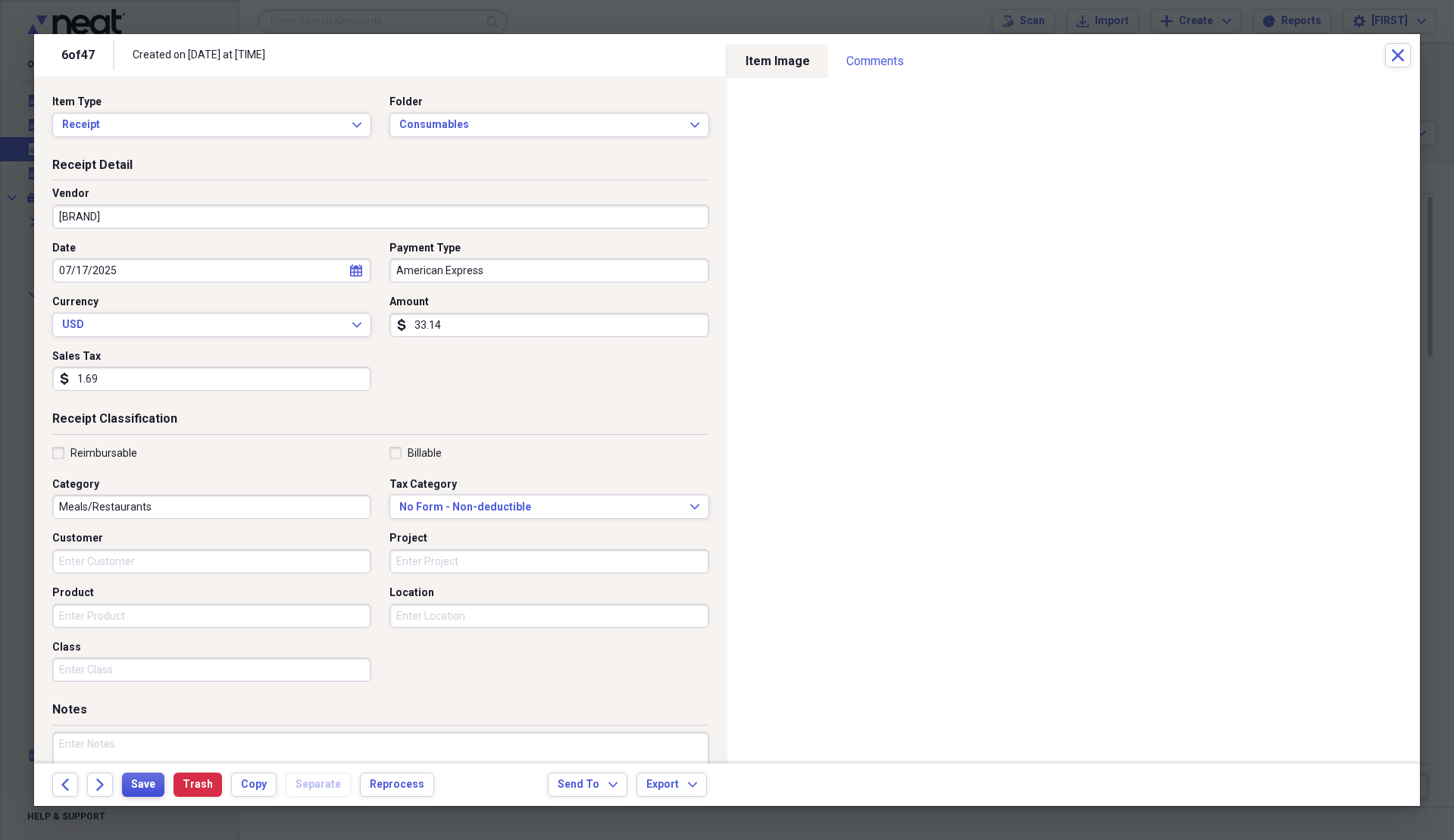 click on "Save" at bounding box center [143, 785] 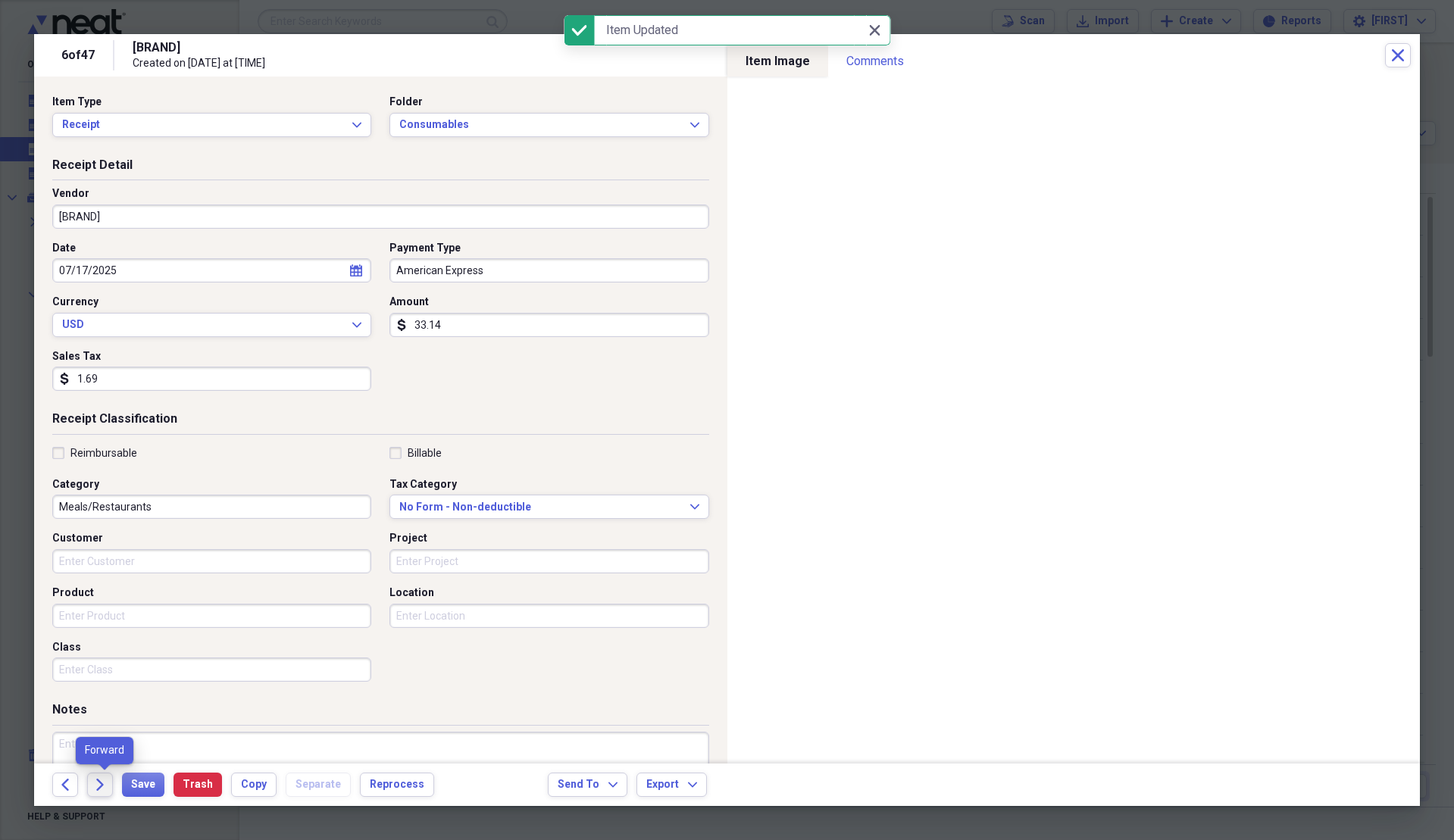 click on "Forward" 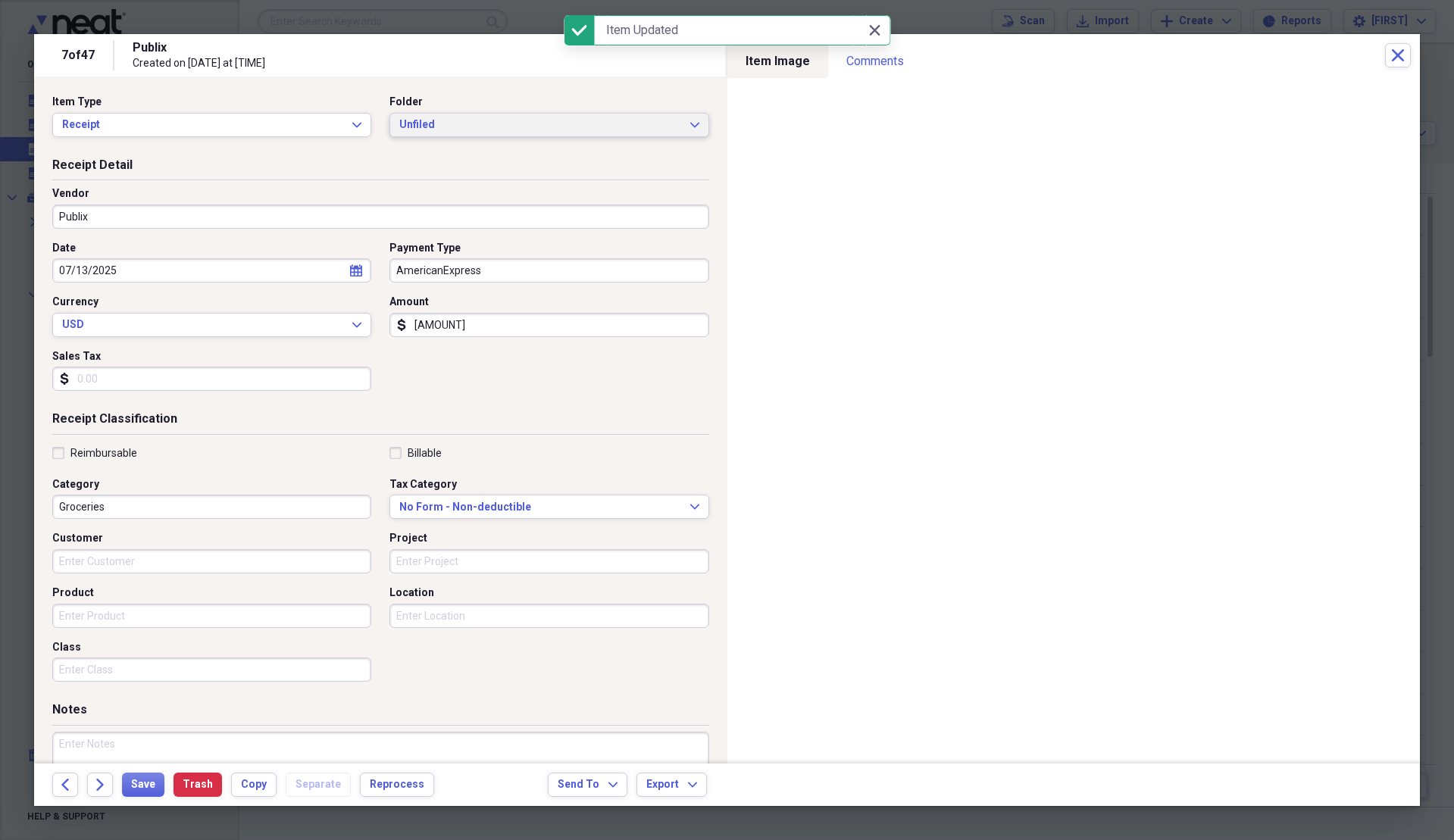 click on "Unfiled" at bounding box center (539, 125) 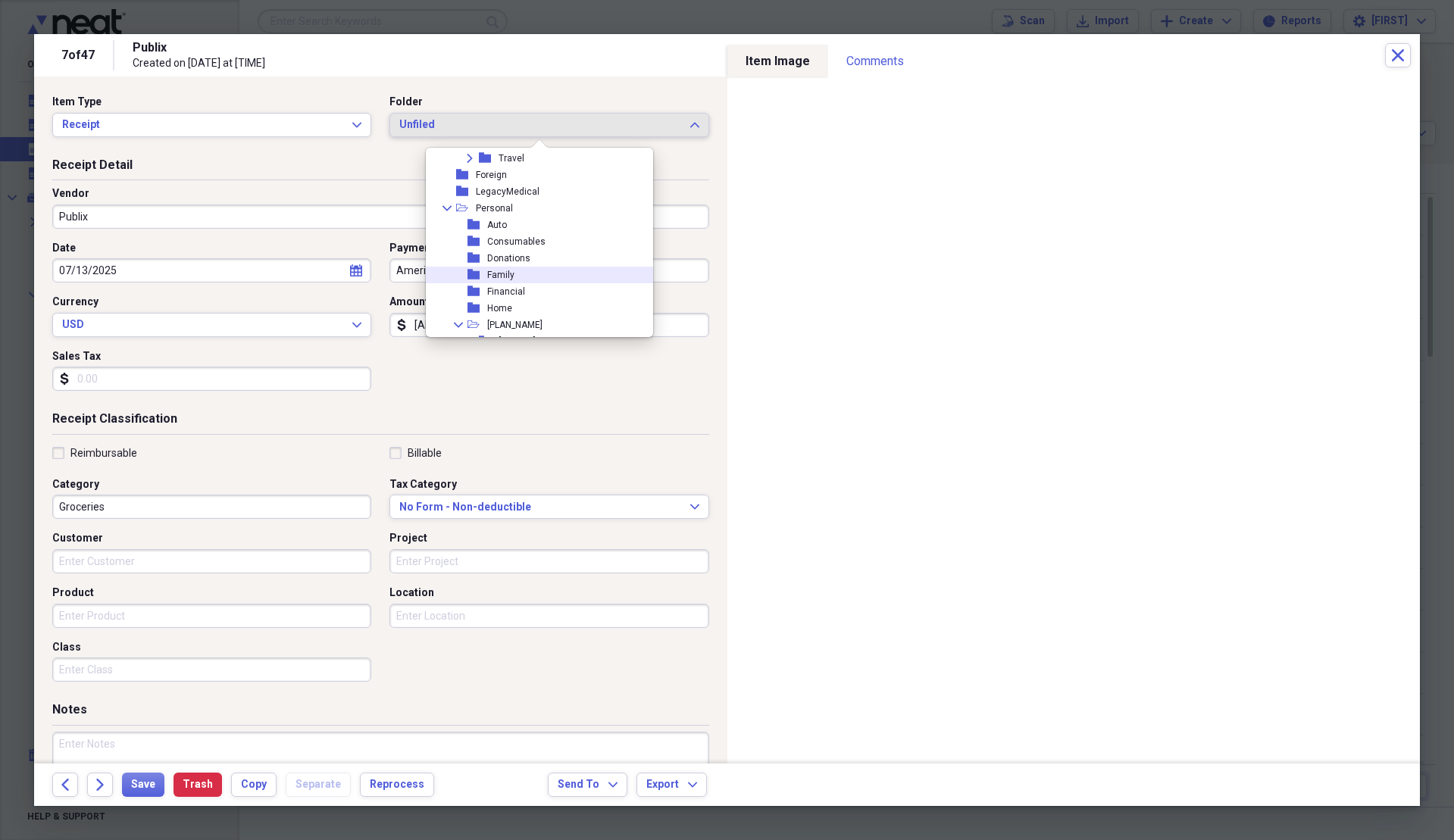 scroll, scrollTop: 227, scrollLeft: 0, axis: vertical 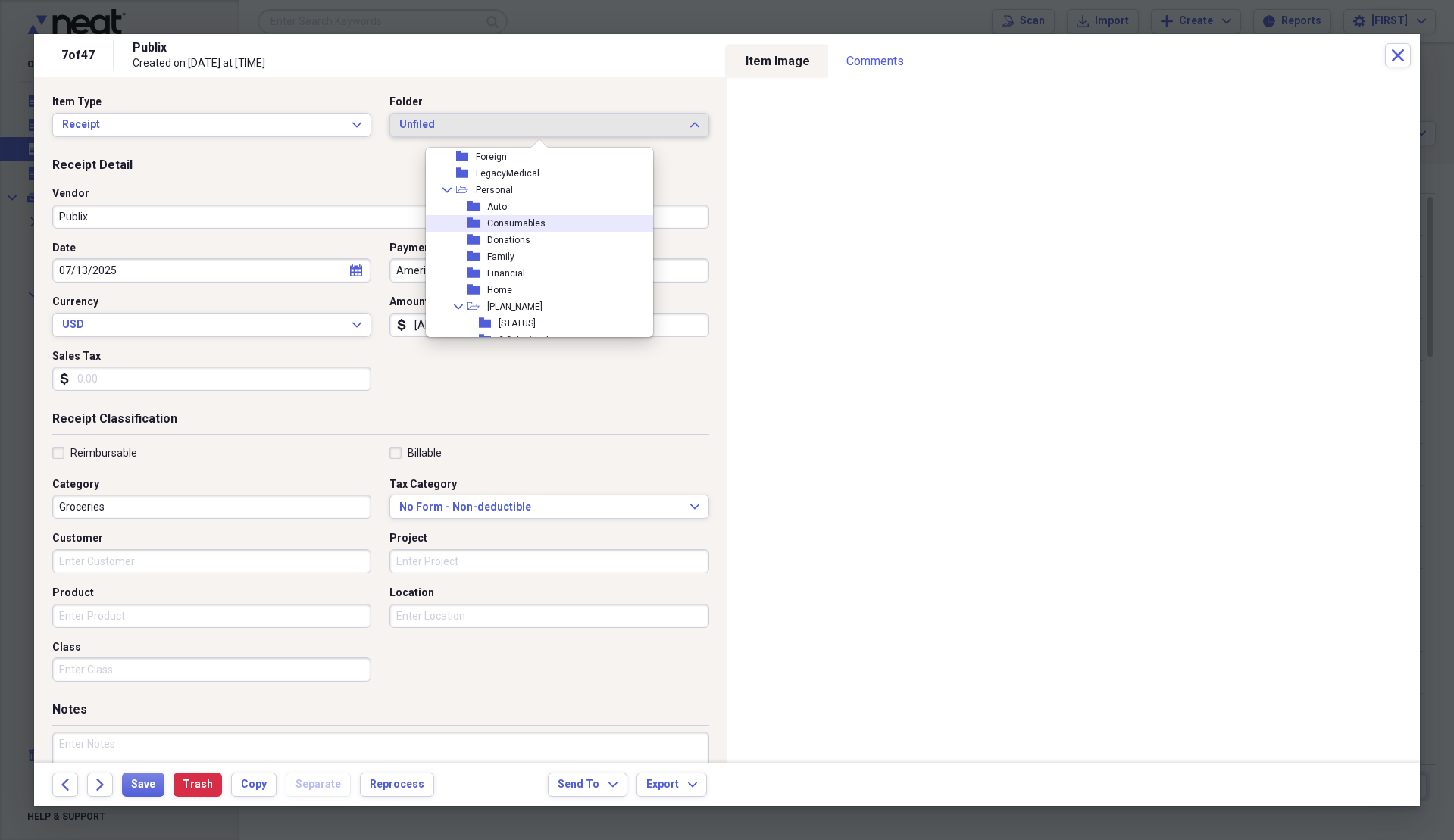 click on "Consumables" at bounding box center (516, 223) 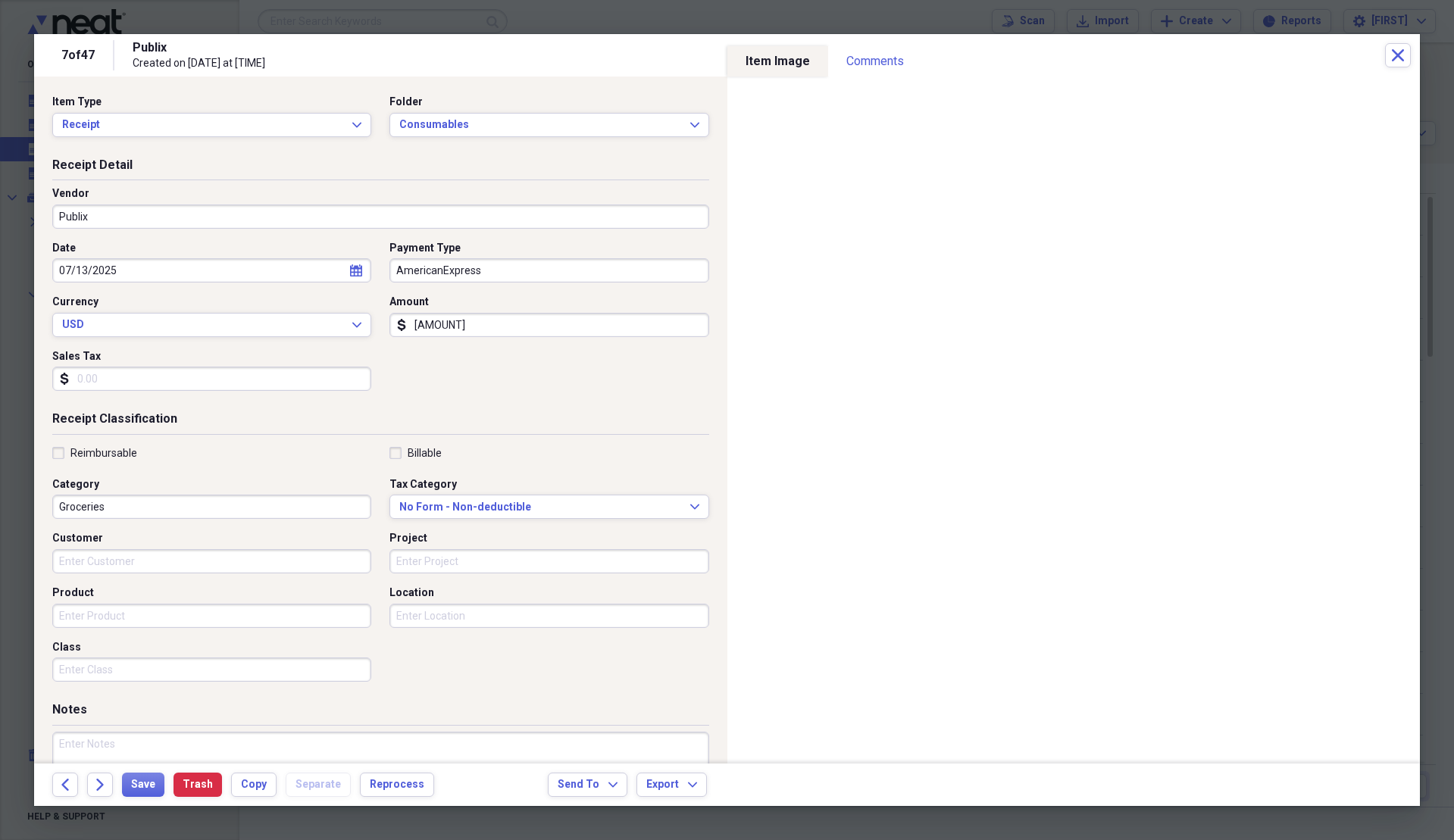 click on "Sales Tax" at bounding box center (211, 379) 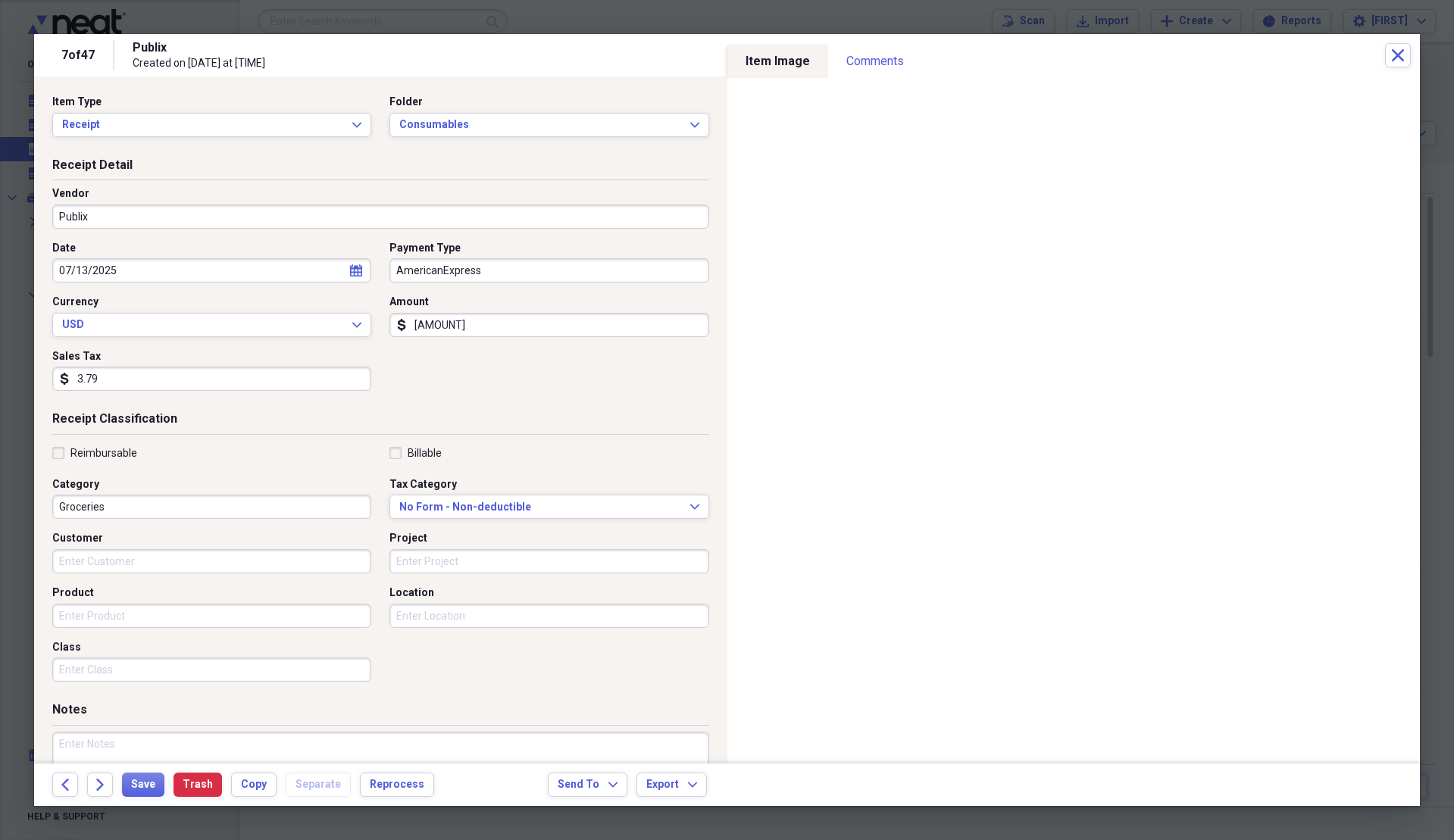type on "3.79" 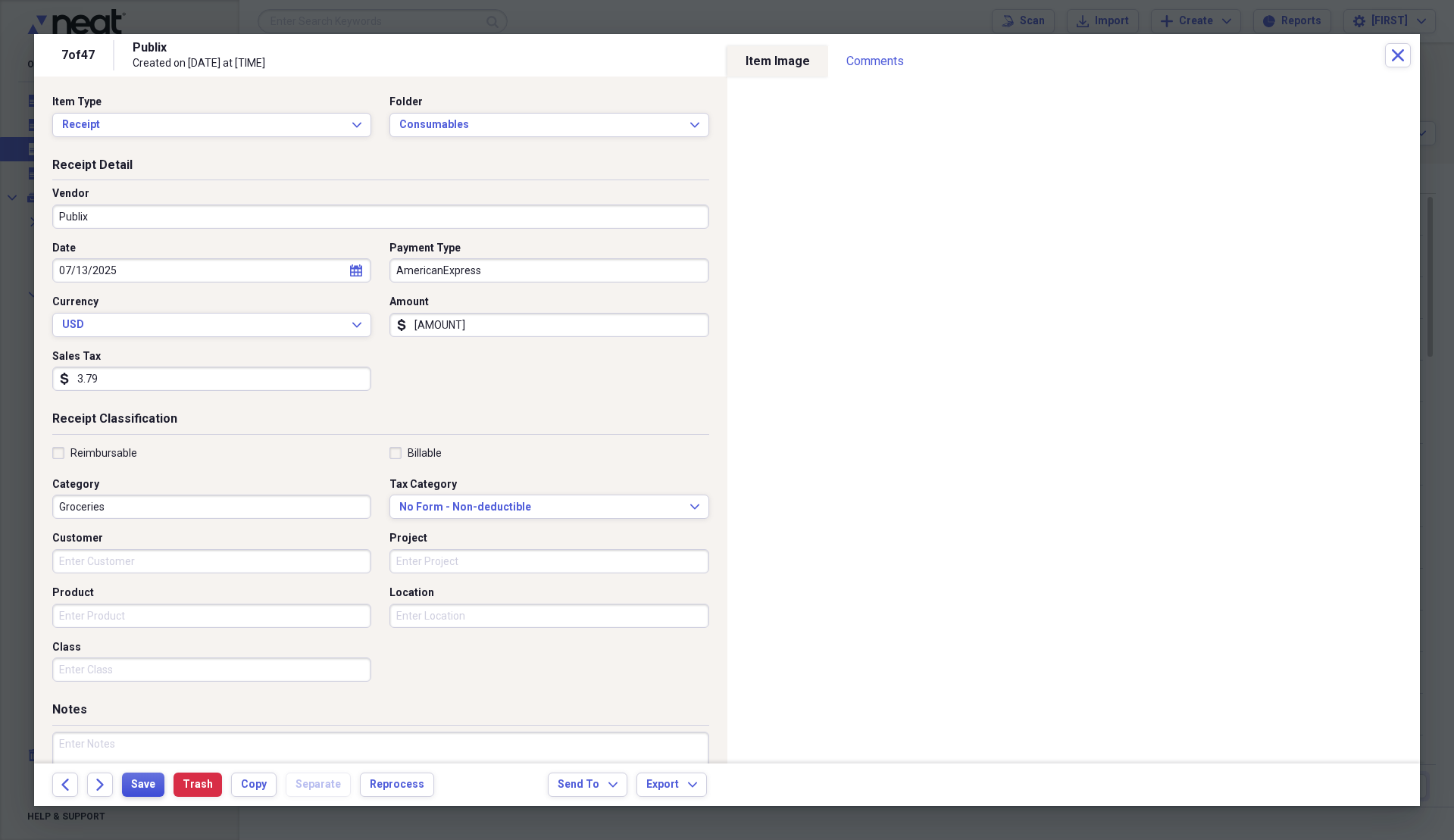 click on "Save" at bounding box center (143, 785) 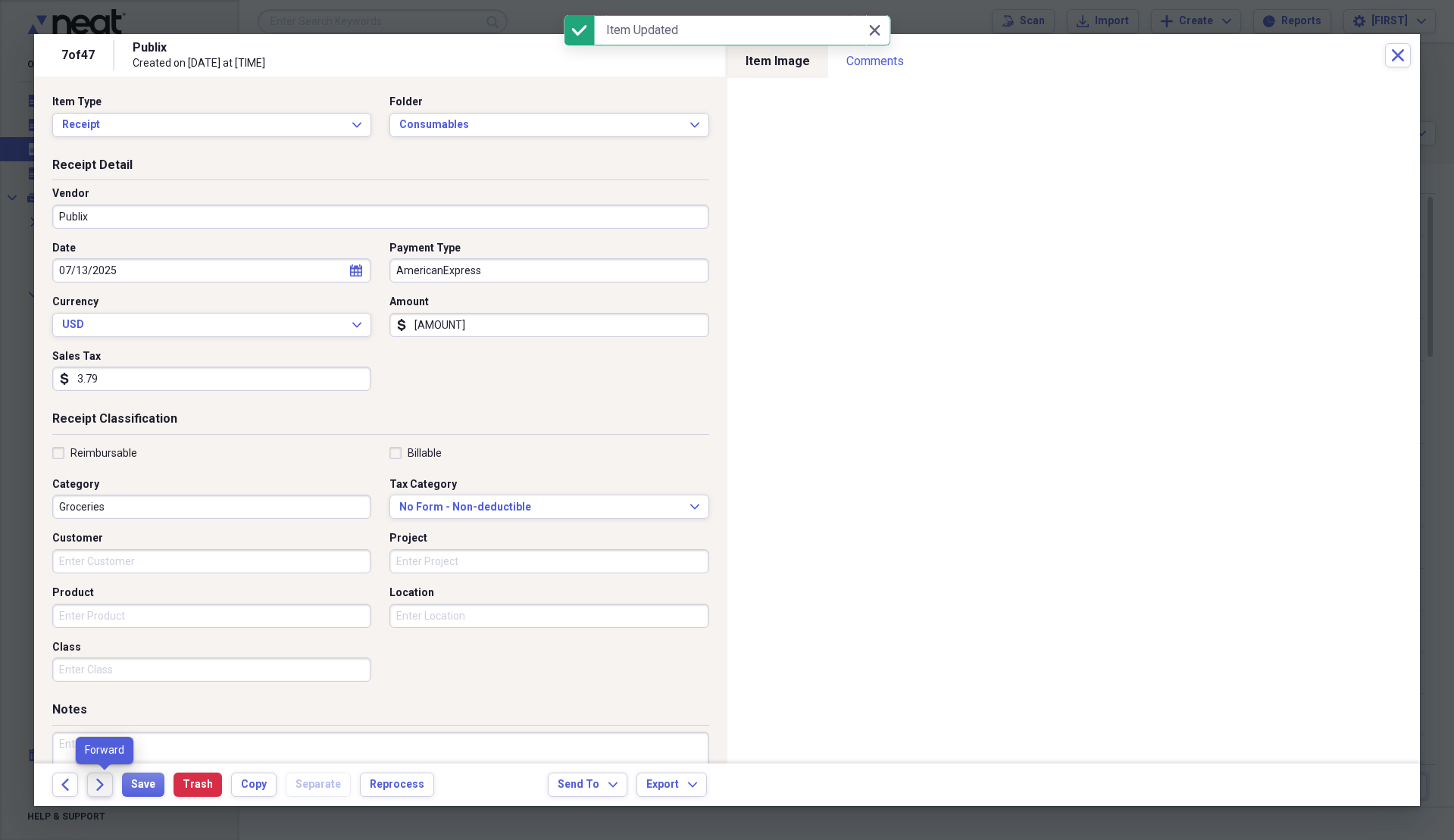 click on "Forward" 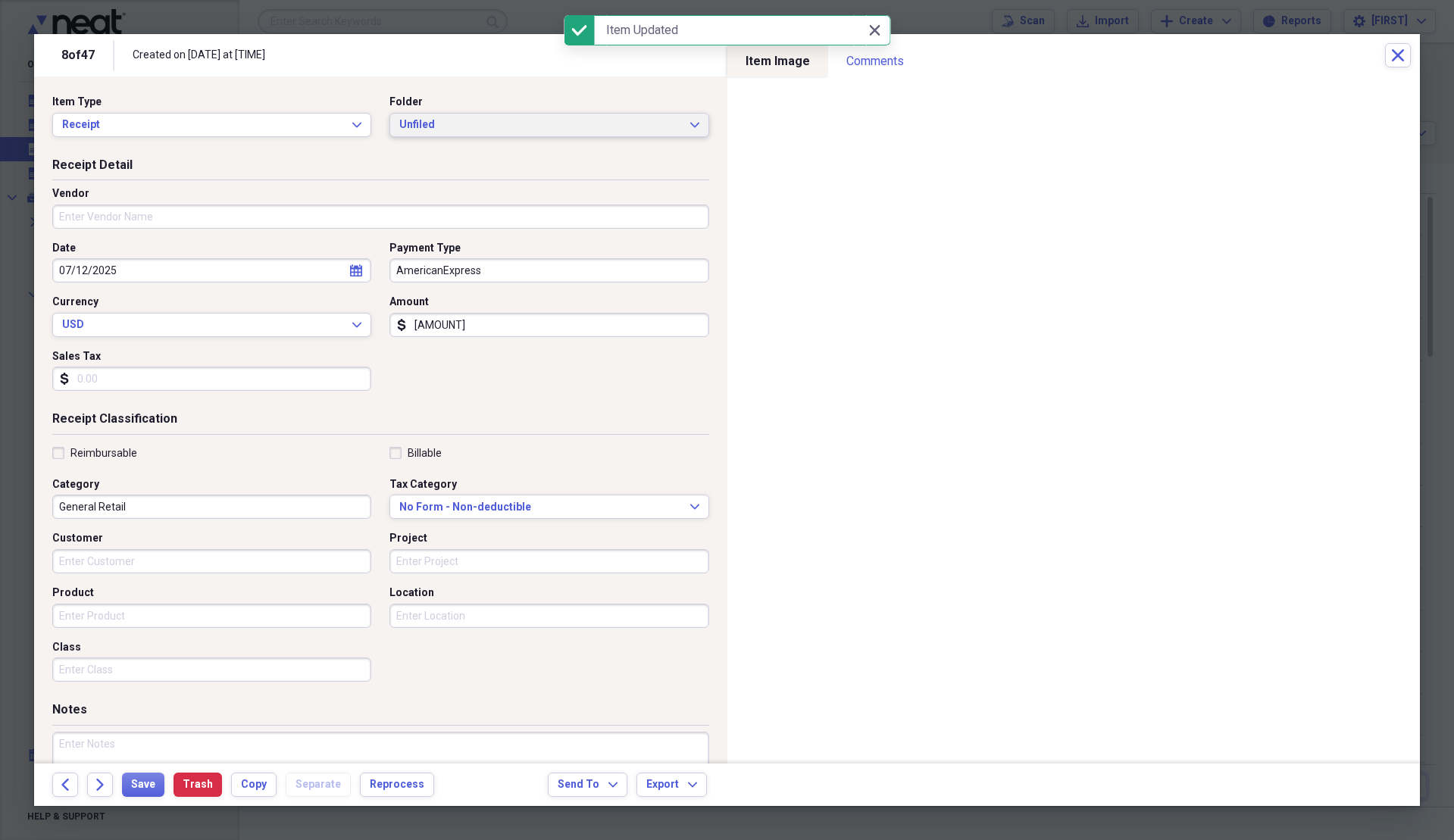 click on "Unfiled" at bounding box center [539, 125] 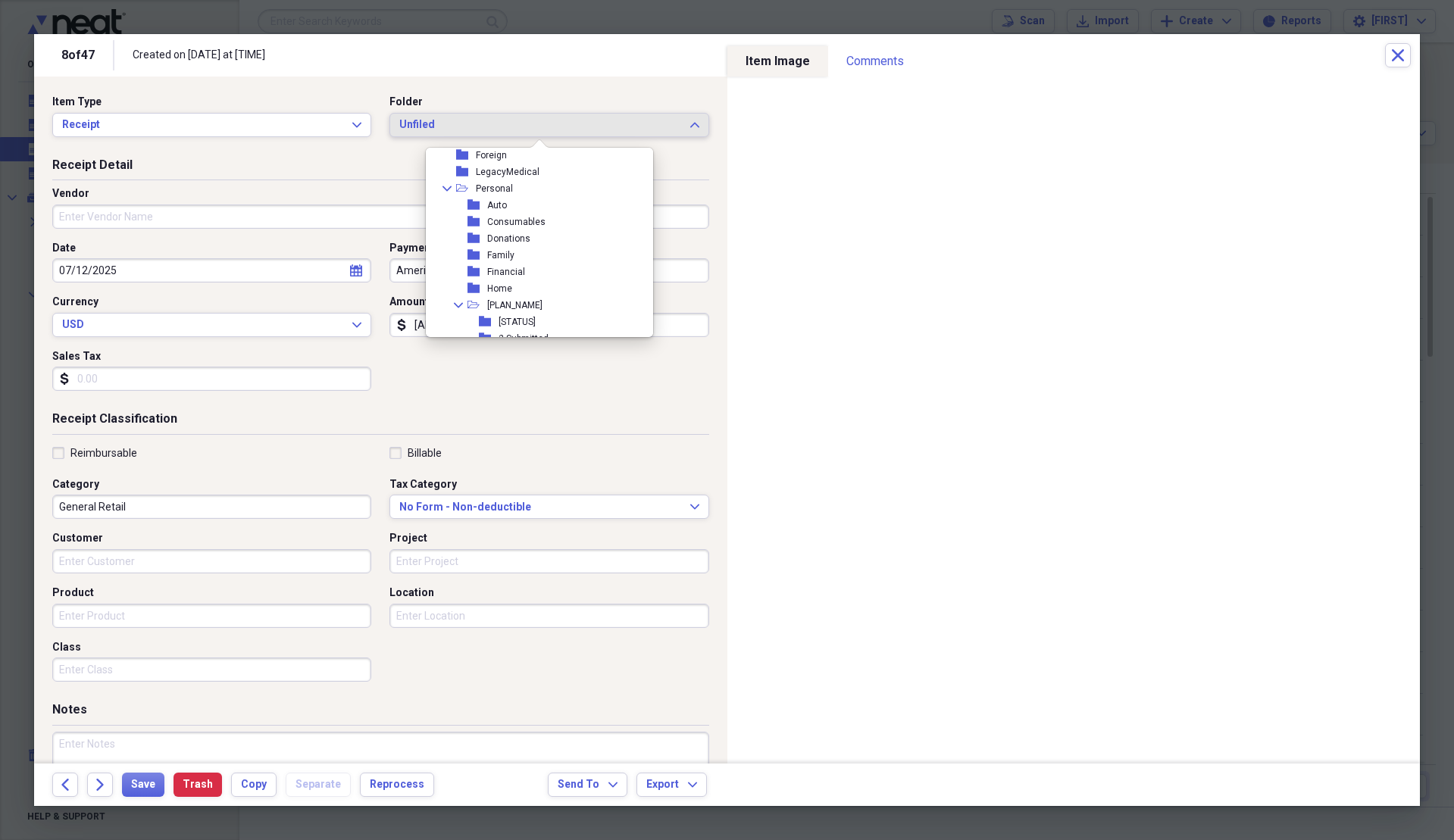scroll, scrollTop: 227, scrollLeft: 0, axis: vertical 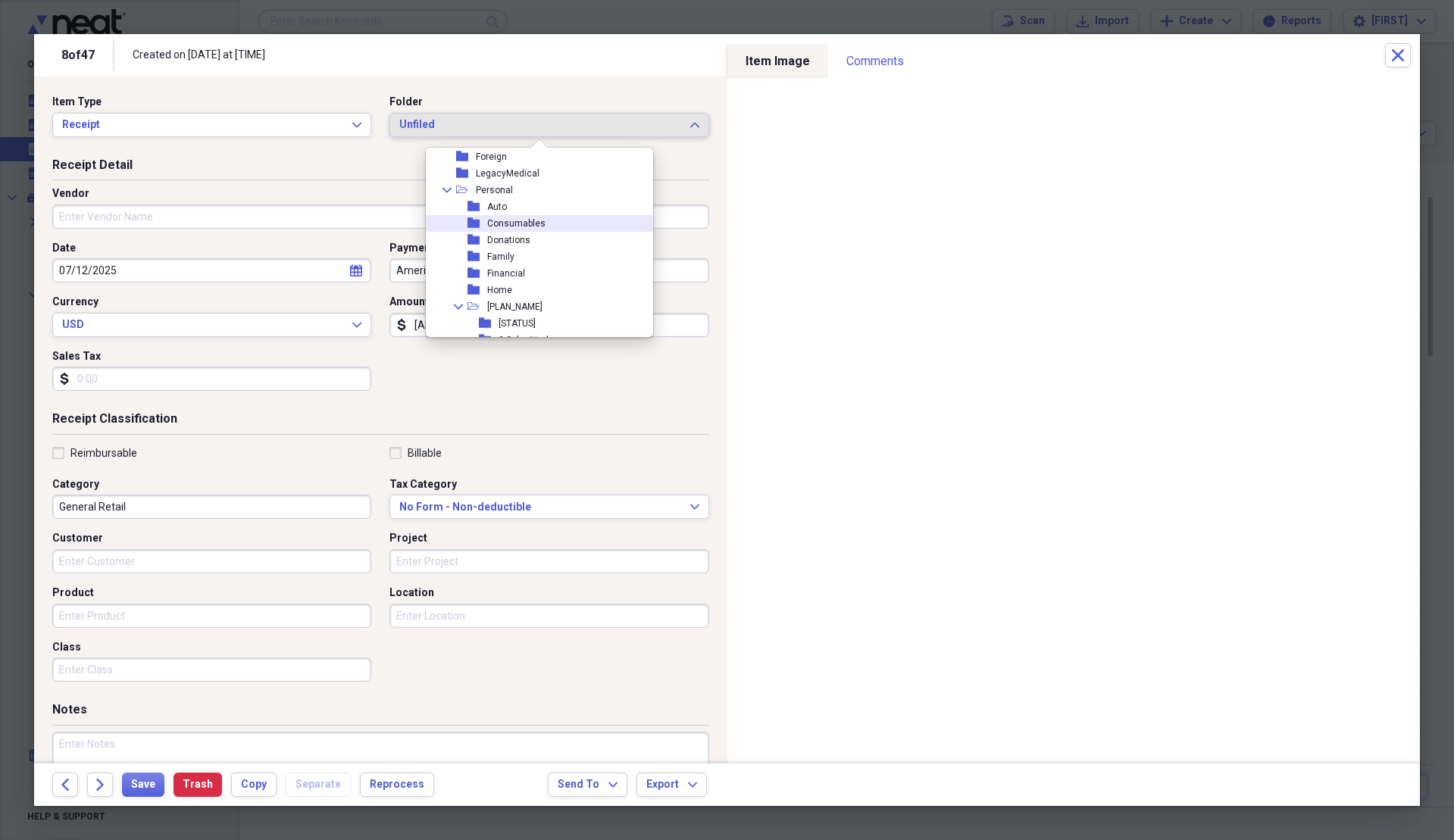 click on "Consumables" at bounding box center (516, 223) 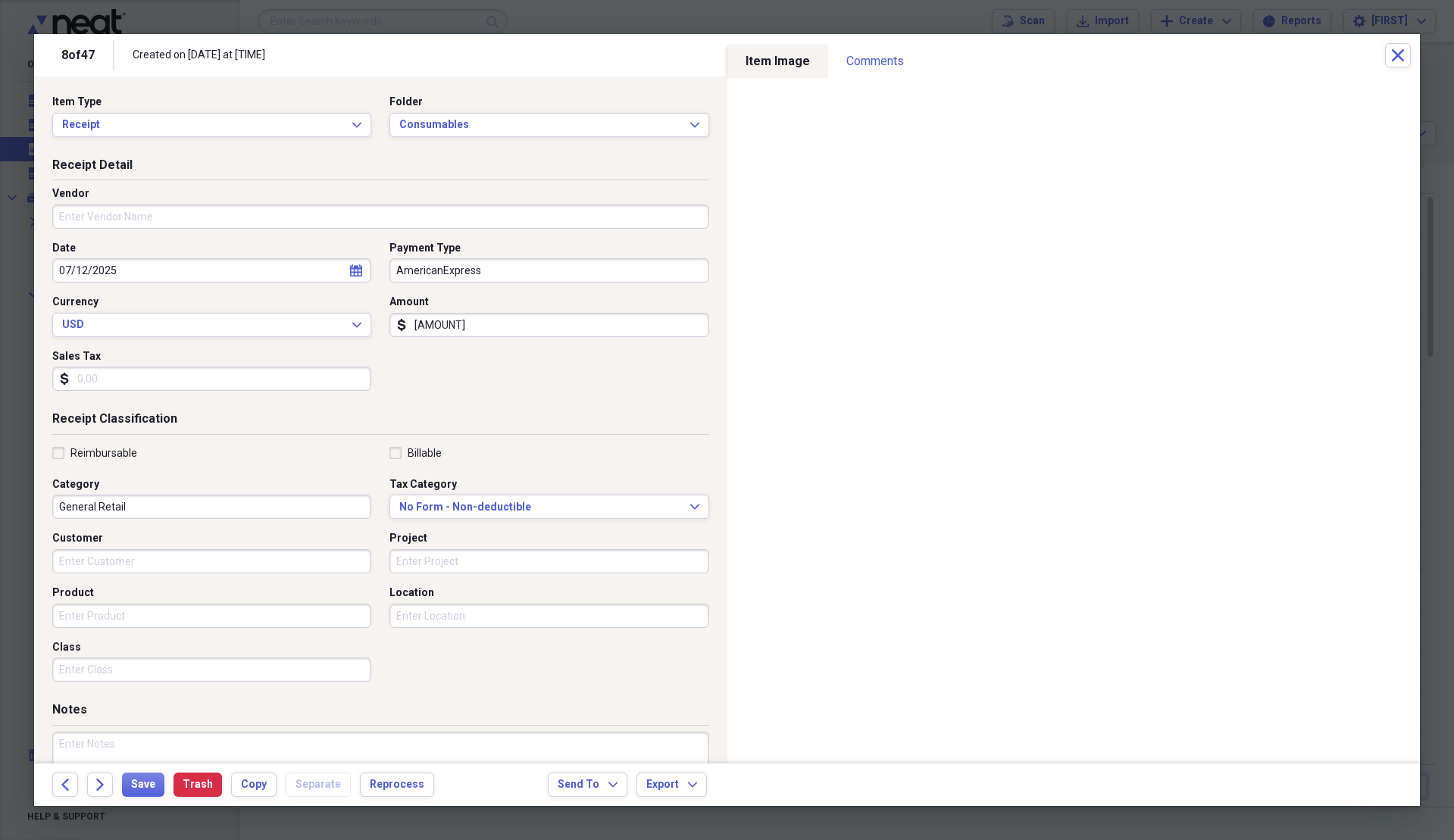 click on "Vendor" at bounding box center (380, 217) 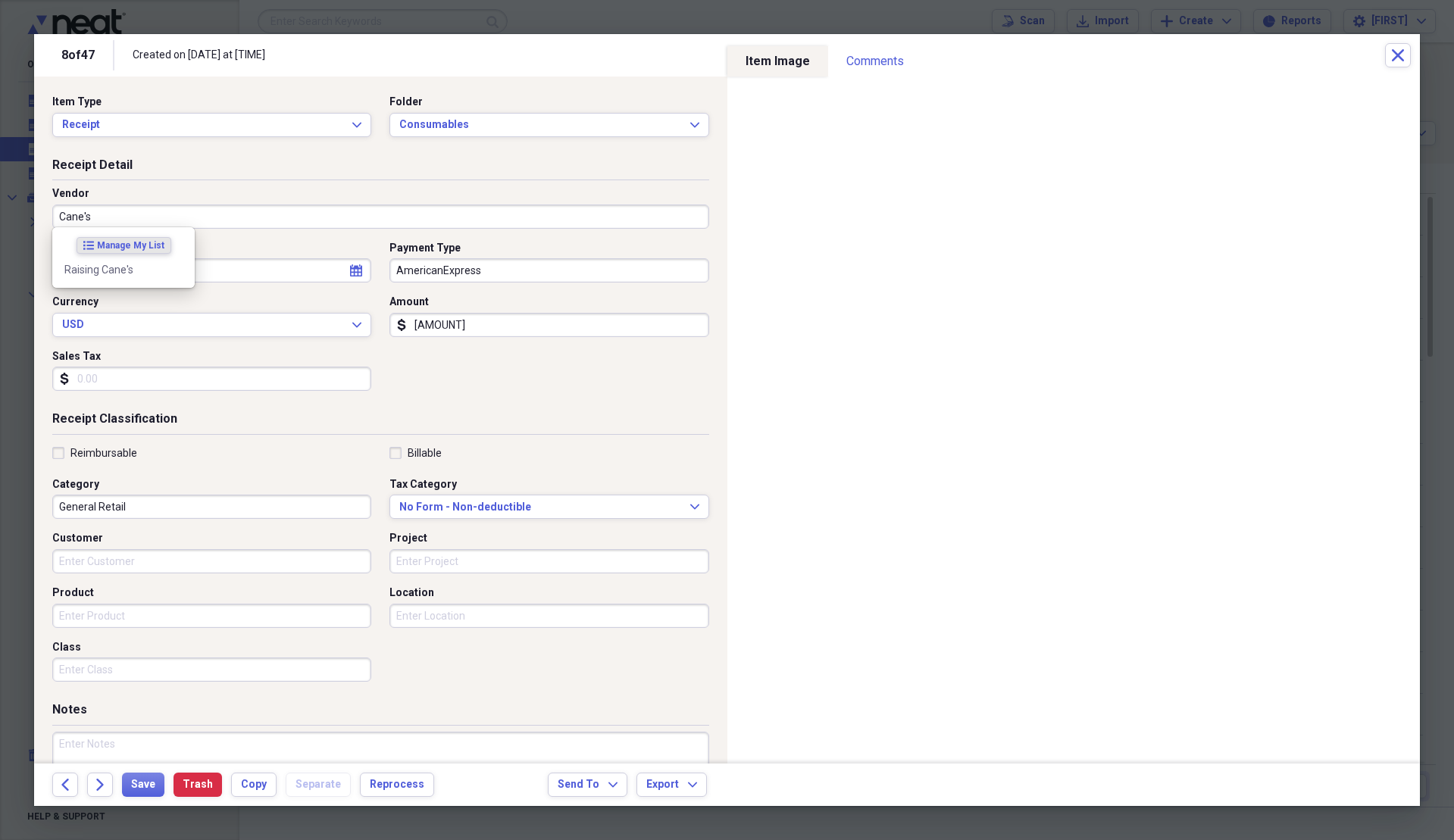 type on "Cane's" 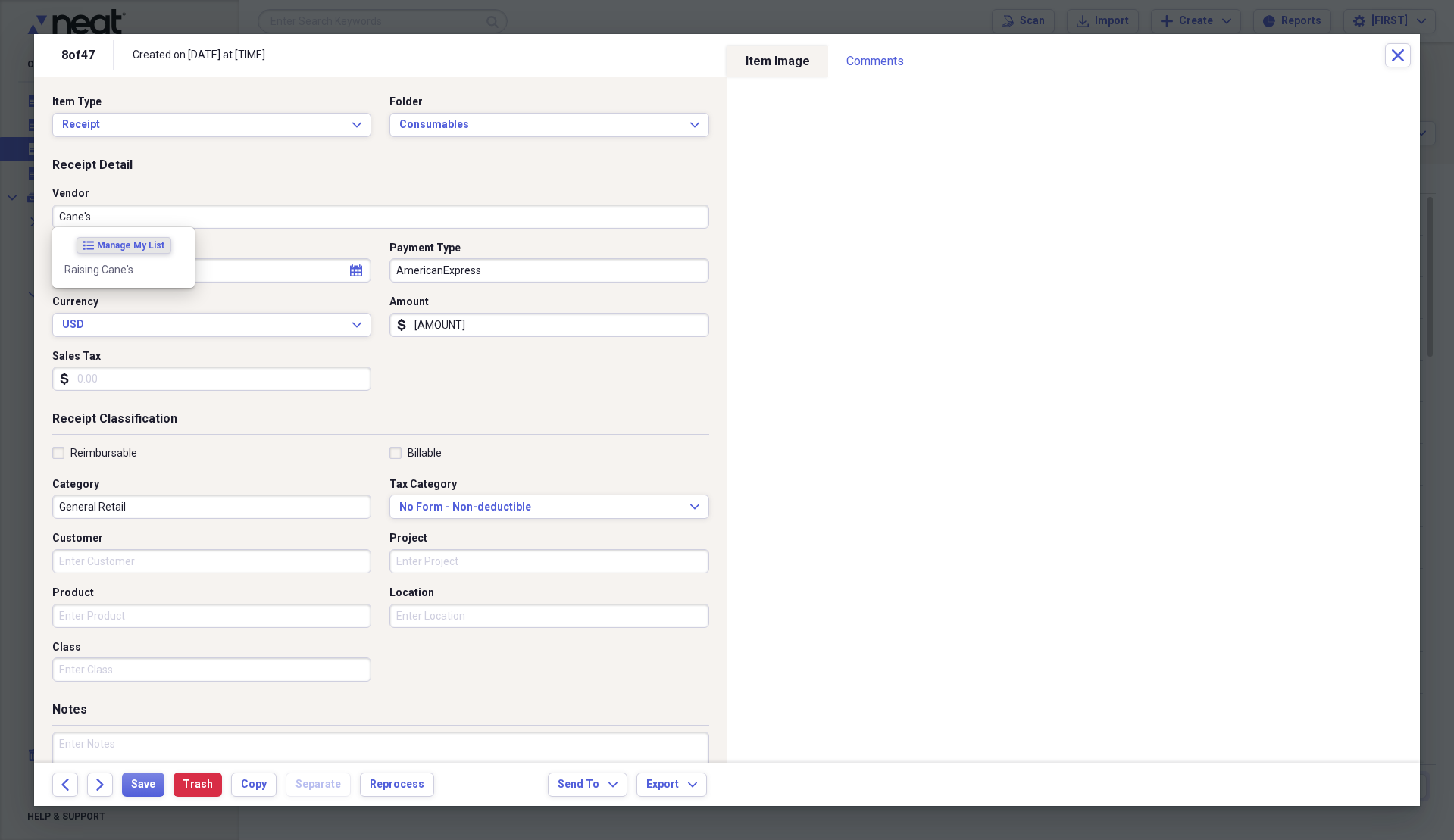 select on "6" 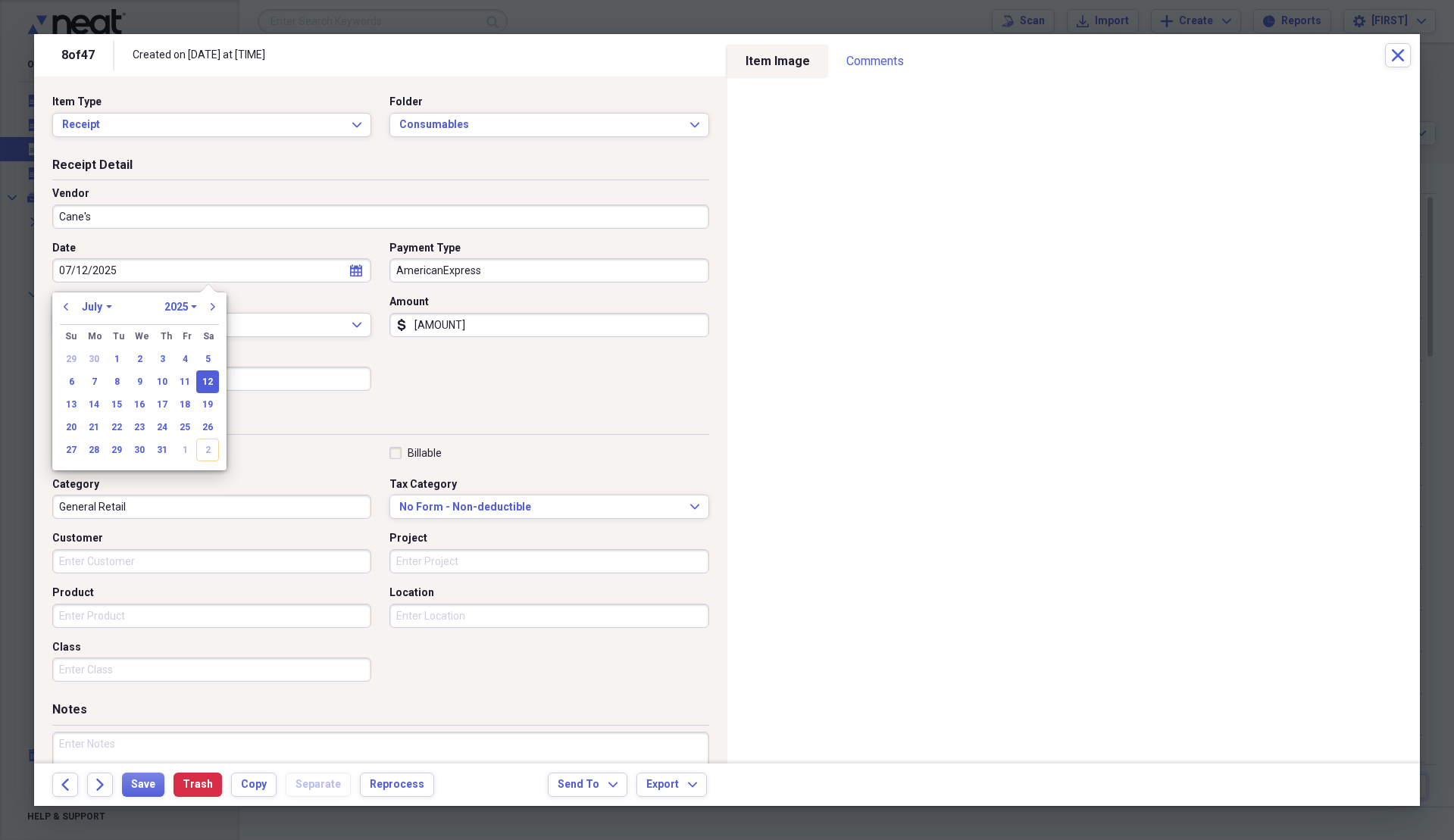click on "Sales Tax" at bounding box center [211, 379] 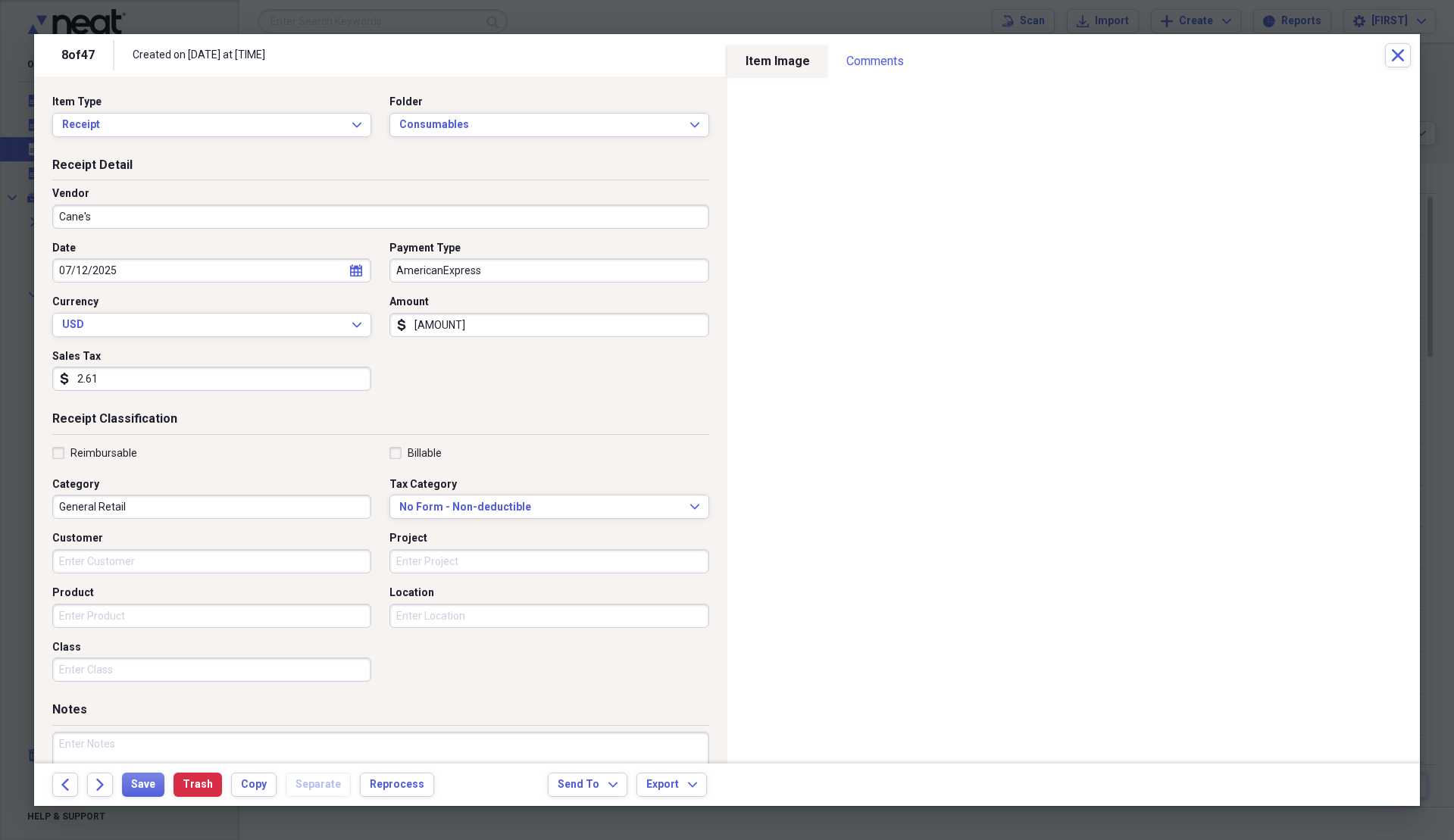 type on "2.61" 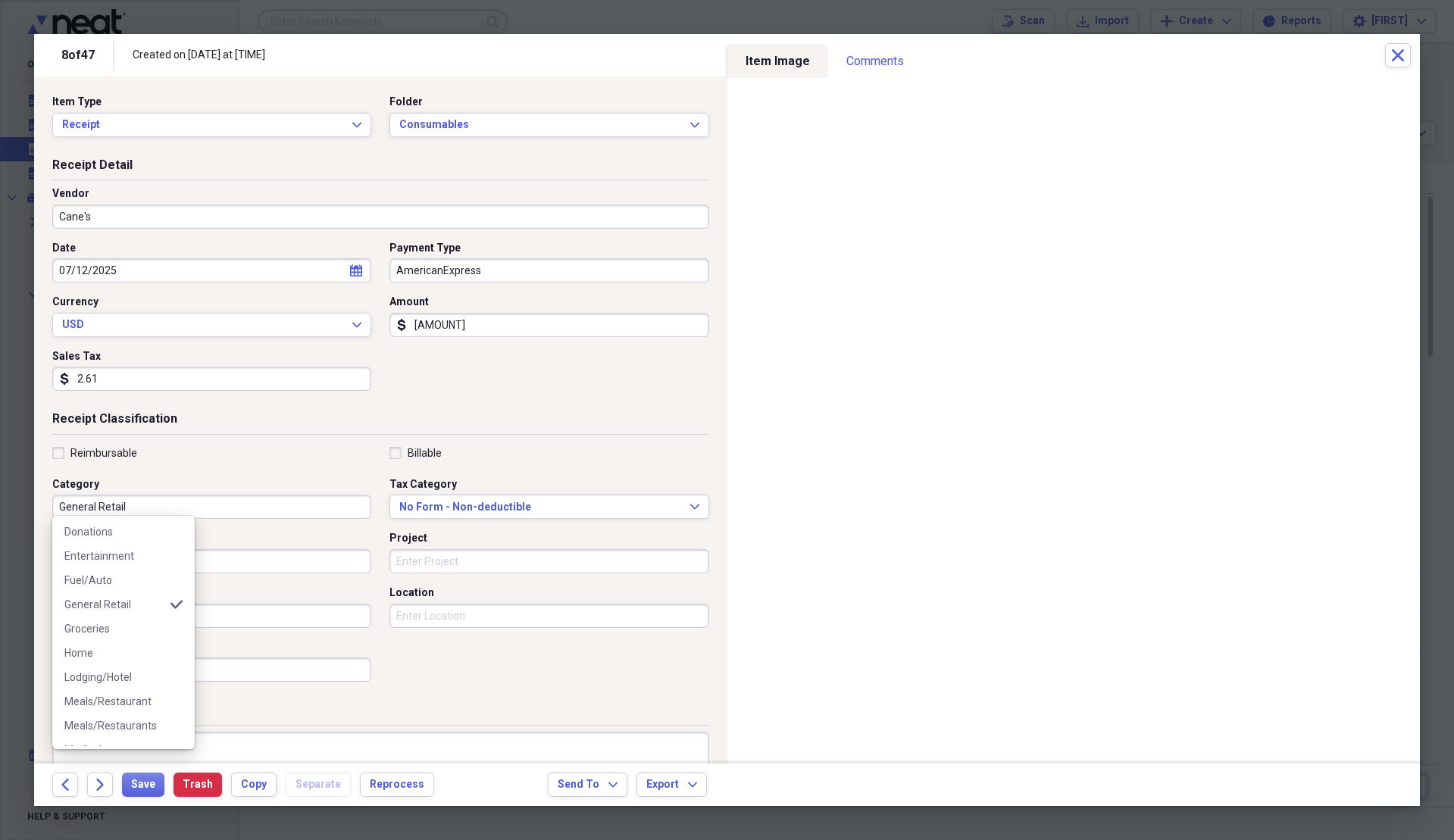 scroll, scrollTop: 151, scrollLeft: 0, axis: vertical 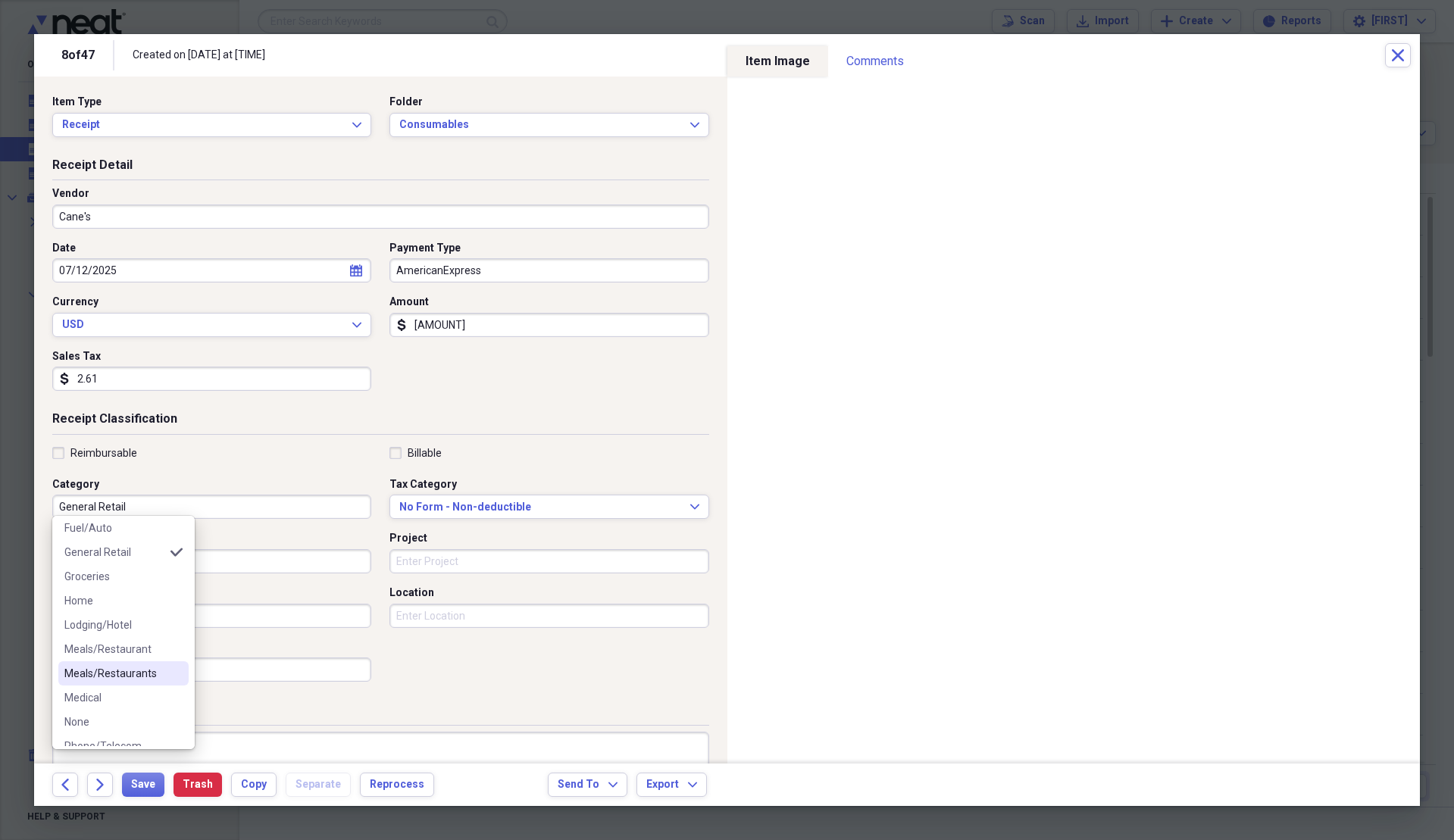 click on "Meals/Restaurants" at bounding box center (124, 673) 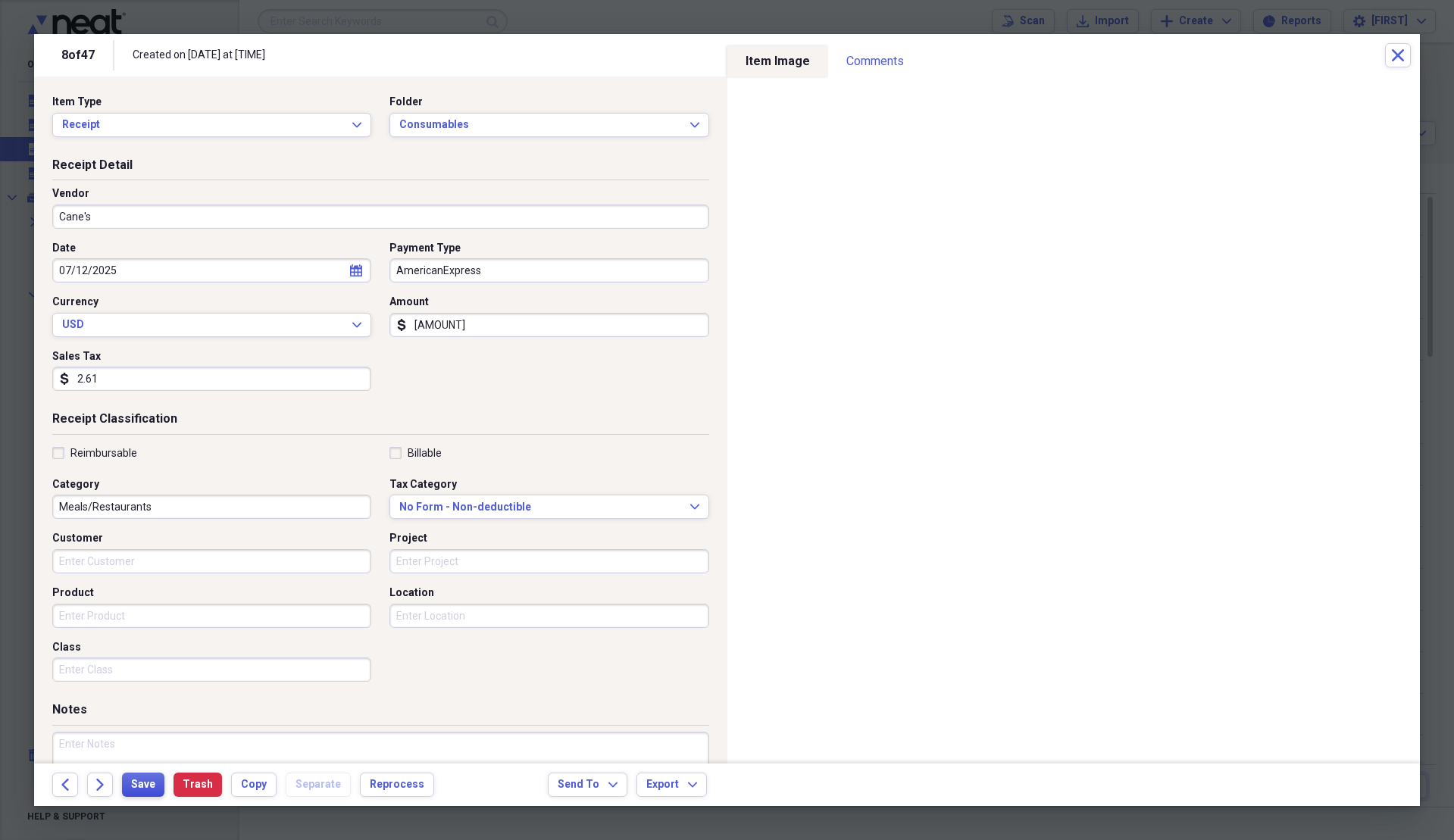 click on "Save" at bounding box center [143, 785] 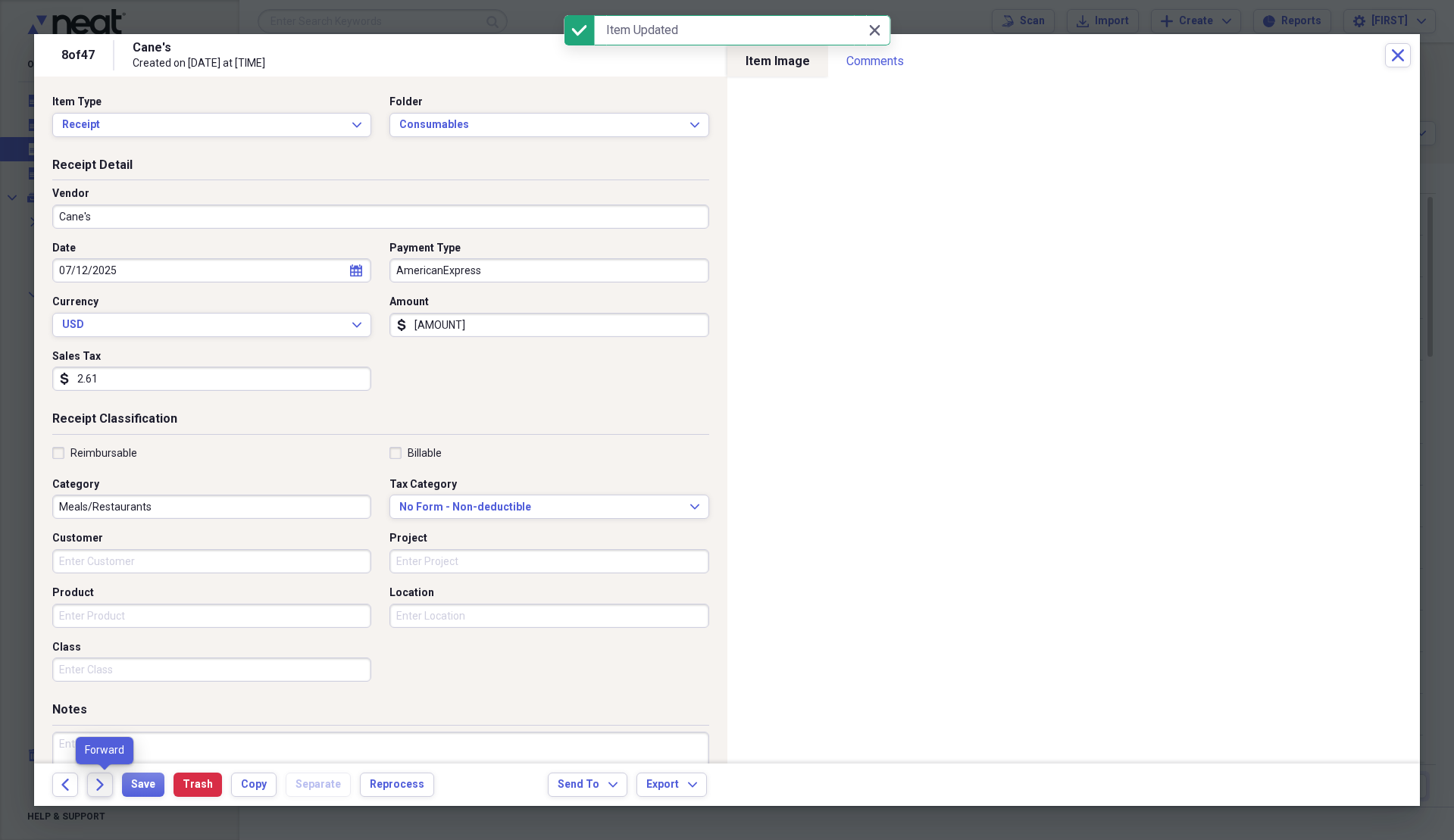 click on "Forward" 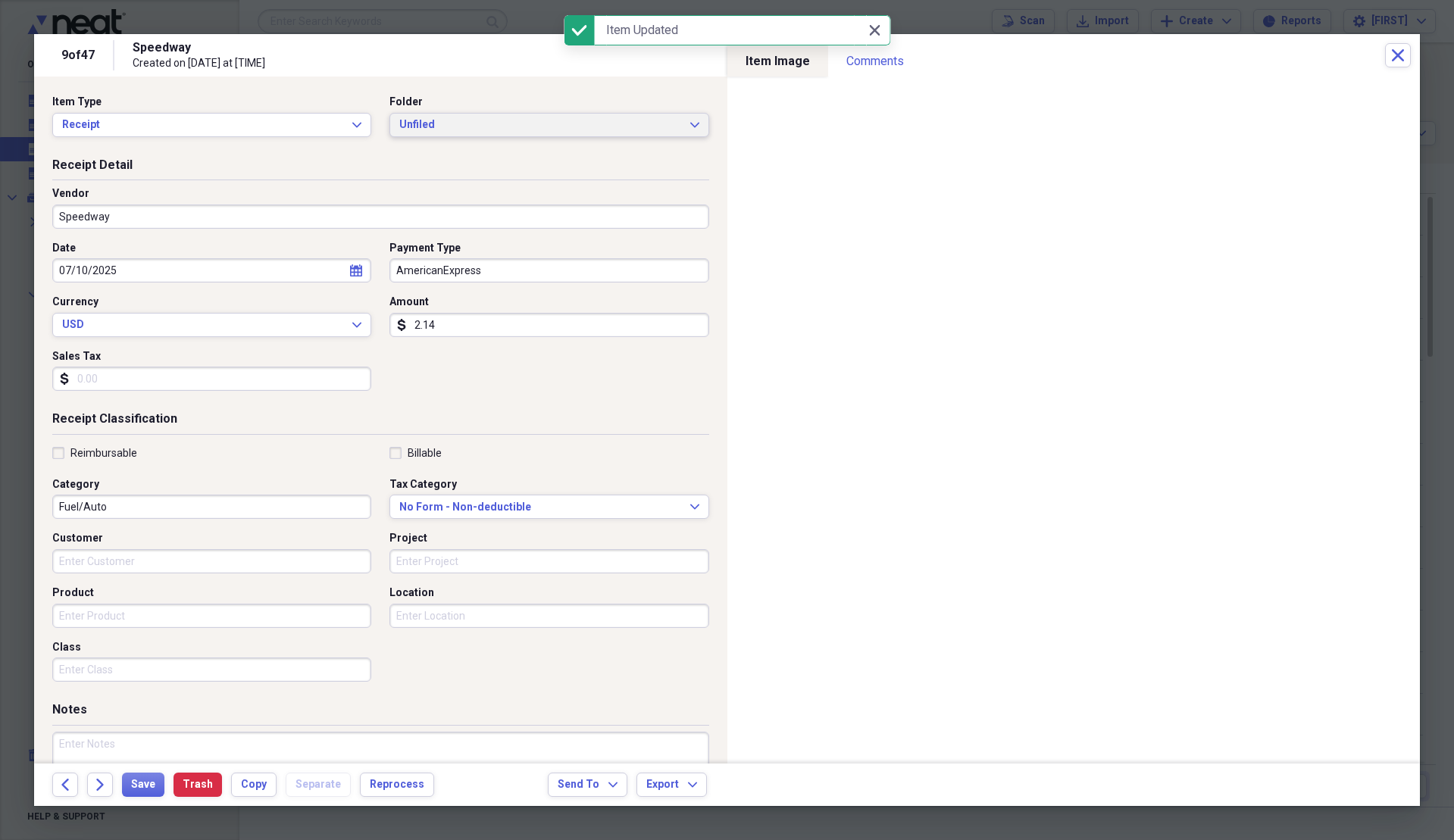 click on "Unfiled" at bounding box center [539, 125] 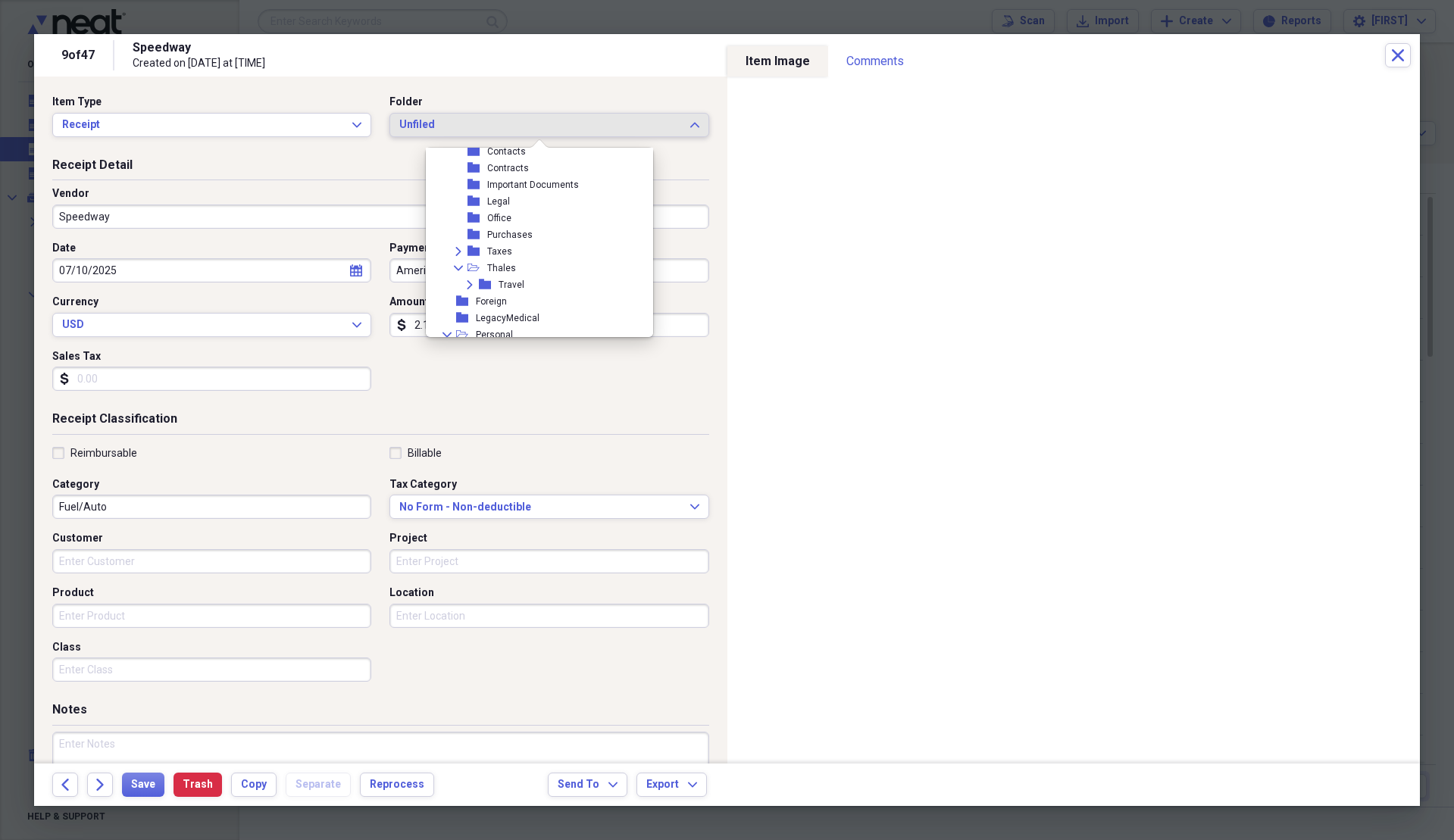 scroll, scrollTop: 151, scrollLeft: 0, axis: vertical 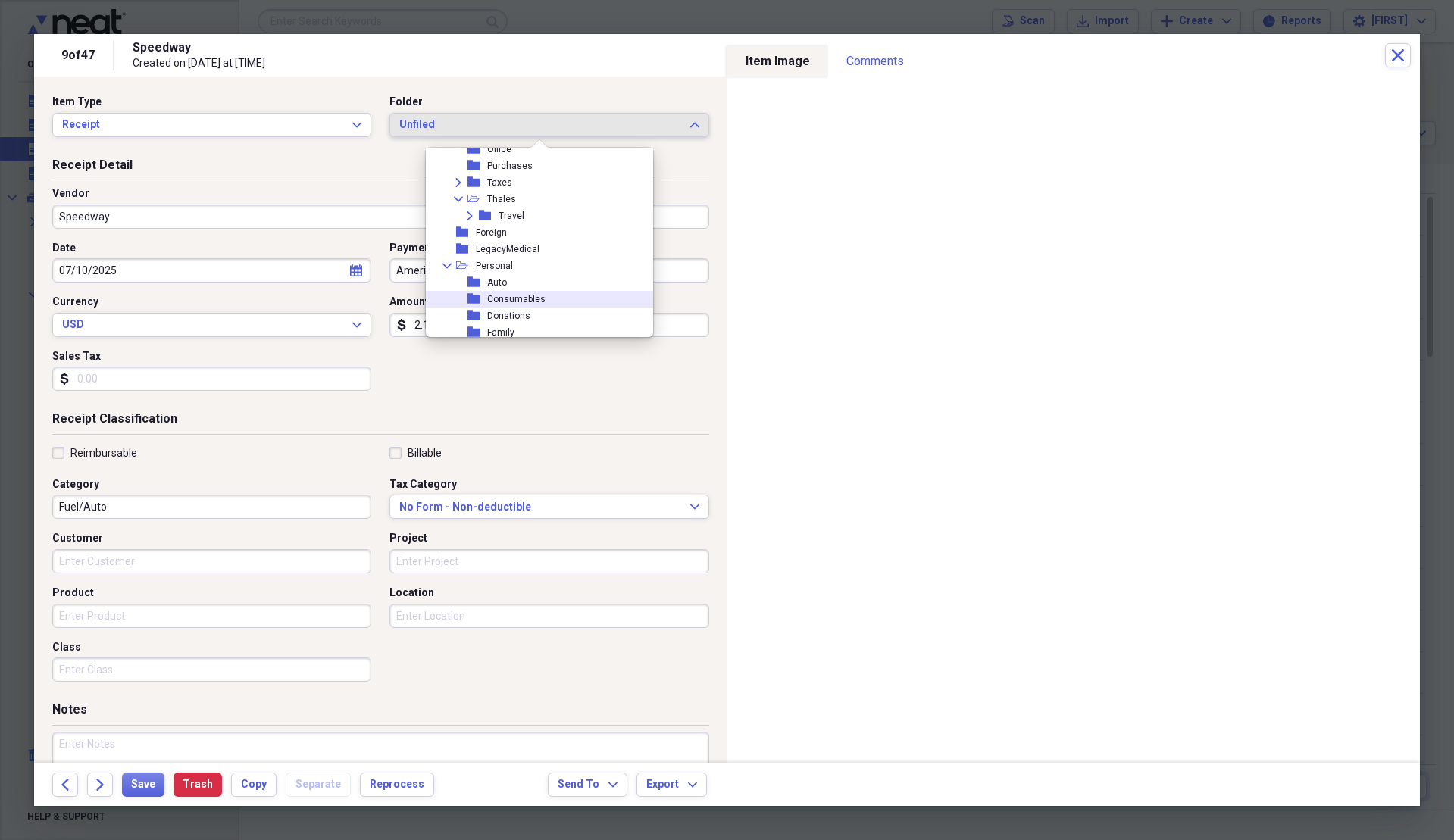 click on "Consumables" at bounding box center [516, 299] 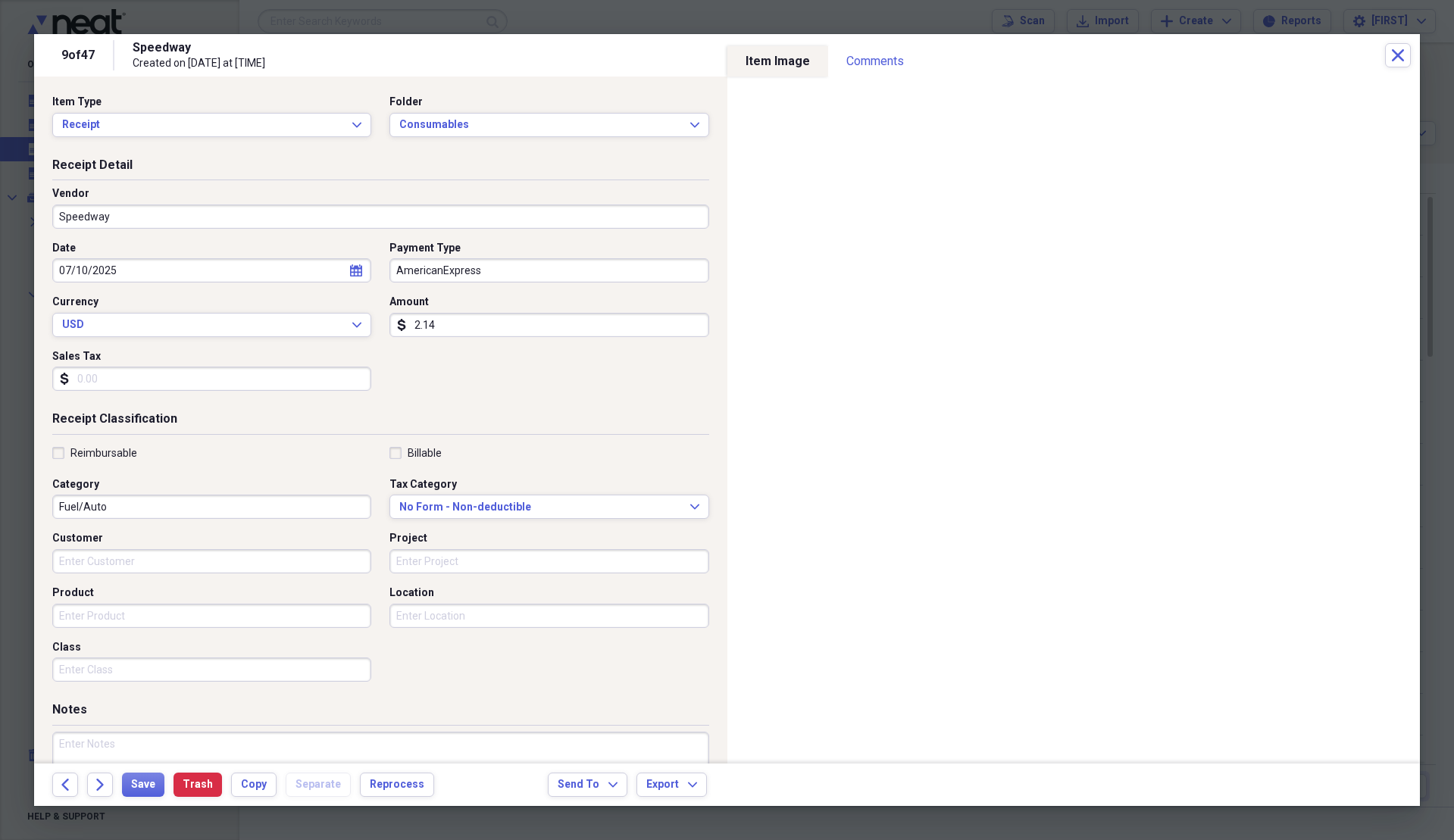click on "Sales Tax" at bounding box center (211, 379) 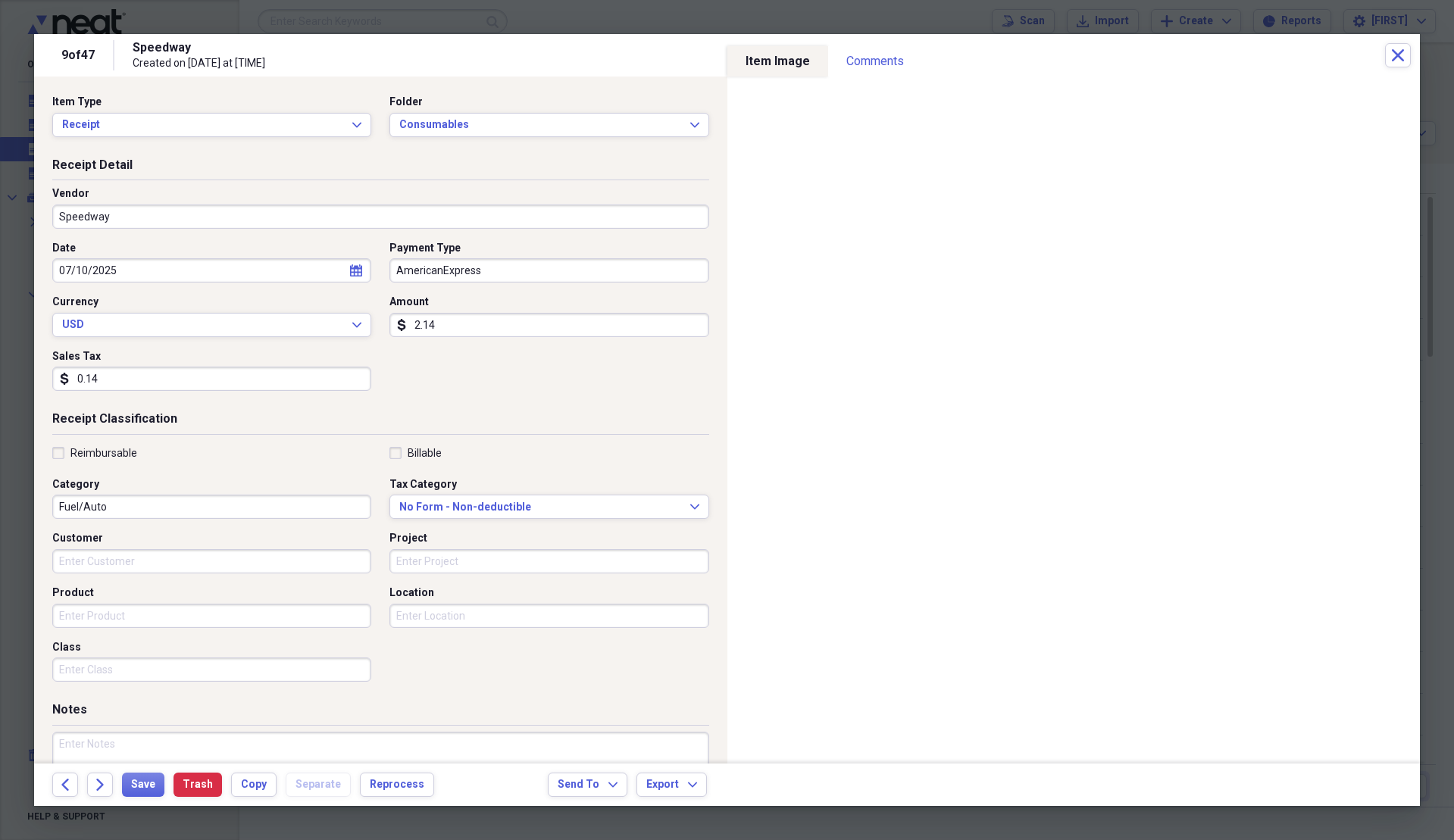 type on "0.14" 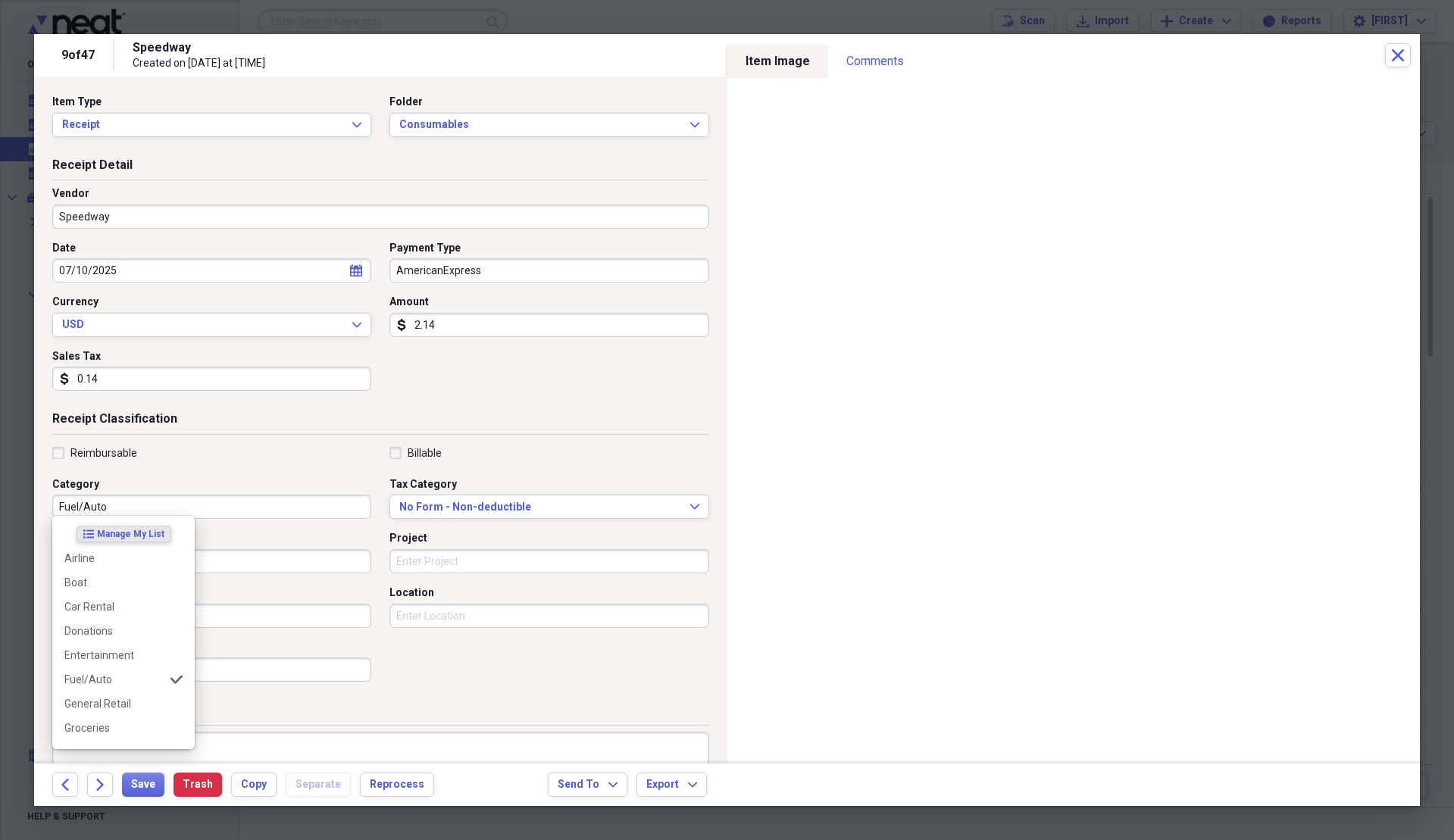 click on "Fuel/Auto" at bounding box center [211, 507] 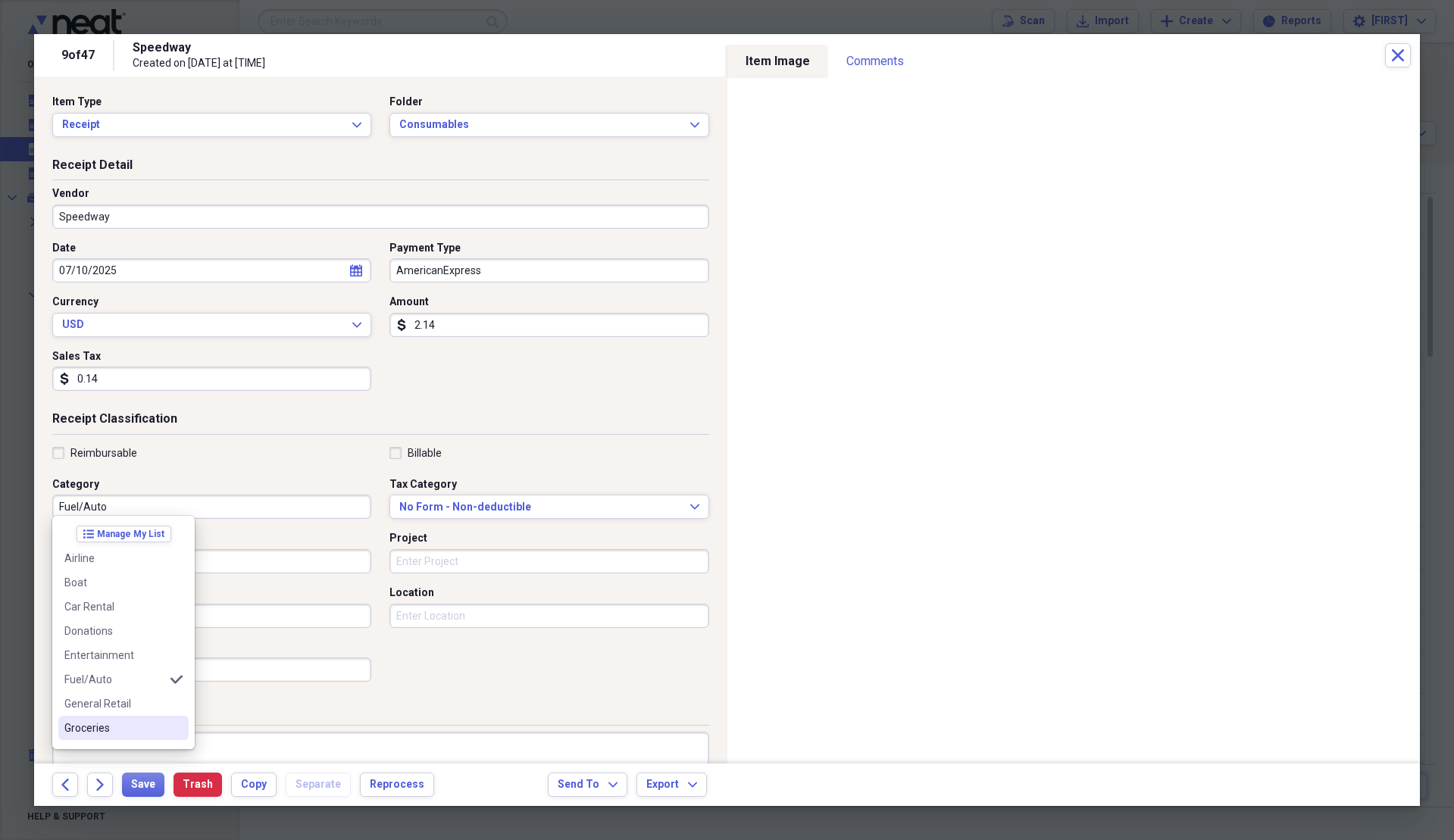 type on "f" 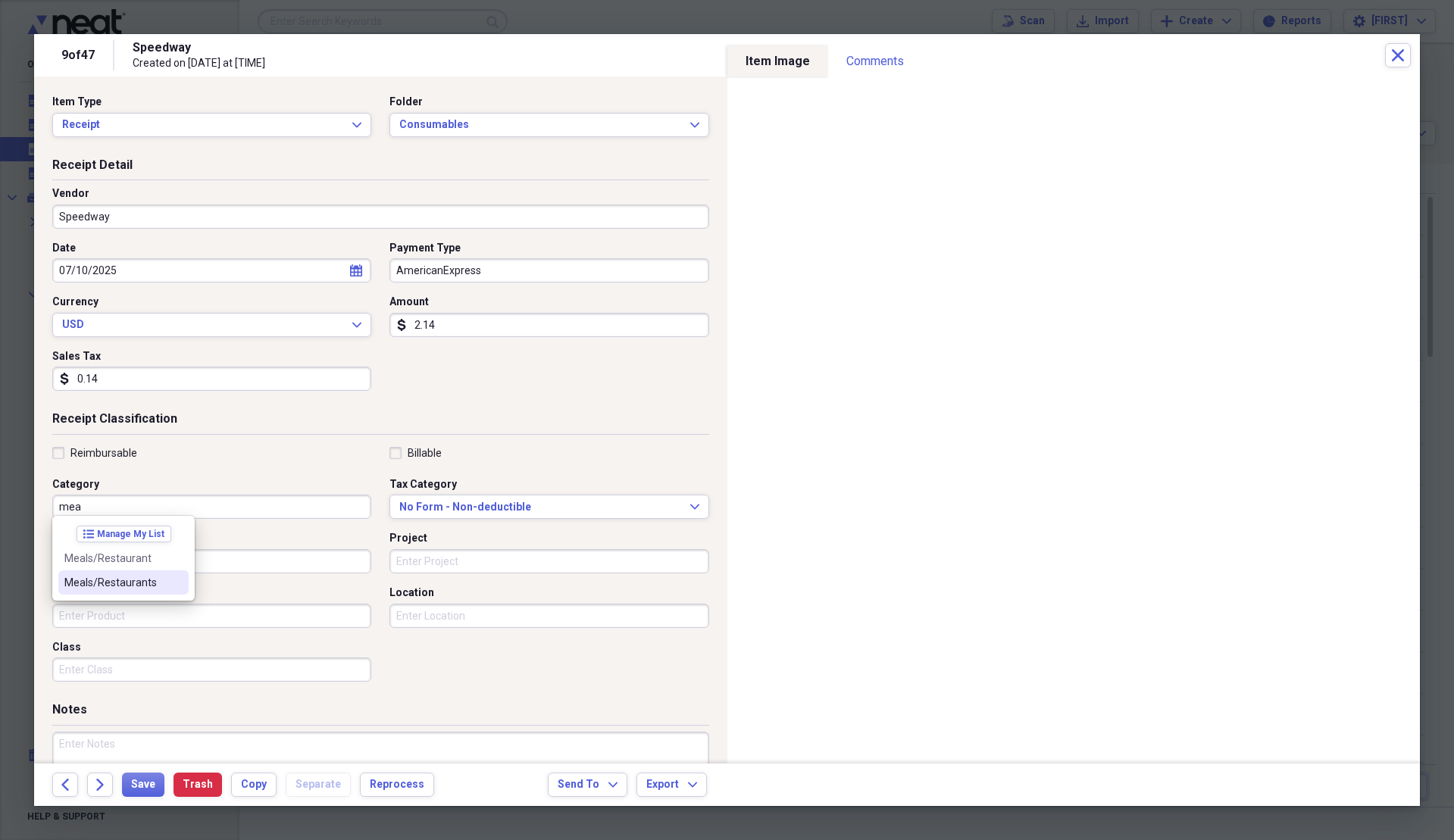 click on "Meals/Restaurants" at bounding box center (114, 582) 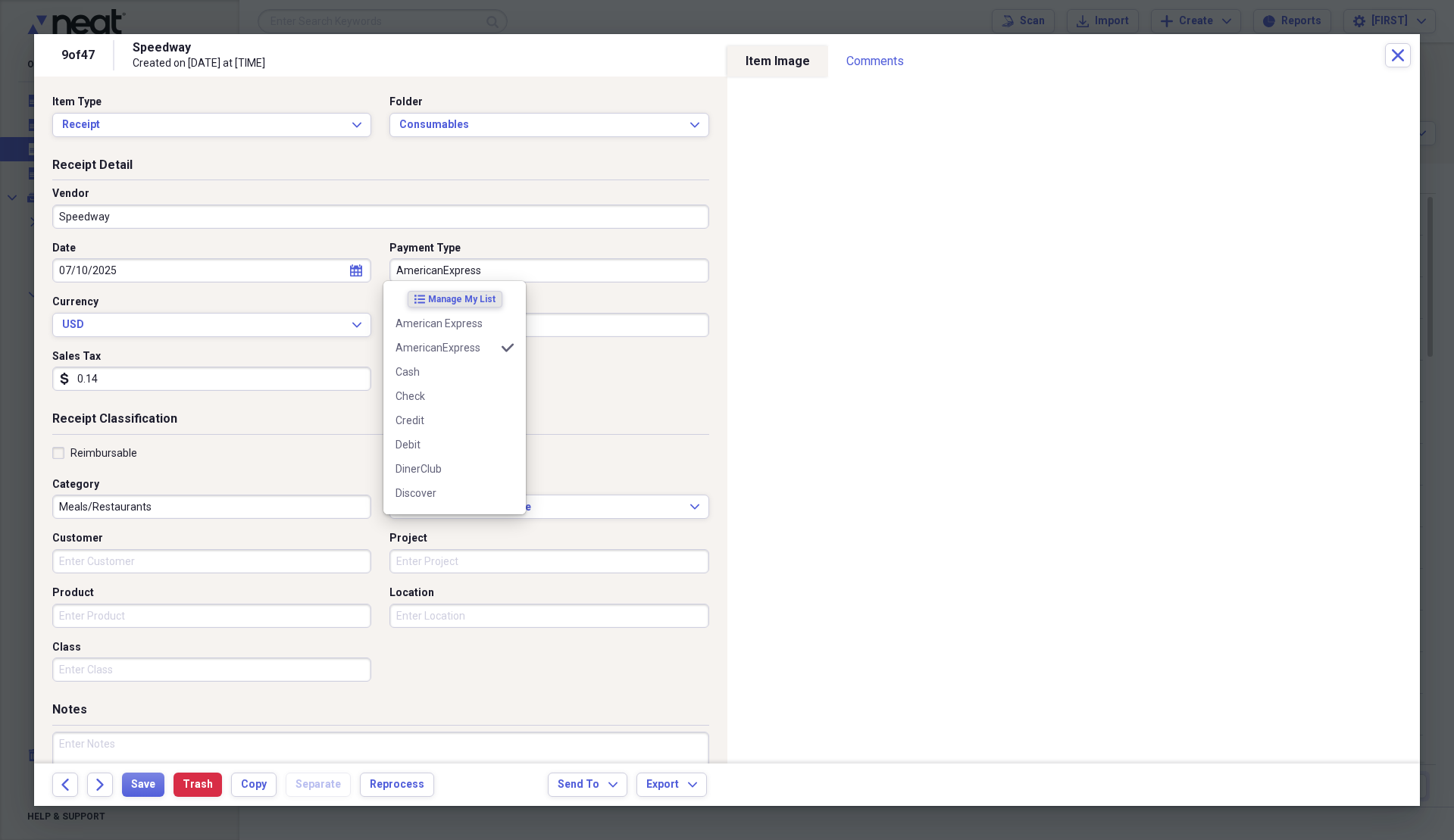 click on "AmericanExpress" at bounding box center (549, 270) 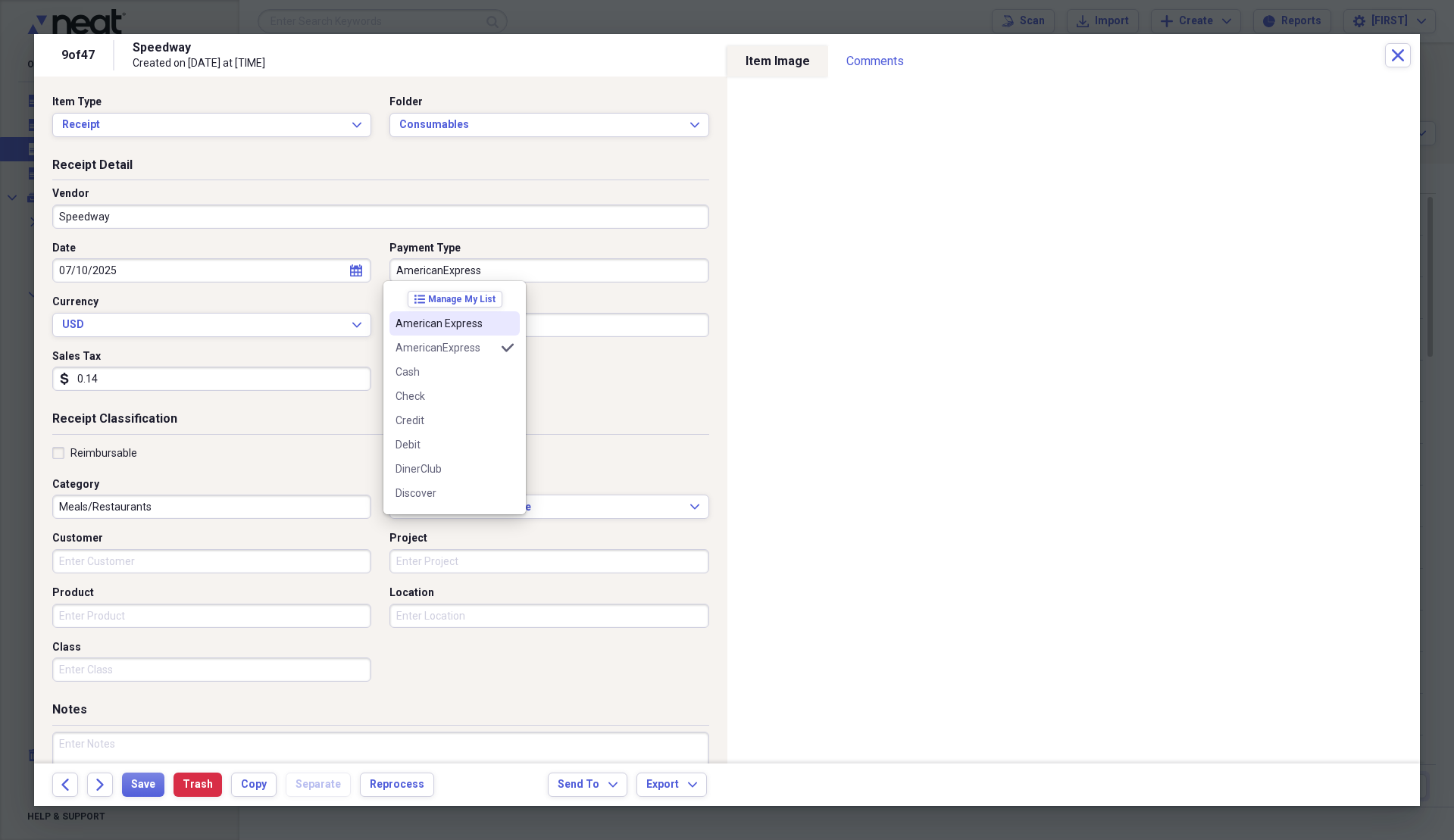 click on "American Express" at bounding box center (455, 323) 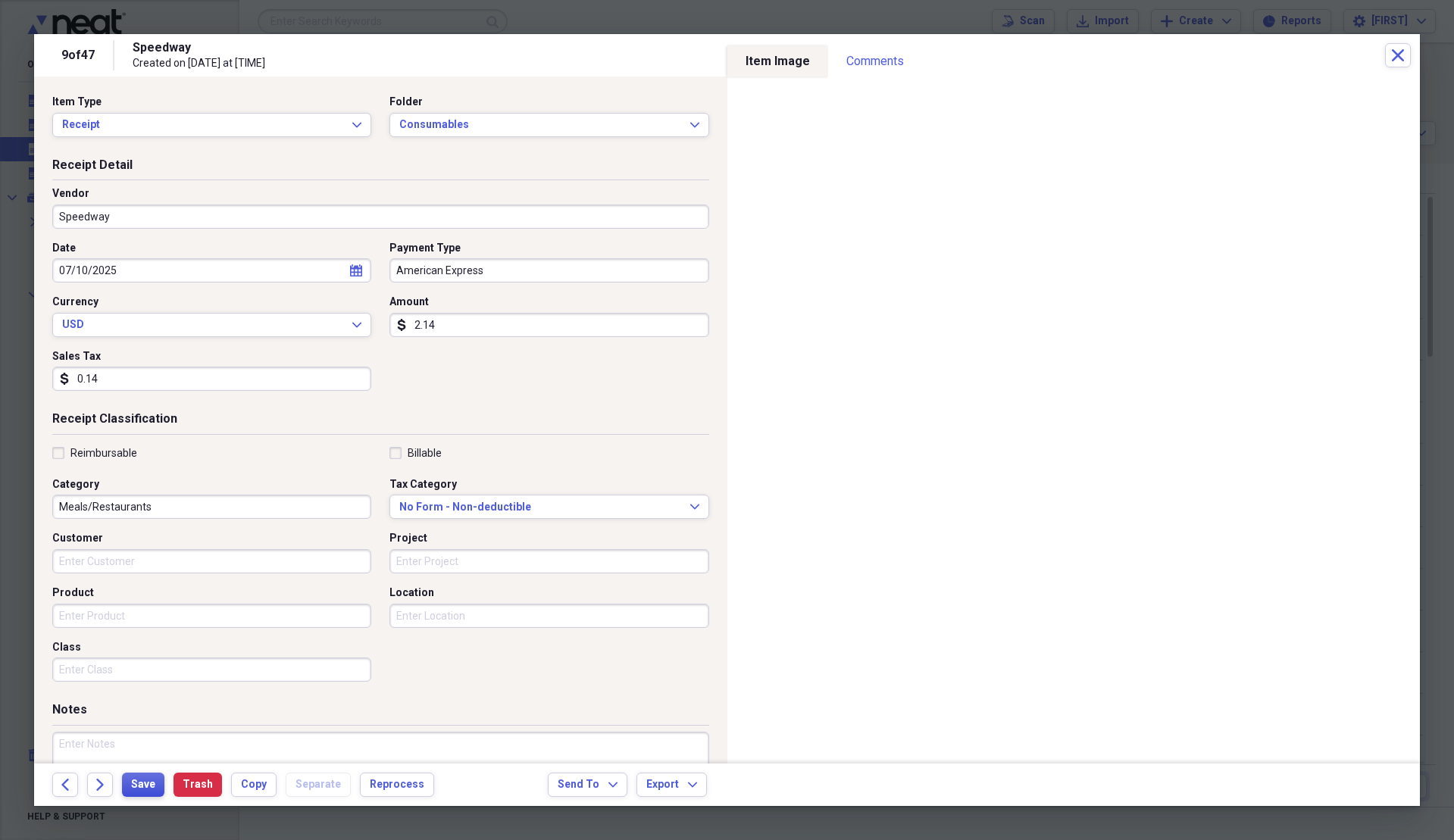 click on "Save" at bounding box center [143, 785] 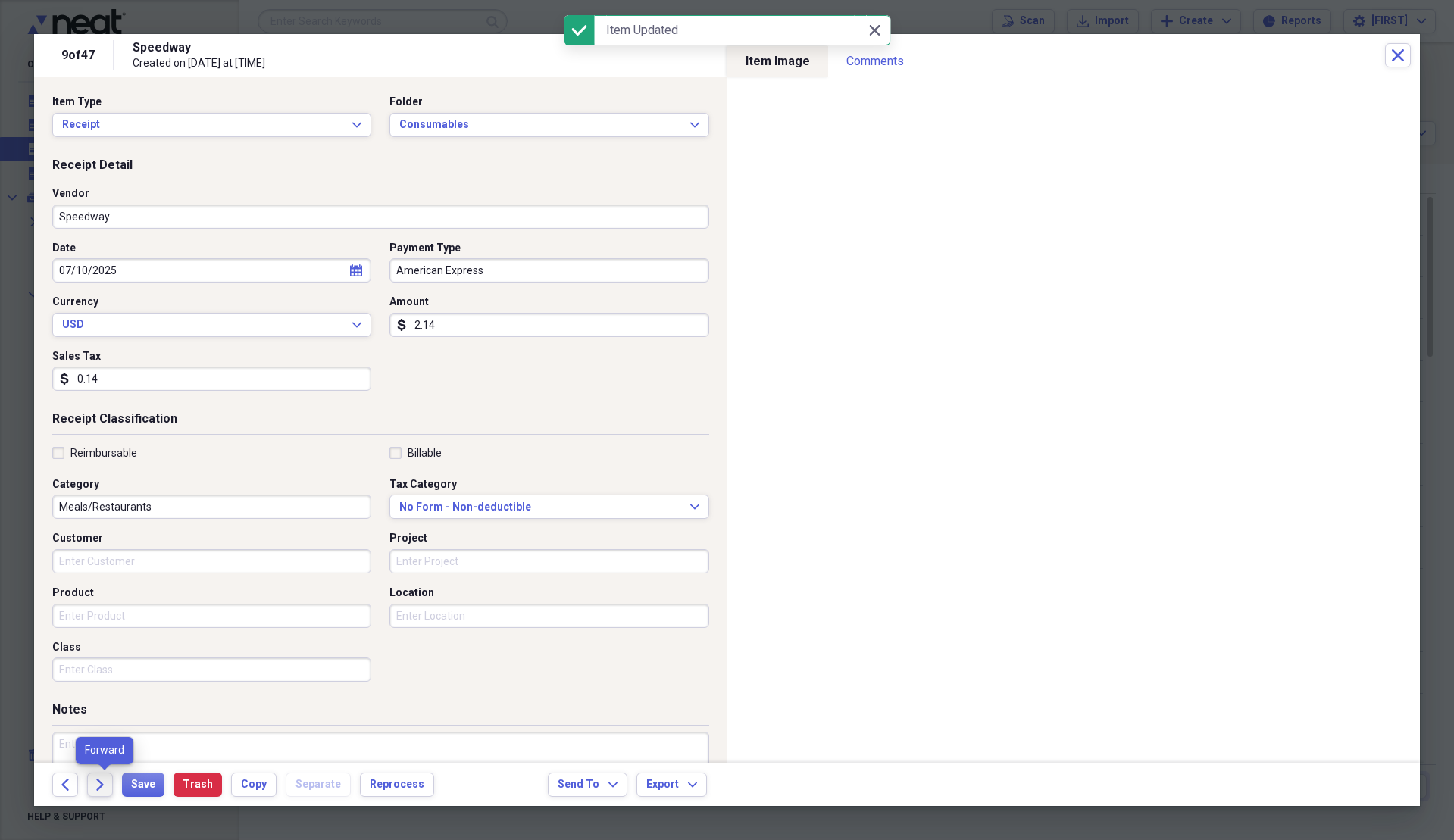 click on "Forward" 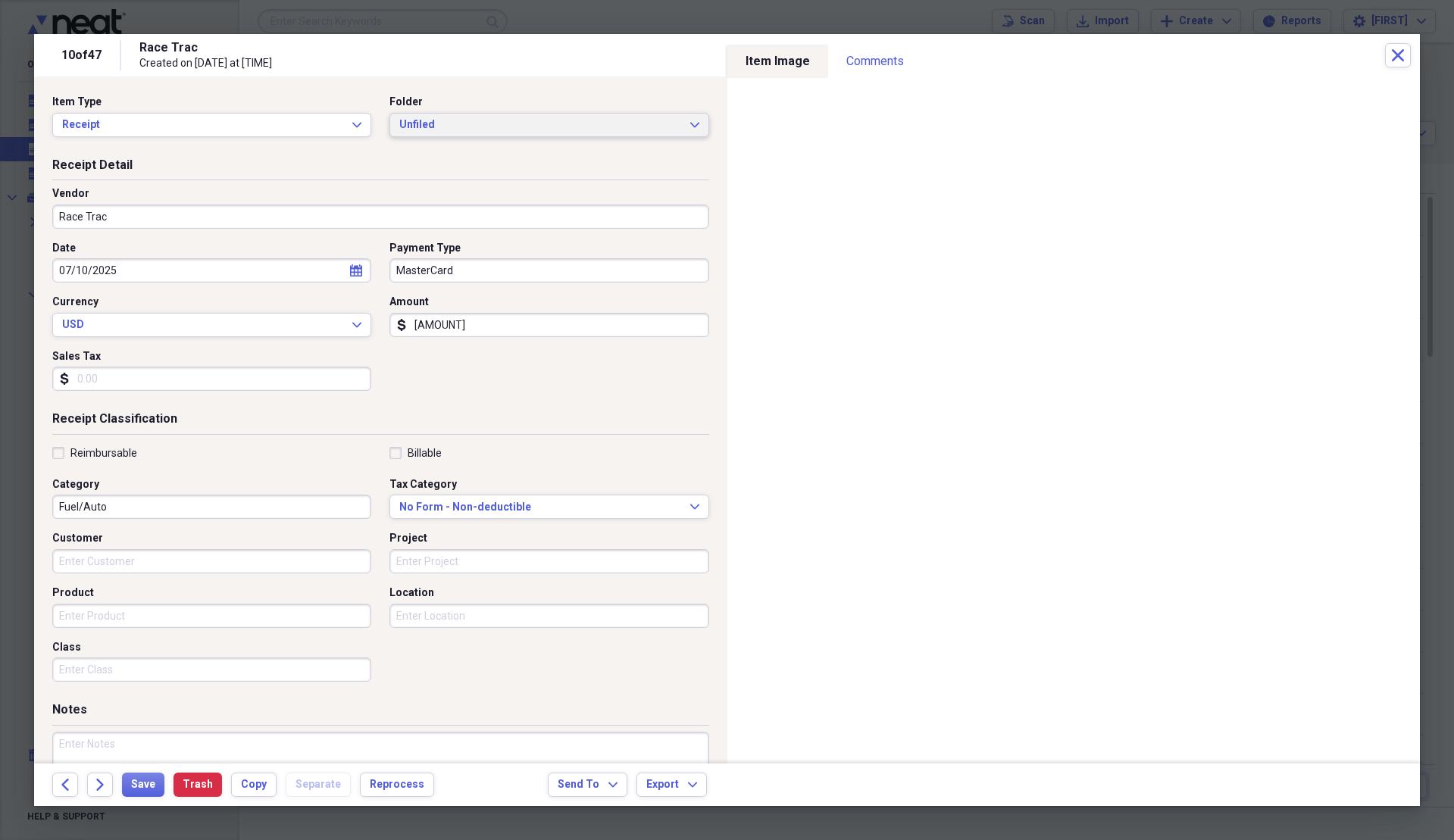 click on "Unfiled" at bounding box center (539, 125) 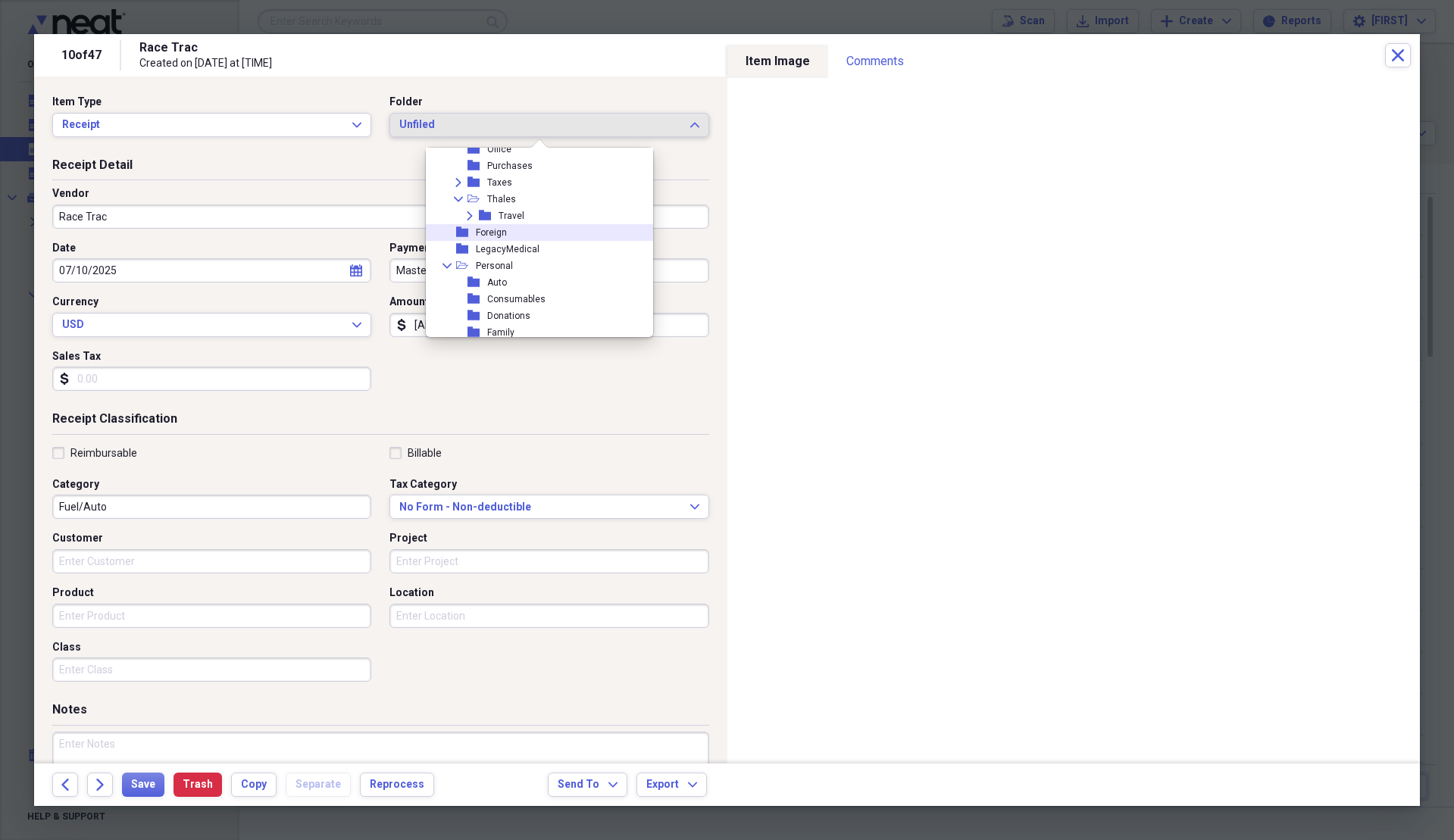 scroll, scrollTop: 227, scrollLeft: 0, axis: vertical 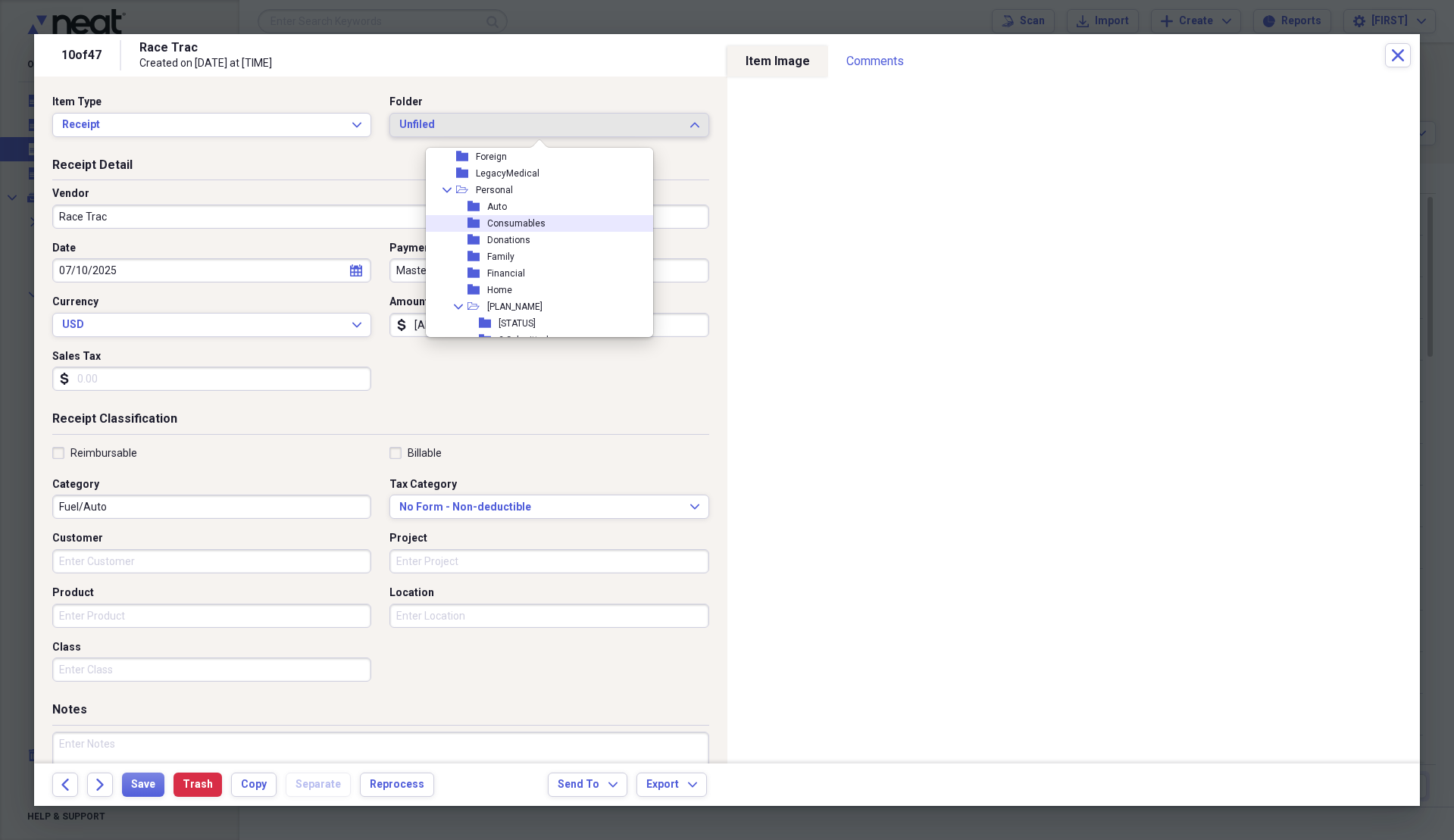 click on "Consumables" at bounding box center [516, 223] 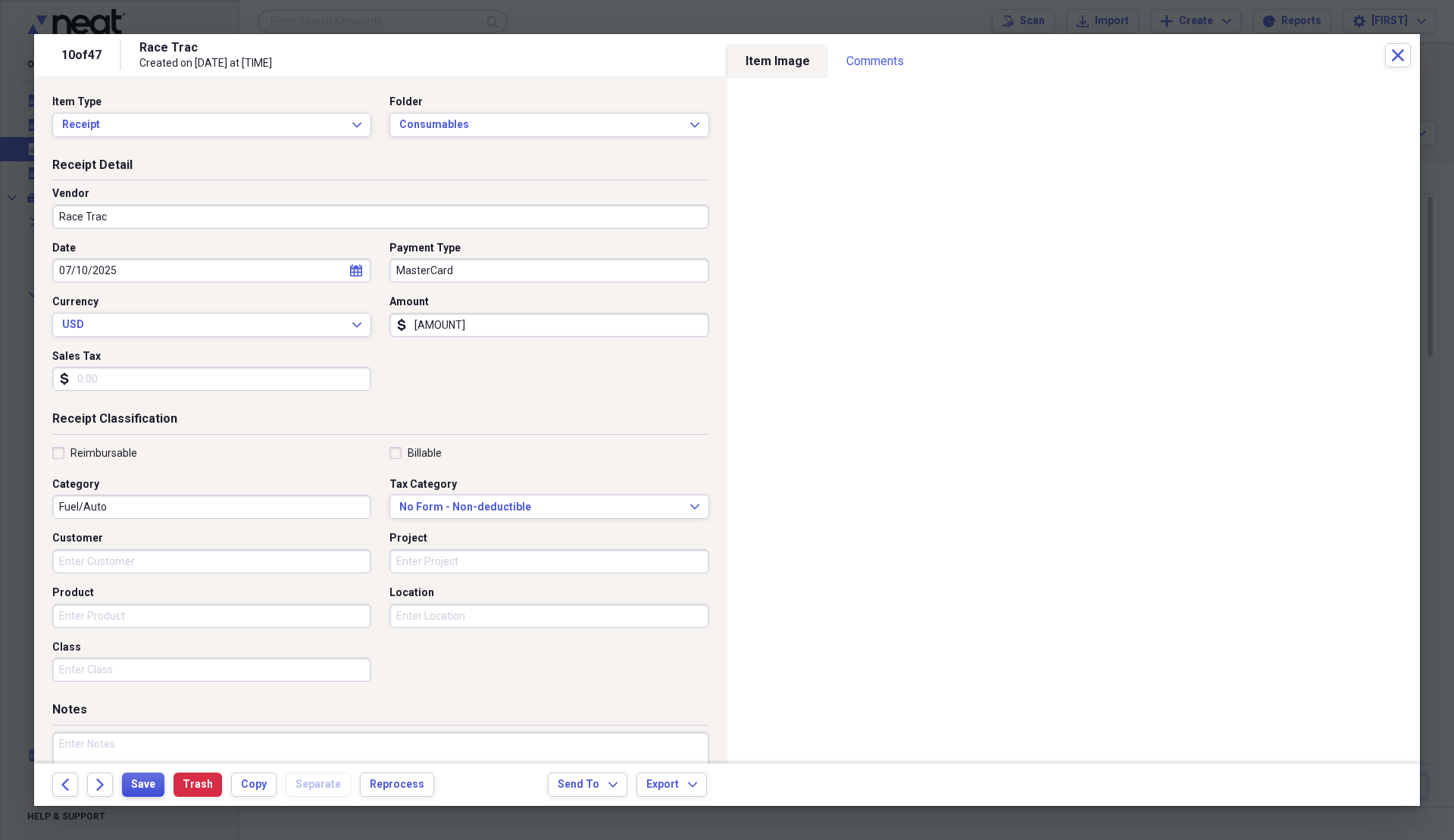 click on "Save" at bounding box center [143, 785] 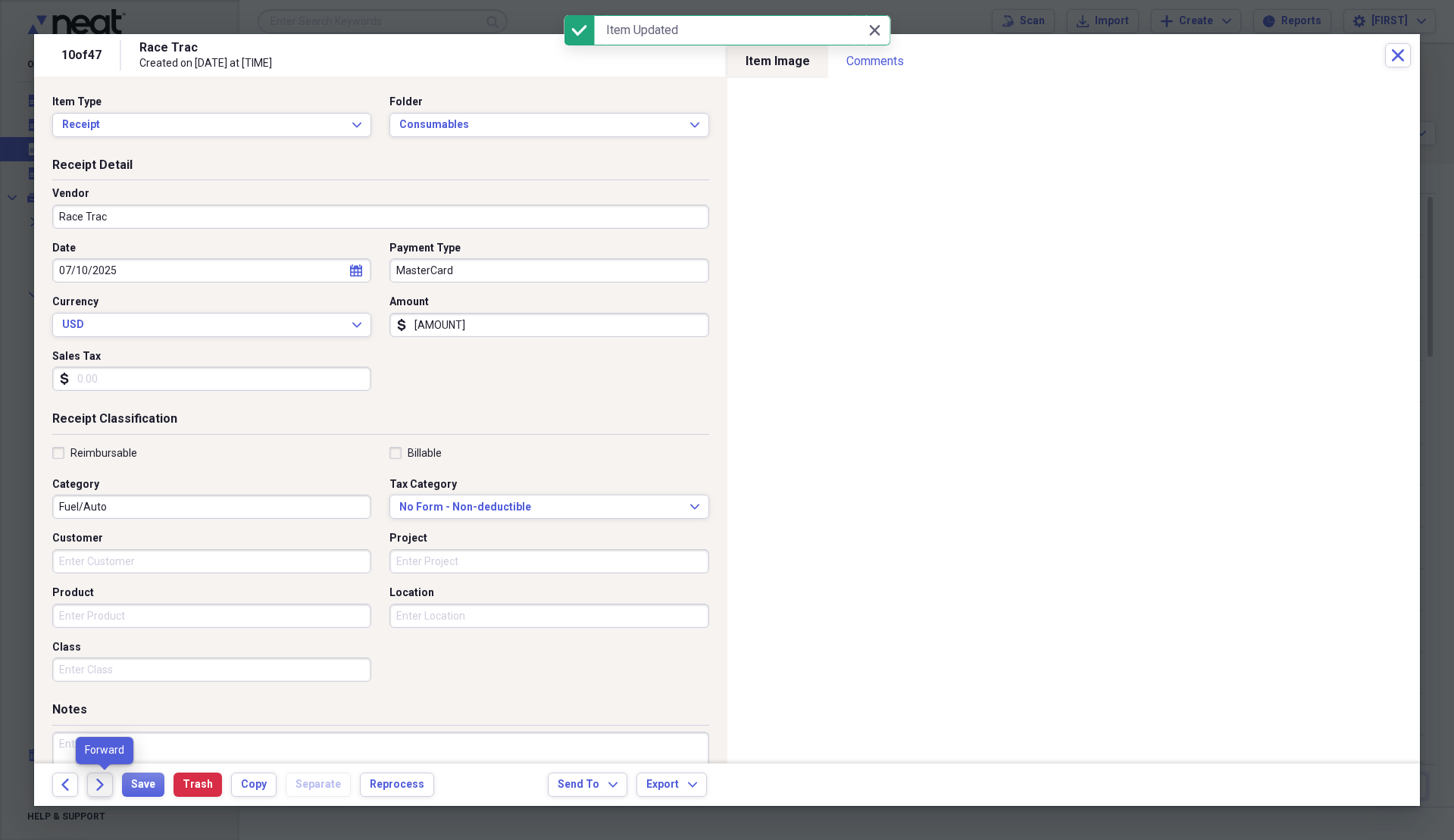click on "Forward" at bounding box center (100, 785) 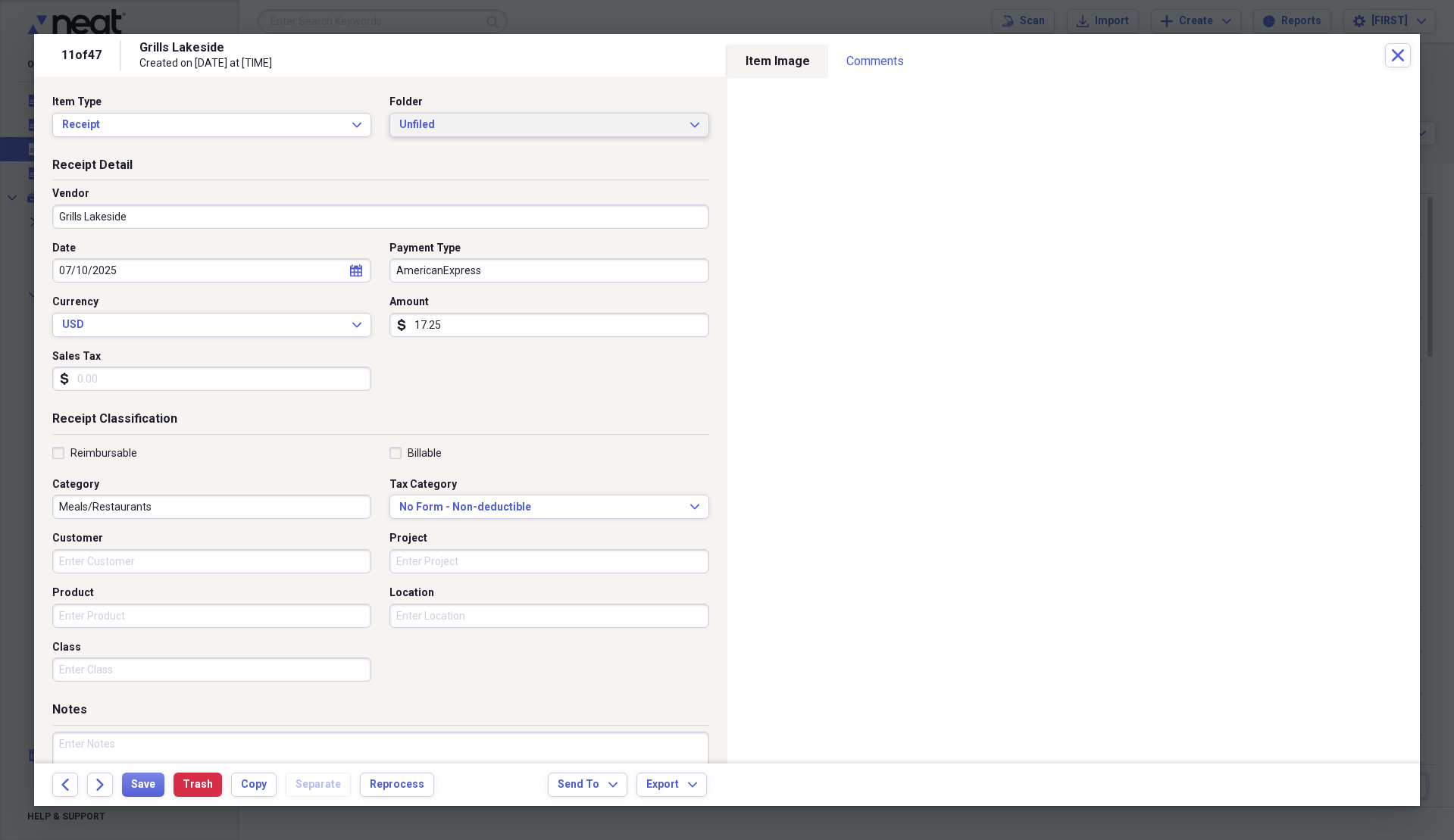 click on "Unfiled" at bounding box center (539, 125) 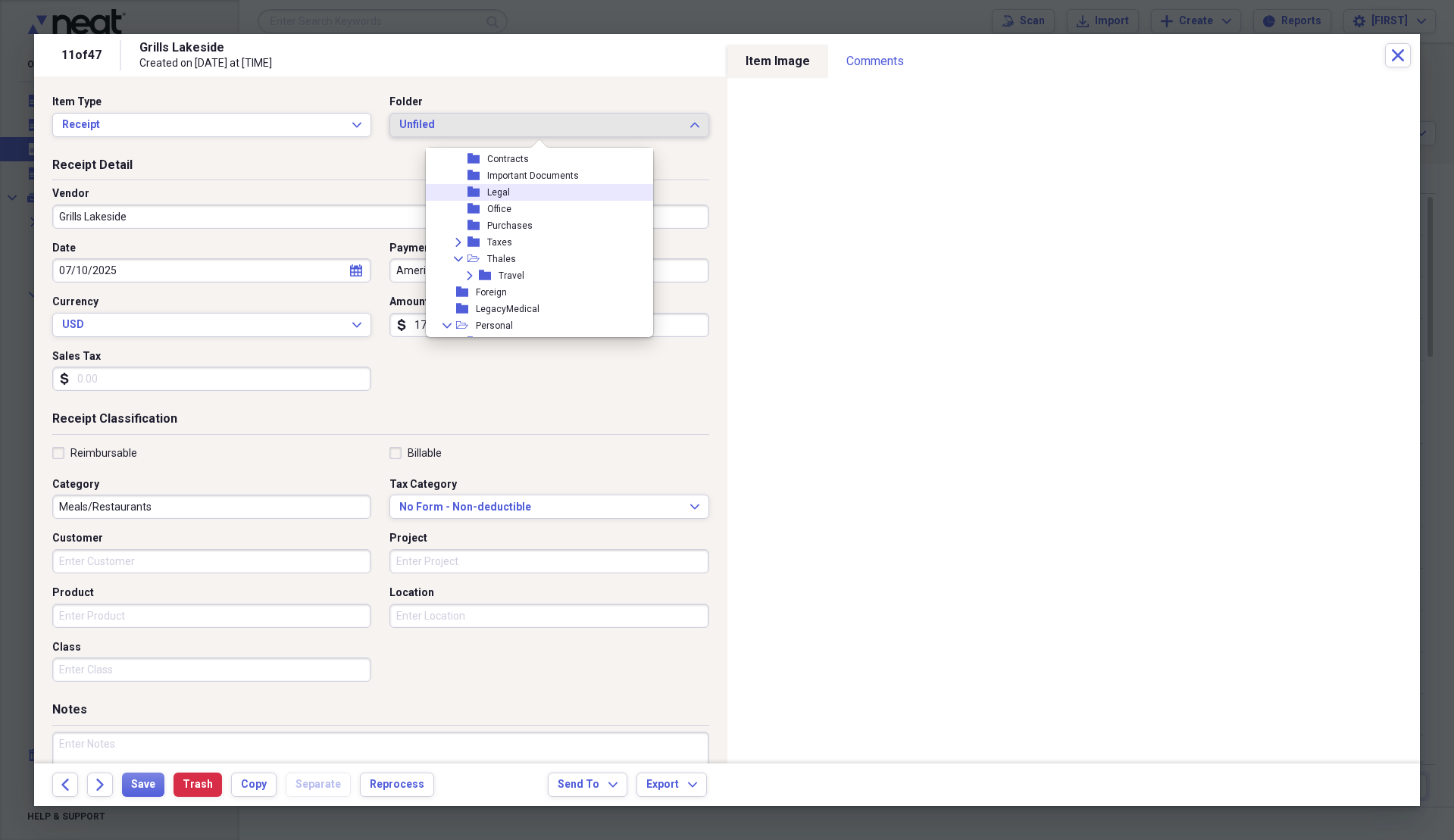 scroll, scrollTop: 151, scrollLeft: 0, axis: vertical 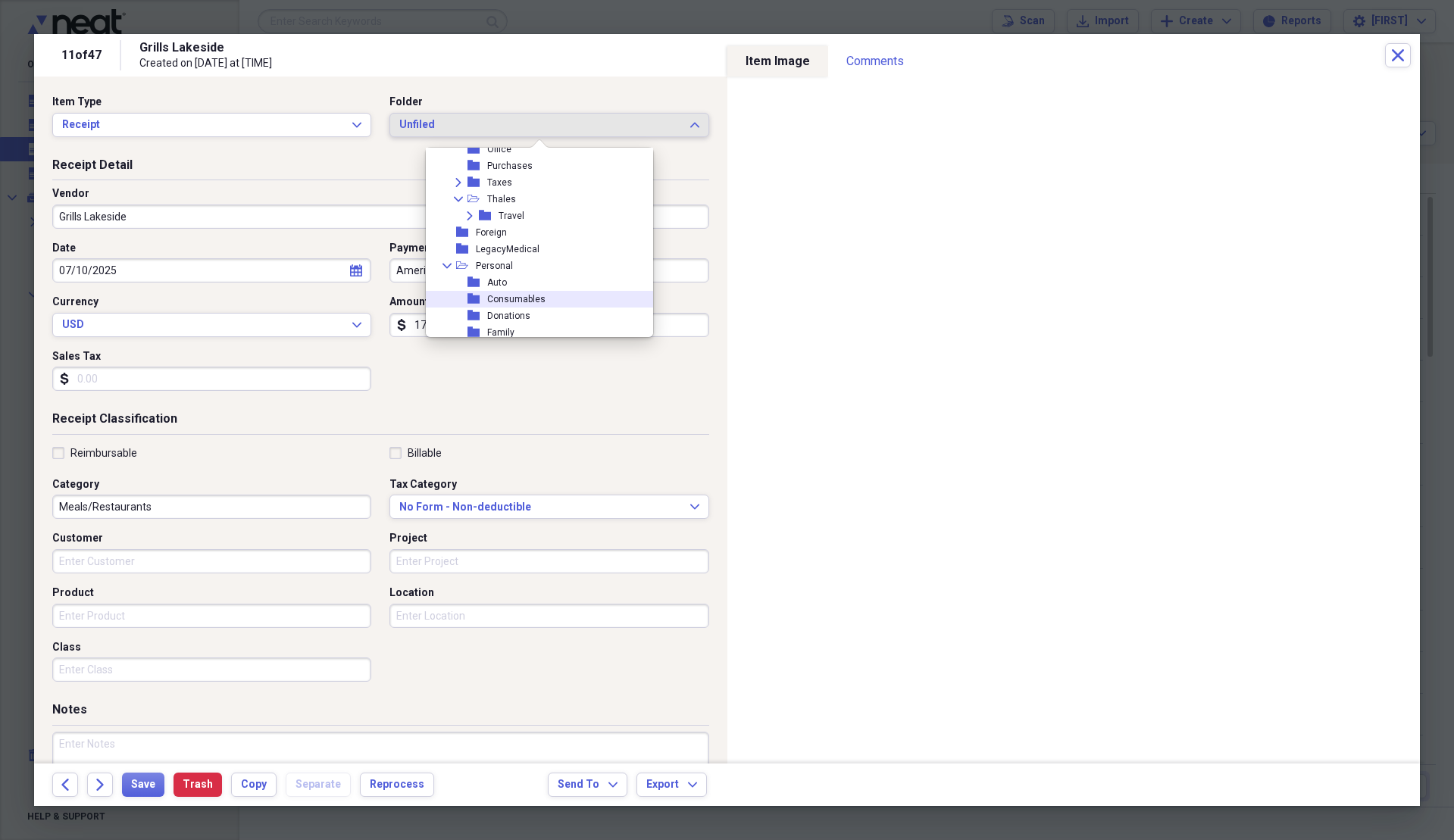click on "Consumables" at bounding box center (516, 299) 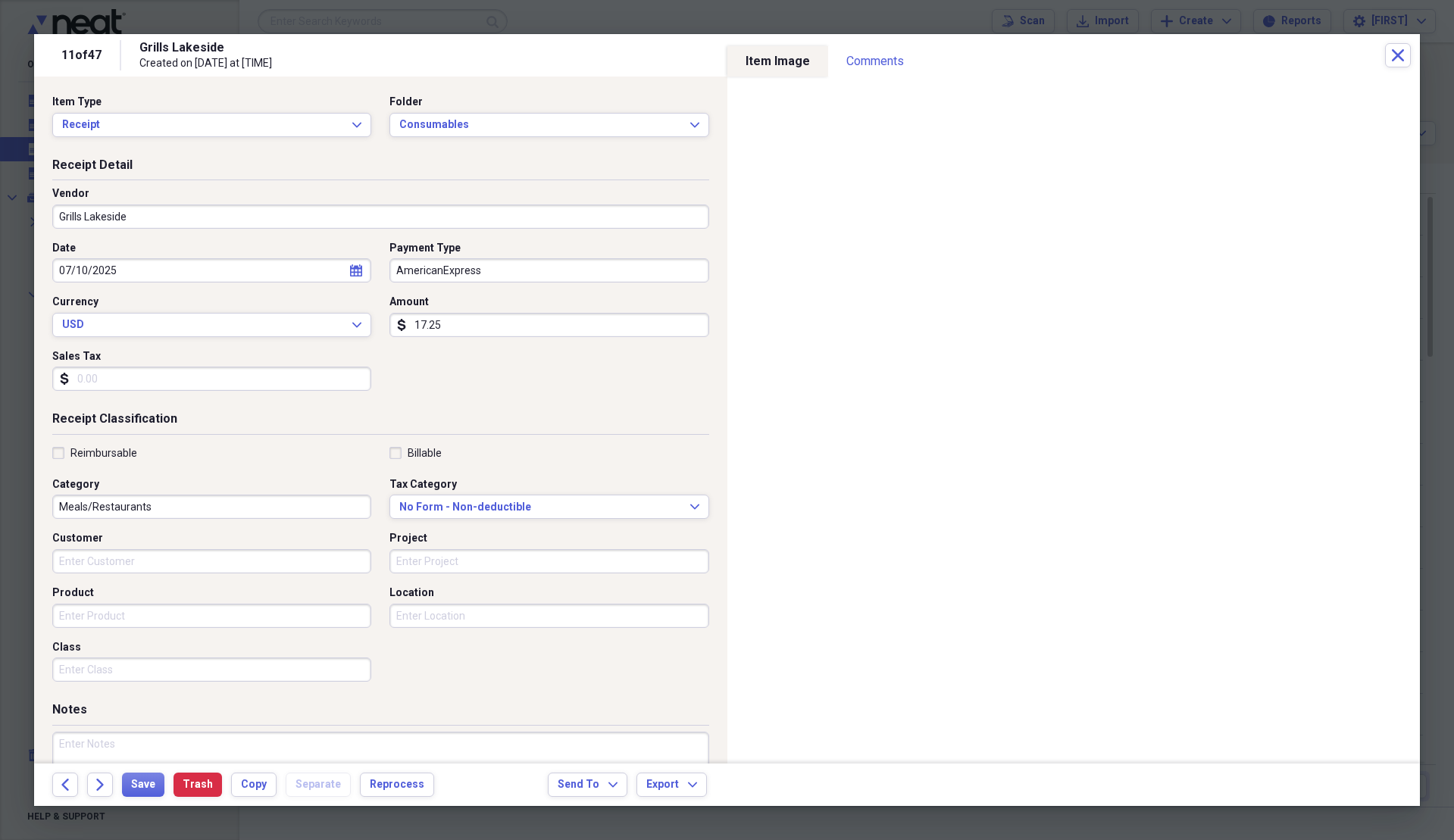 click on "Sales Tax" at bounding box center [211, 379] 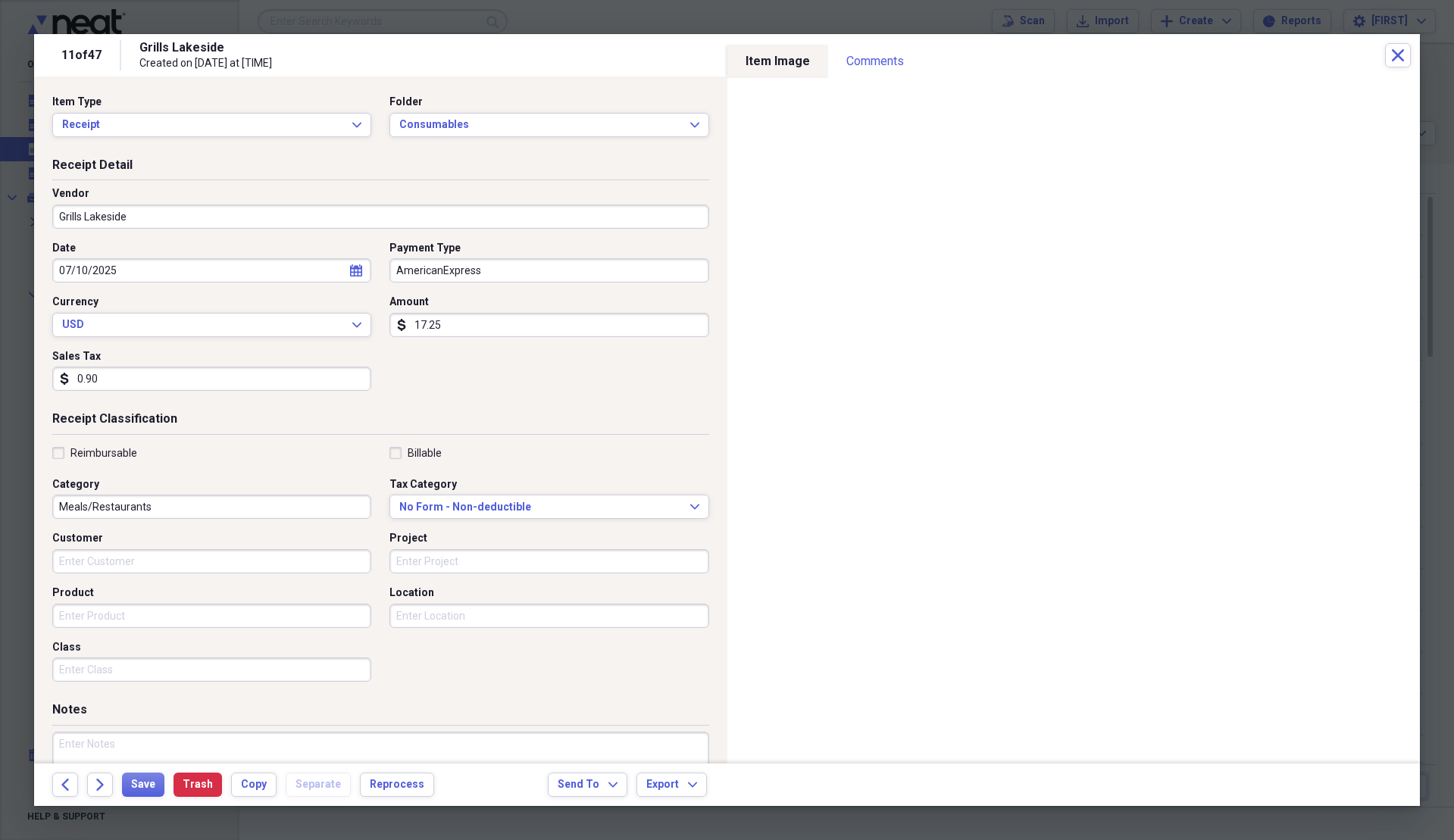 type on "0.90" 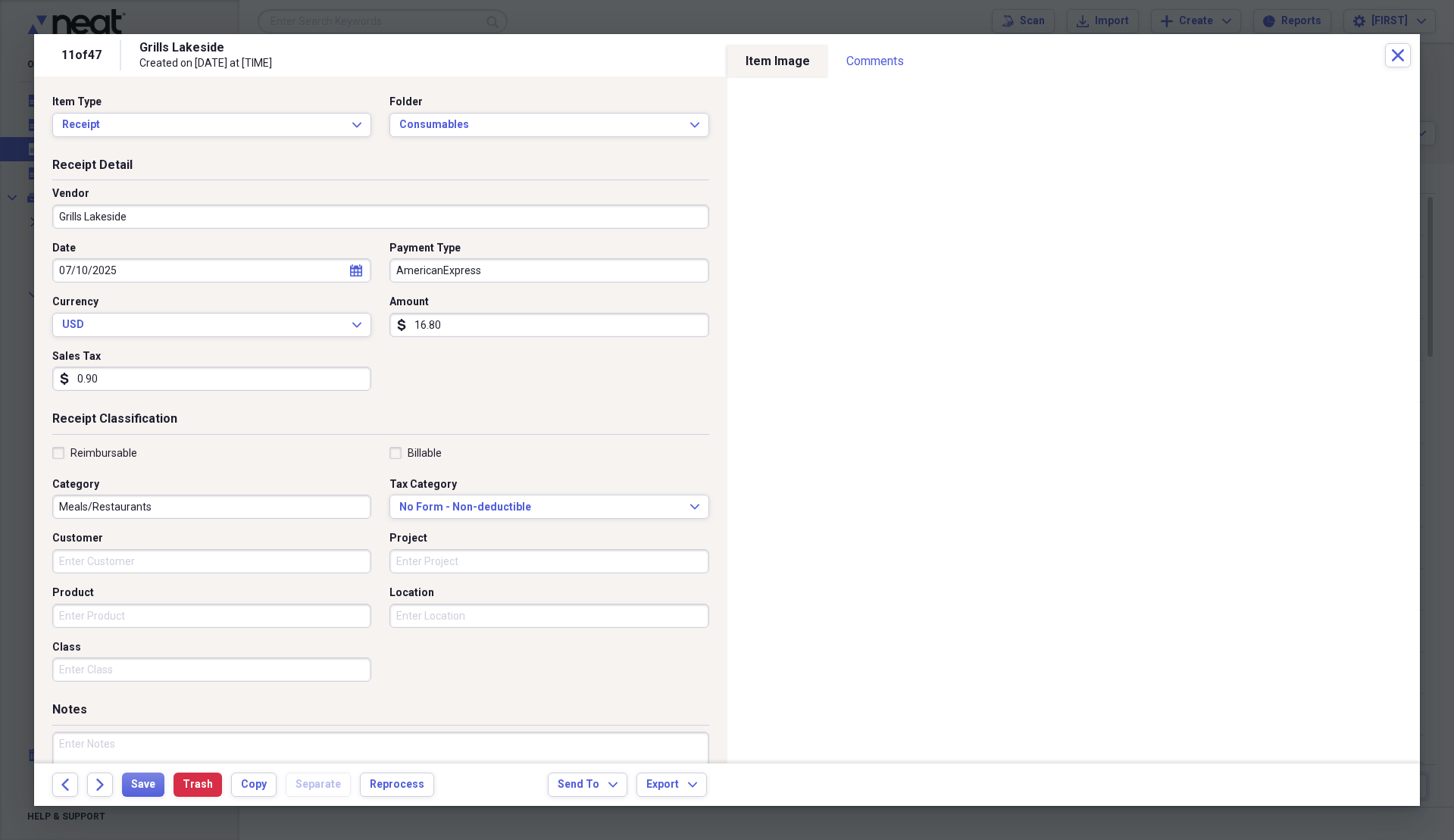 type on "16.80" 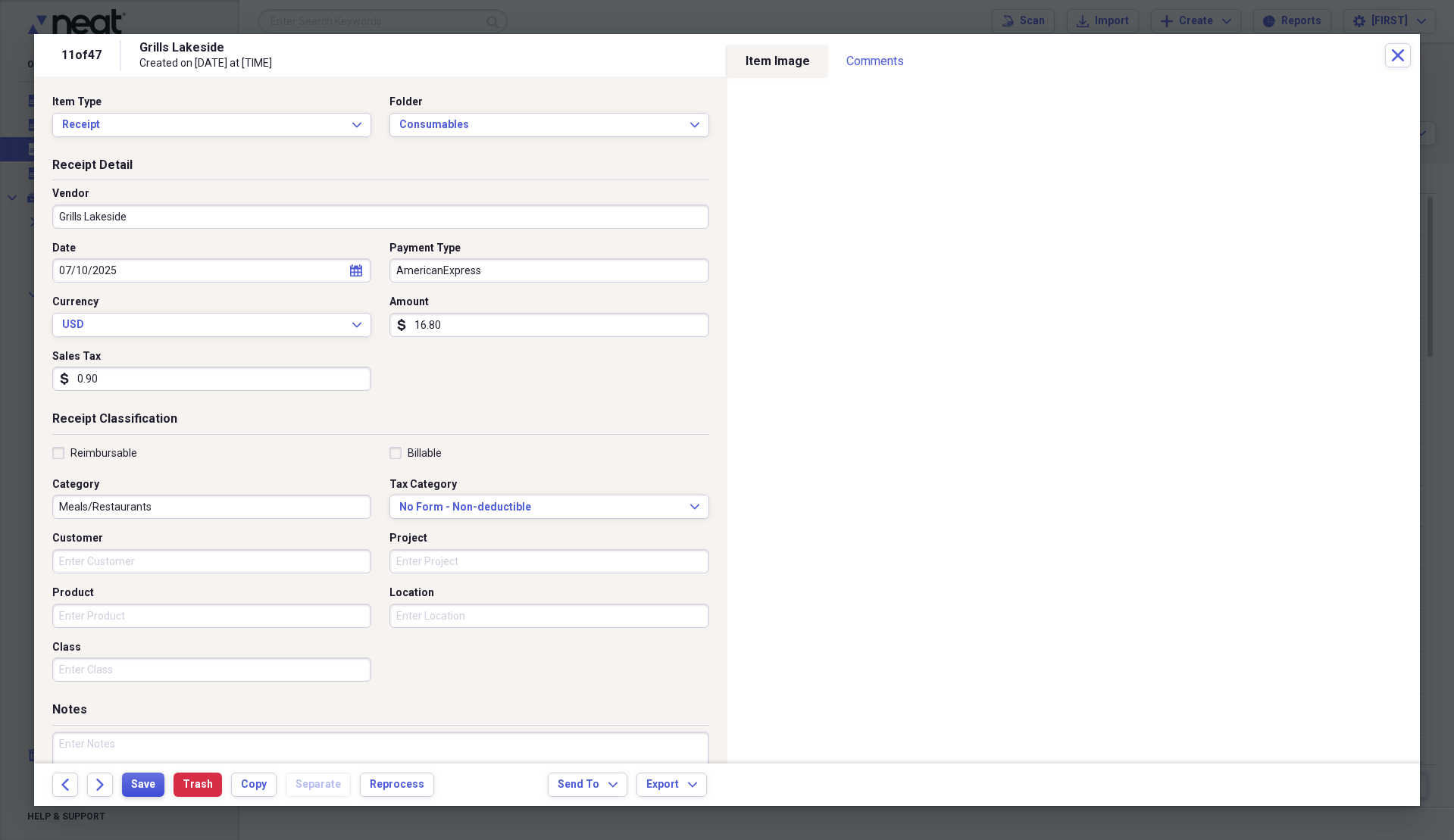 click on "Save" at bounding box center [143, 785] 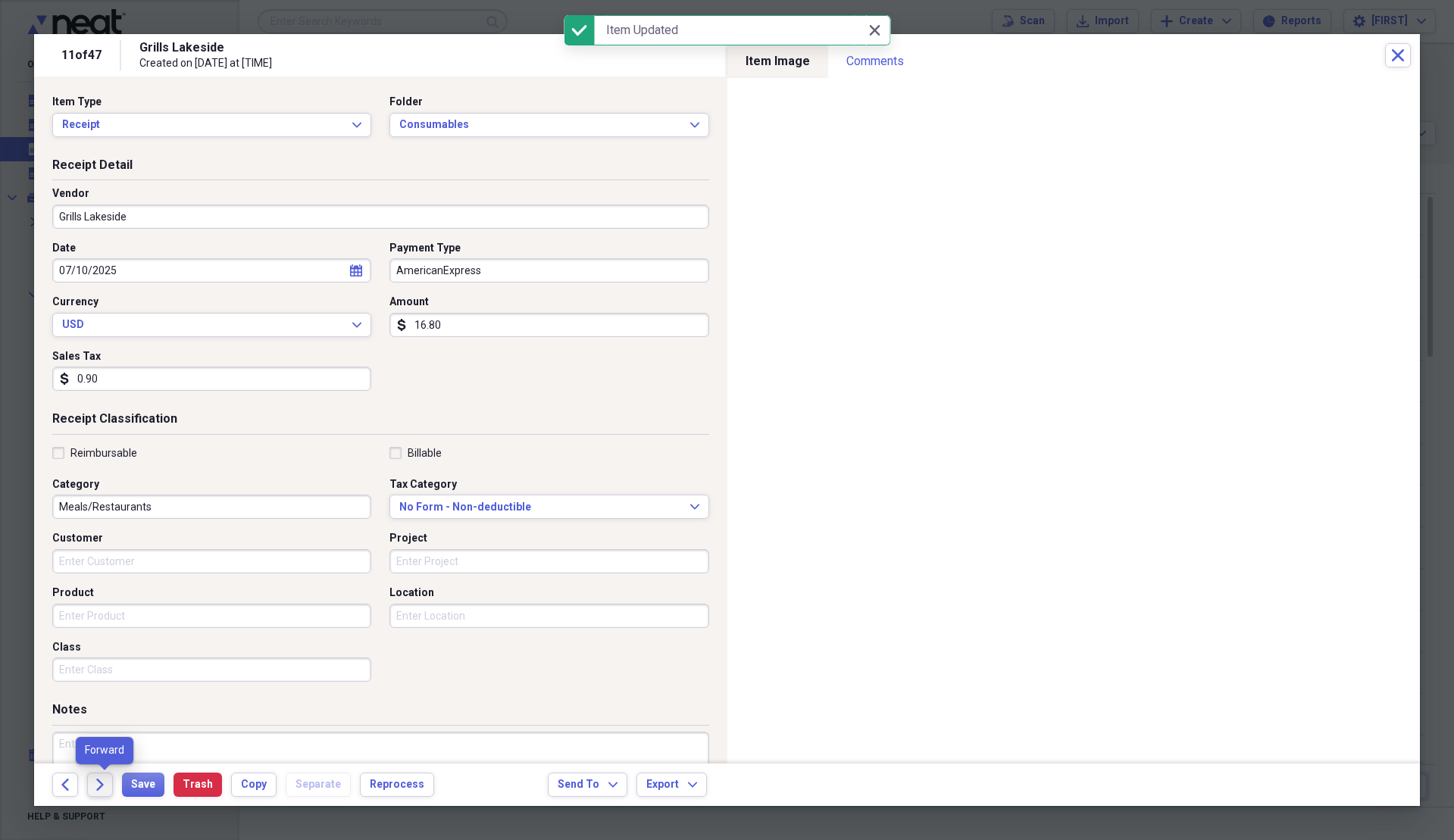 click on "Forward" at bounding box center (100, 785) 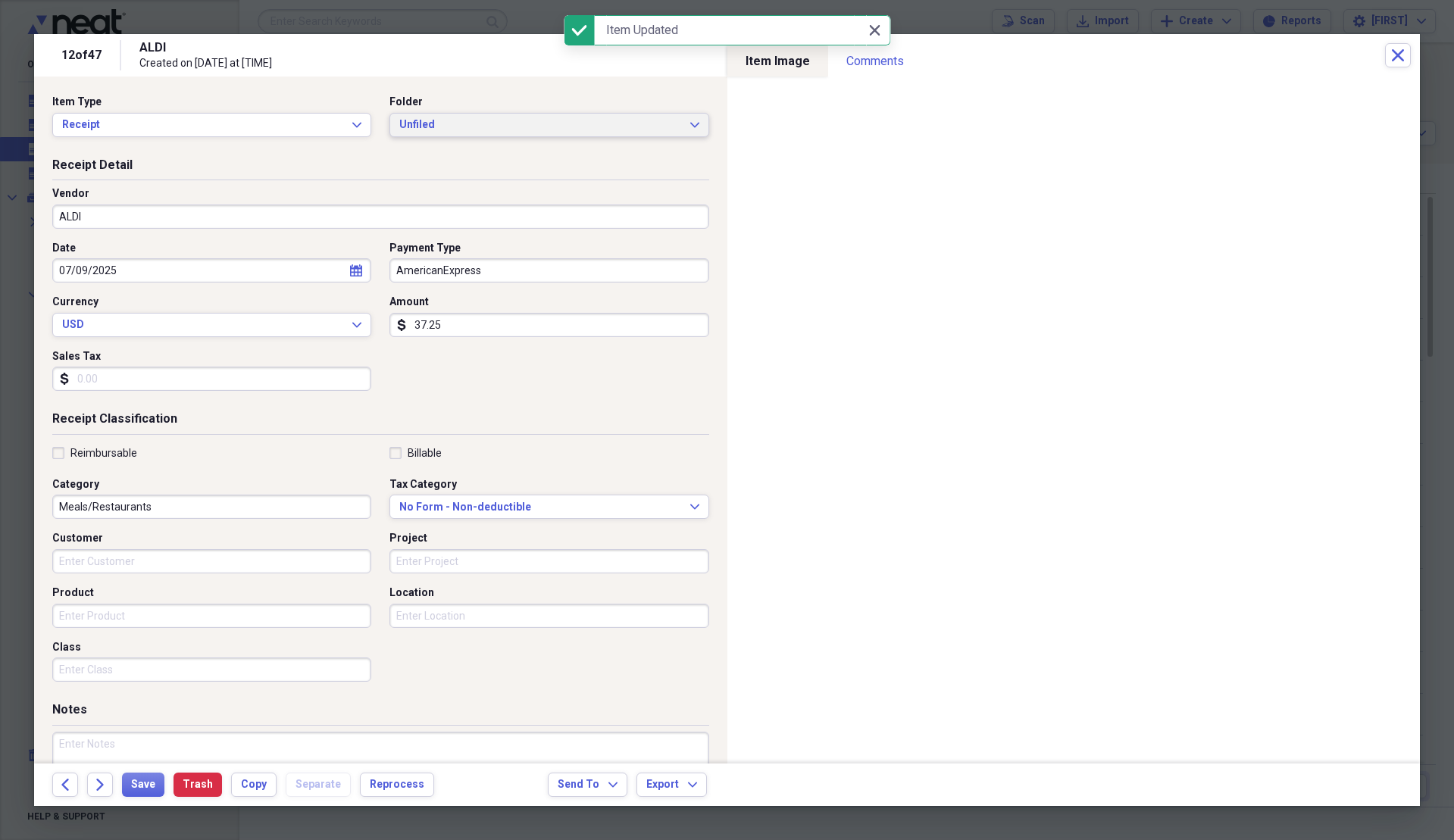 click on "Unfiled" at bounding box center [539, 125] 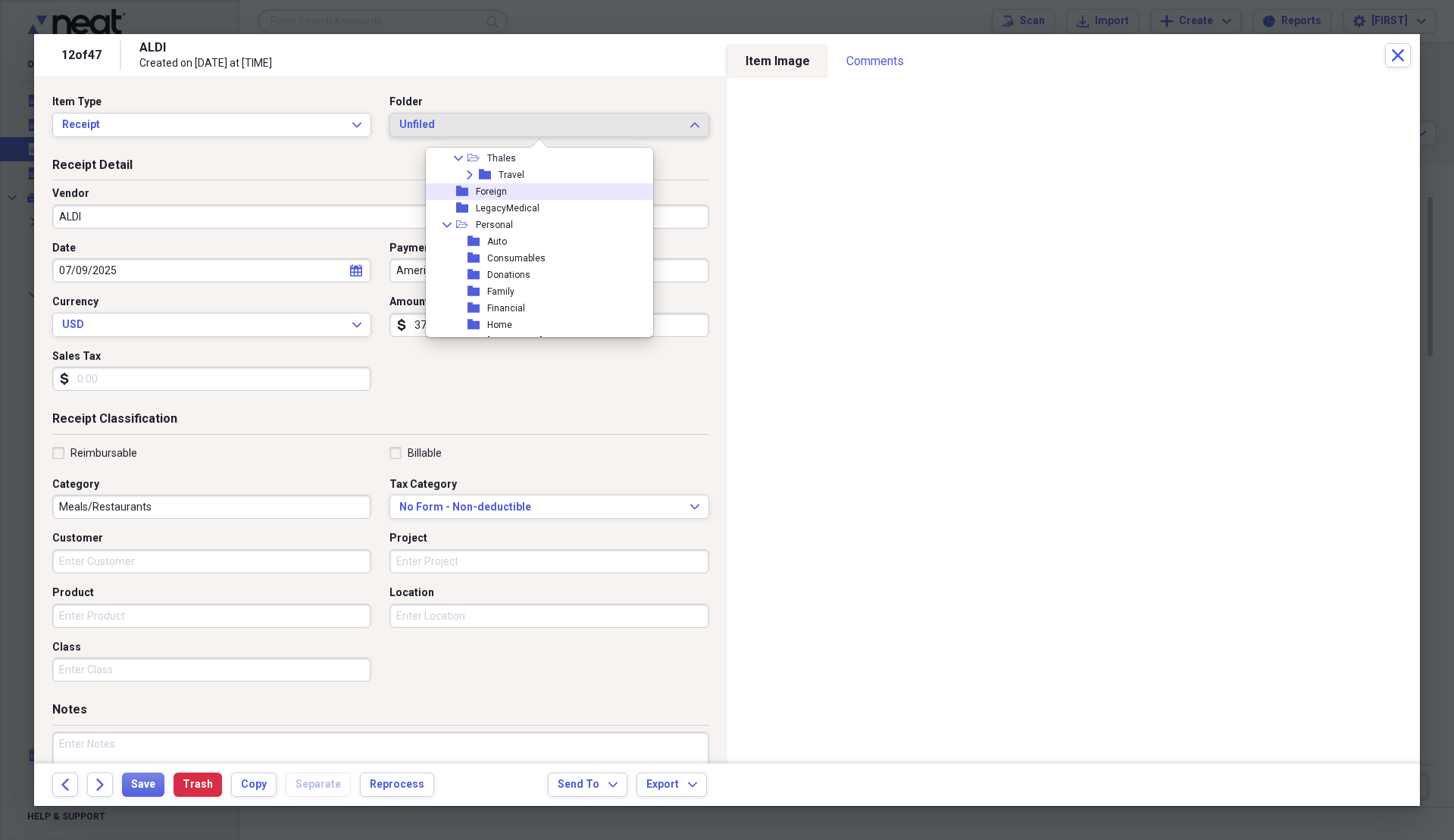 scroll, scrollTop: 227, scrollLeft: 0, axis: vertical 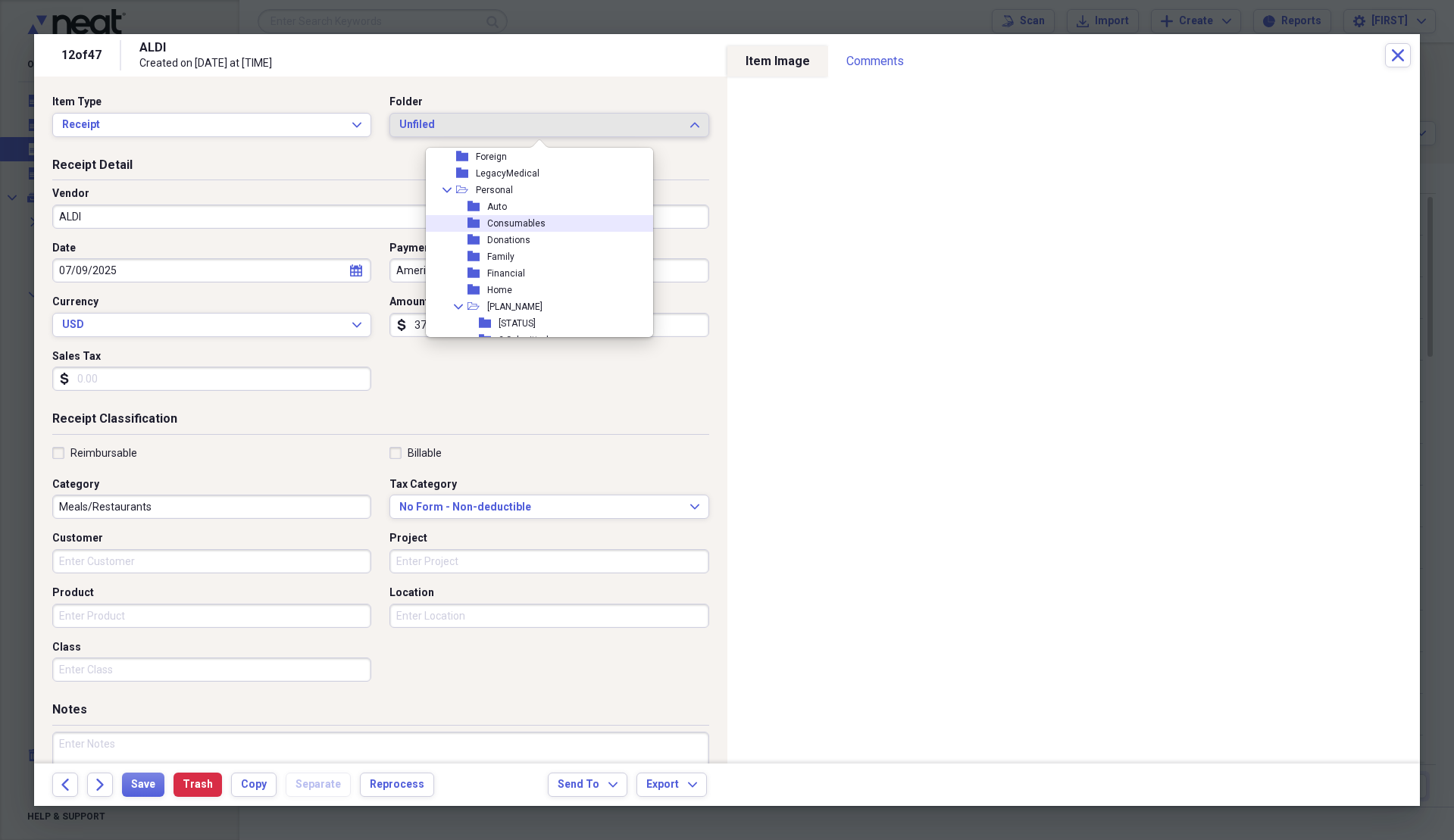 click on "Consumables" at bounding box center (516, 223) 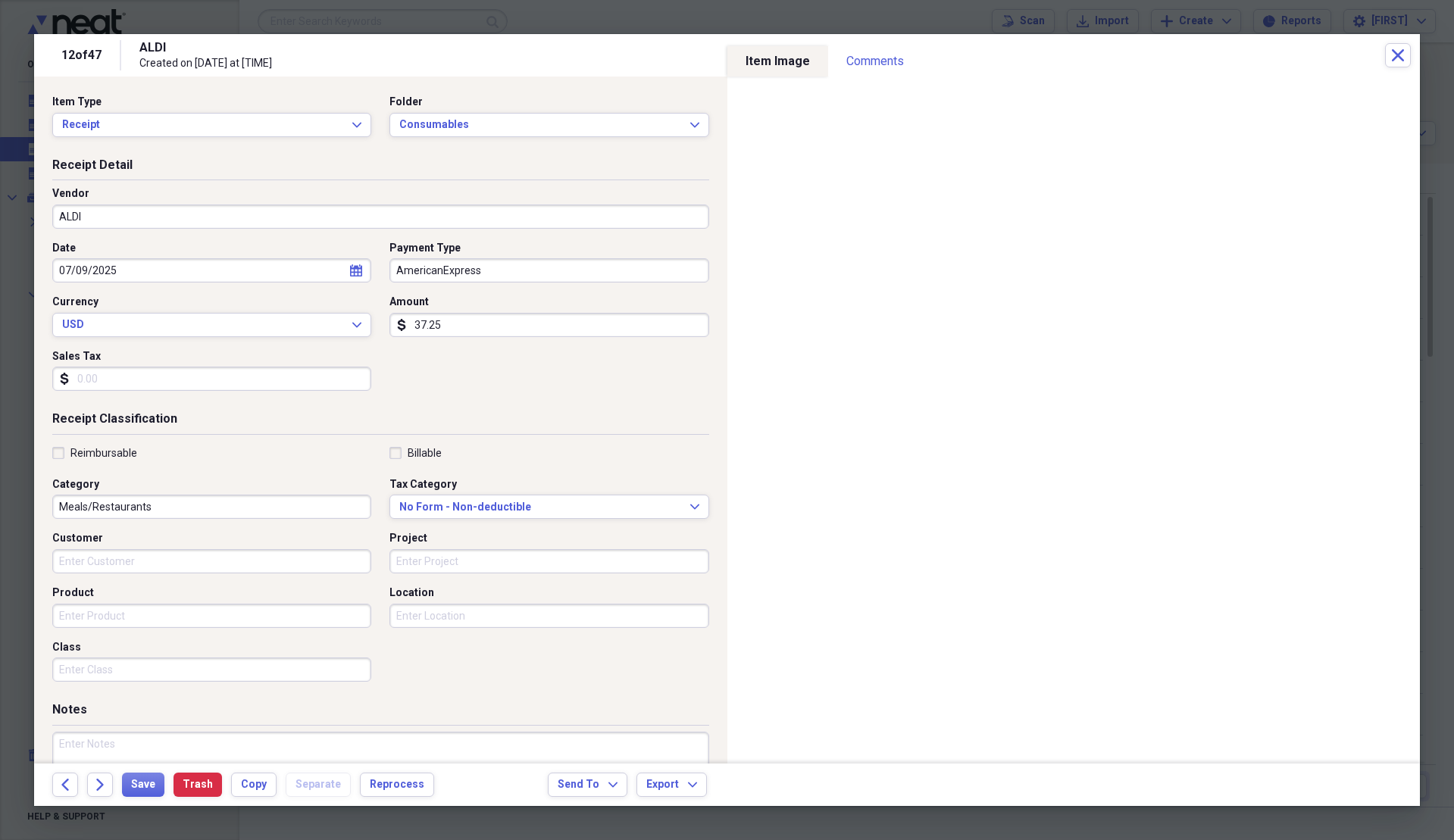 click on "Meals/Restaurants" at bounding box center [211, 507] 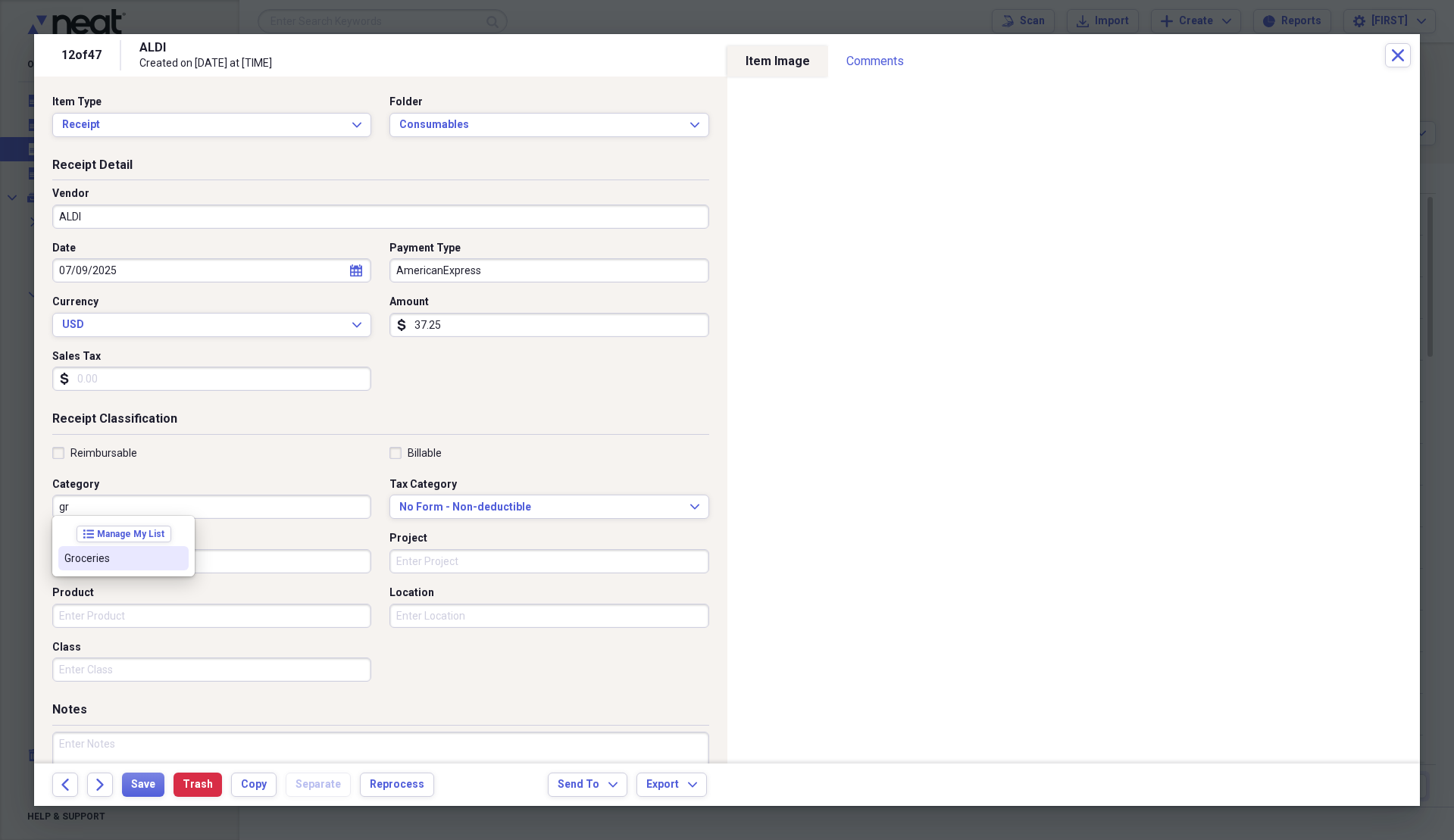 click on "Groceries" at bounding box center [114, 558] 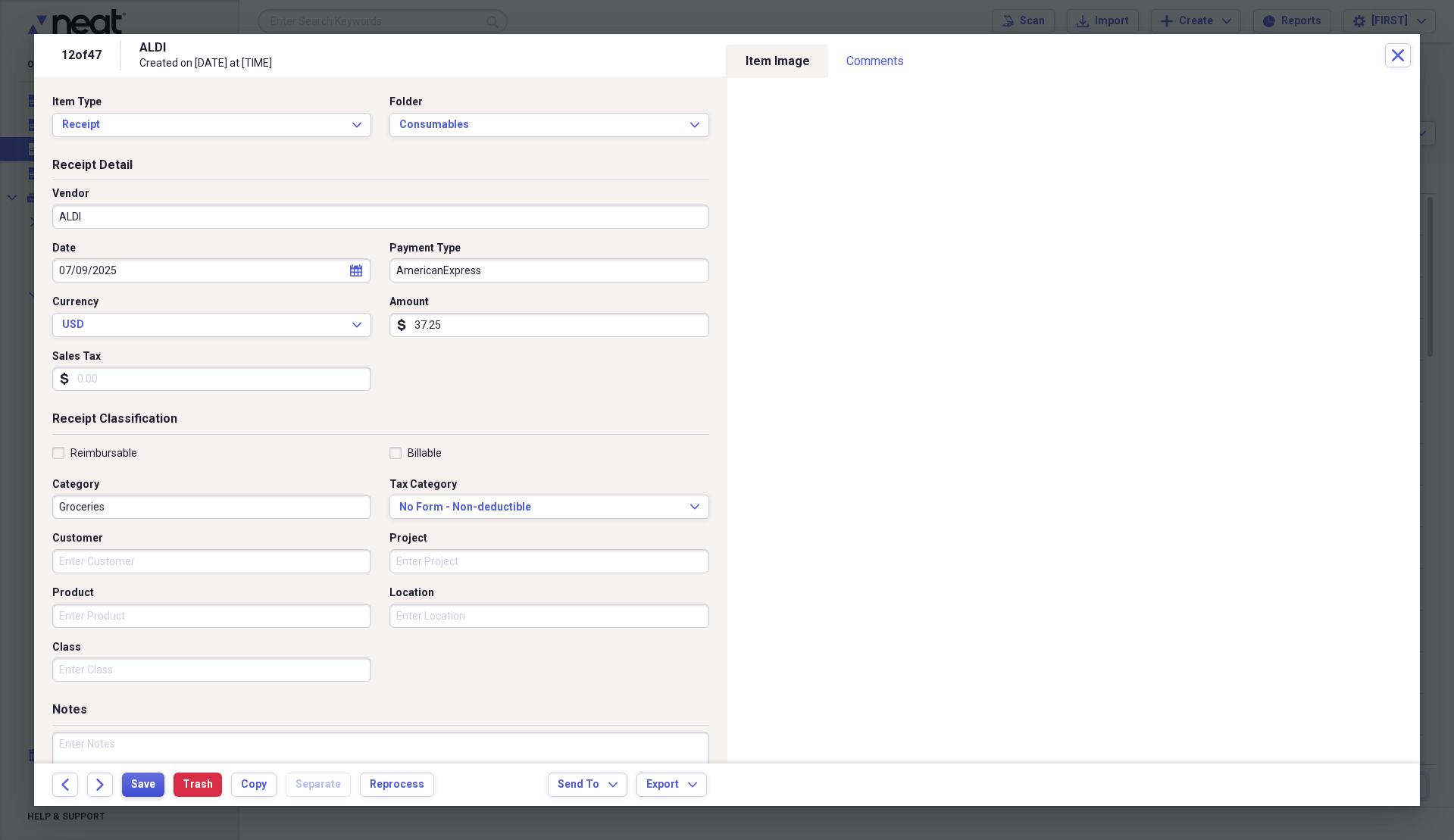 click on "Save" at bounding box center [143, 785] 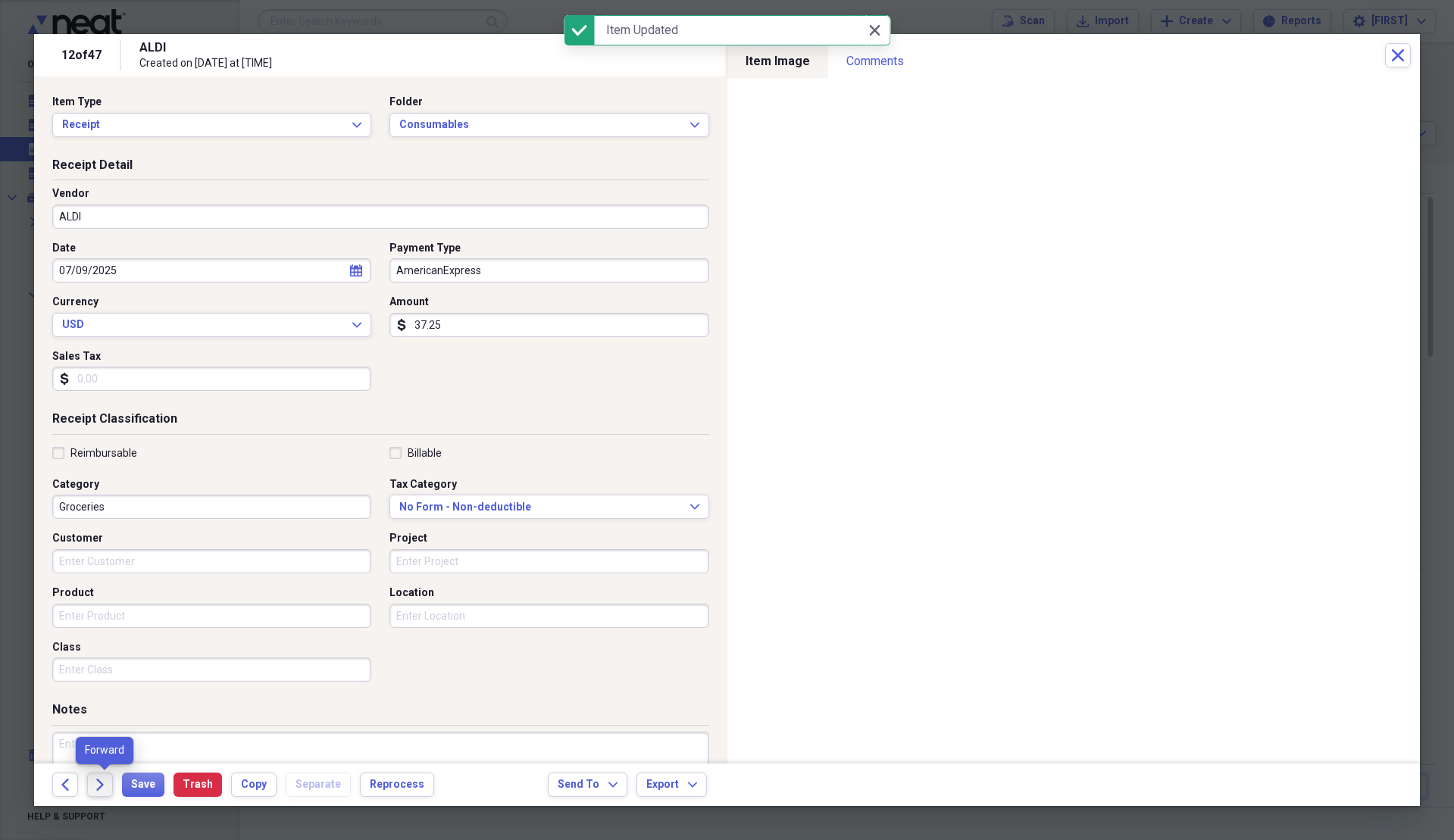 click on "Forward" 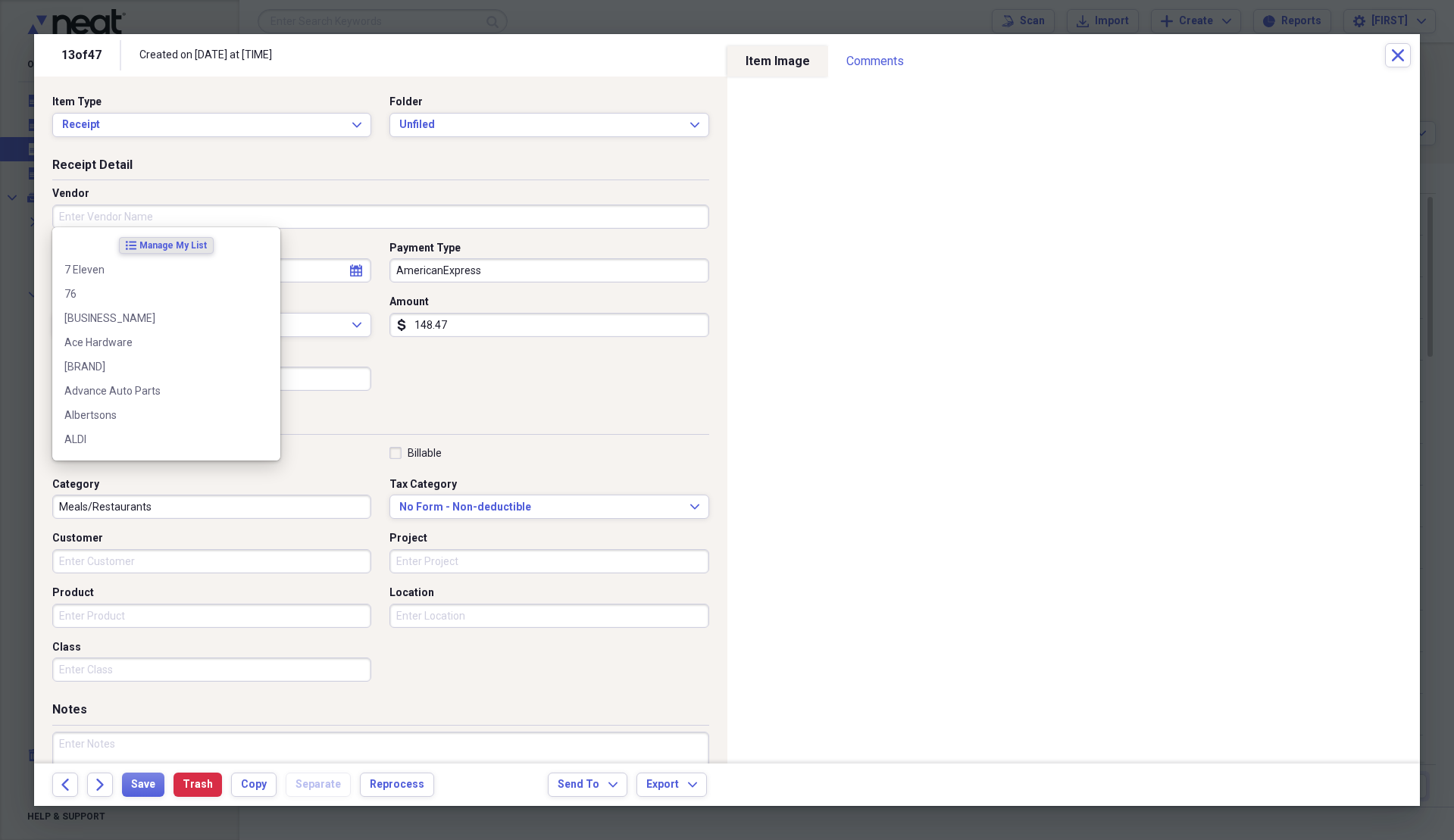click on "Vendor" at bounding box center (380, 217) 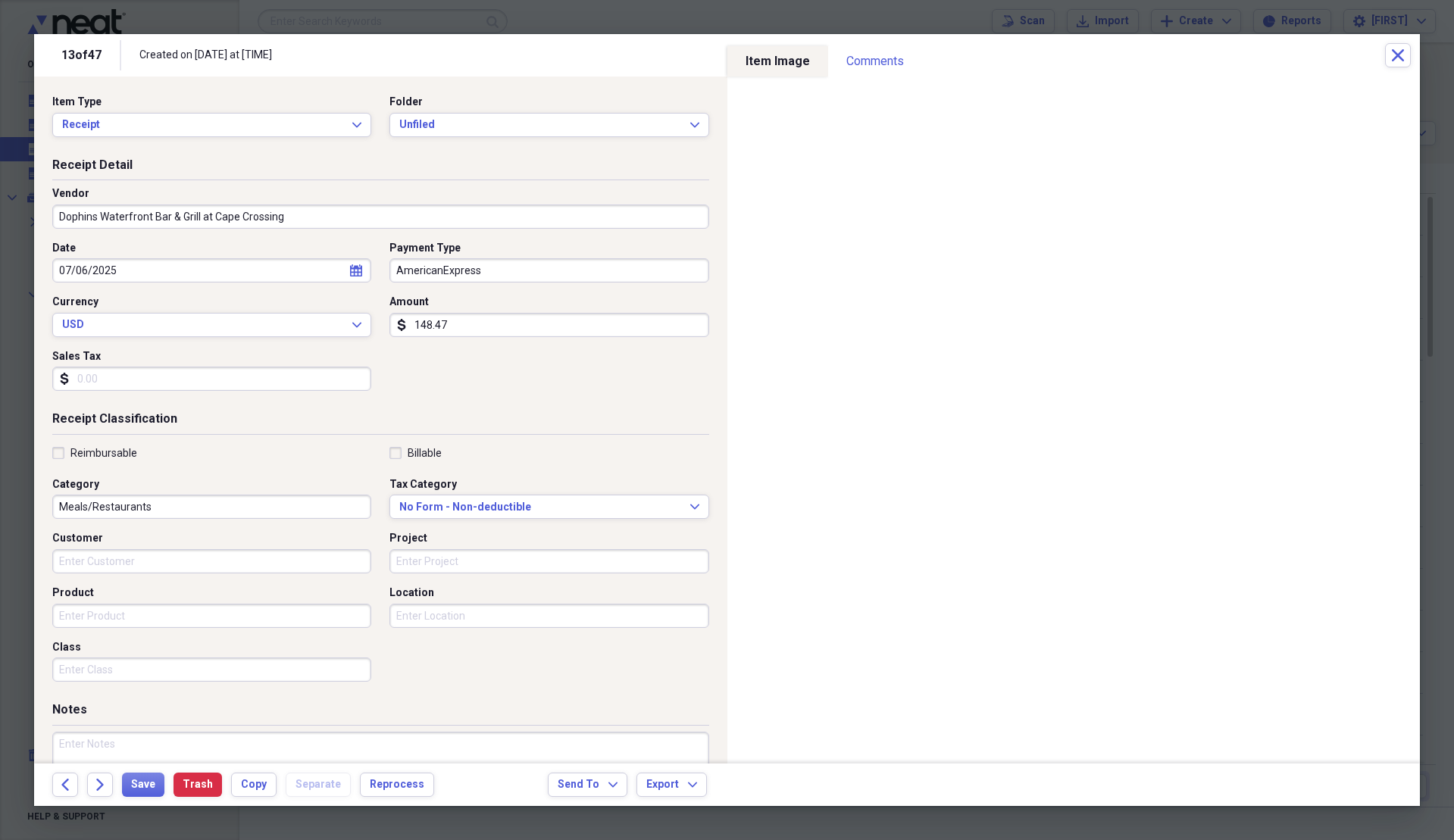type on "Dophins Waterfront Bar & Grill at Cape Crossing" 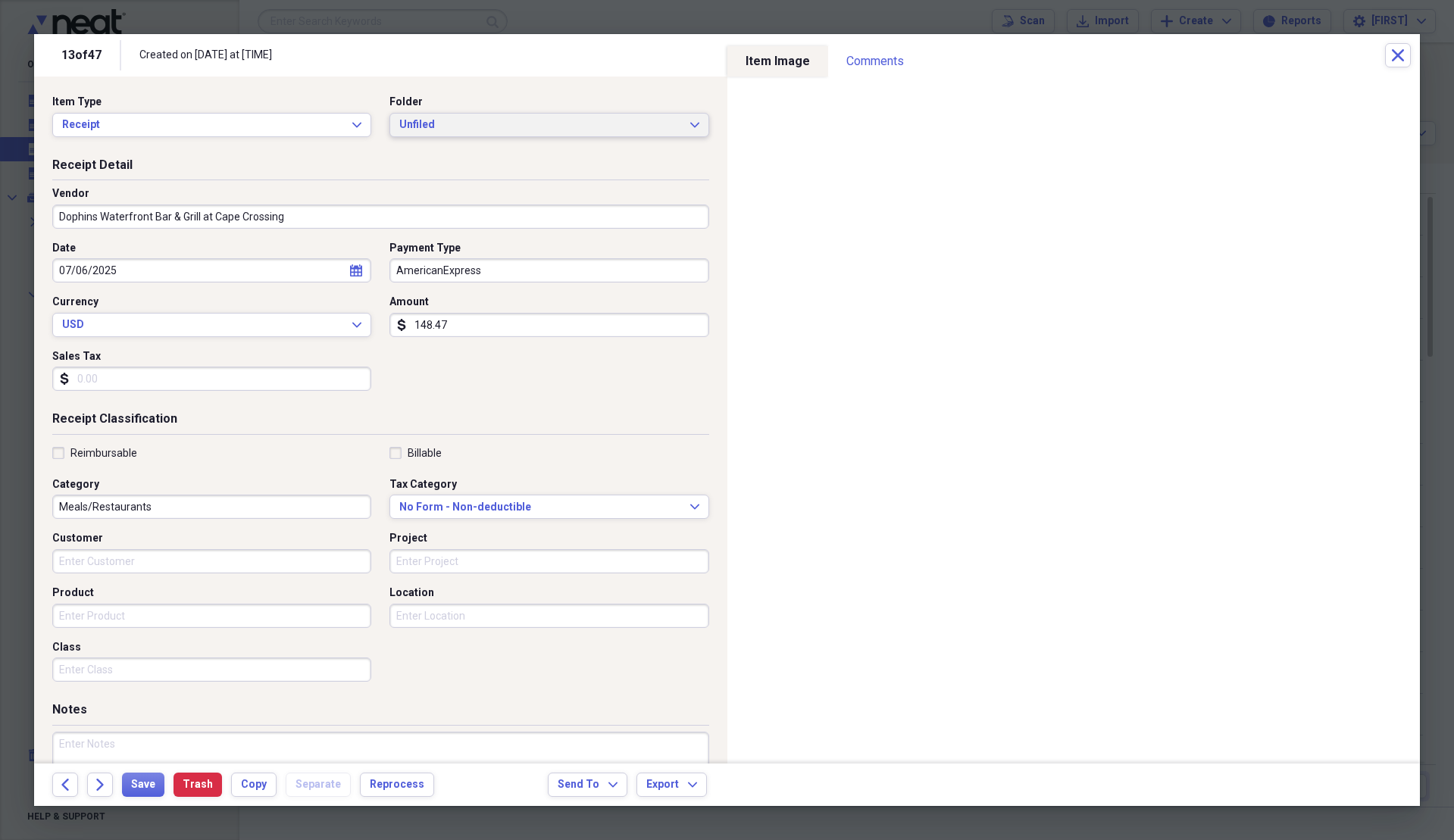 click on "Unfiled" at bounding box center [539, 125] 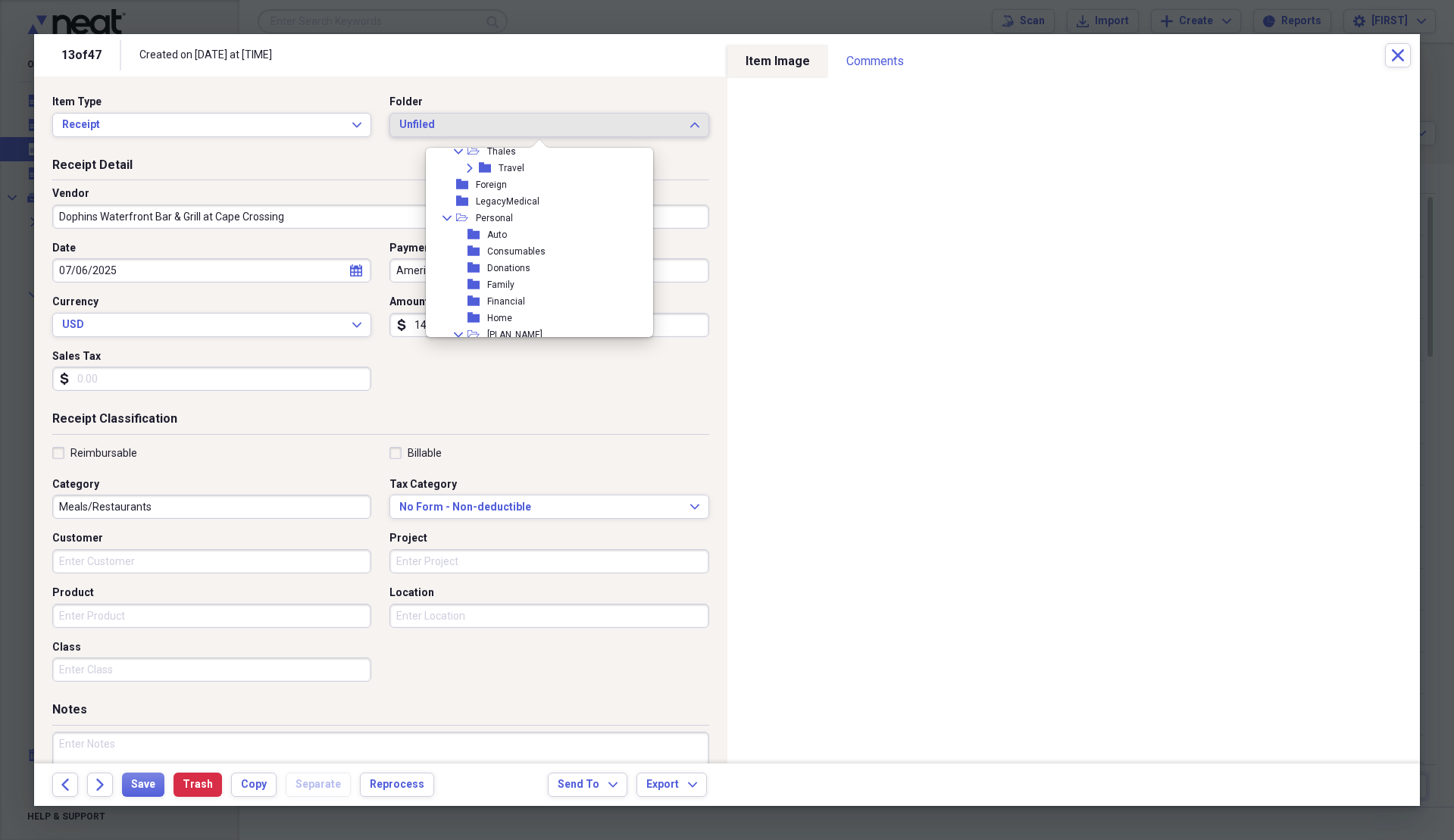 scroll, scrollTop: 227, scrollLeft: 0, axis: vertical 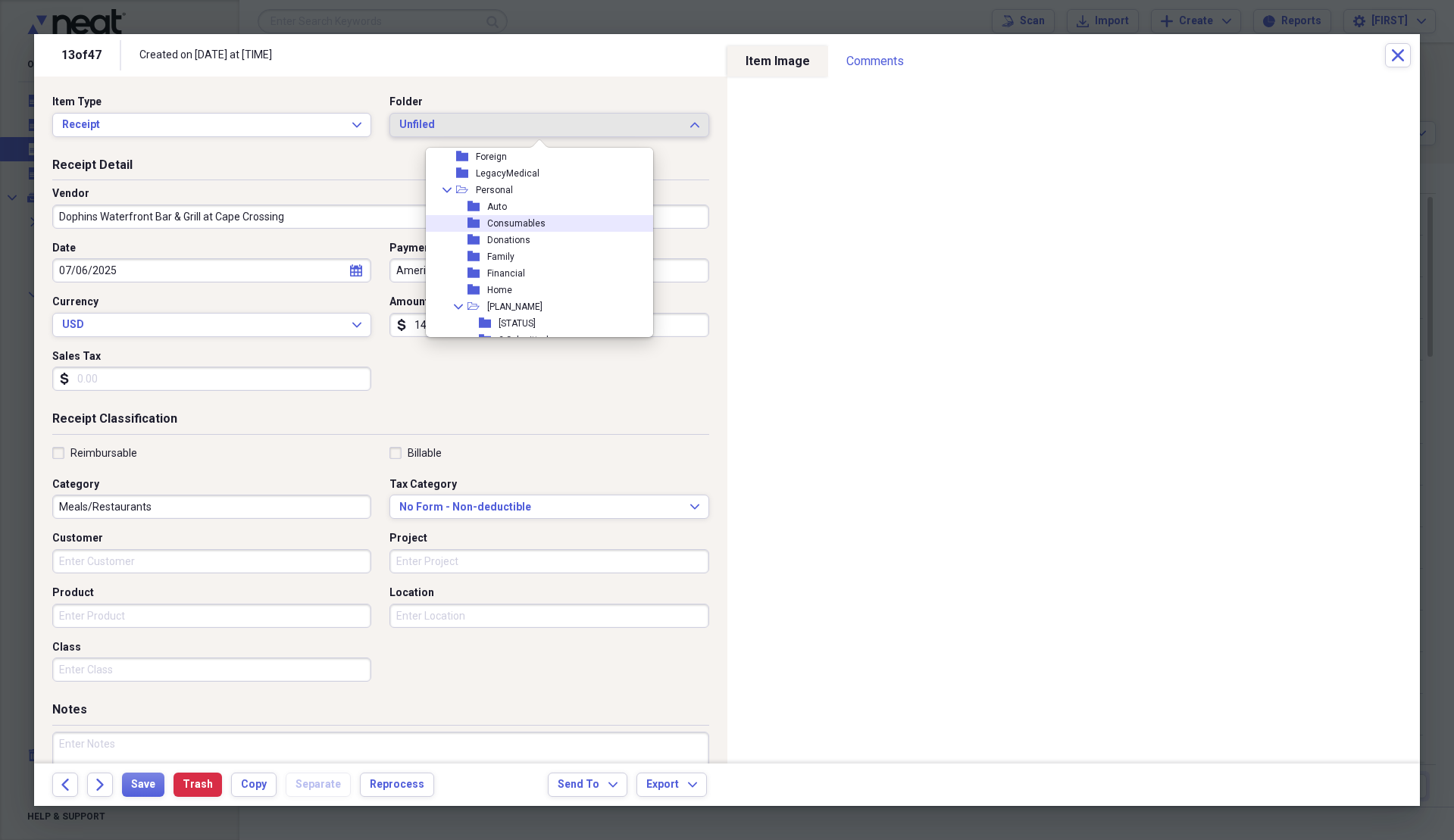 click on "folder [CATEGORY]" at bounding box center [533, 223] 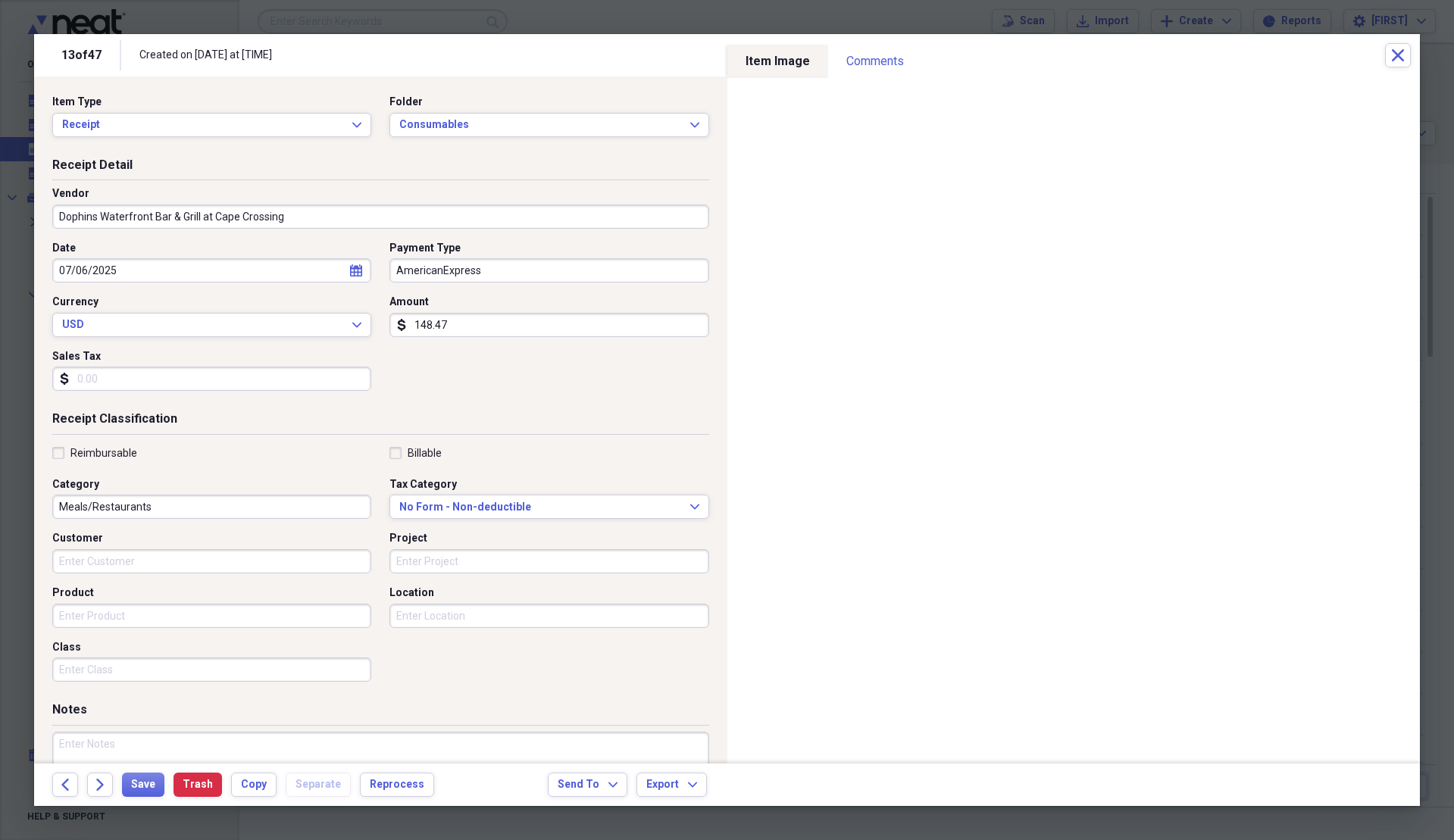 click on "148.47" at bounding box center (549, 325) 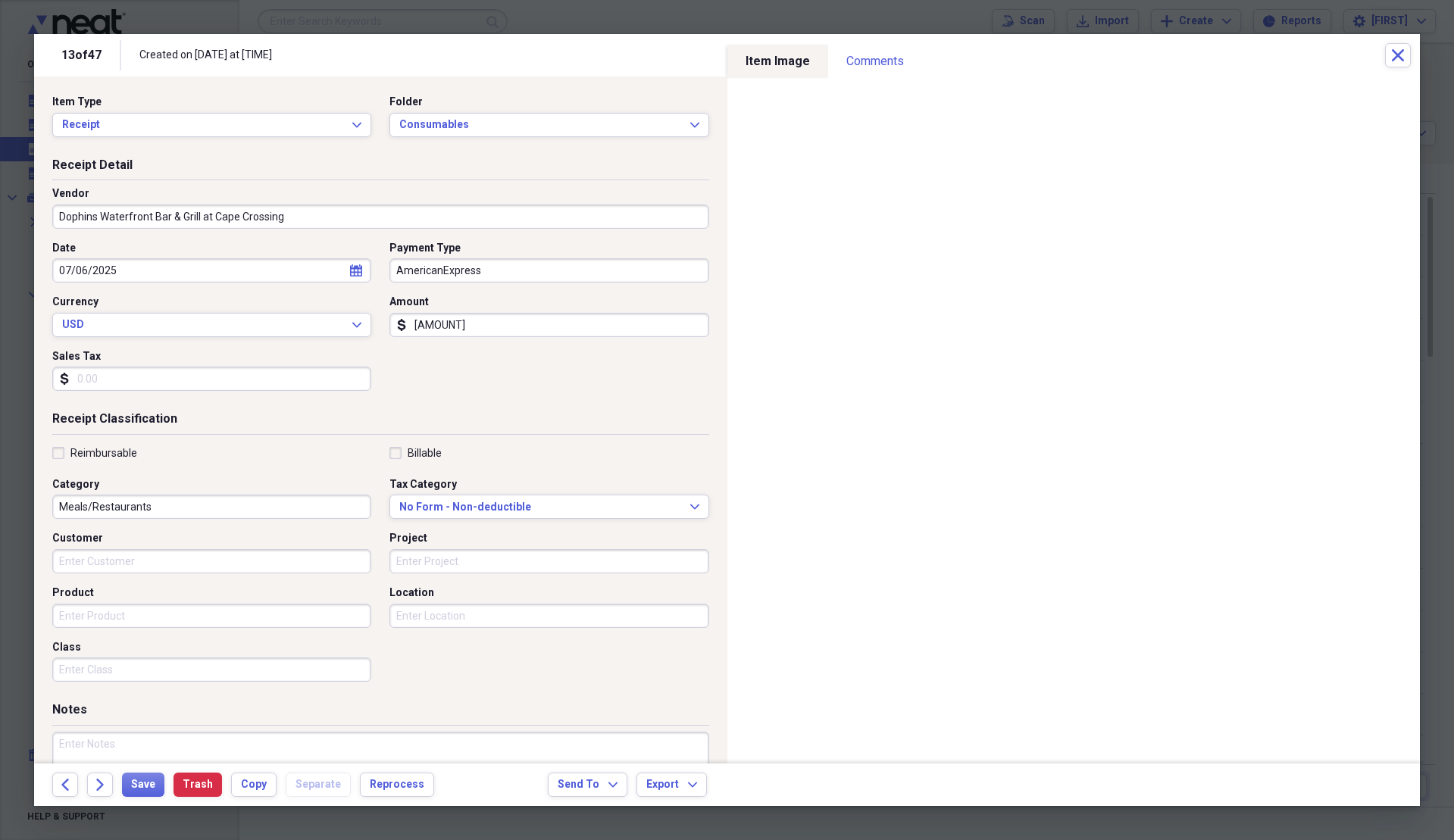 type on "[AMOUNT]" 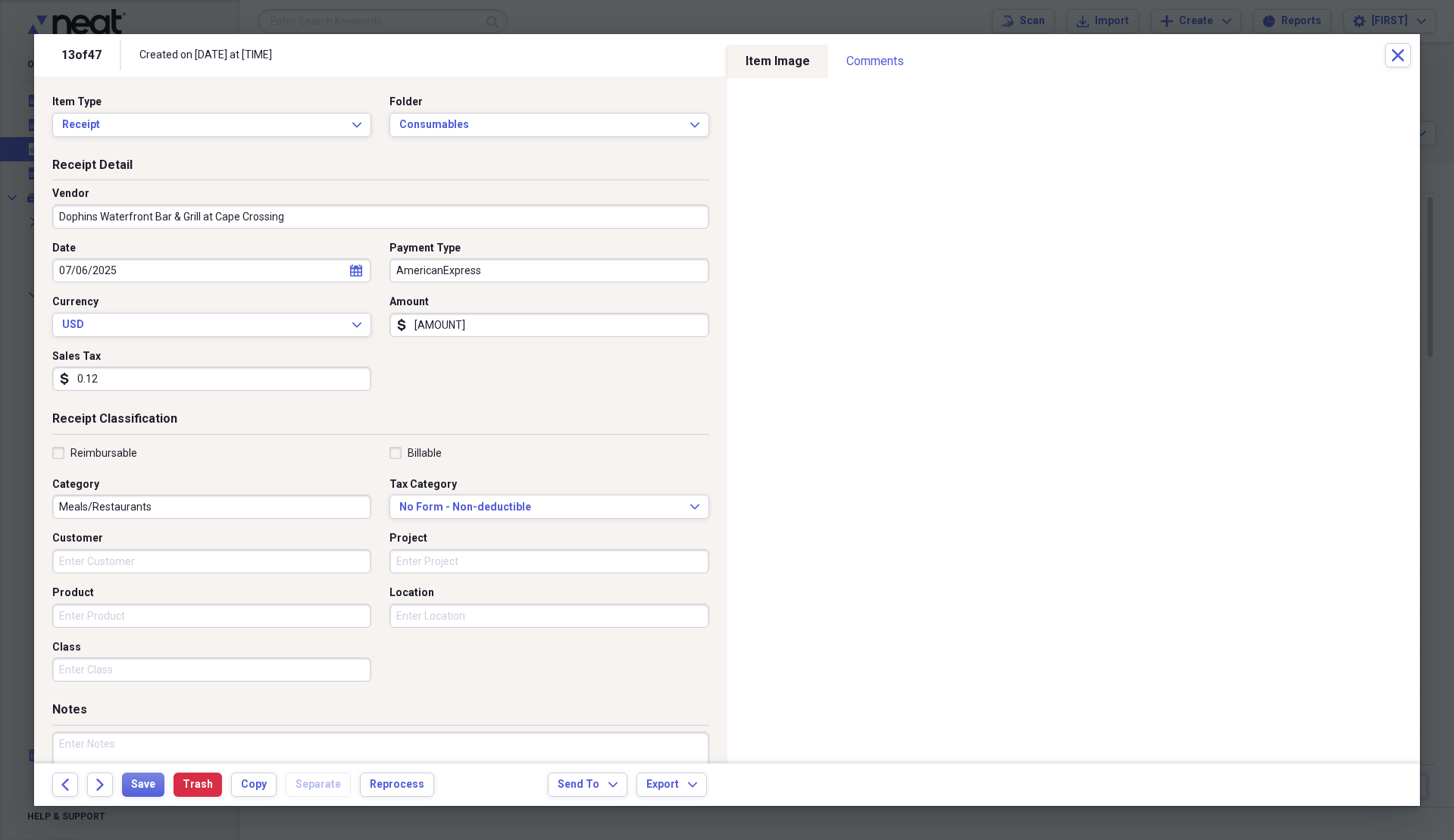 type on "0.01" 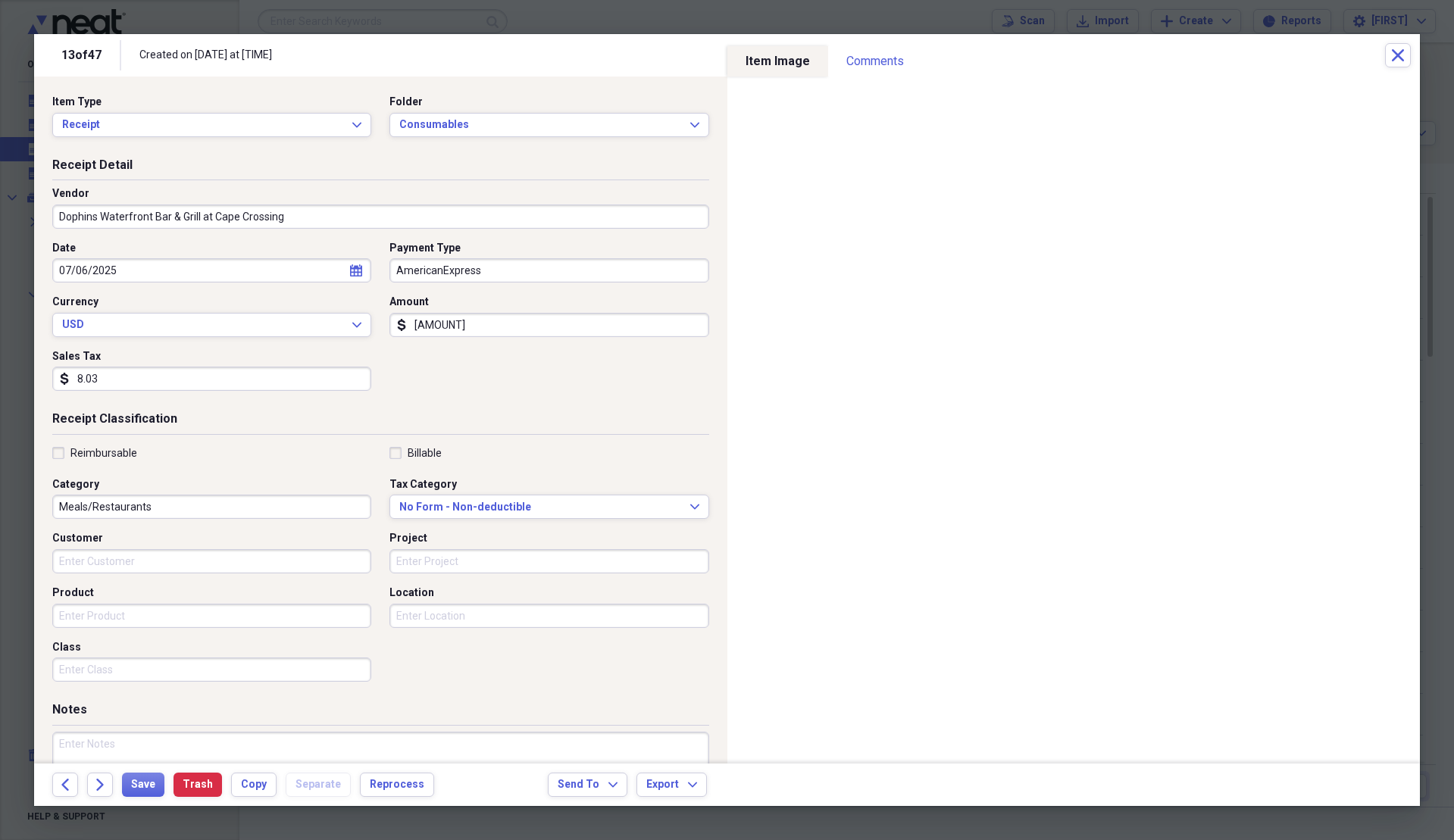 type on "8.03" 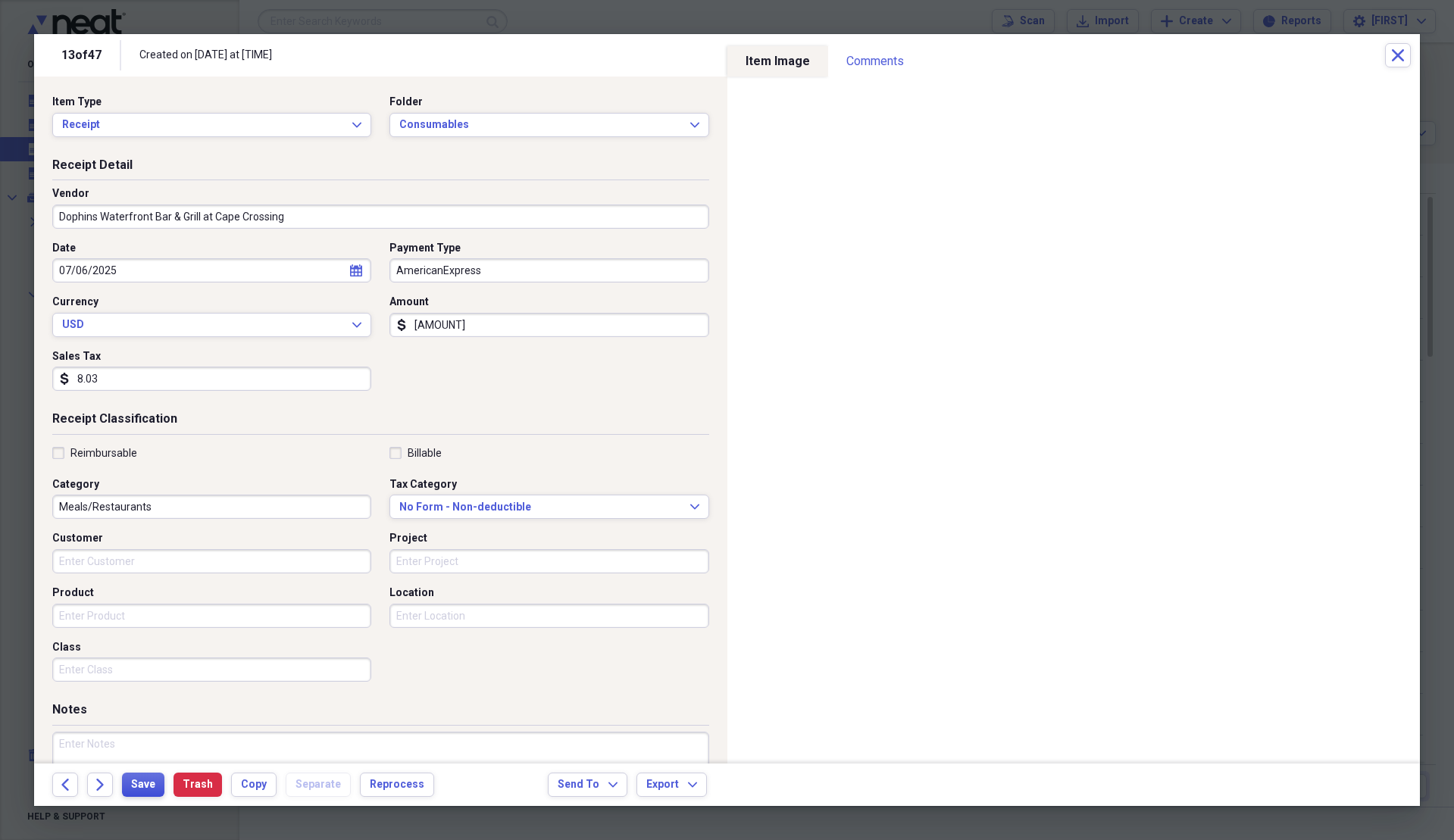 click on "Save" at bounding box center (143, 785) 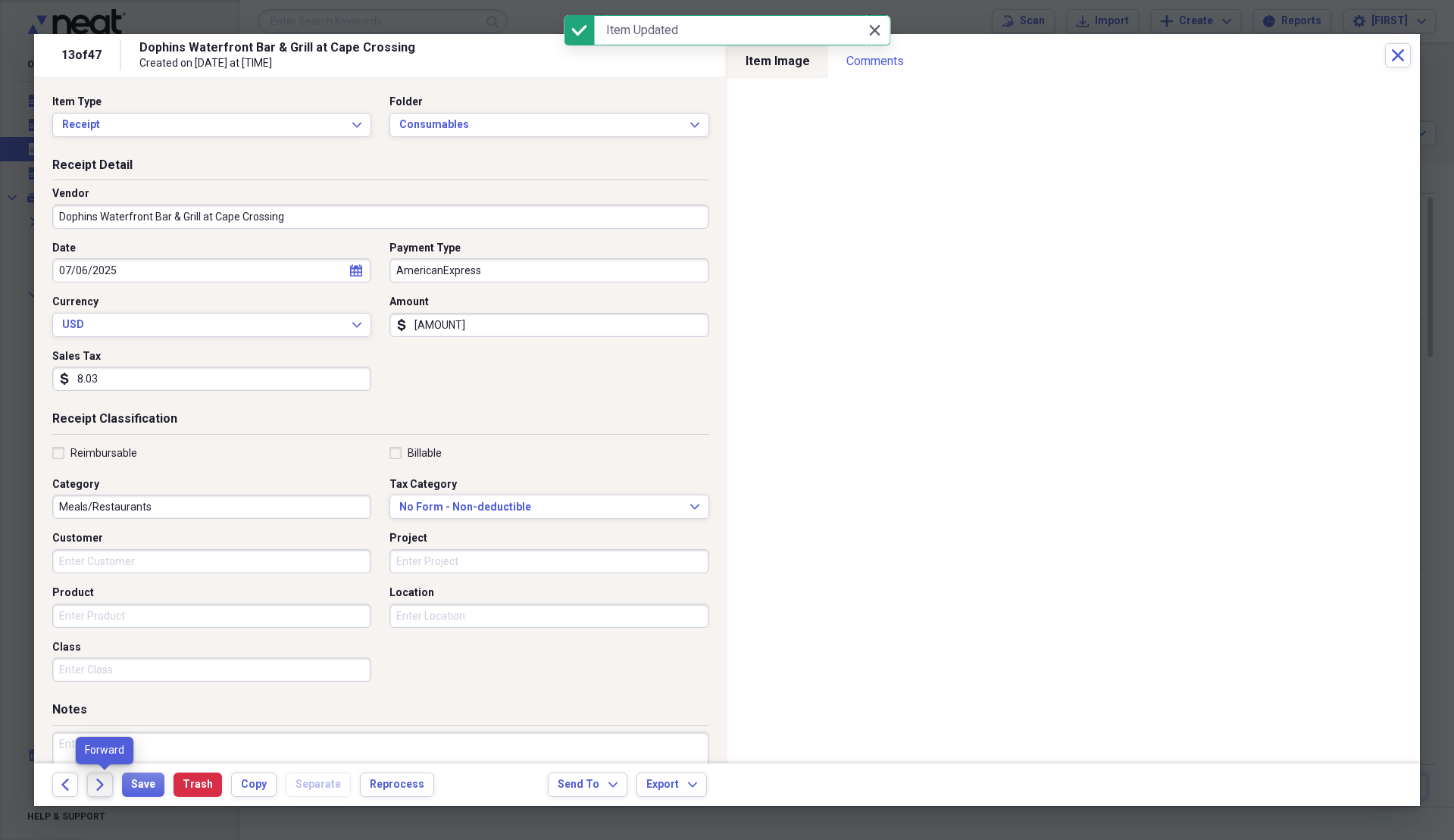 click on "Forward" at bounding box center (100, 785) 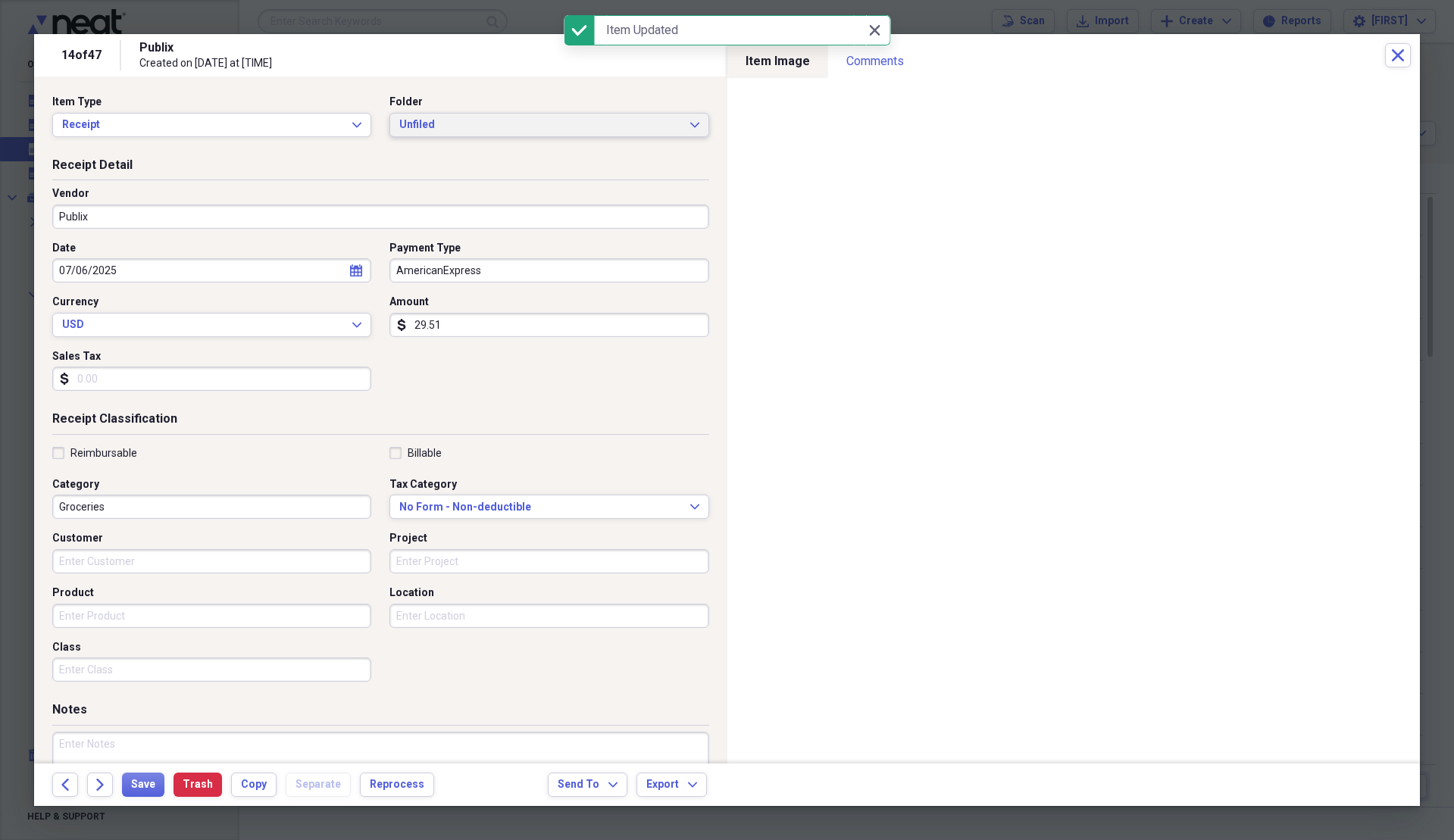 click on "Unfiled" at bounding box center [539, 125] 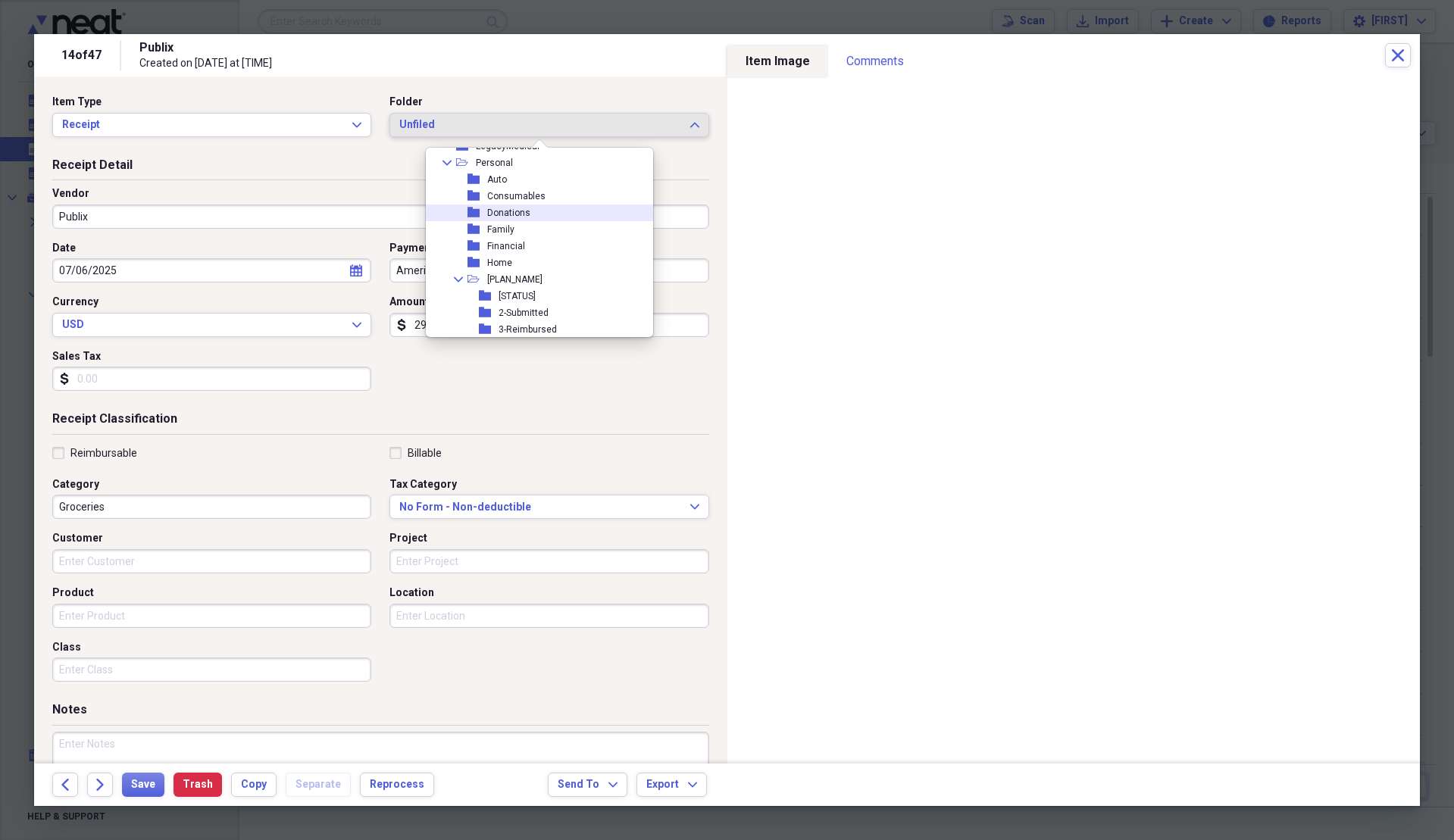 scroll, scrollTop: 237, scrollLeft: 0, axis: vertical 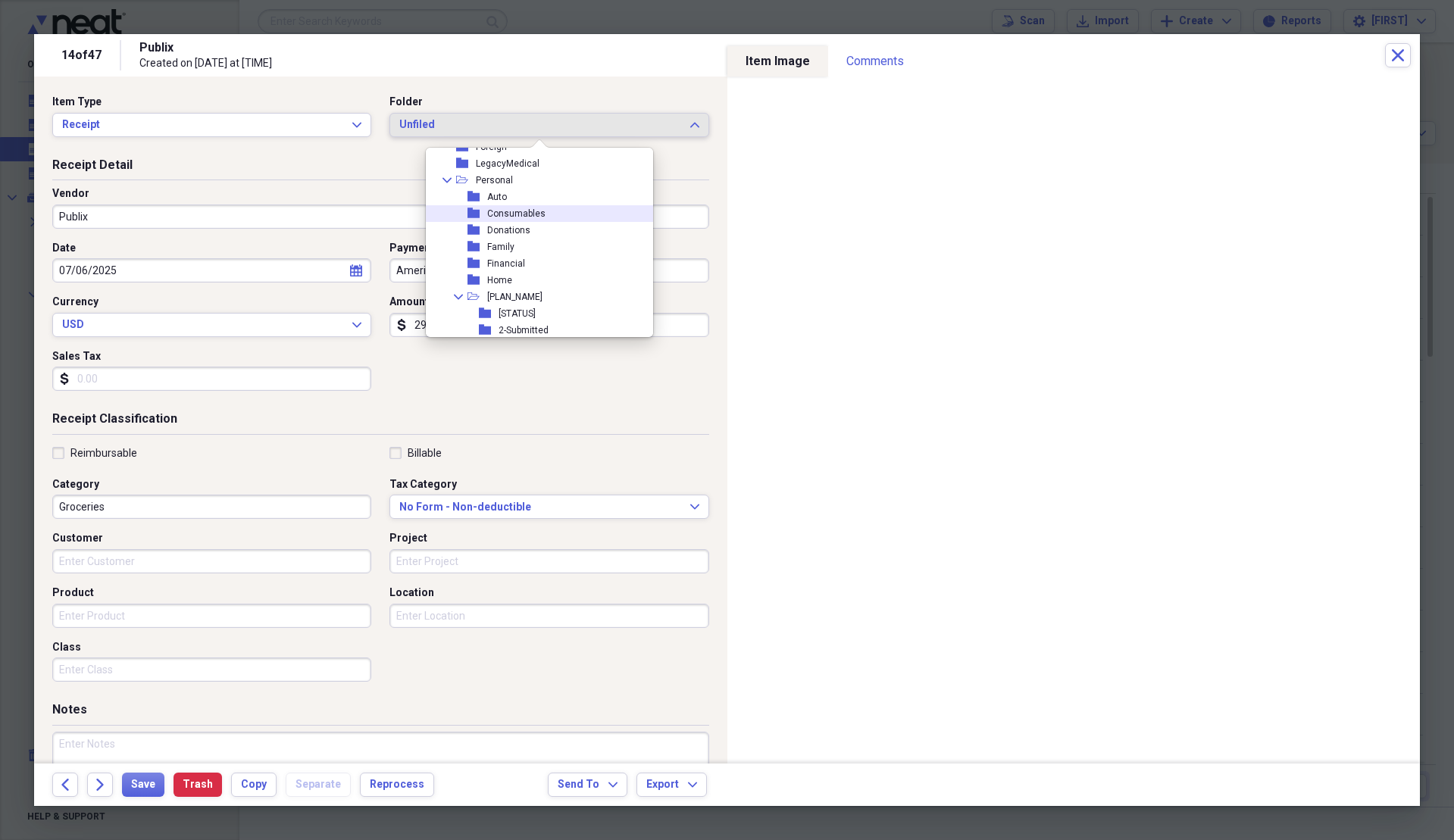 click on "Consumables" at bounding box center [516, 214] 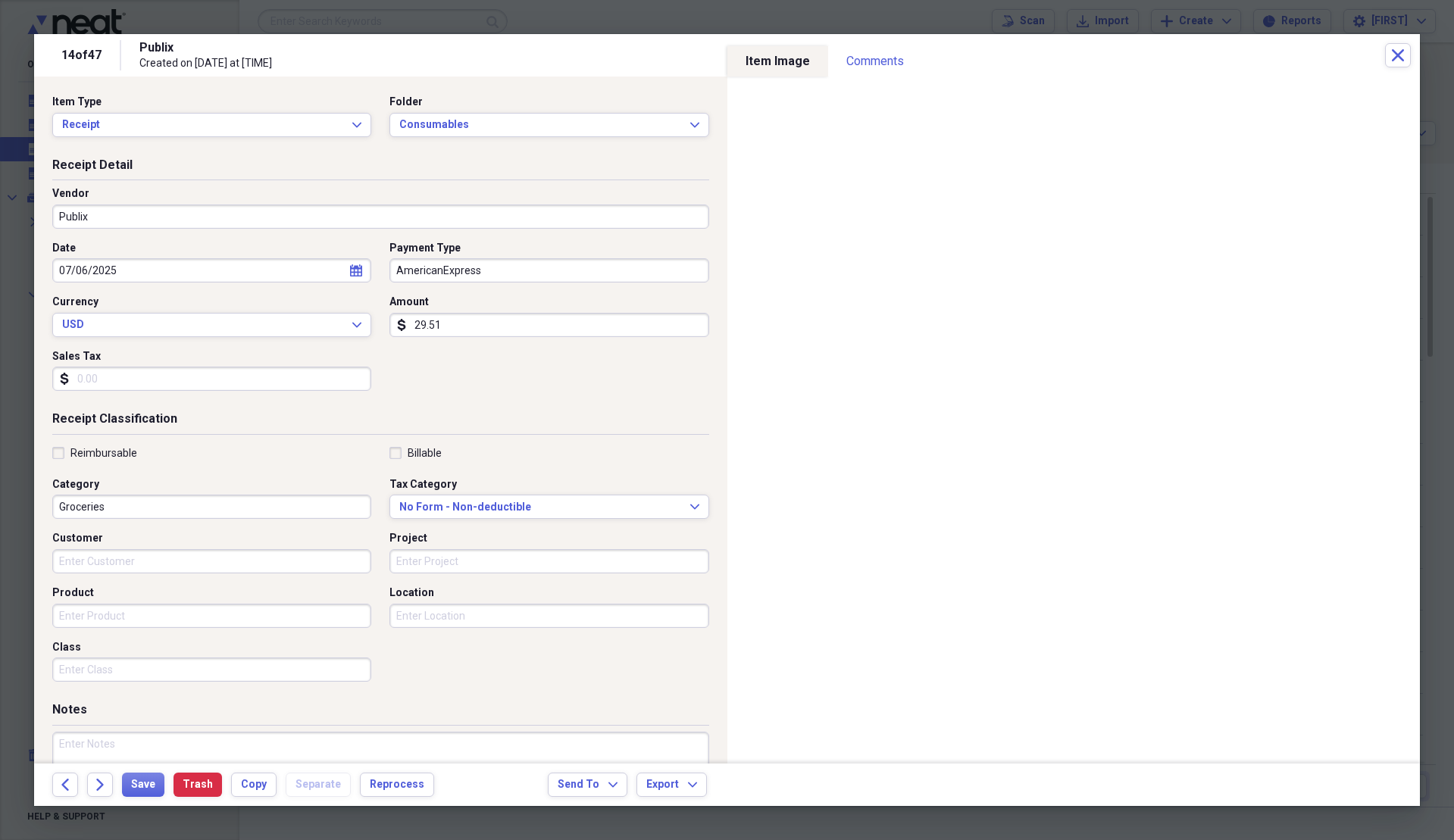 click on "Sales Tax" at bounding box center [211, 379] 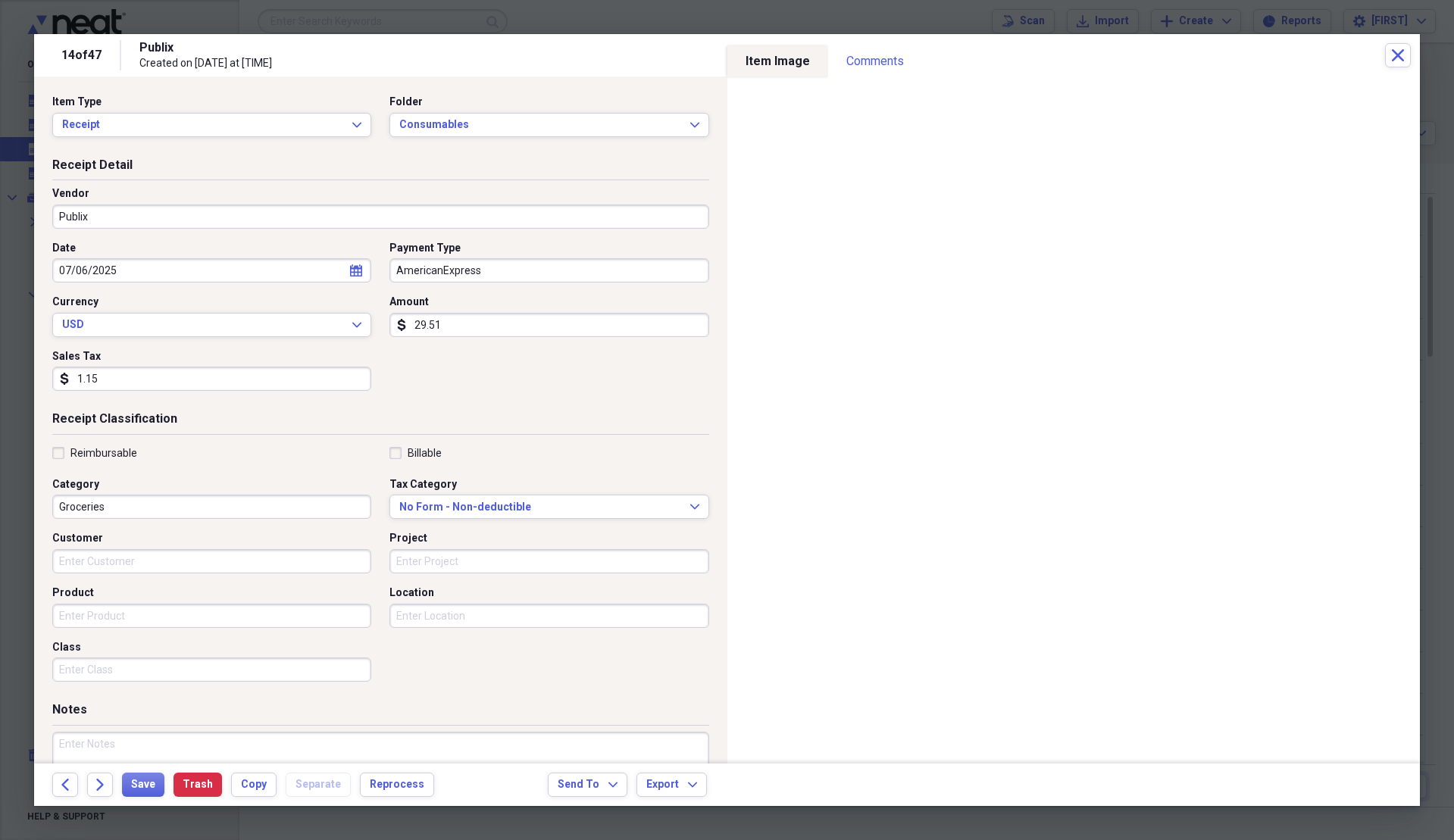 type on "1.15" 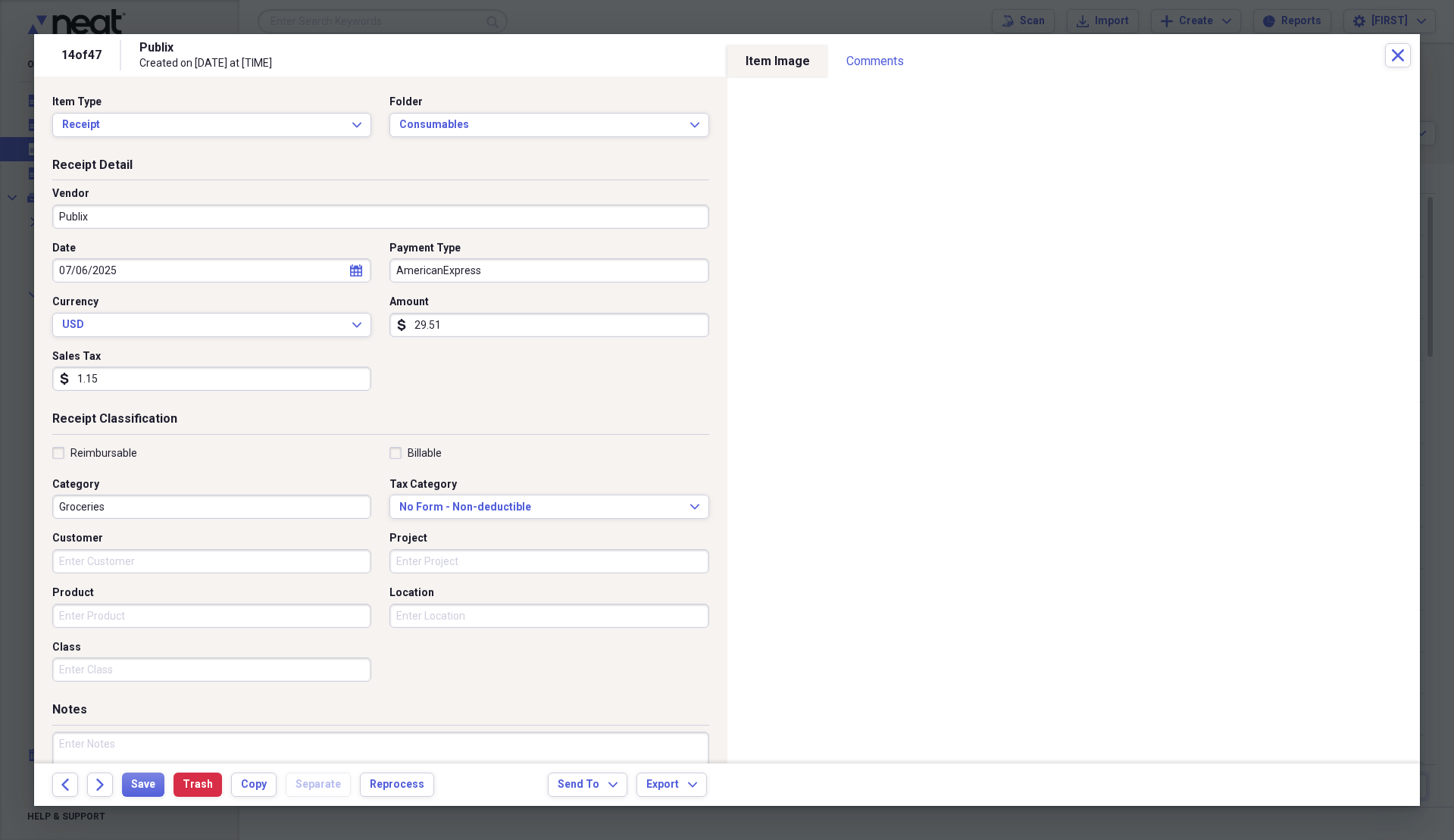 click on "AmericanExpress" at bounding box center (549, 270) 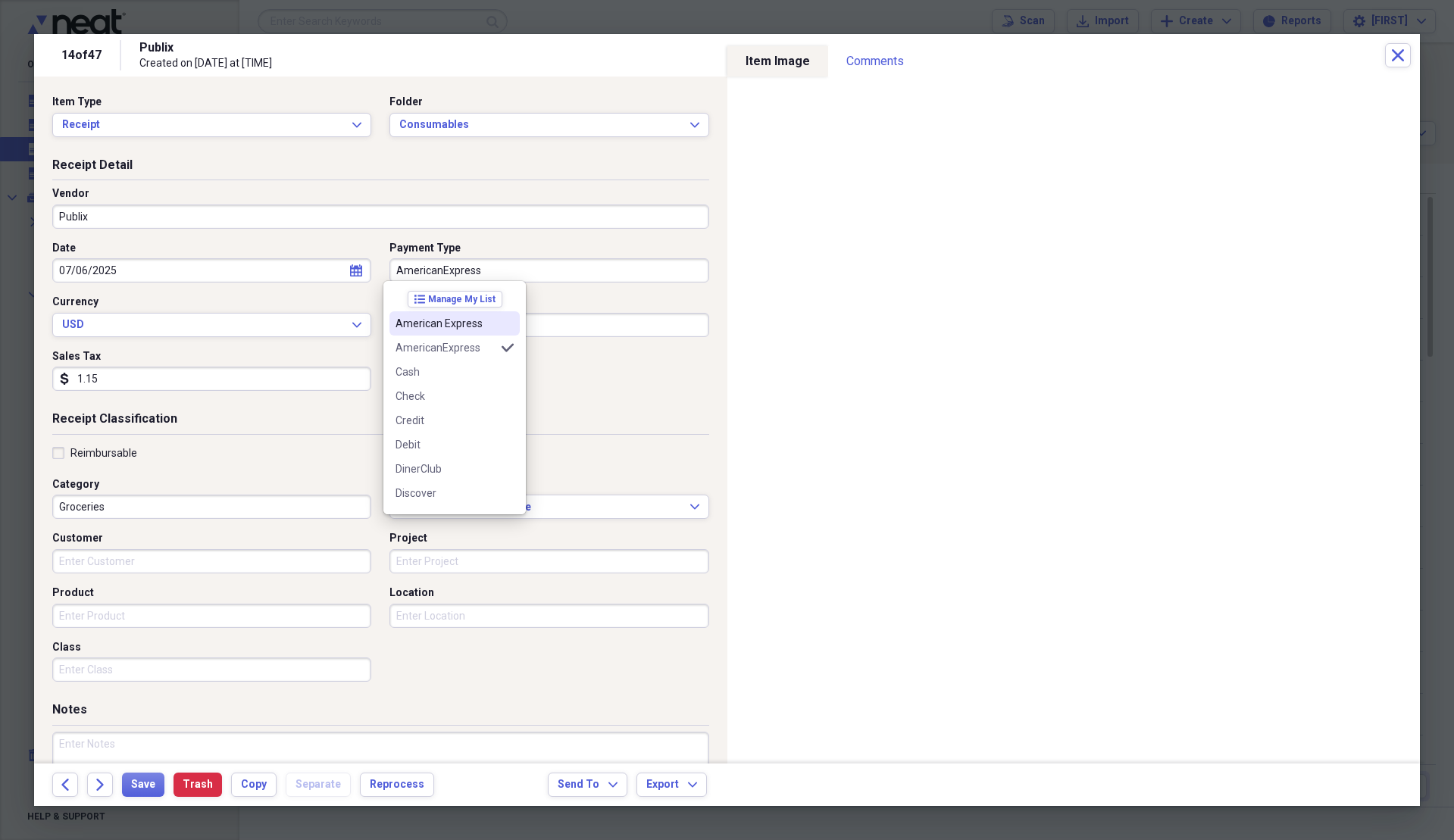 click on "American Express" at bounding box center (455, 323) 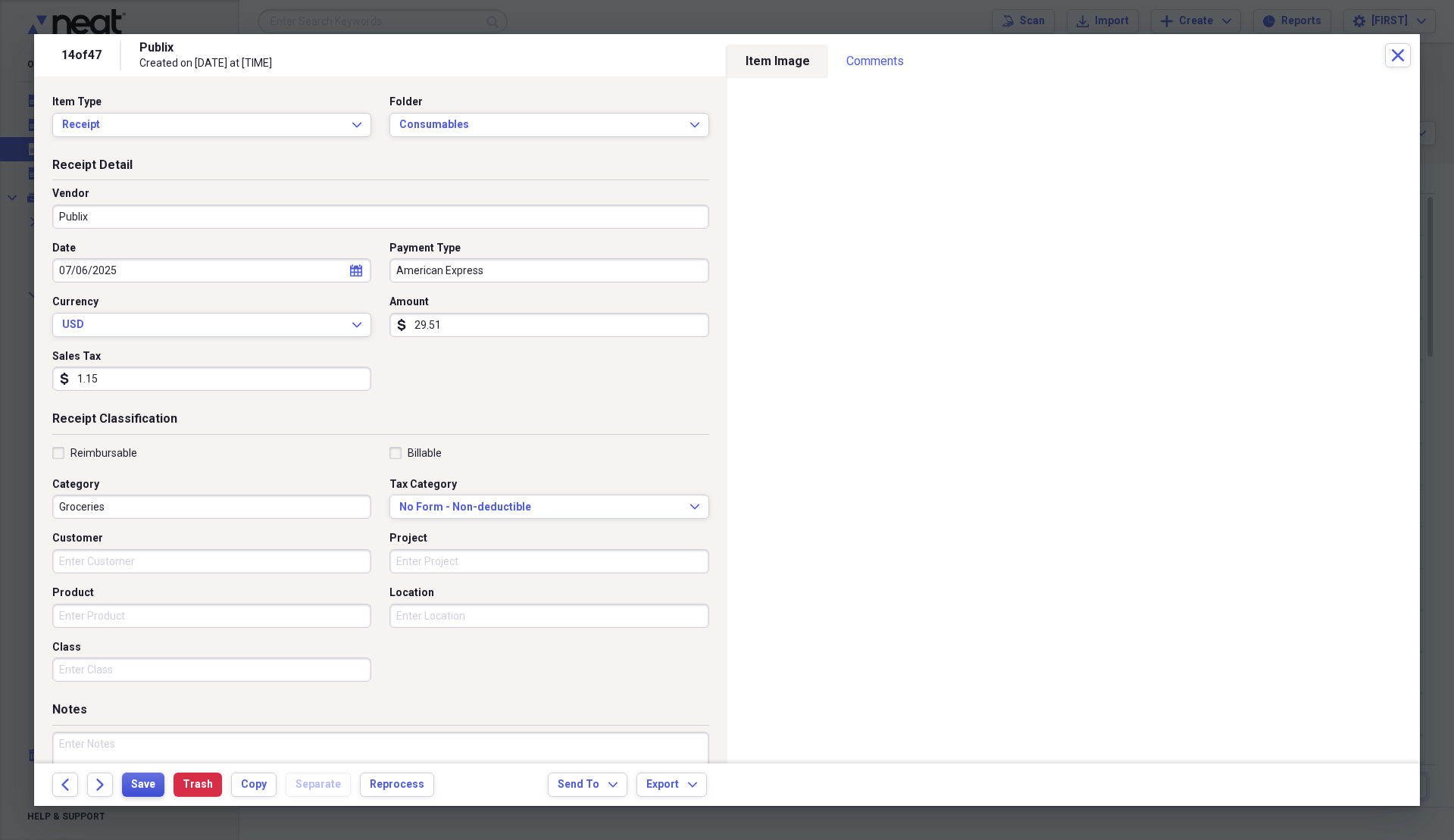 click on "Save" at bounding box center (143, 785) 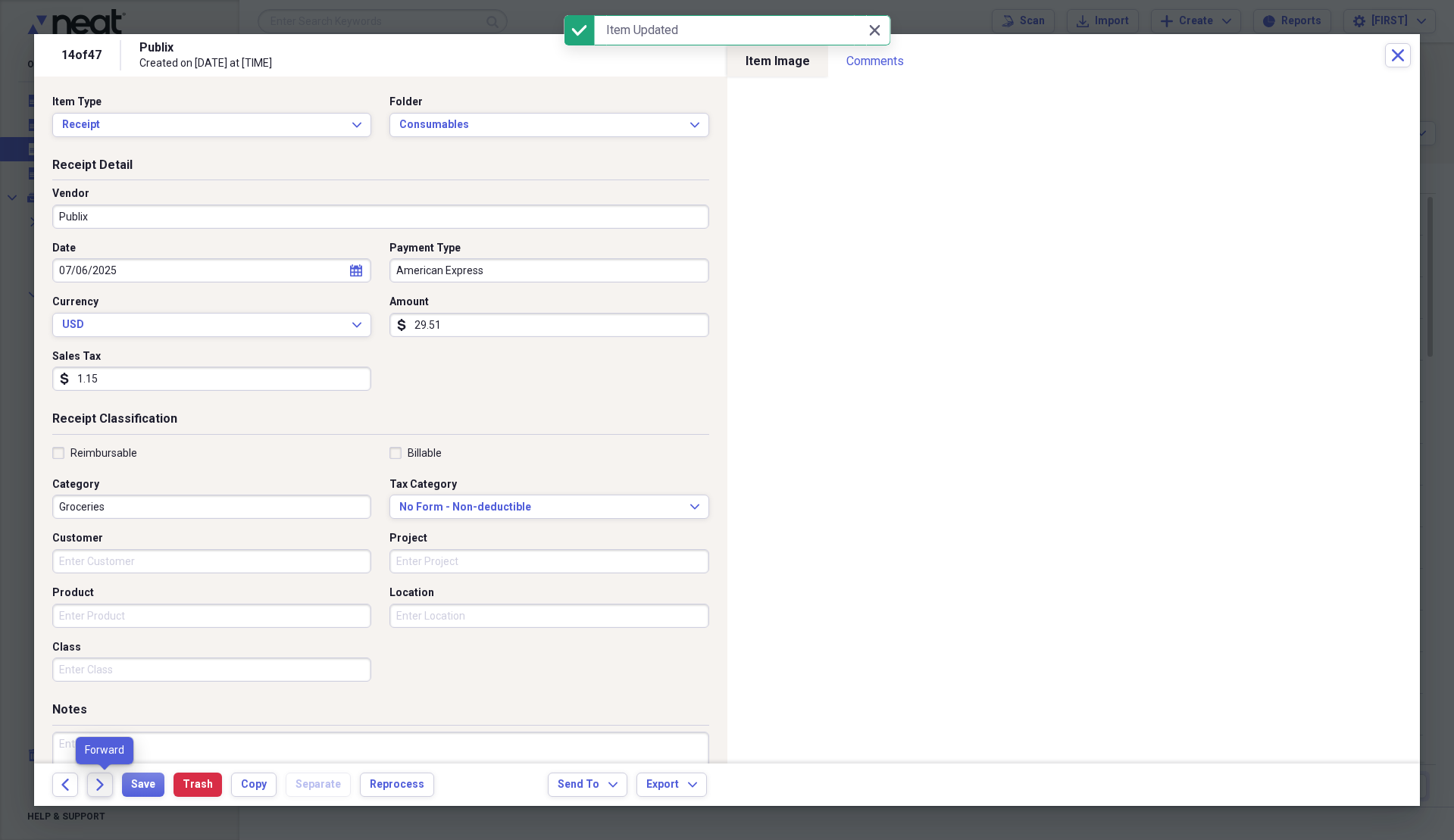 click on "Forward" 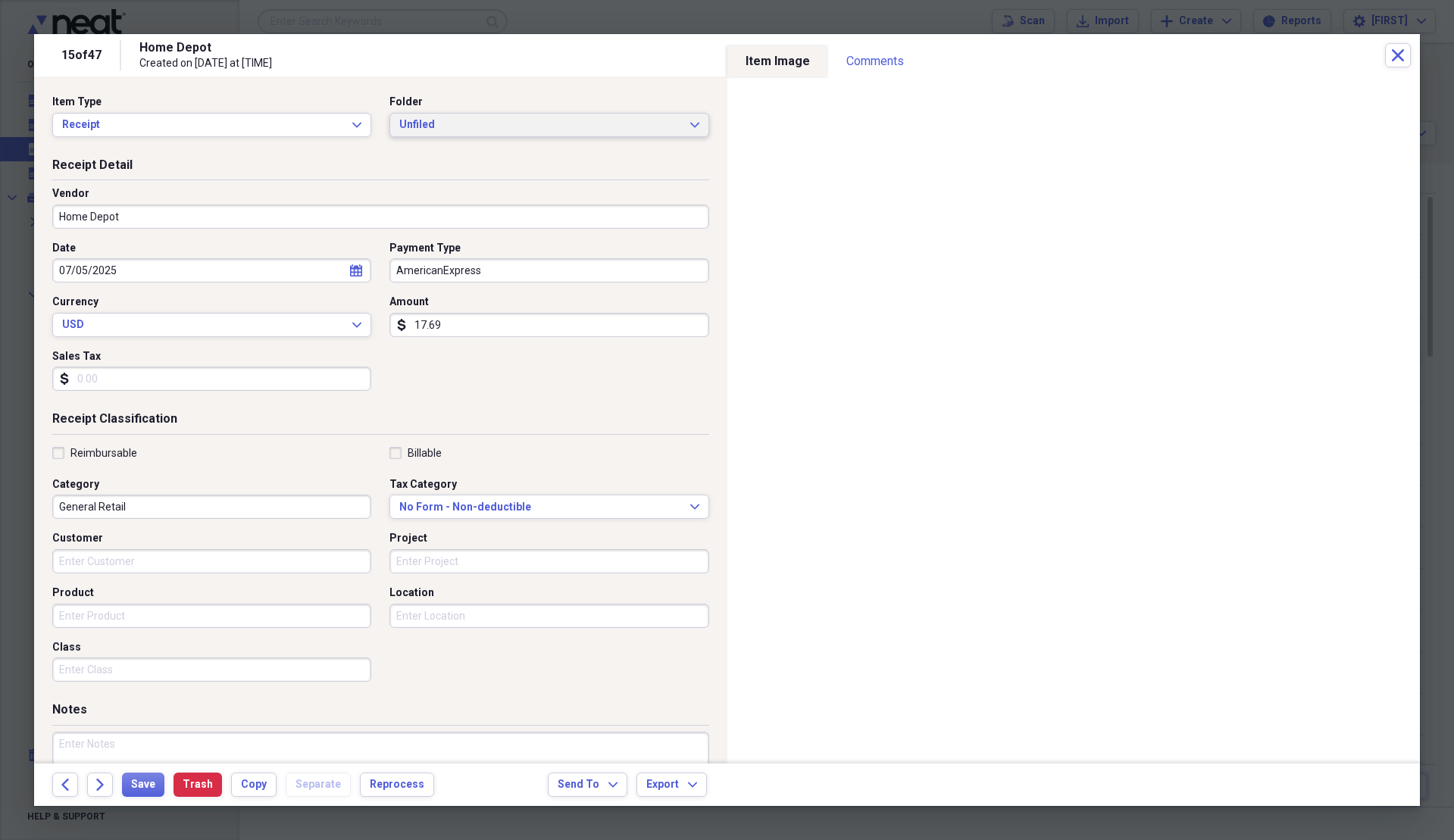 click on "Unfiled" at bounding box center [539, 125] 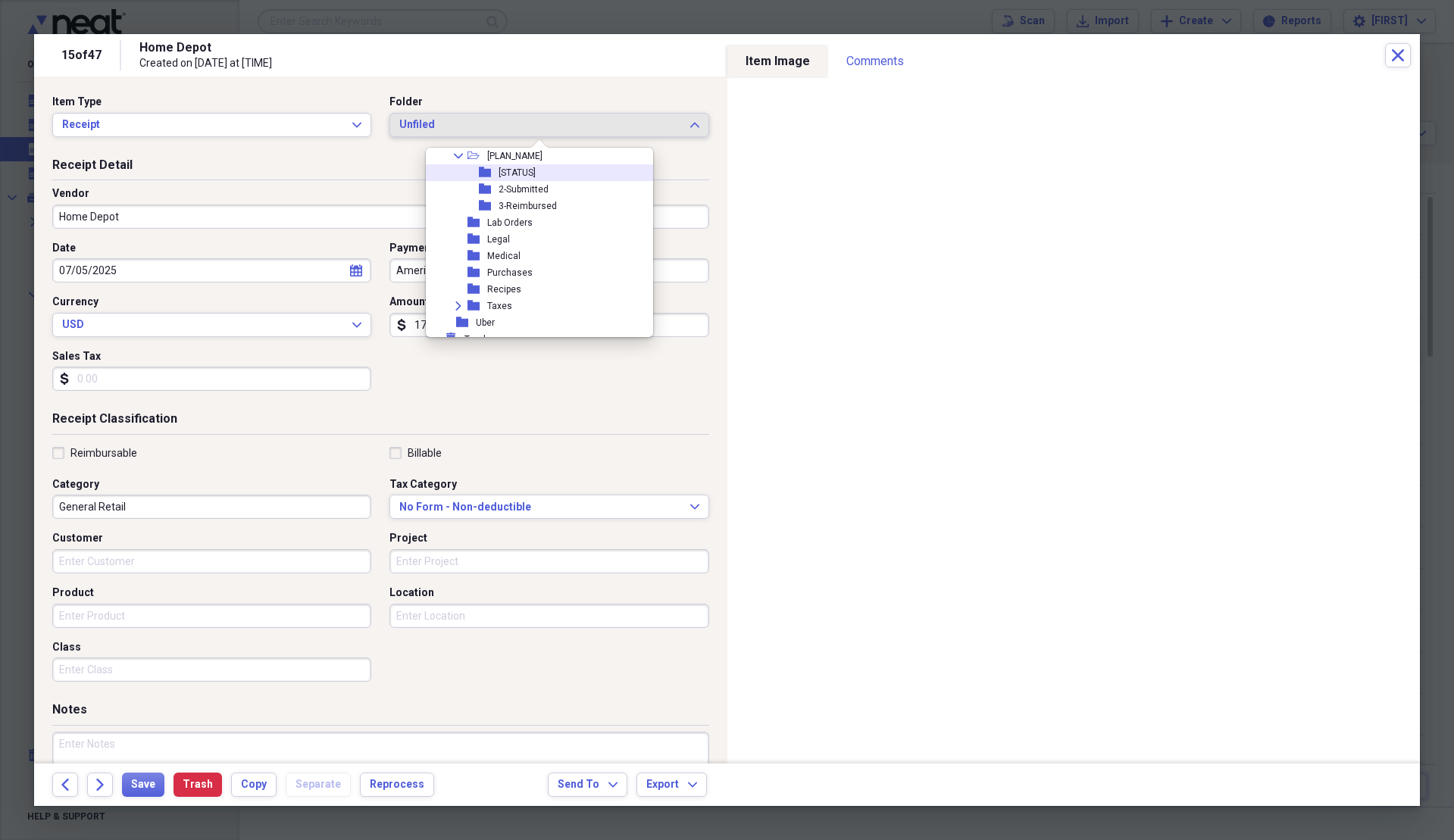 scroll, scrollTop: 379, scrollLeft: 0, axis: vertical 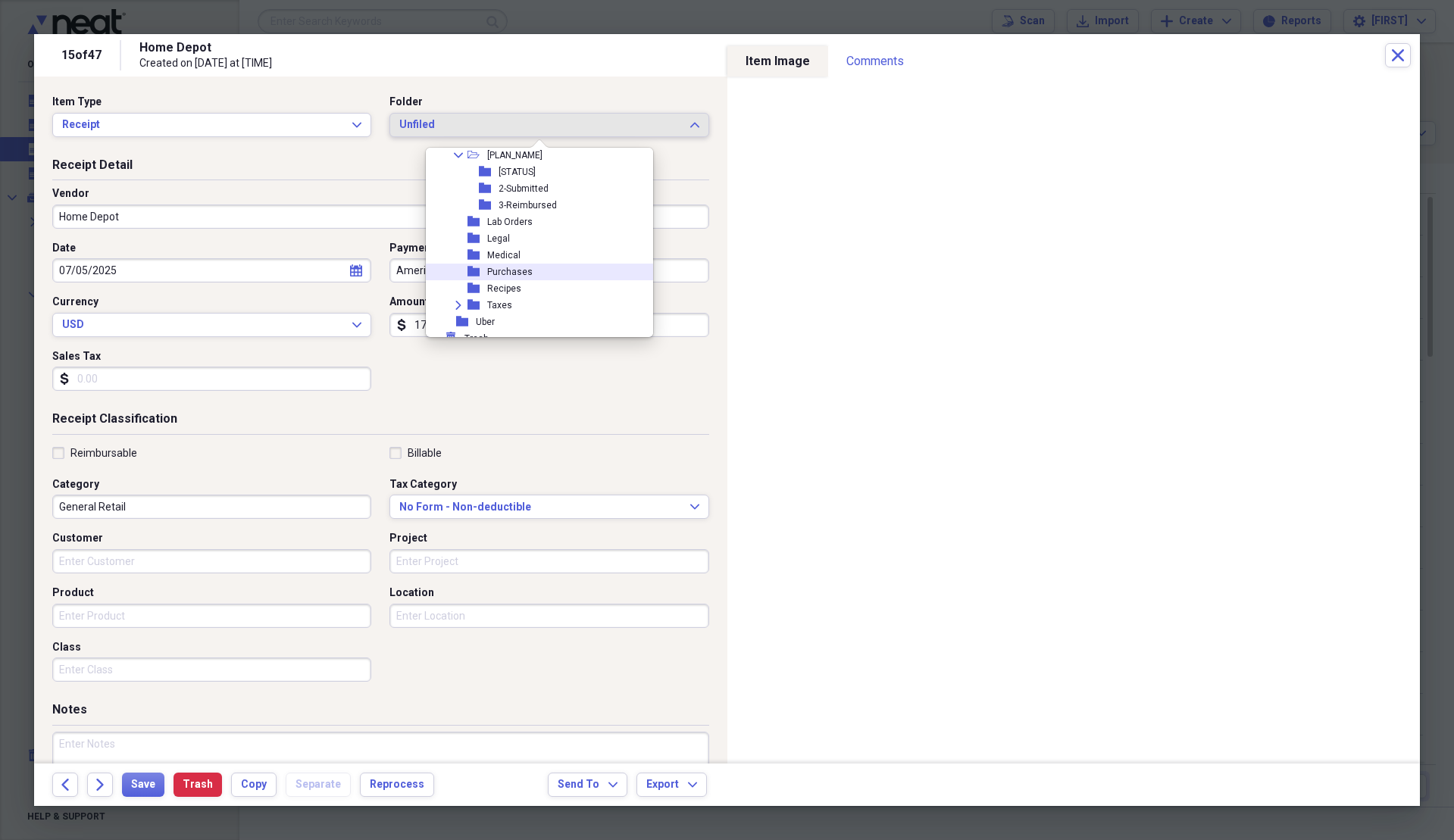 click on "Purchases" at bounding box center [510, 272] 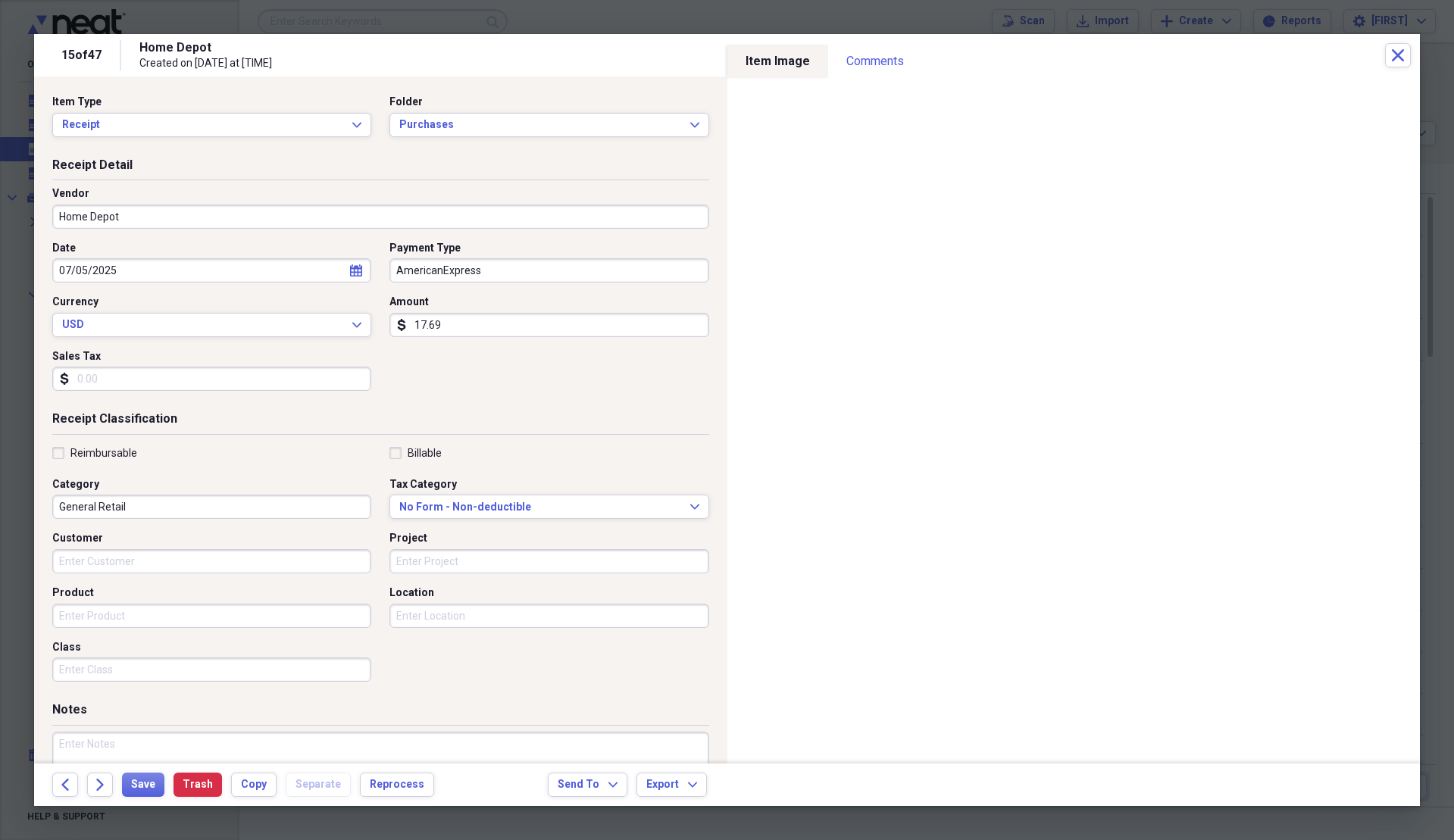 click on "Sales Tax" at bounding box center (211, 379) 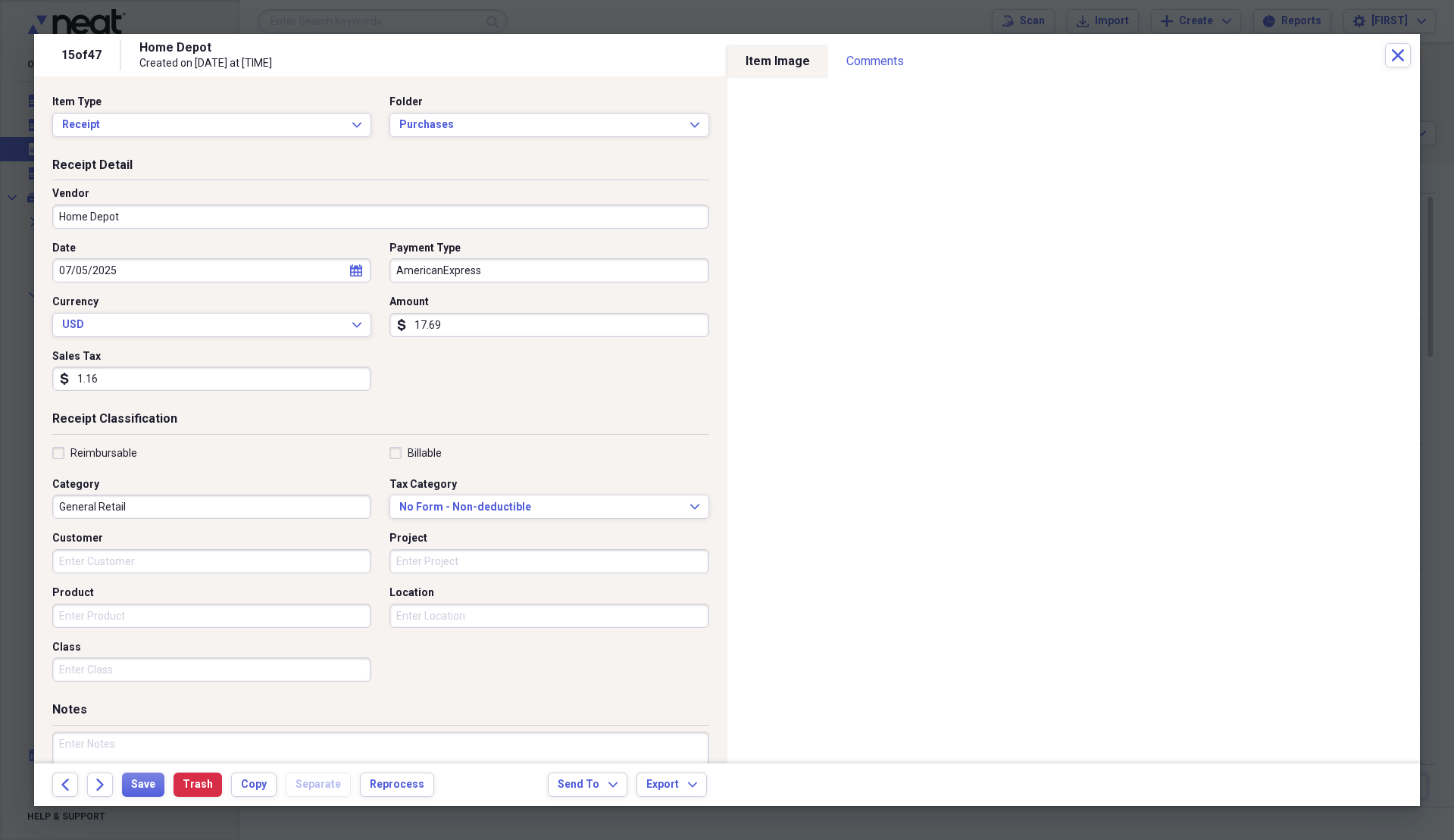 type on "1.16" 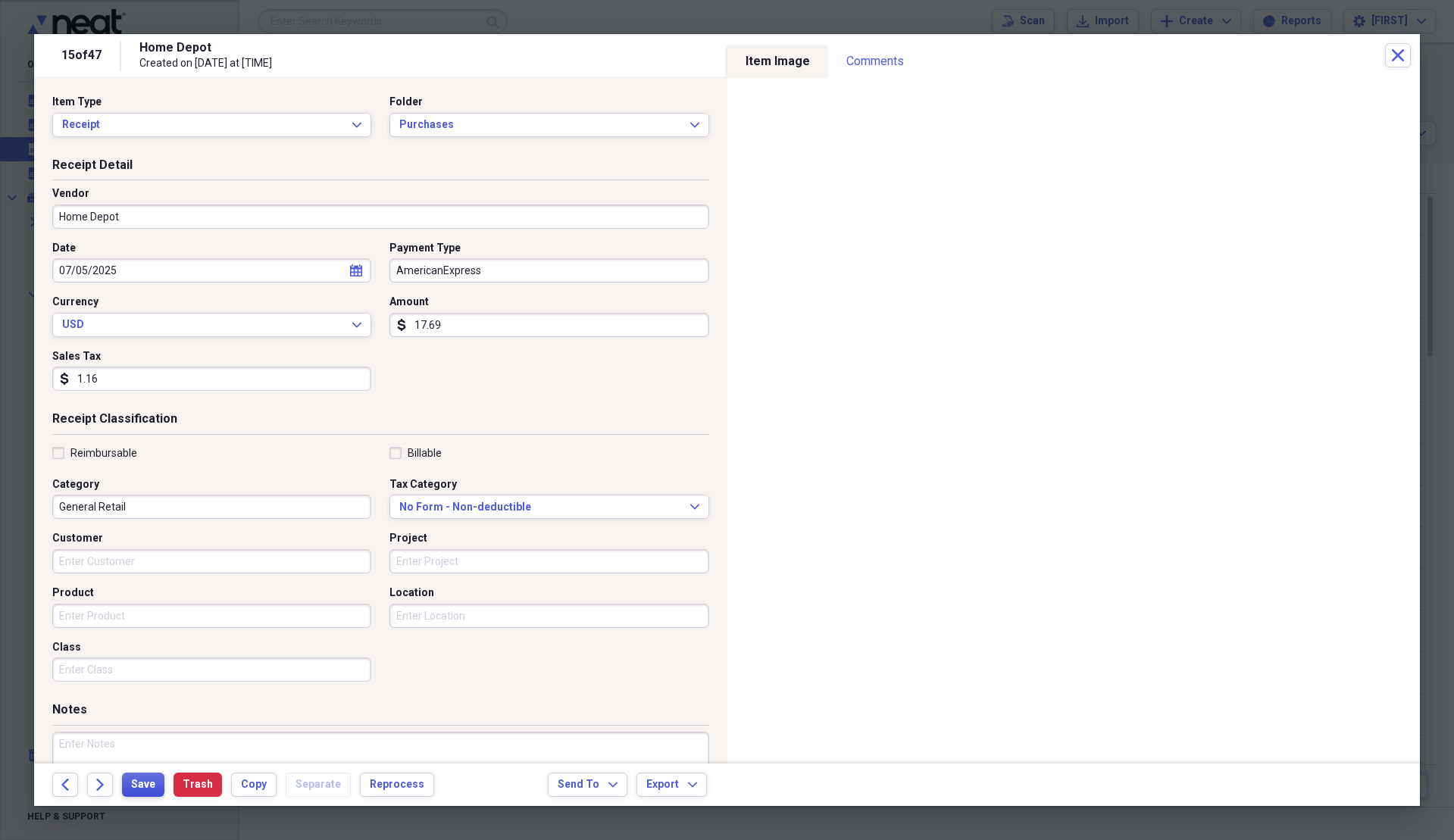 click on "Save" at bounding box center [143, 785] 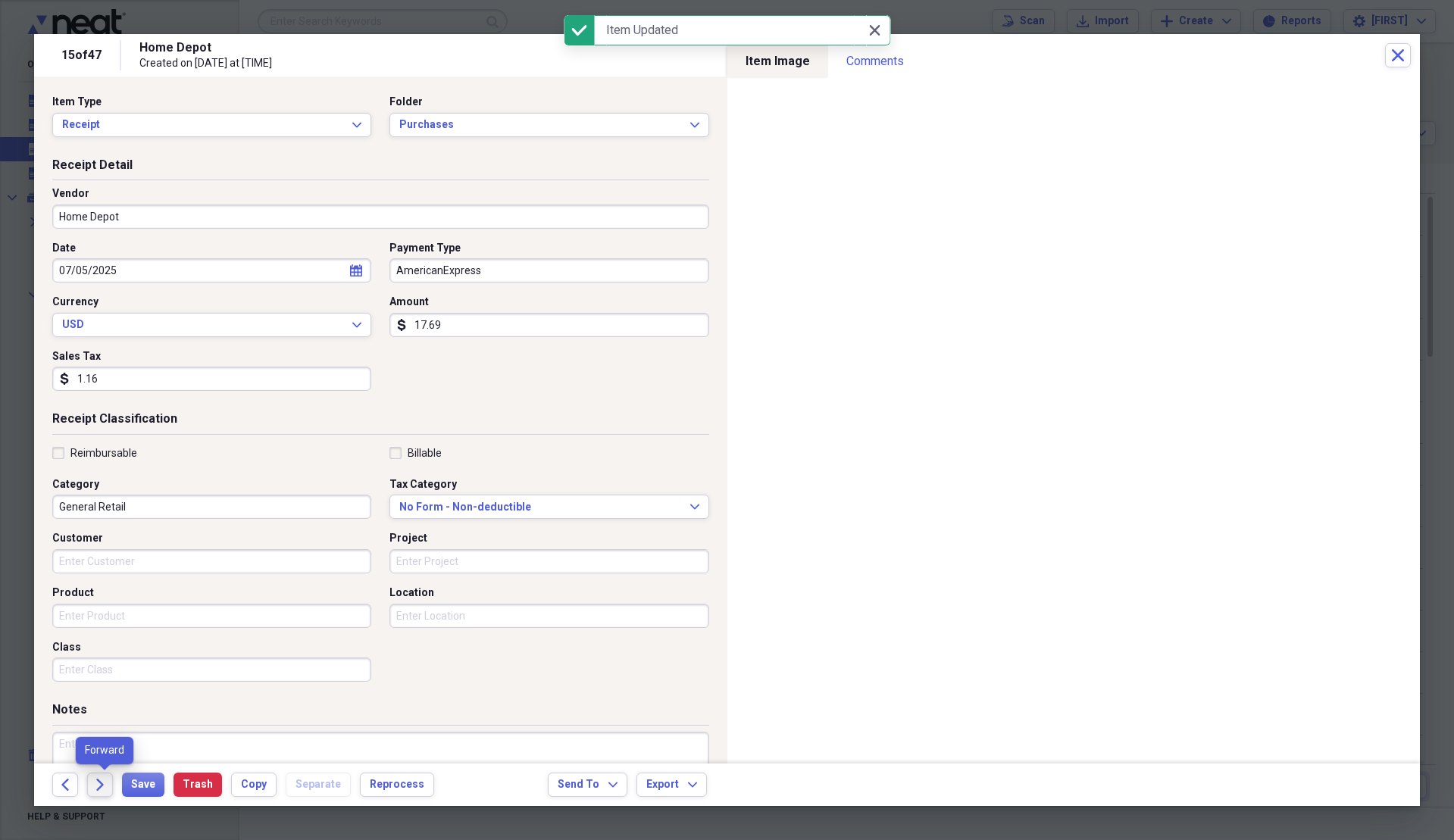 click 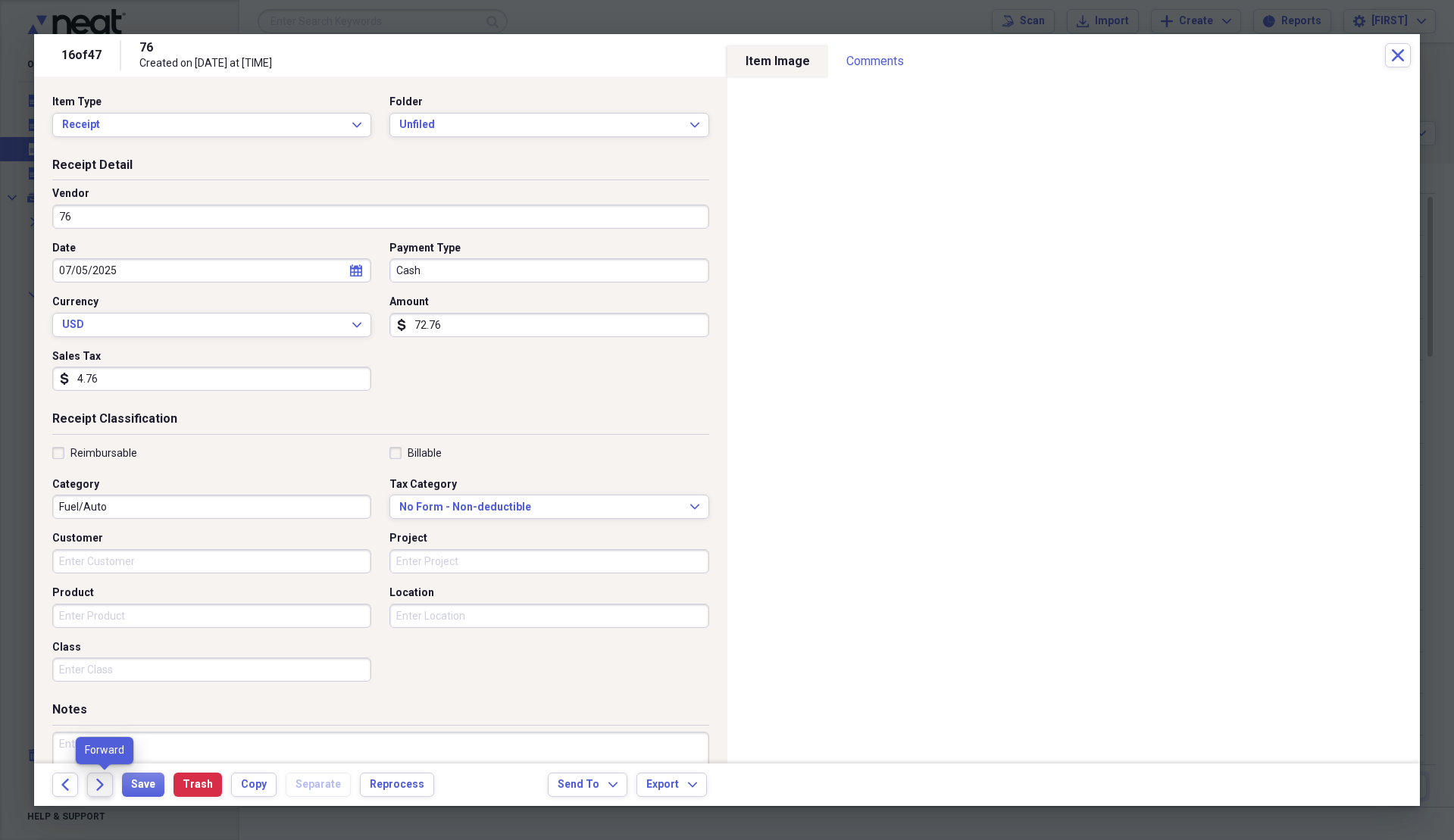 click on "Forward" at bounding box center (100, 785) 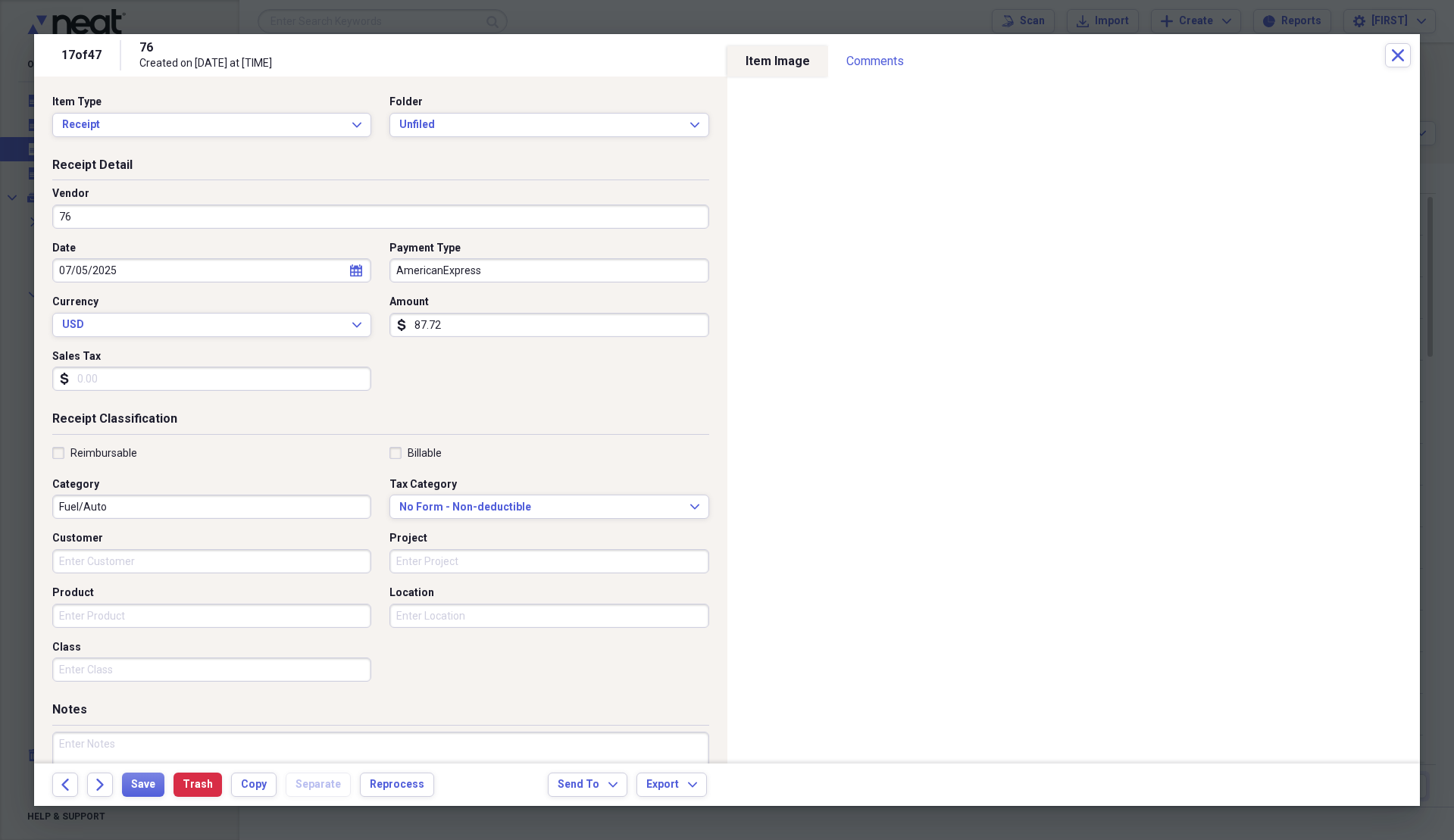 click on "Sales Tax" at bounding box center [211, 379] 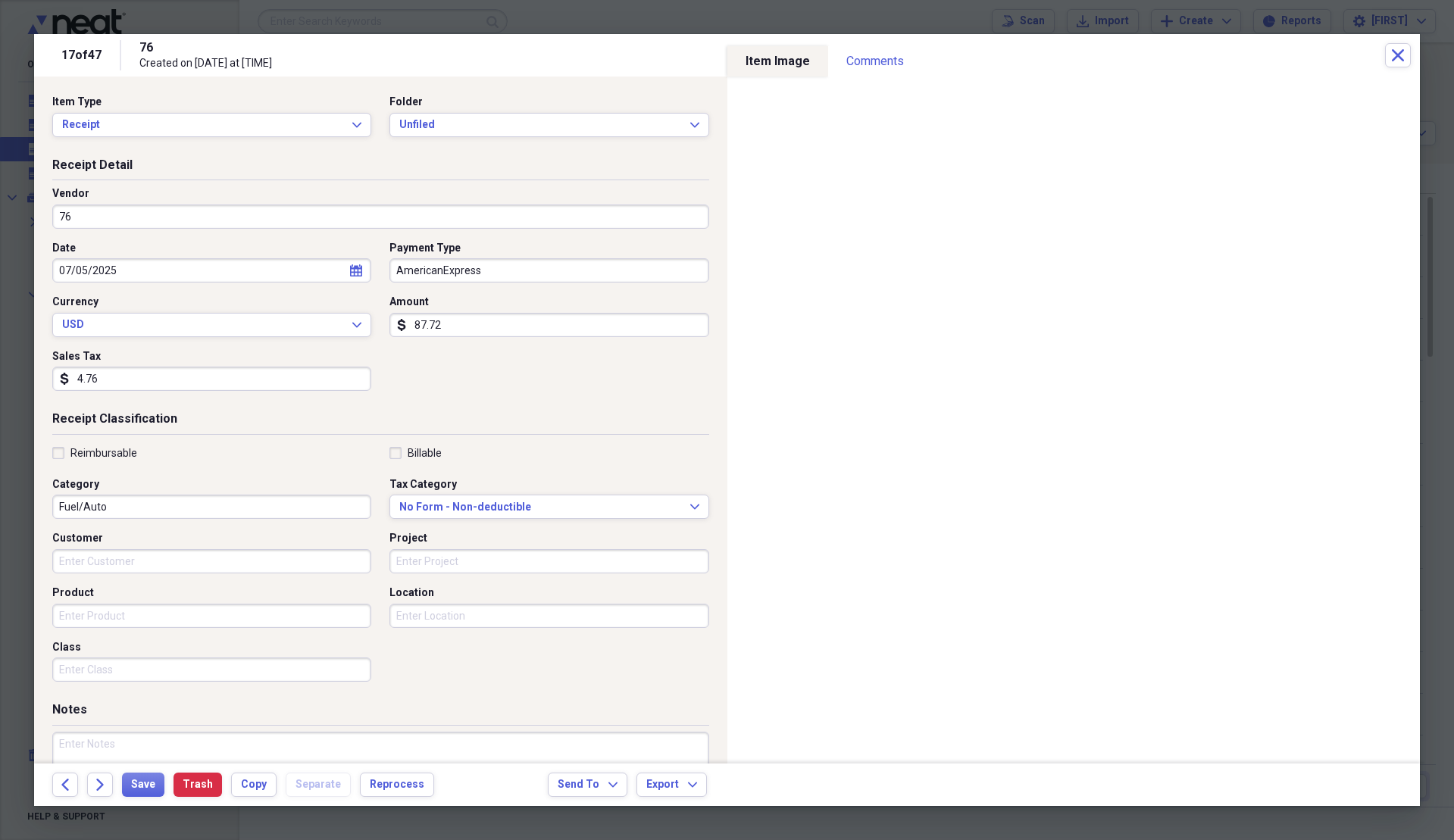 type on "4.76" 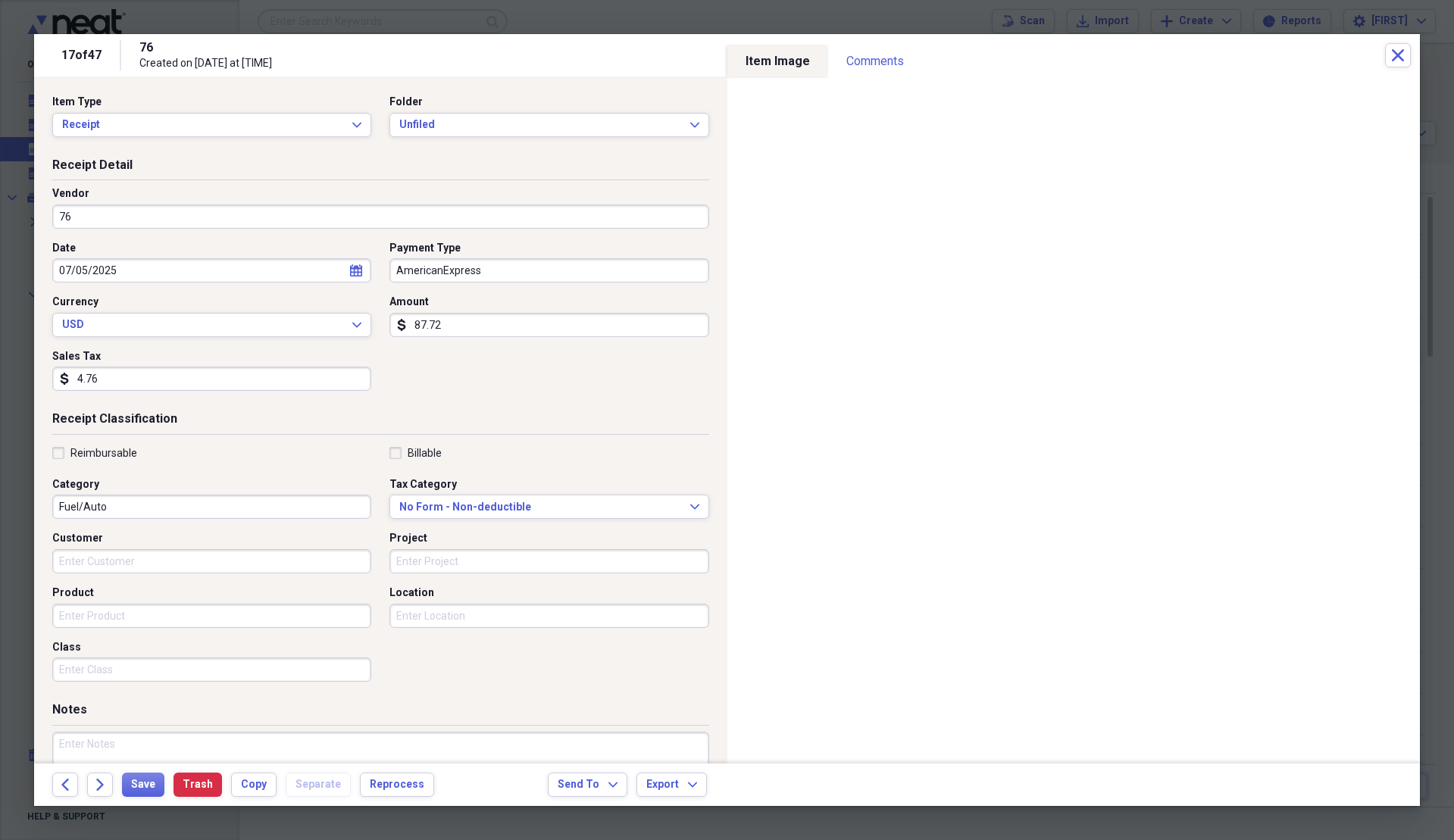 click on "[BUSINESS_NAME]" at bounding box center [380, 208] 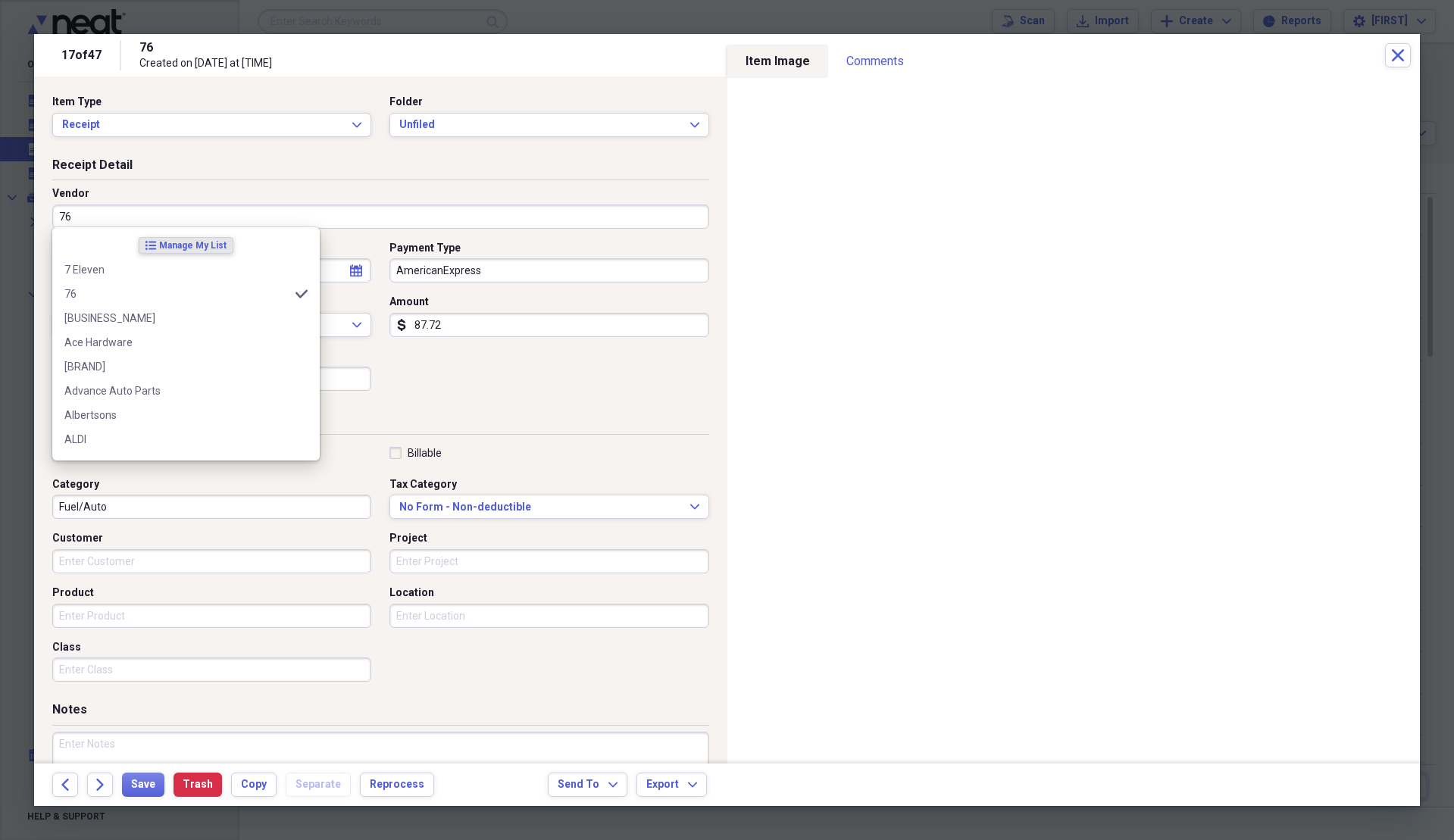 paste on "Dophins Waterfront Bar & Grill at Cape Crossing" 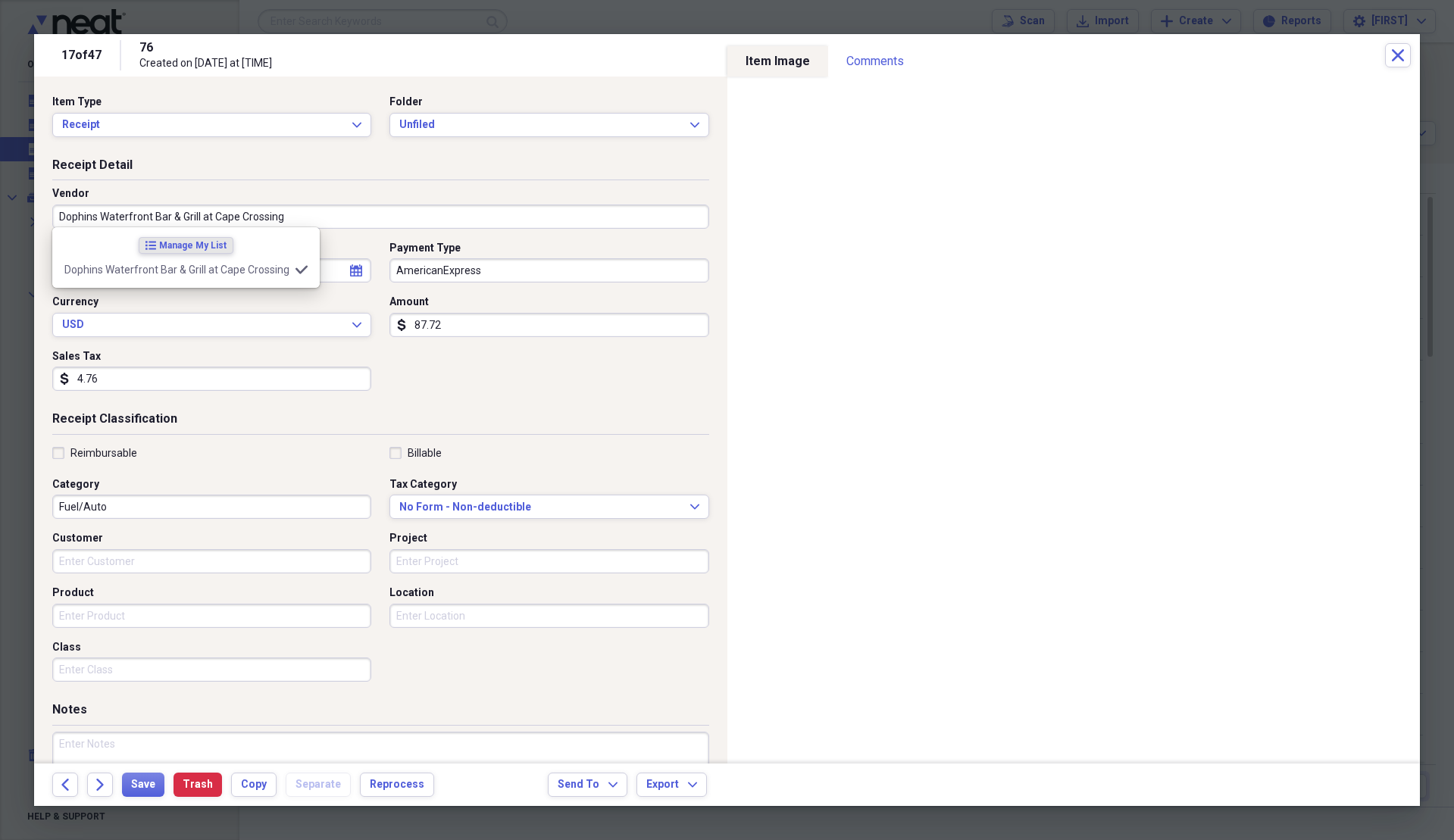 type on "Meals/Restaurants" 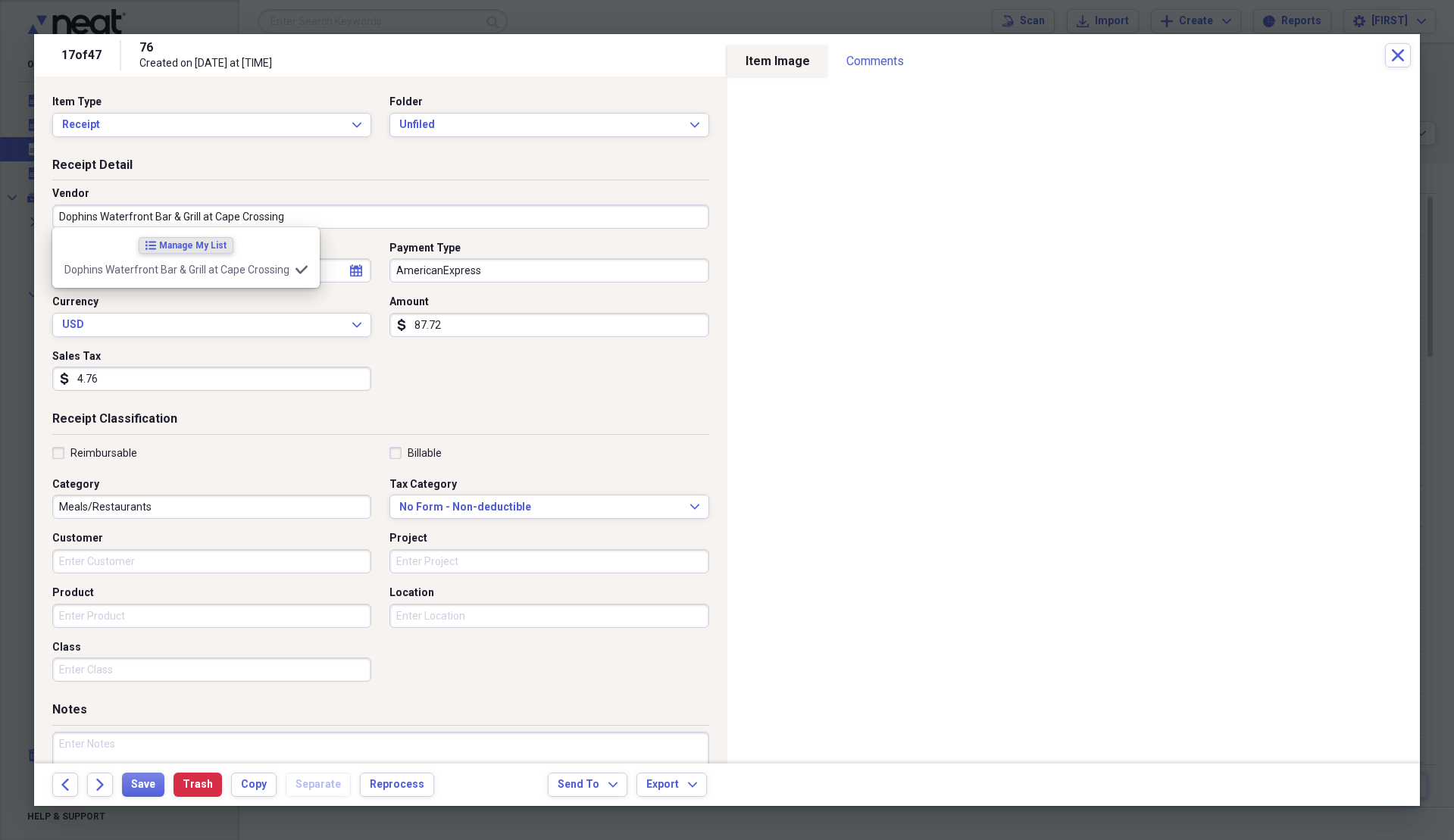 type on "Dophins Waterfront Bar & Grill at Cape Crossing" 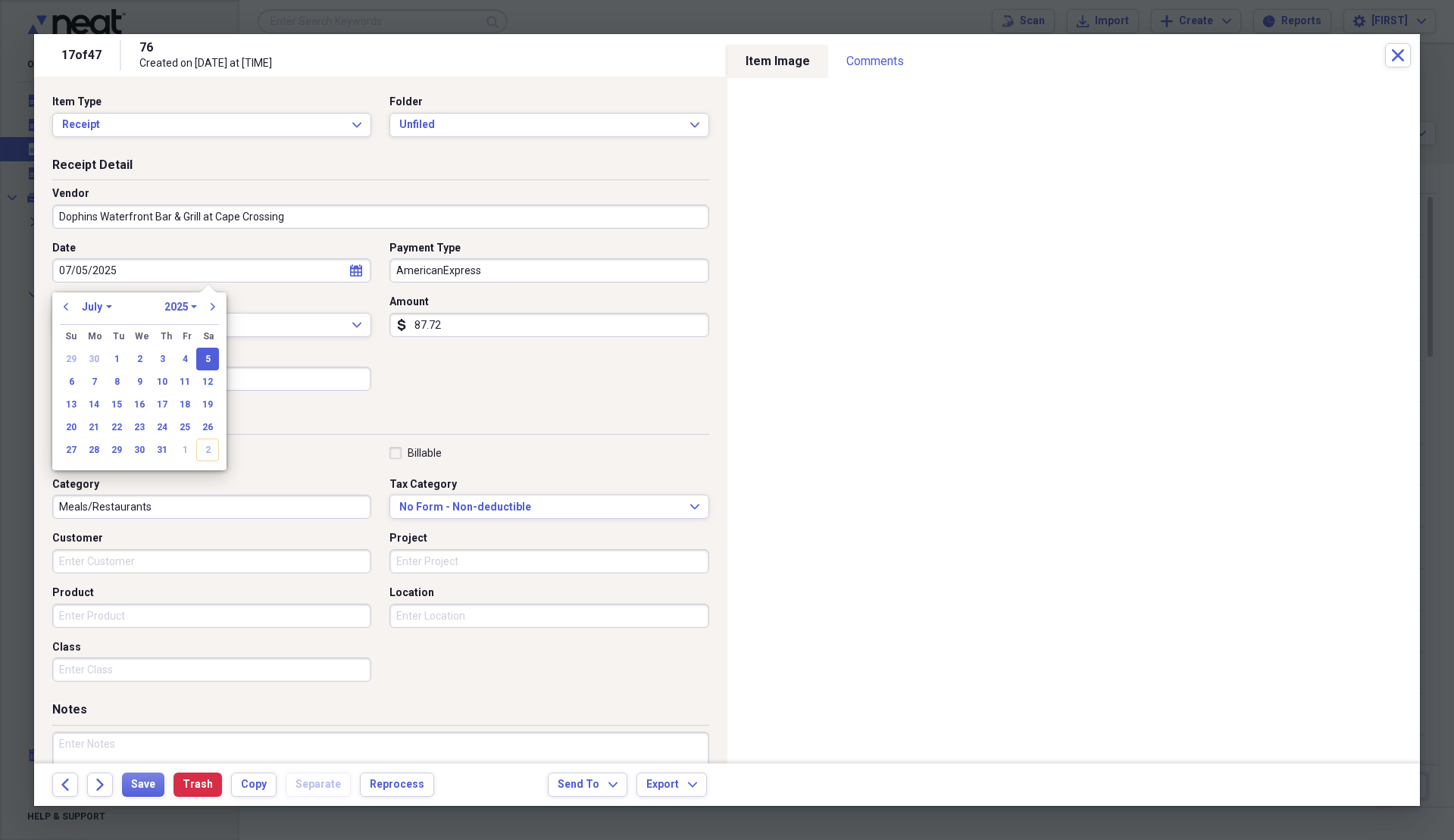 click on "Receipt Classification" at bounding box center (380, 422) 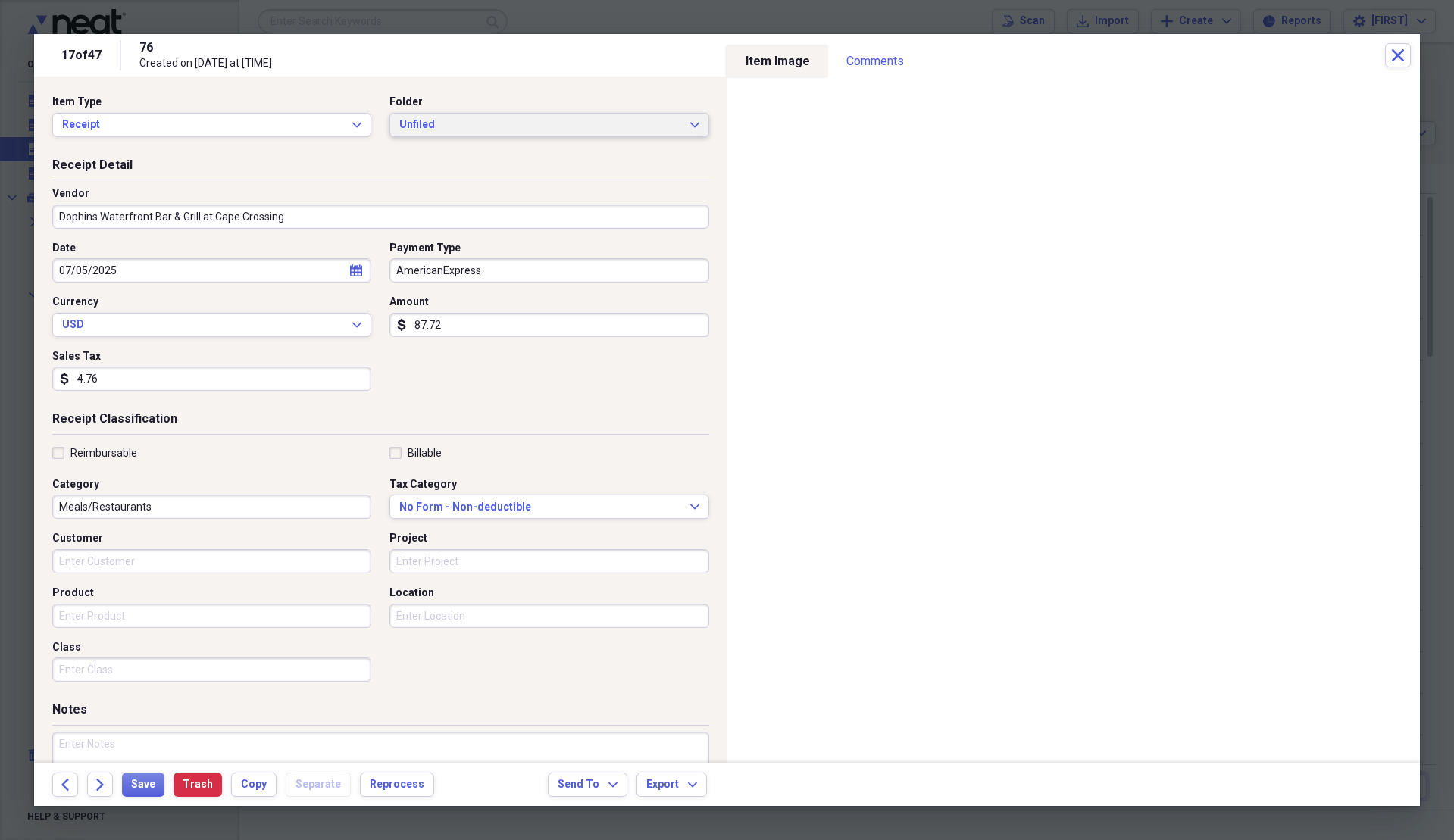 click on "Unfiled" at bounding box center (539, 125) 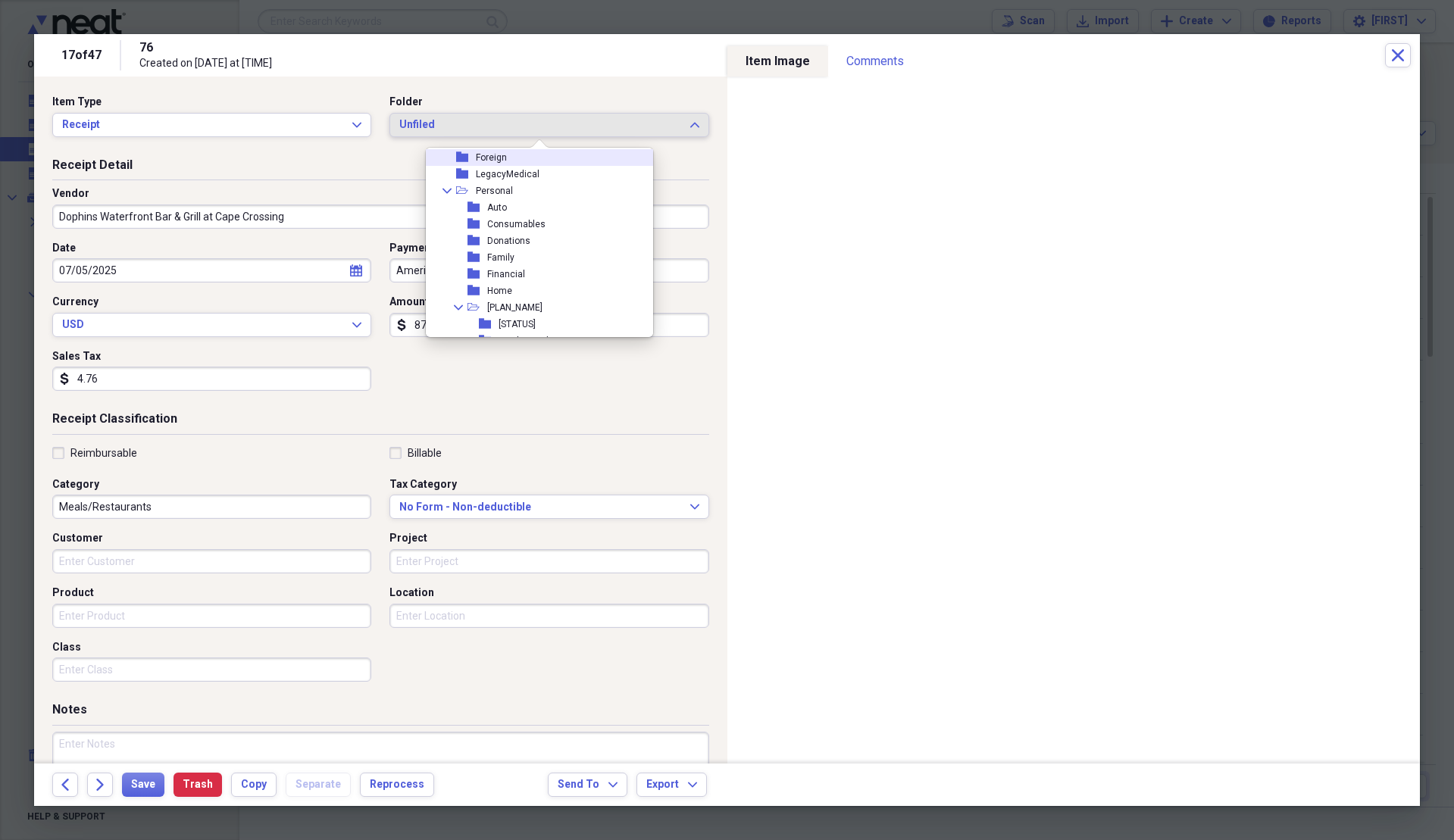 scroll, scrollTop: 227, scrollLeft: 0, axis: vertical 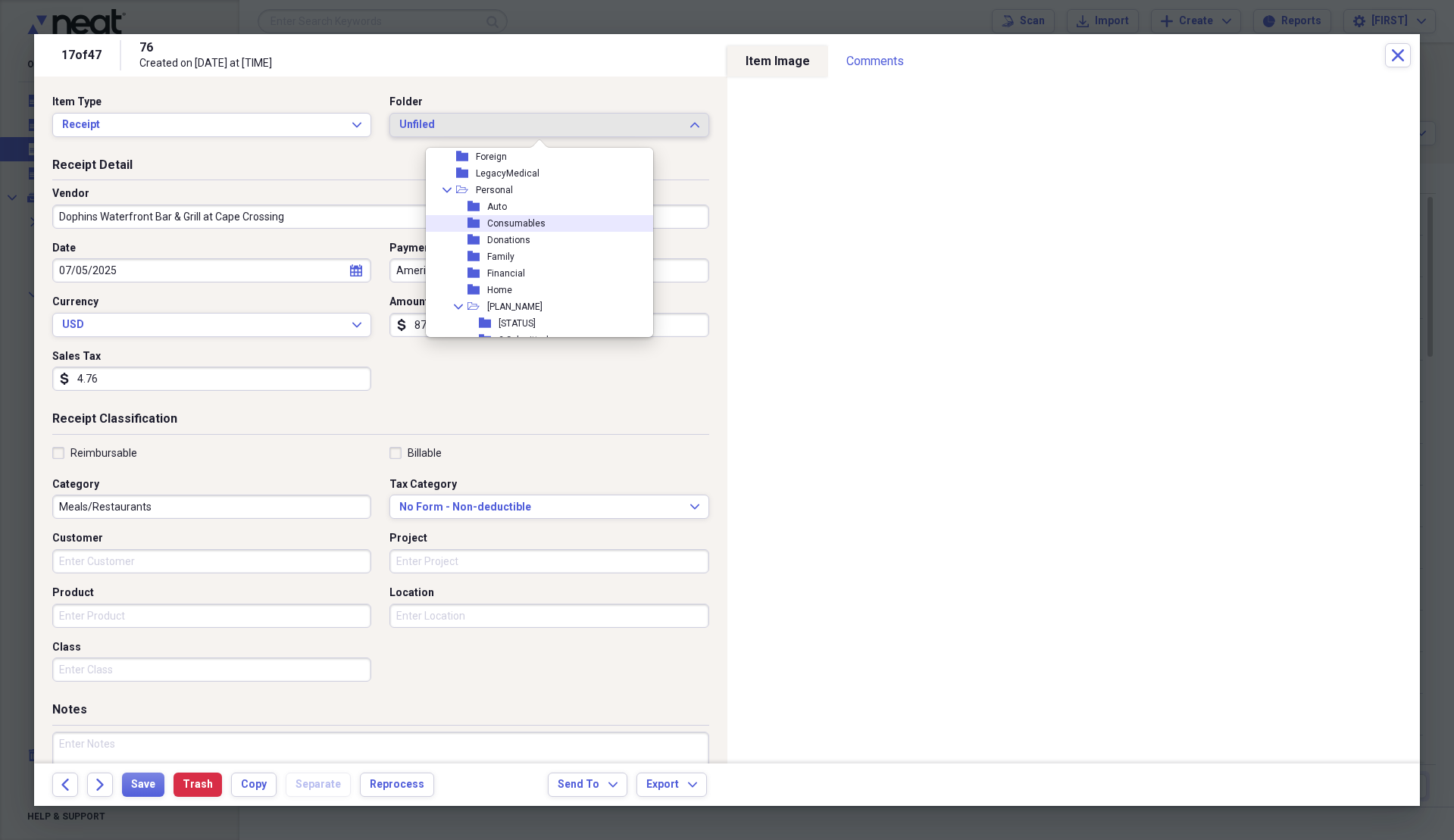 click on "Consumables" at bounding box center [516, 223] 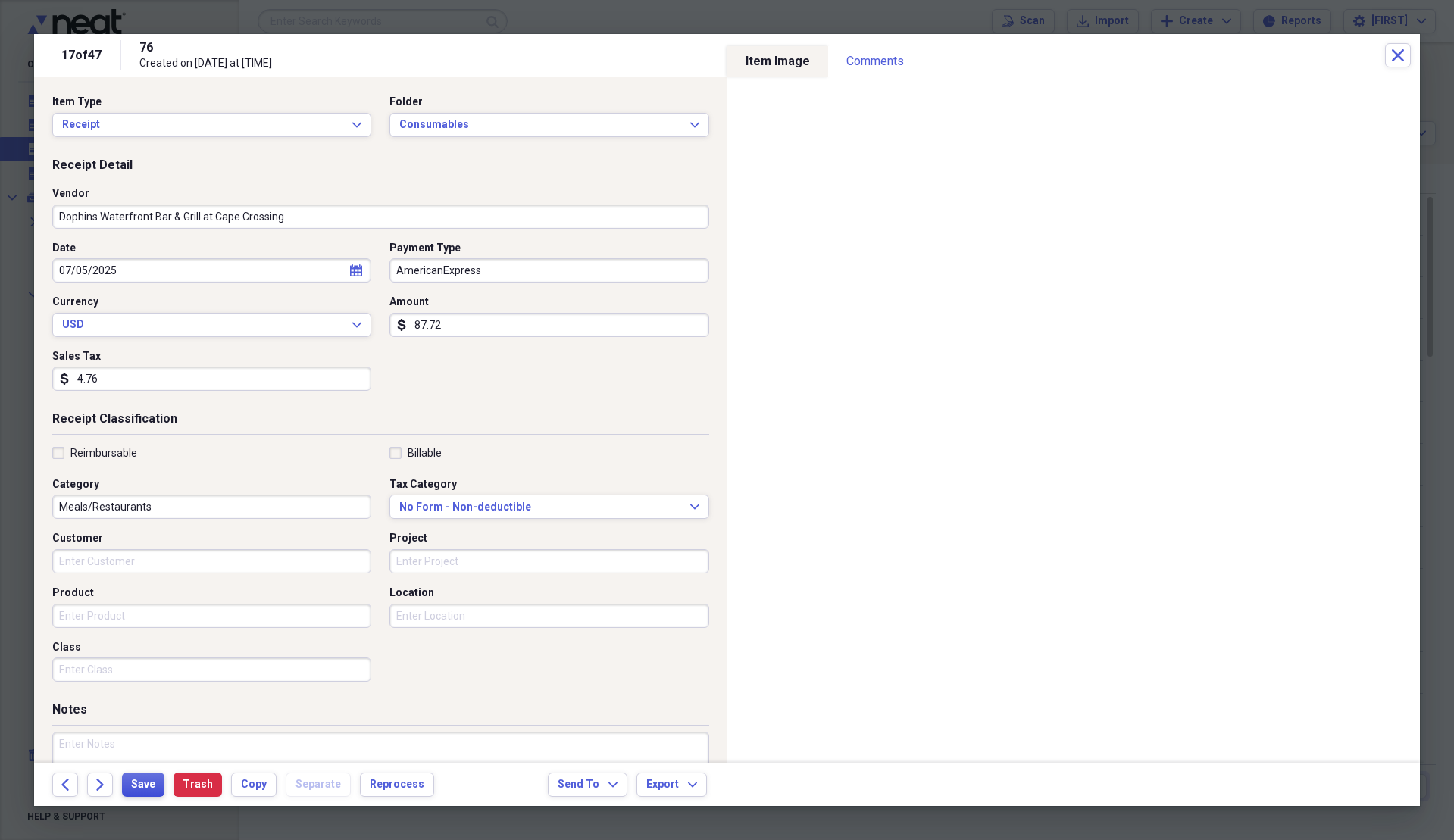 click on "Save" at bounding box center [143, 785] 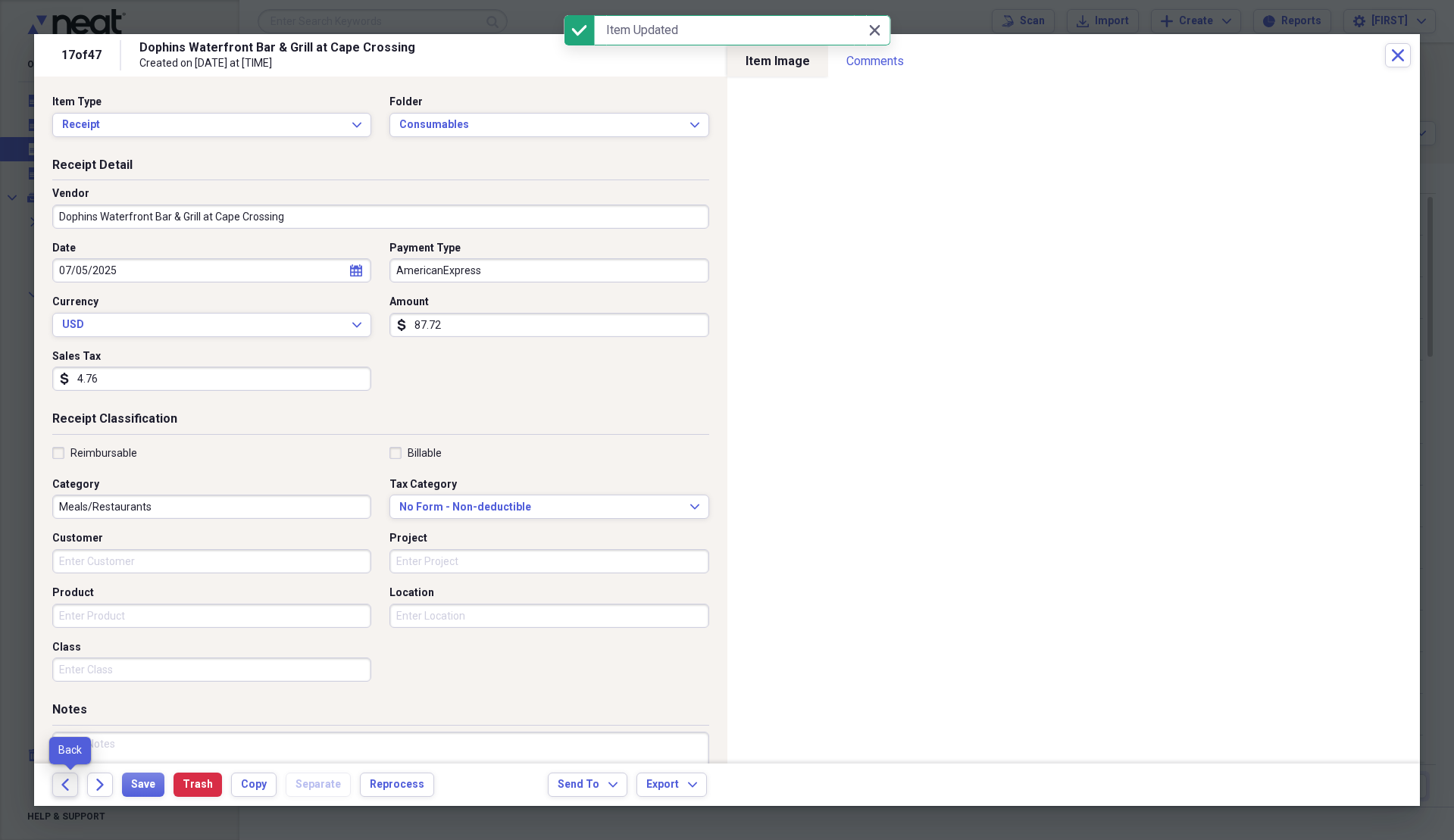 click on "Back" 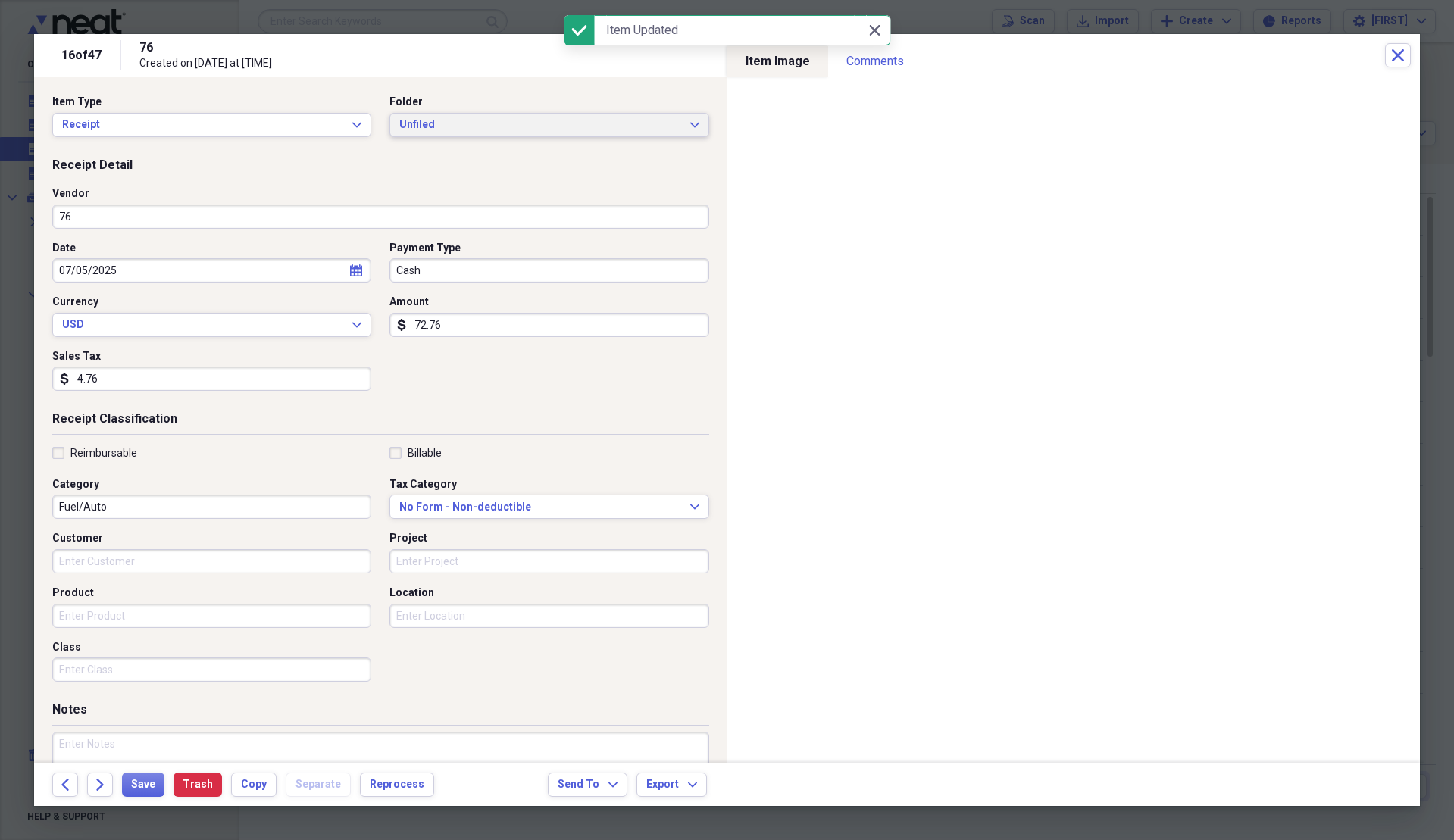 click on "Unfiled" at bounding box center [539, 125] 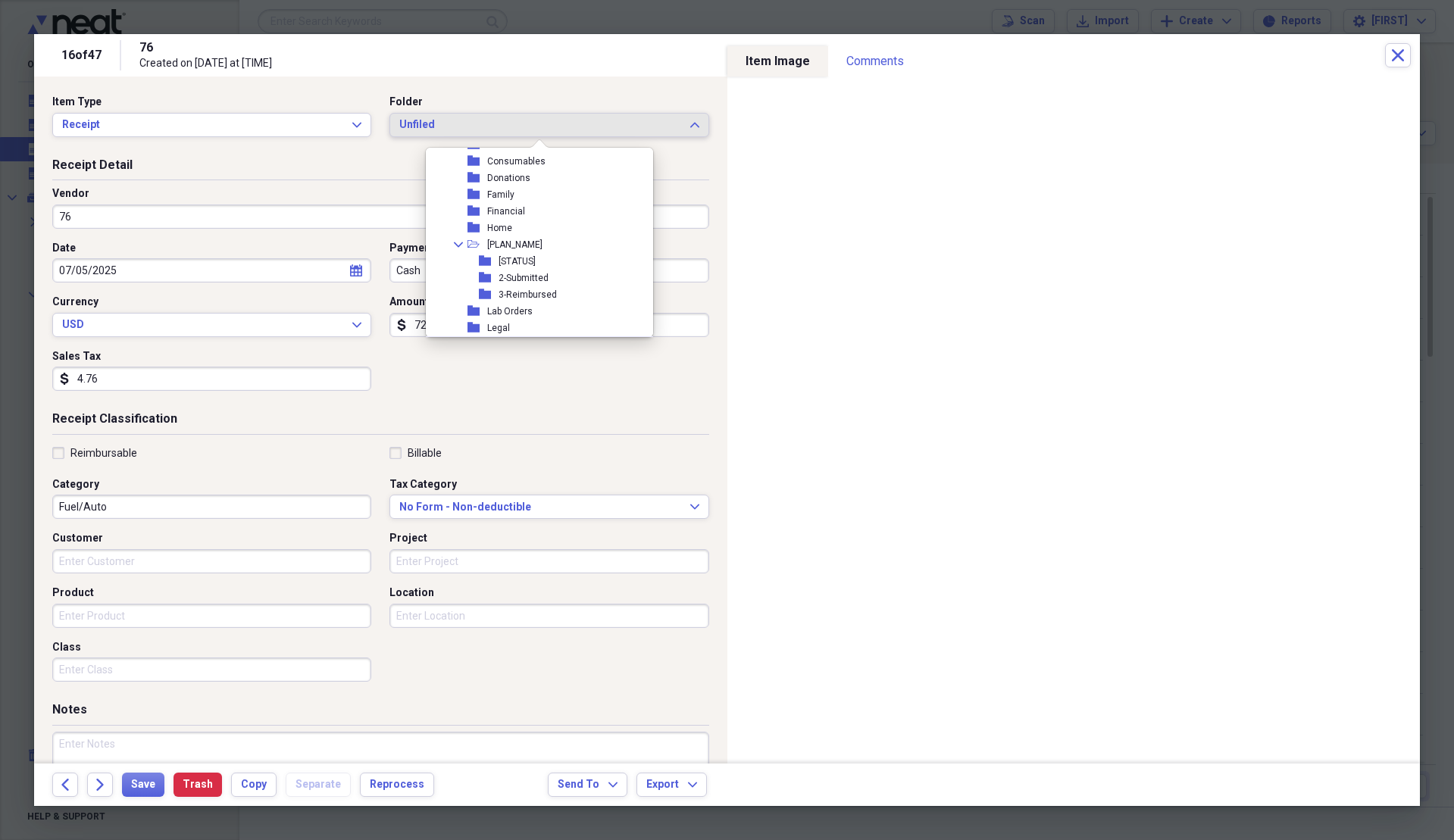scroll, scrollTop: 161, scrollLeft: 0, axis: vertical 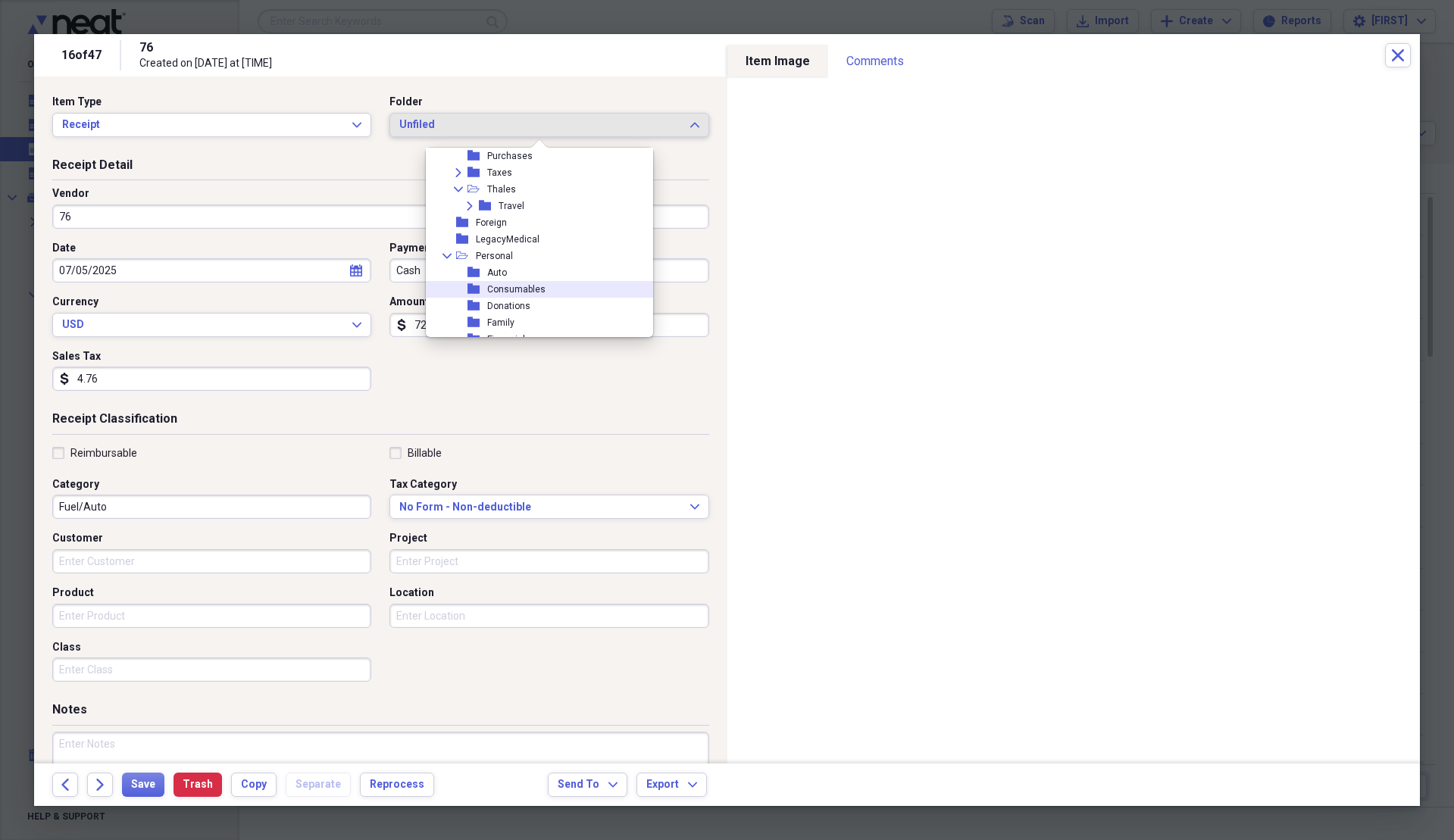 click on "folder [CATEGORY]" at bounding box center [533, 289] 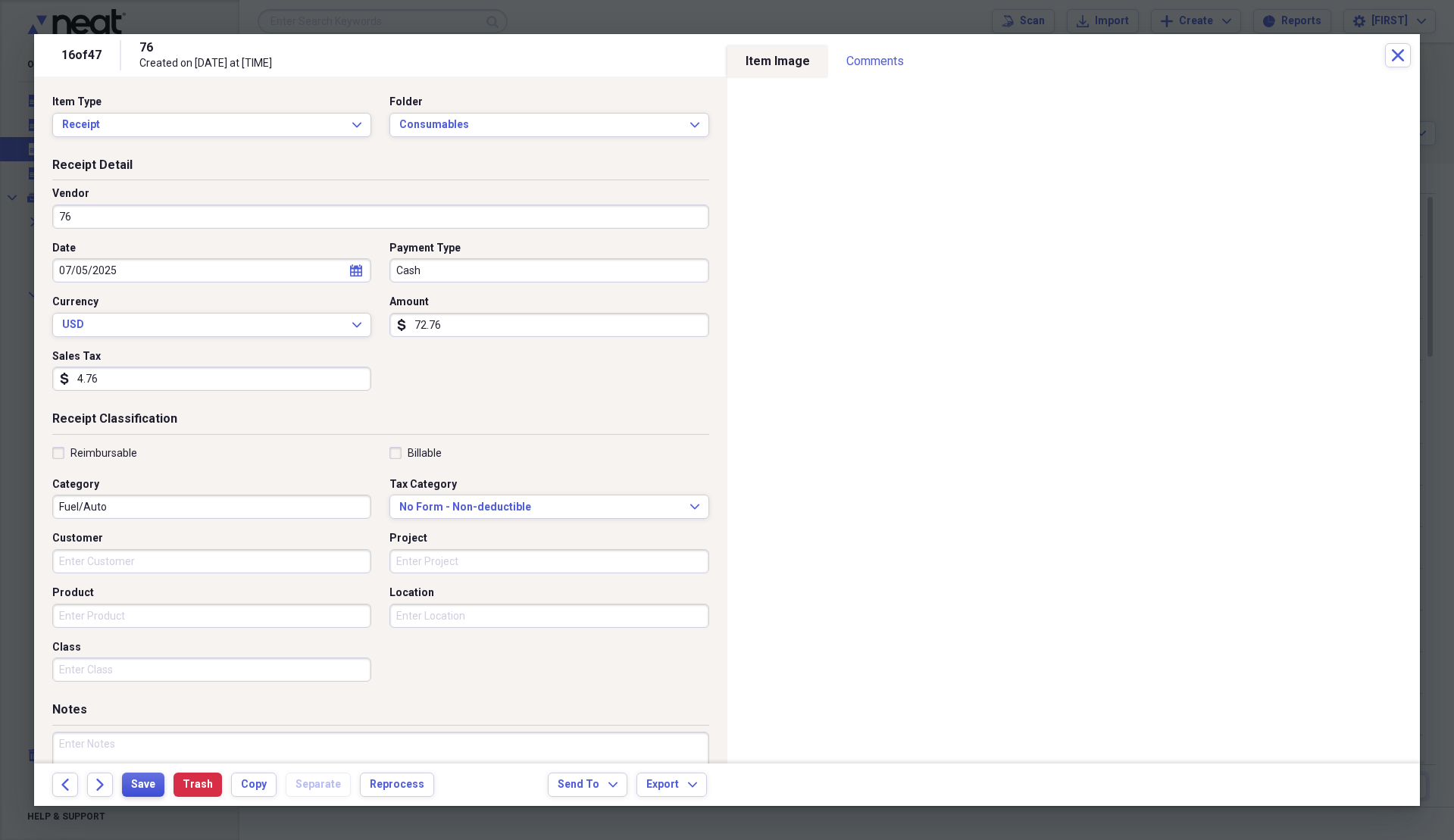 click on "Save" at bounding box center (143, 785) 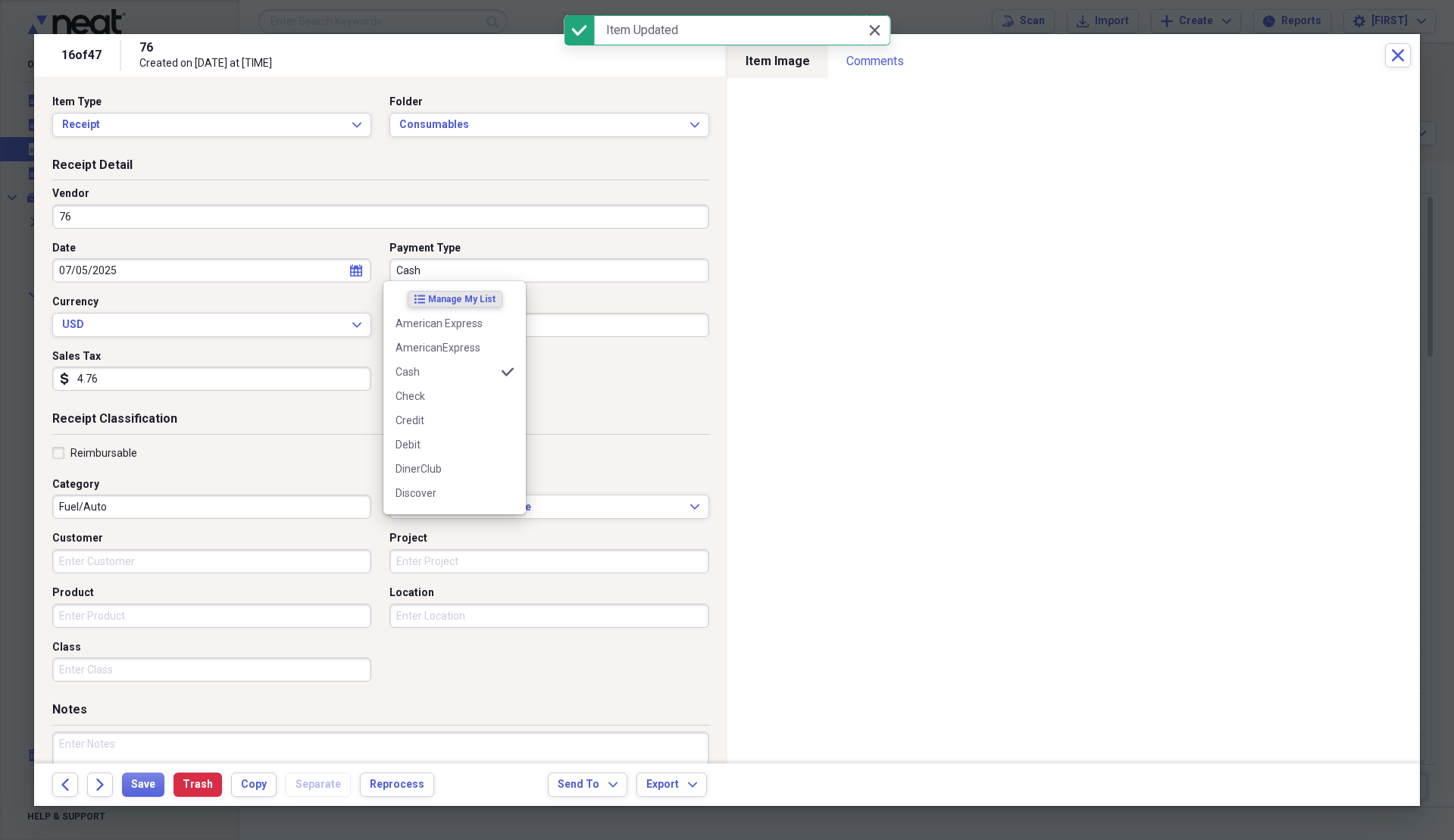 click on "Cash" at bounding box center [549, 270] 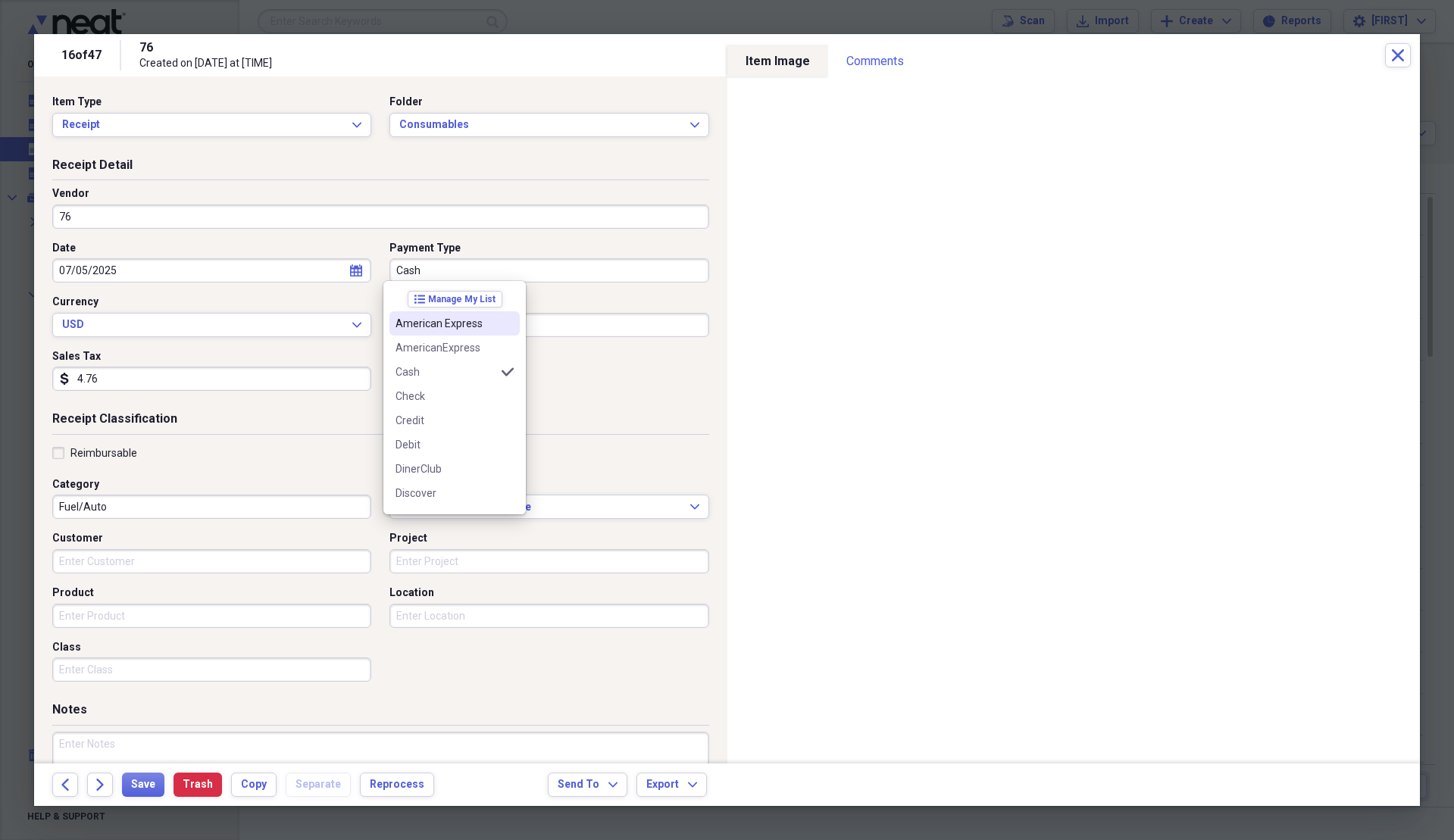 drag, startPoint x: 439, startPoint y: 341, endPoint x: 444, endPoint y: 318, distance: 23.537205 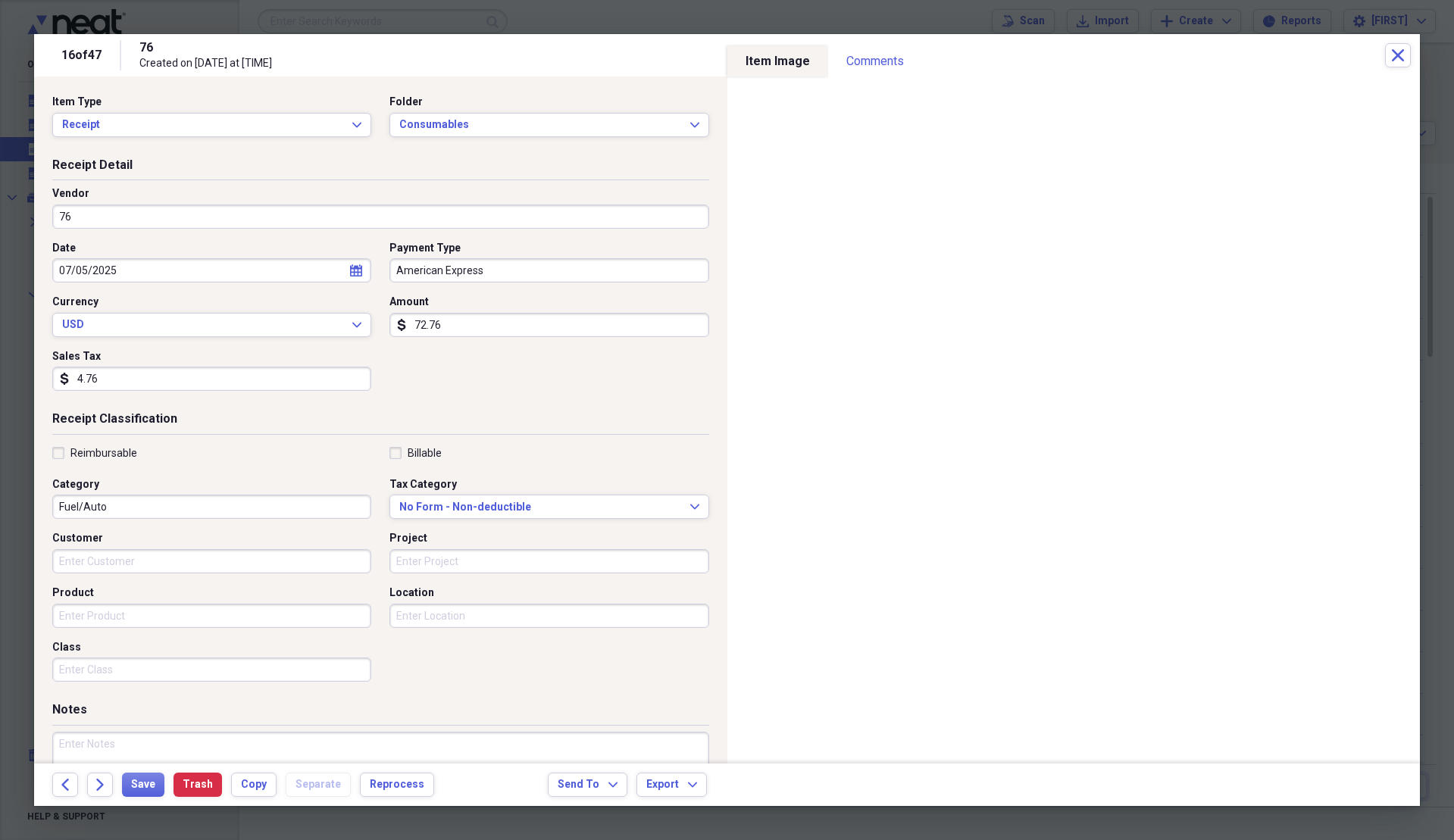 click on "76" at bounding box center [380, 217] 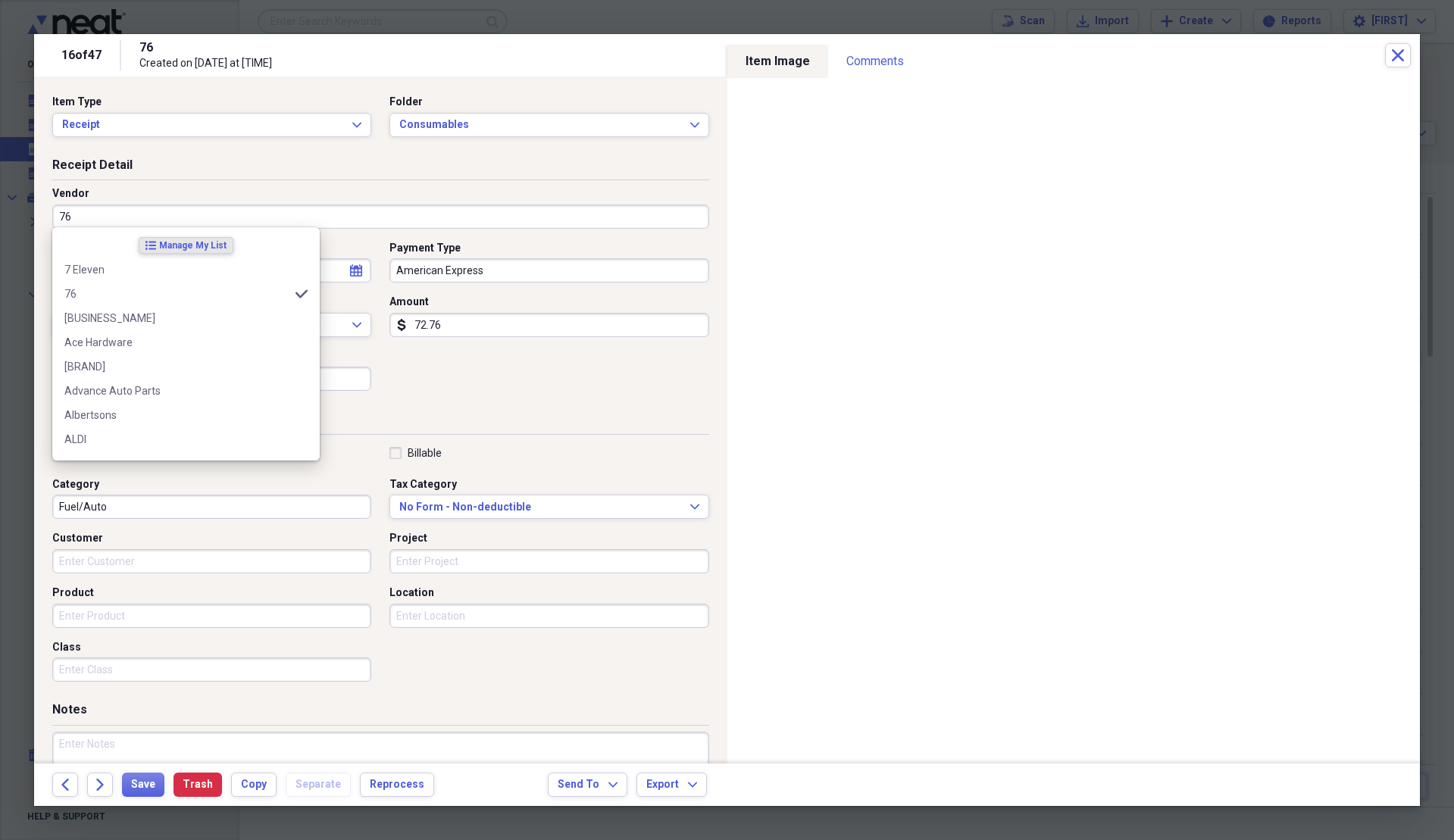 paste on "Dophins Waterfront Bar & Grill at Cape Crossing" 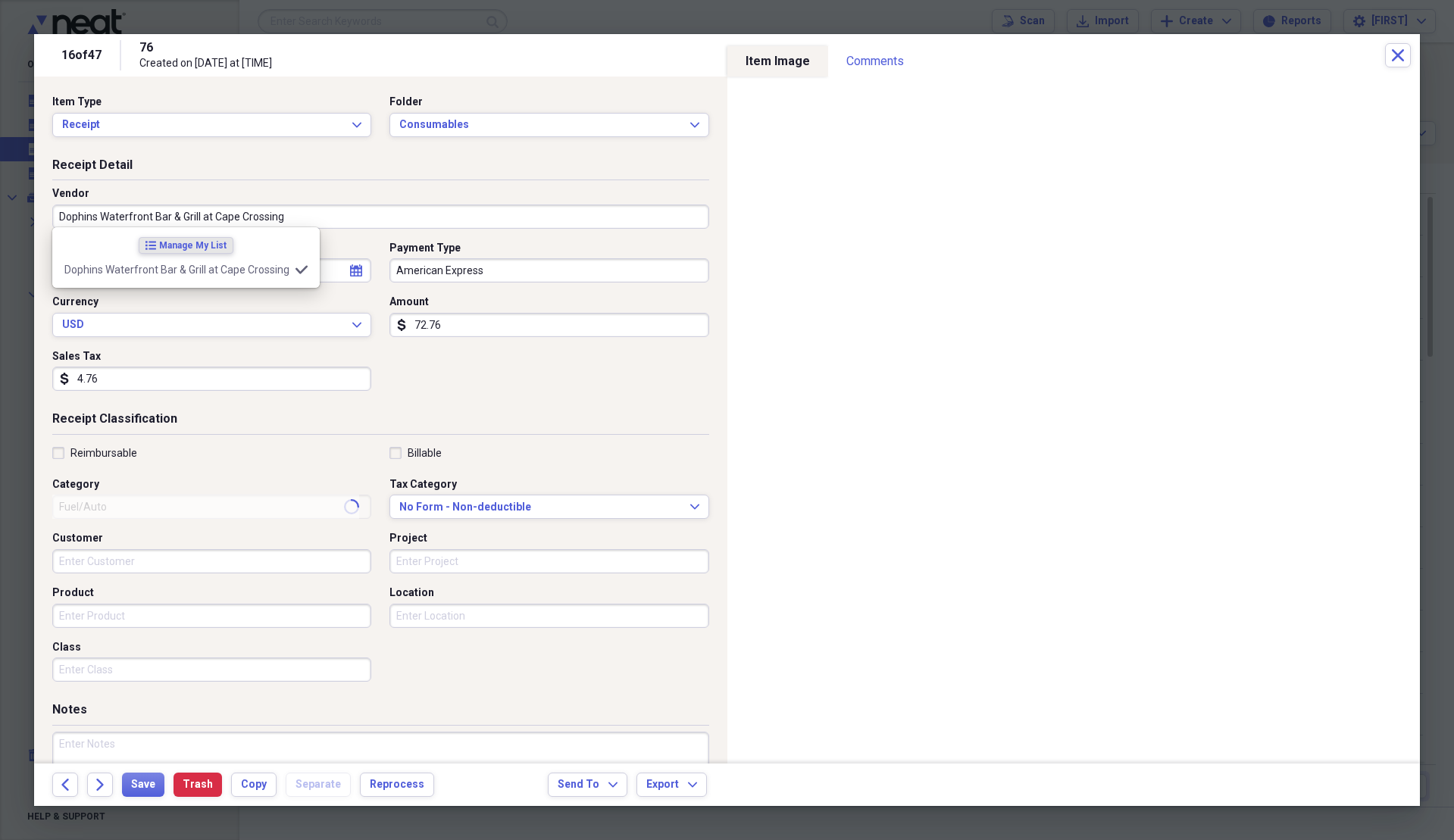 type on "Meals/Restaurants" 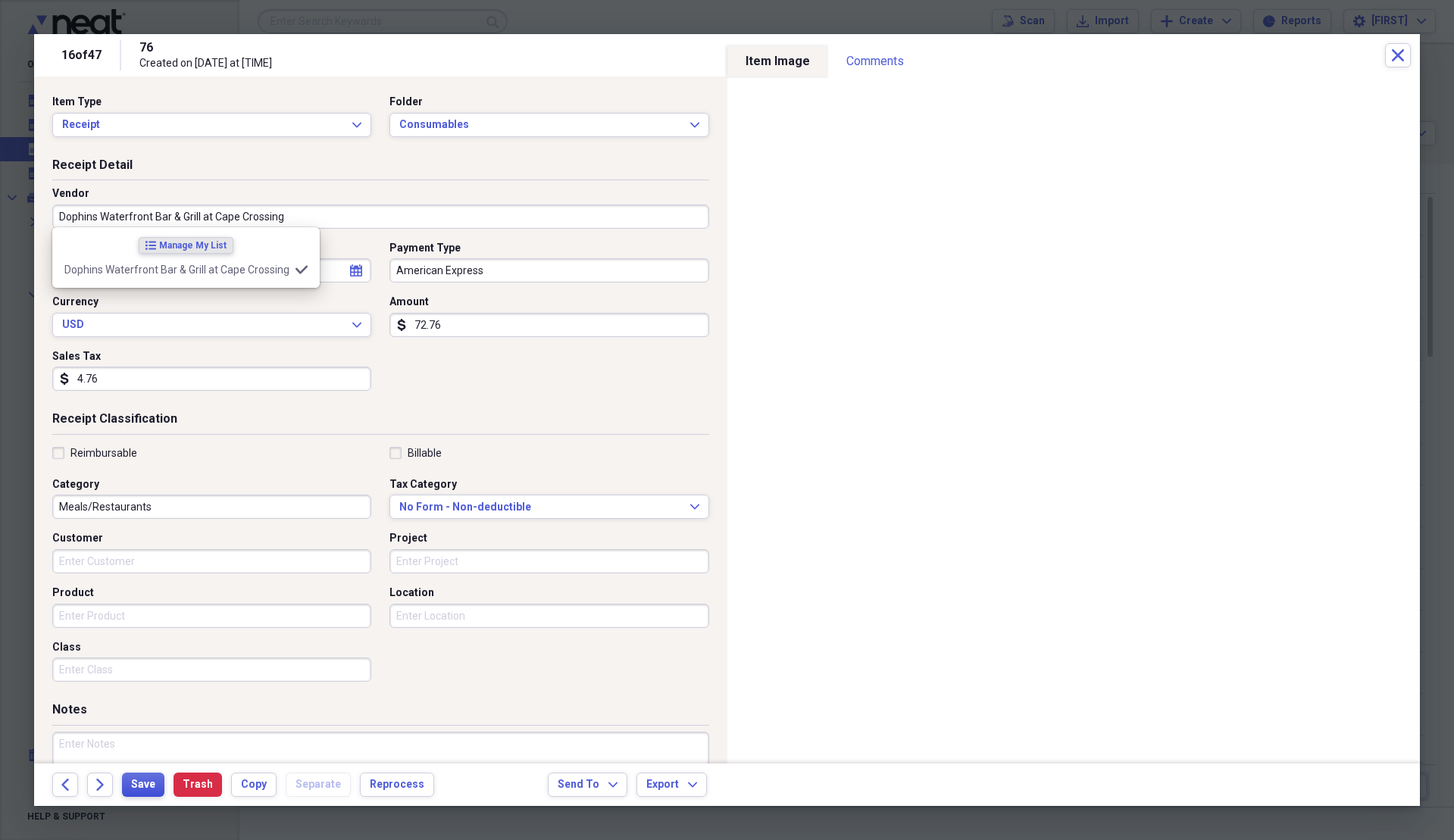 type on "Dophins Waterfront Bar & Grill at Cape Crossing" 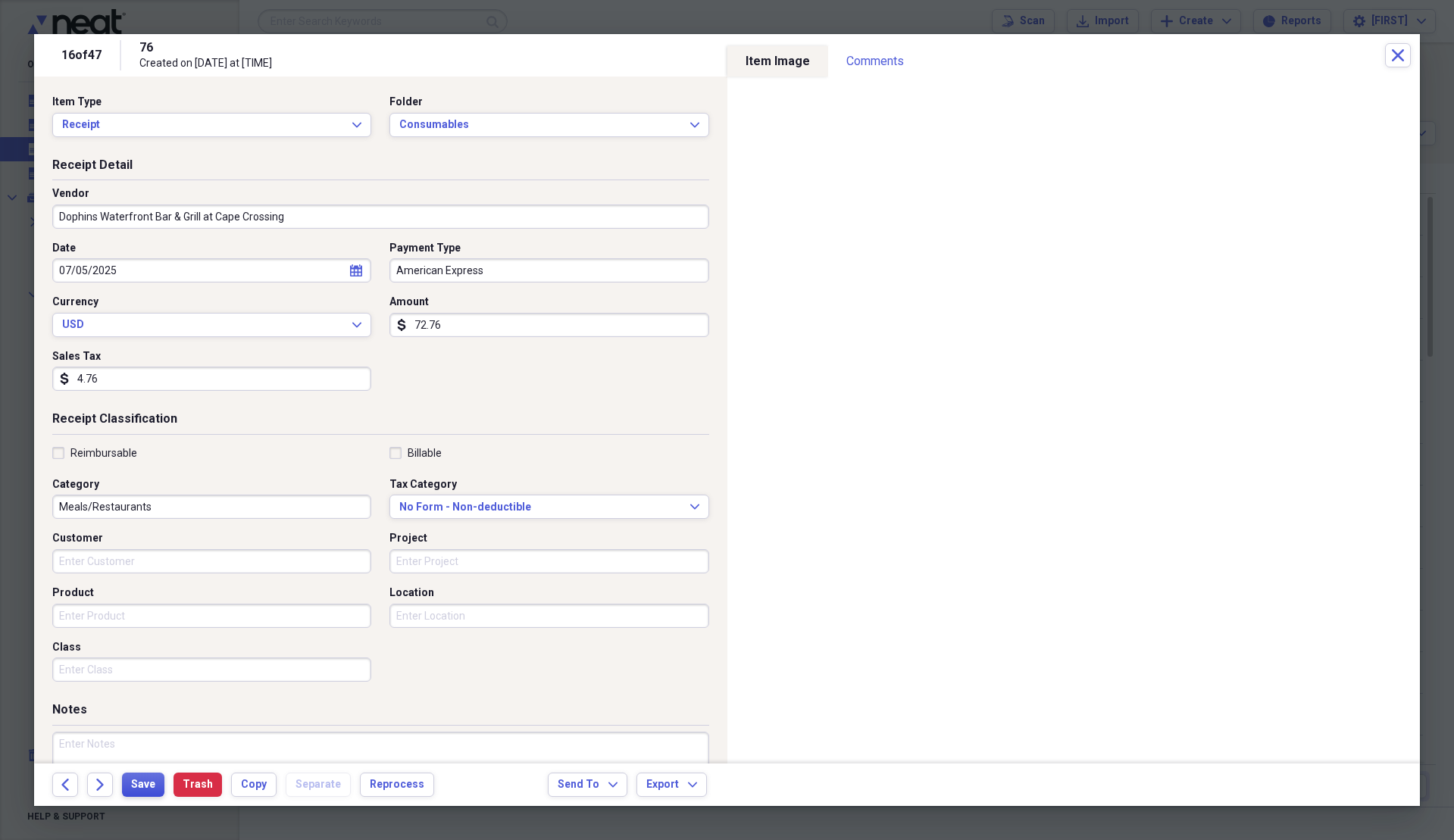 click on "Save" at bounding box center [143, 785] 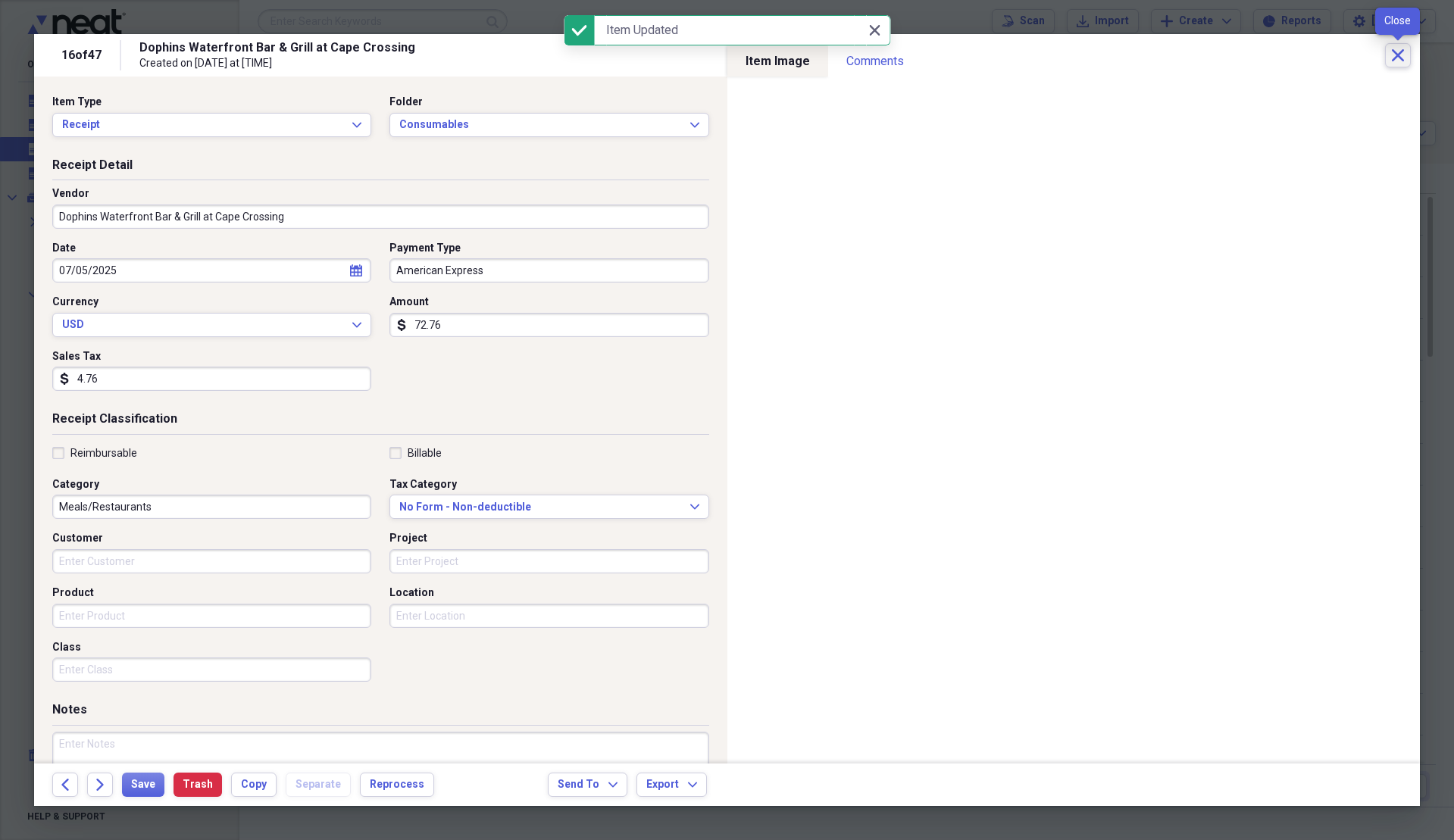 click on "Close" at bounding box center (1398, 55) 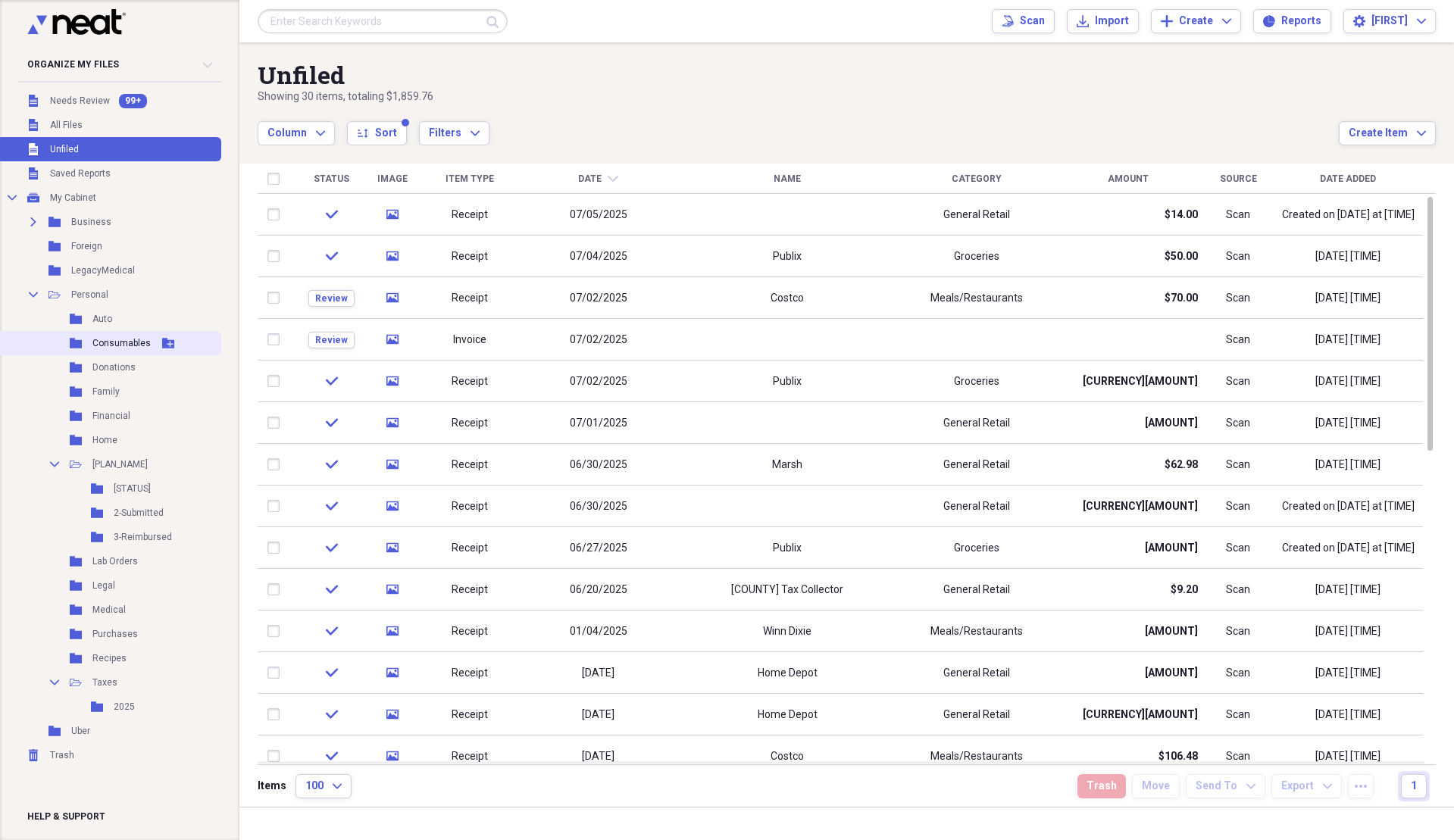 click on "Consumables" at bounding box center [121, 343] 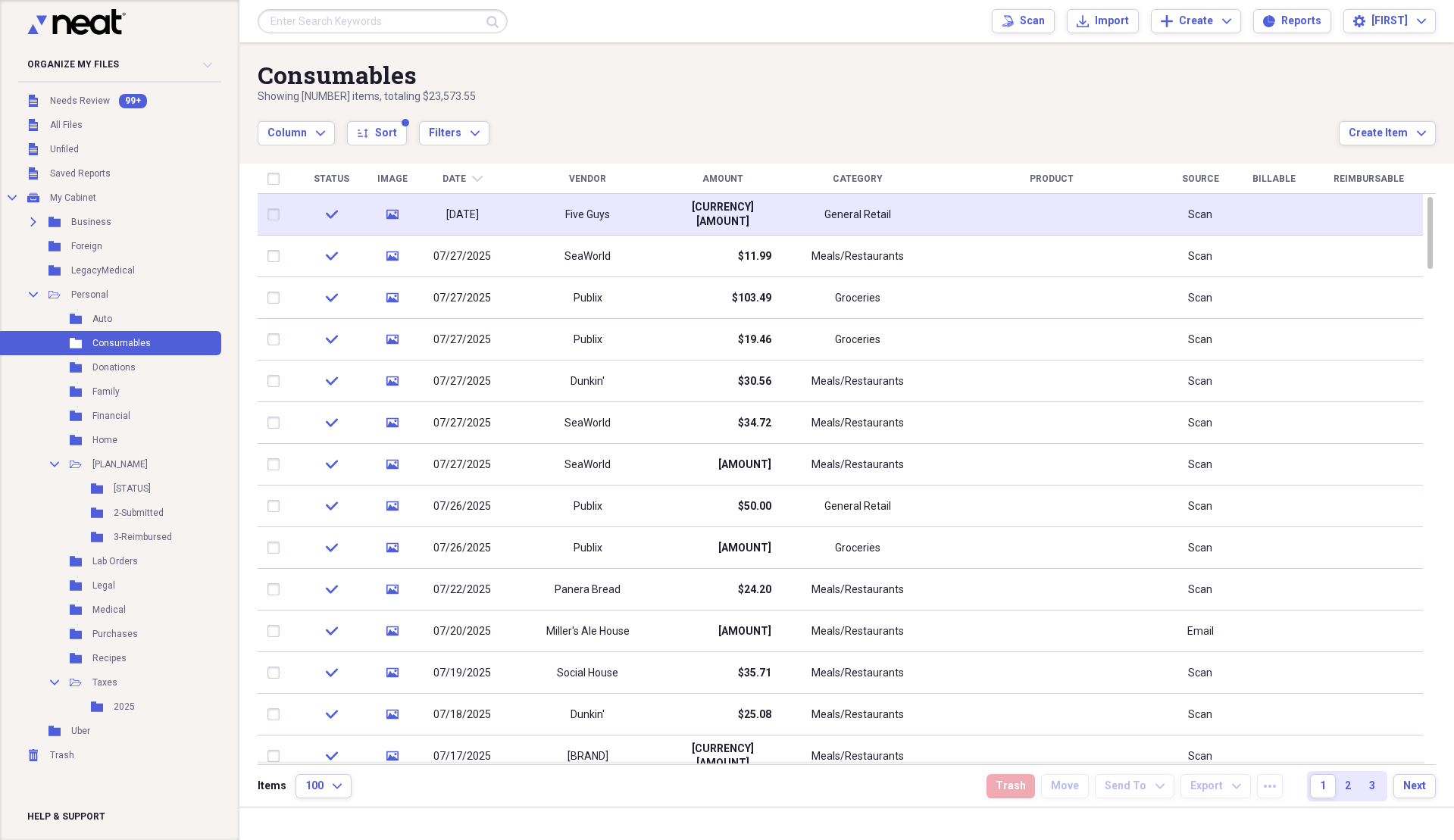 click on "[DATE]" at bounding box center [462, 215] 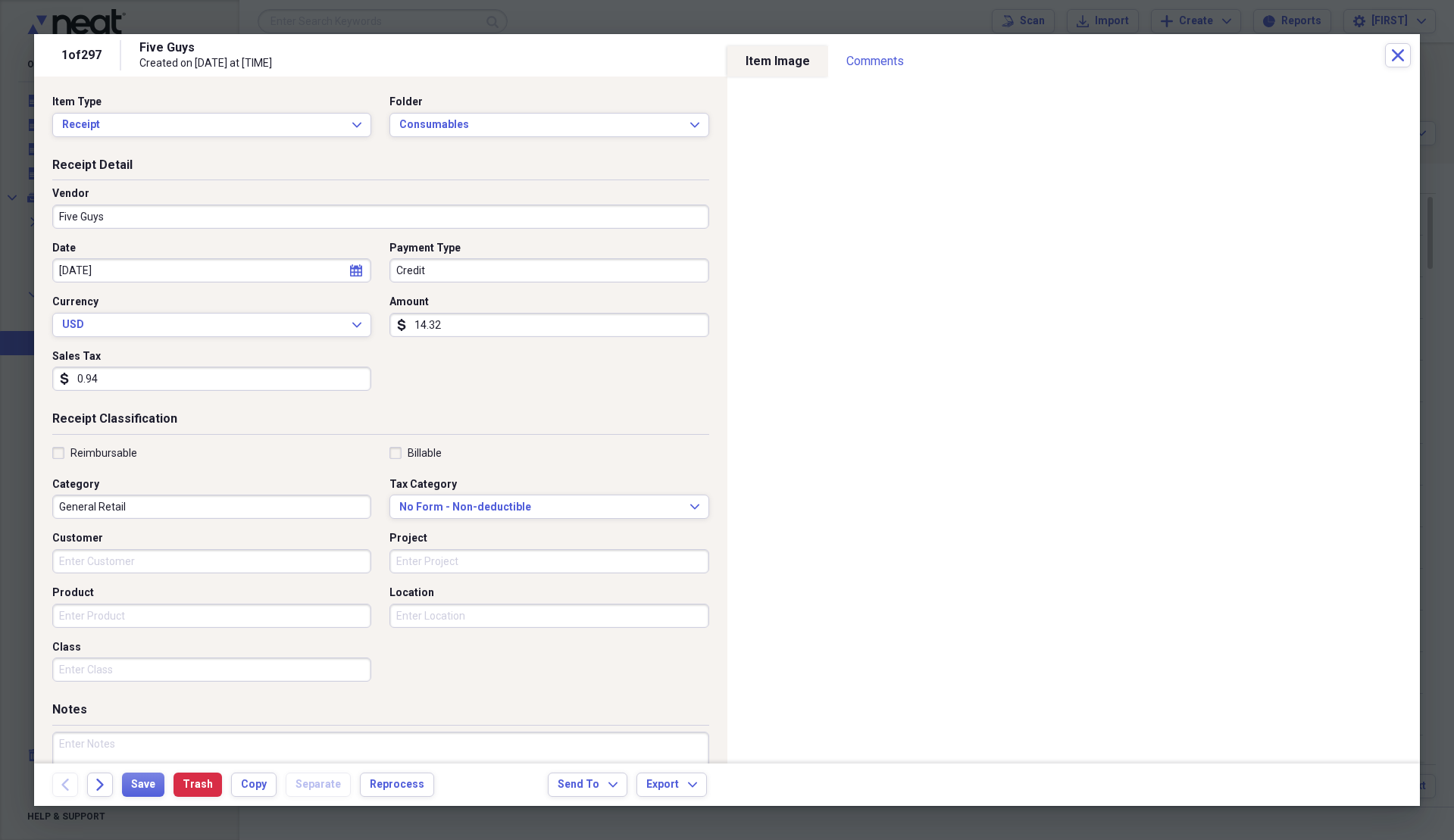 click on "[DATE]" at bounding box center (211, 270) 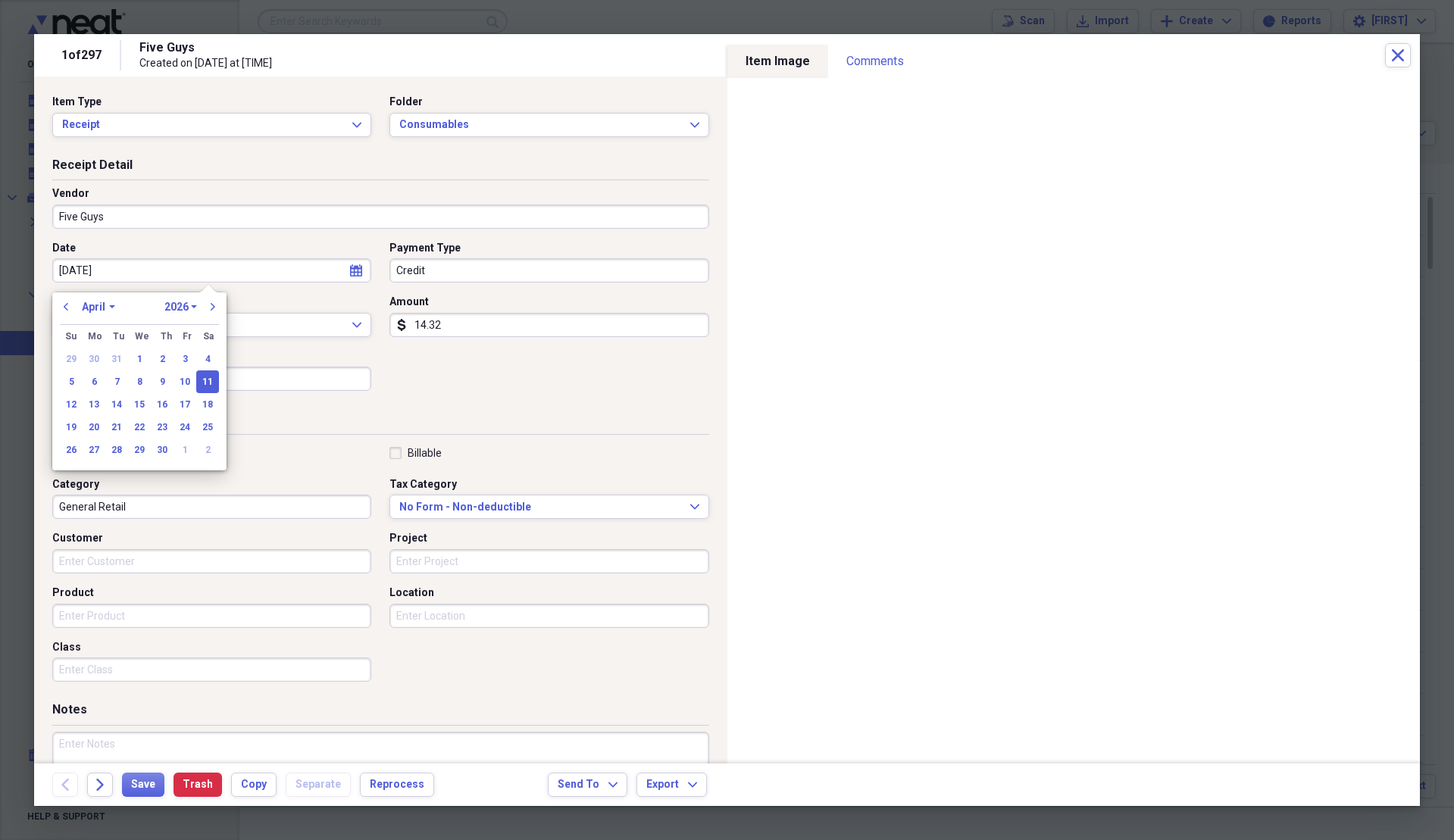 click on "[DATE]" at bounding box center (211, 270) 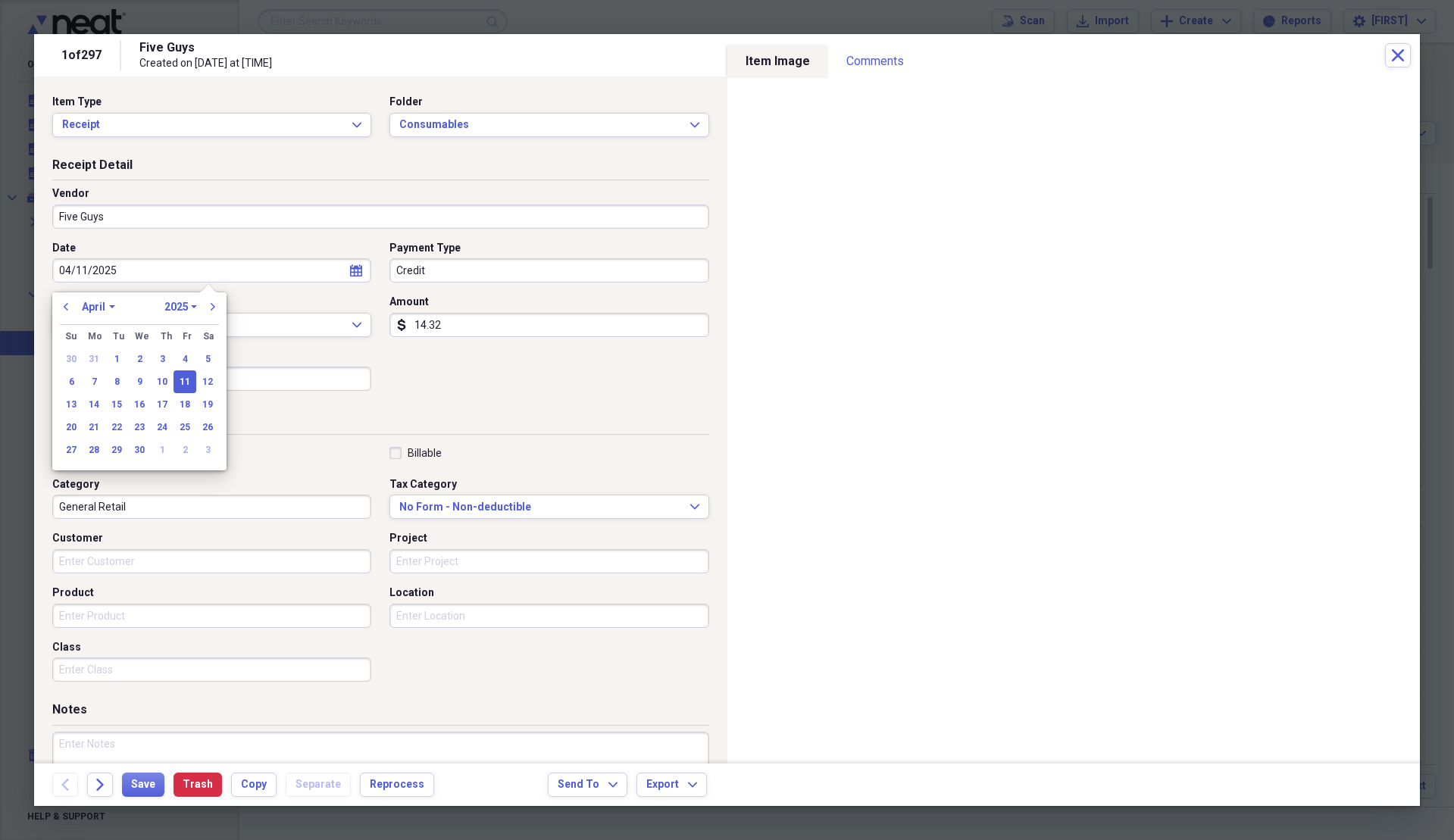 type on "04/11/2025" 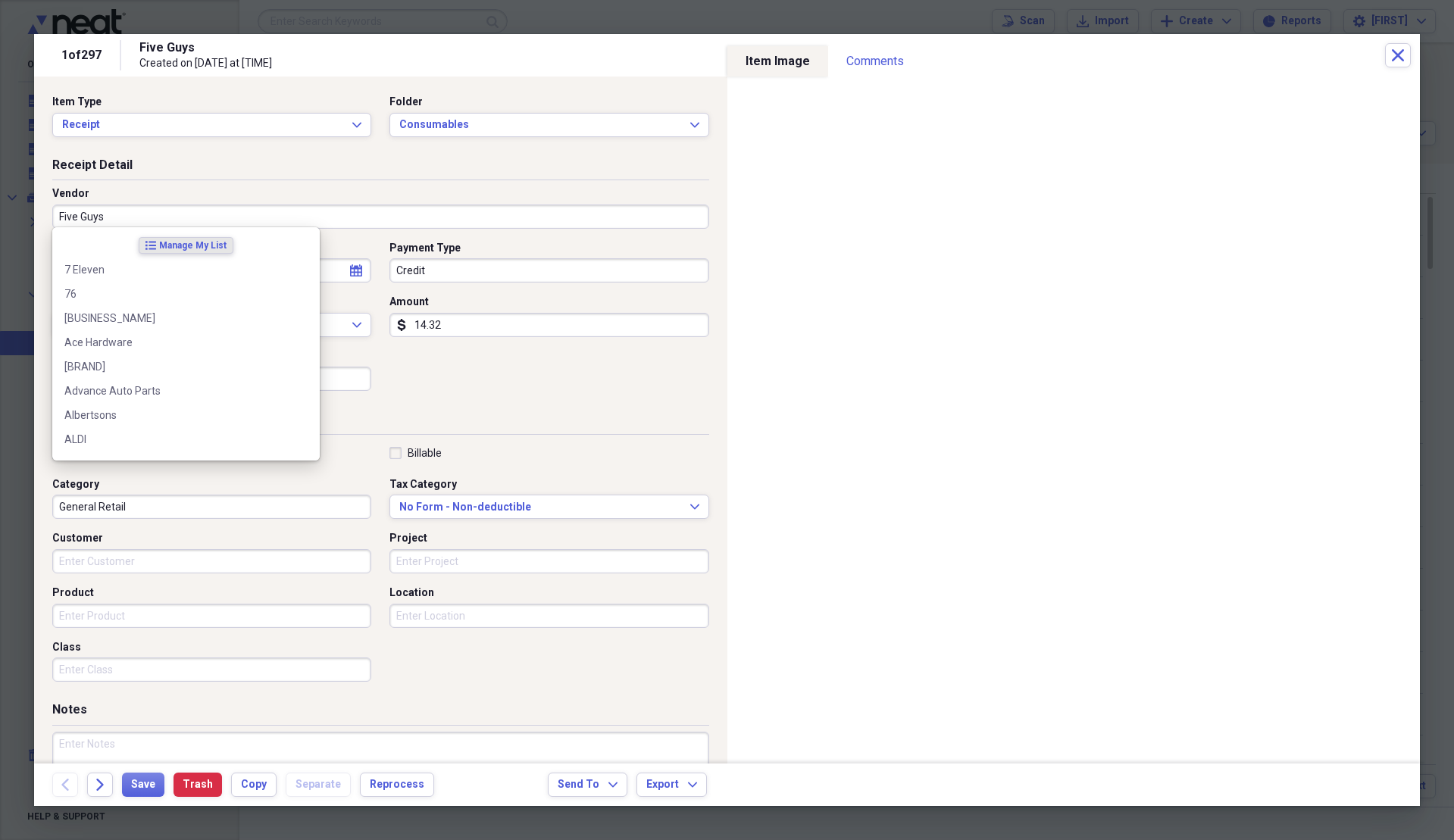 click on "14.32" at bounding box center [549, 325] 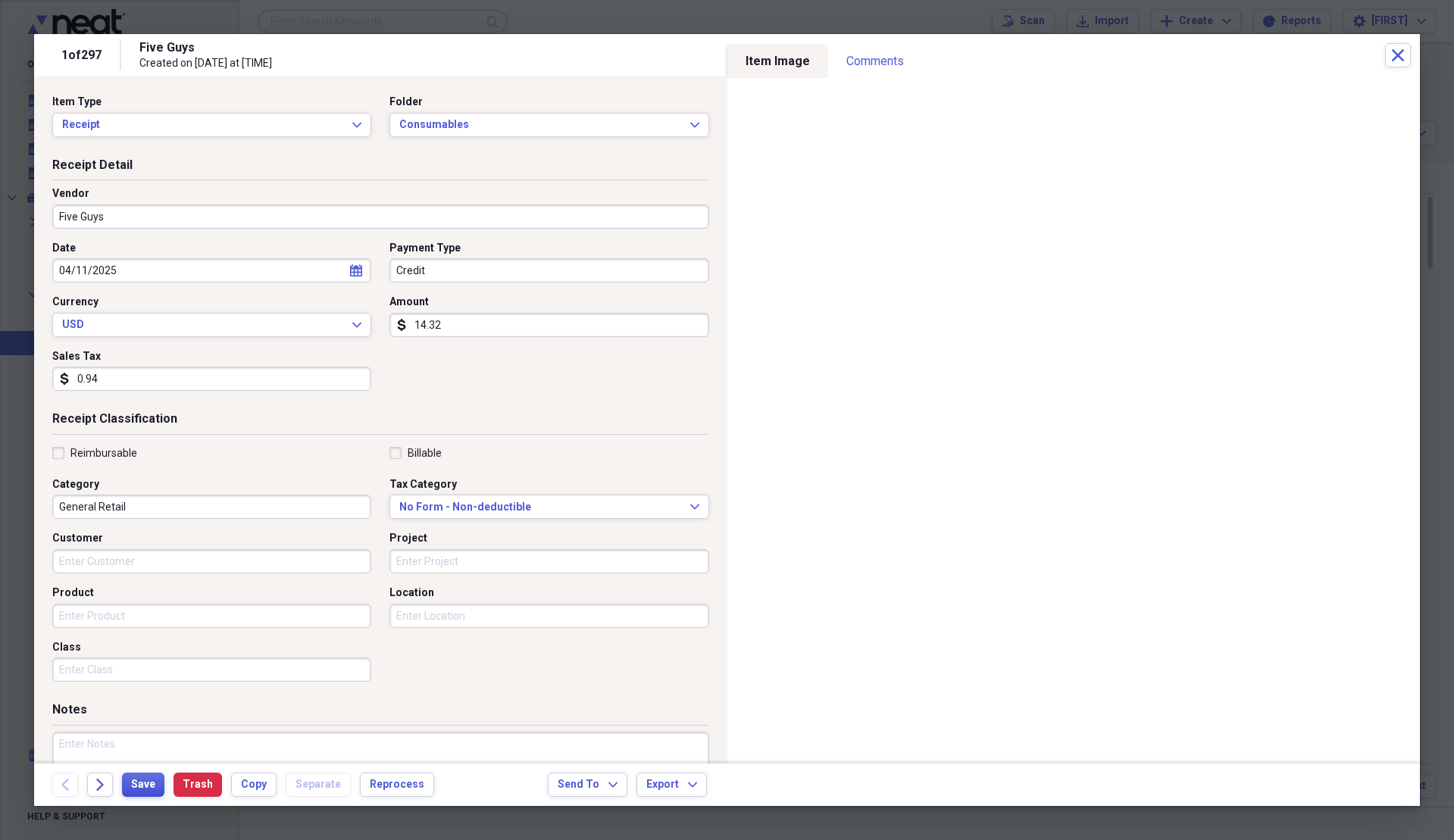 click on "Save" at bounding box center (143, 785) 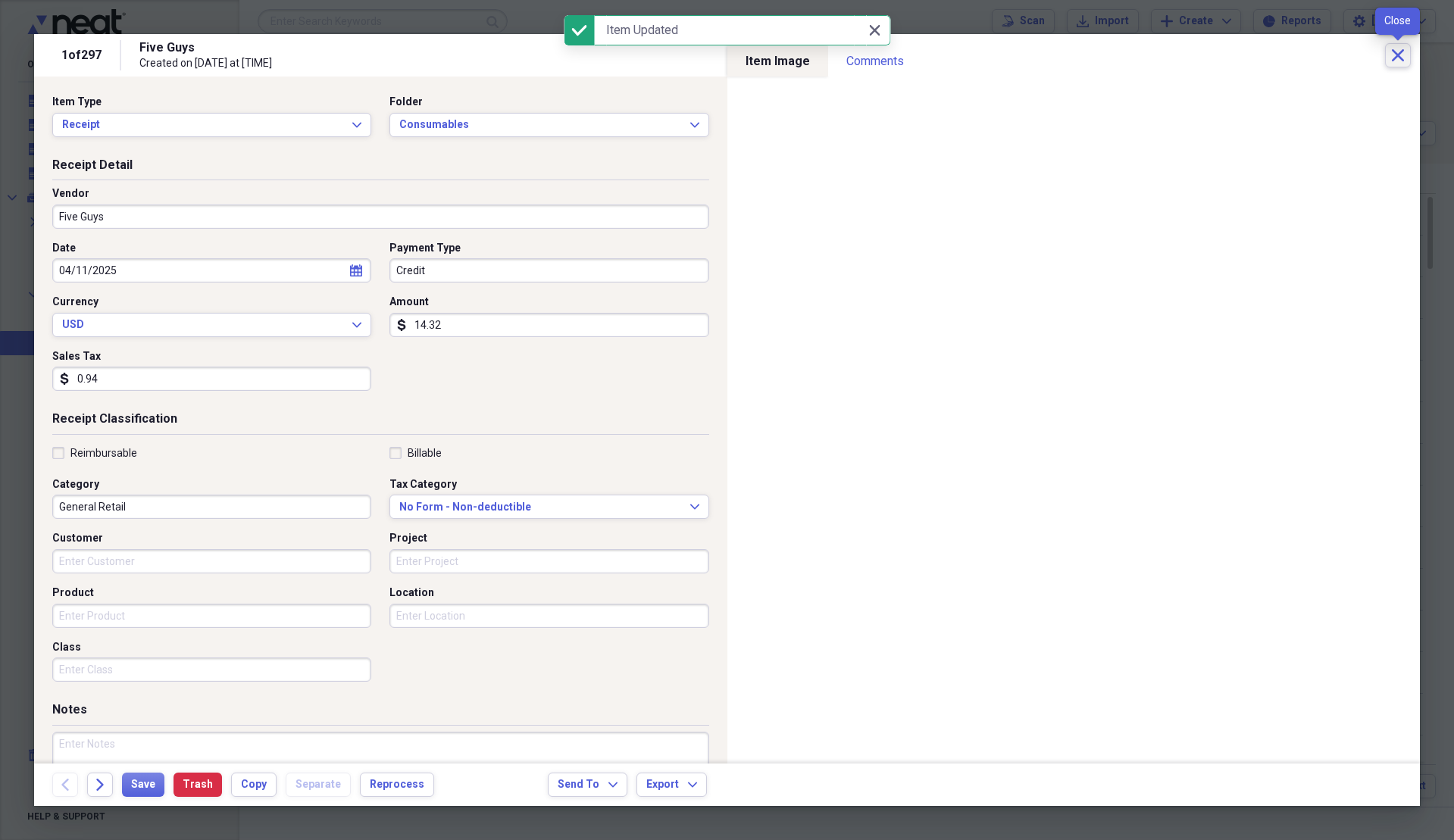 click on "Close" at bounding box center [1398, 55] 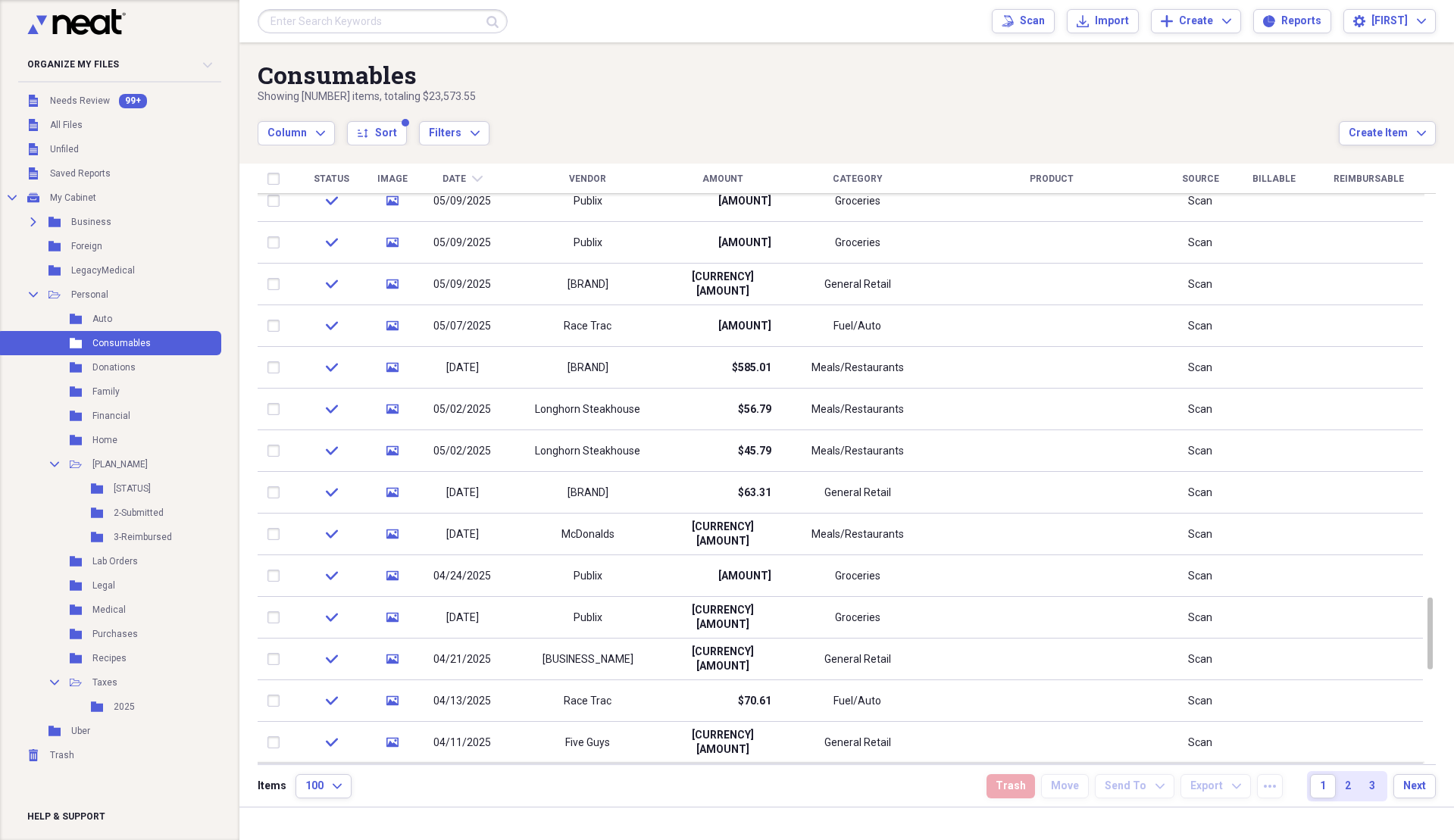 click at bounding box center (383, 21) 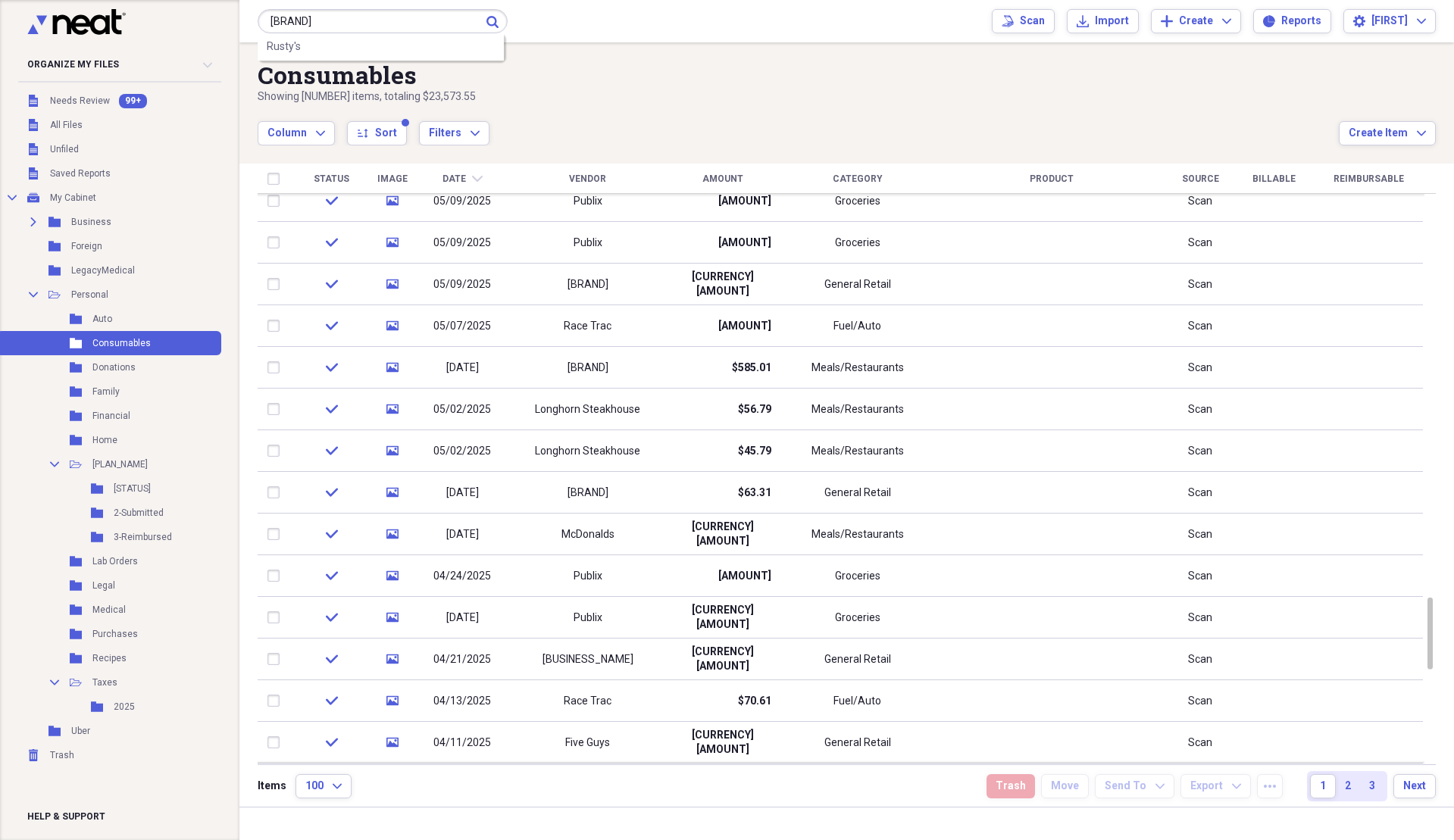 type on "[BRAND]" 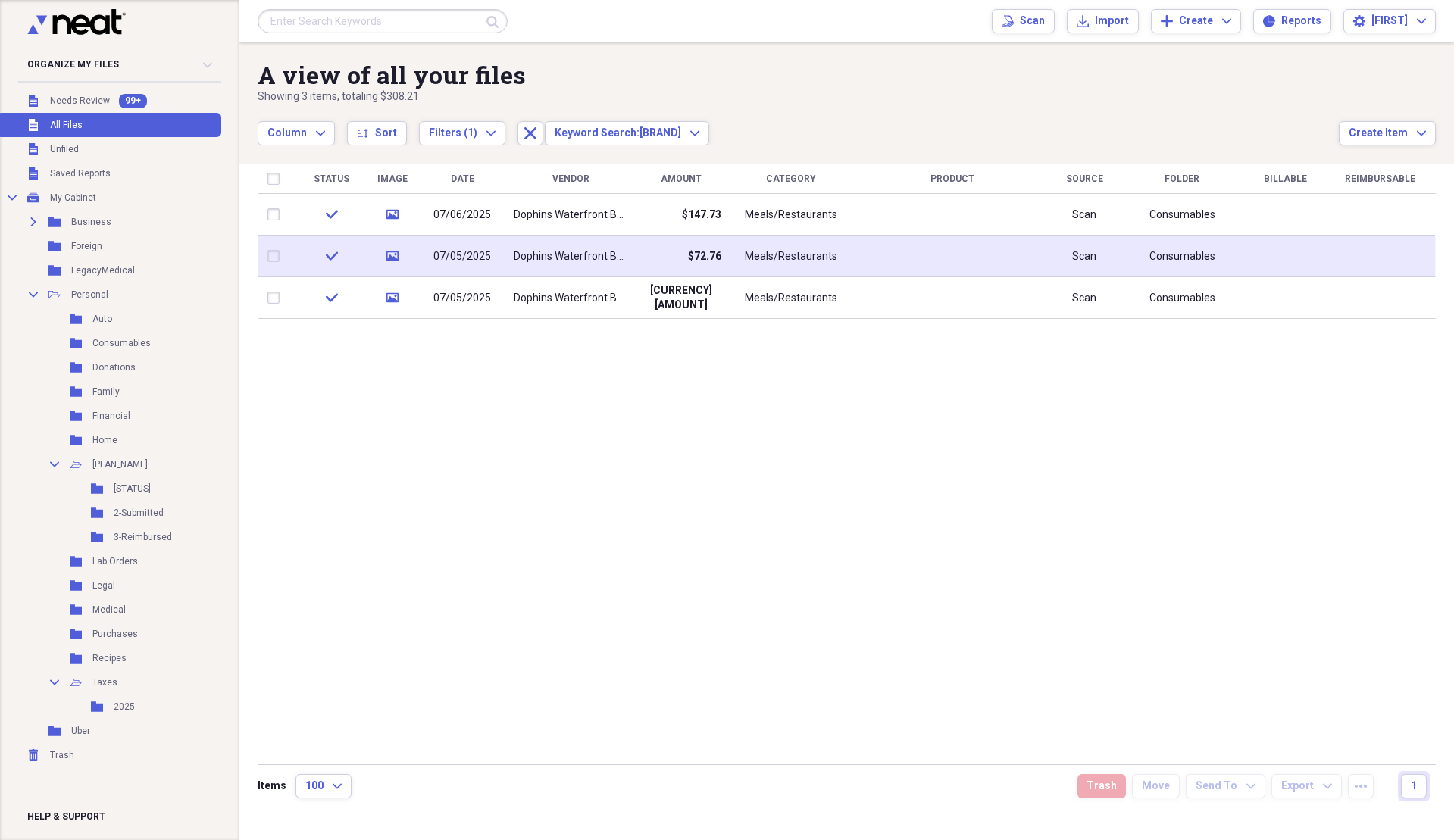 click on "Dophins Waterfront Bar & Grill at Cape Crossing" at bounding box center (571, 257) 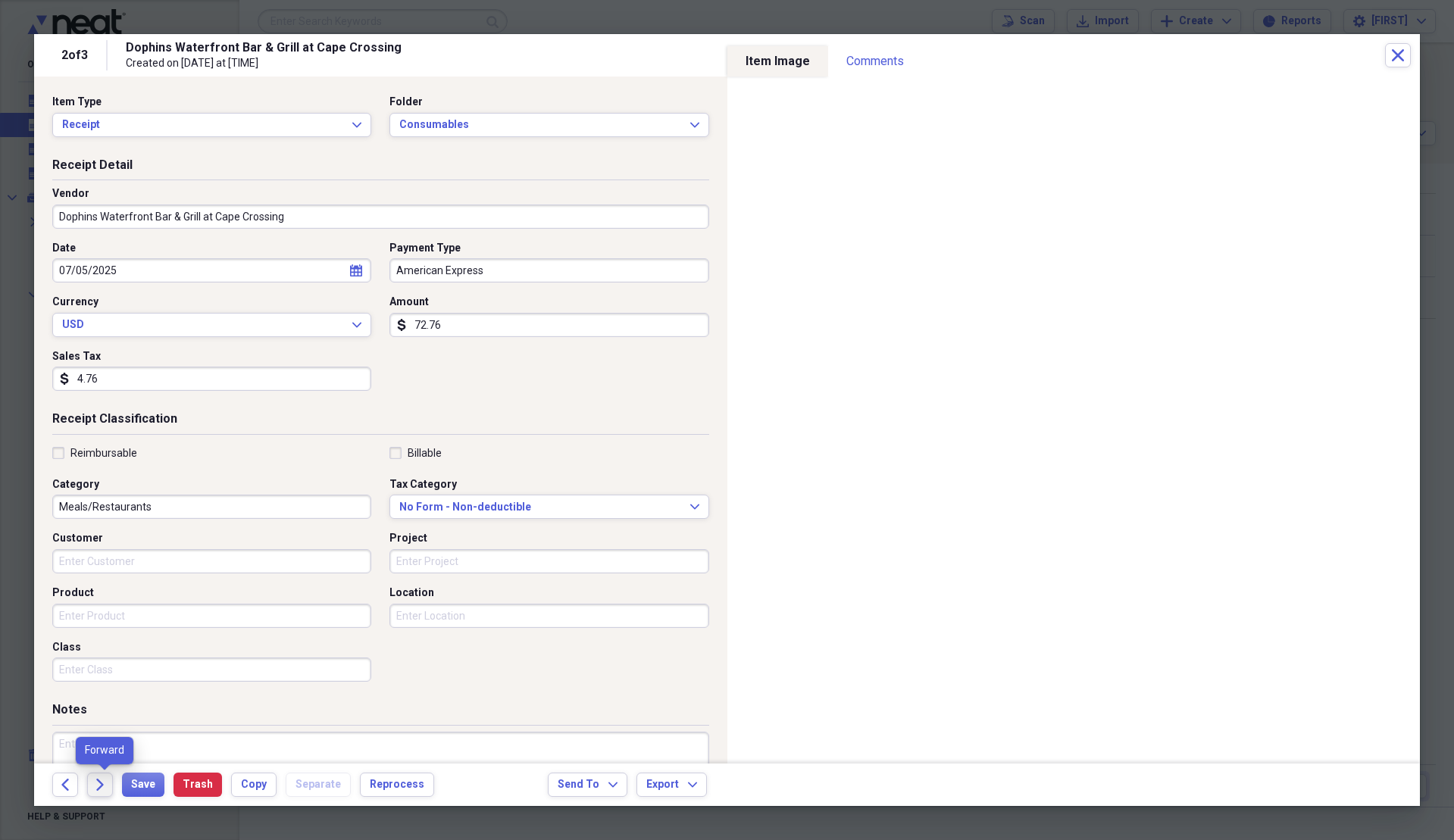click on "Forward" 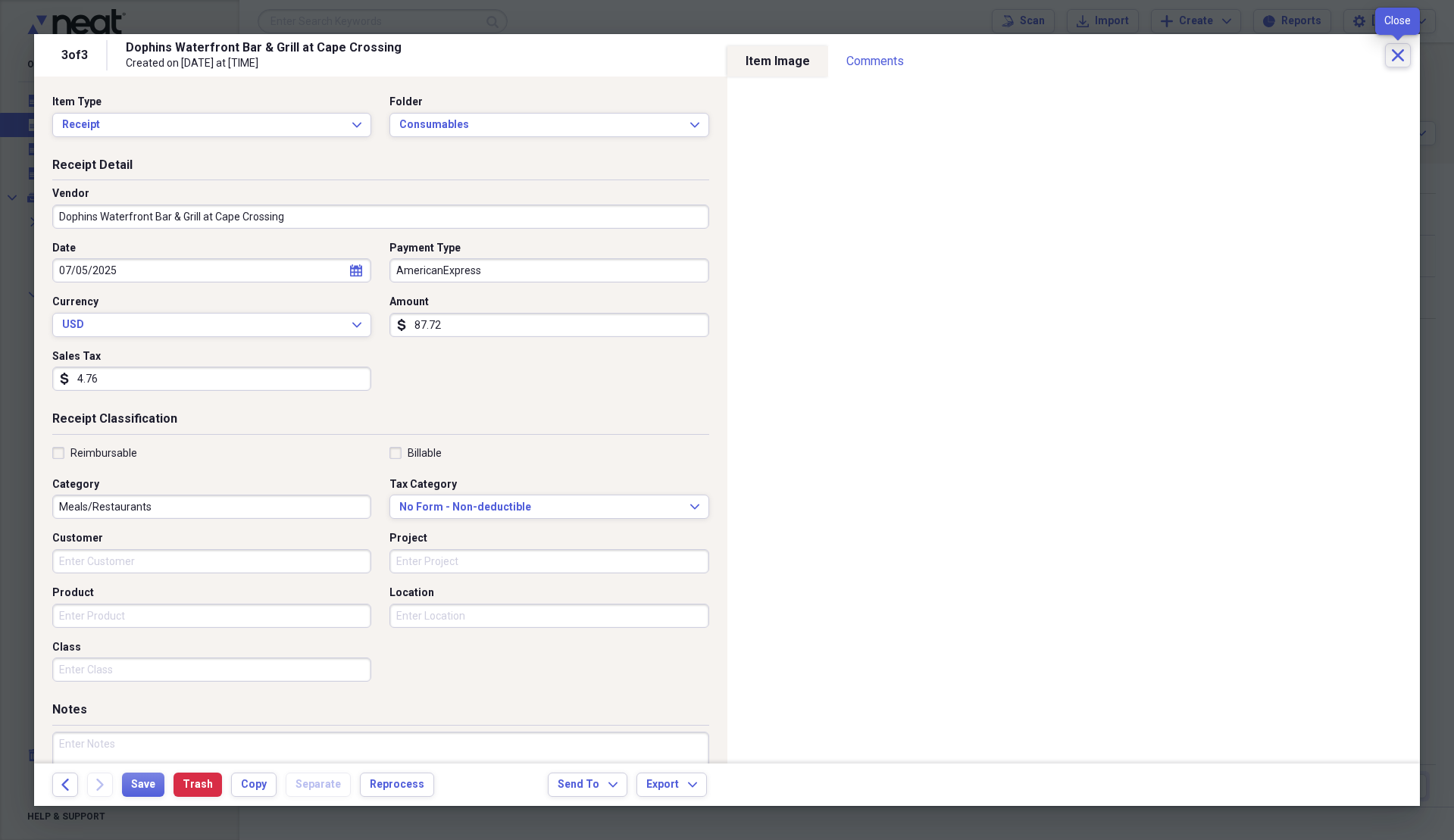 click on "Close" at bounding box center (1398, 55) 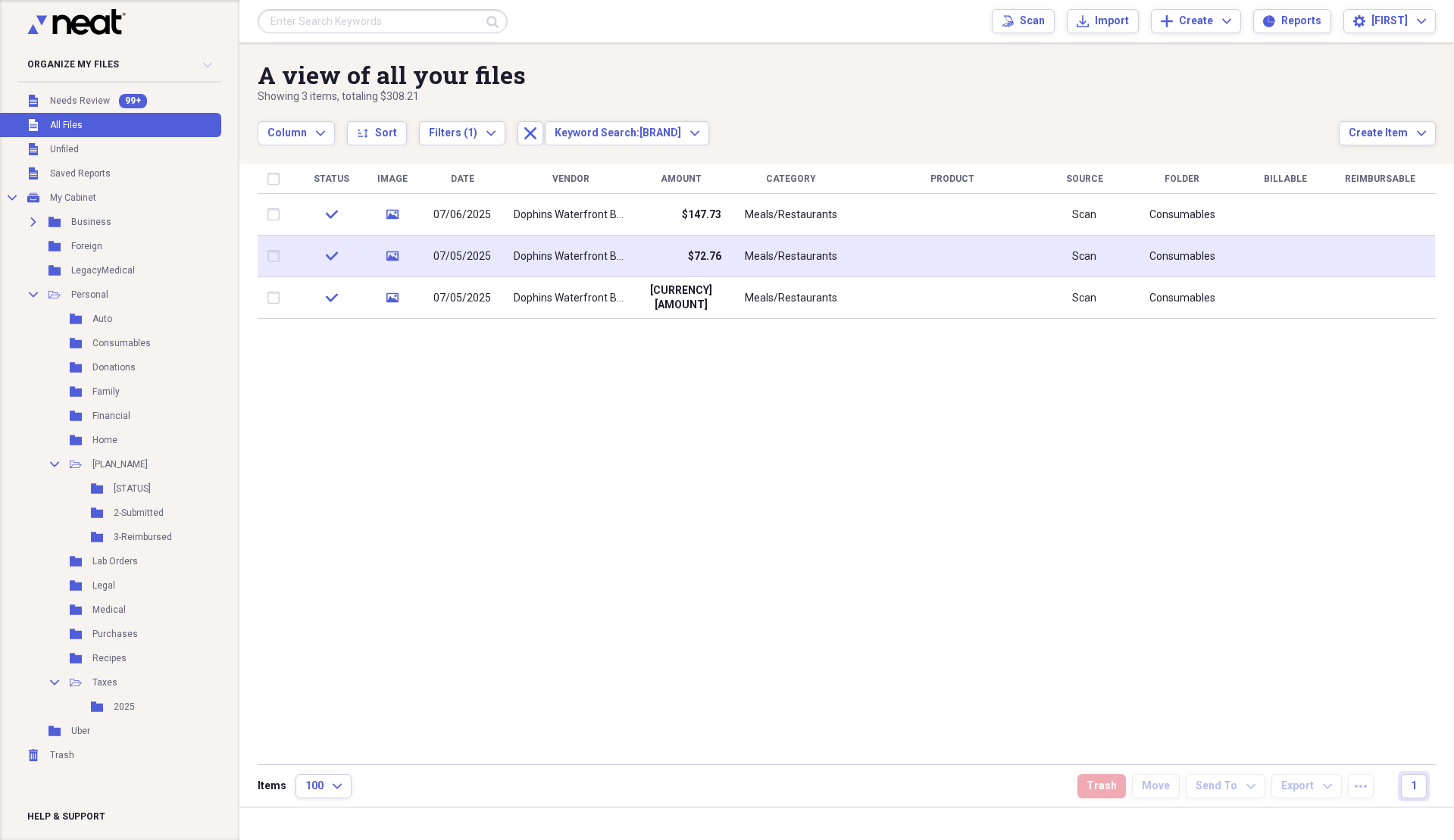 click at bounding box center [277, 256] 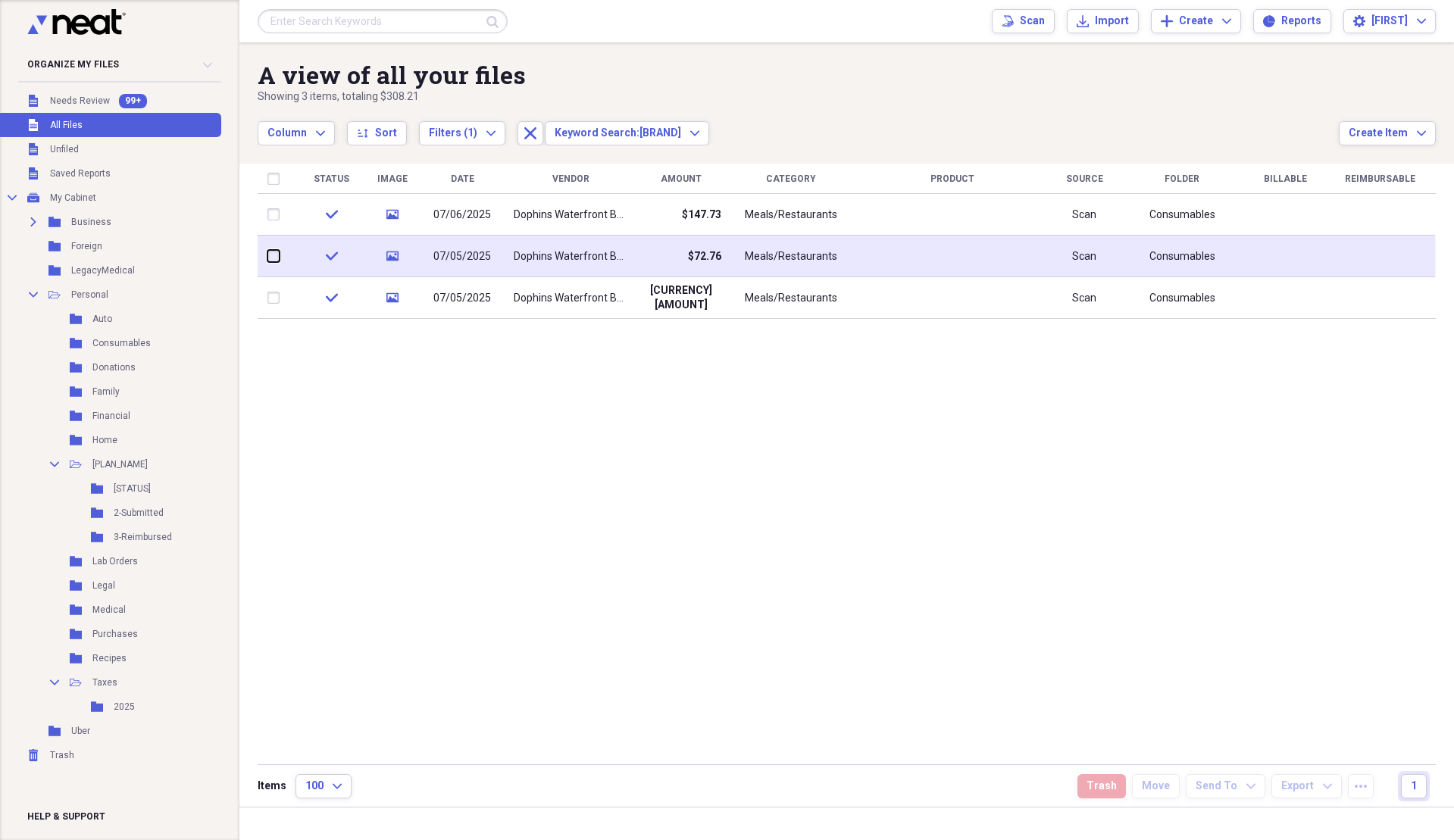 click at bounding box center [267, 256] 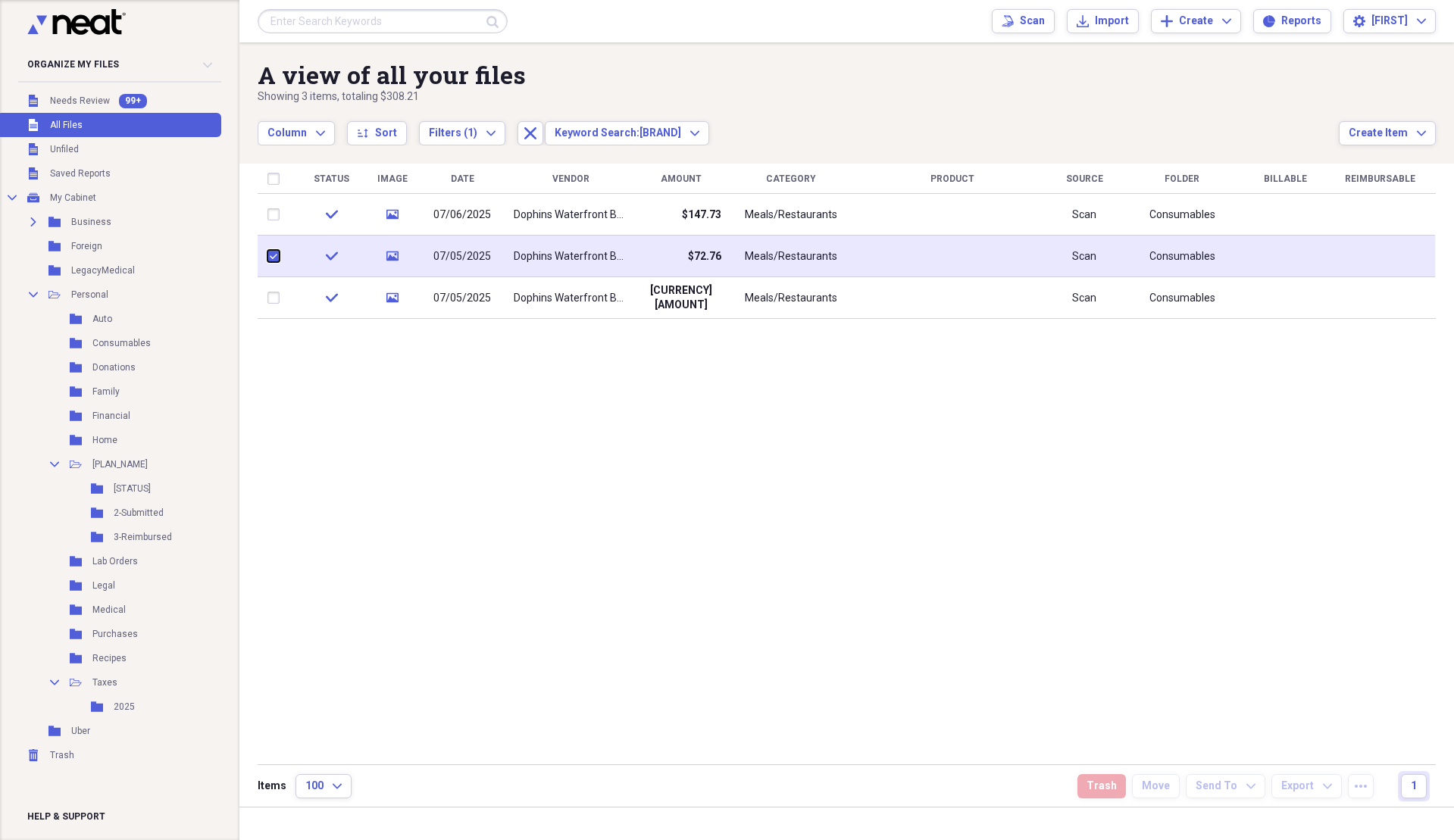checkbox on "true" 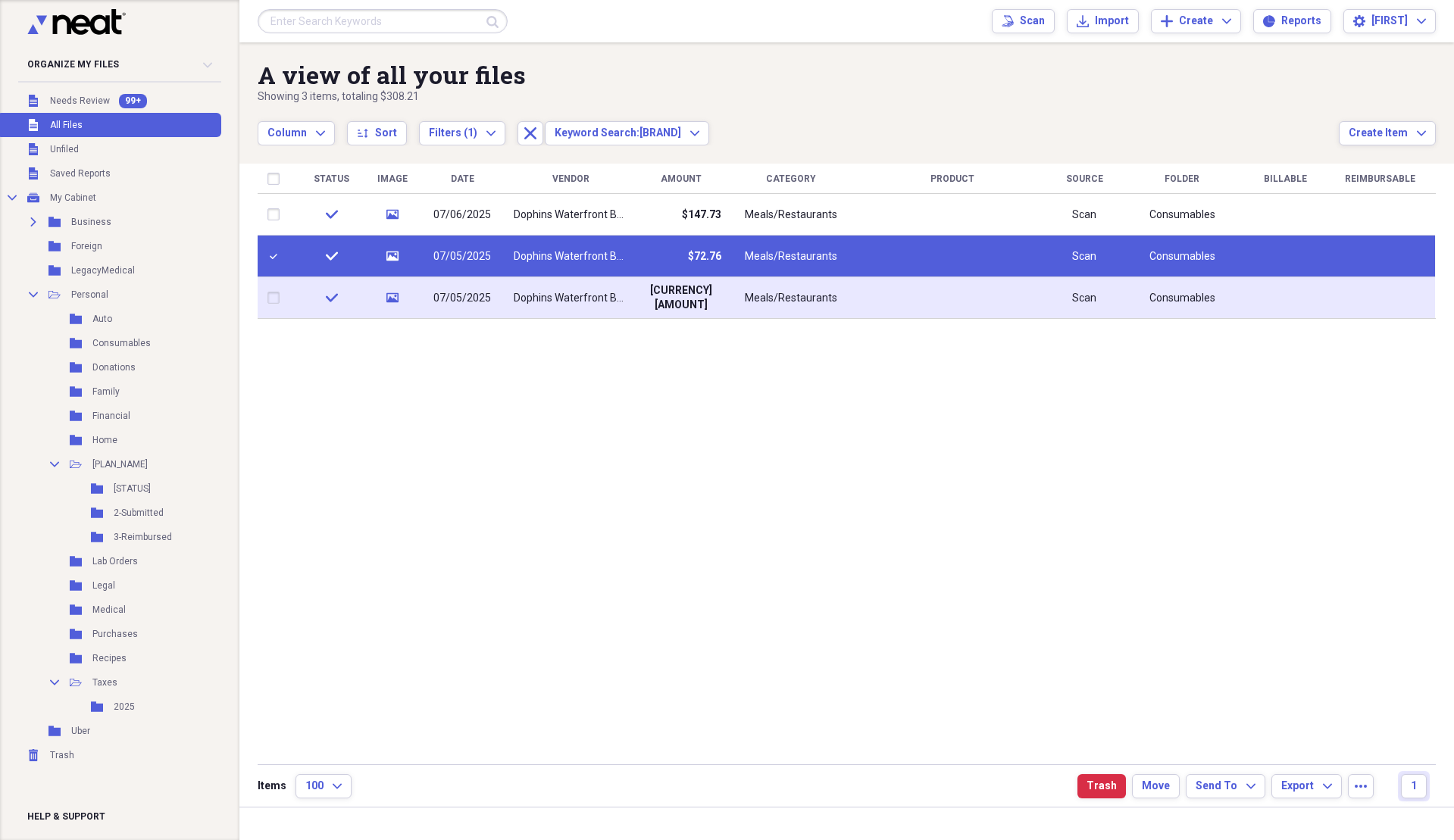 click at bounding box center [277, 298] 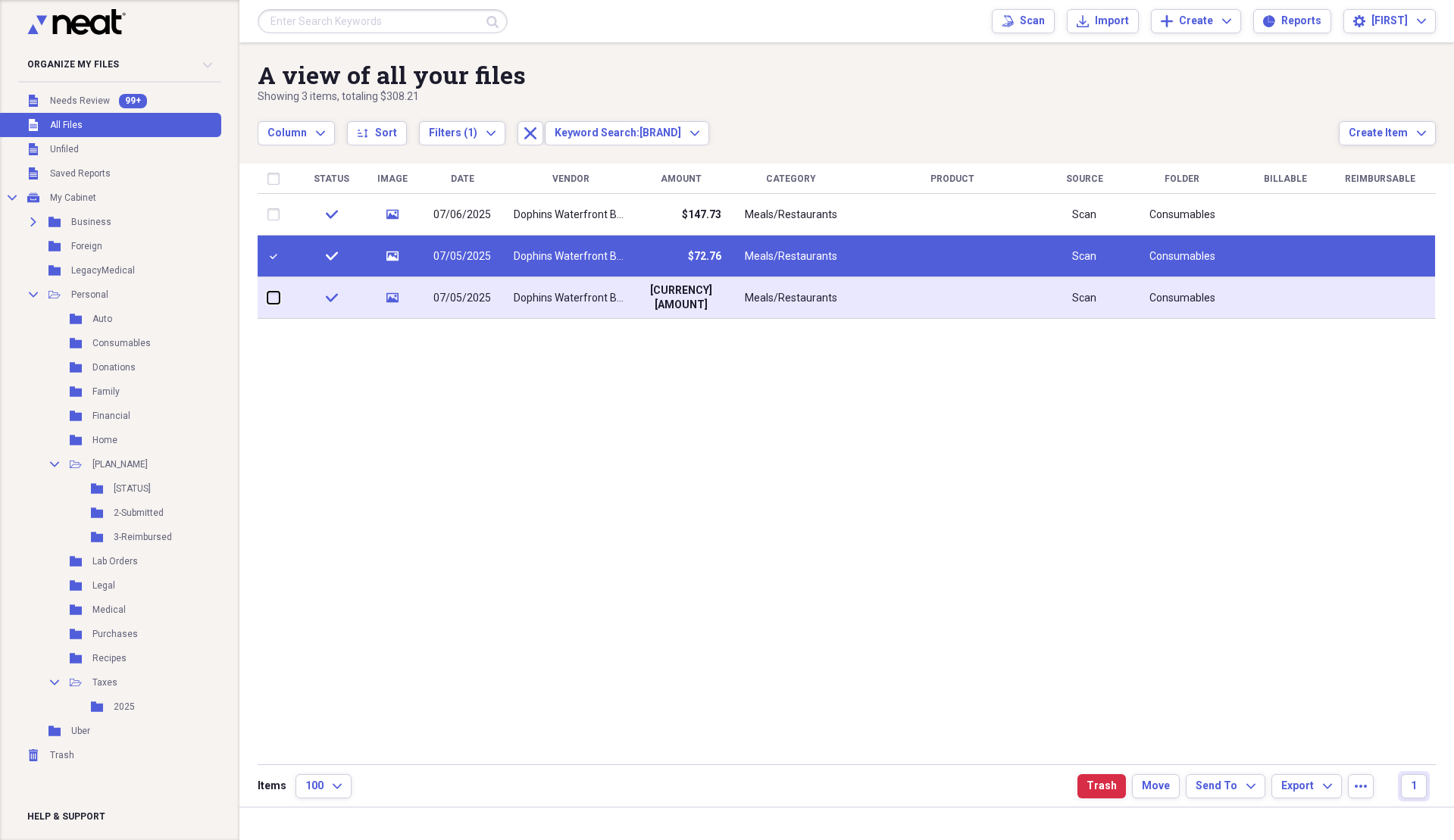 click at bounding box center [267, 298] 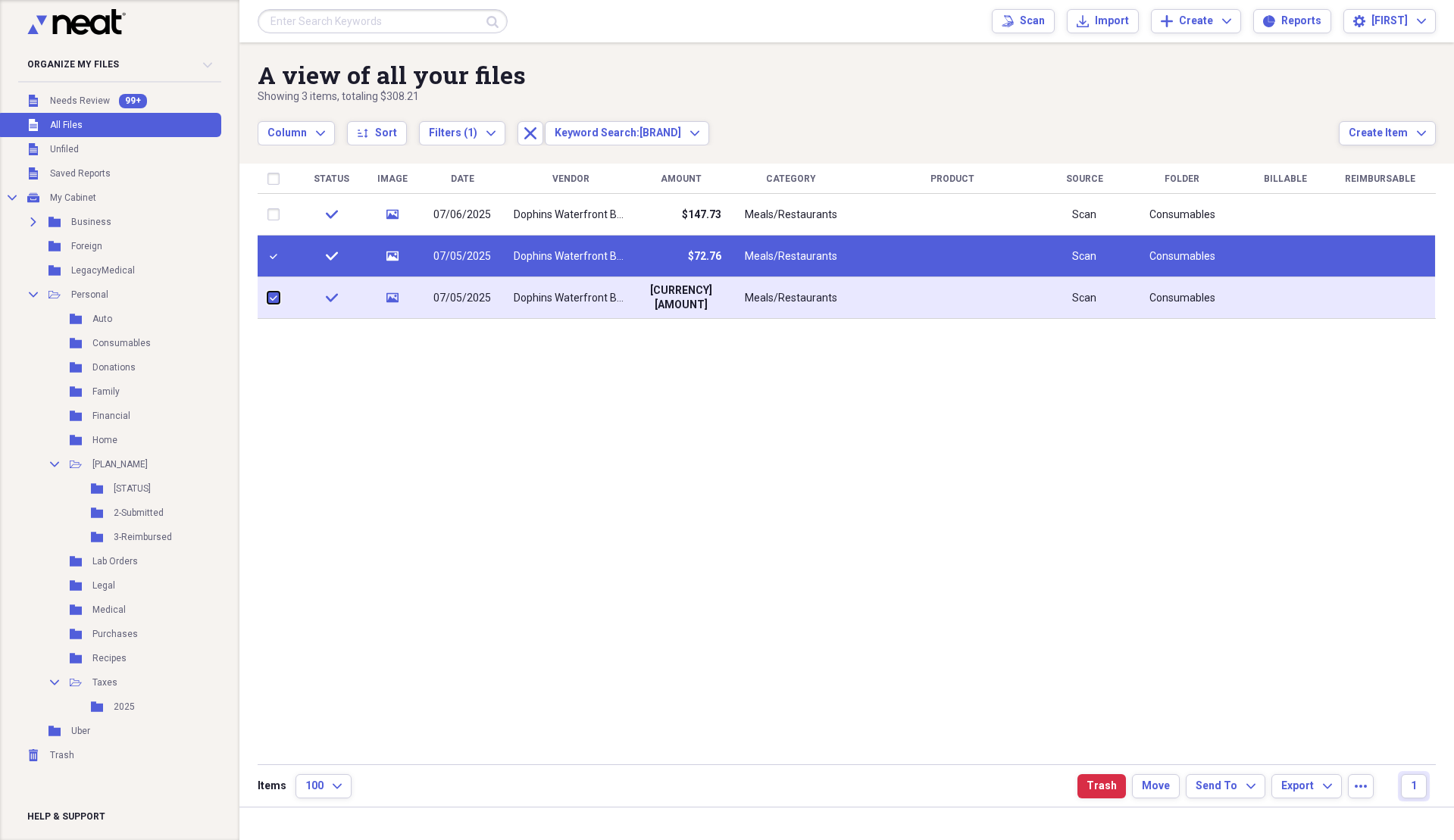 checkbox on "true" 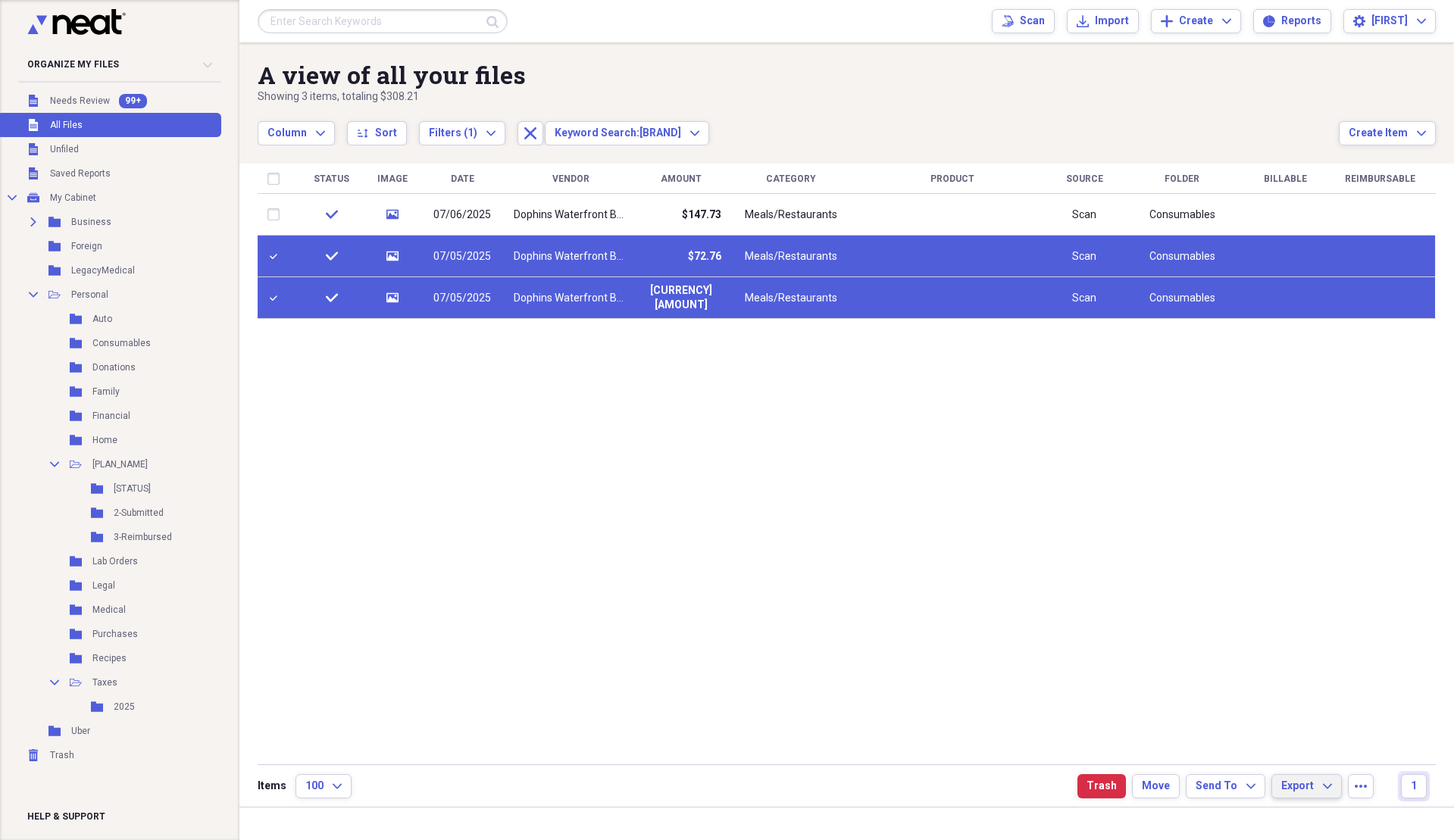 click on "Expand" 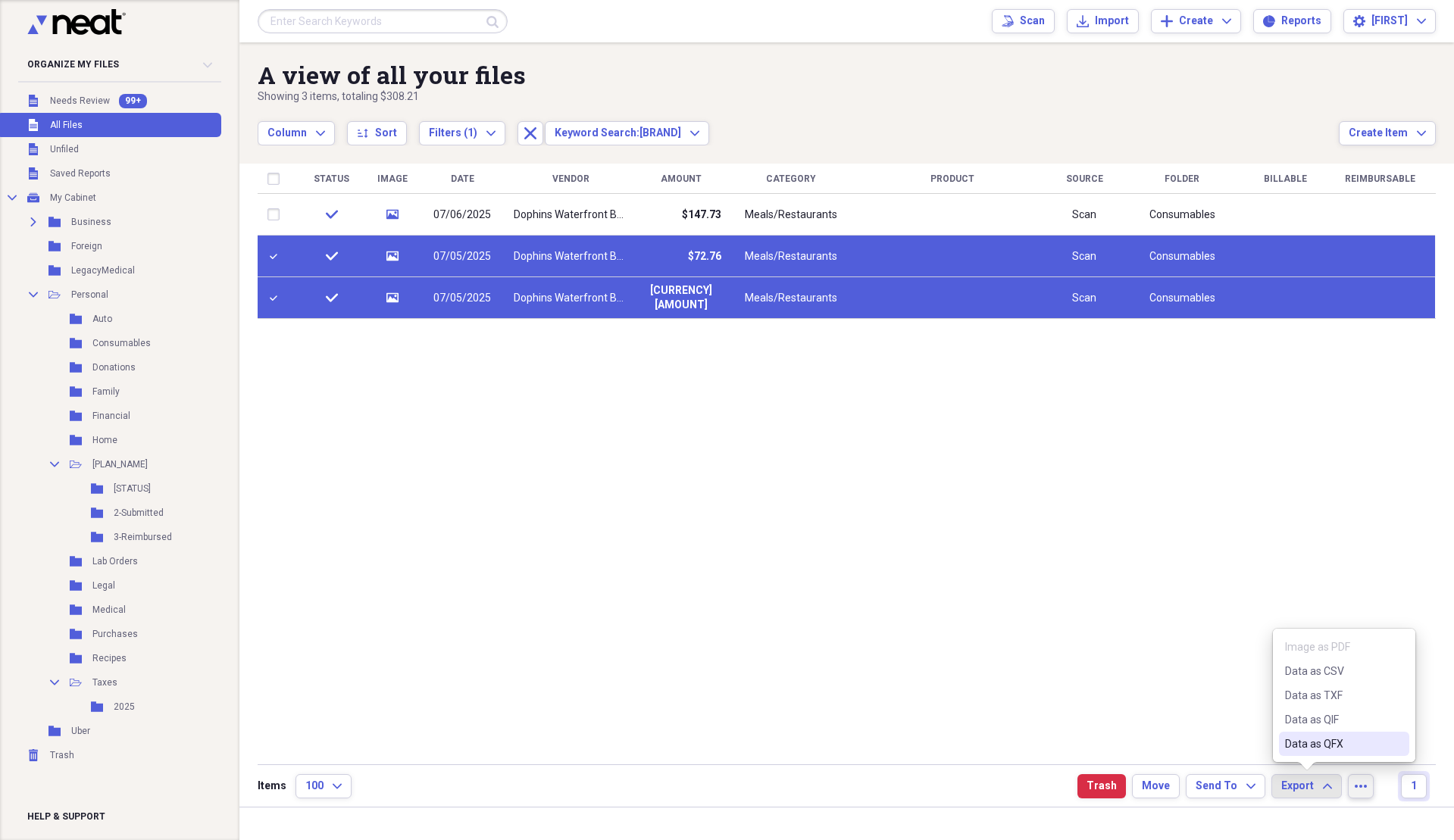 click on "more" 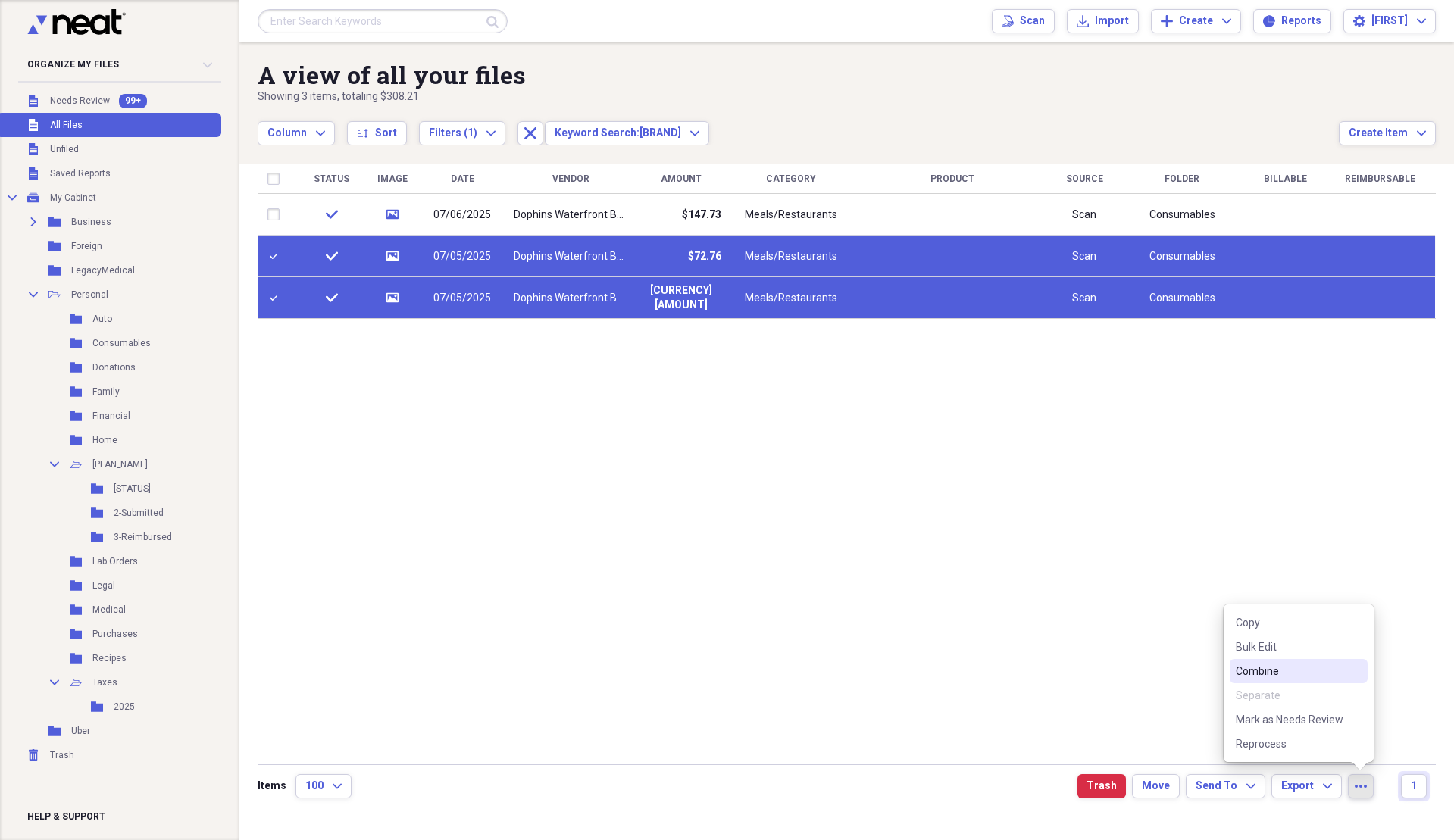 click on "Combine" at bounding box center [1299, 671] 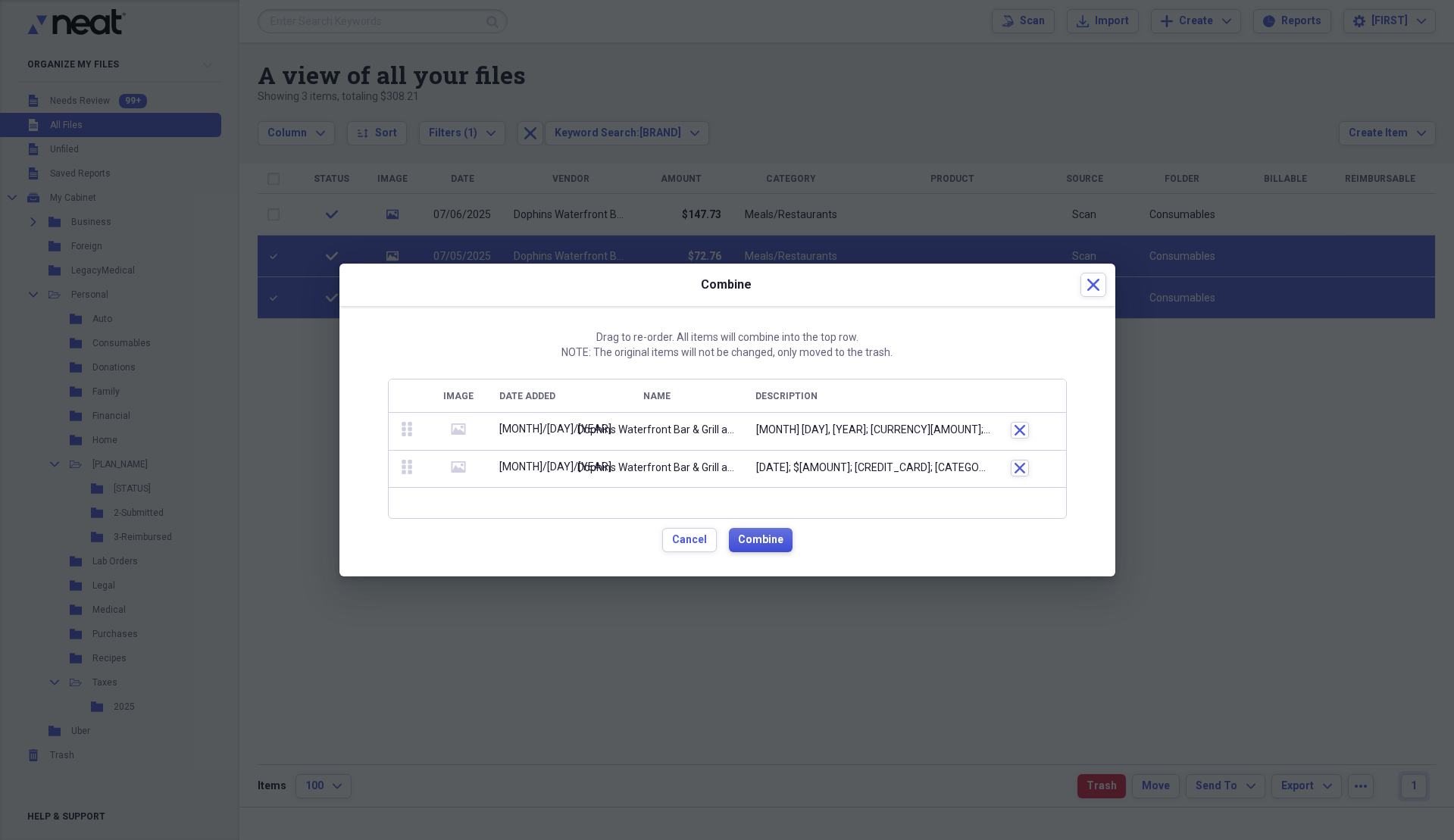 click on "Combine" at bounding box center [761, 540] 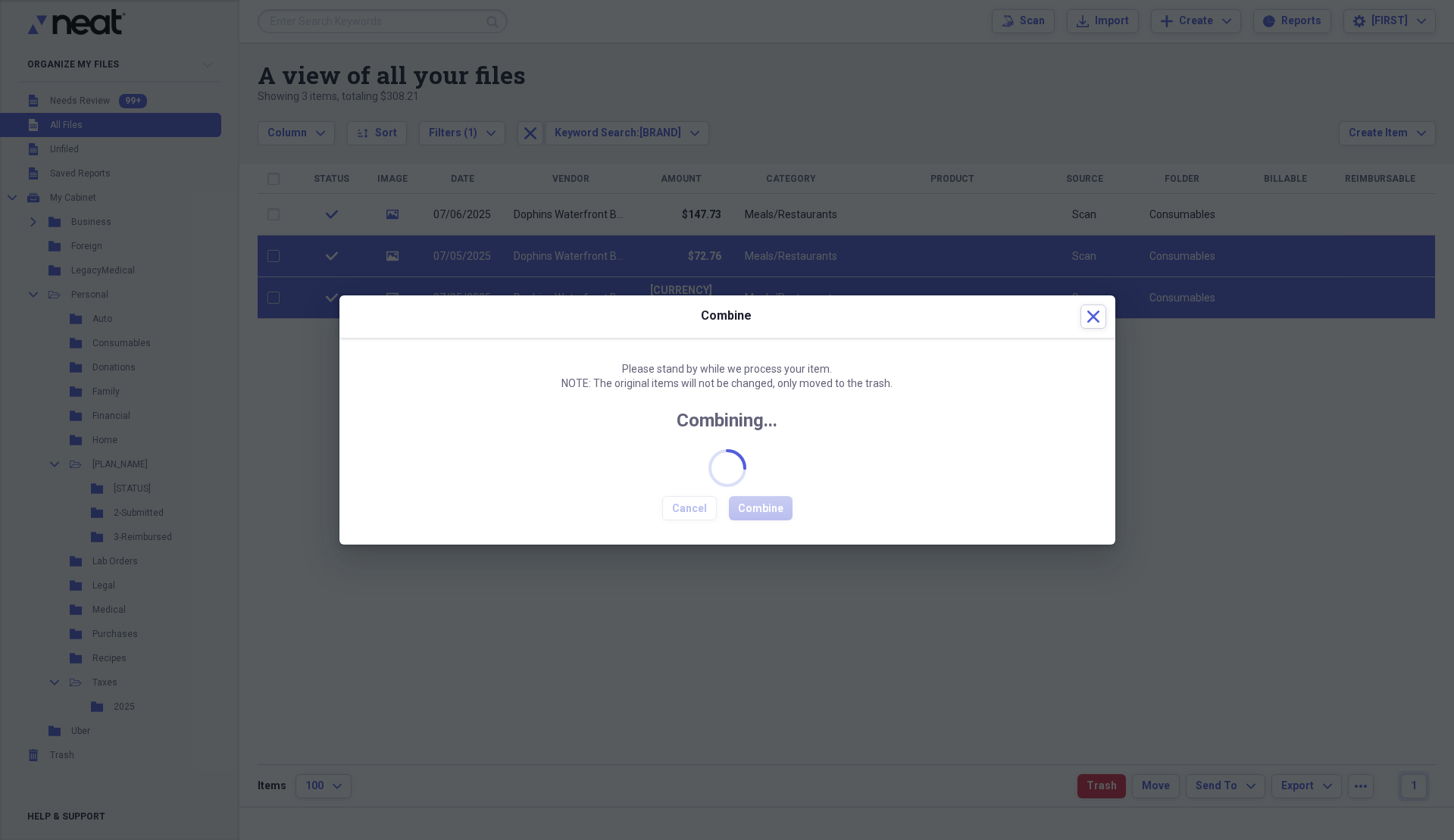 checkbox on "false" 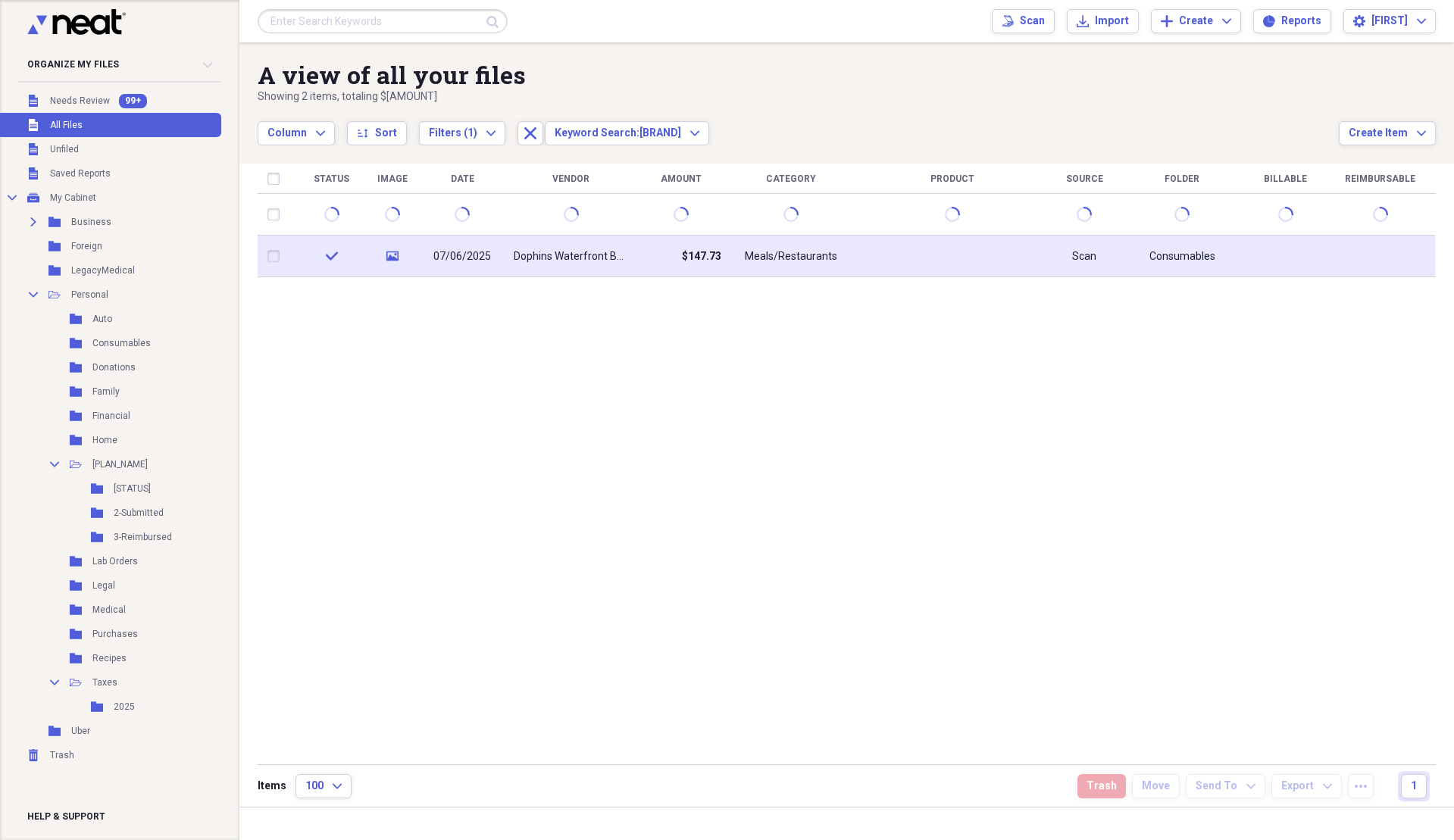 click on "07/06/2025" at bounding box center (462, 256) 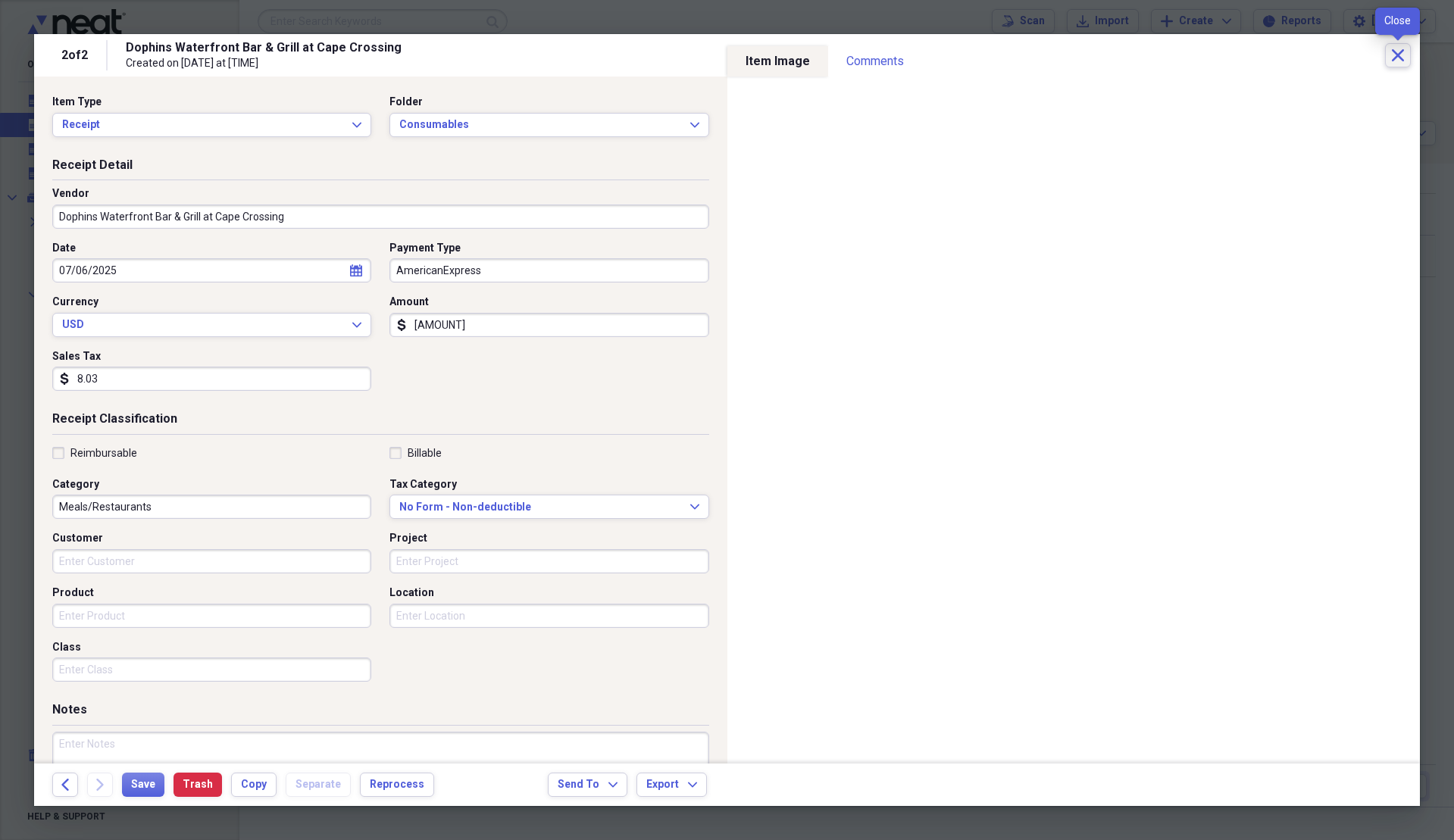 click on "Close" 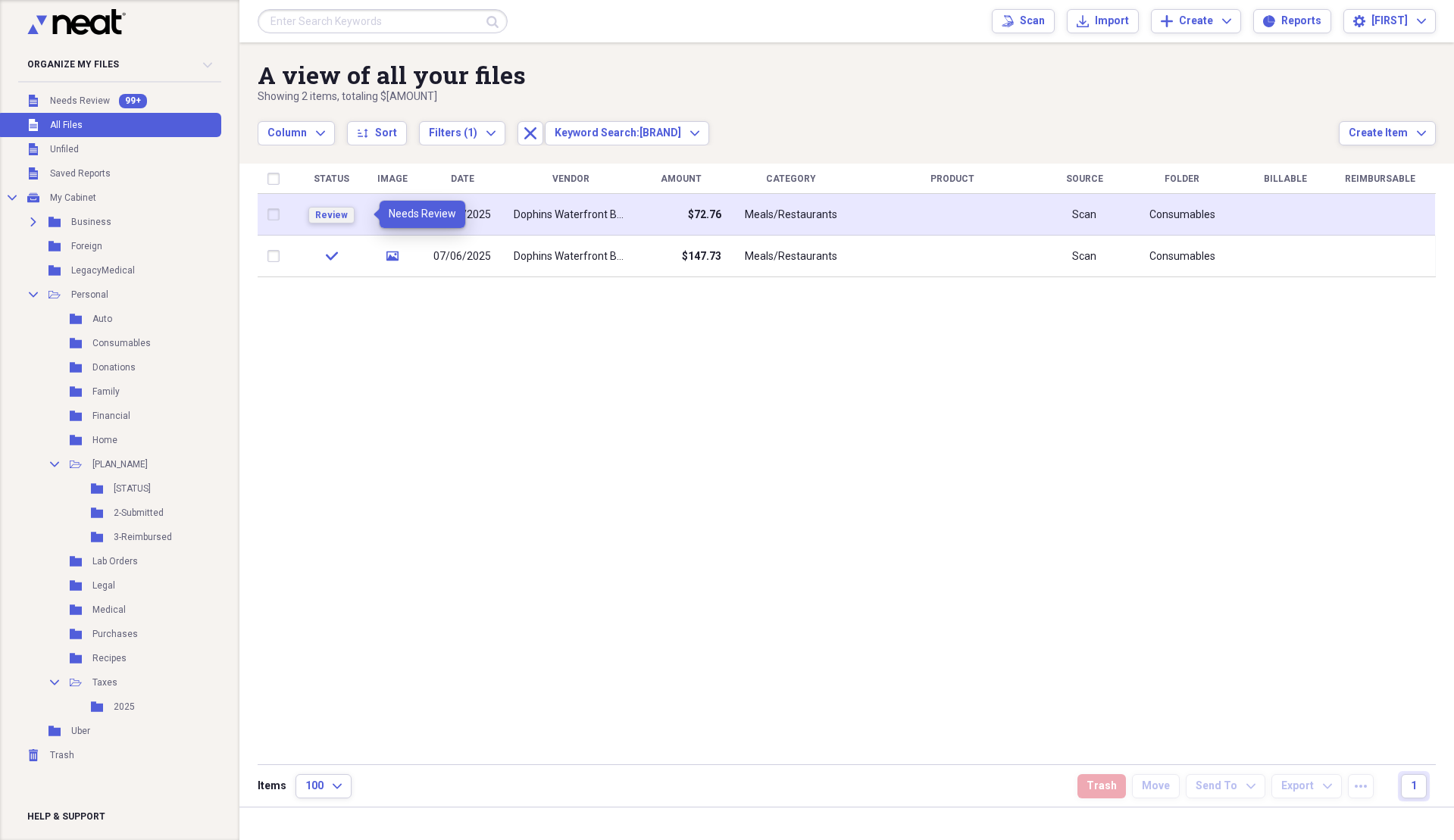 click on "Review" at bounding box center (331, 215) 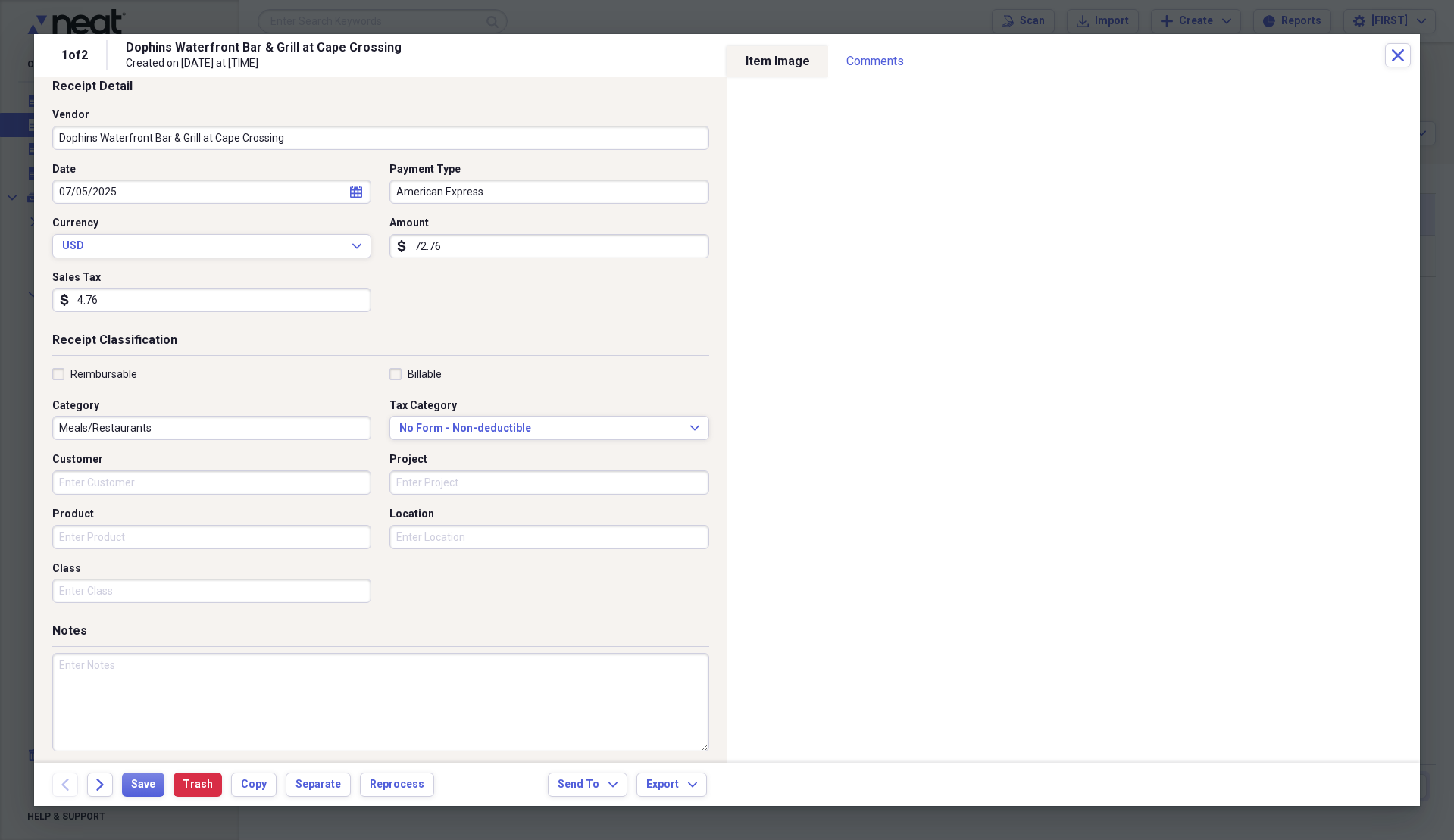 scroll, scrollTop: 81, scrollLeft: 0, axis: vertical 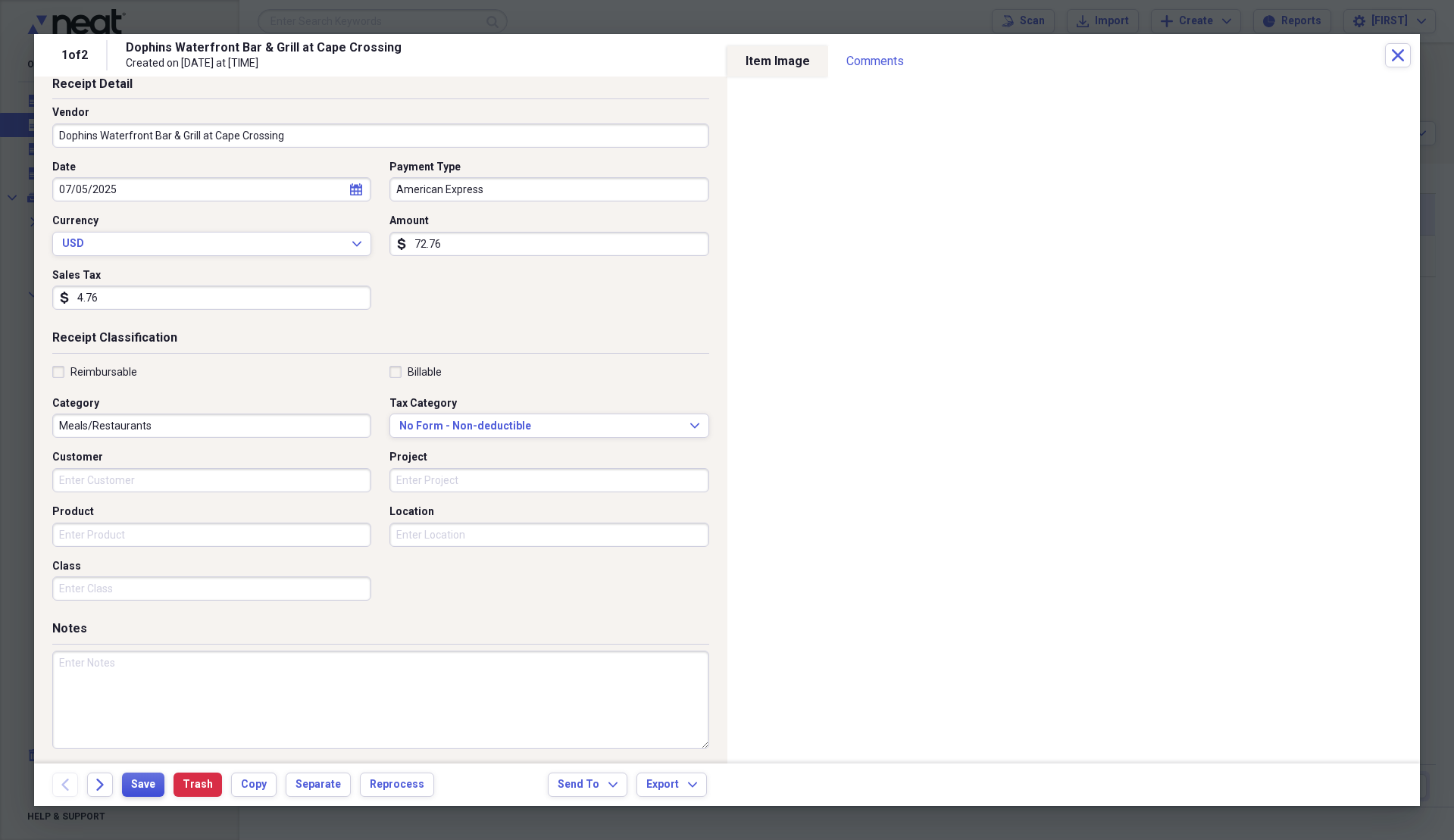 click on "Save" at bounding box center [143, 785] 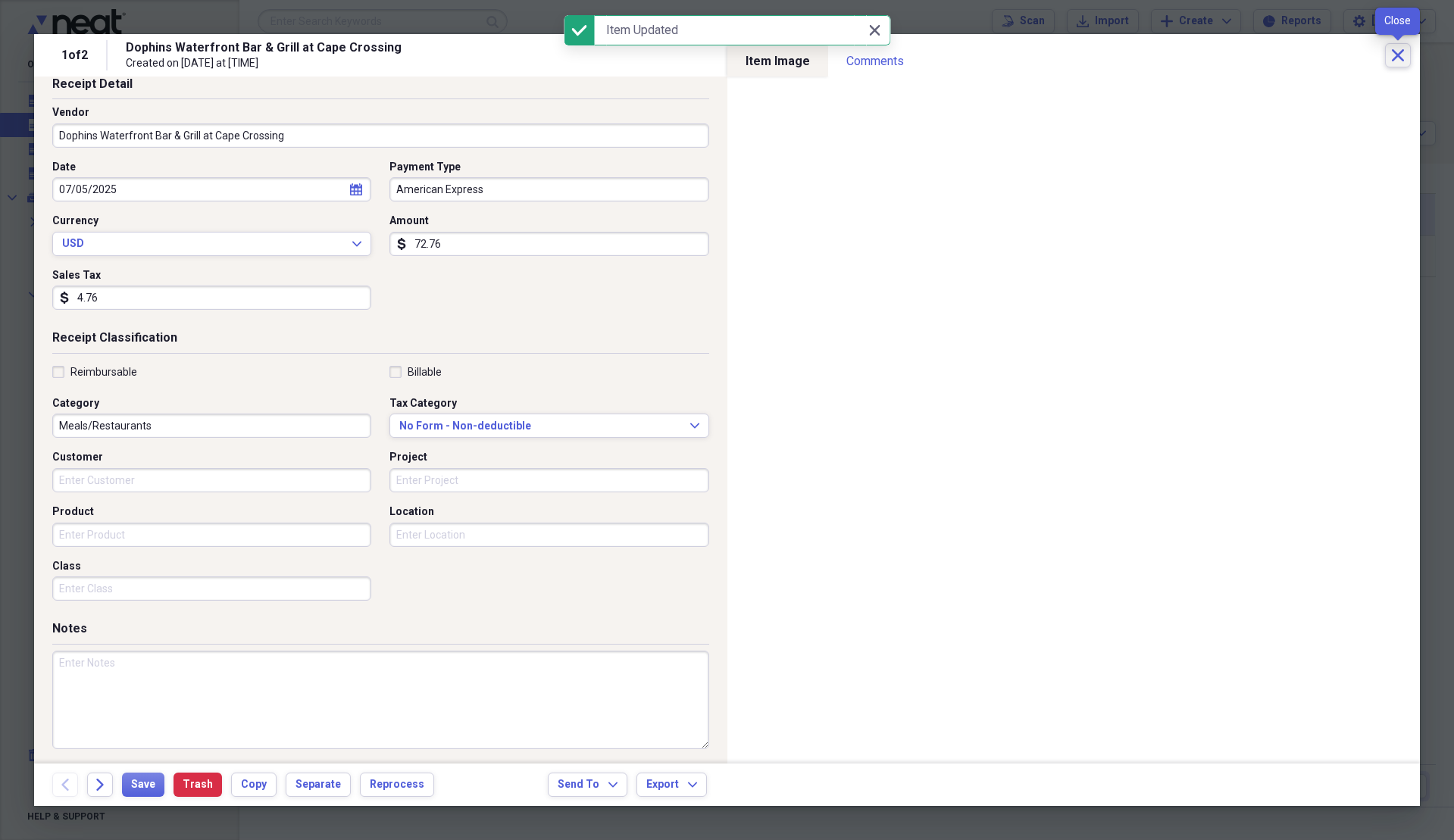 click on "Close" at bounding box center (1398, 55) 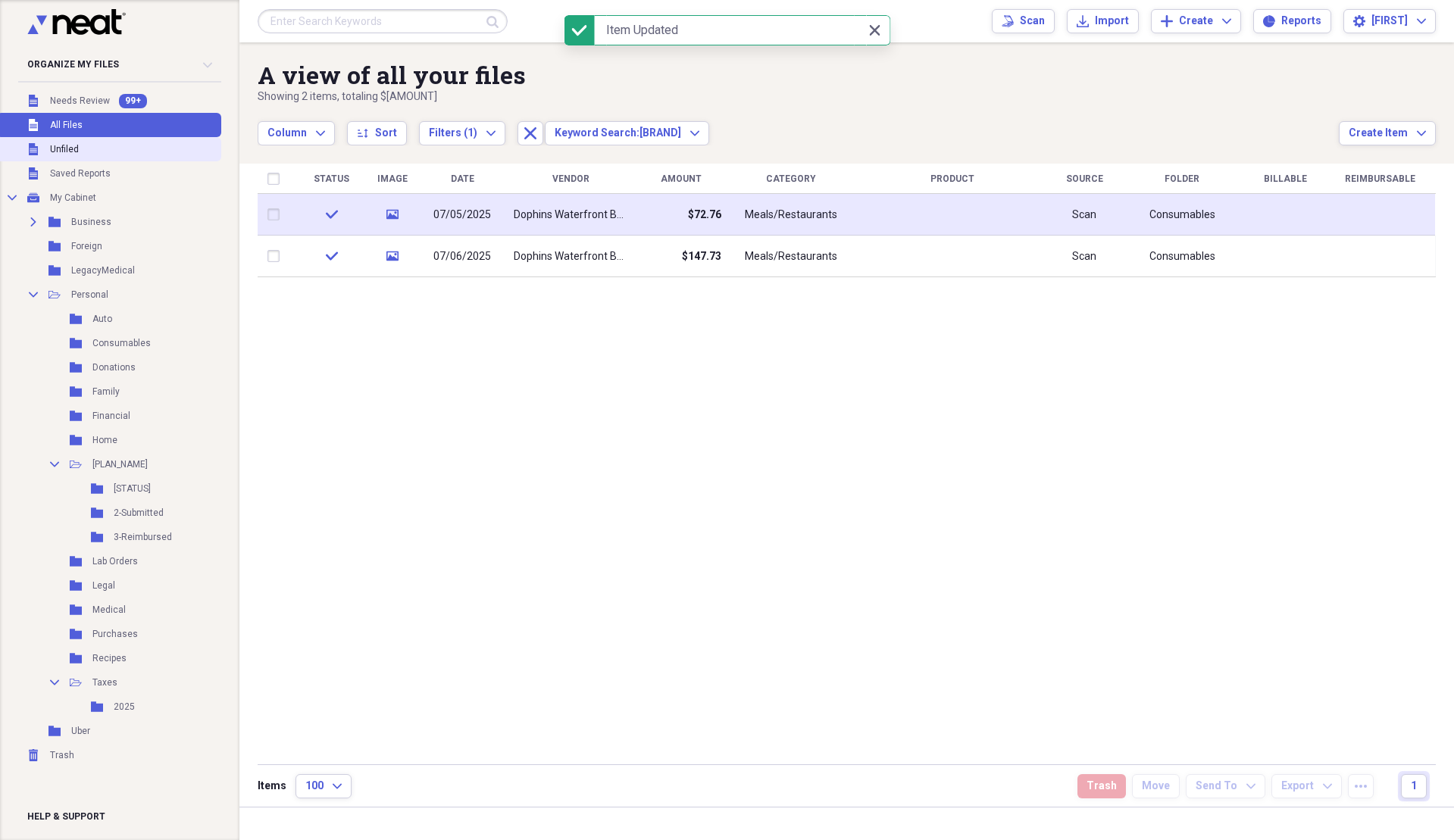 click on "Unfiled Unfiled" at bounding box center [109, 149] 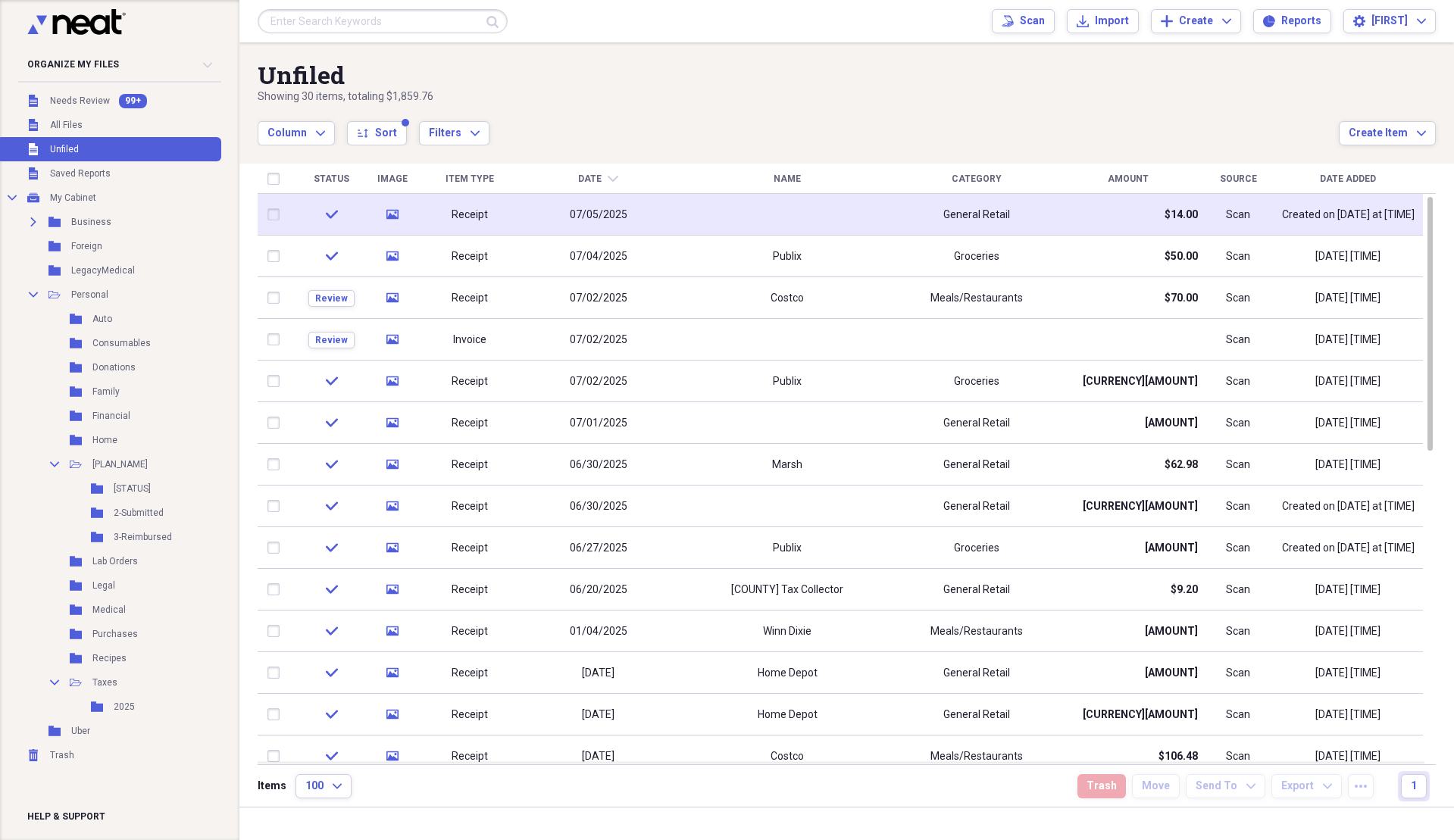 click on "Receipt" at bounding box center (470, 214) 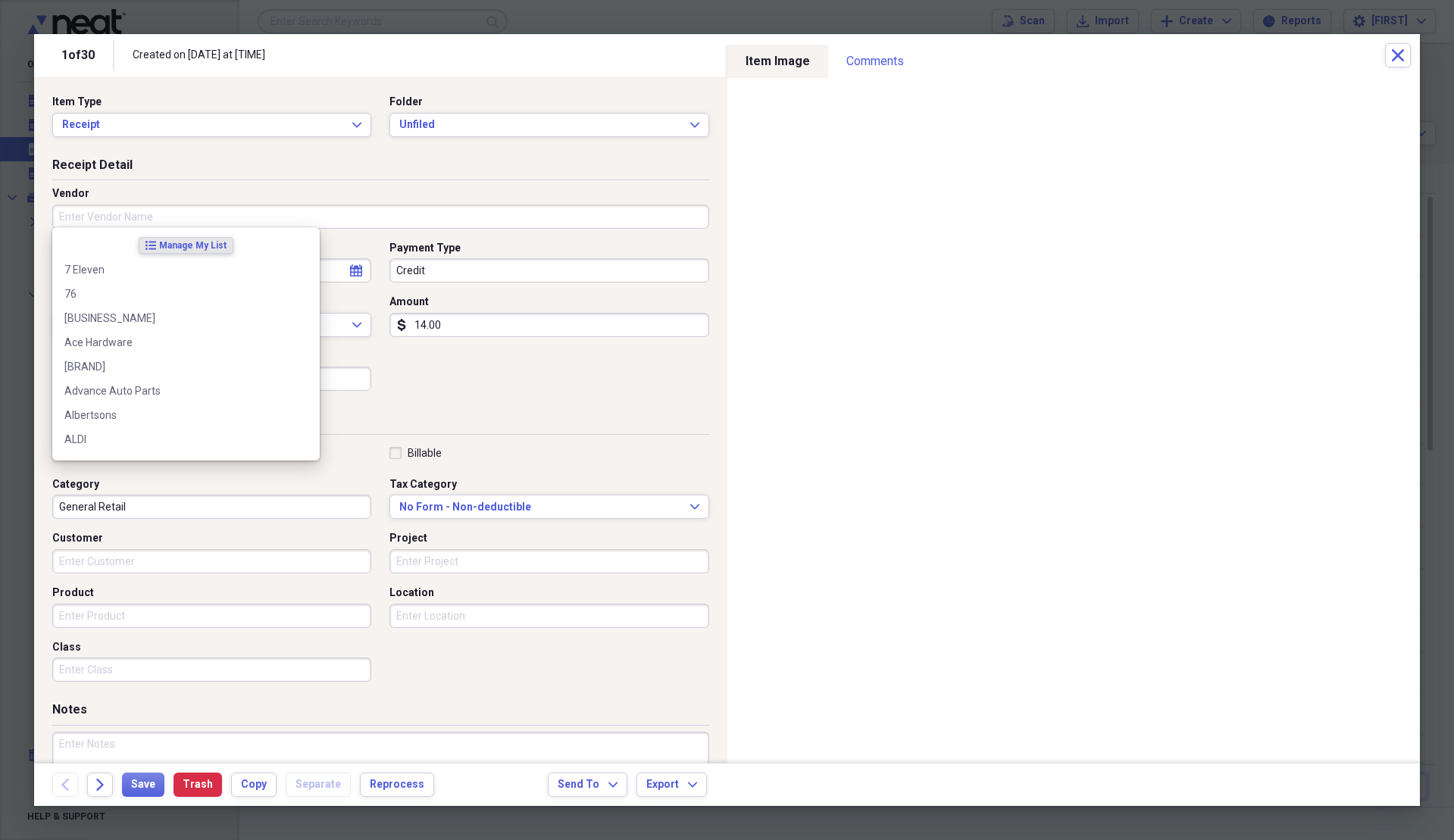 click on "Vendor" at bounding box center [380, 217] 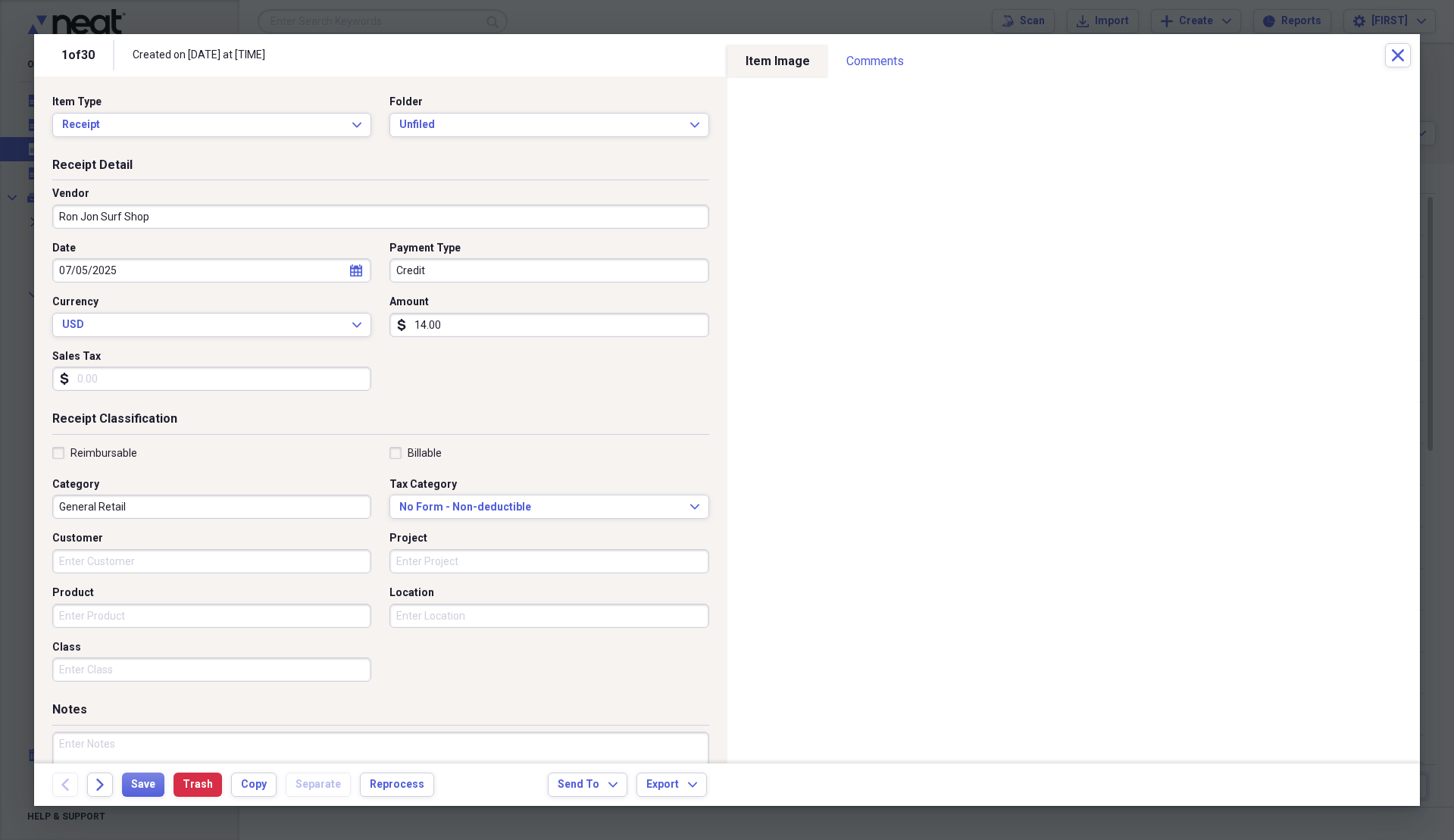 type on "Ron Jon Surf Shop" 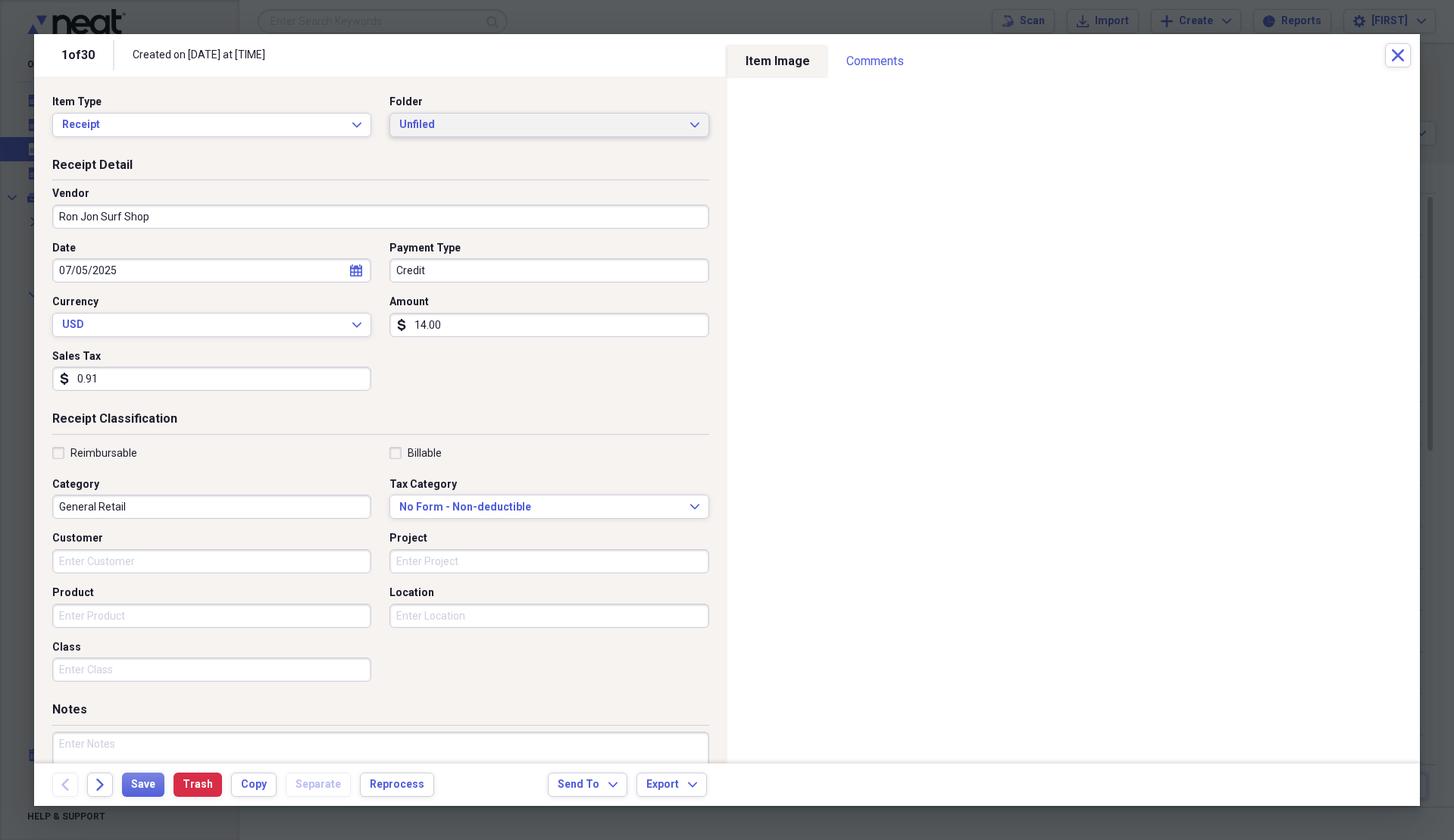 type on "0.91" 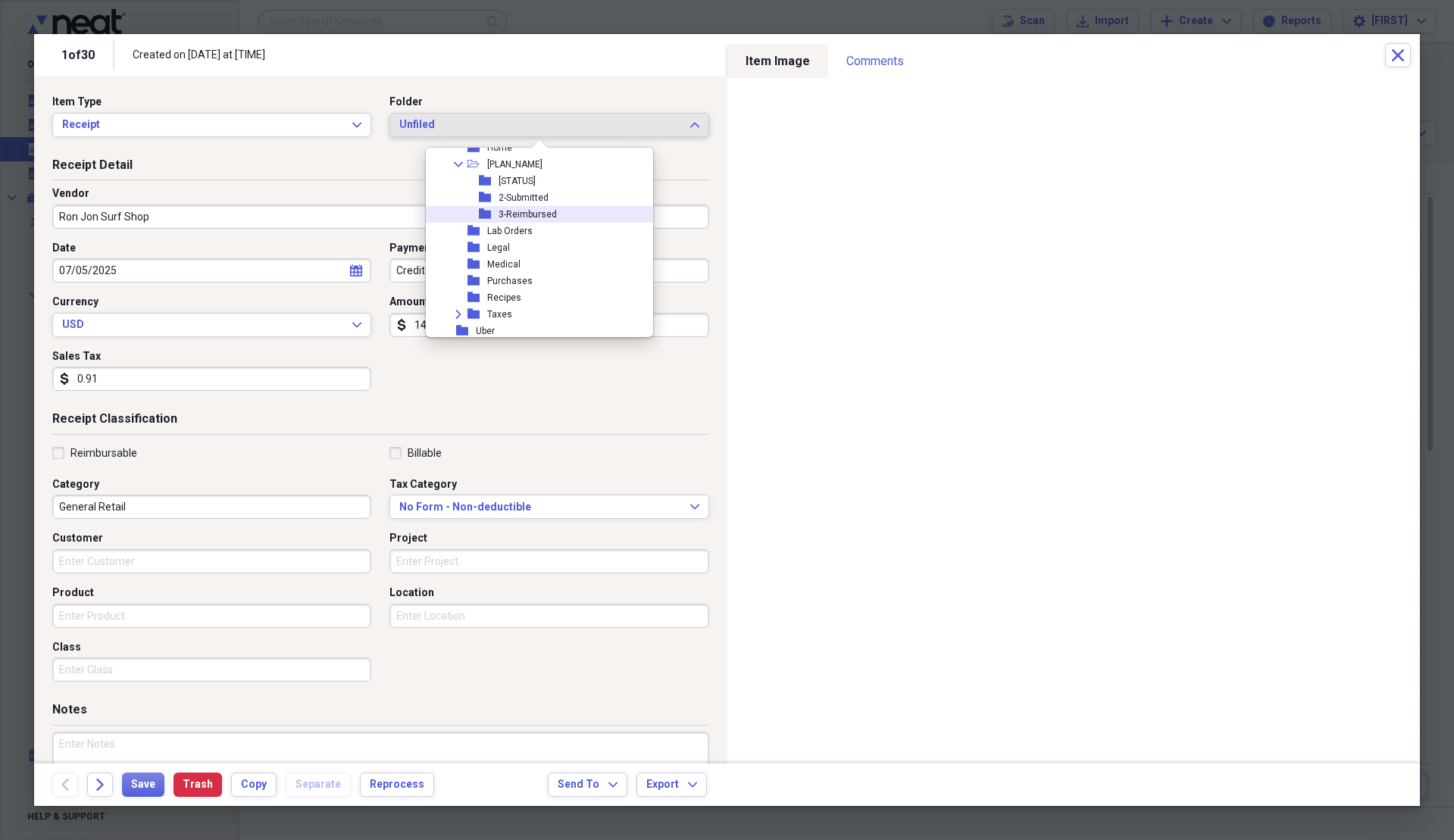 scroll, scrollTop: 379, scrollLeft: 0, axis: vertical 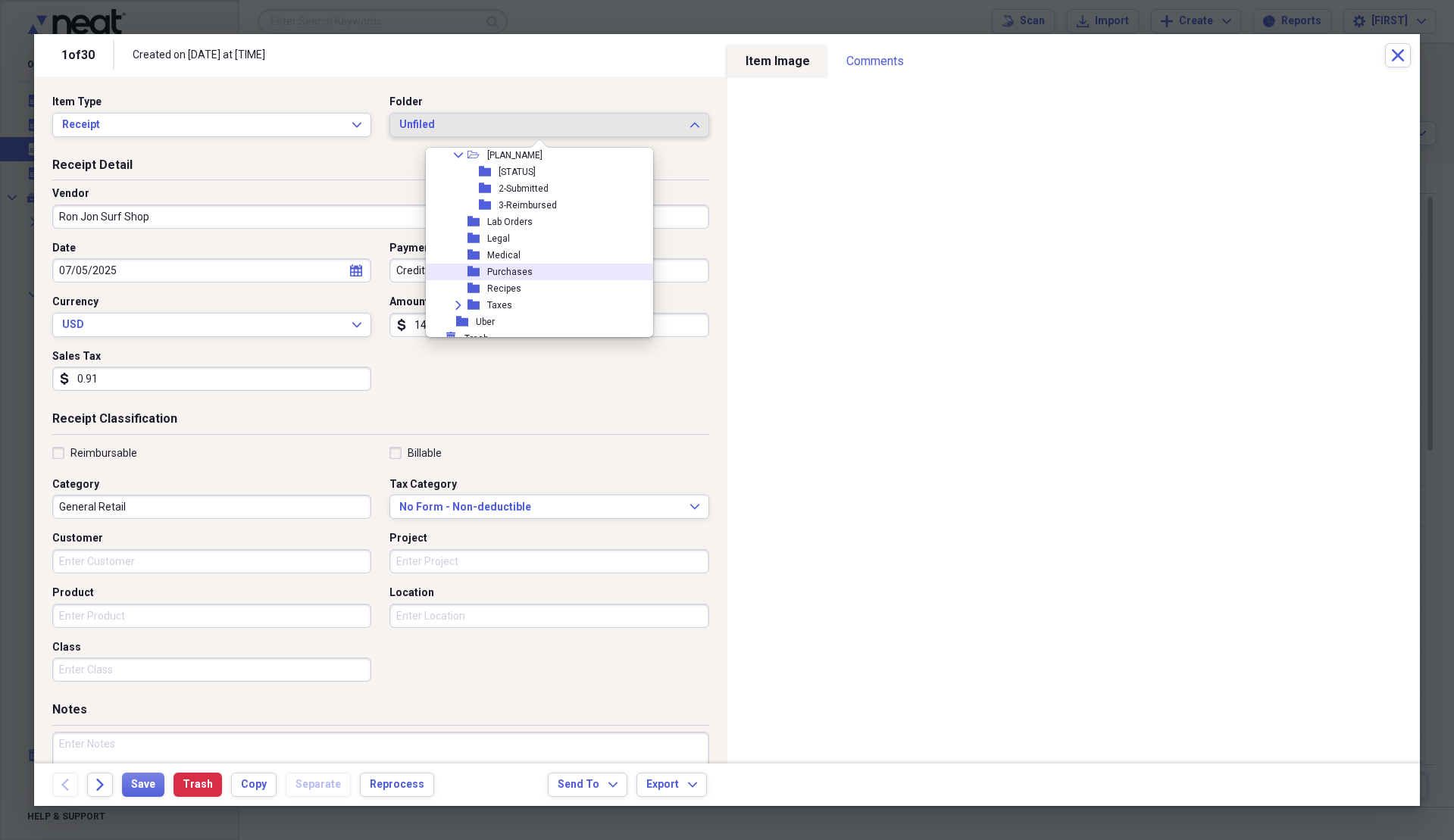 click on "folder Purchases" at bounding box center [533, 272] 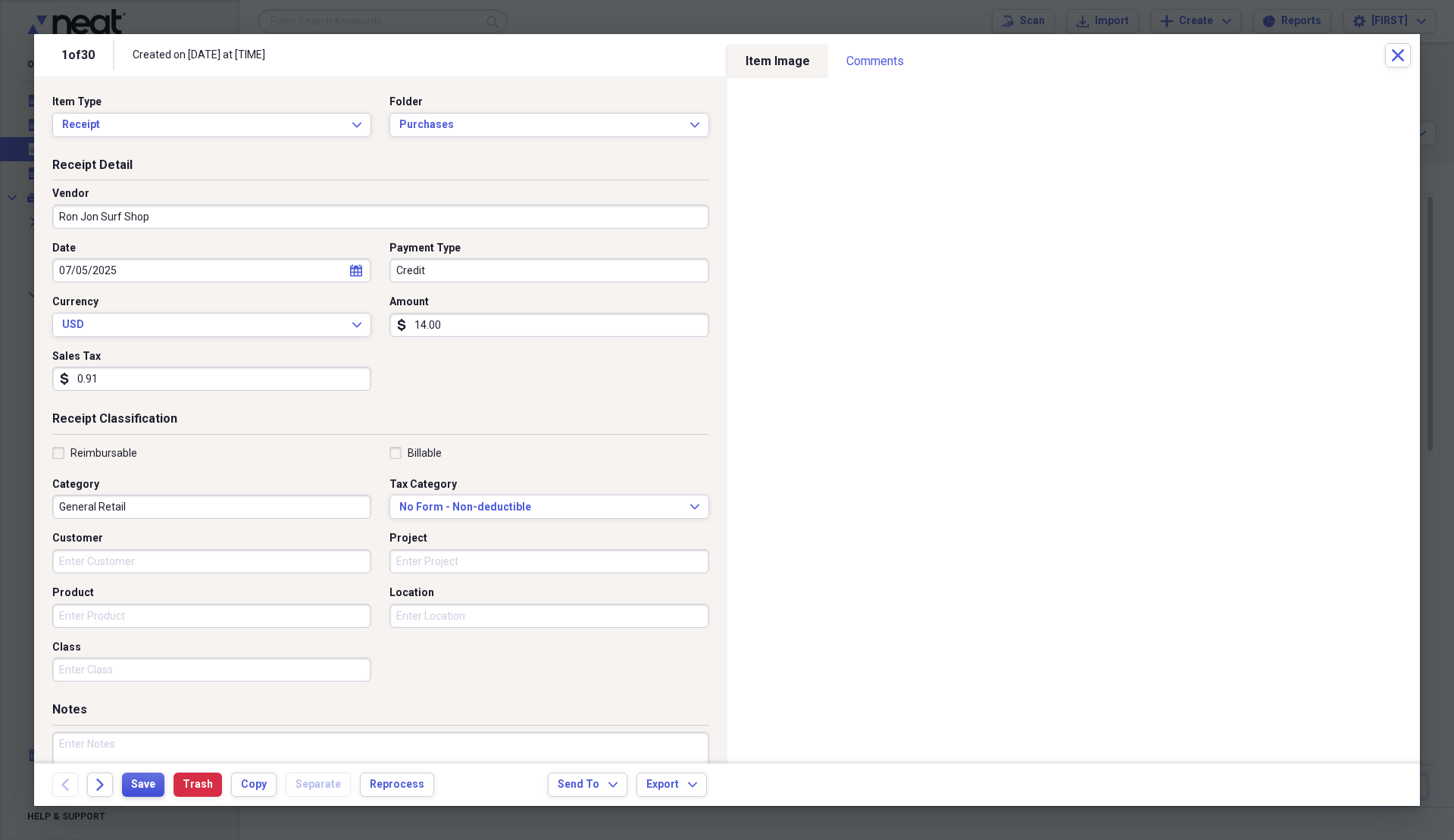 click on "Save" at bounding box center (143, 785) 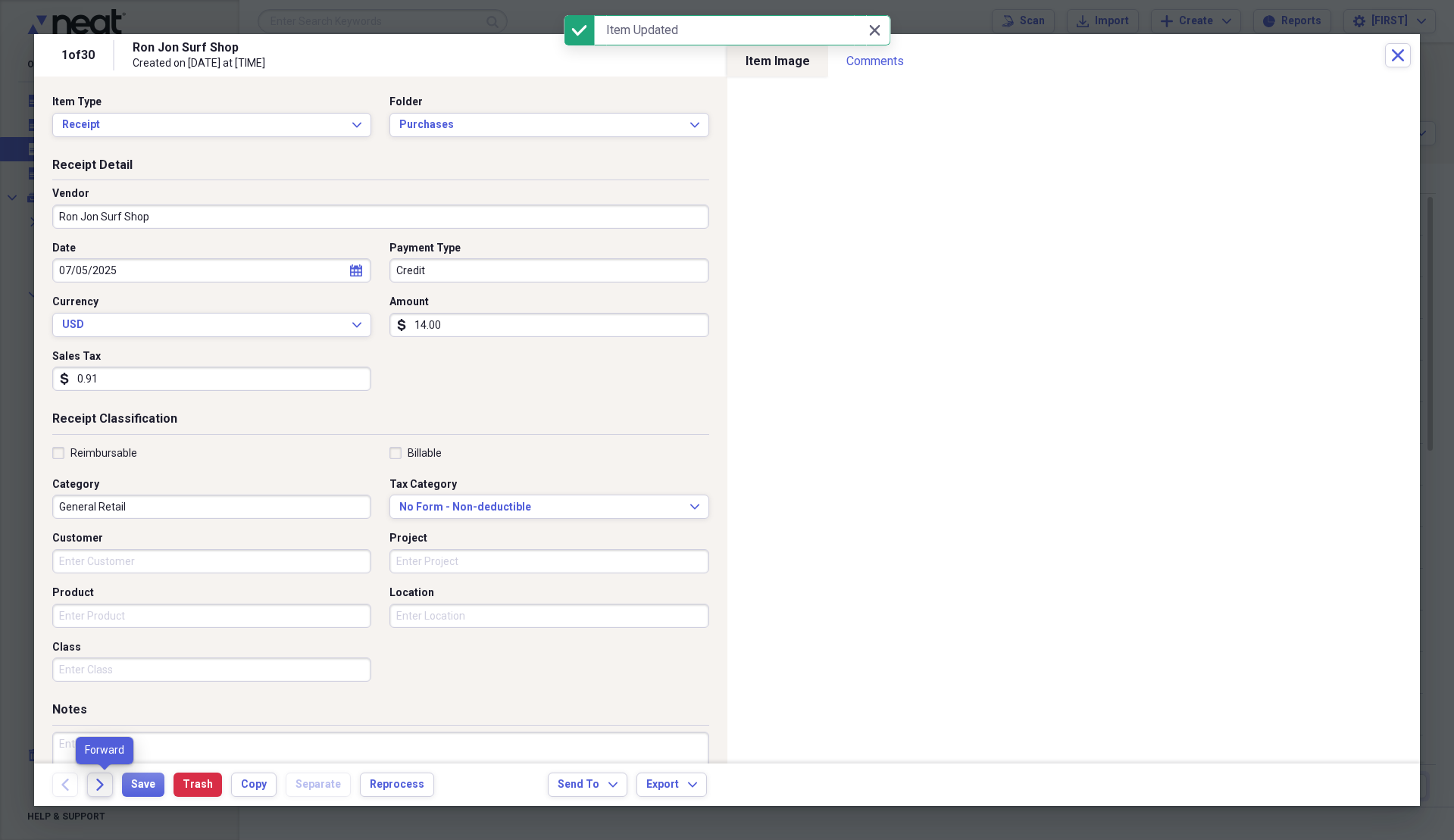 click on "Forward" 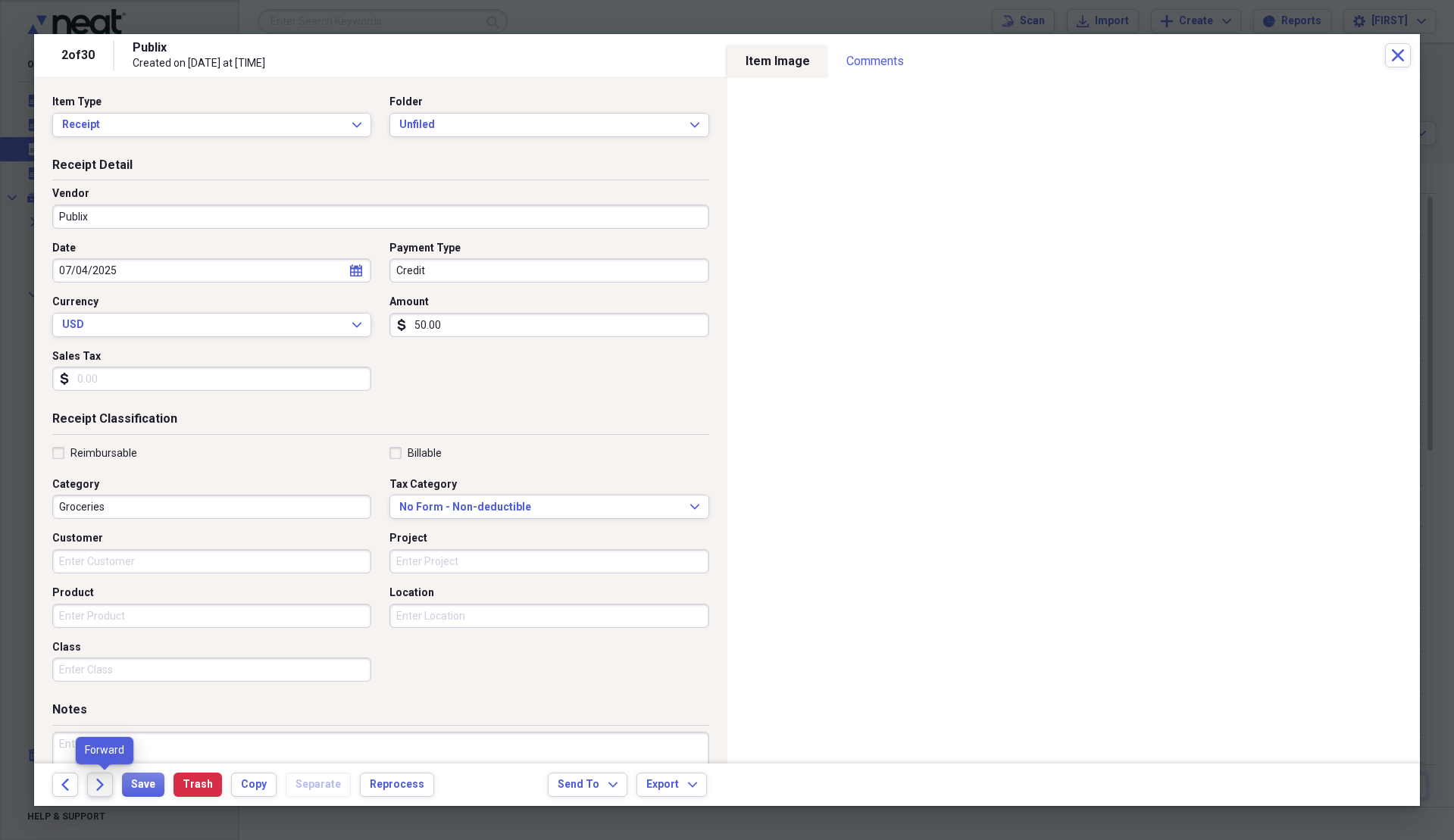 click on "Forward" at bounding box center (100, 785) 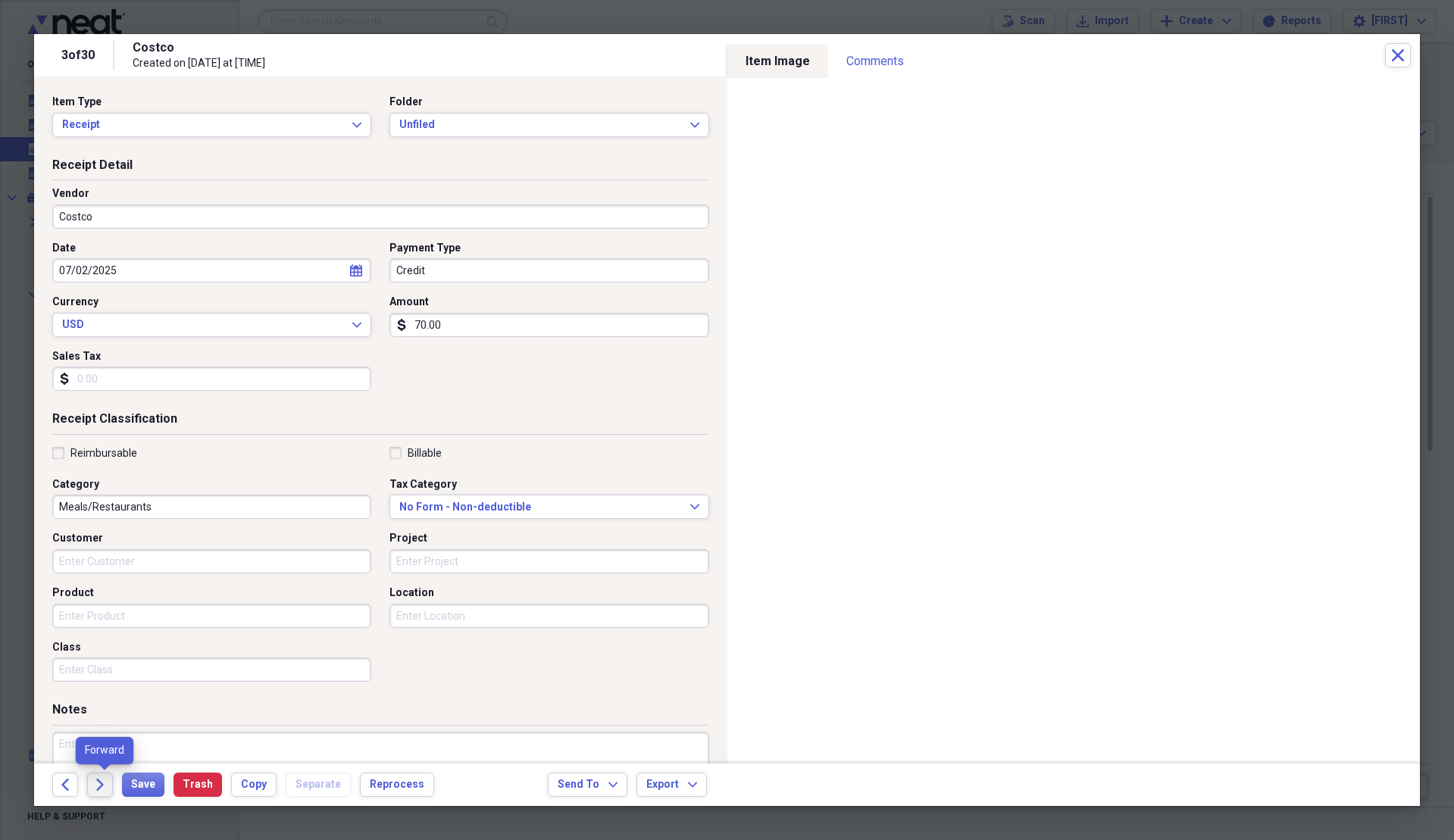 click on "Forward" 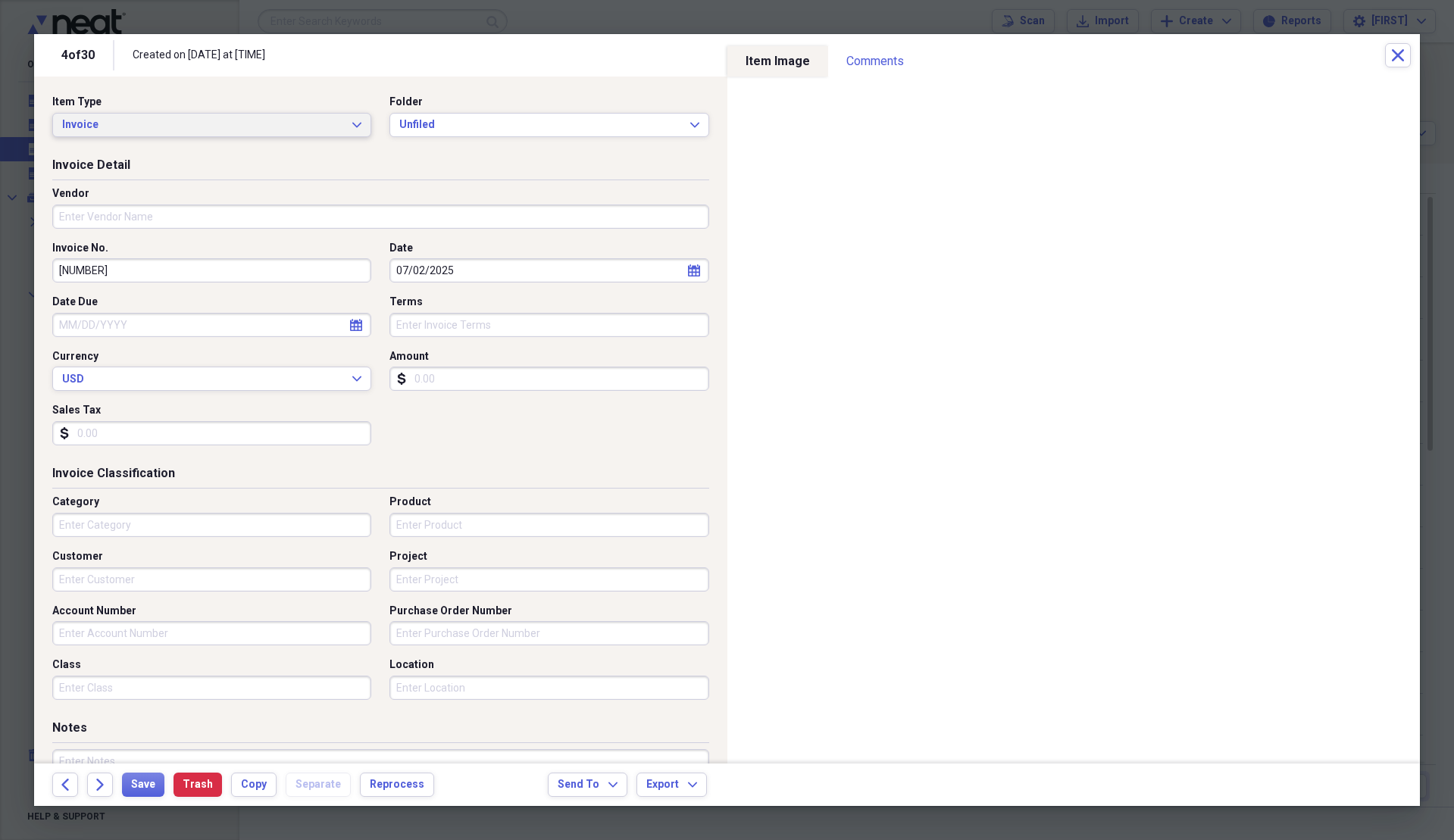 click on "Invoice" at bounding box center [202, 125] 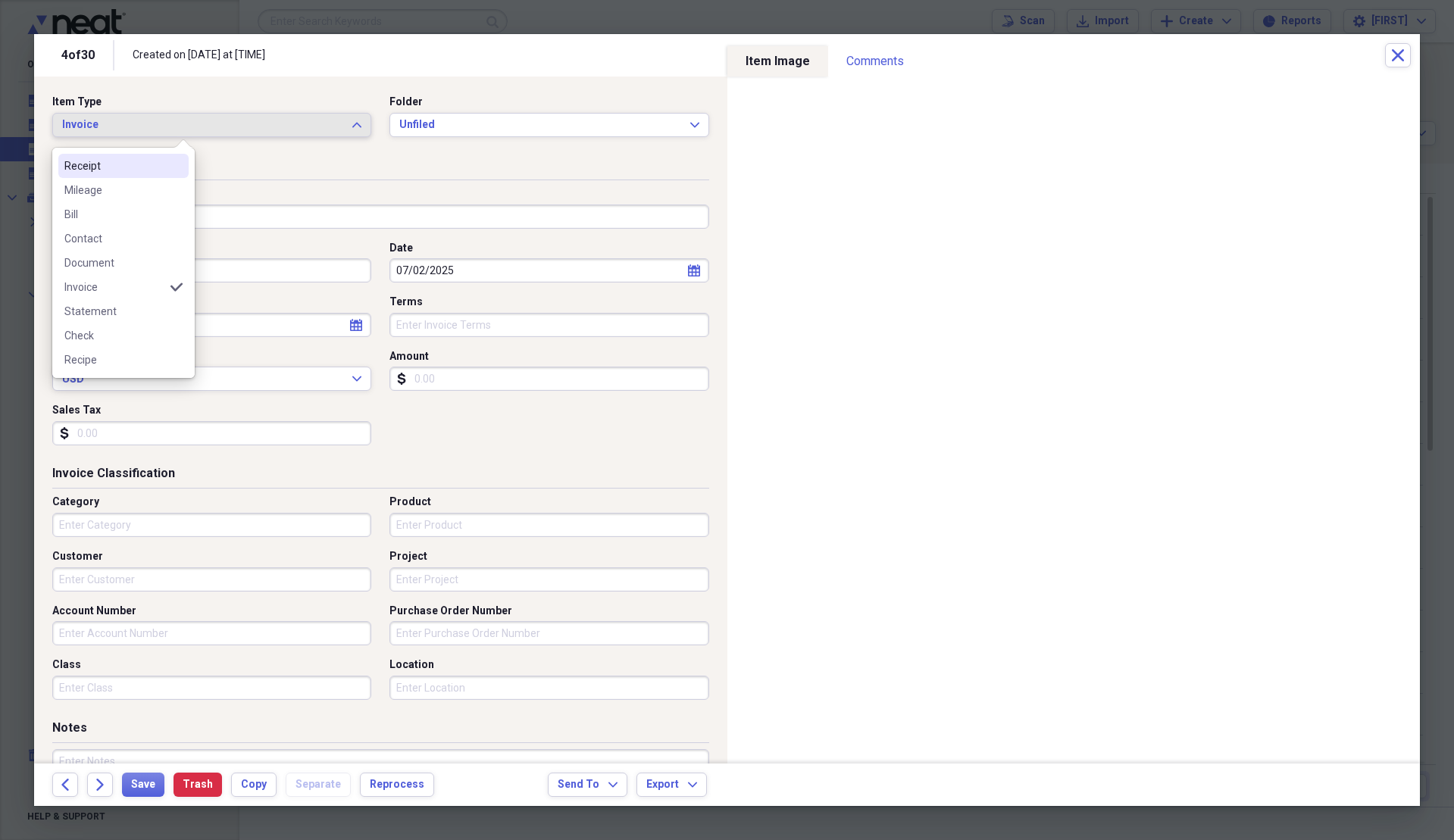 click on "Receipt" at bounding box center (114, 166) 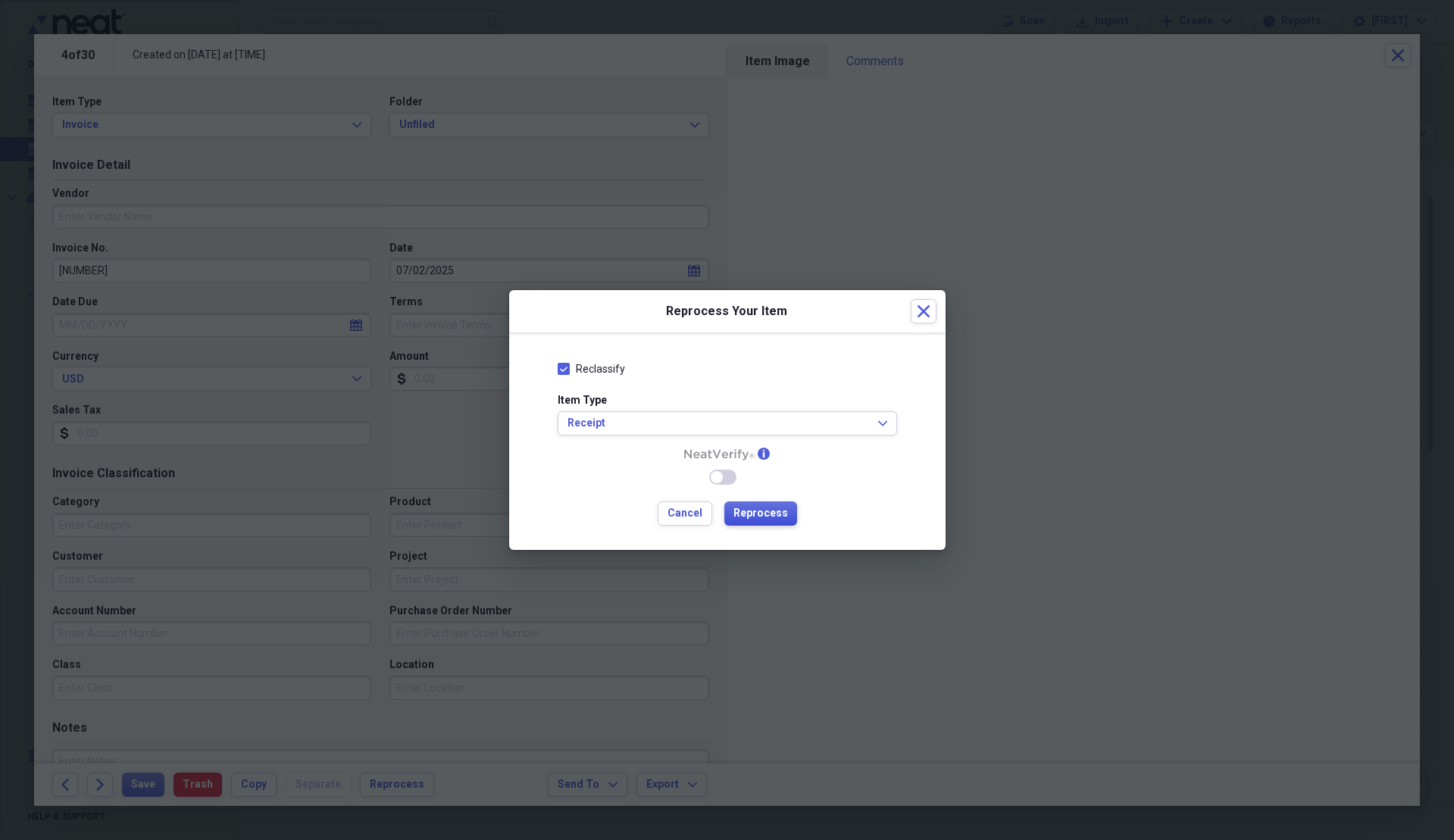 click on "Reprocess" at bounding box center [761, 514] 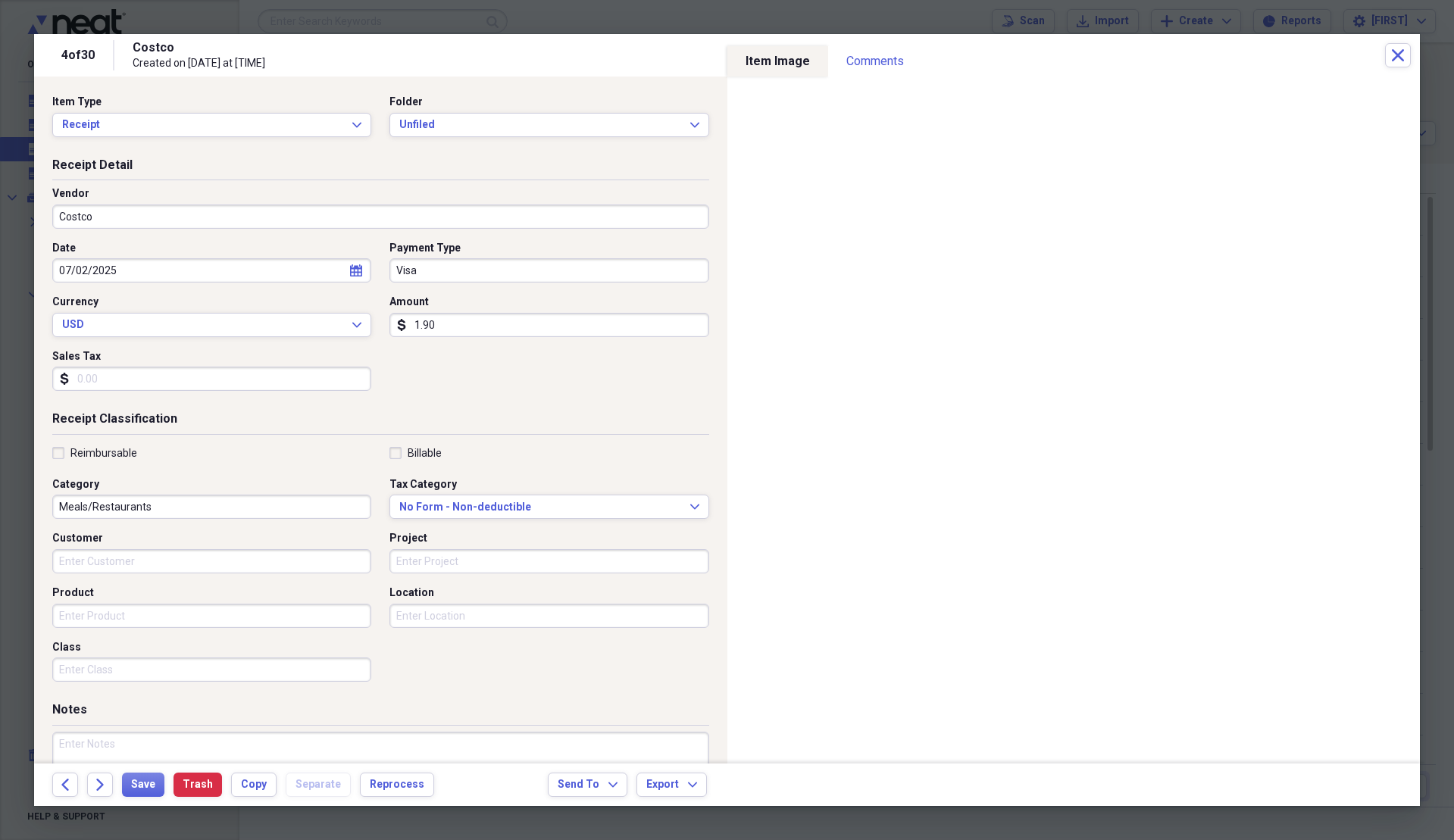 type on "Costco" 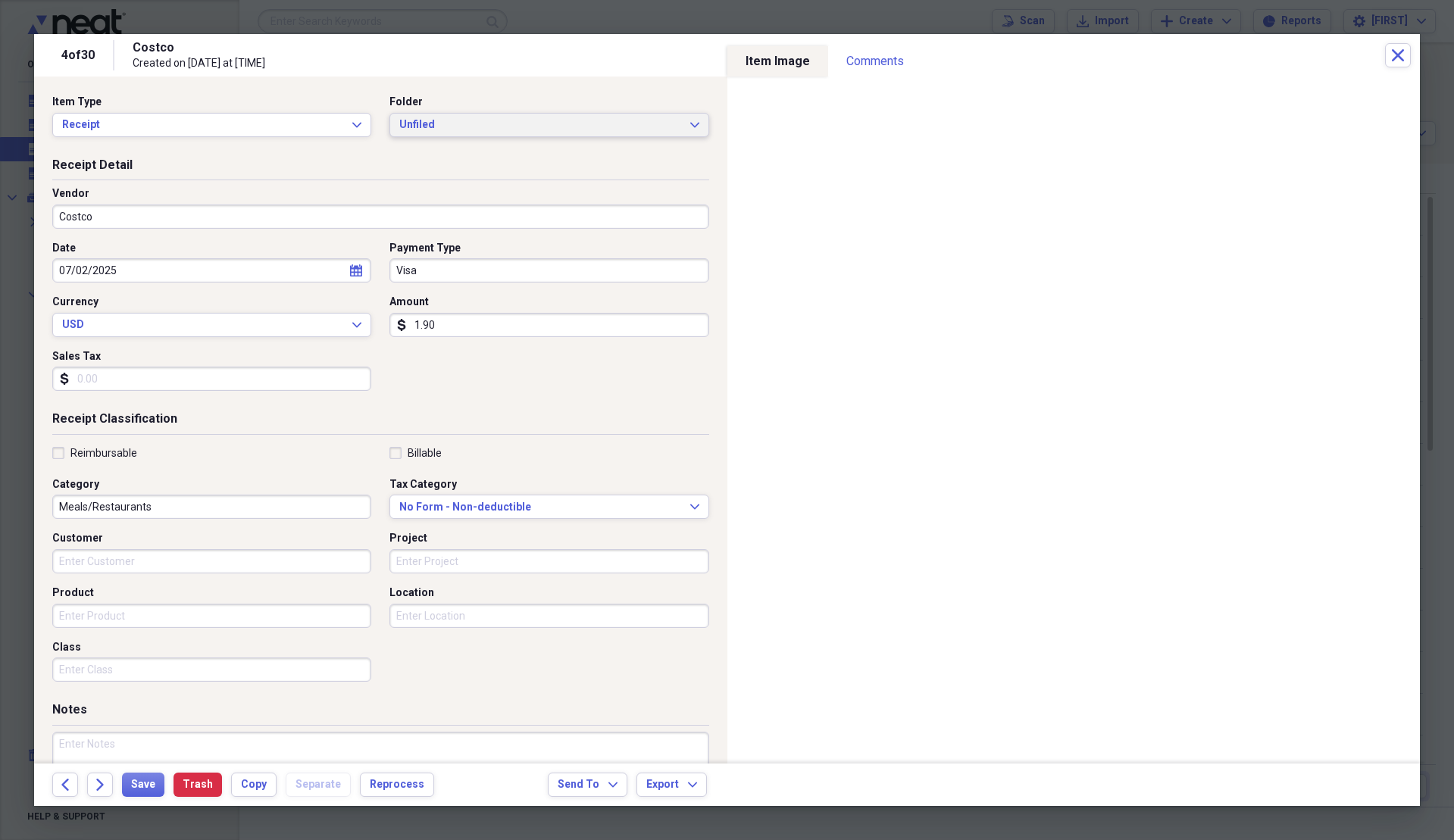 click on "Unfiled" at bounding box center [539, 125] 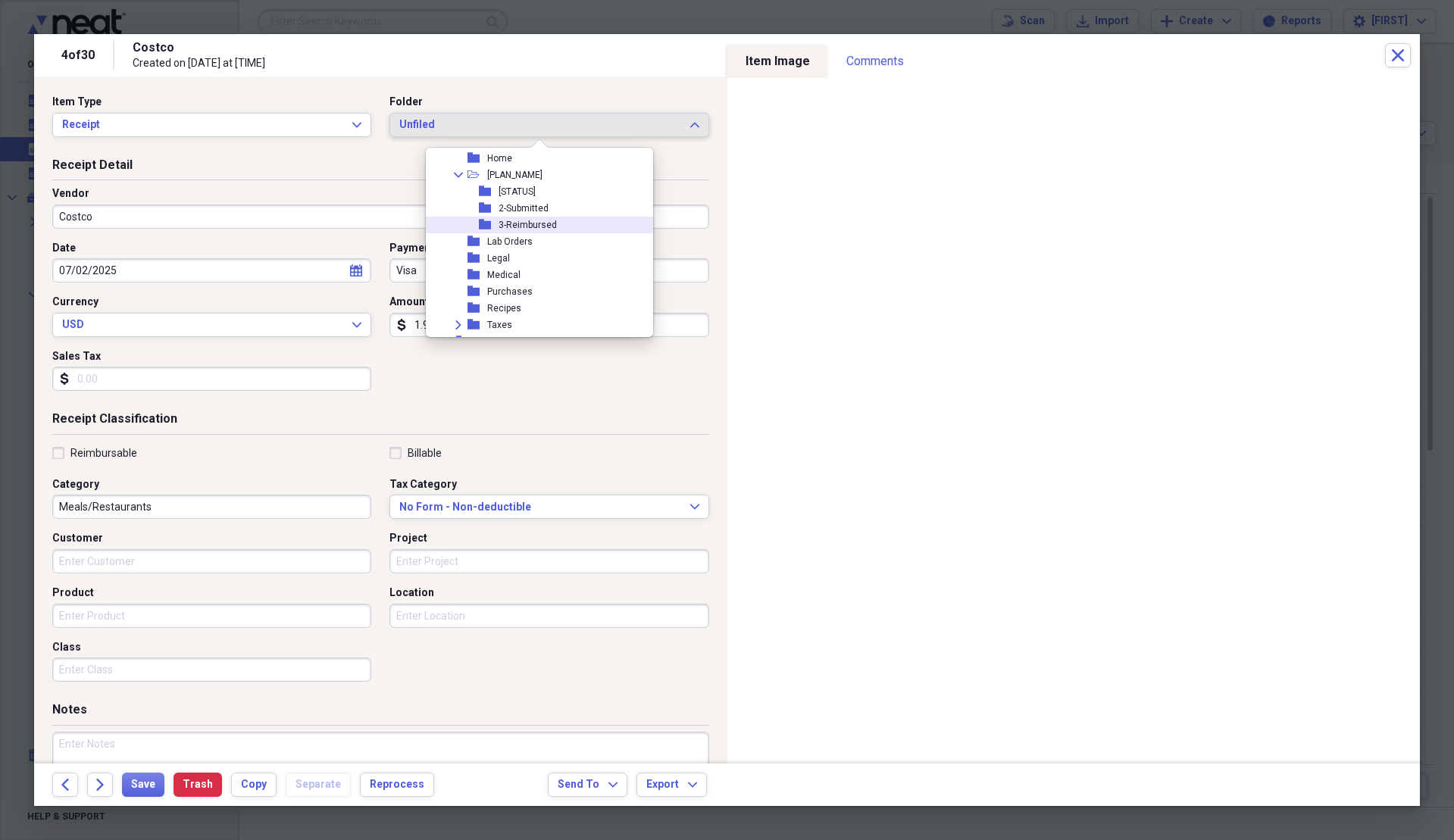 scroll, scrollTop: 379, scrollLeft: 0, axis: vertical 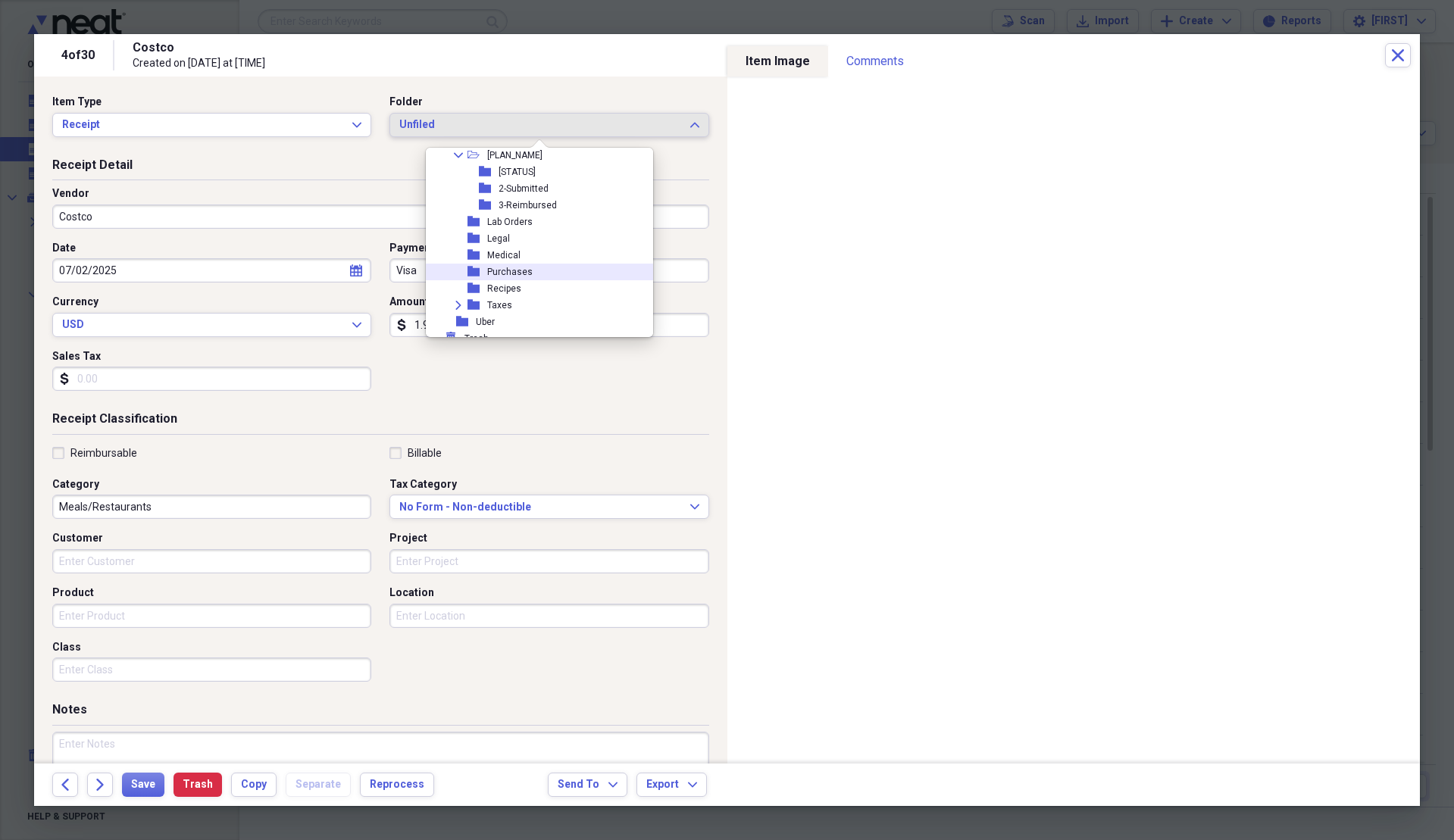 click on "folder Purchases" at bounding box center [533, 272] 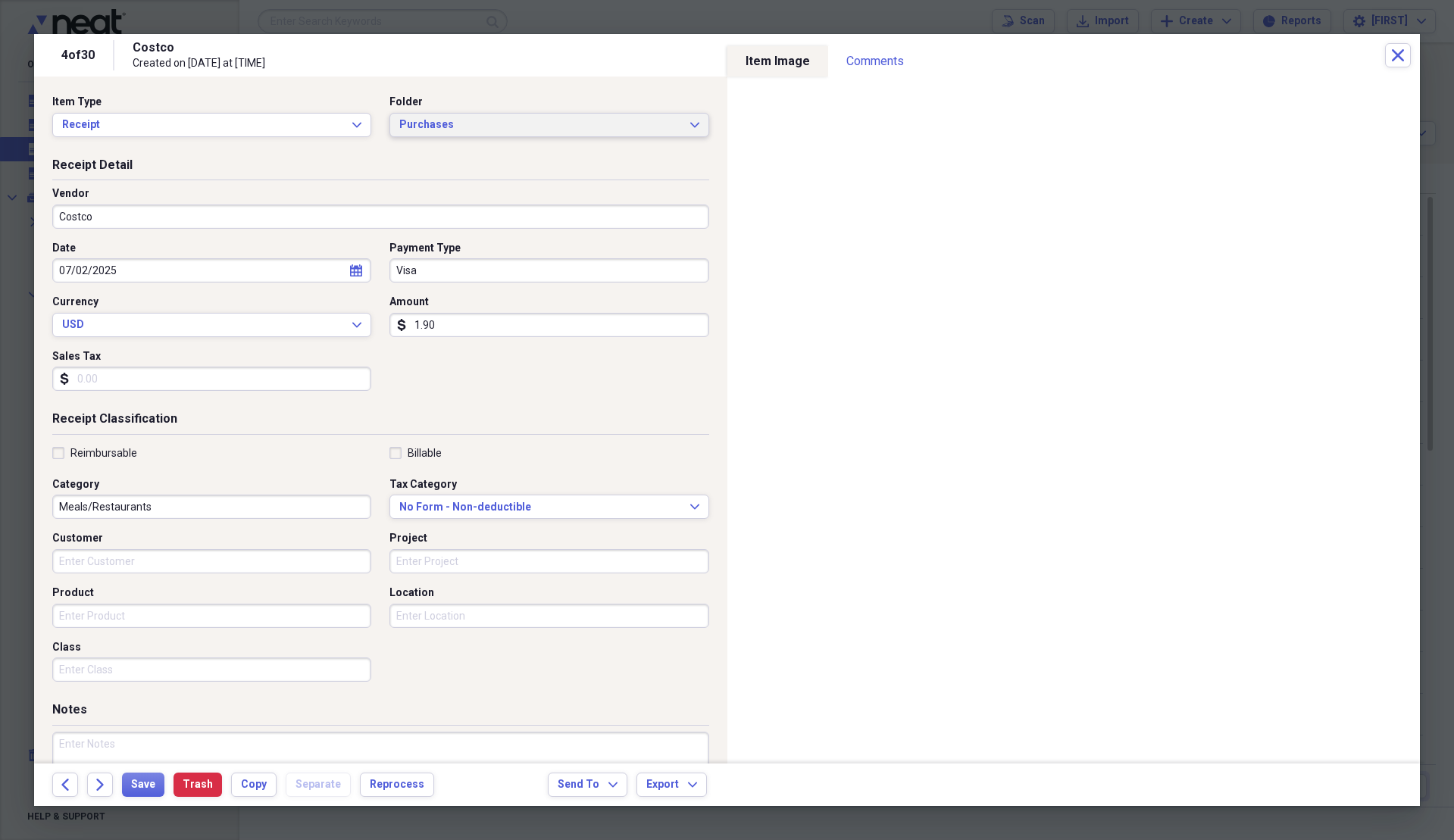 click on "Purchases" at bounding box center [539, 125] 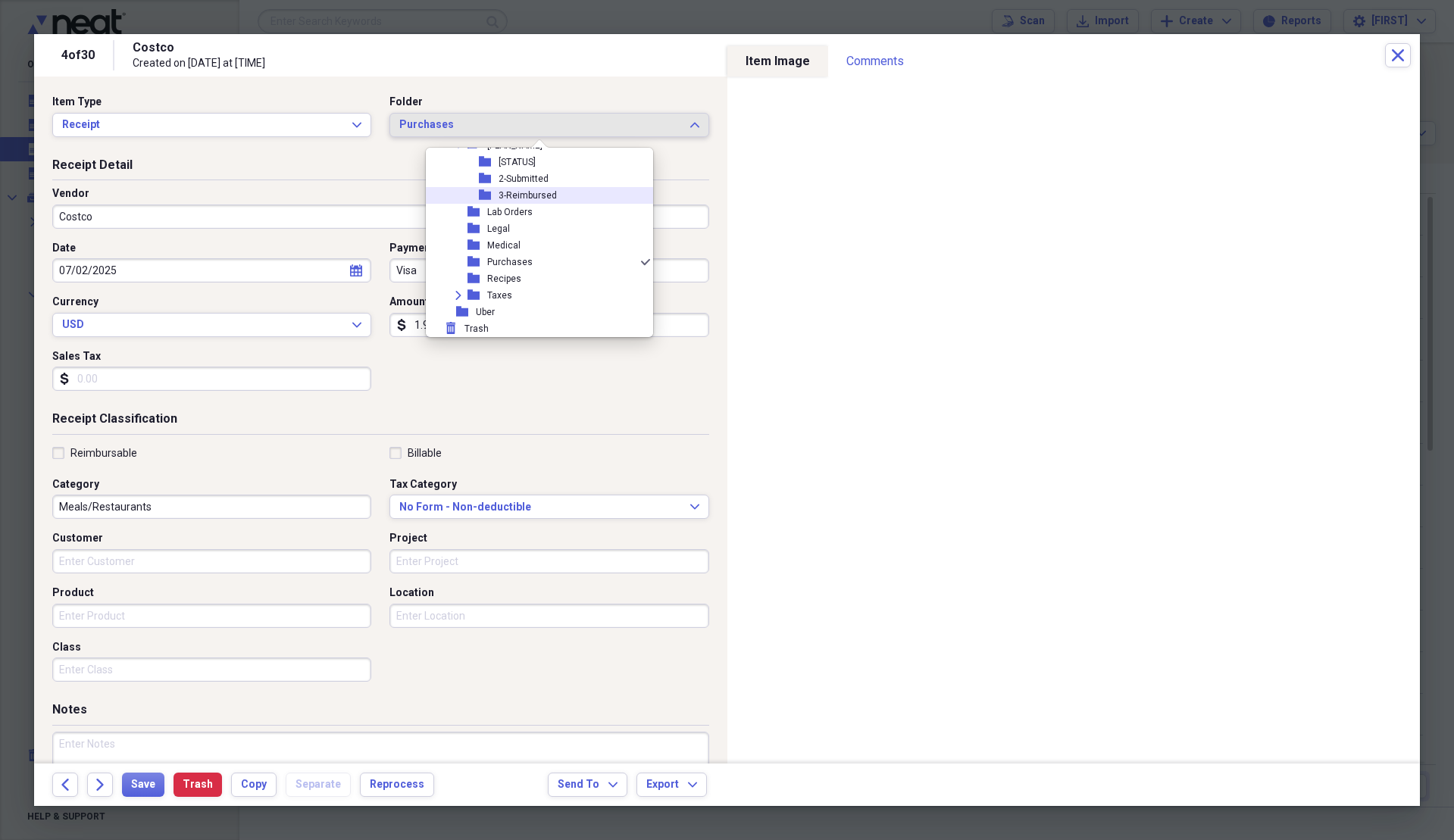 scroll, scrollTop: 237, scrollLeft: 0, axis: vertical 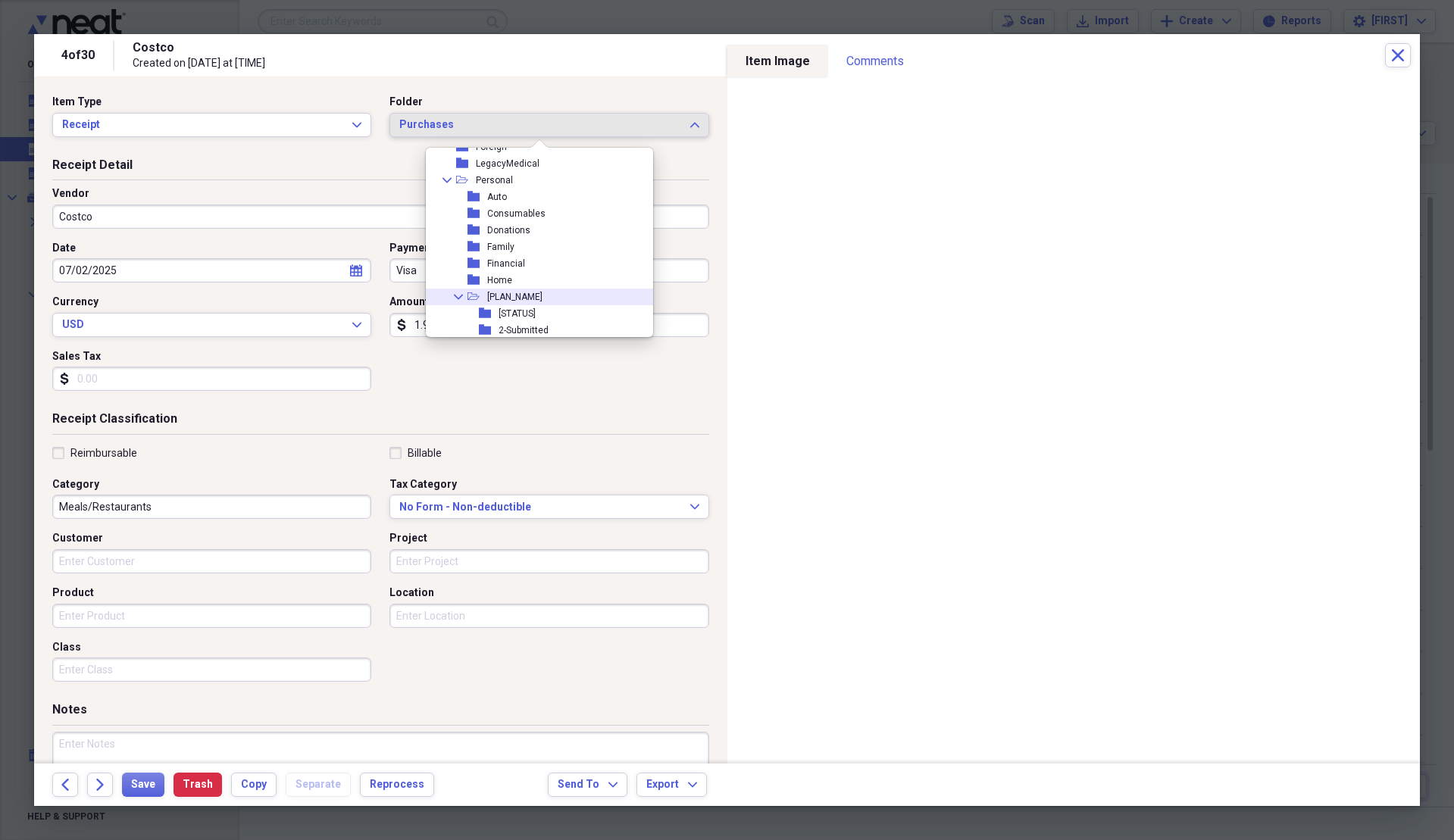 click on "[CATEGORY]" at bounding box center (533, 297) 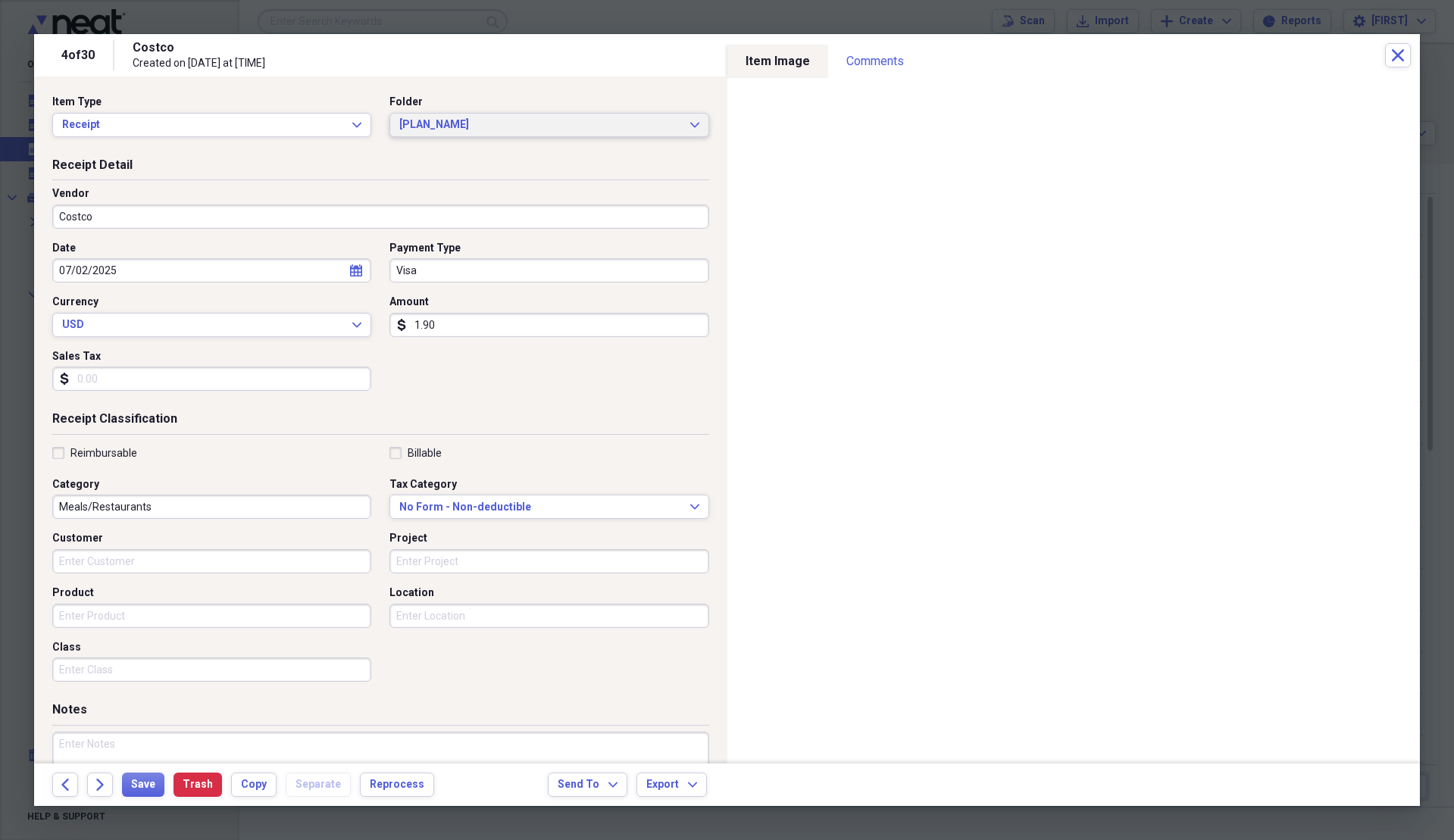 type 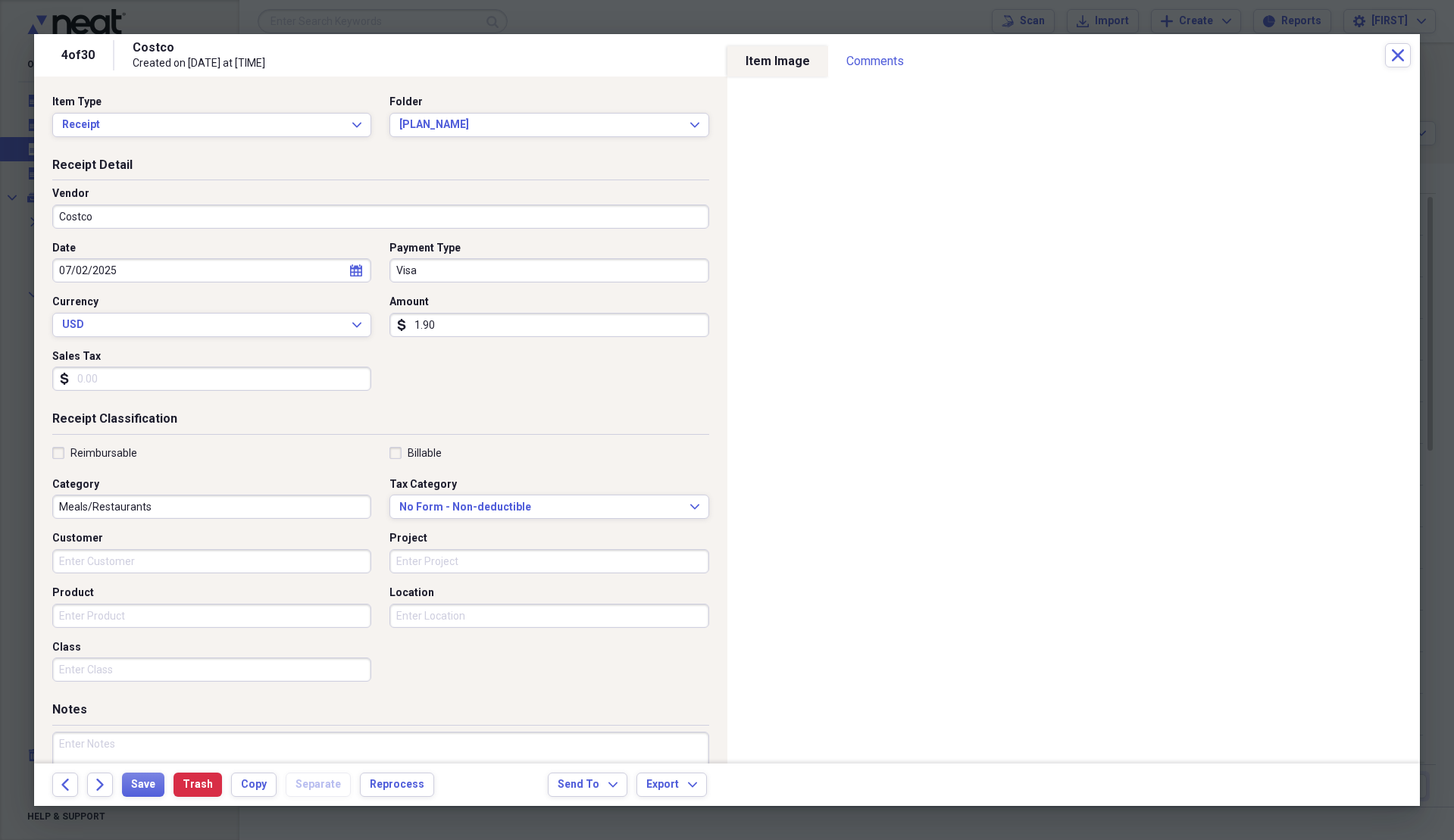 click on "1.90" at bounding box center [549, 325] 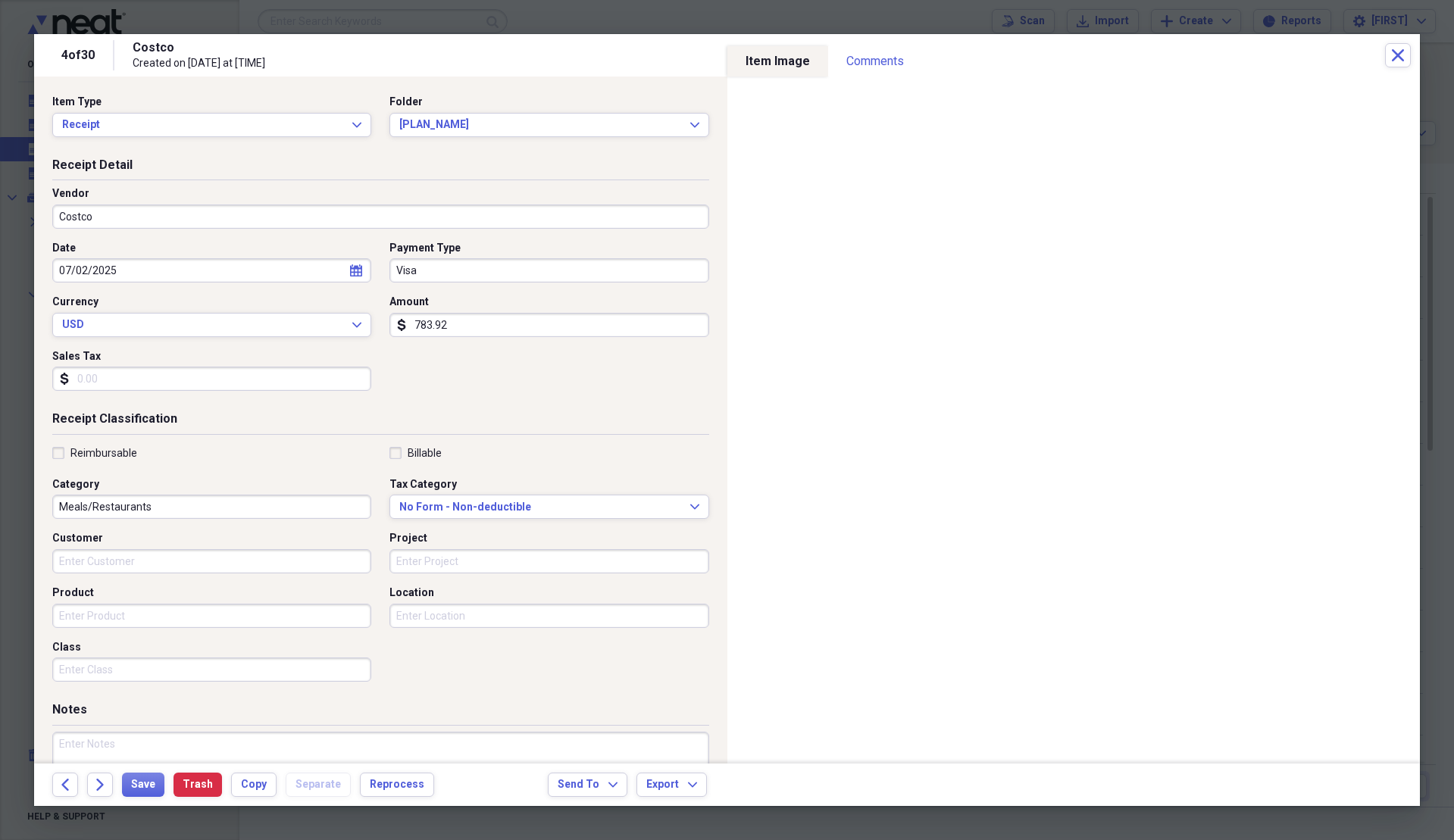 type on "783.92" 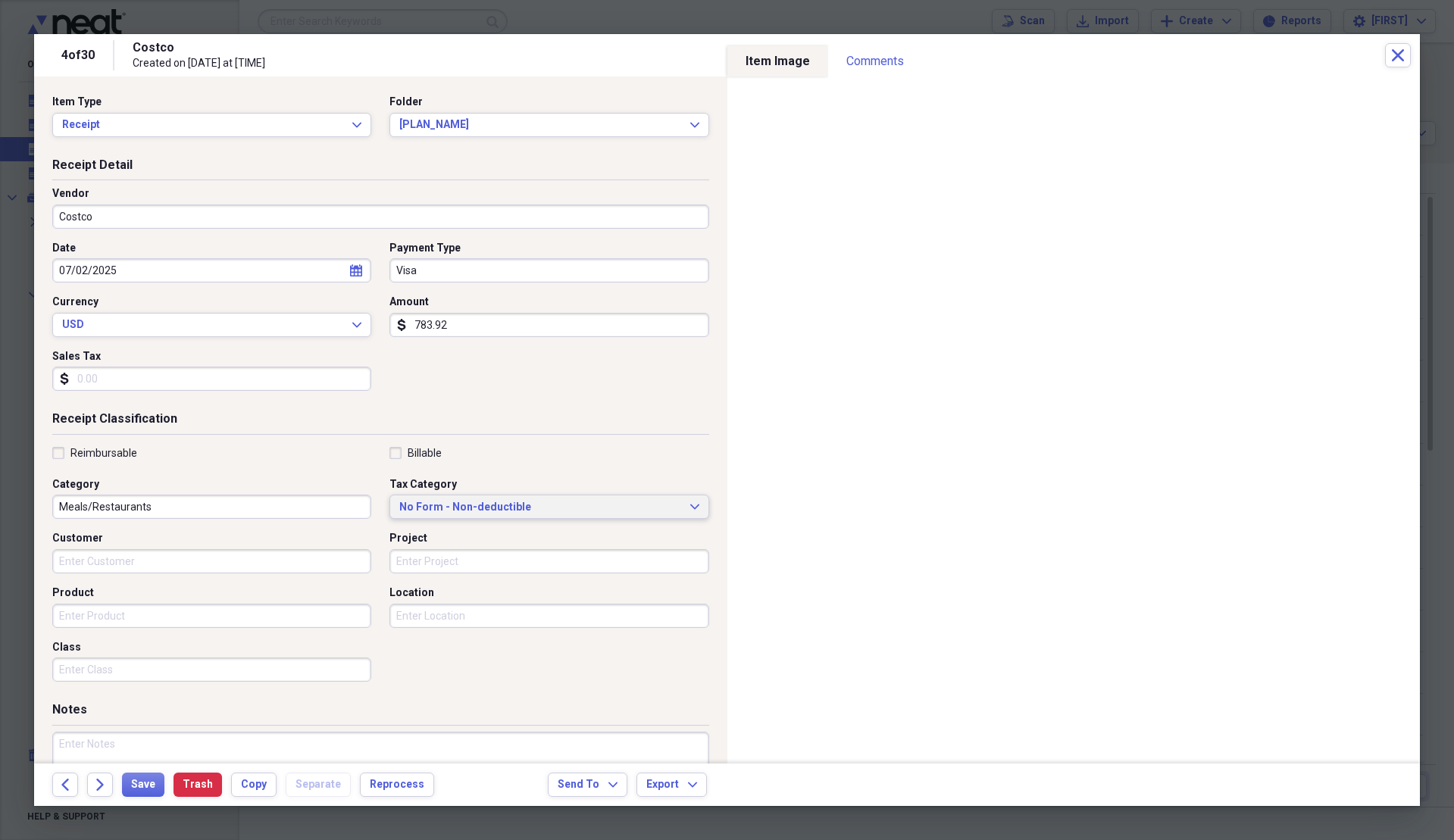 click on "No Form - Non-deductible" at bounding box center [539, 507] 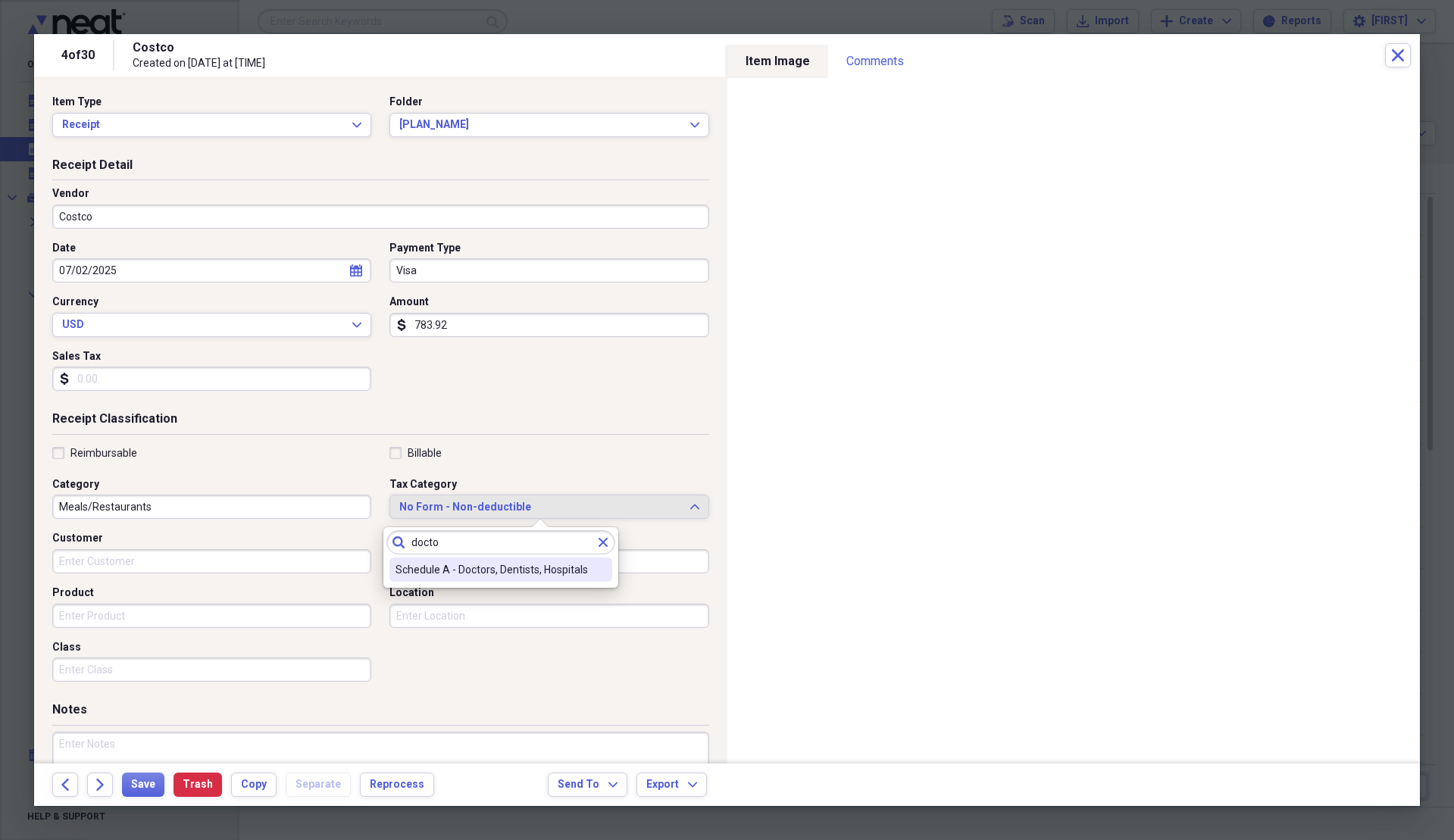 type on "docto" 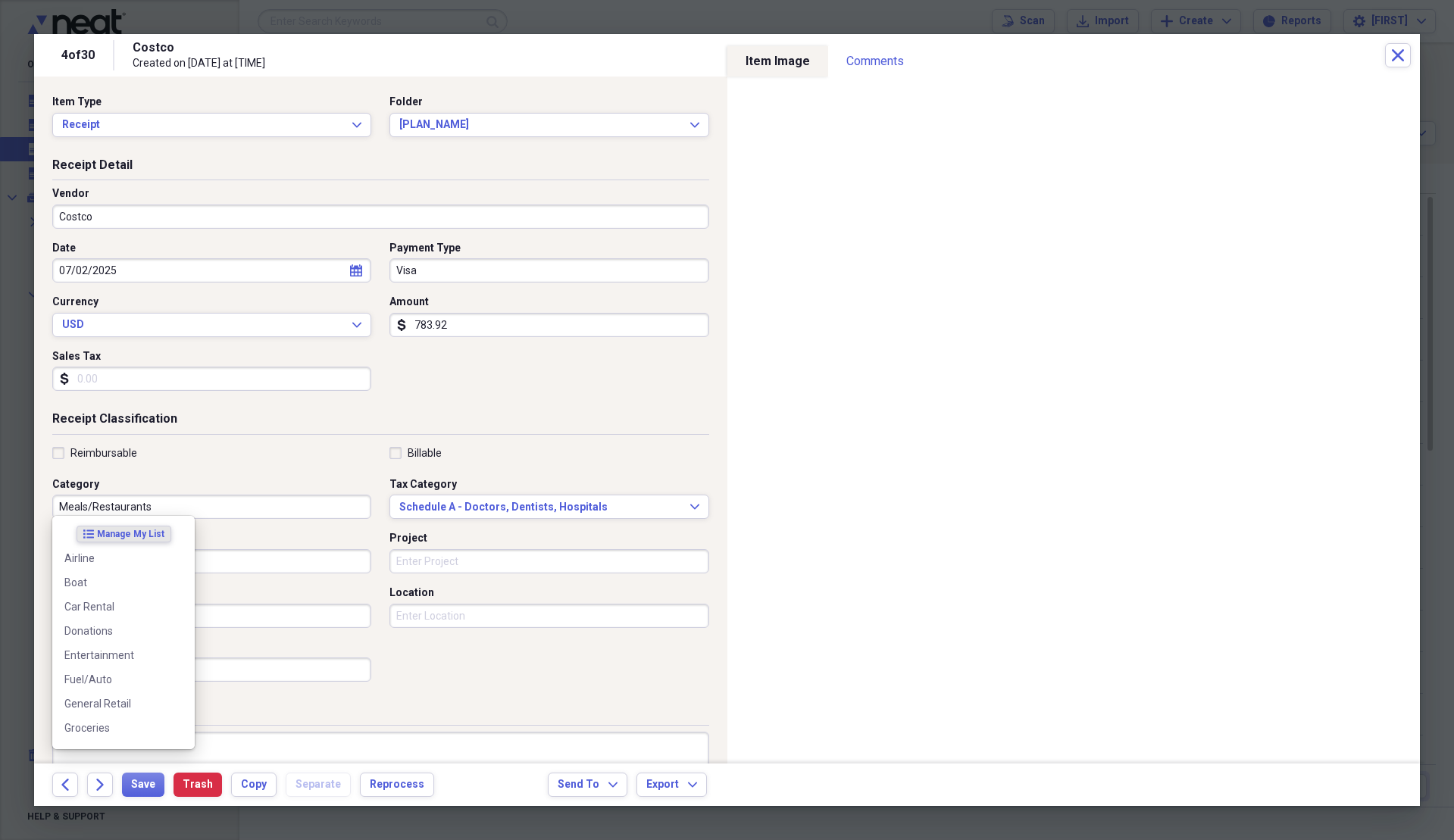 click on "Meals/Restaurants" at bounding box center (211, 507) 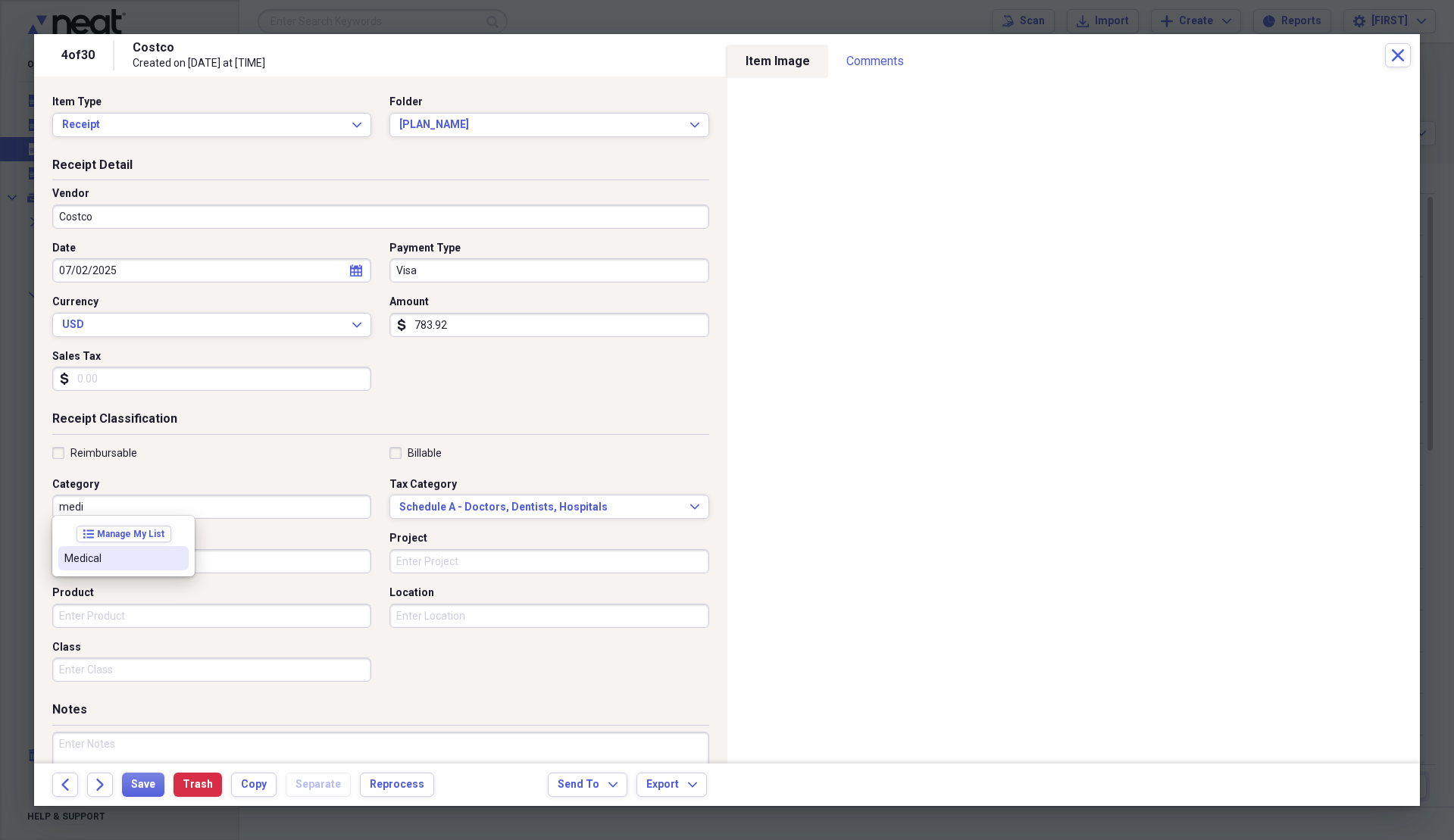 click on "list Manage My List [CATEGORY]" at bounding box center [124, 546] 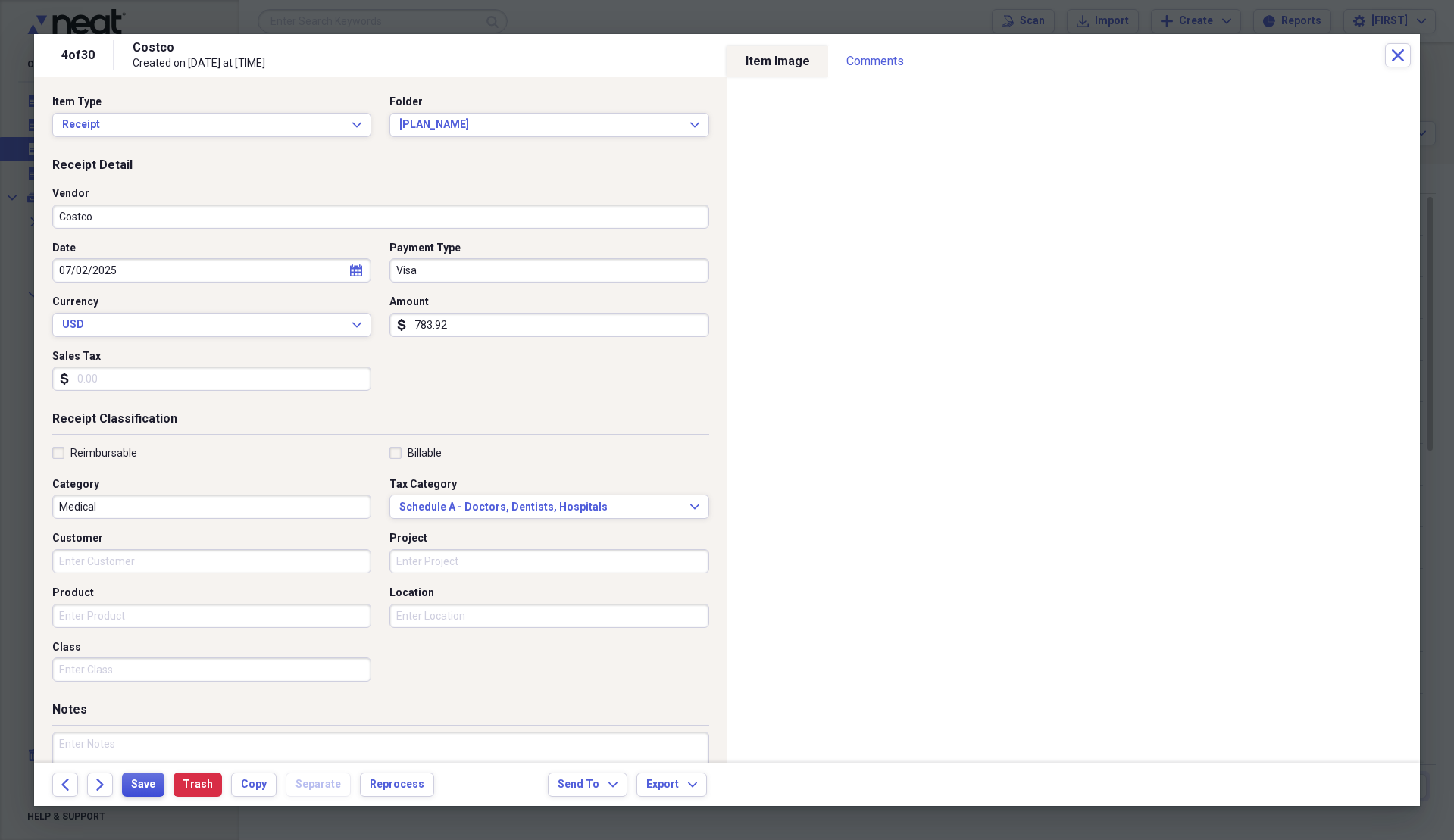 click on "Save" at bounding box center (143, 785) 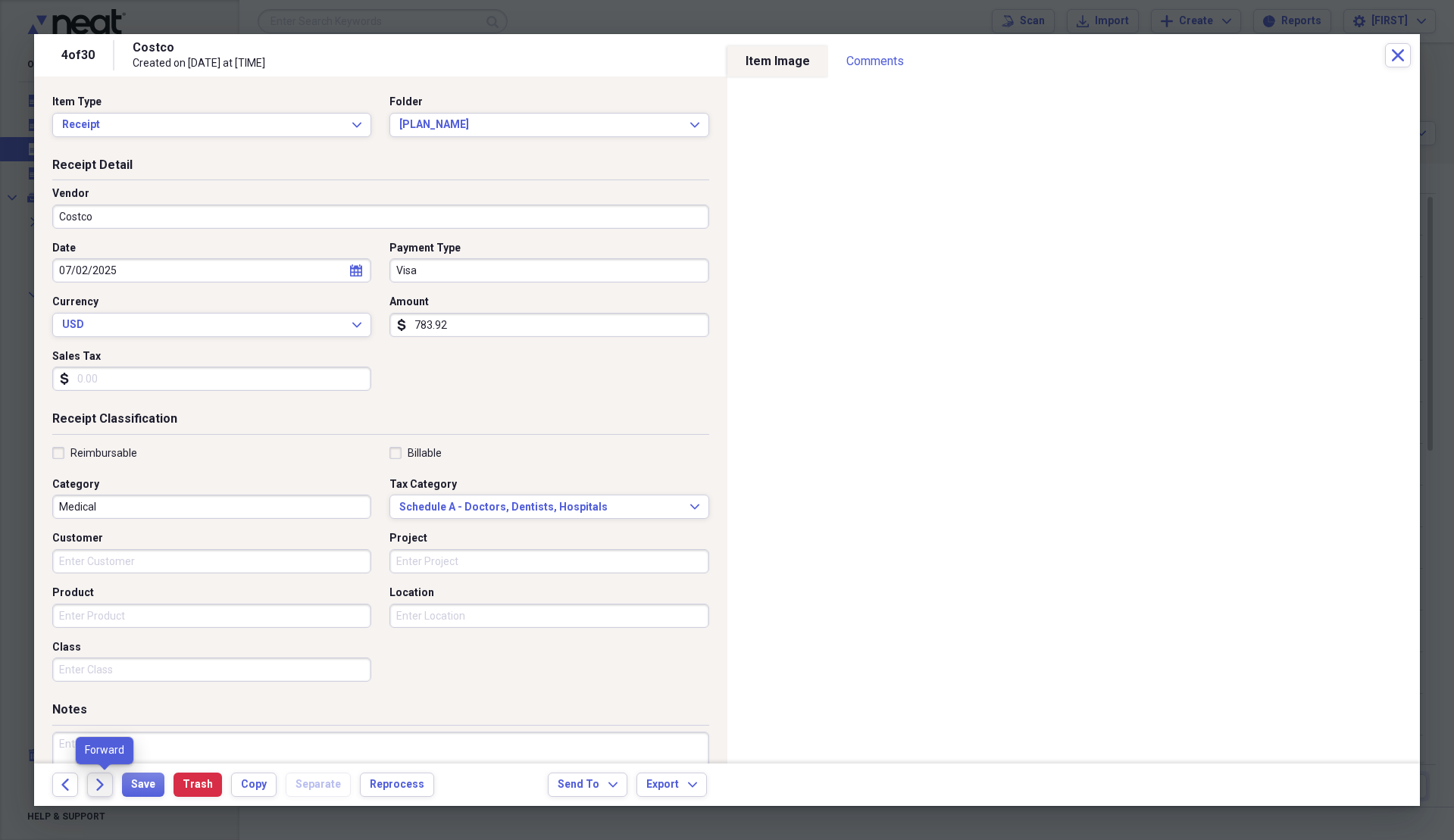click on "Forward" at bounding box center (100, 785) 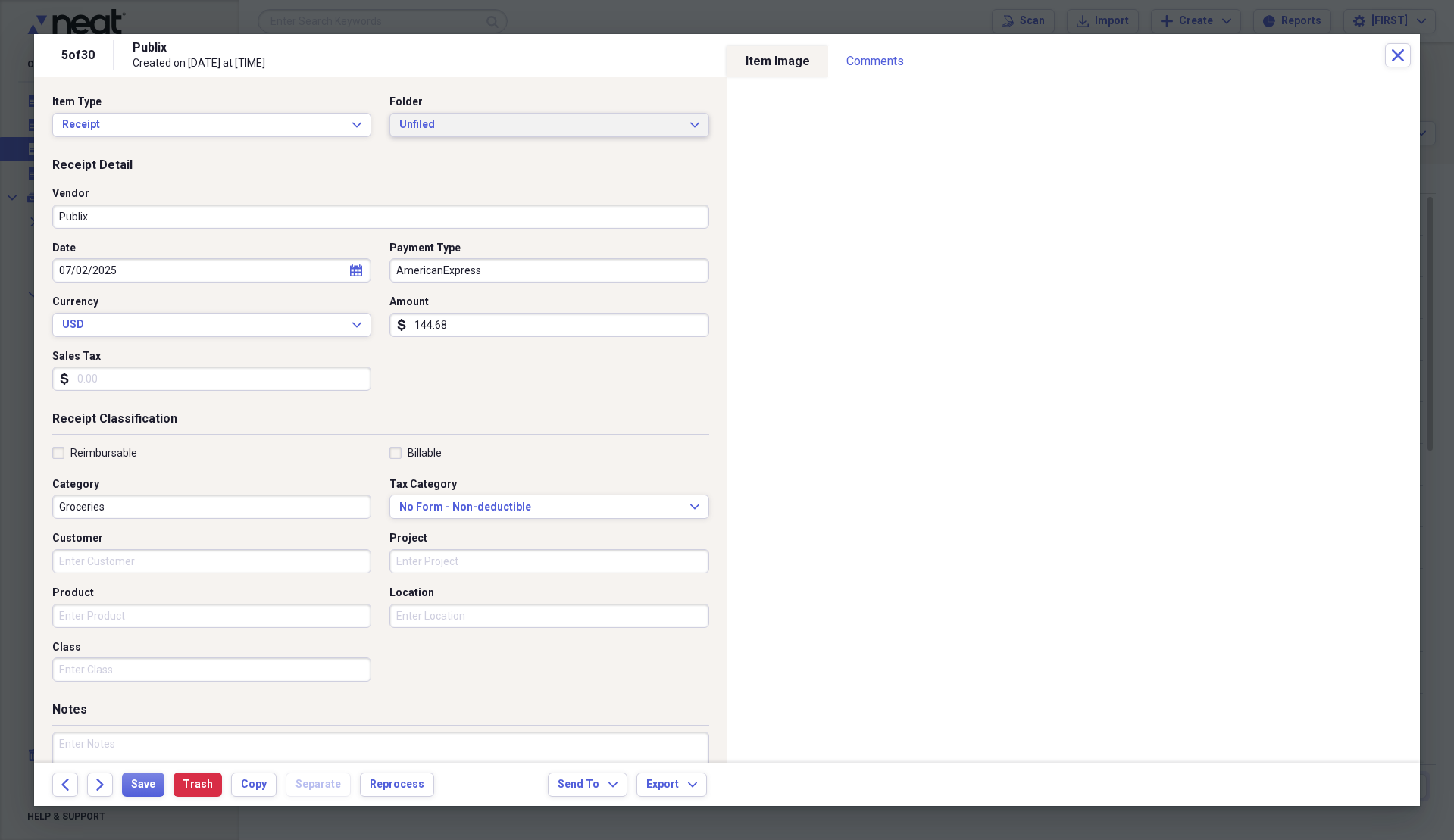 click on "Unfiled" at bounding box center (539, 125) 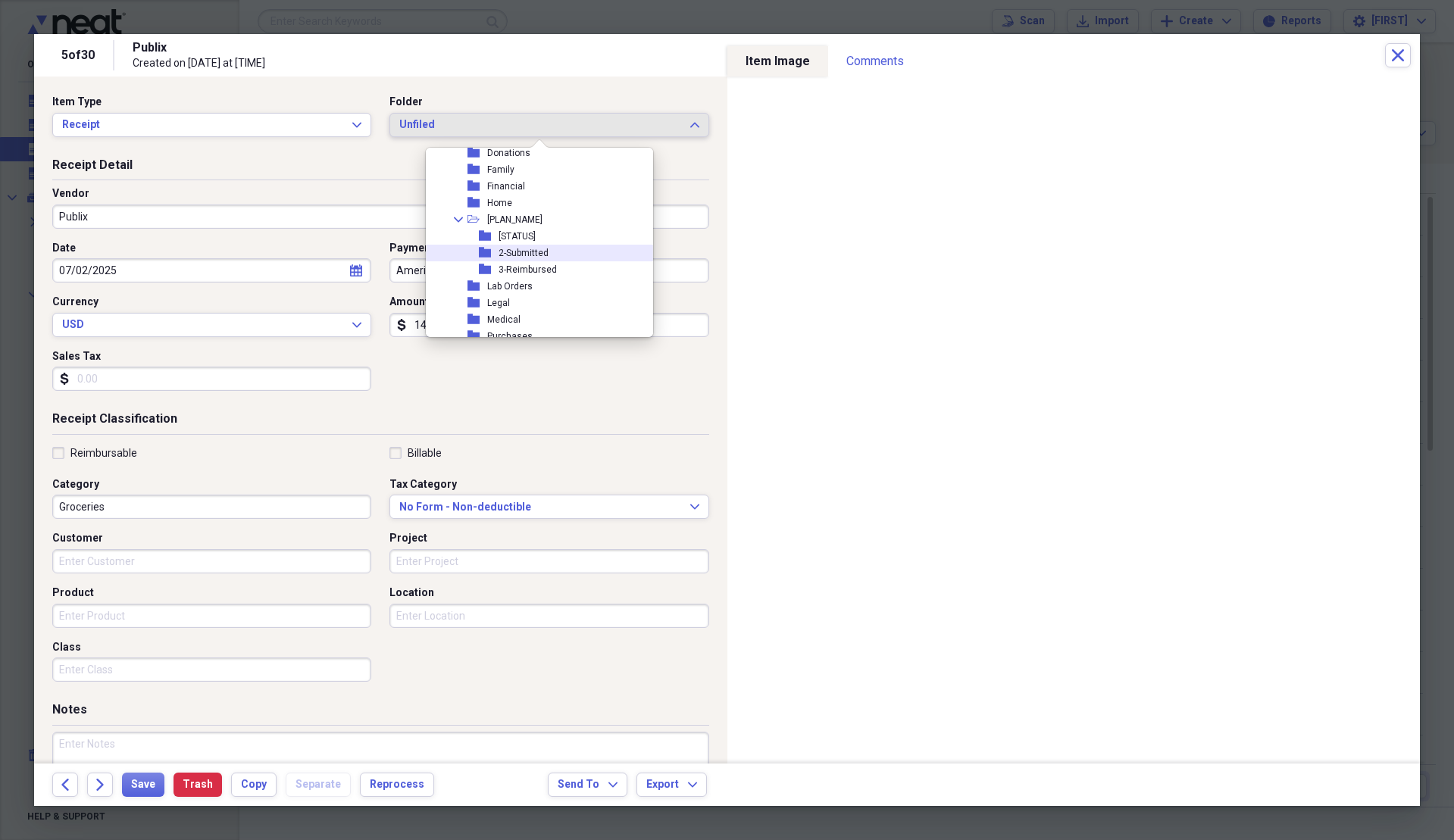scroll, scrollTop: 227, scrollLeft: 0, axis: vertical 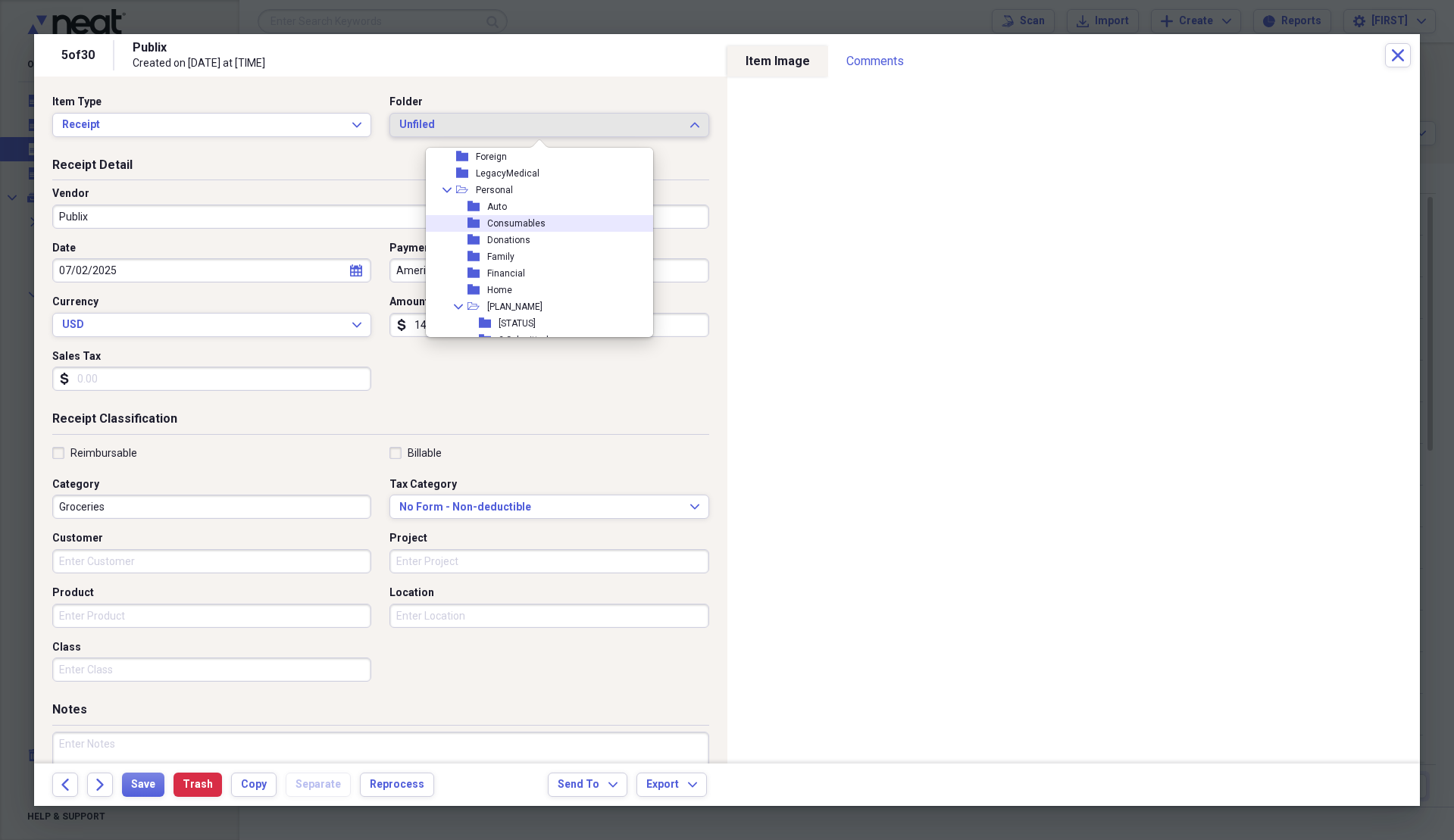 click on "Consumables" at bounding box center [516, 223] 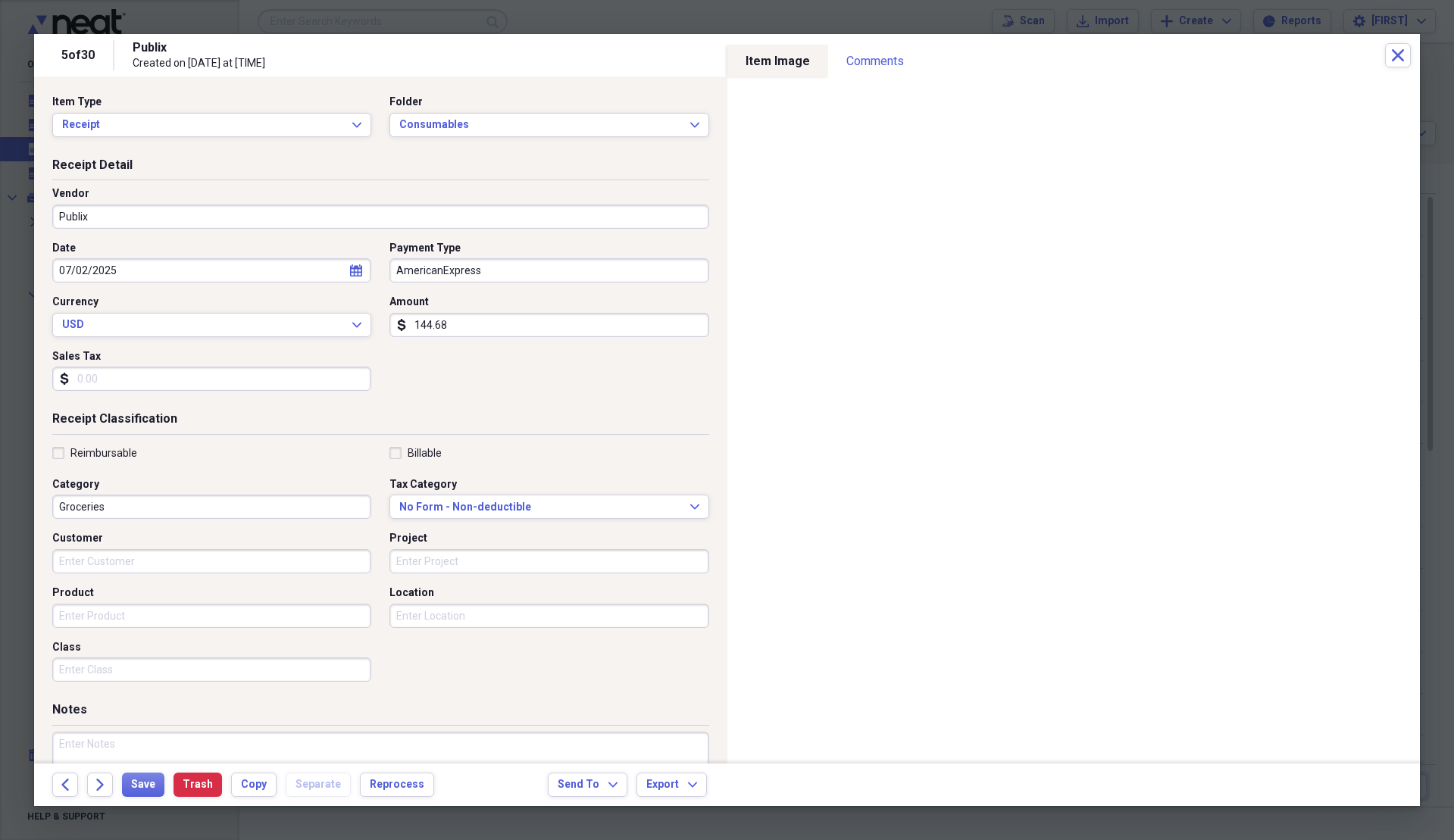 click on "Sales Tax" at bounding box center (211, 379) 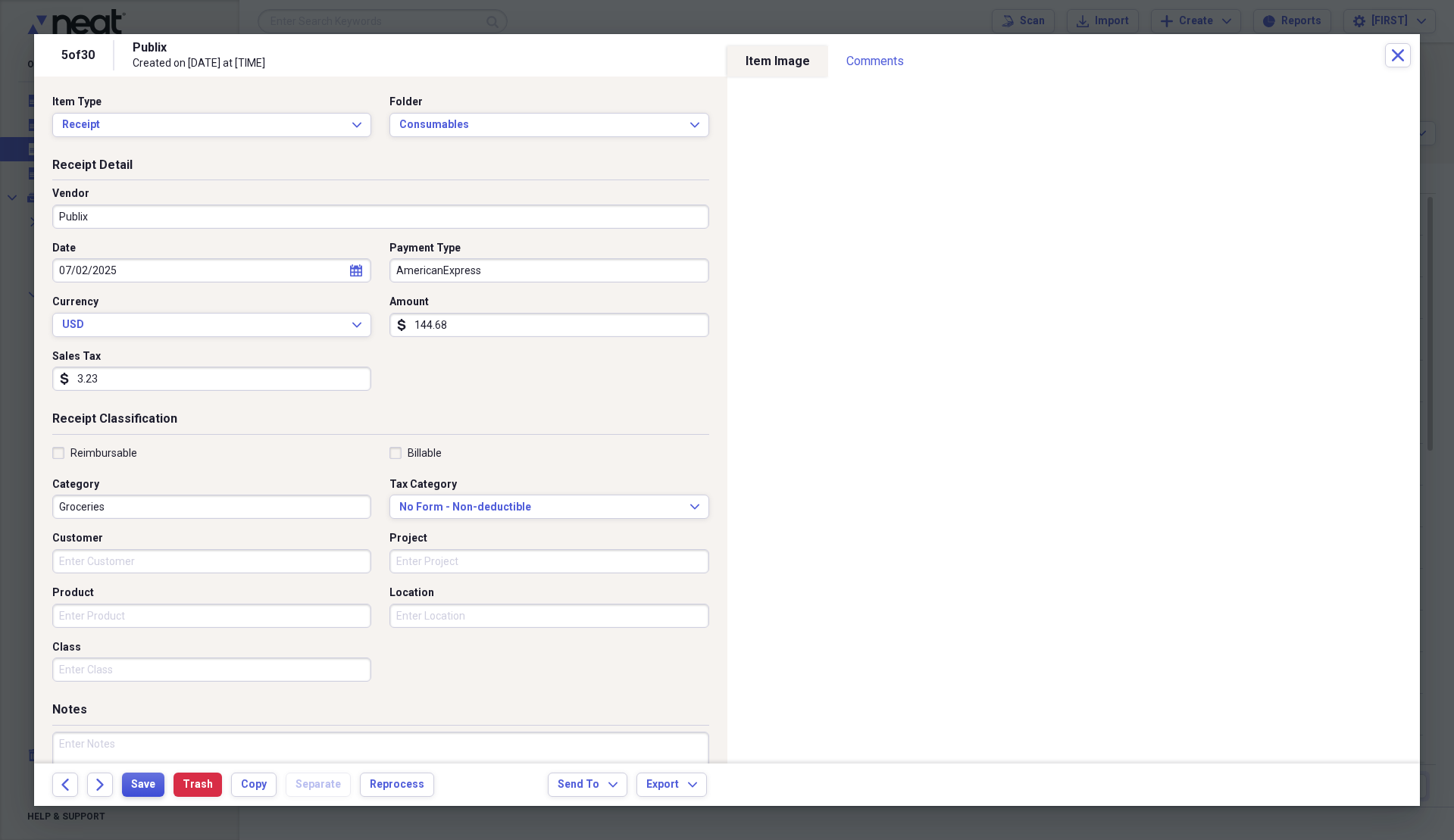 type on "3.23" 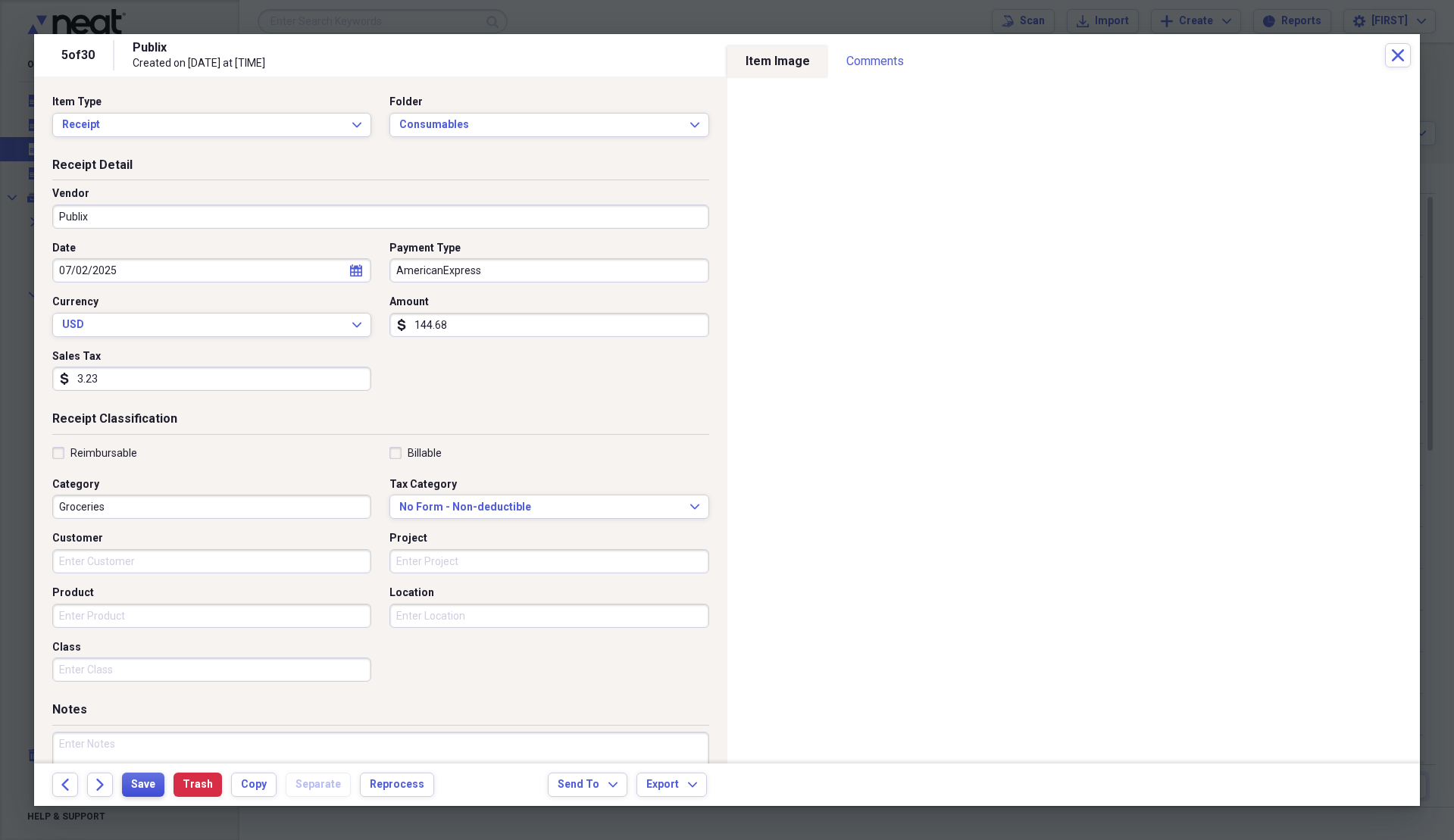 click on "Save" at bounding box center [143, 785] 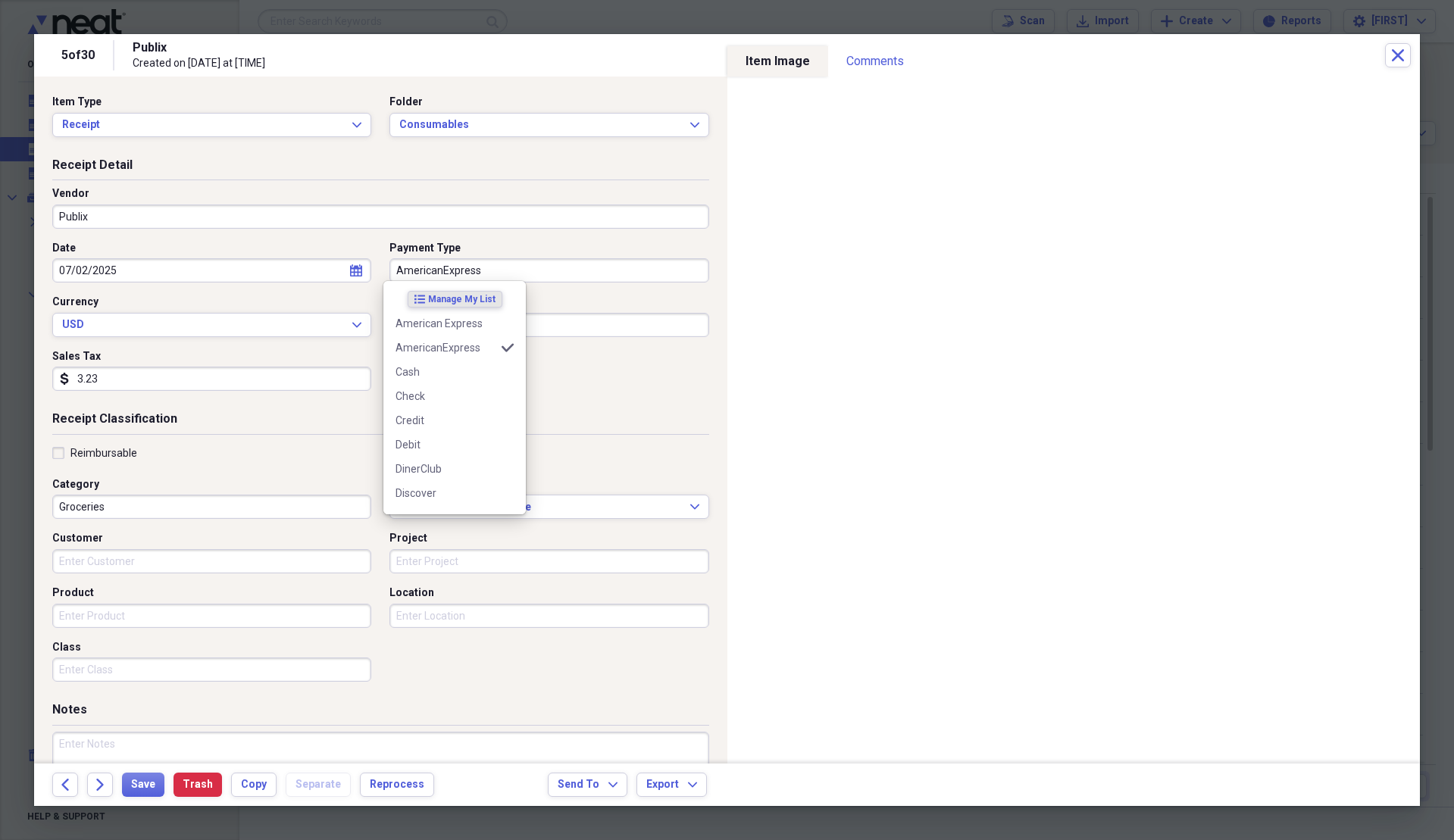 click on "AmericanExpress" at bounding box center (549, 270) 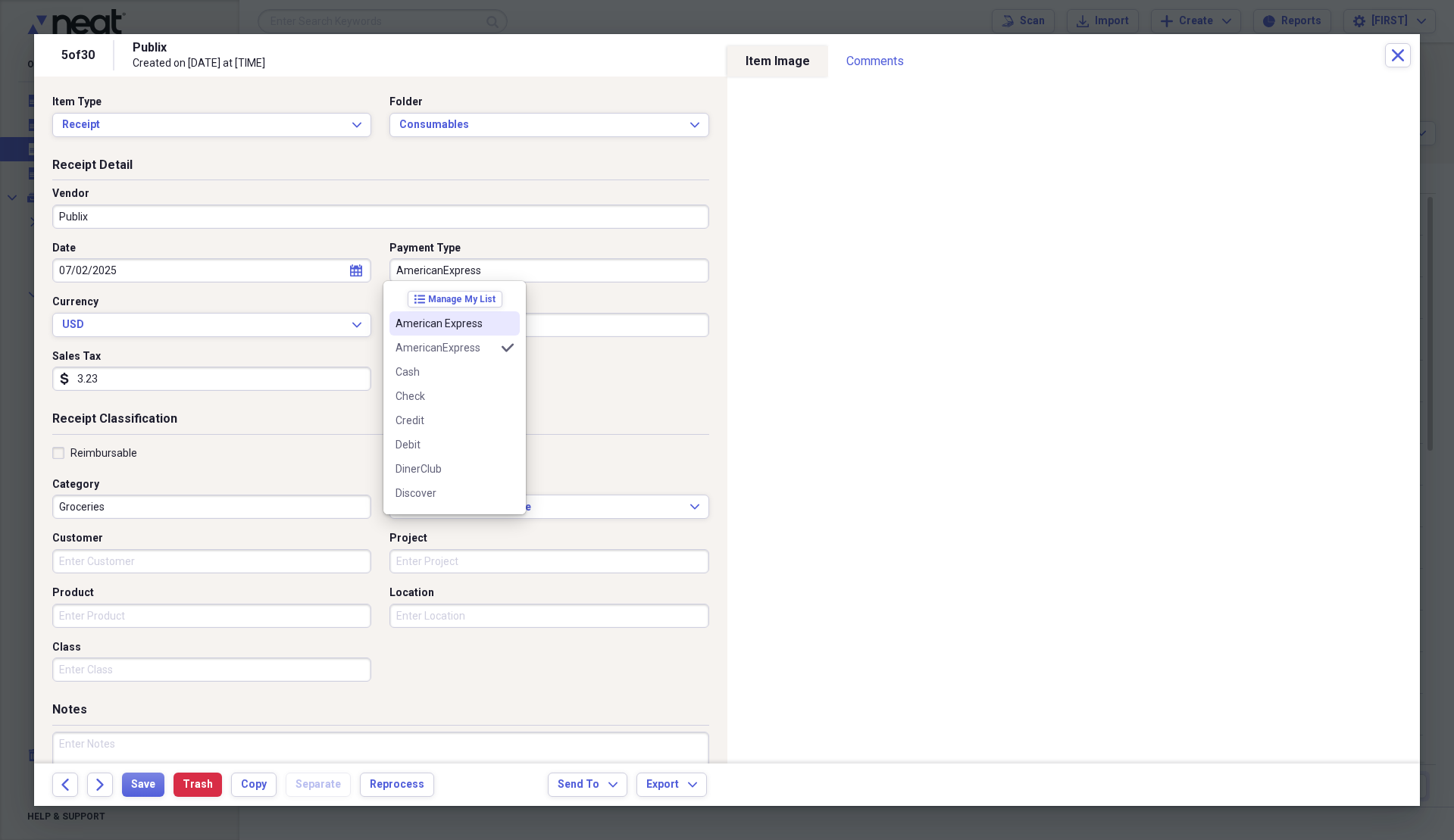 click on "American Express" at bounding box center (455, 323) 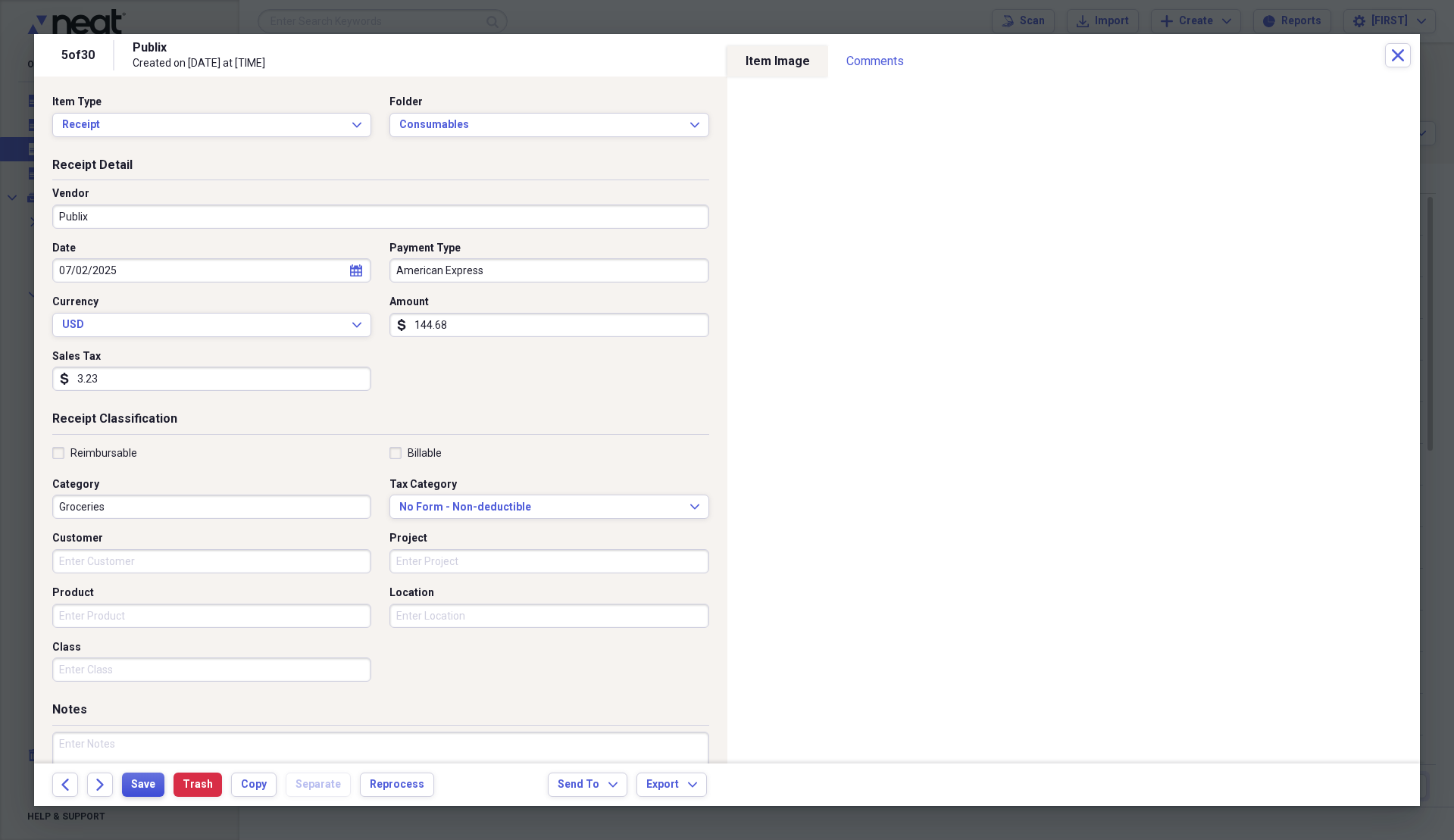 click on "Save" at bounding box center (143, 785) 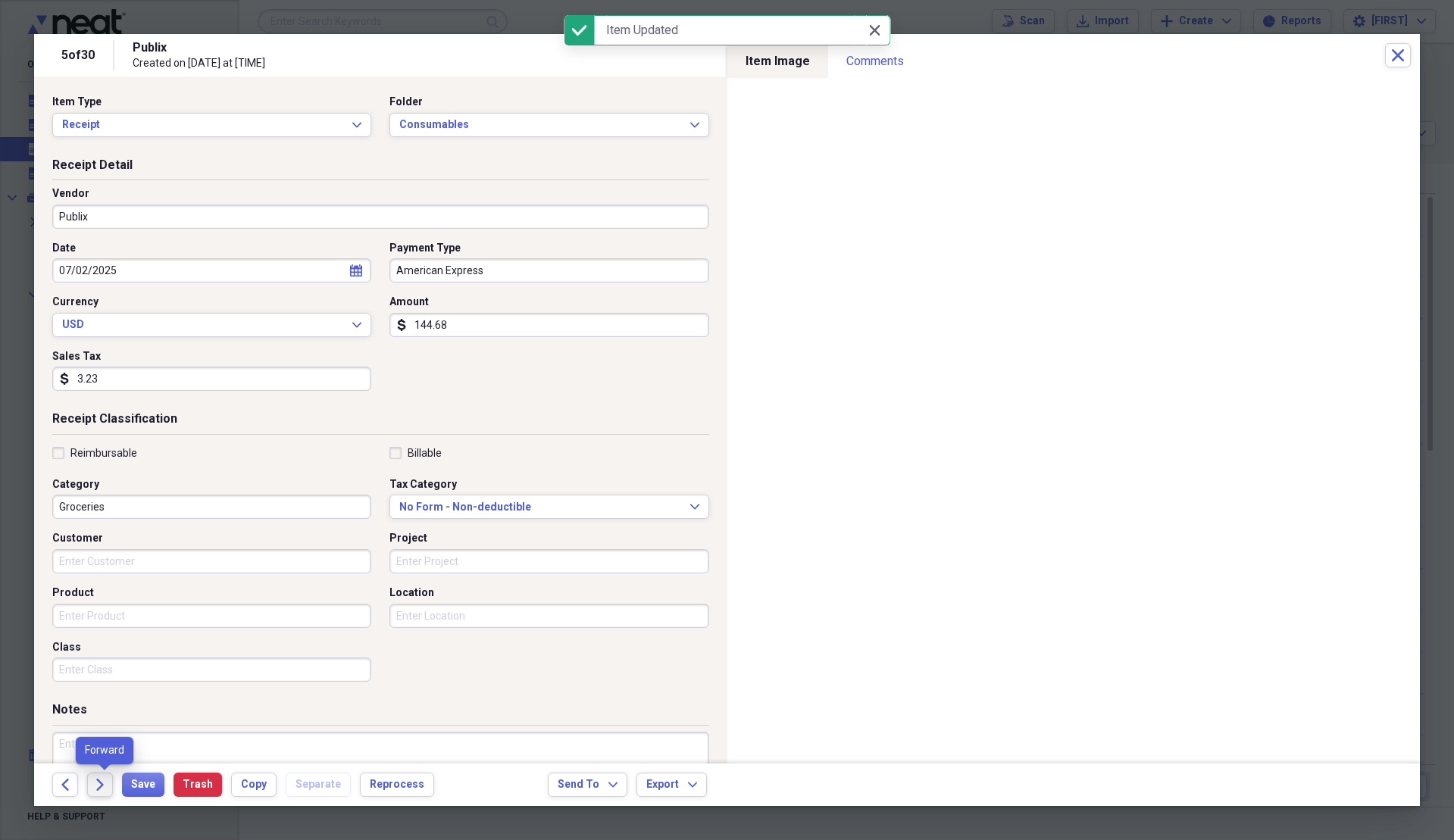 click on "Forward" at bounding box center (100, 785) 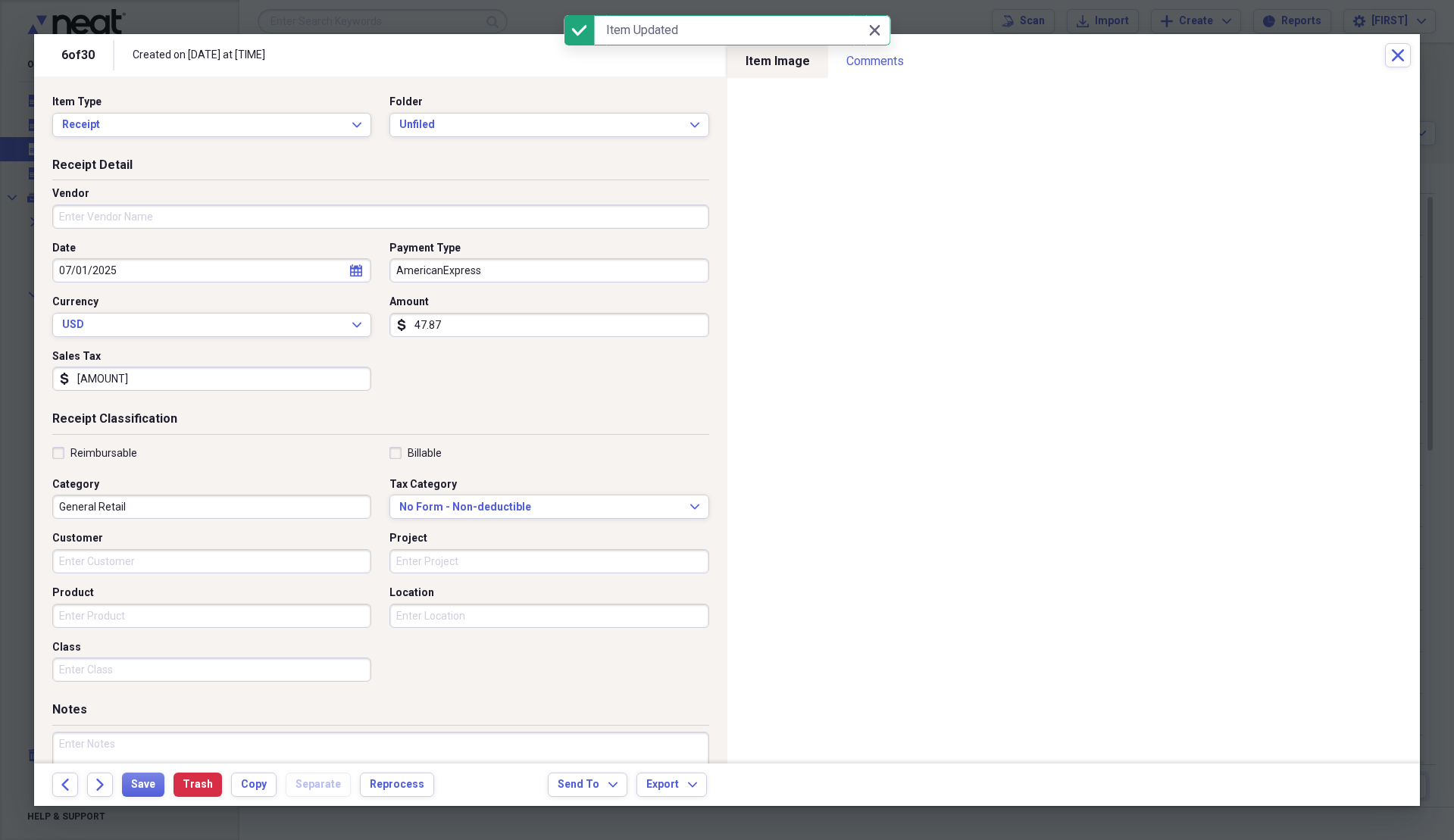 click on "Vendor" at bounding box center (380, 217) 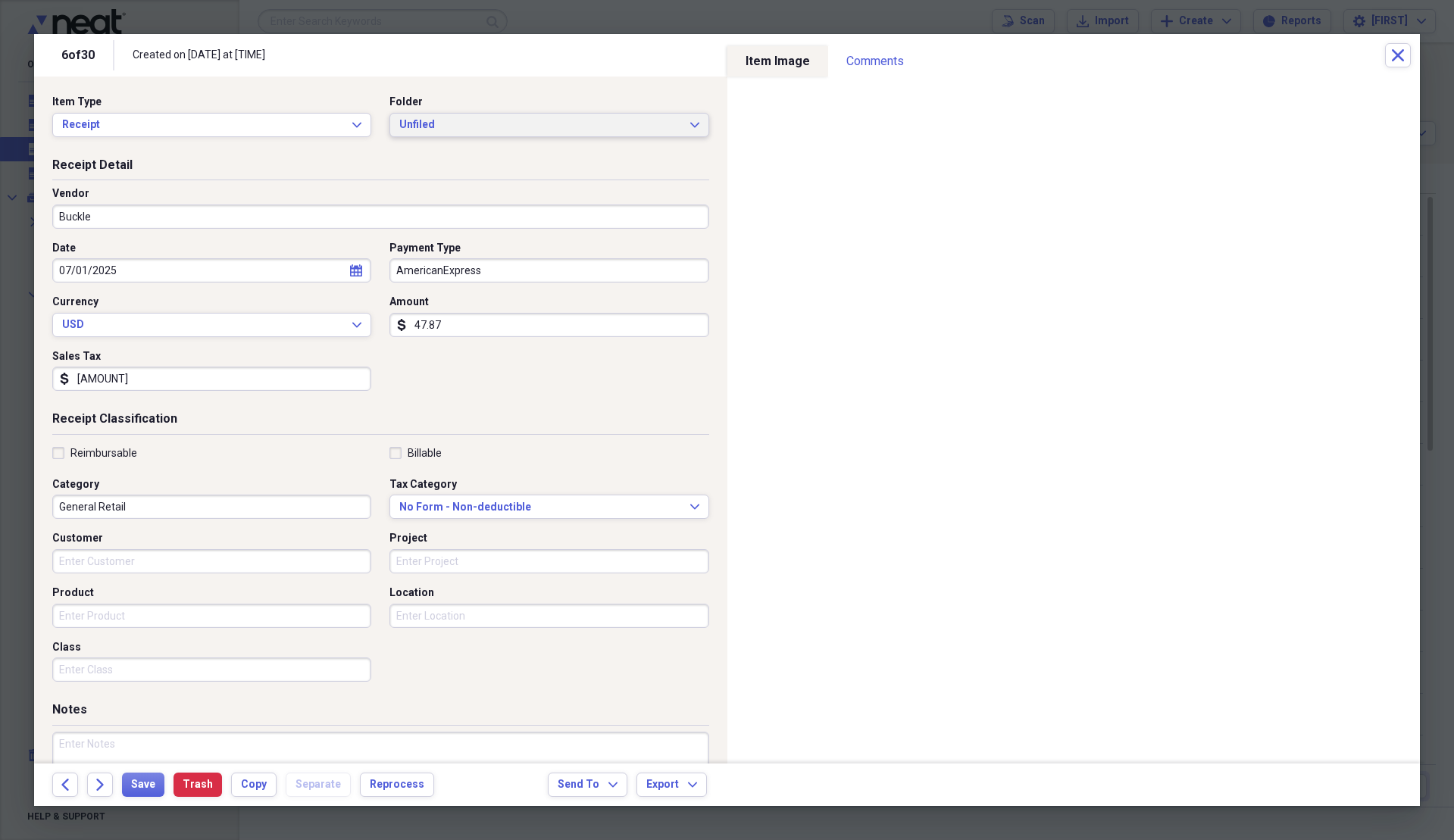 type on "Buckle" 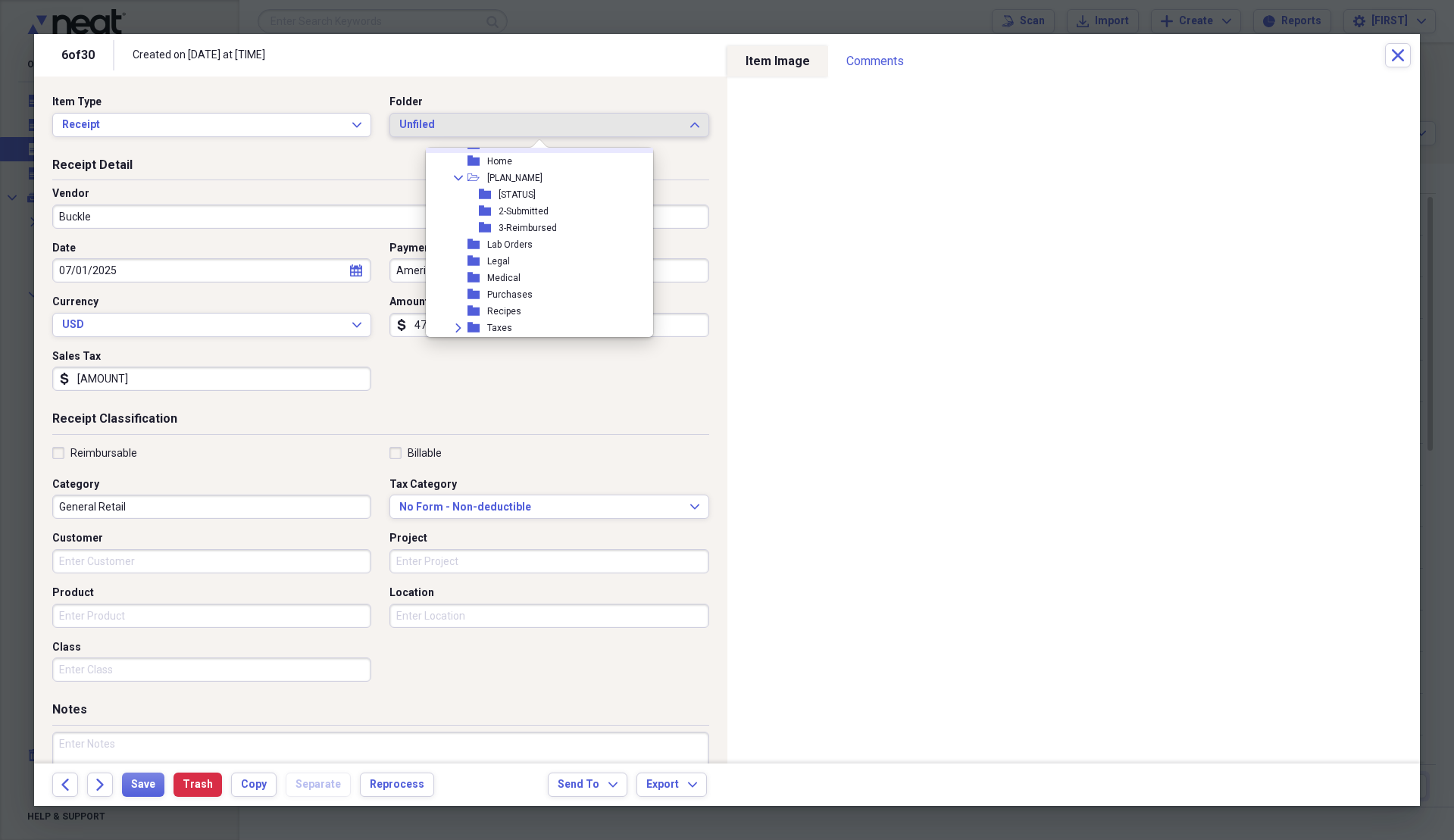 scroll, scrollTop: 379, scrollLeft: 0, axis: vertical 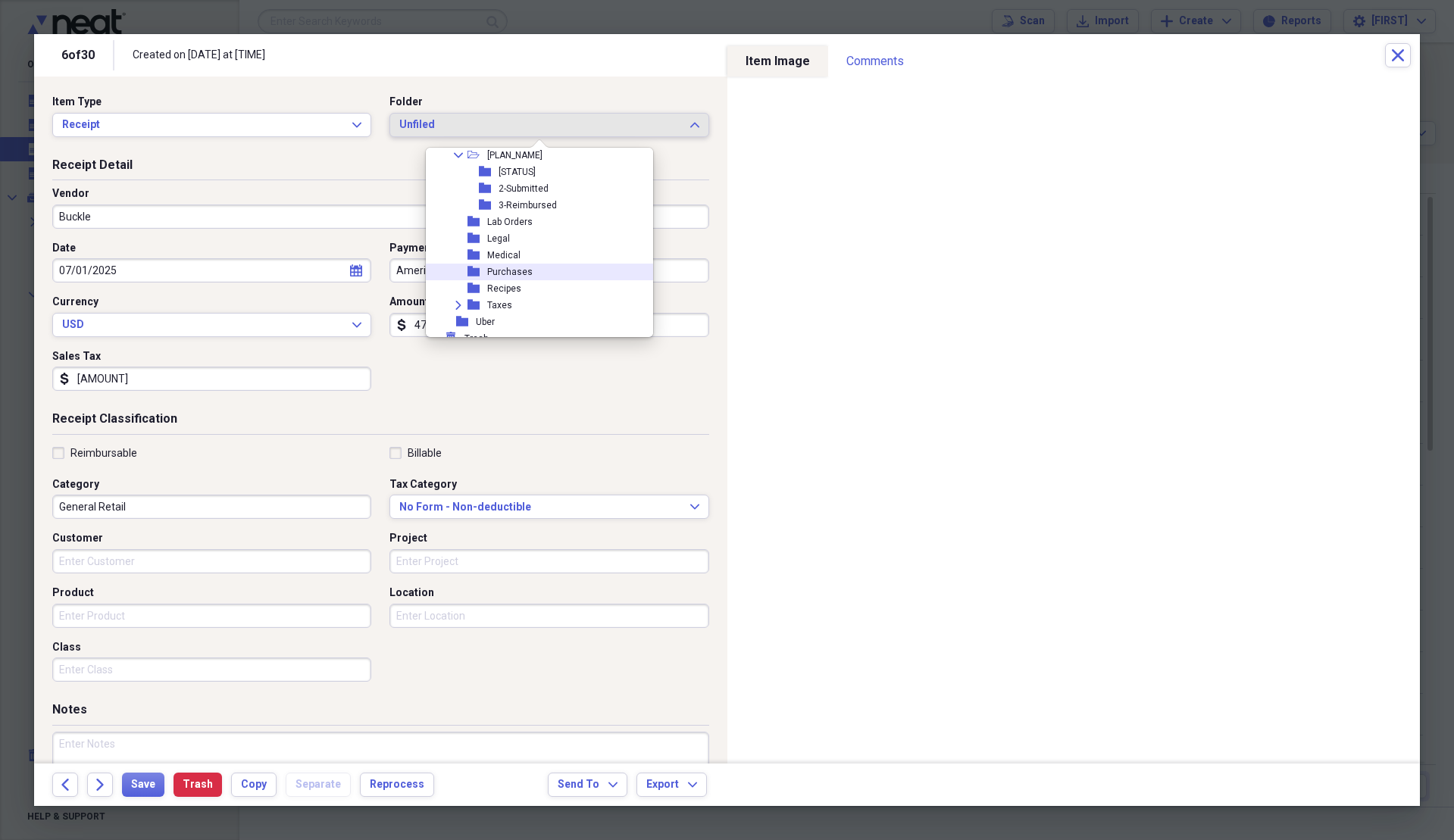 click on "folder Purchases" at bounding box center (533, 272) 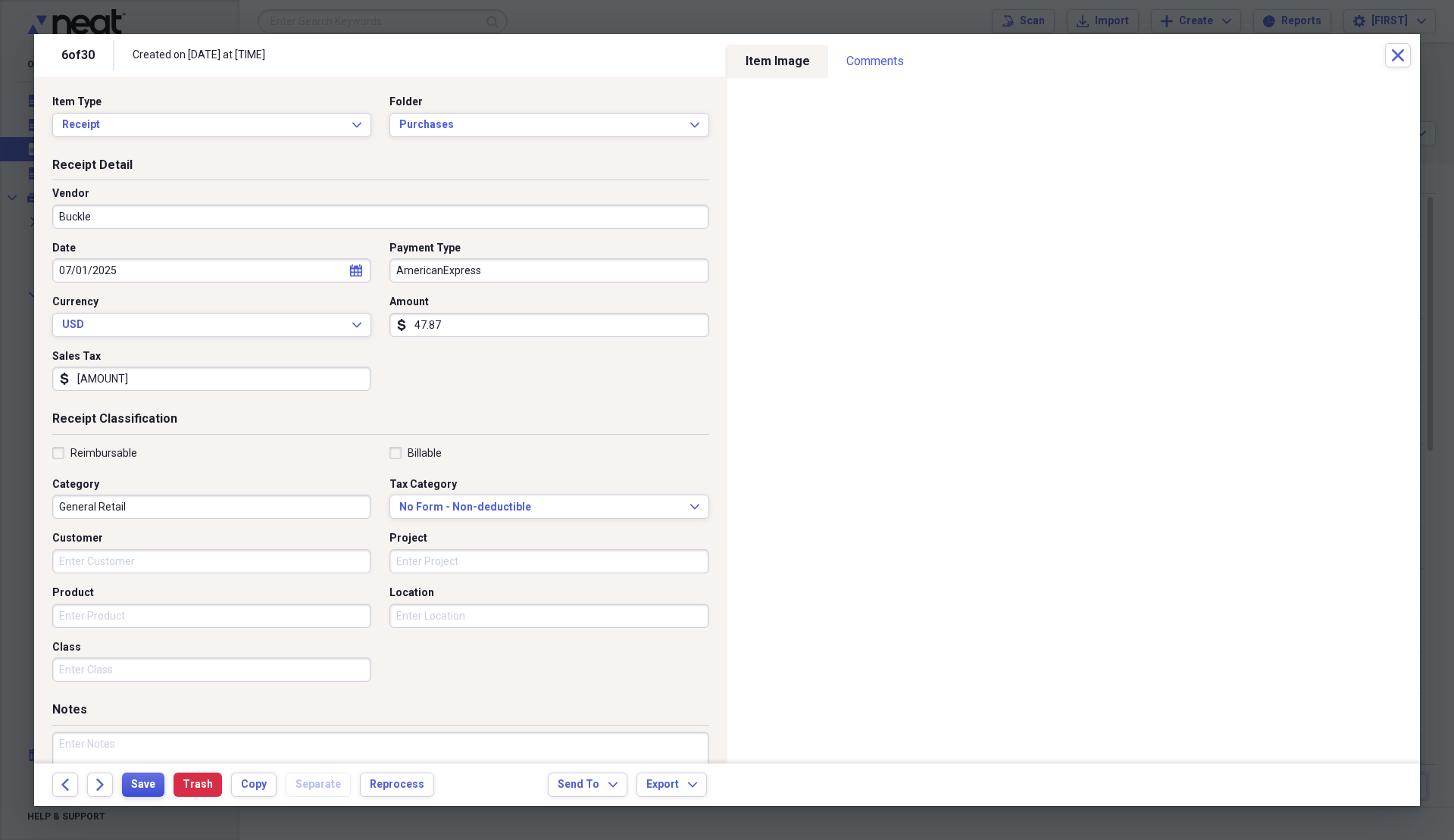 click on "Save" at bounding box center [143, 785] 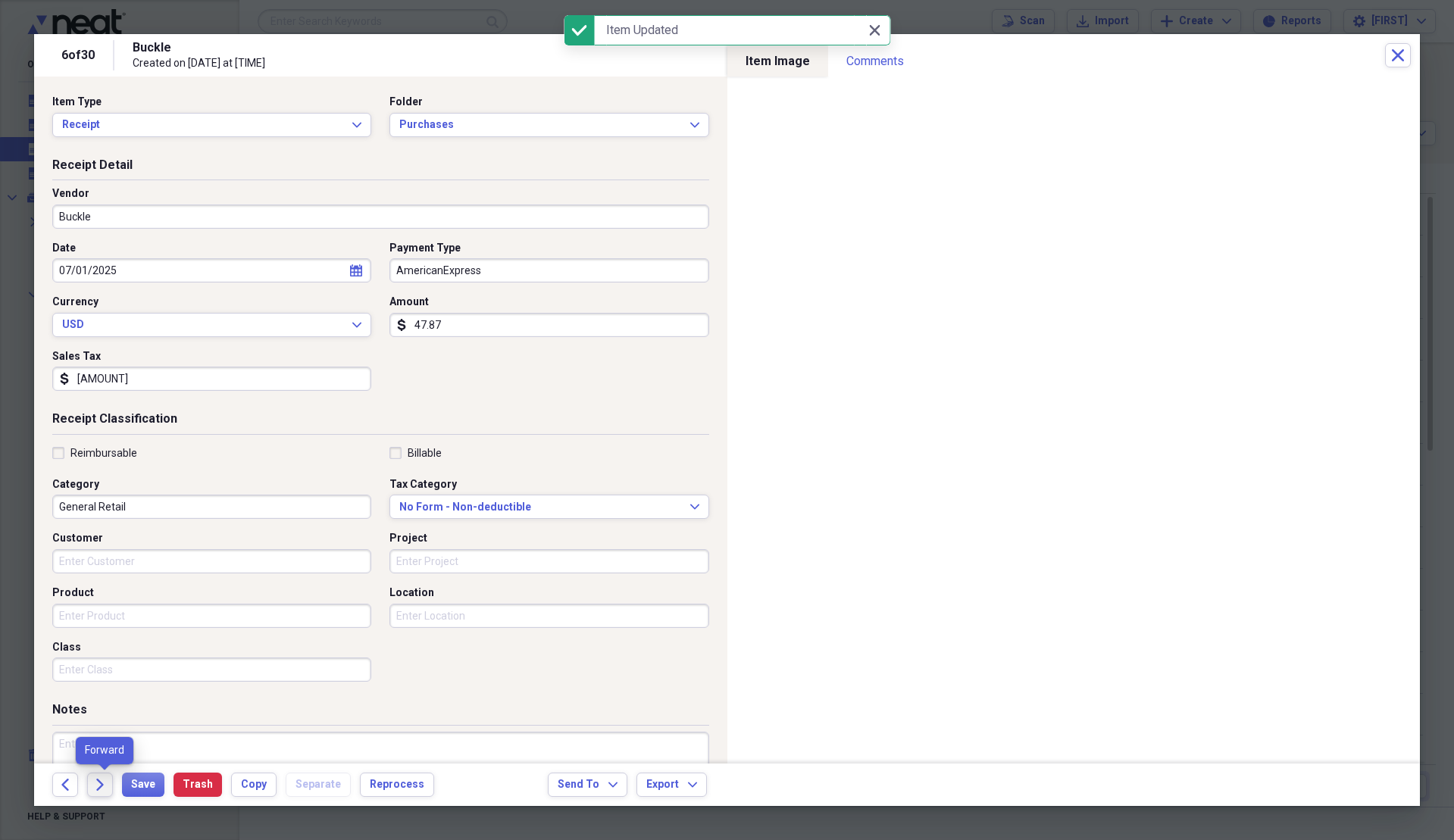 click on "Forward" 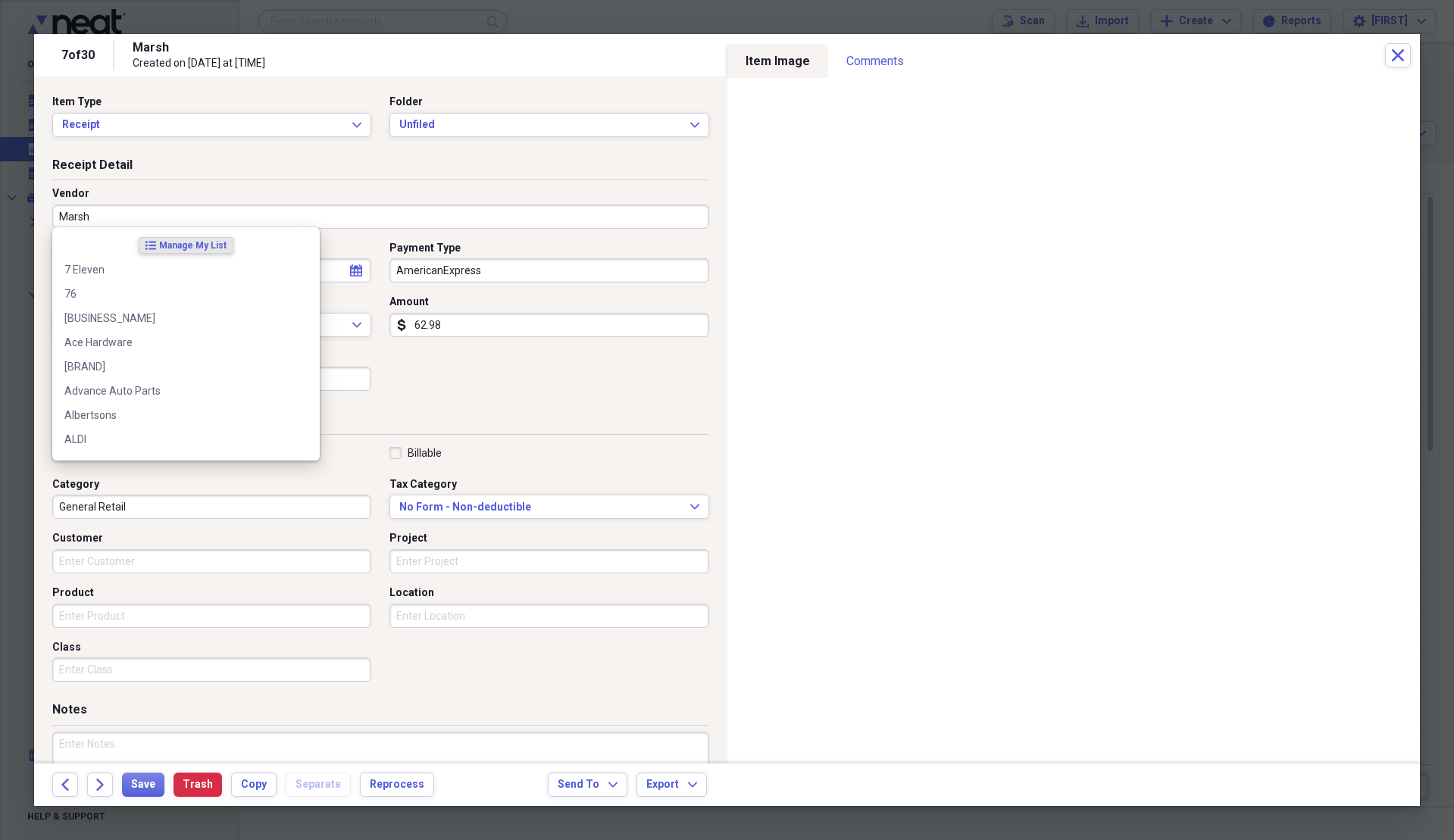 click on "Marsh" at bounding box center [380, 217] 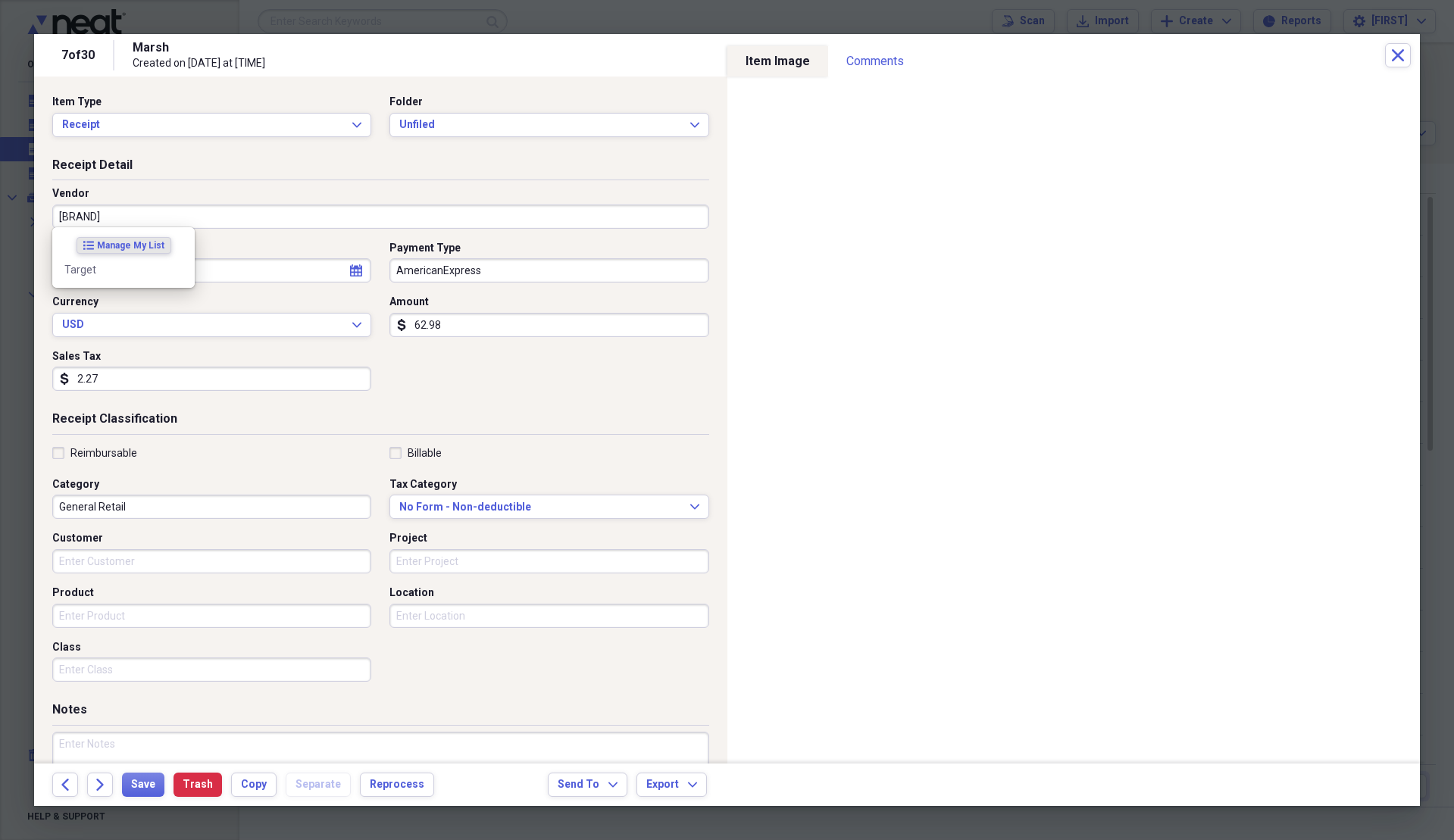 type on "Target" 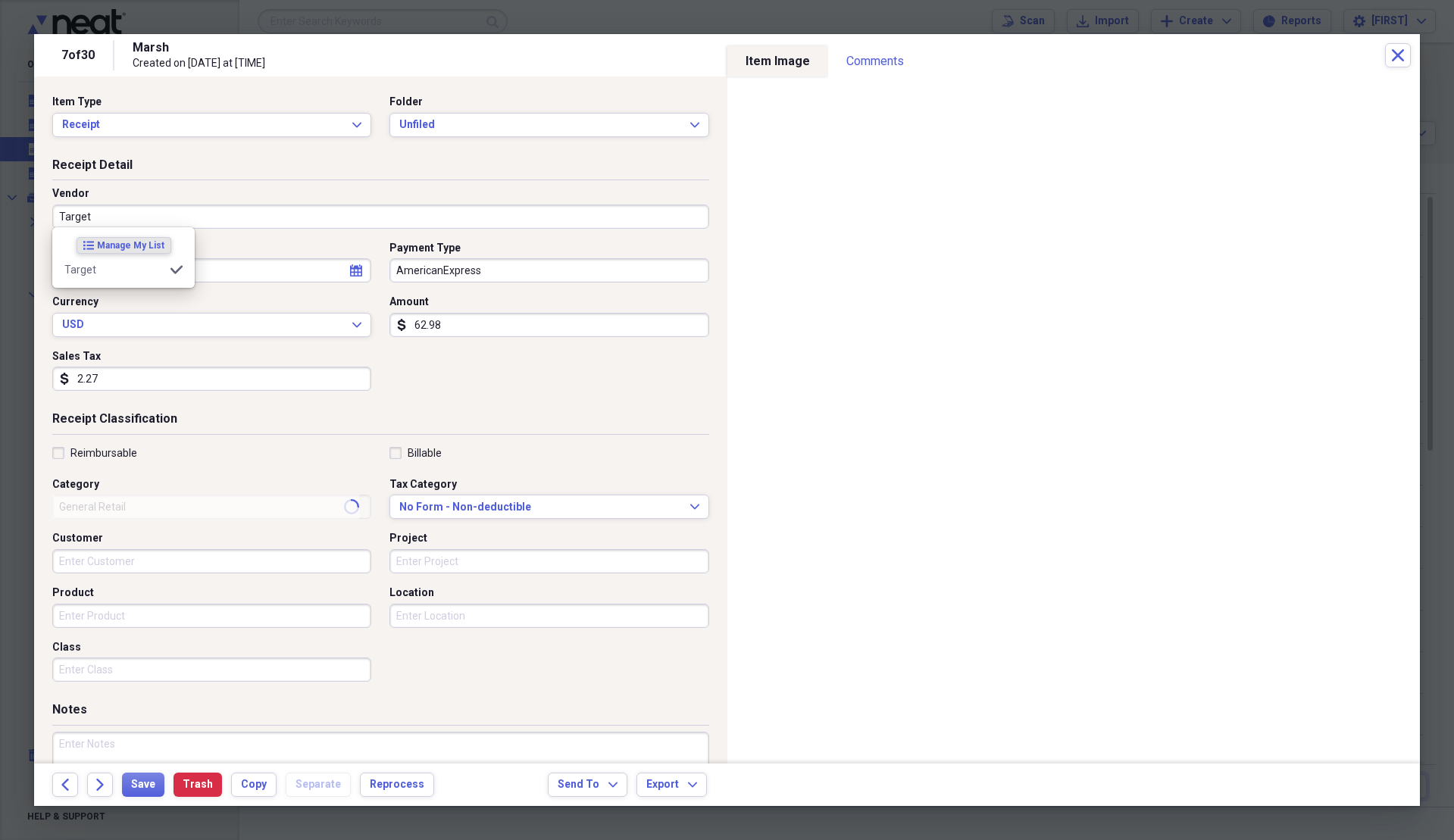 type on "Groceries" 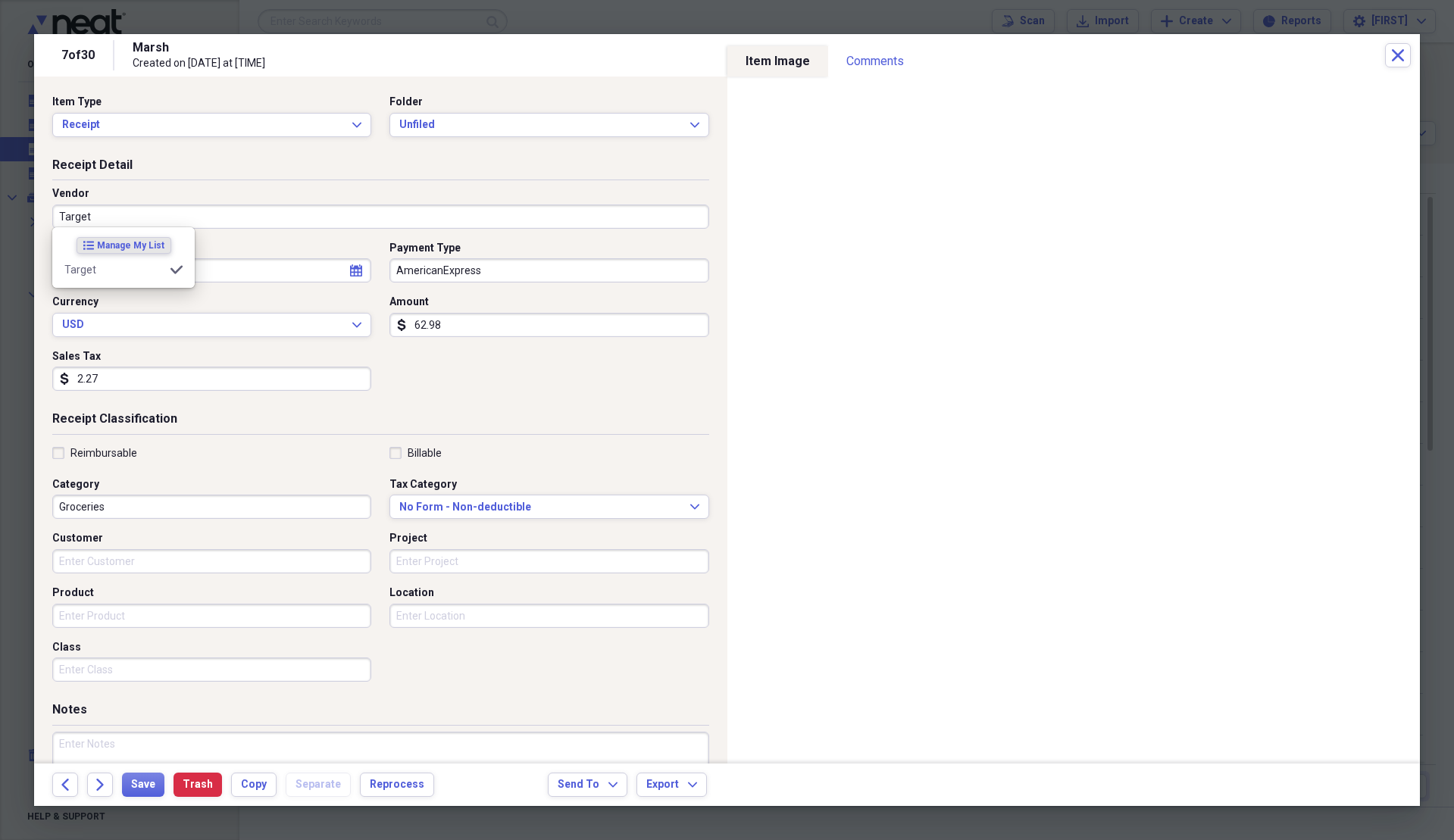 type on "Target" 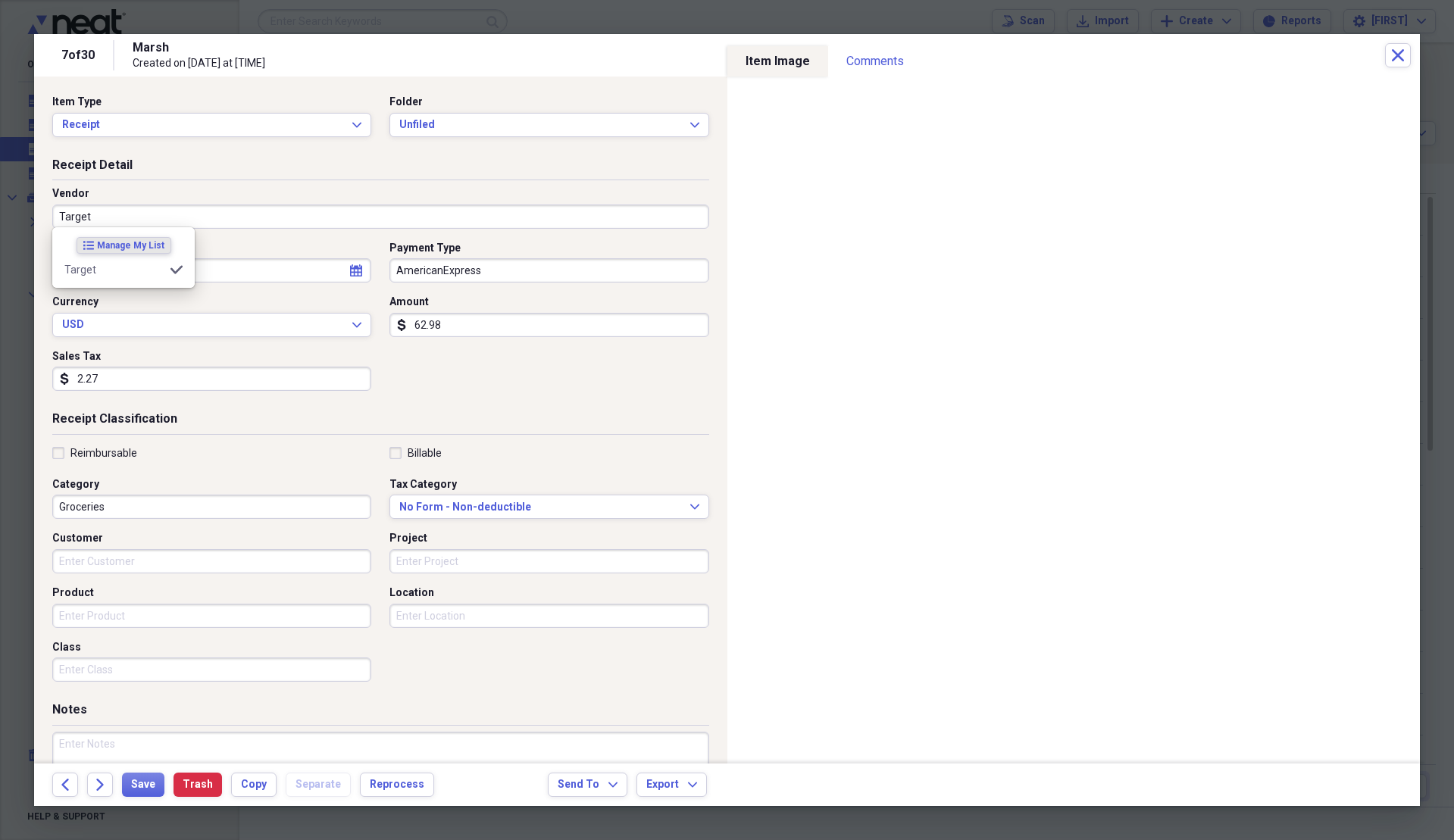 select on "5" 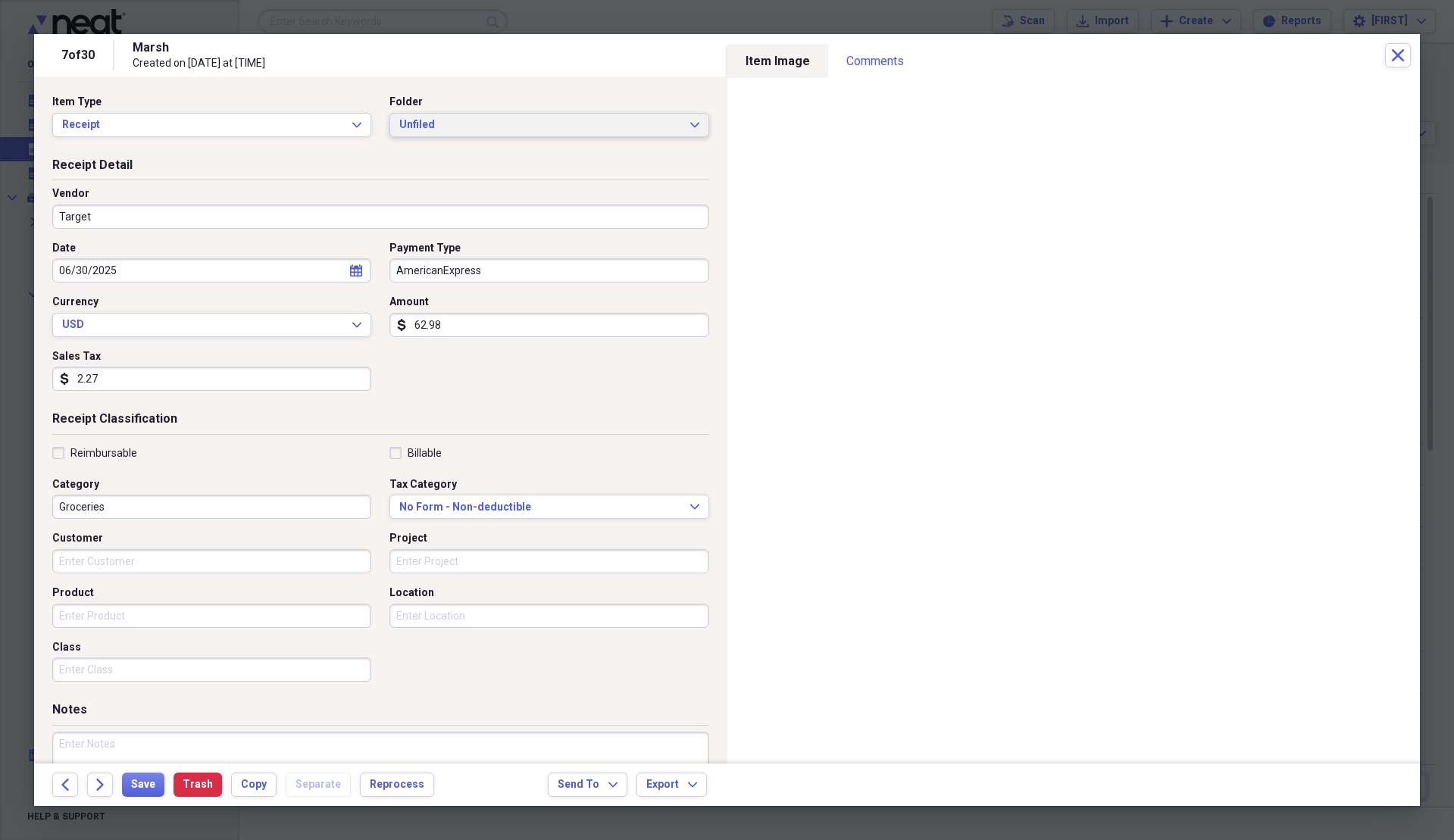 click on "Unfiled" at bounding box center (539, 125) 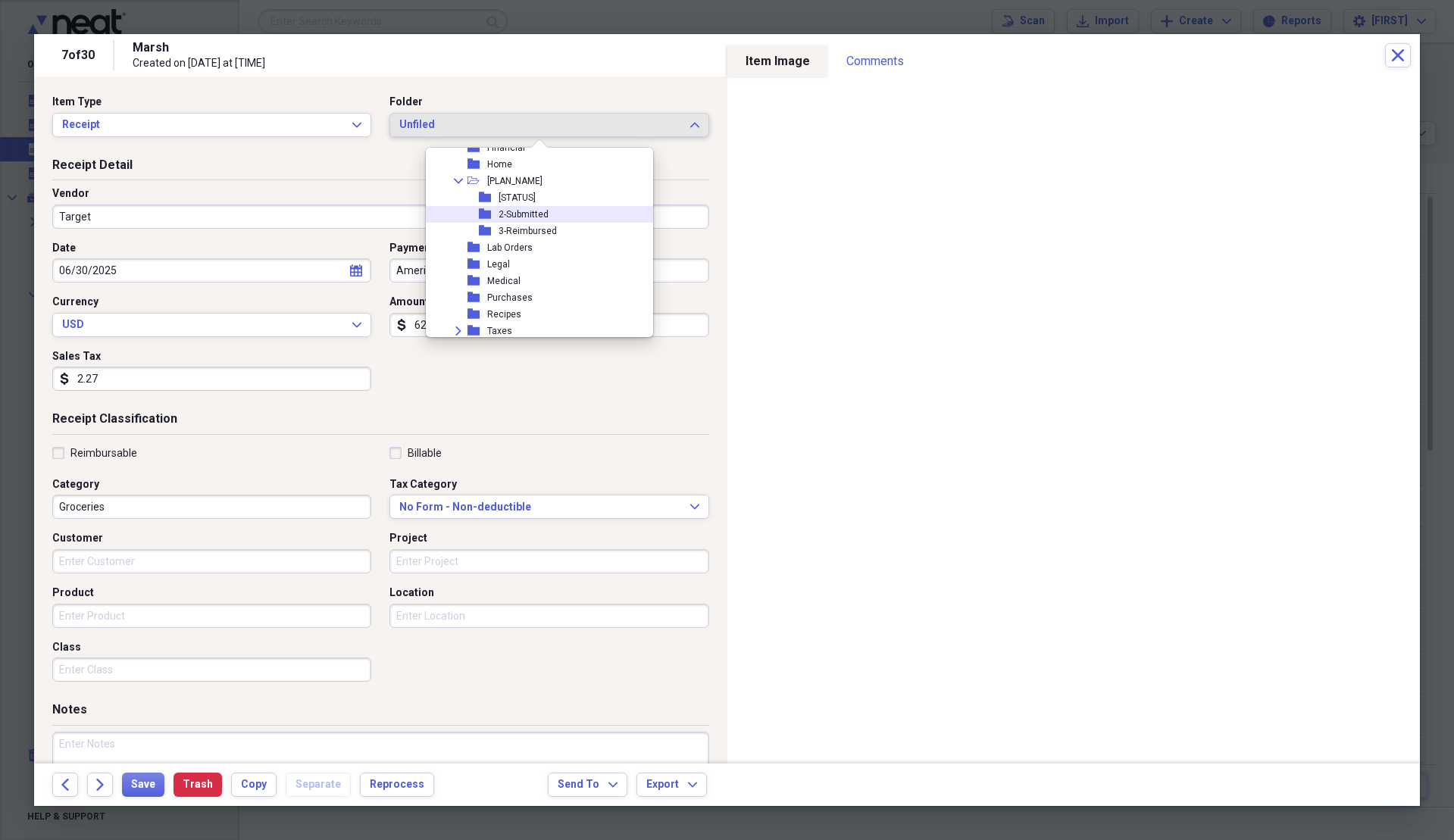 scroll, scrollTop: 379, scrollLeft: 0, axis: vertical 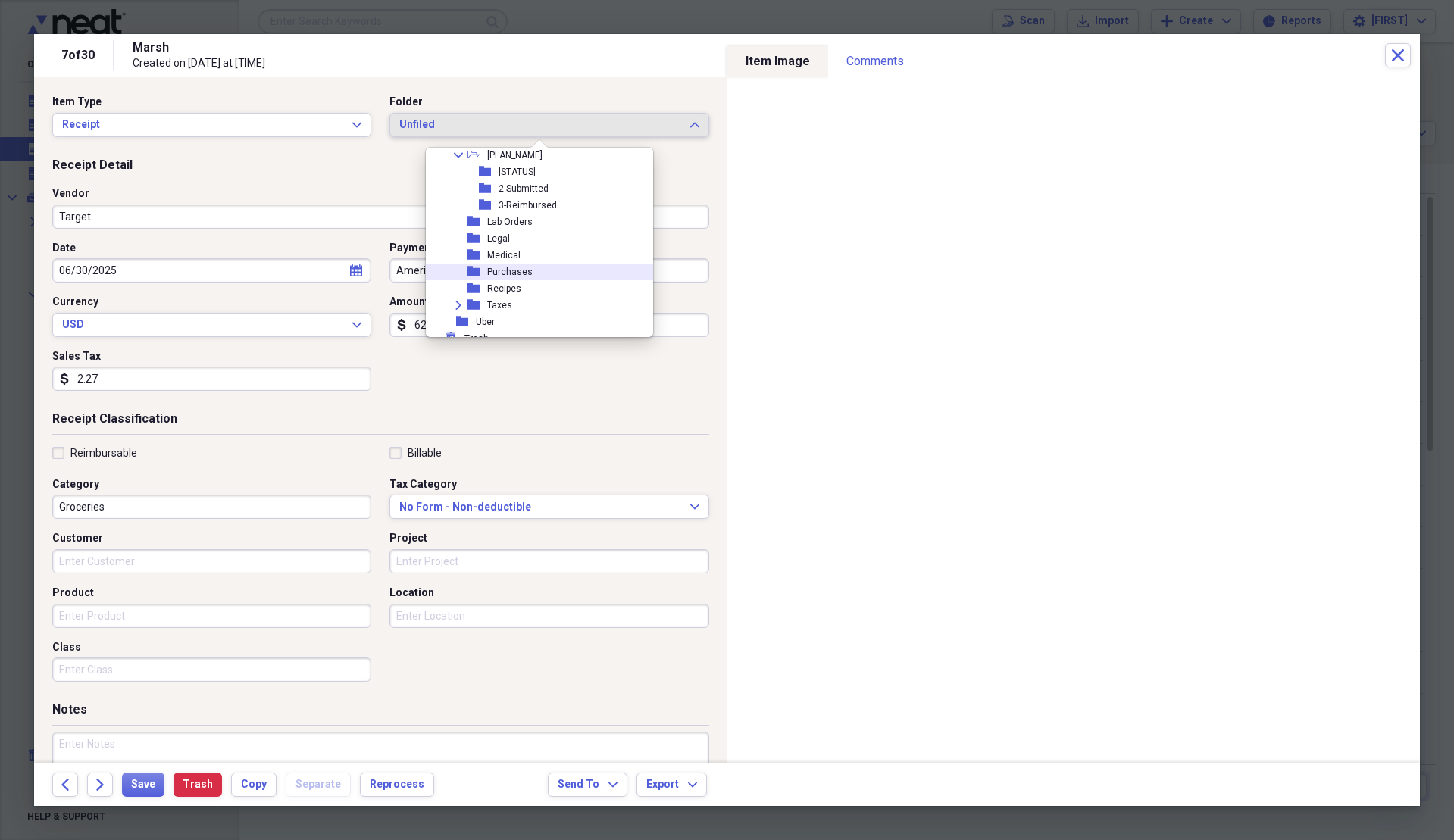 click on "Purchases" at bounding box center [510, 272] 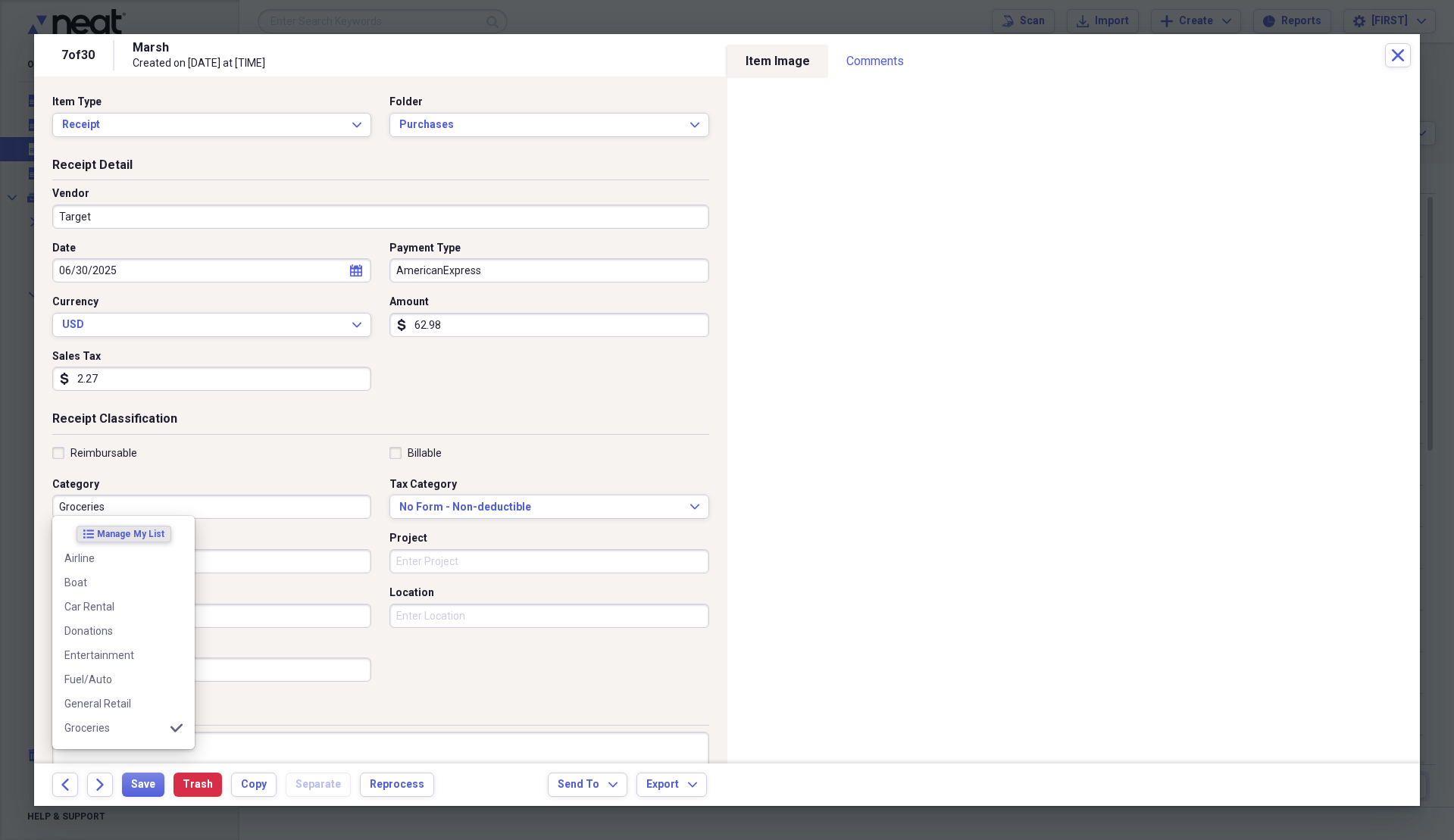 click on "Groceries" at bounding box center [211, 507] 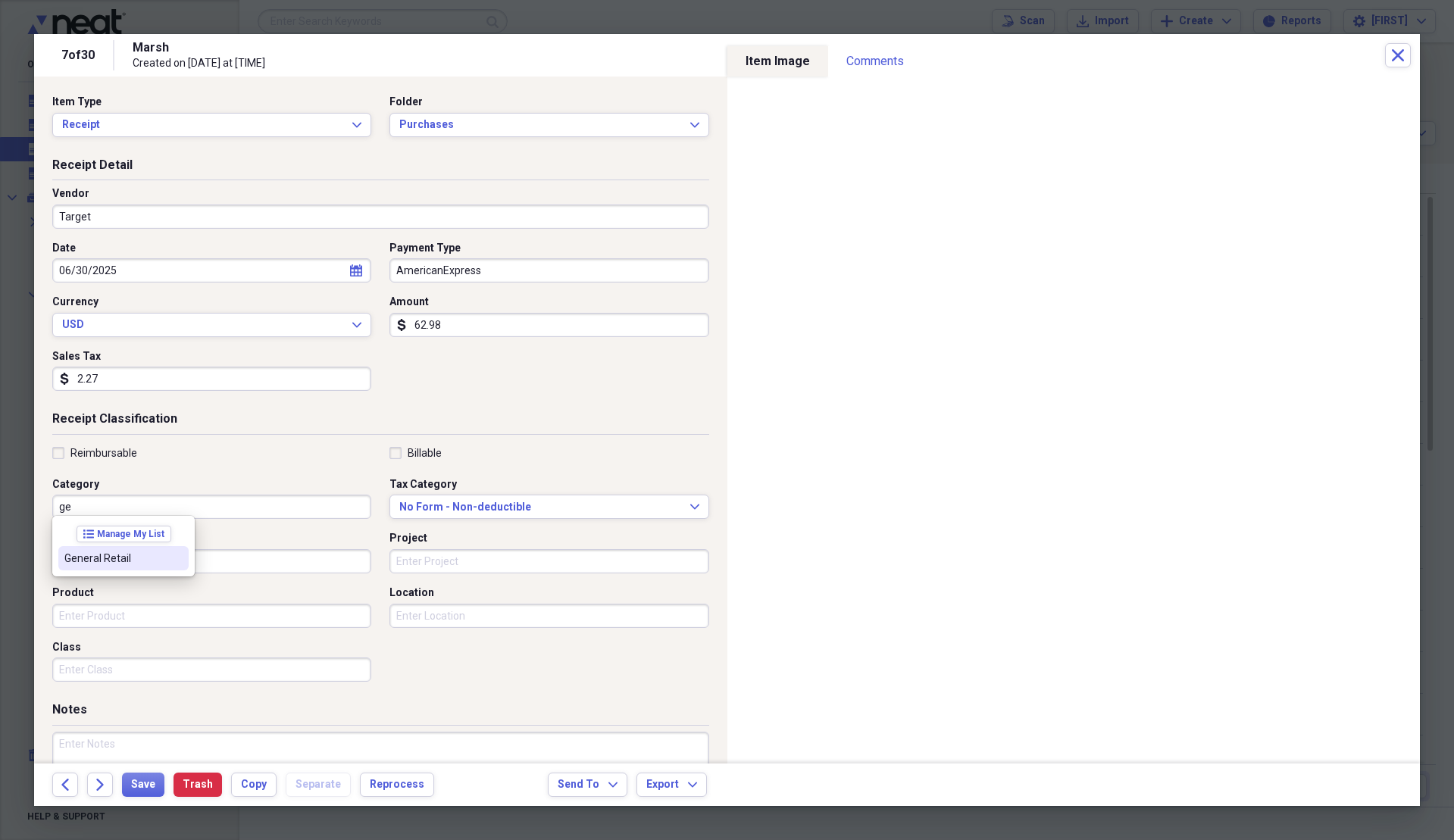 click on "General Retail" at bounding box center (124, 558) 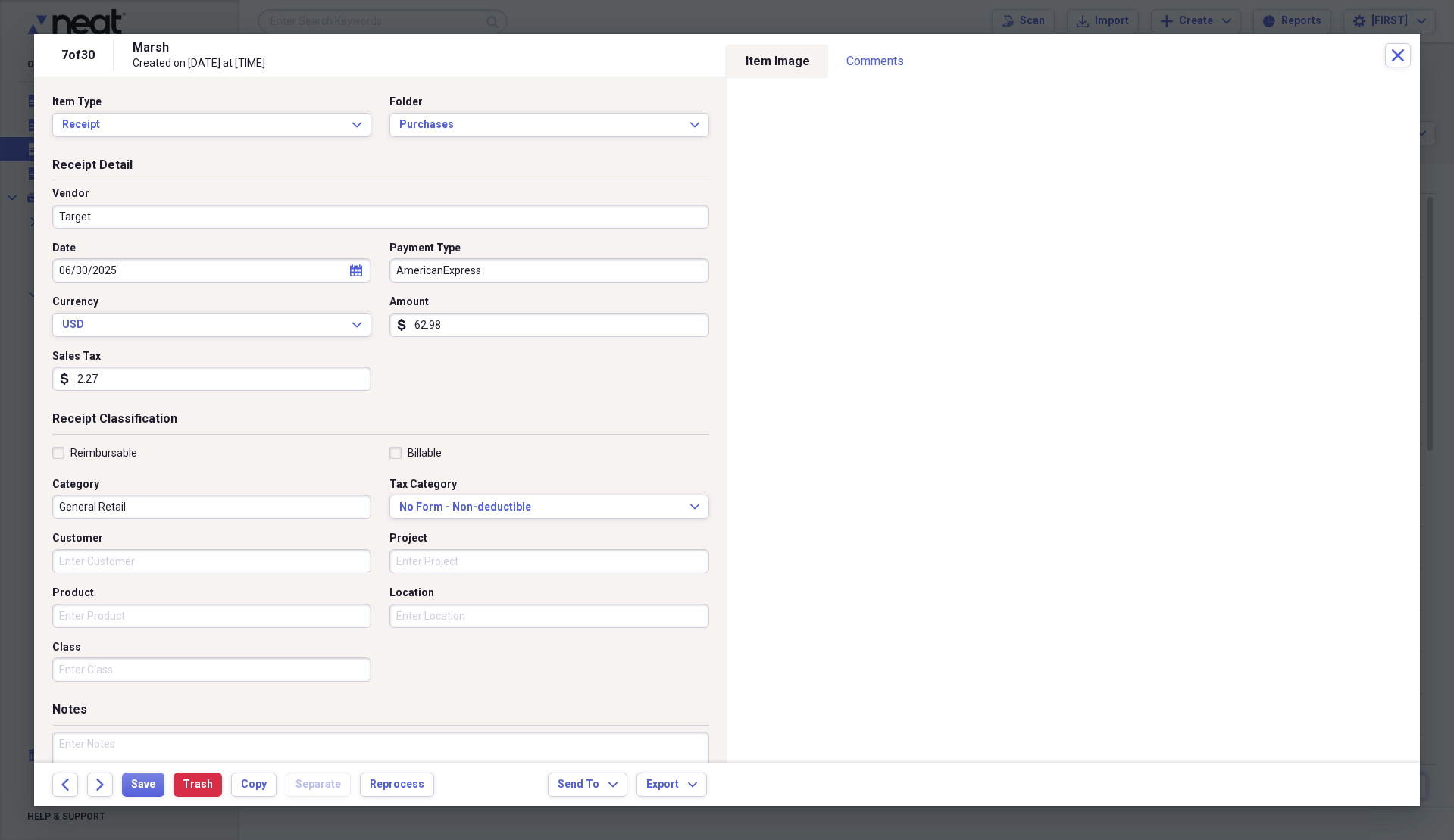 click on "AmericanExpress" at bounding box center [549, 270] 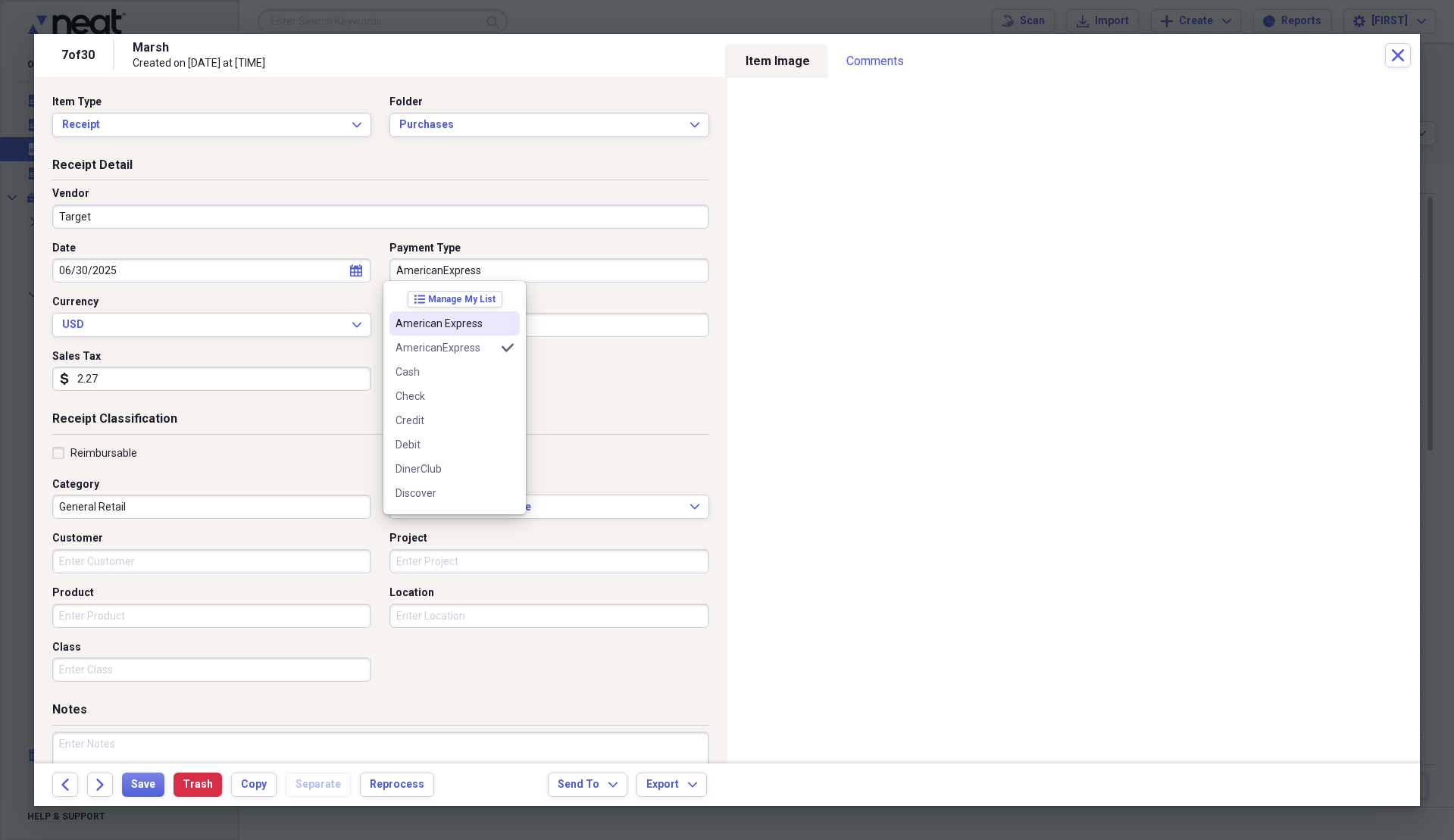 click on "American Express" at bounding box center [446, 323] 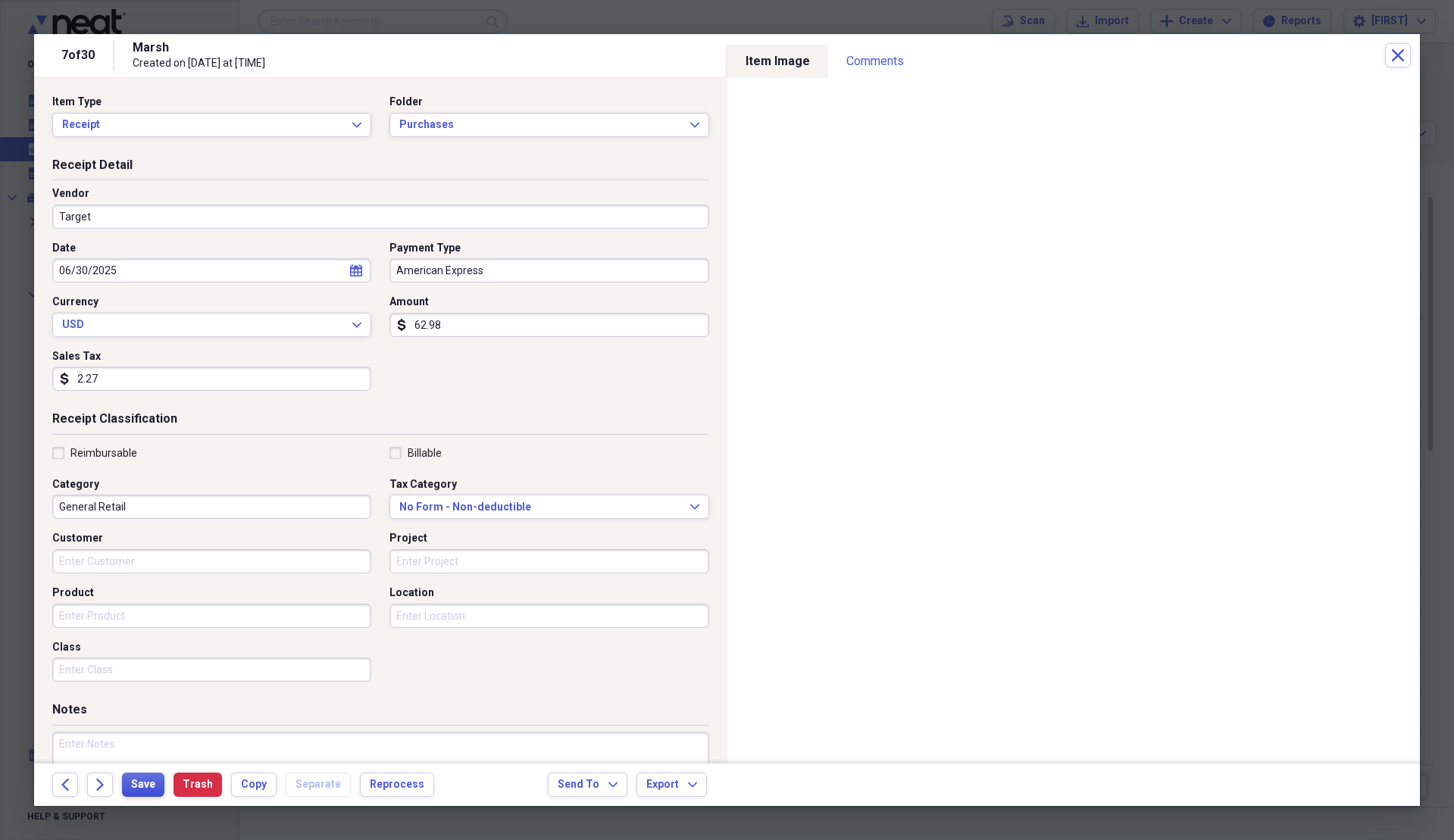 click on "Save" at bounding box center [143, 785] 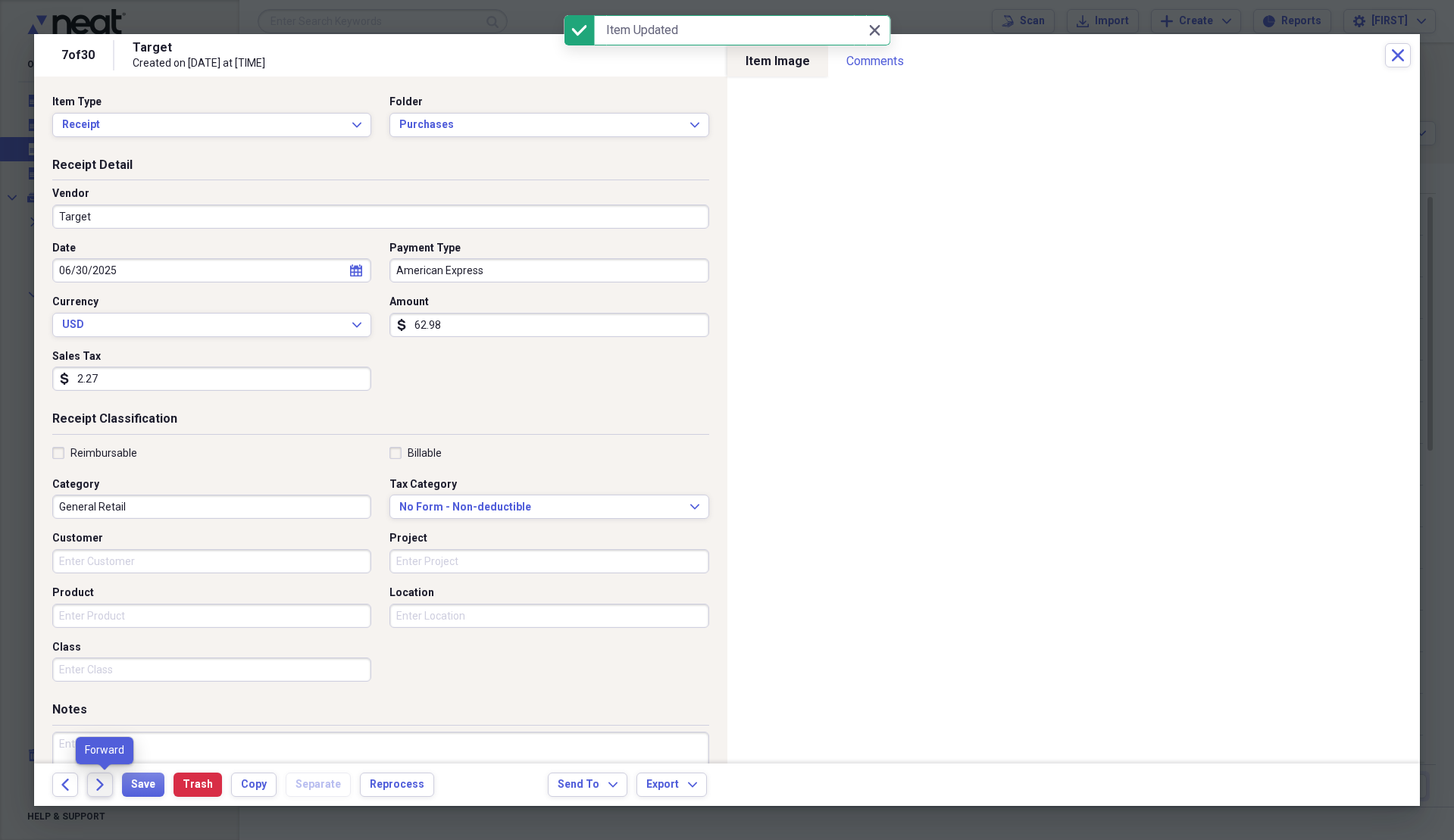 click on "Forward" 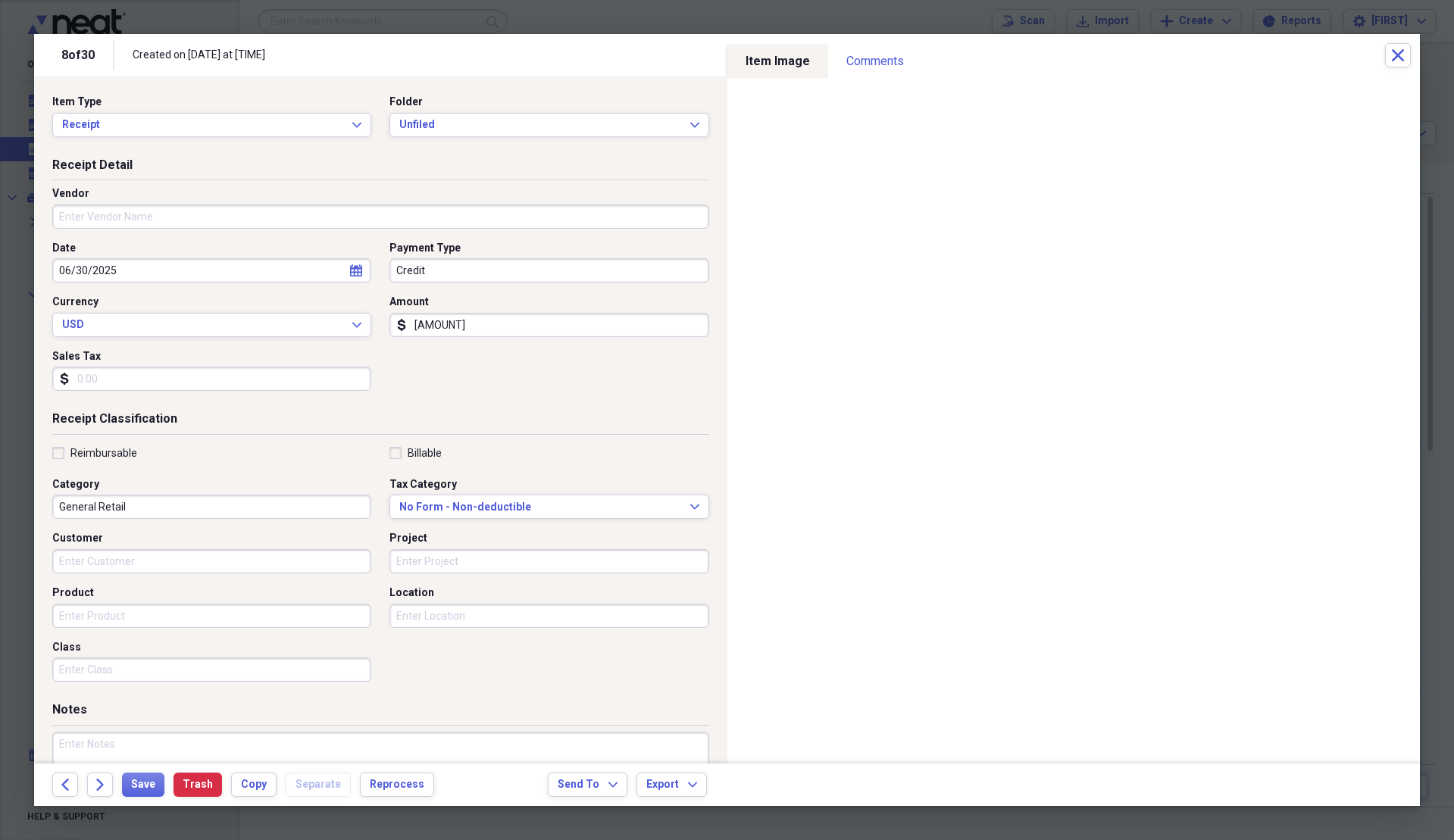 click on "Vendor" at bounding box center [380, 217] 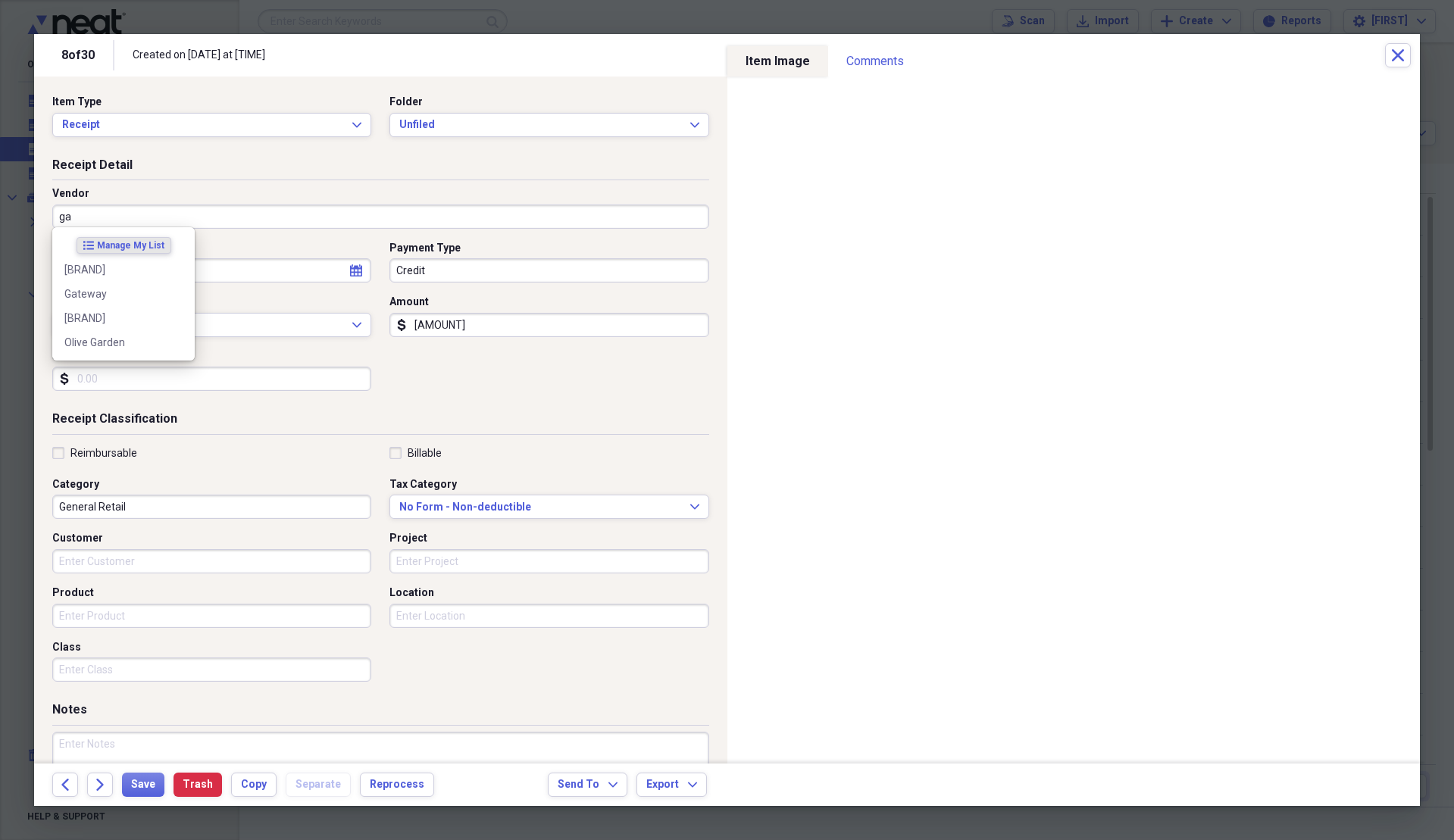 type on "g" 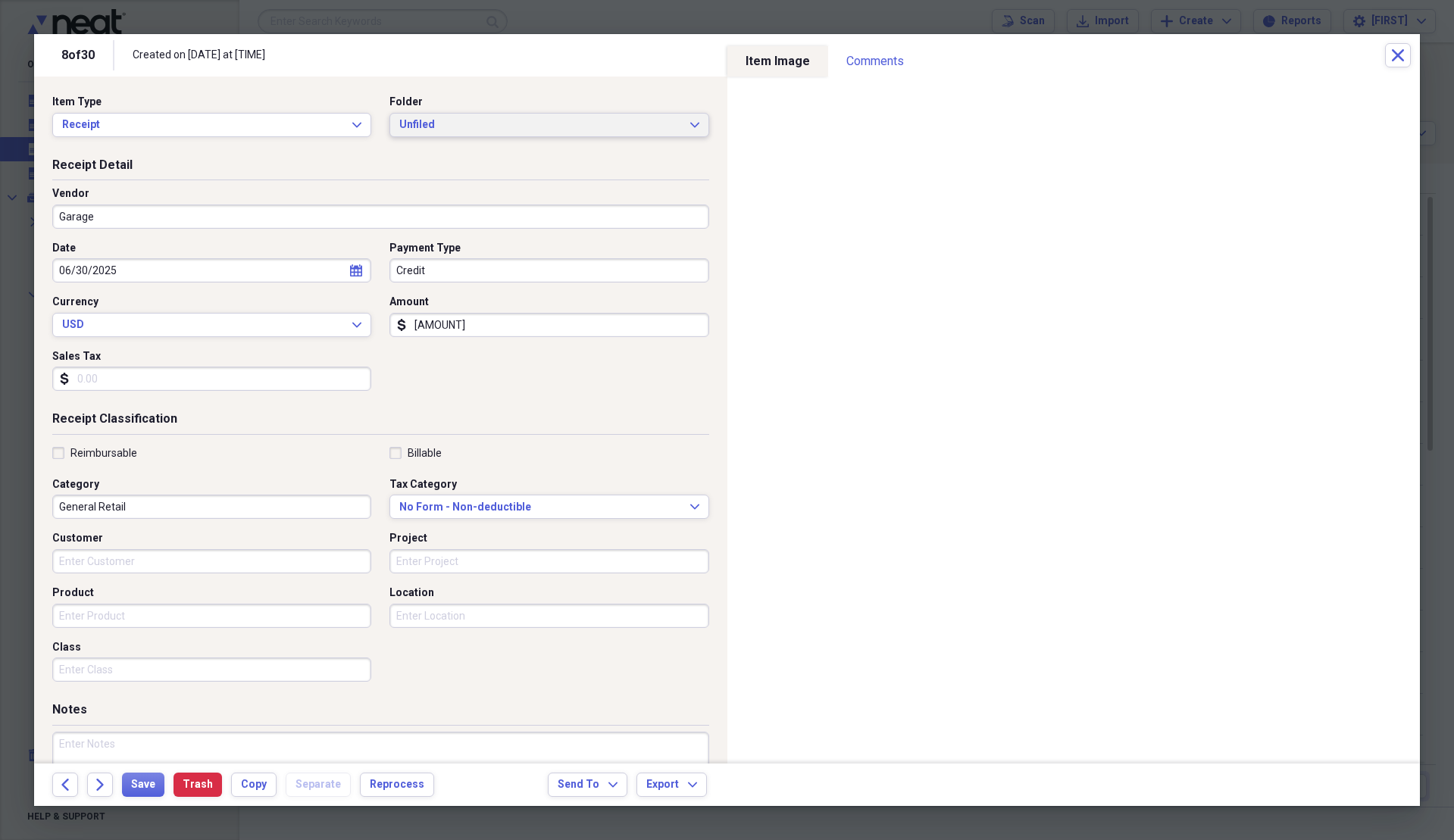 type on "Garage" 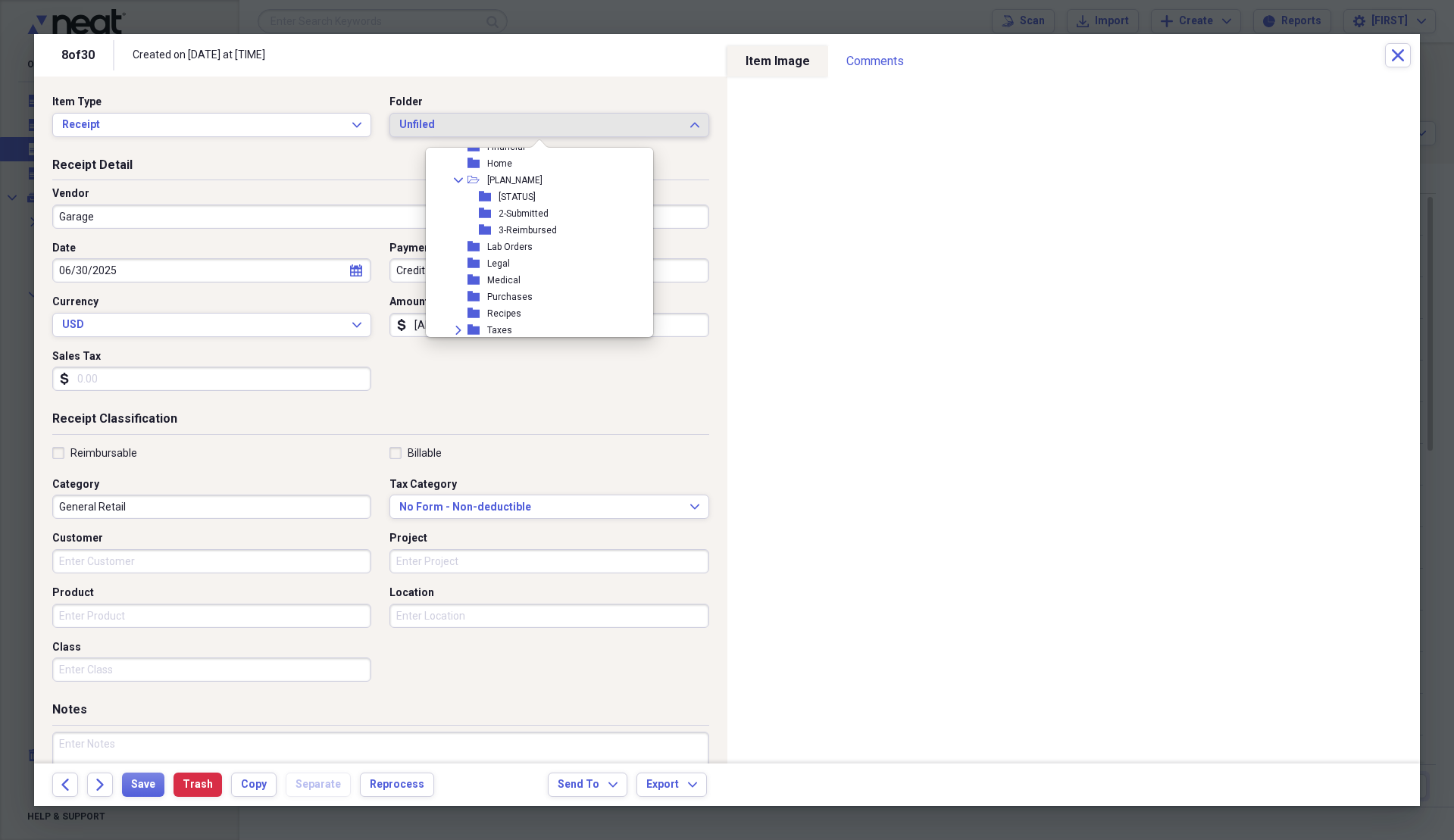 scroll, scrollTop: 379, scrollLeft: 0, axis: vertical 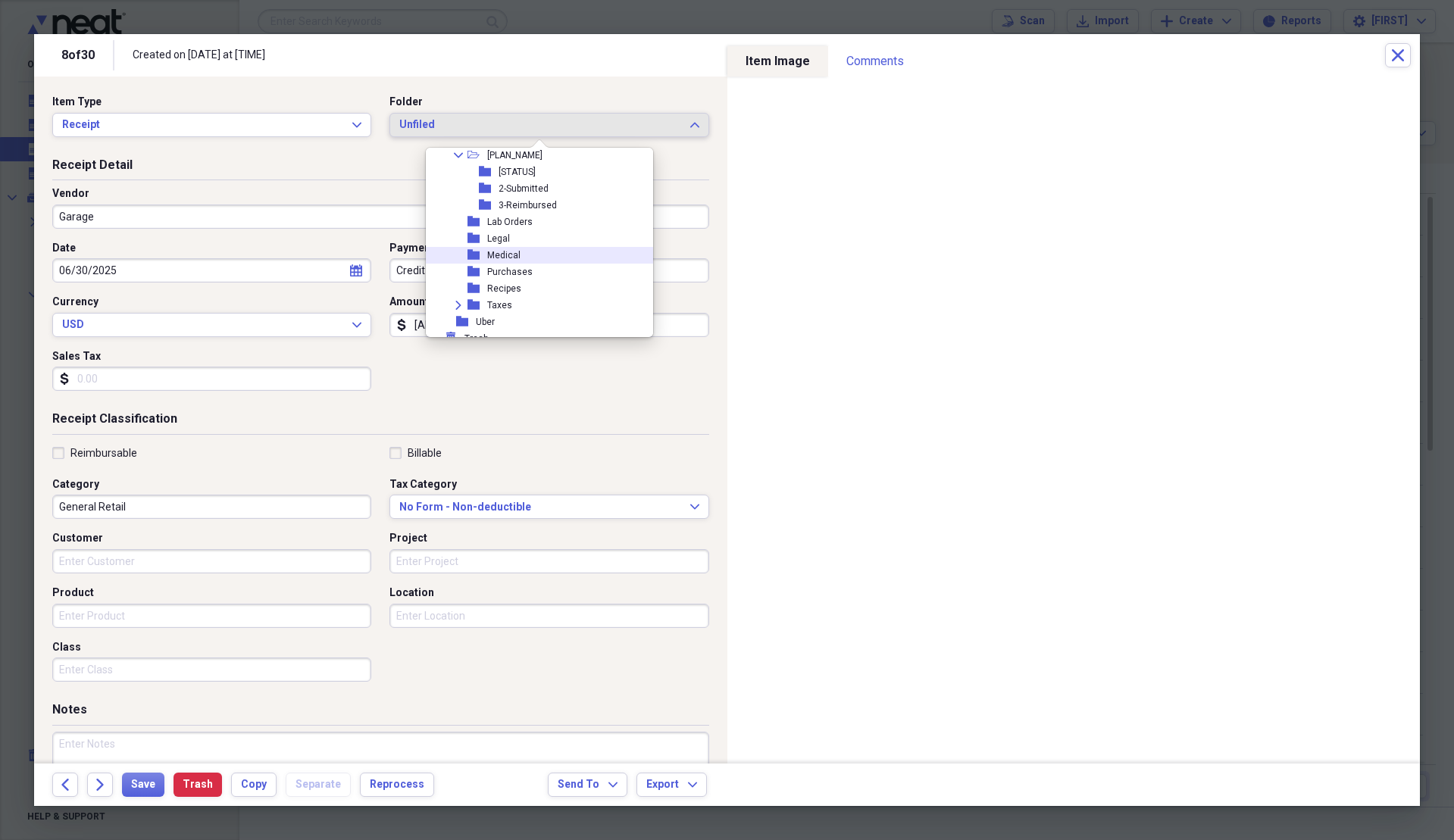 click on "folder Consumables folder Consumables folder Donations folder Family folder Financial folder Home Collapse open-folder [PLAN_NAME] folder [STATUS] folder [STATUS] folder [STATUS] folder Lab Orders folder Legal folder Medical folder Purchases folder Recipes Expand folder Taxes" at bounding box center [545, 180] 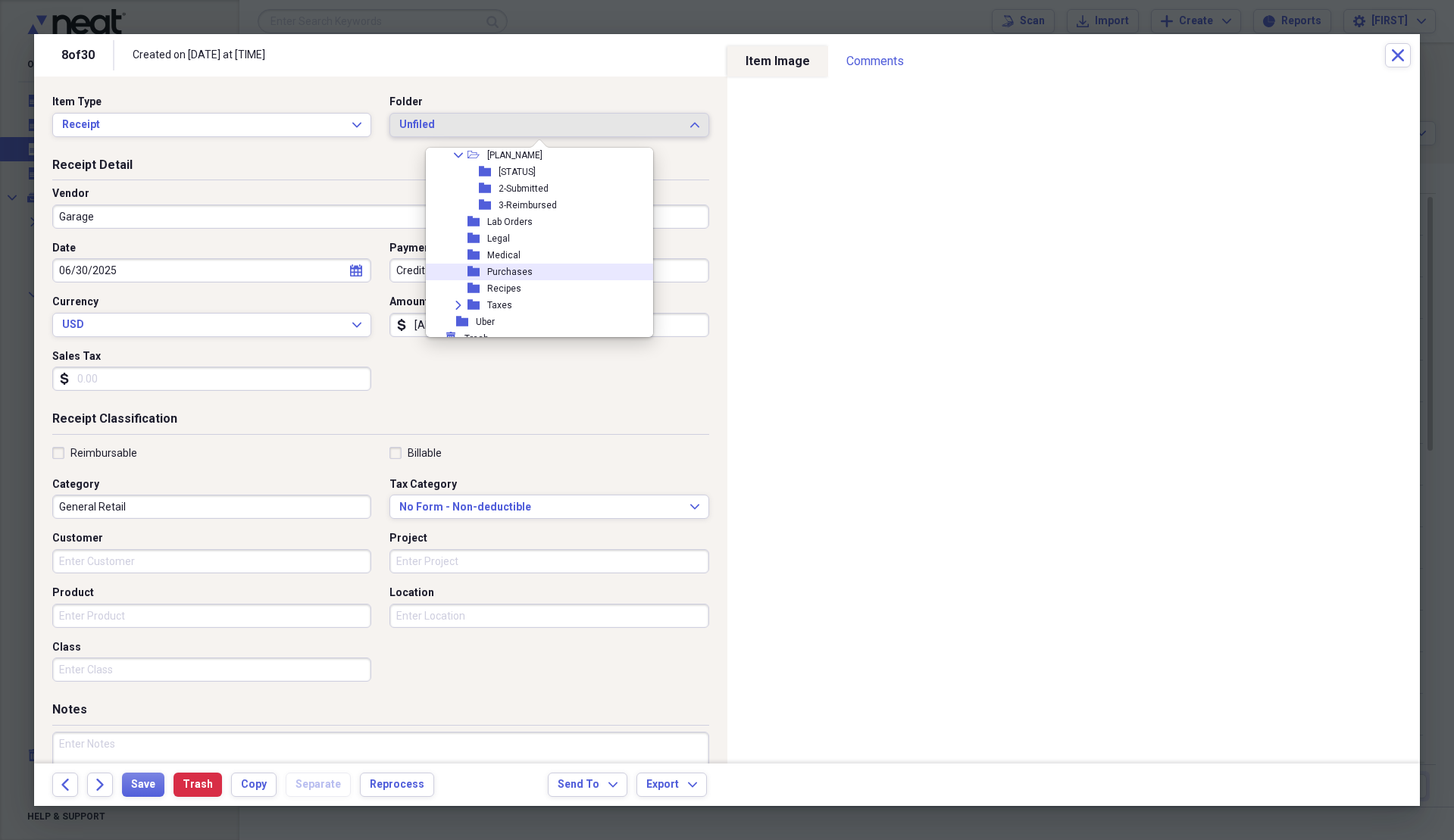 click on "Purchases" at bounding box center [510, 272] 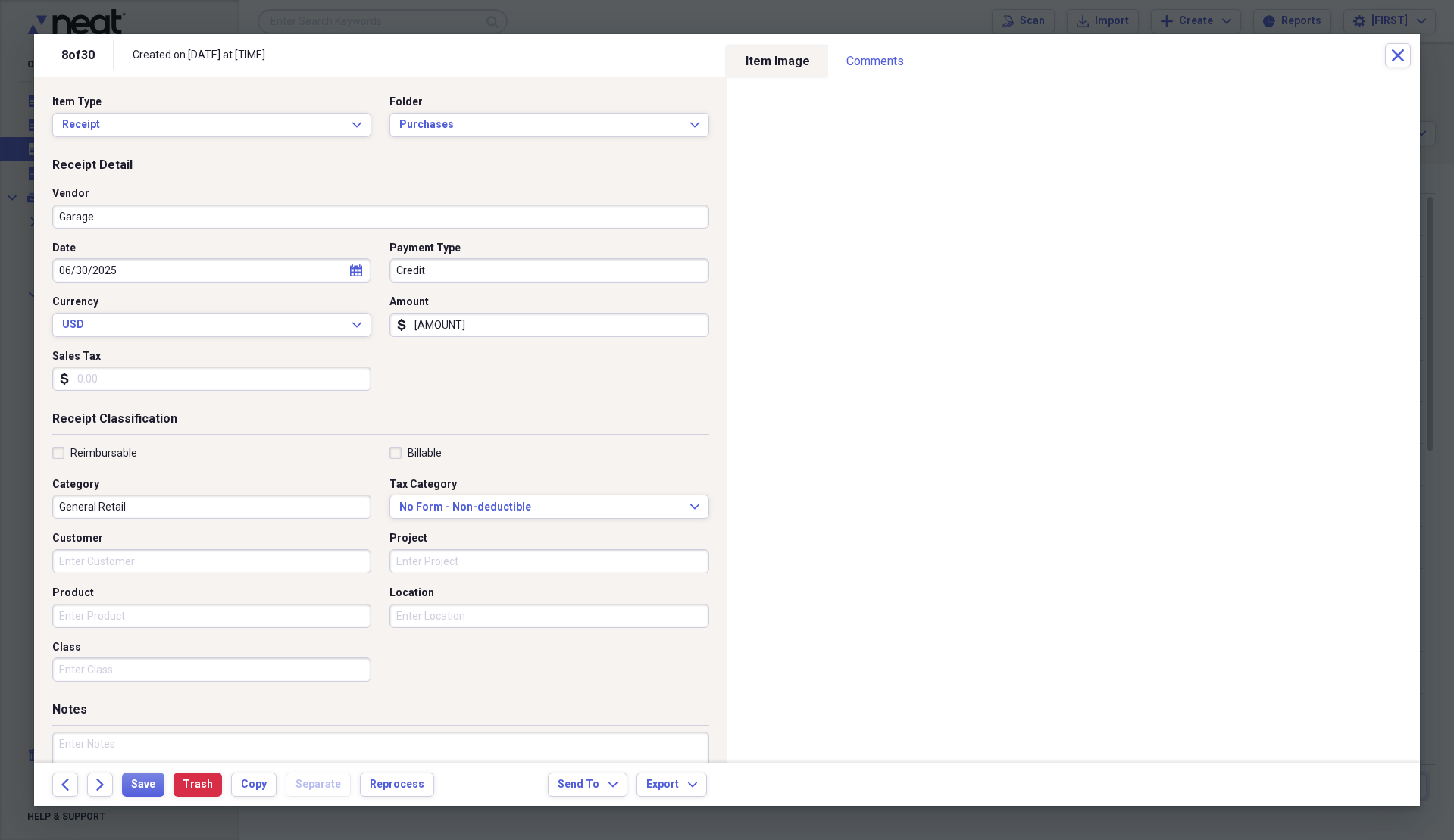click on "Sales Tax" at bounding box center (211, 379) 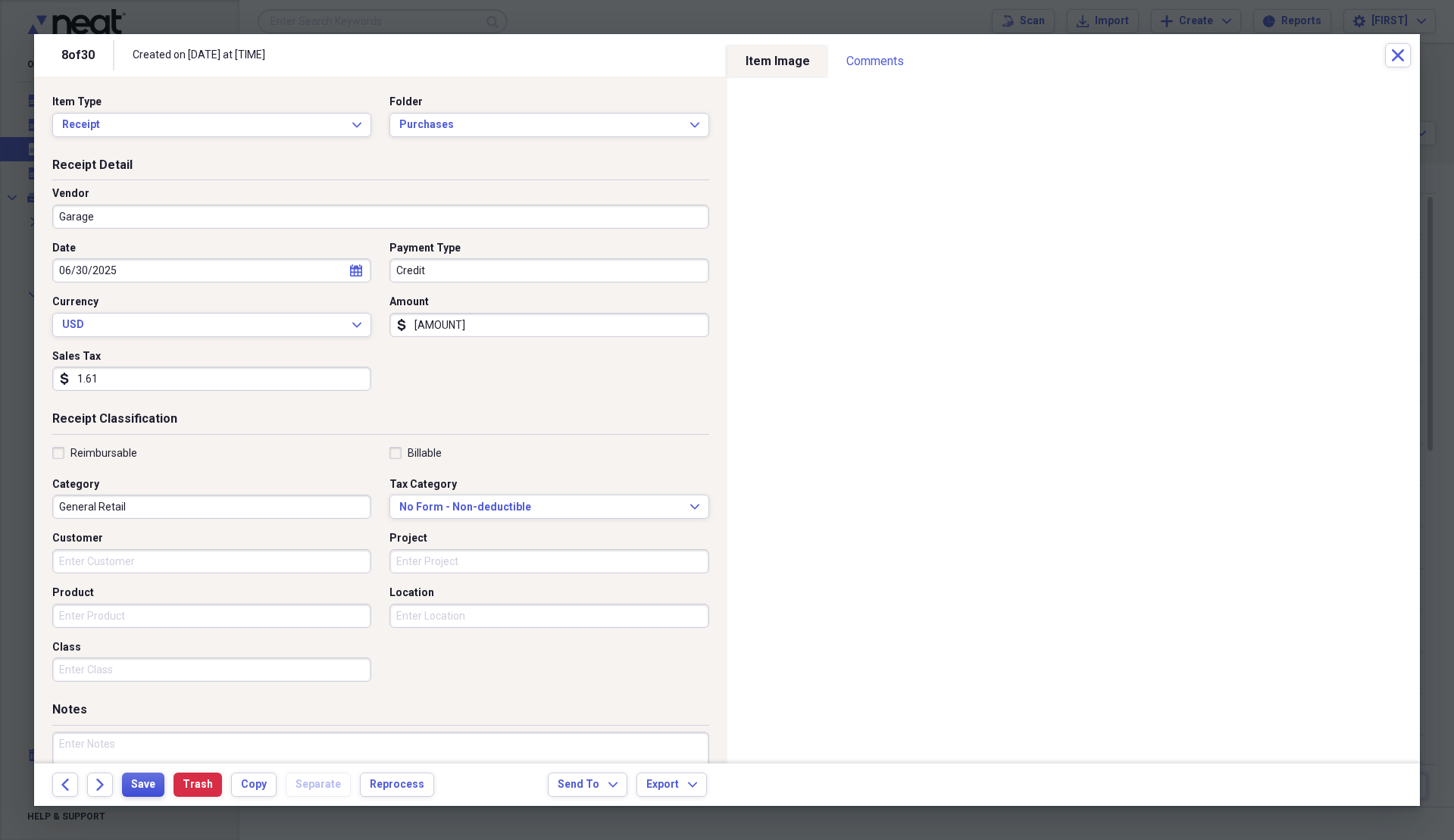 type on "1.61" 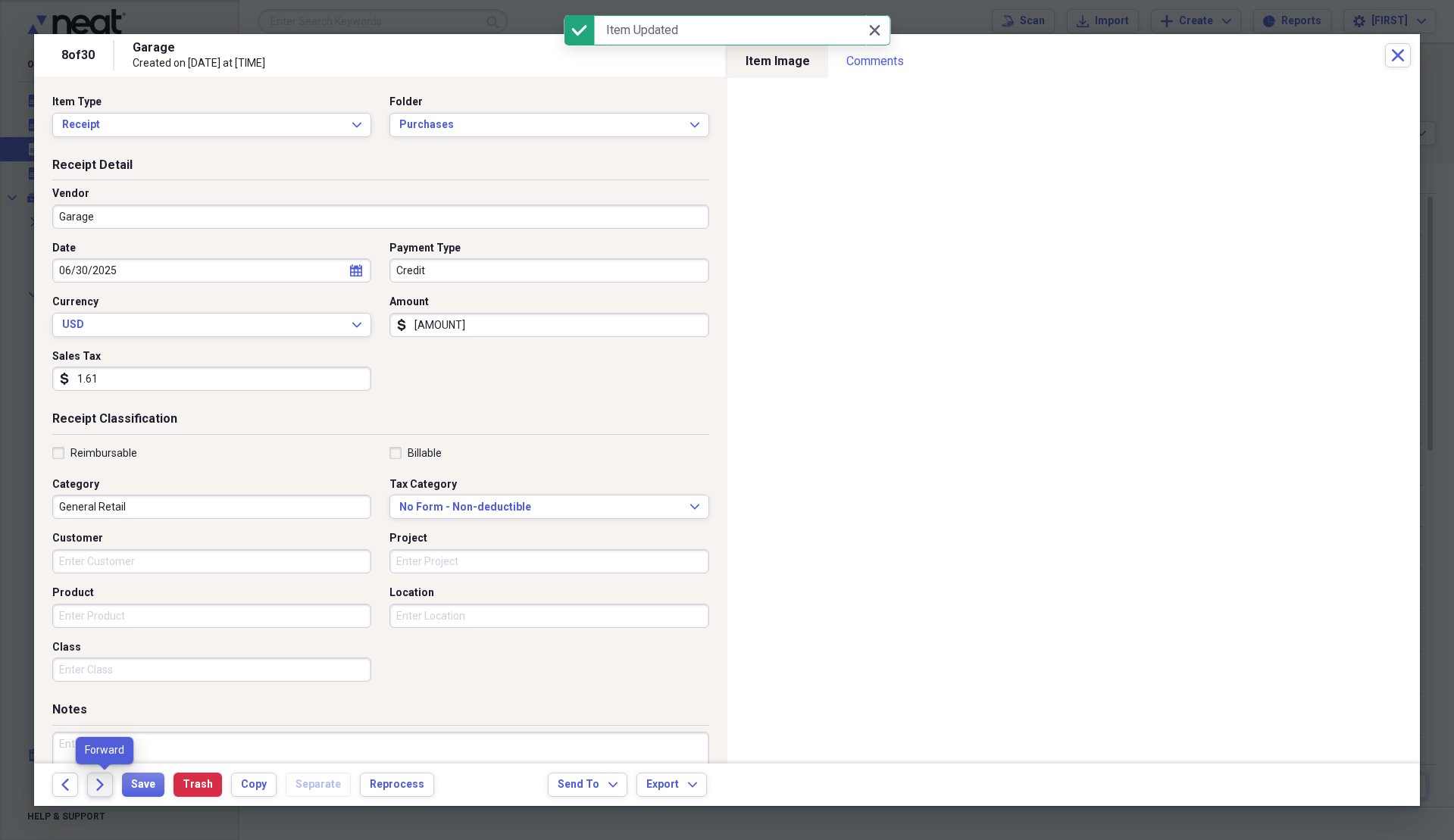 click on "Forward" 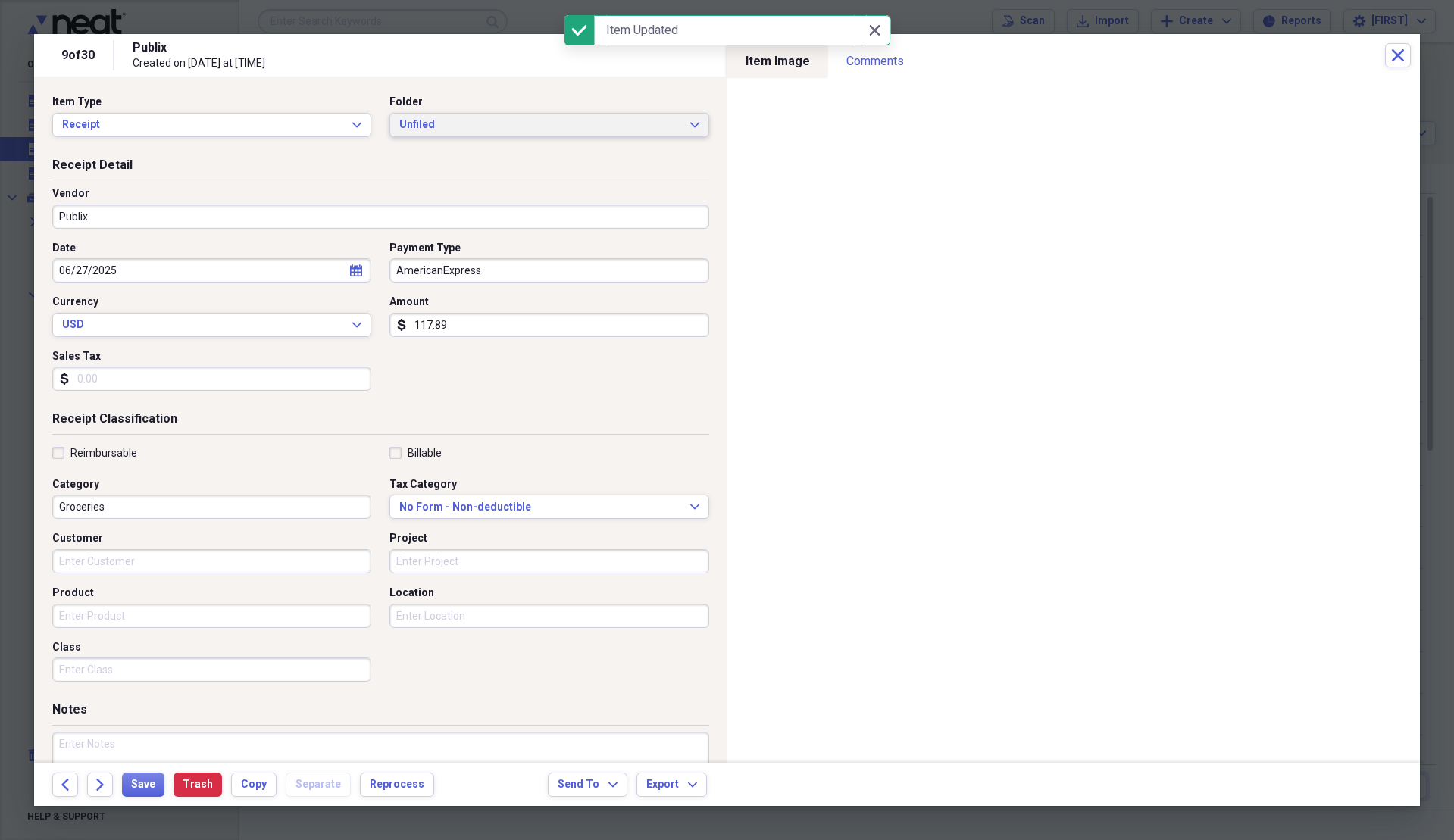 click on "Item Type Receipt Expand Folder Unfiled Expand" at bounding box center [380, 122] 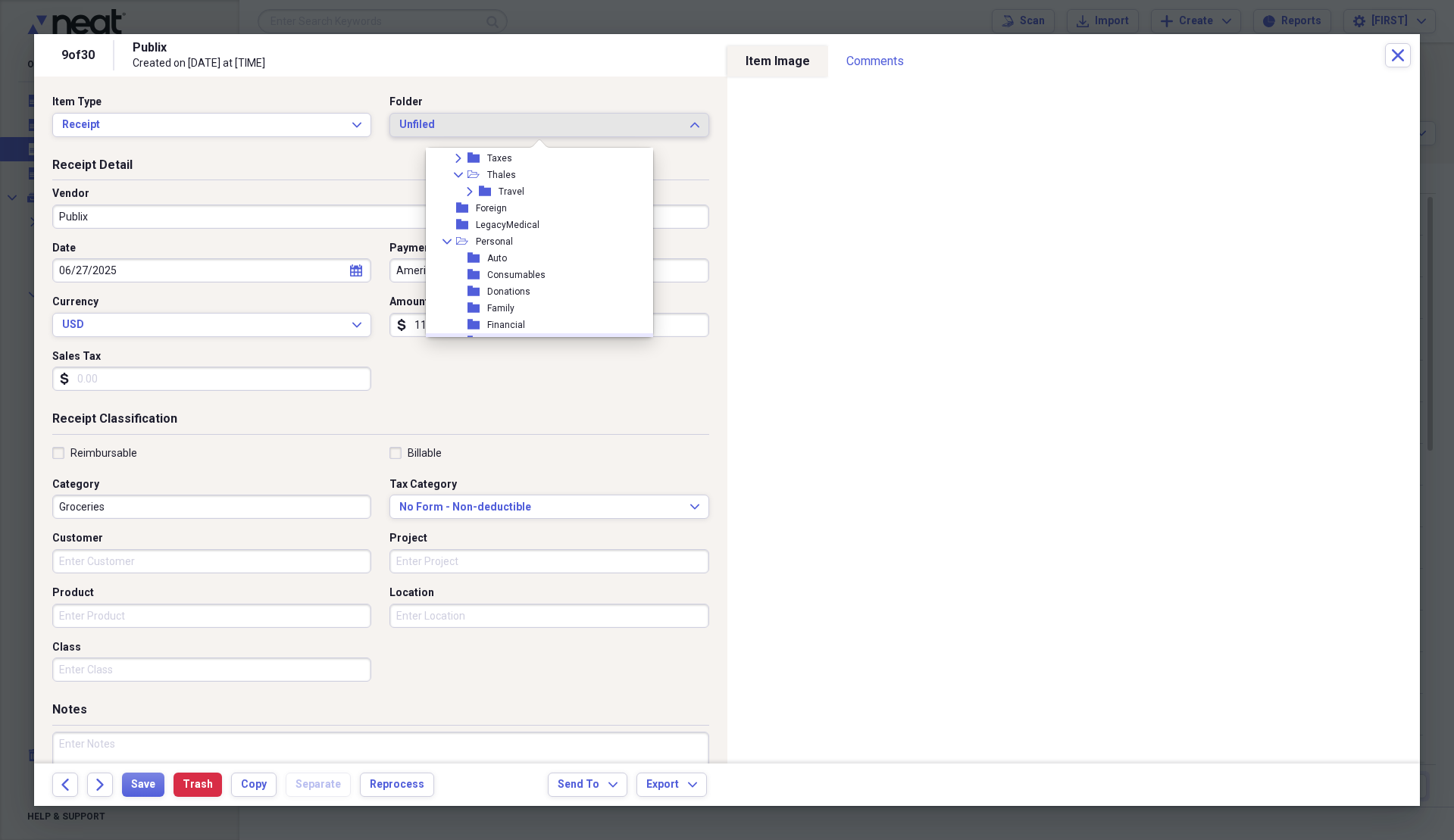 scroll, scrollTop: 151, scrollLeft: 0, axis: vertical 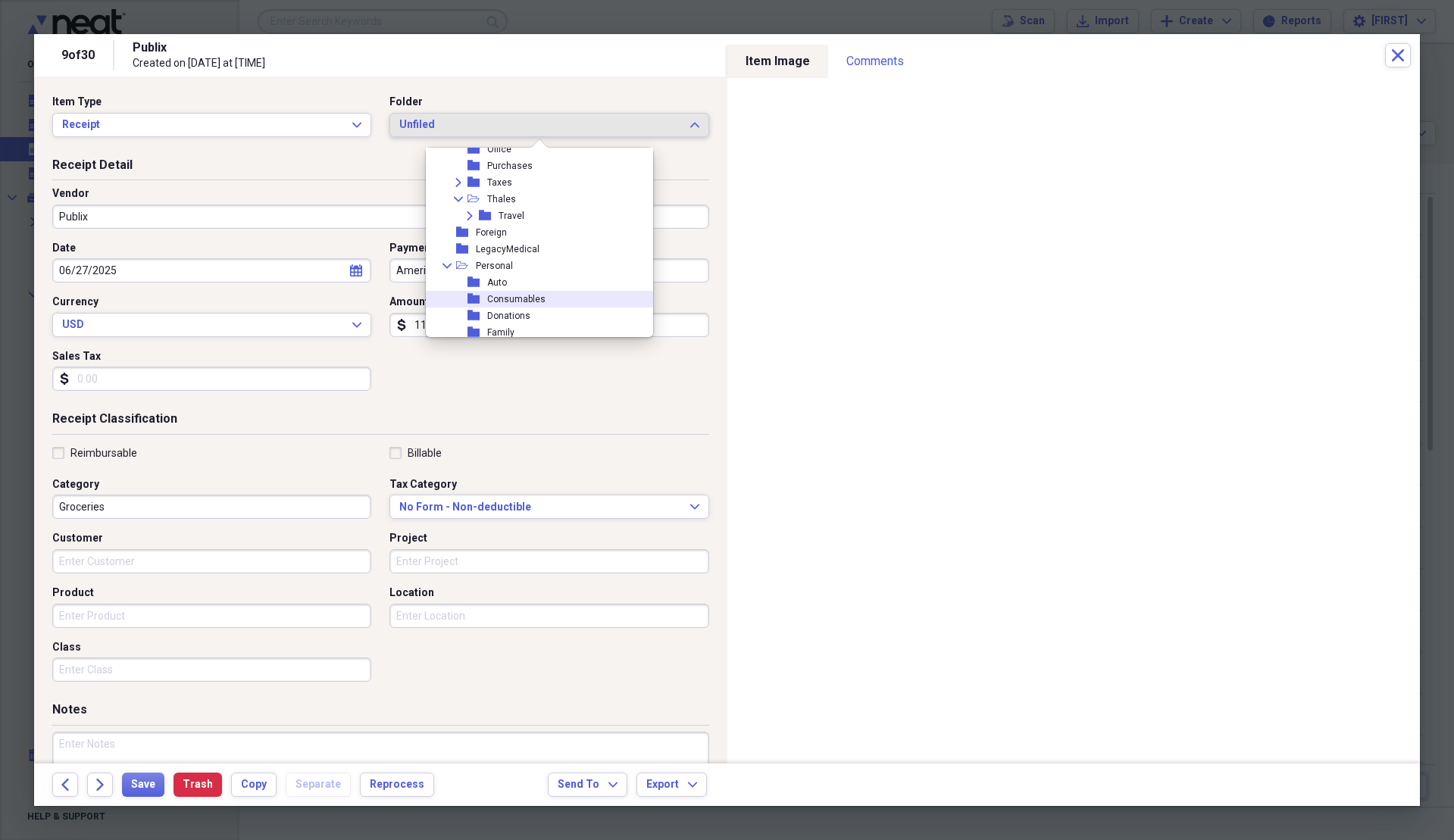 click on "Consumables" at bounding box center (516, 299) 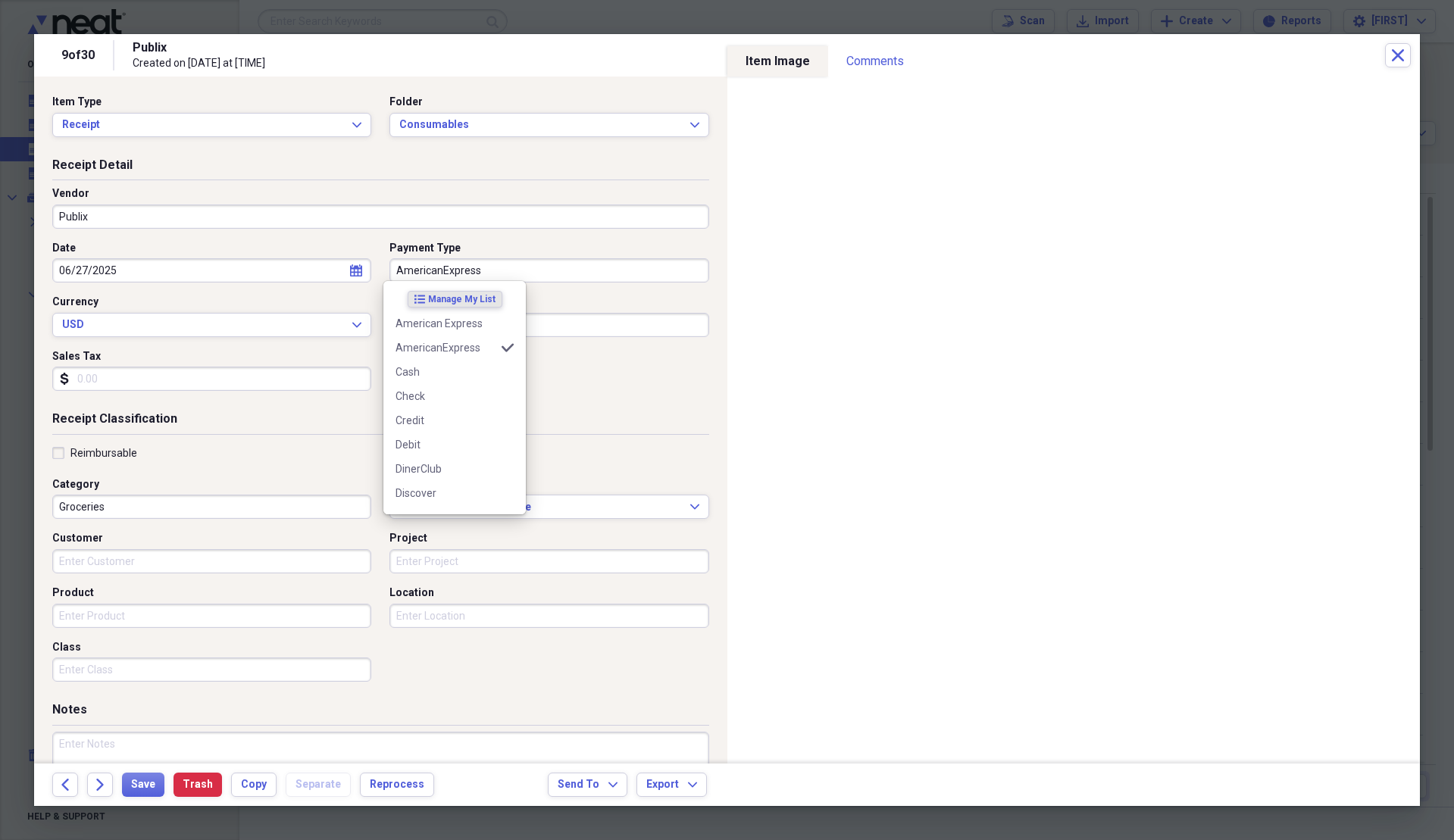 click on "AmericanExpress" at bounding box center [549, 270] 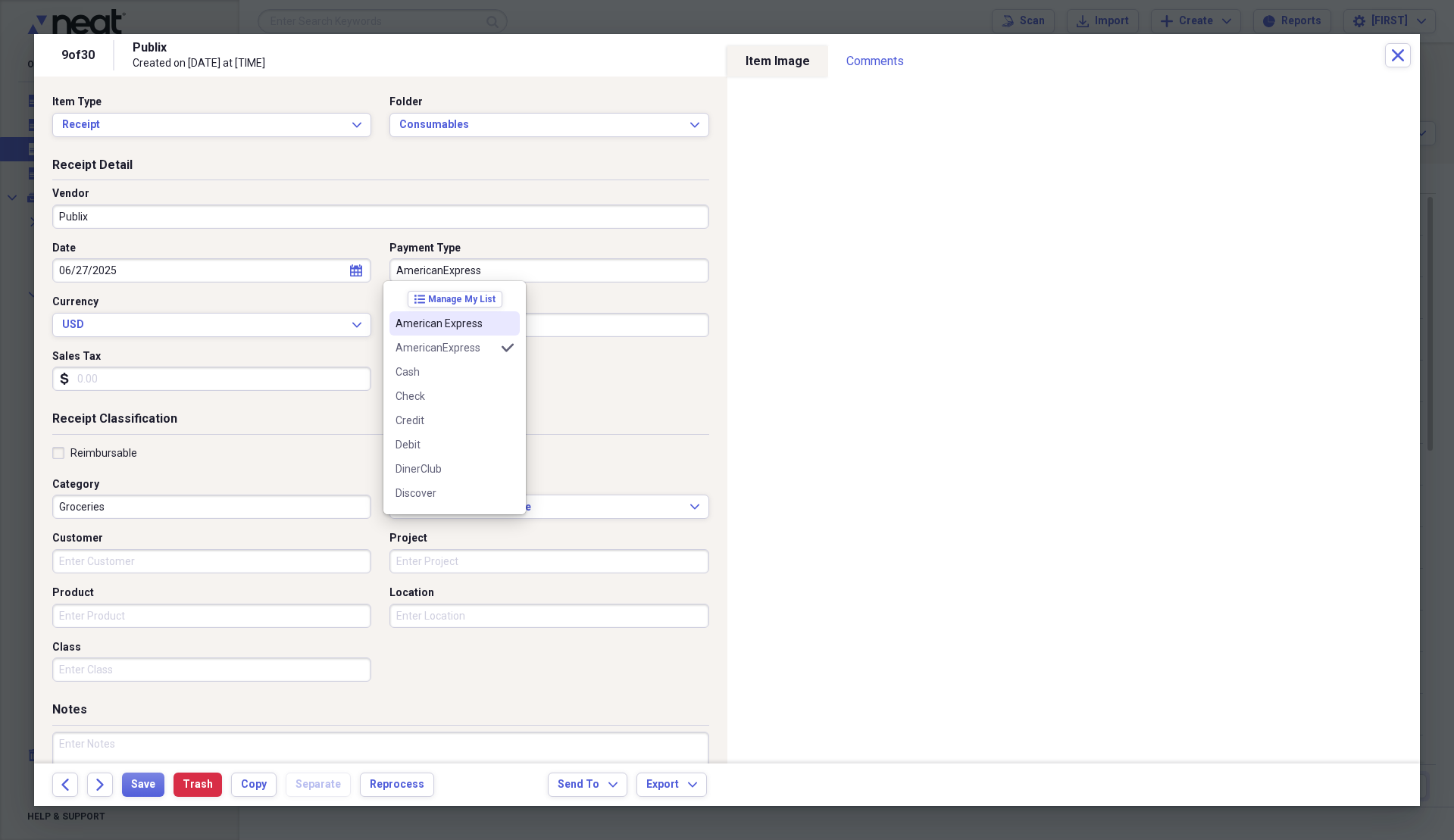 click on "American Express" at bounding box center [446, 323] 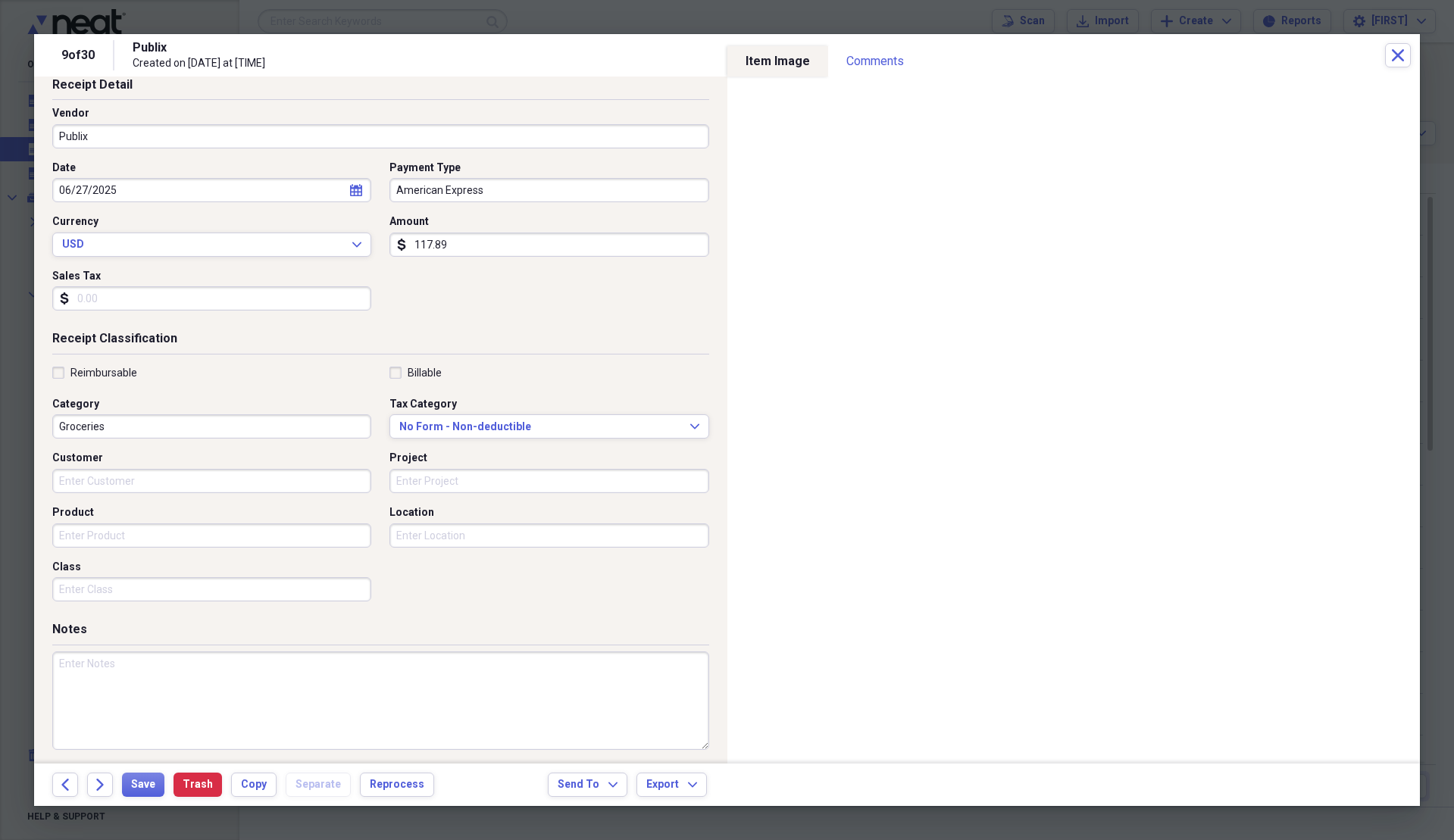 scroll, scrollTop: 81, scrollLeft: 0, axis: vertical 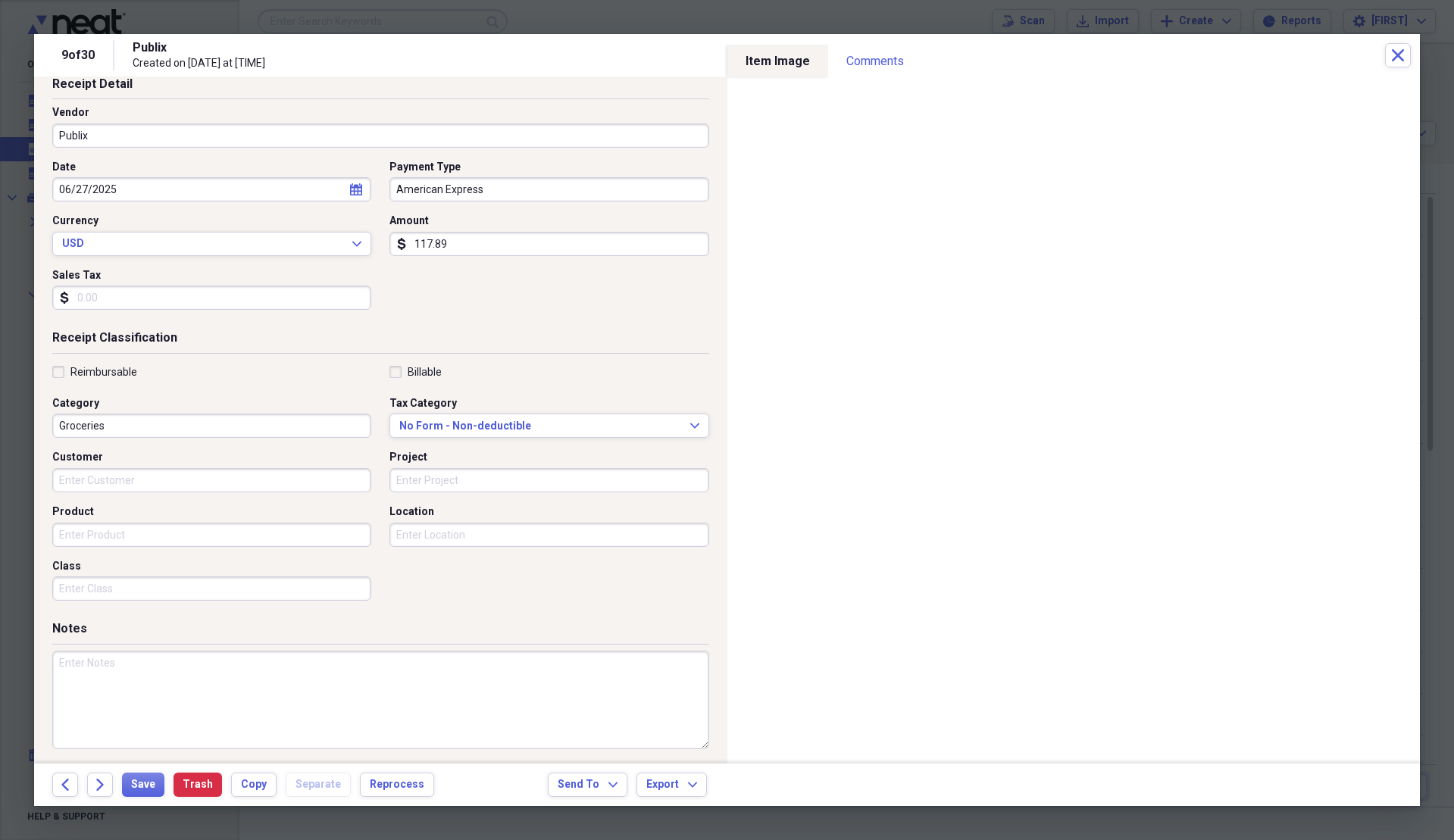 click on "Sales Tax" at bounding box center [211, 298] 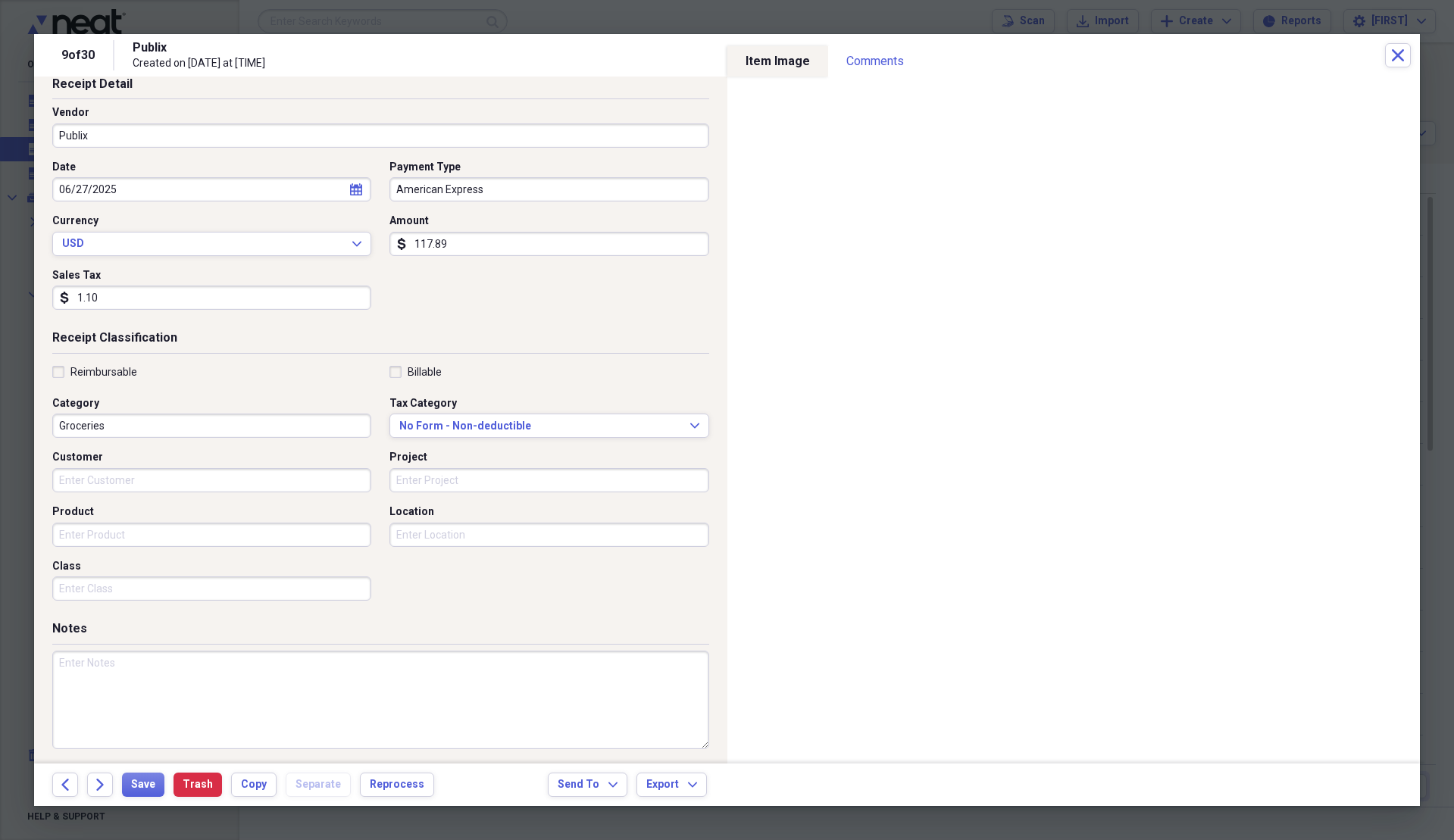 type on "1.10" 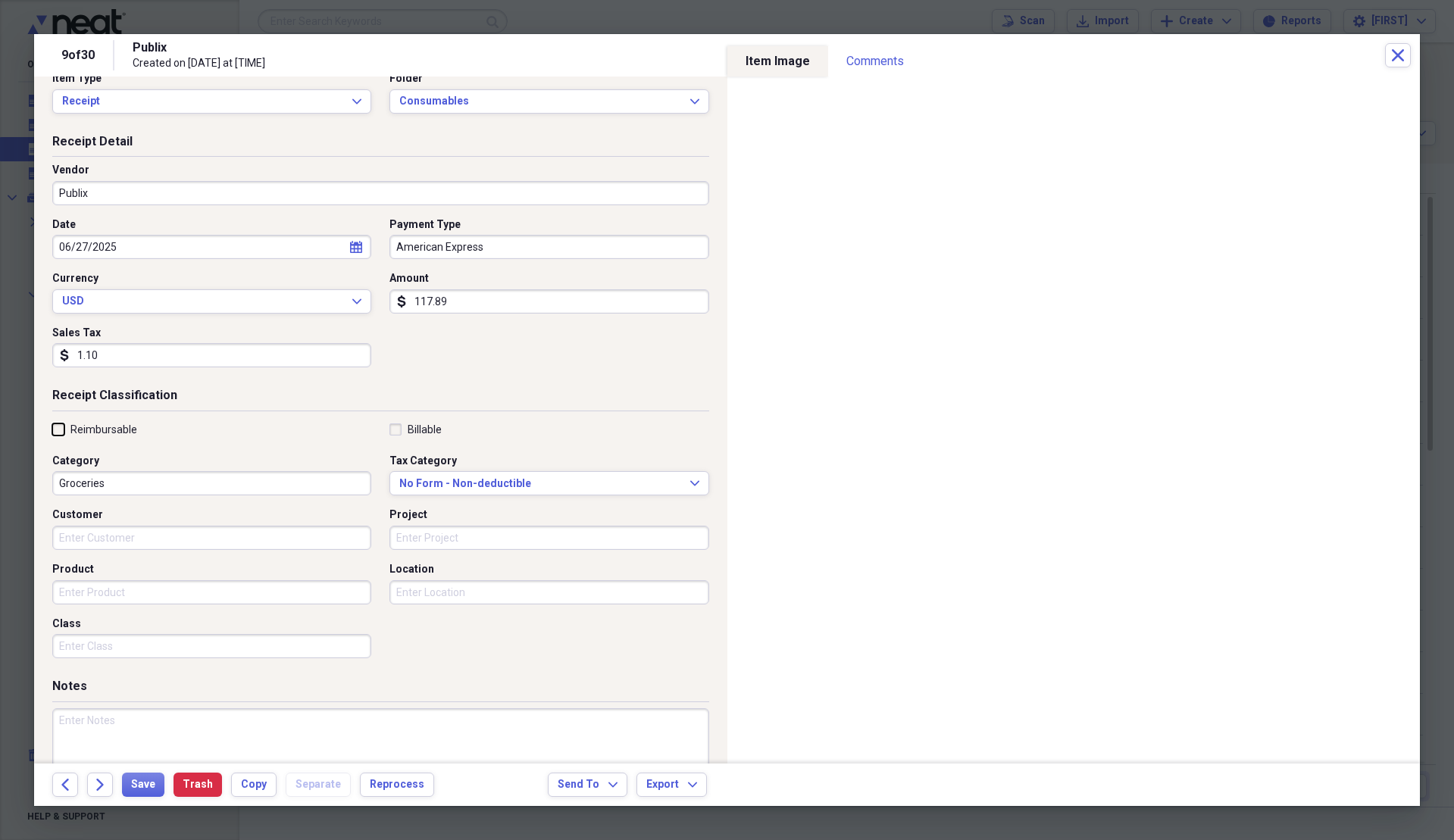 scroll, scrollTop: 5, scrollLeft: 0, axis: vertical 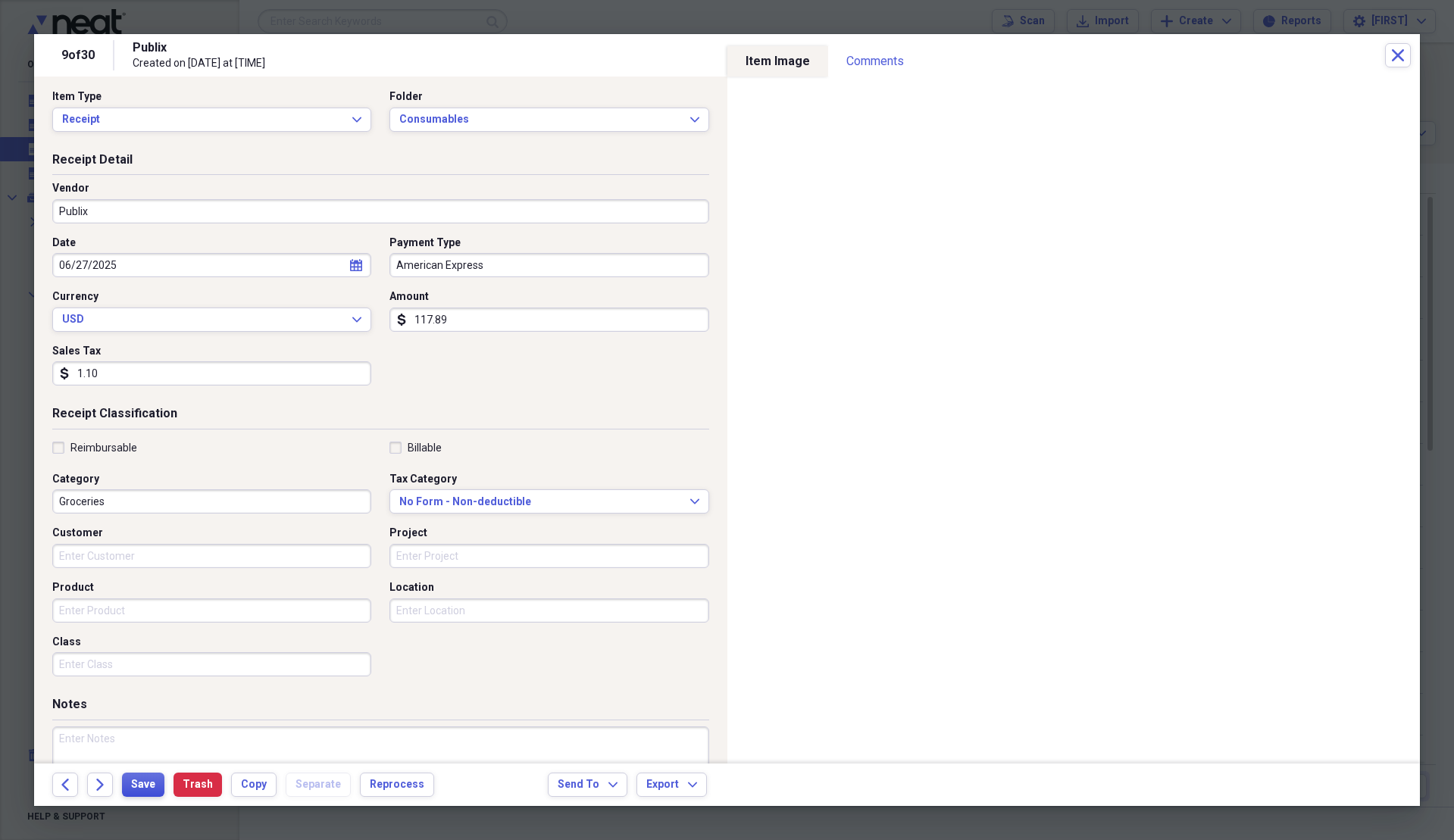 click on "Save" at bounding box center (143, 785) 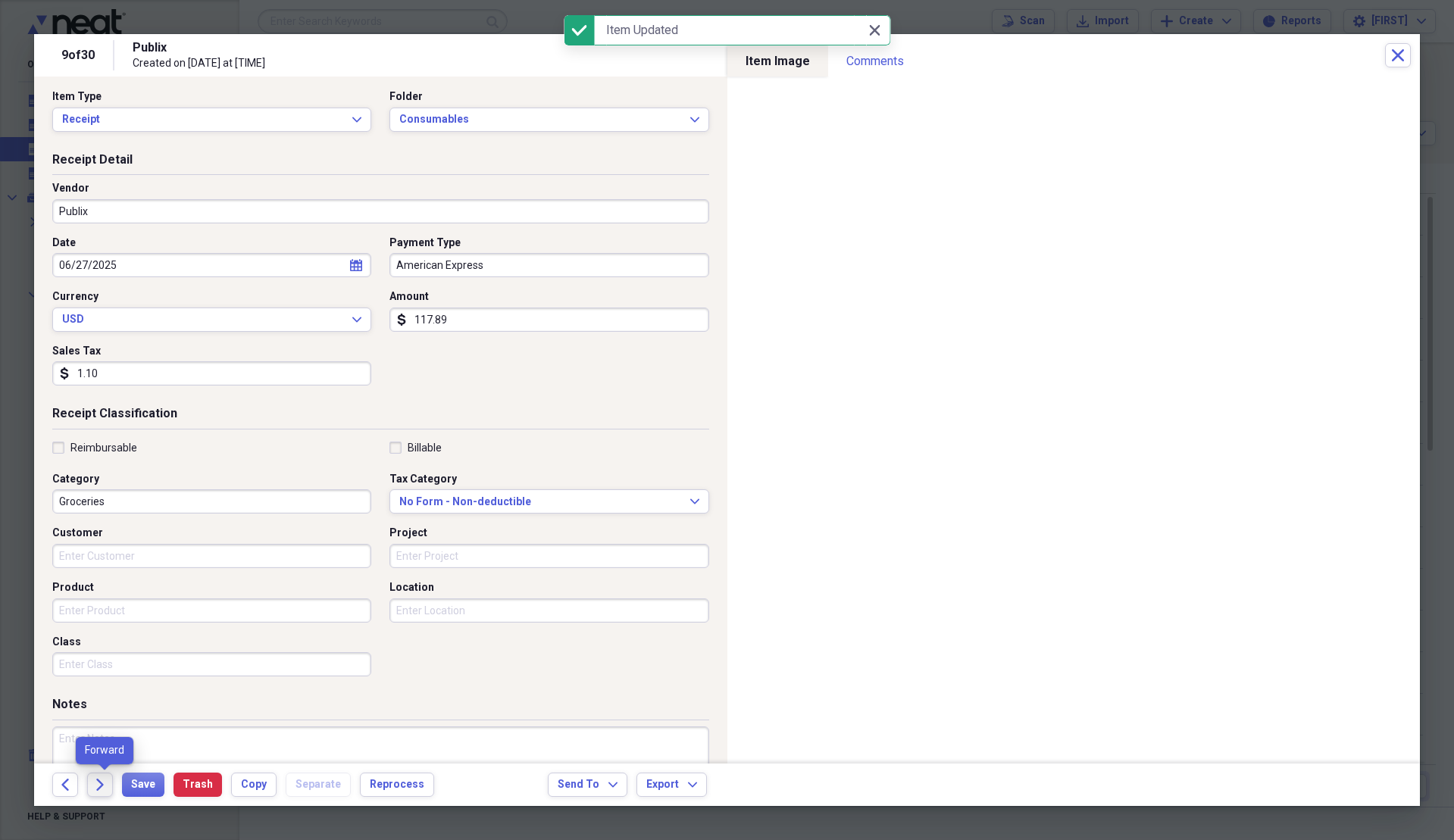 click on "Forward" at bounding box center [100, 785] 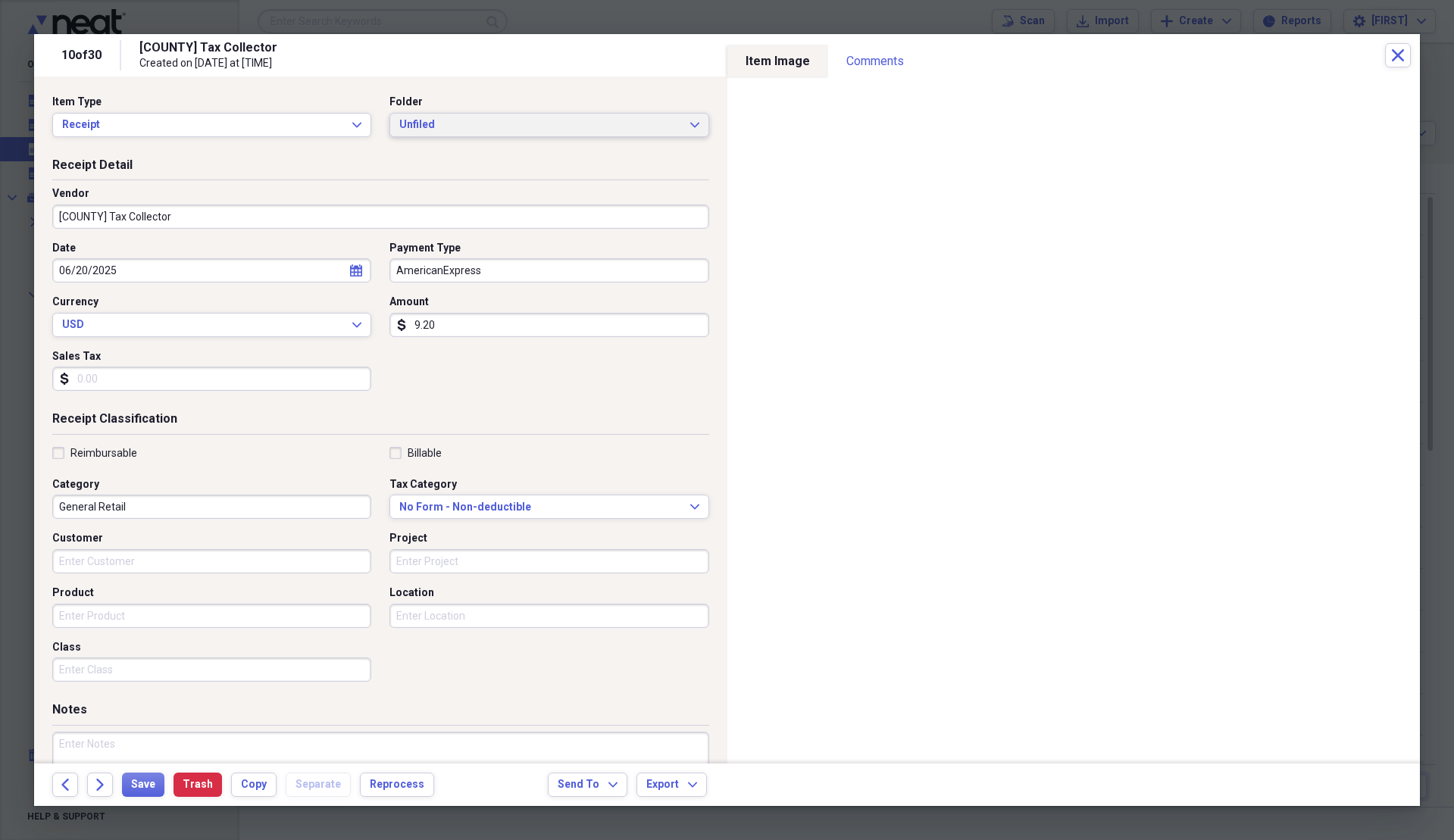 click on "Unfiled" at bounding box center [539, 125] 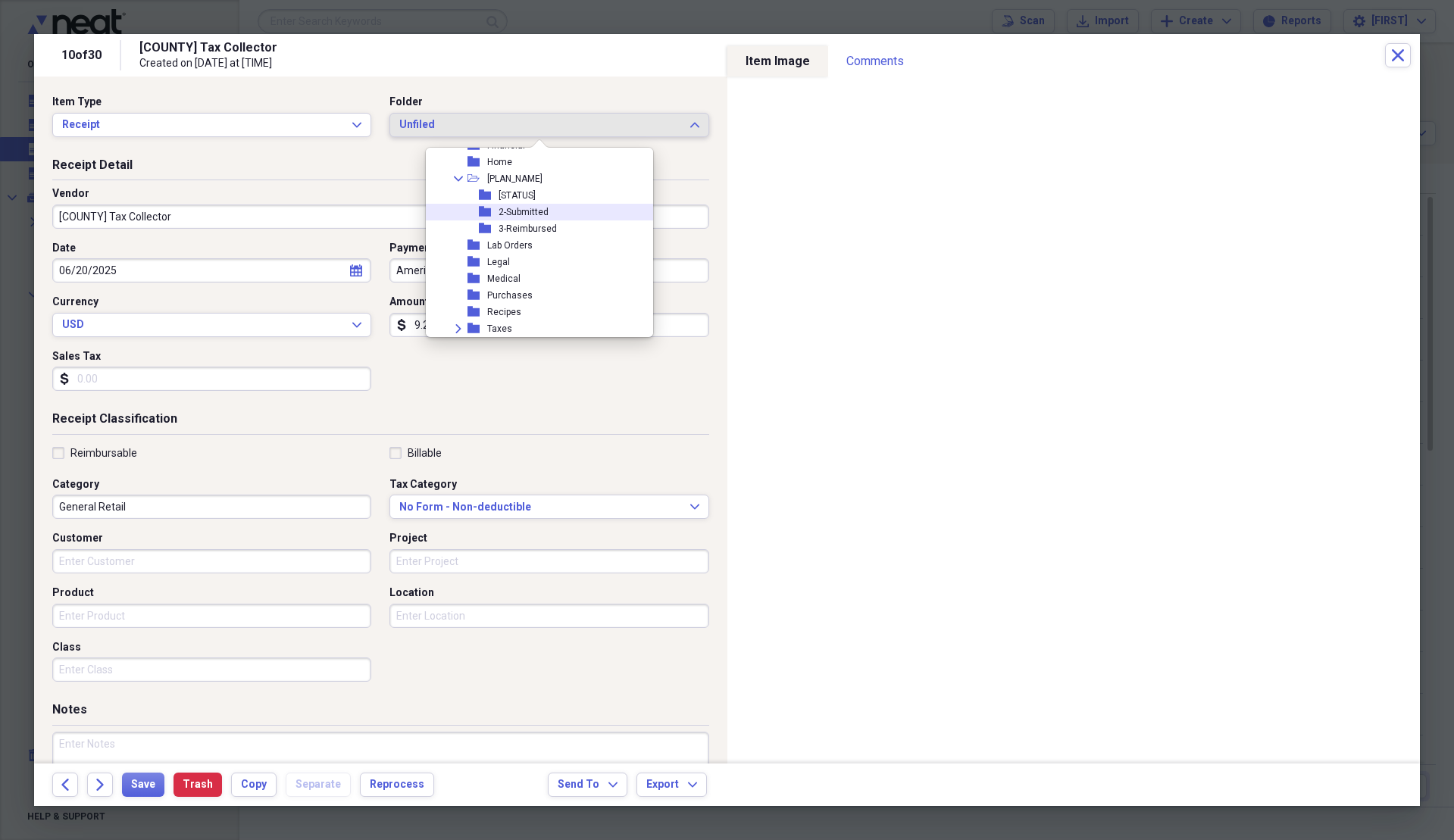 scroll, scrollTop: 379, scrollLeft: 0, axis: vertical 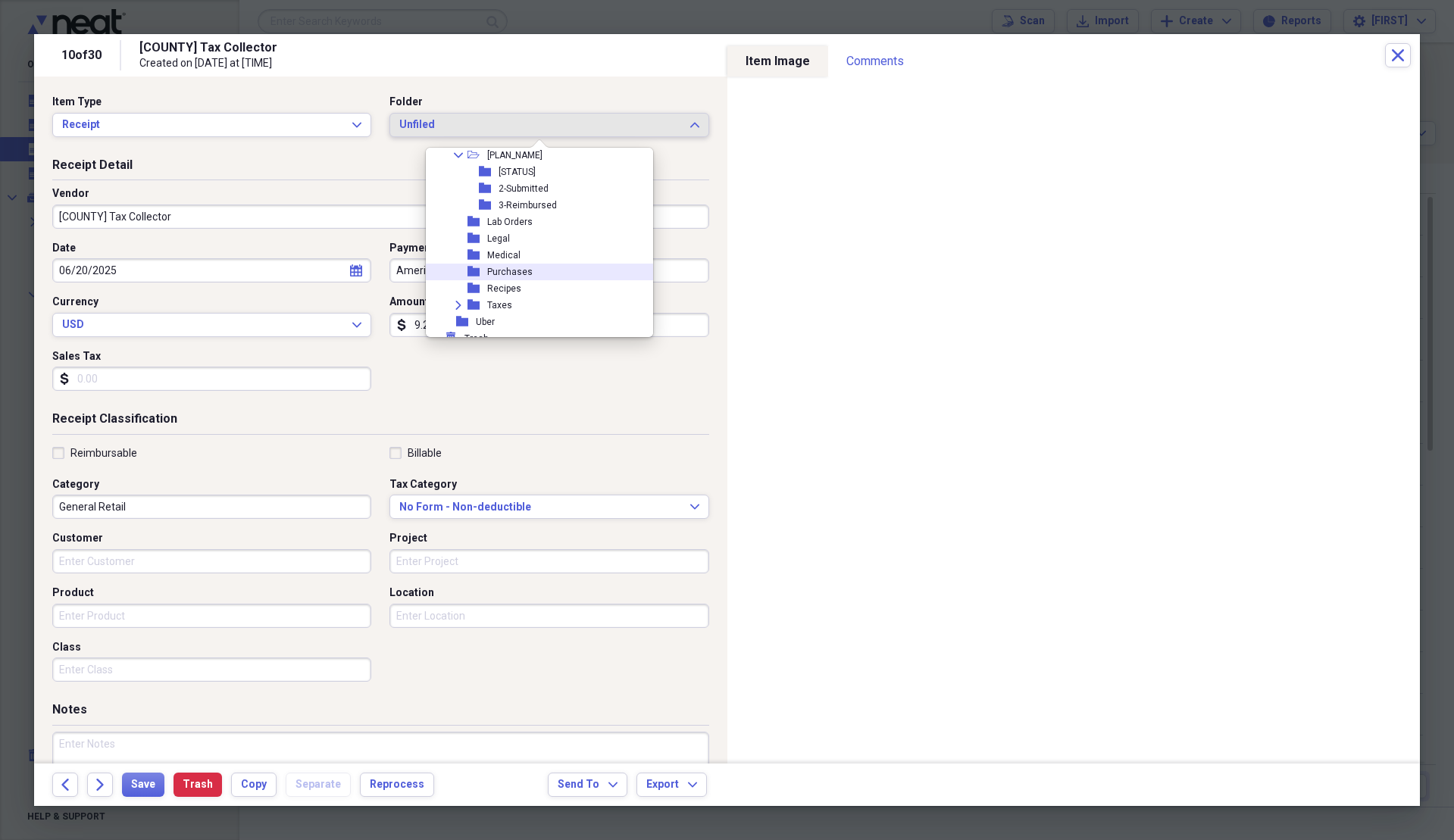 click on "folder Purchases" at bounding box center (533, 272) 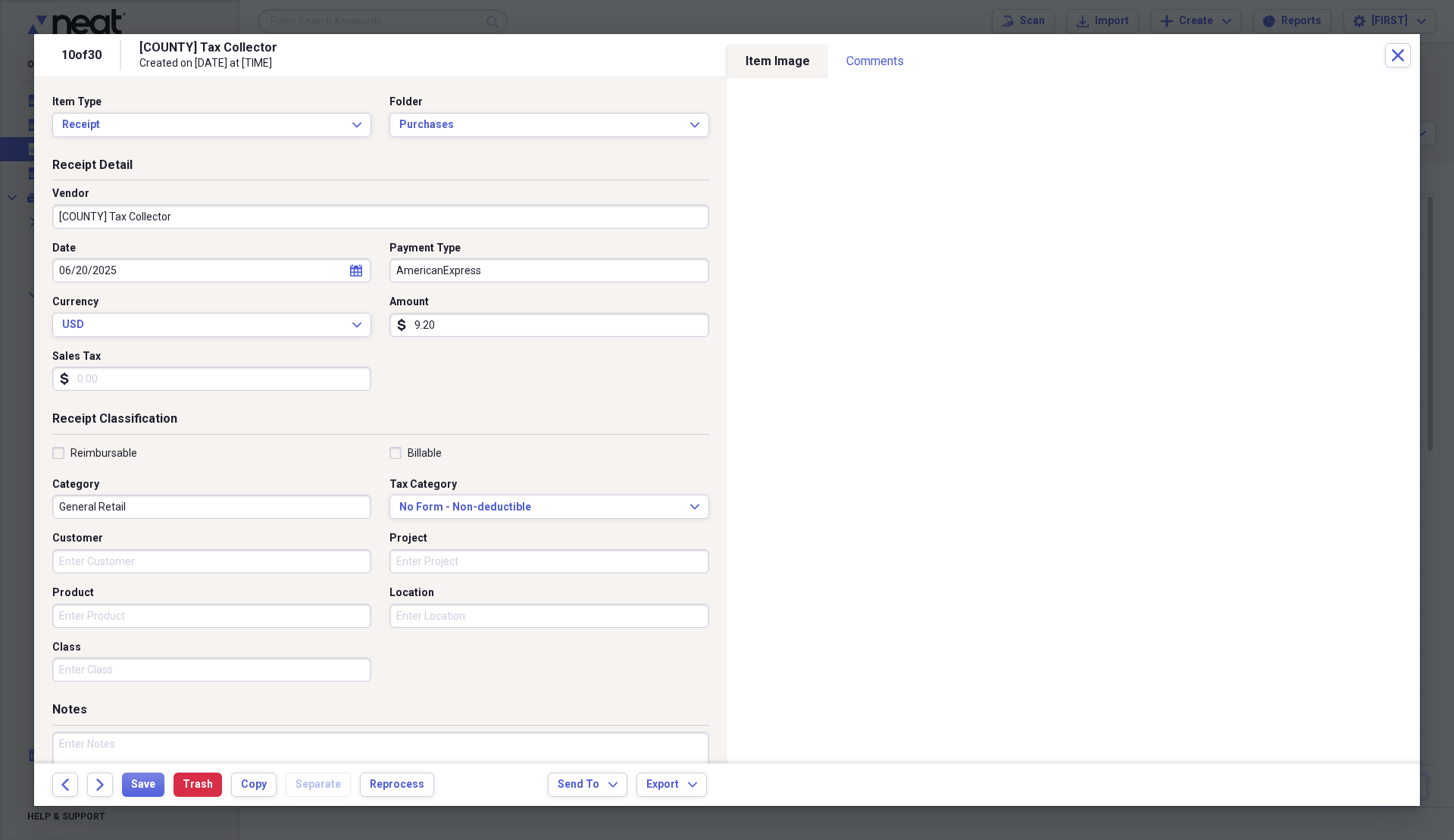 click on "Sales Tax" at bounding box center (211, 379) 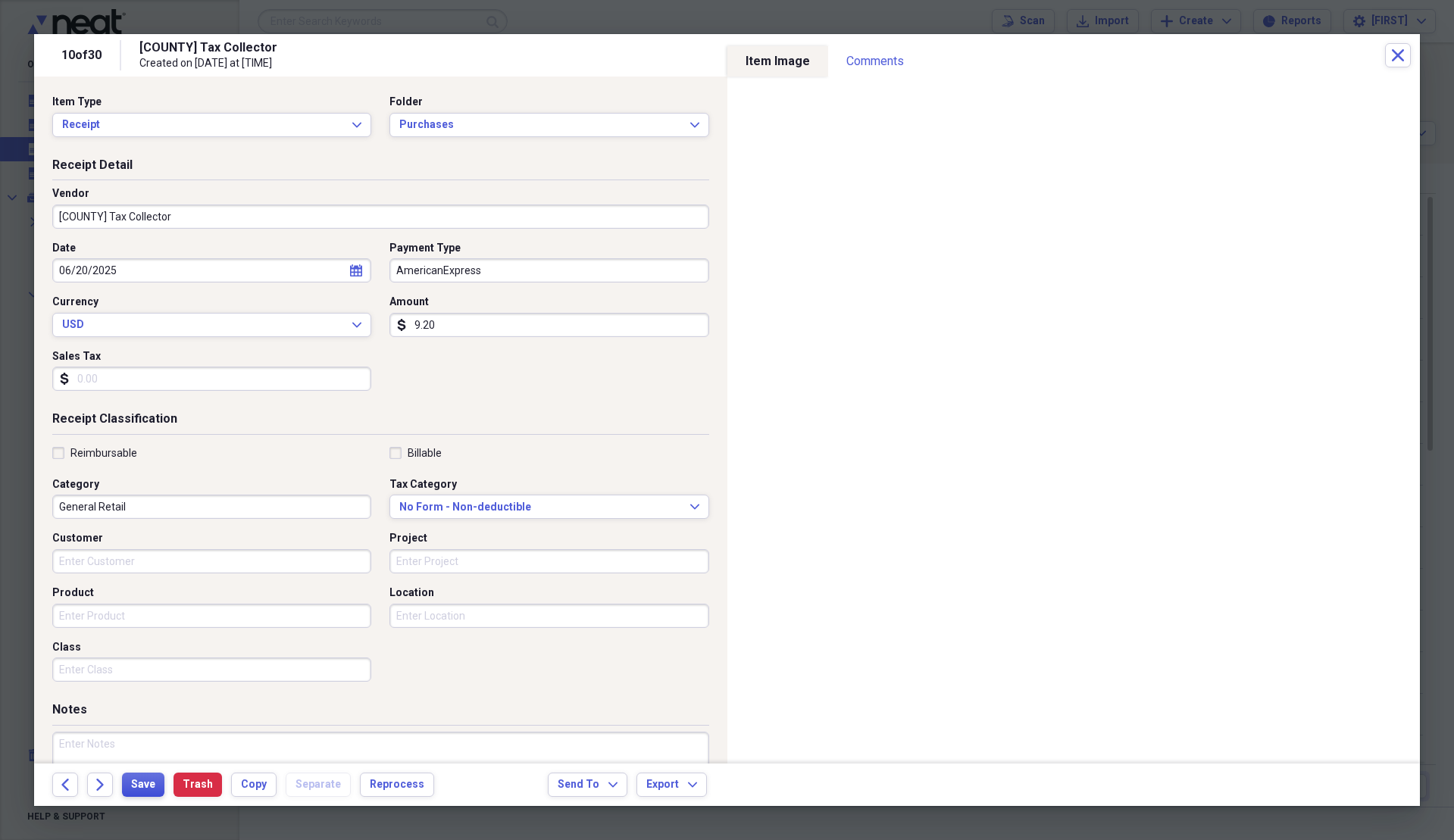 click on "Save" at bounding box center (143, 785) 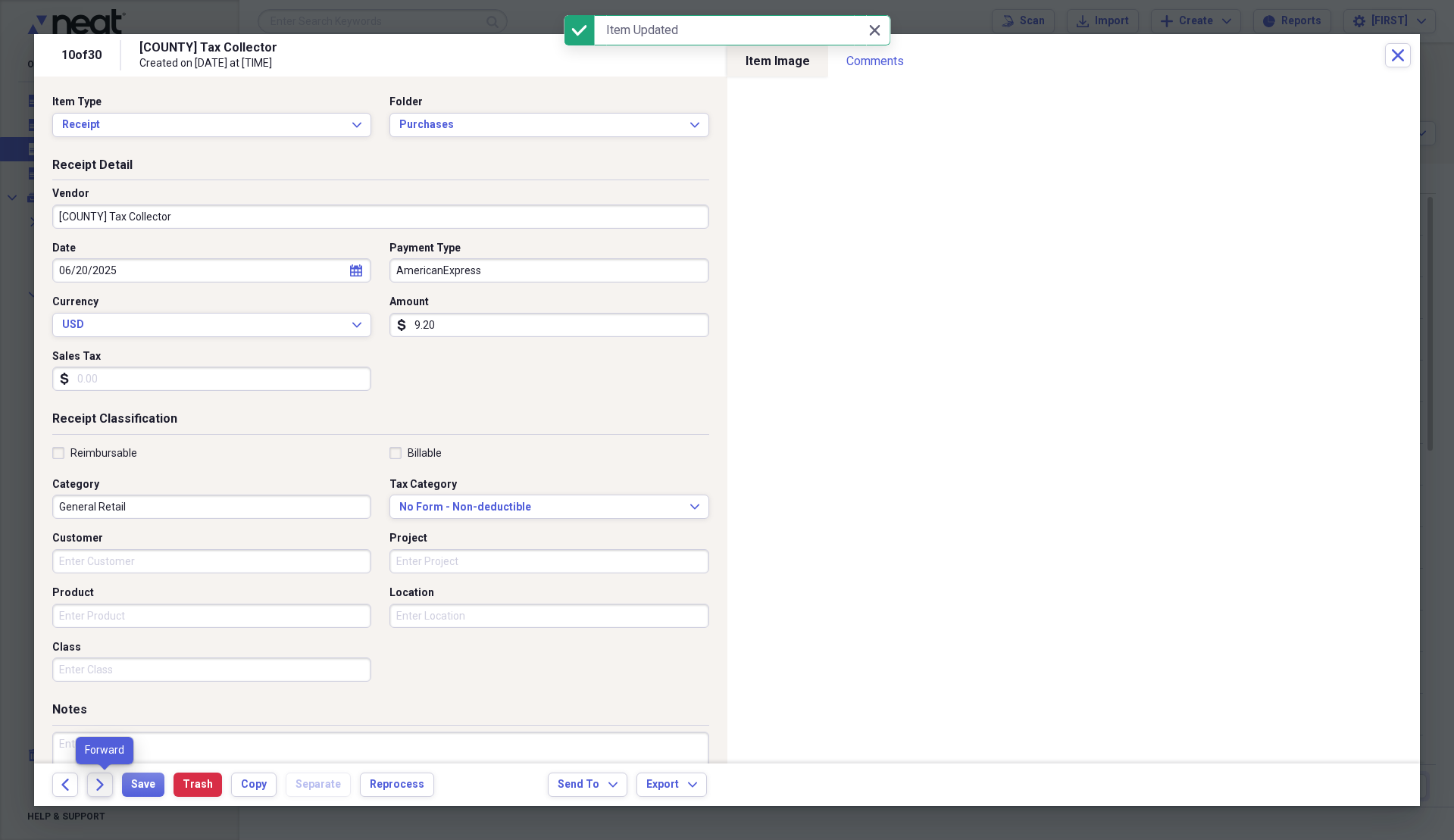 click 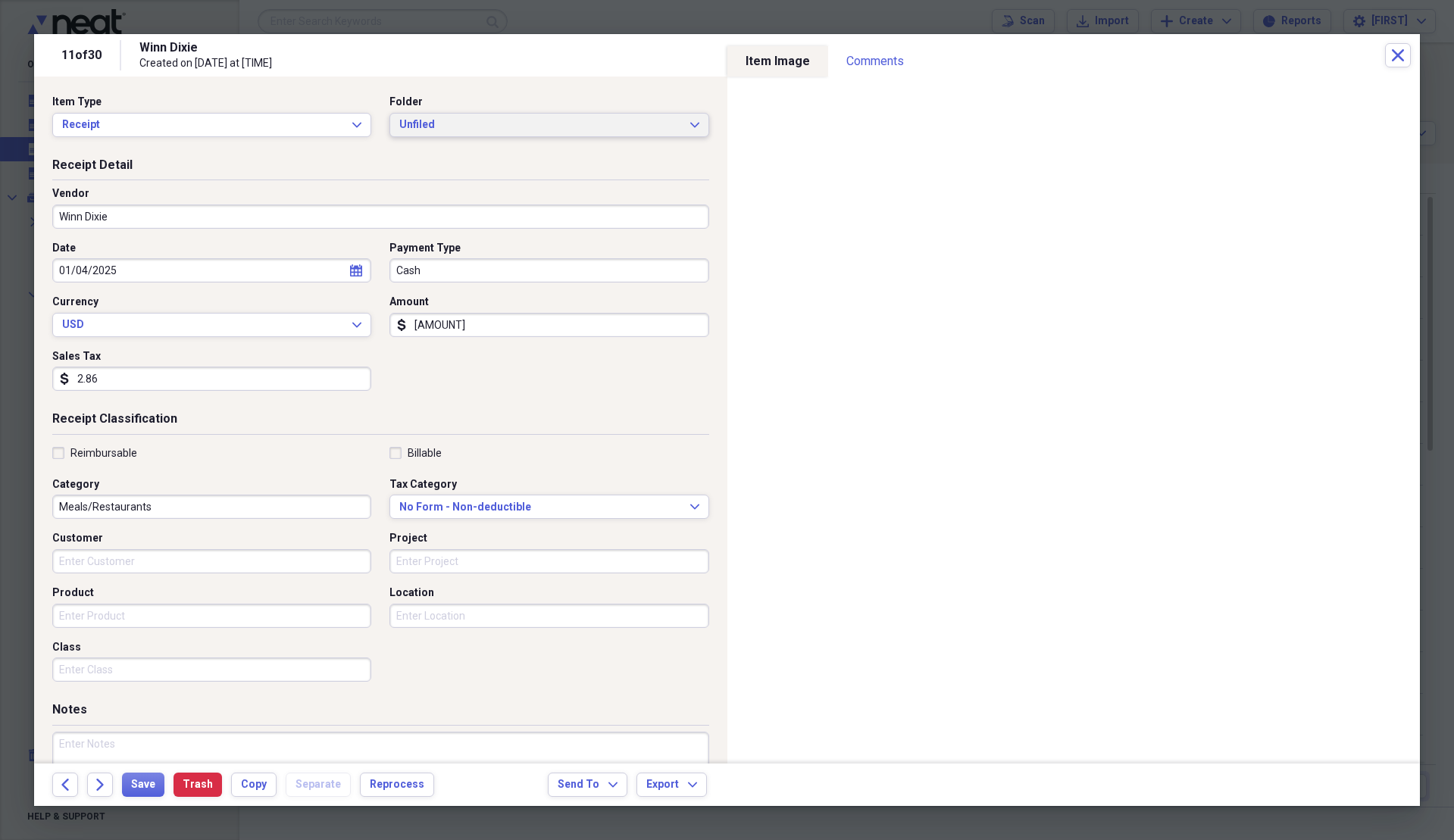 click on "Unfiled" at bounding box center [539, 125] 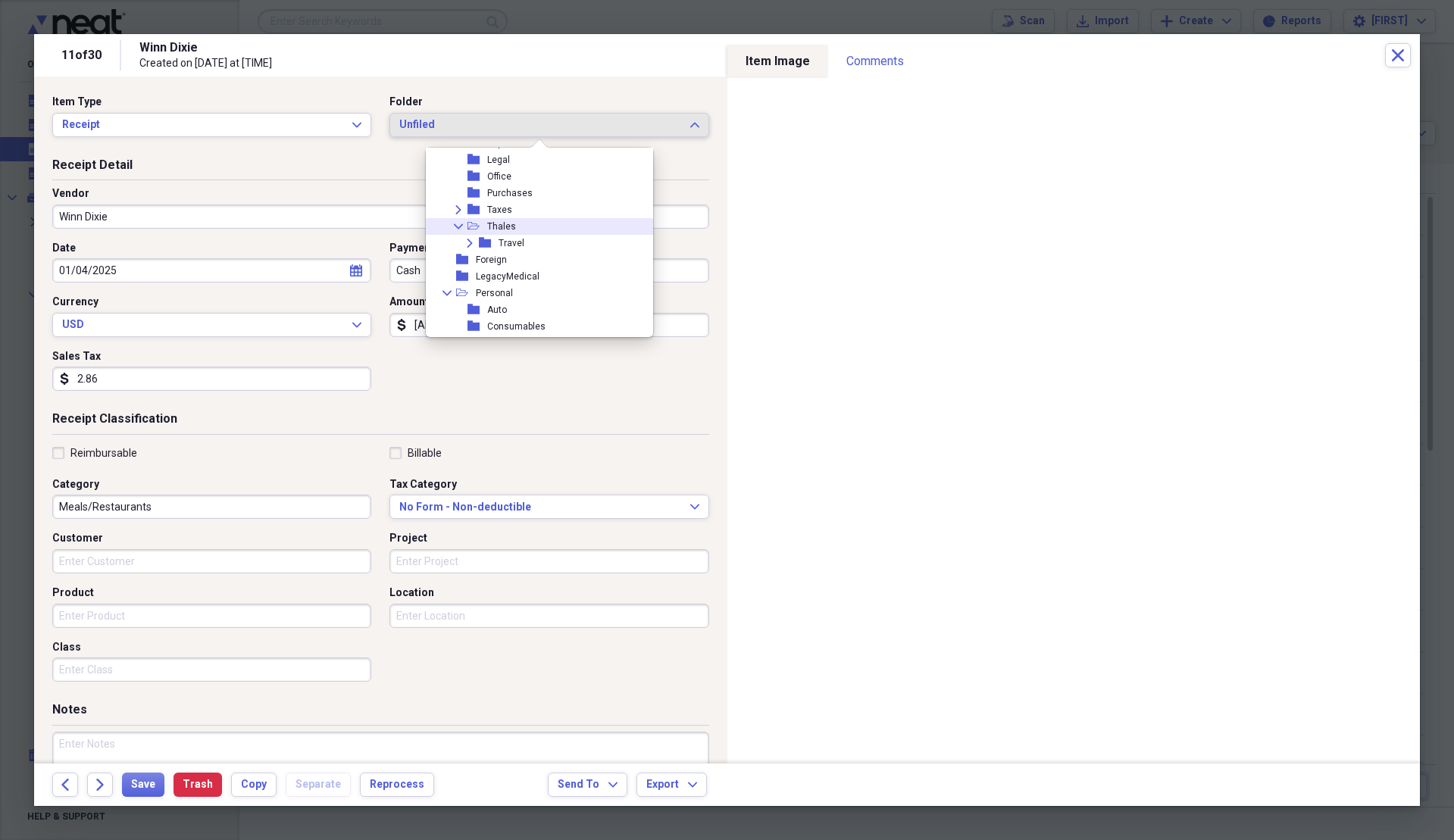 scroll, scrollTop: 151, scrollLeft: 0, axis: vertical 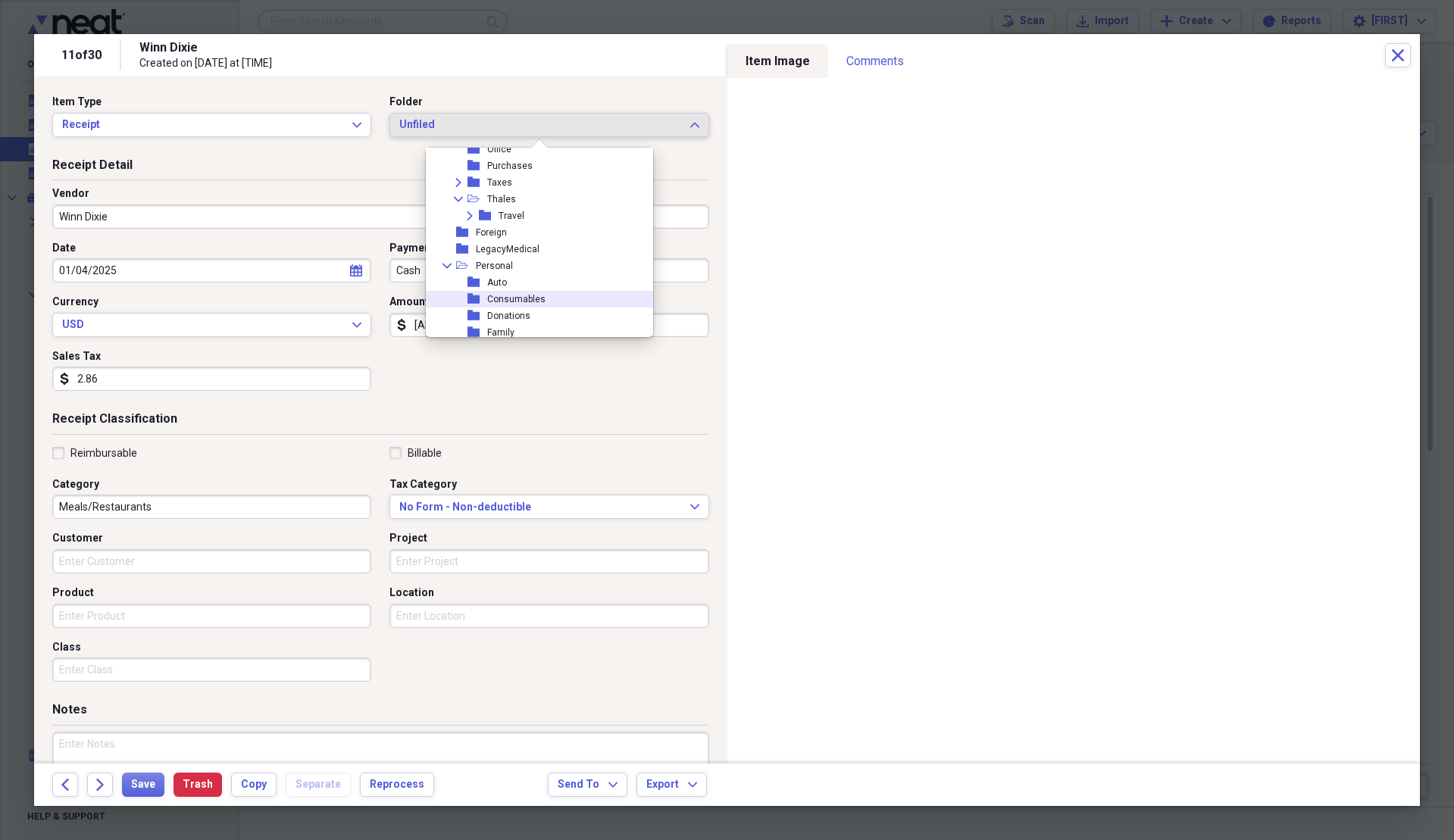 click on "Consumables" at bounding box center (516, 299) 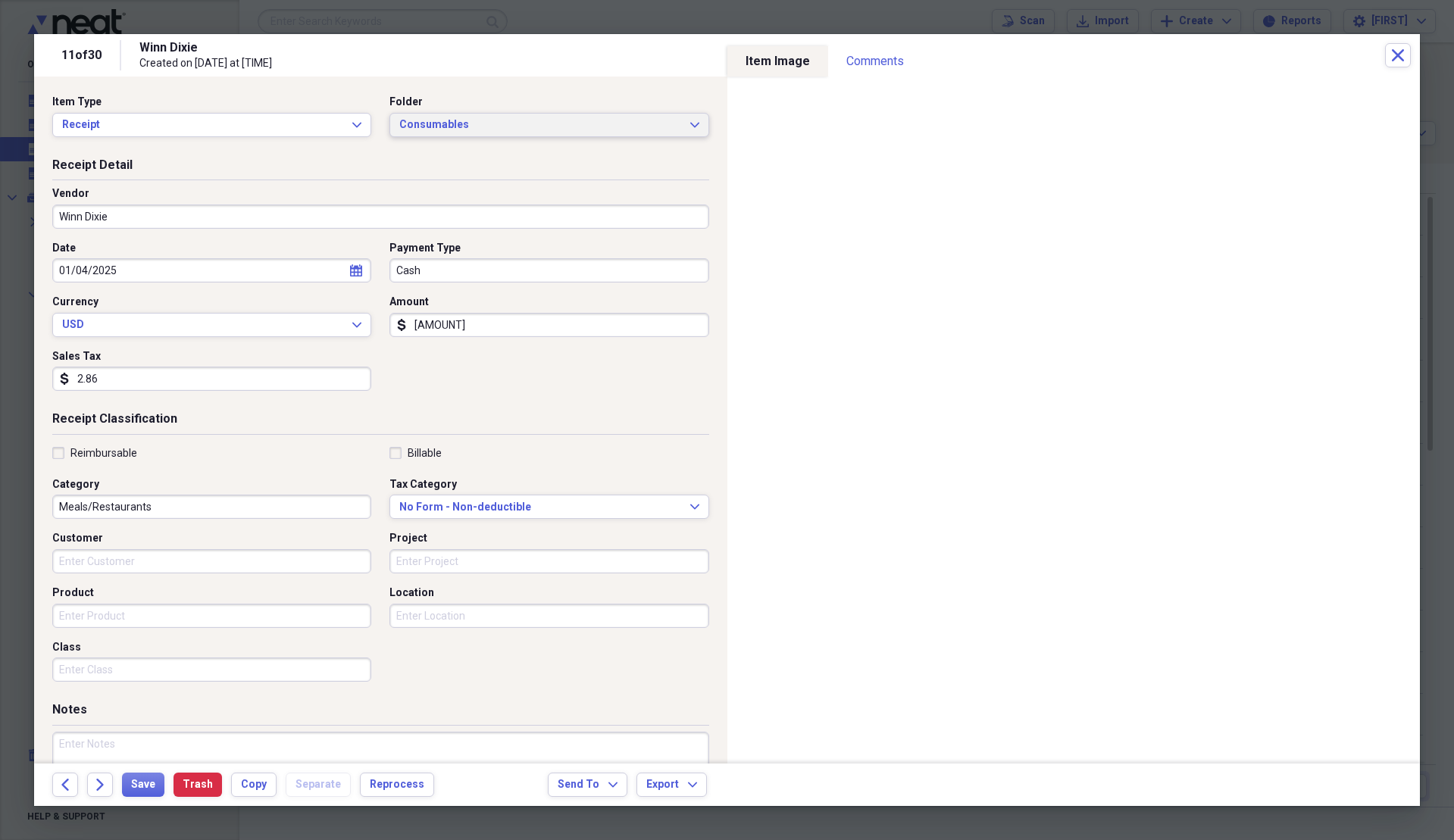 type 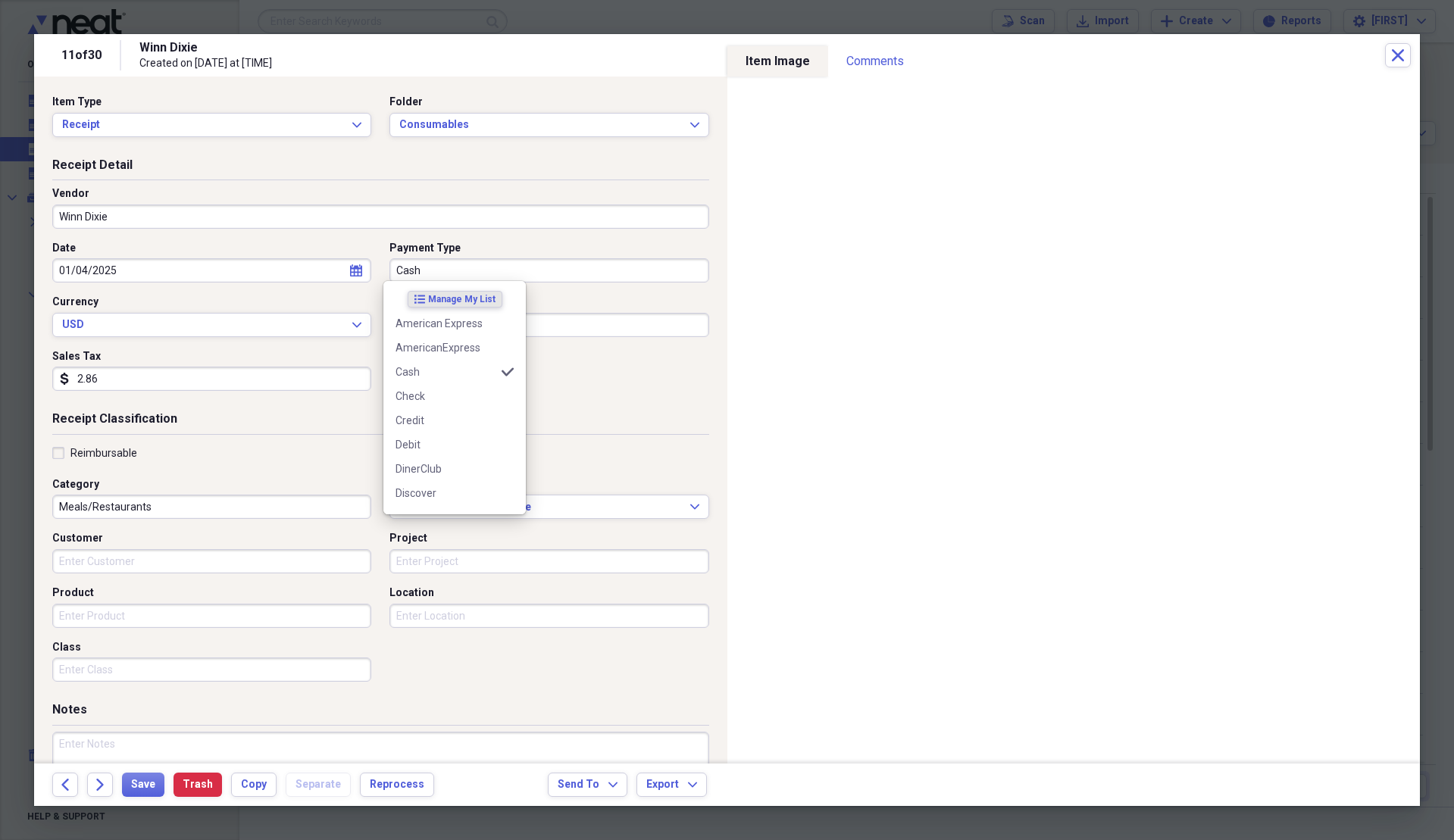 click on "Cash" at bounding box center [549, 270] 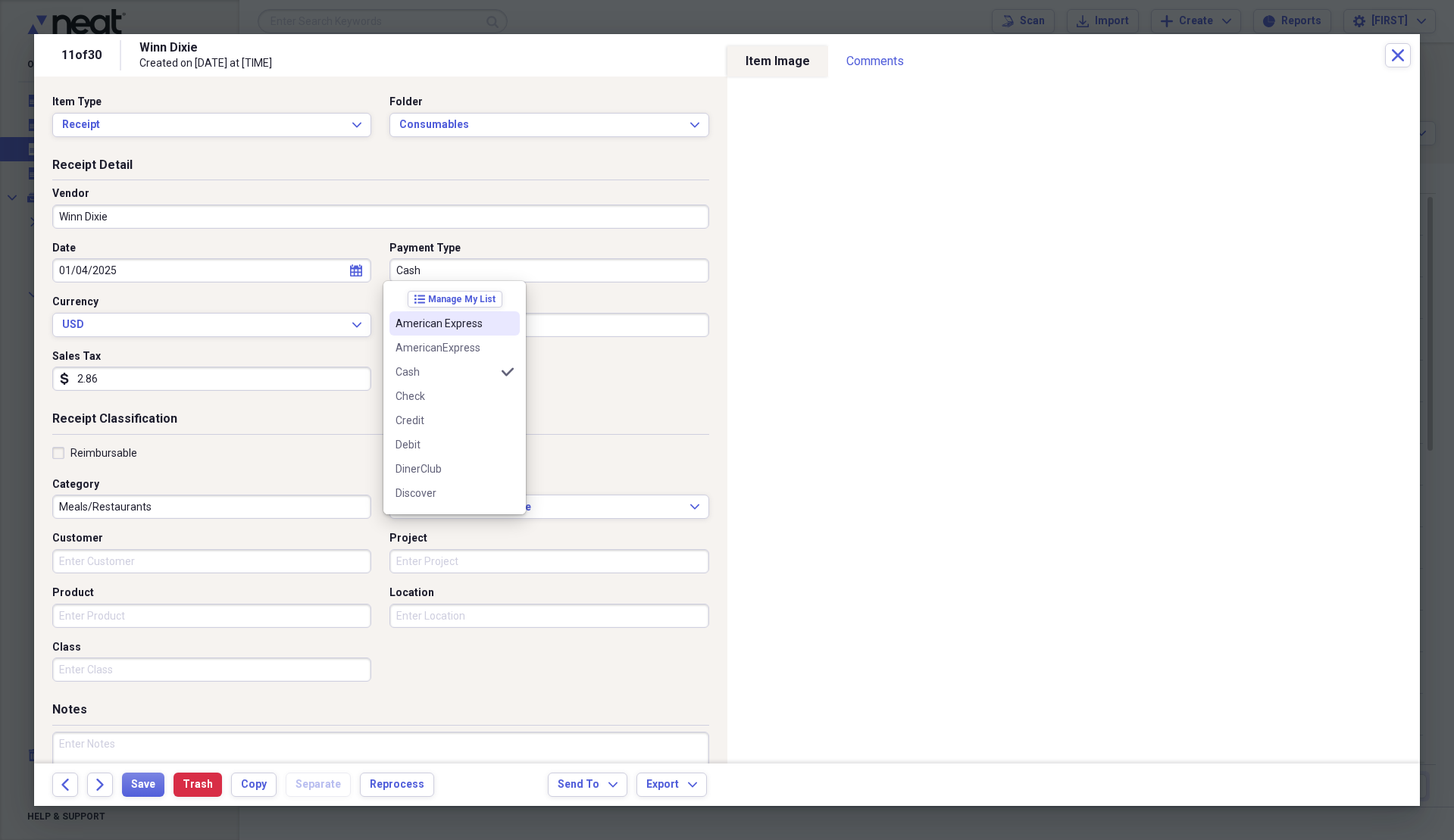 click on "American Express" at bounding box center (446, 323) 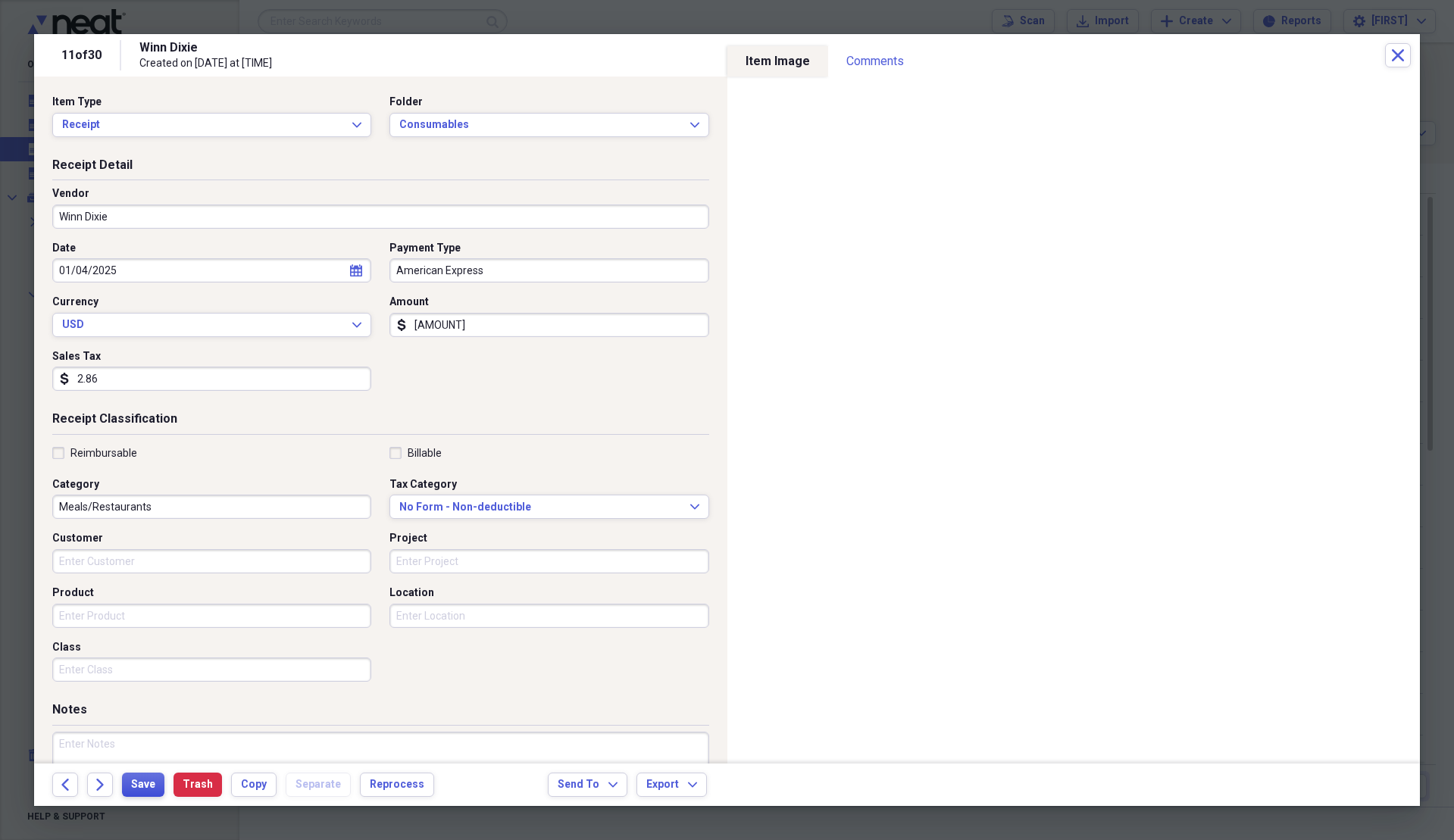 click on "Save" at bounding box center [143, 785] 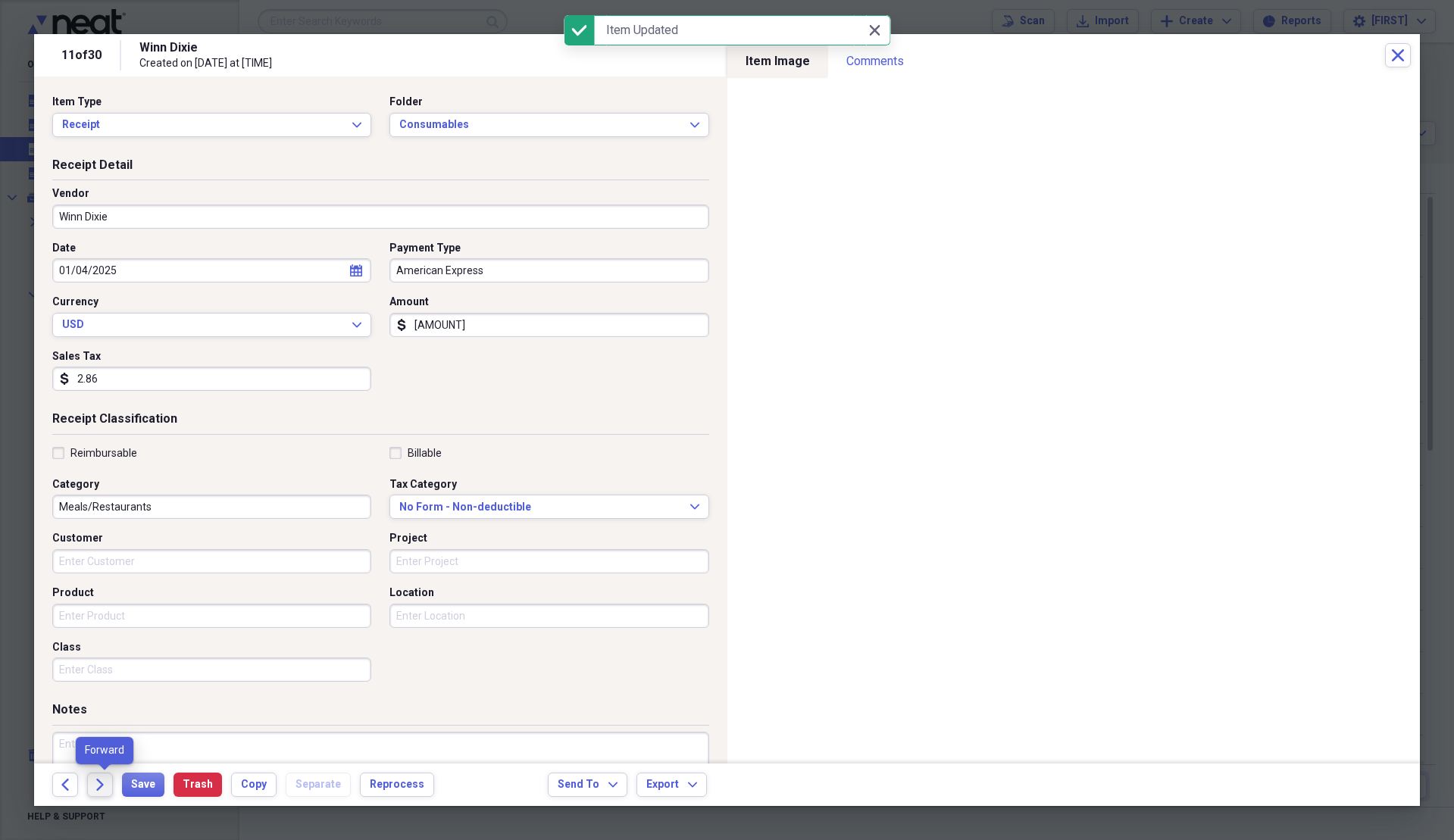 click on "Forward" at bounding box center (100, 785) 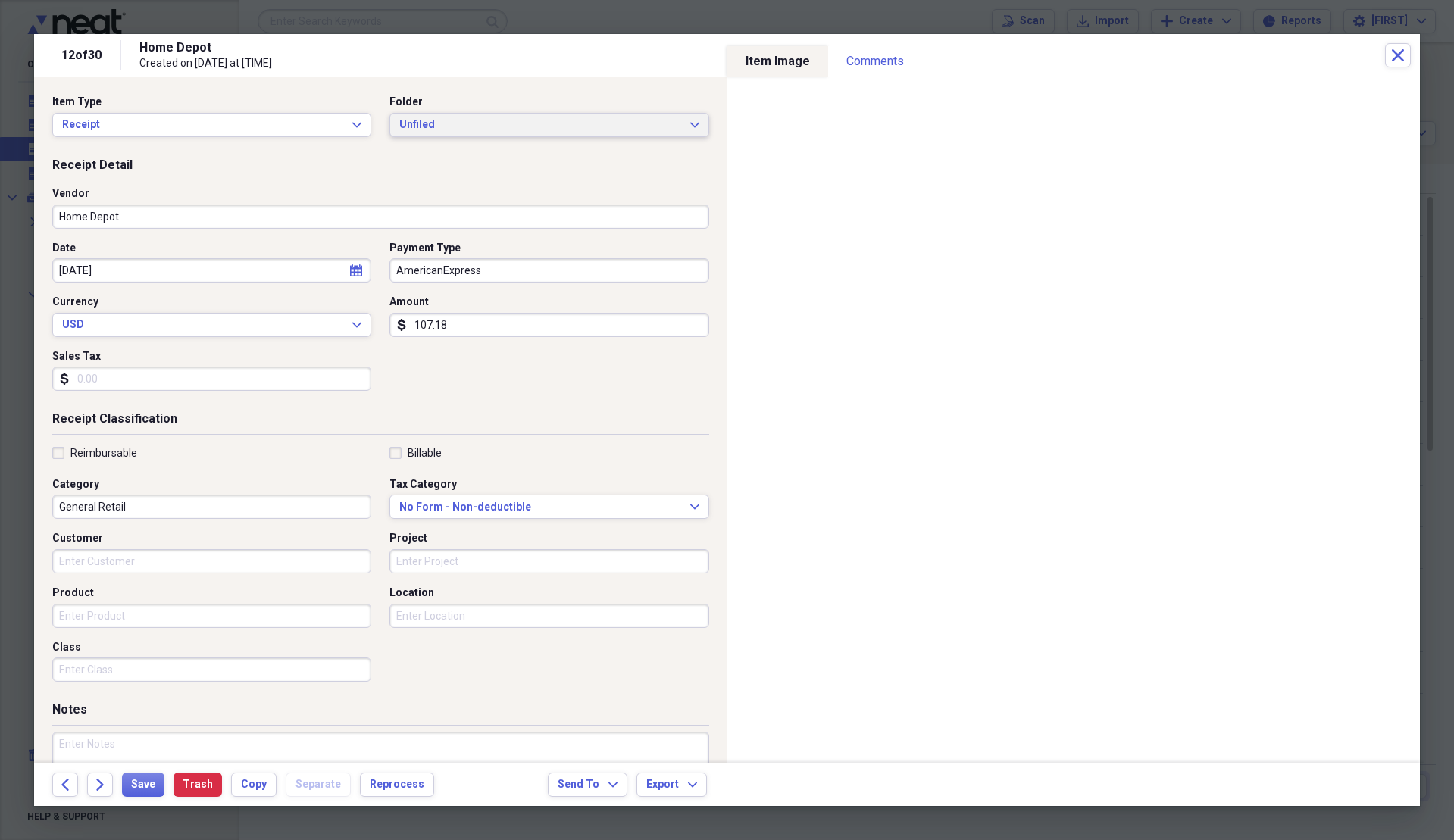 click on "Unfiled" at bounding box center [539, 125] 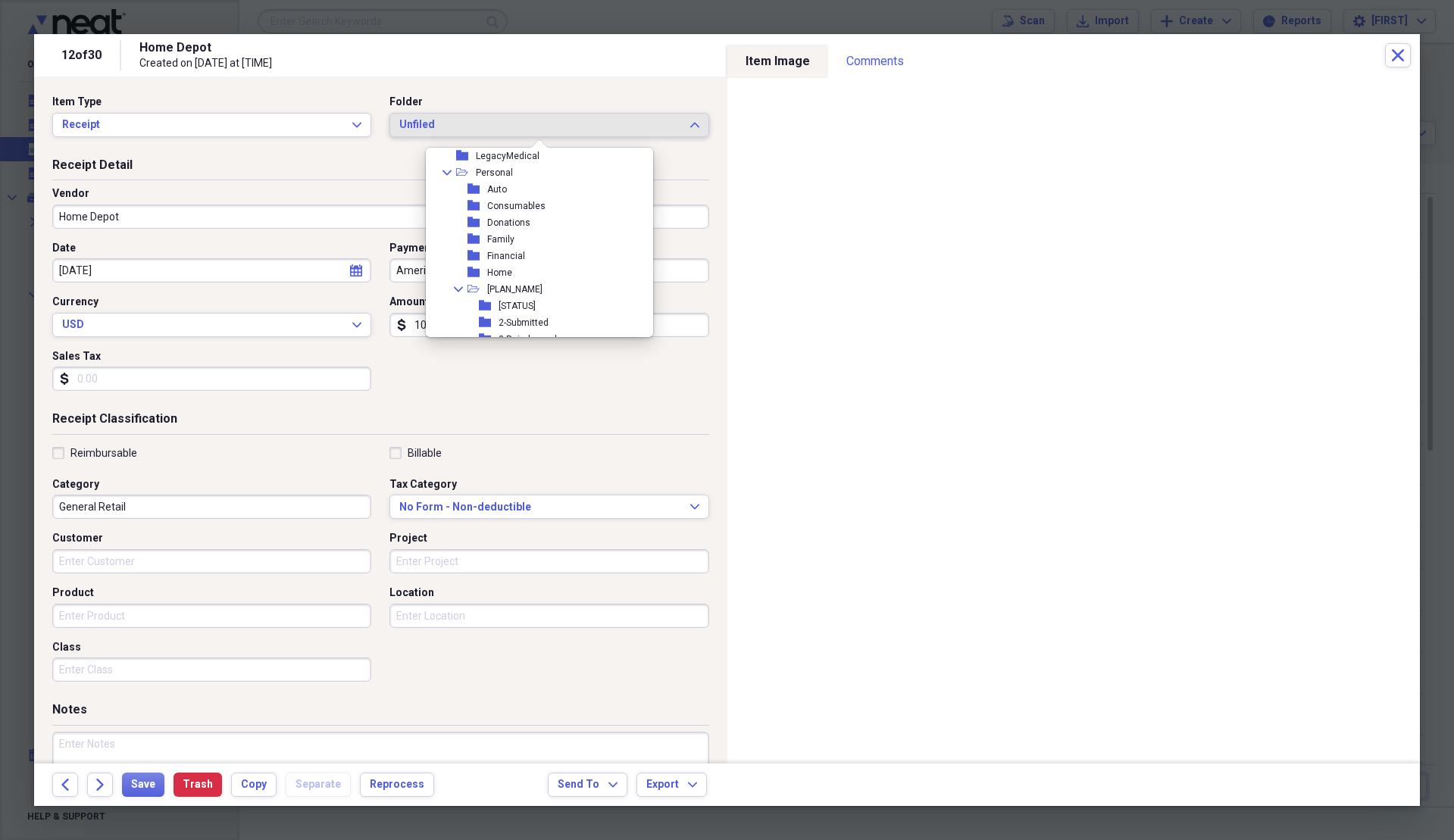 scroll, scrollTop: 227, scrollLeft: 0, axis: vertical 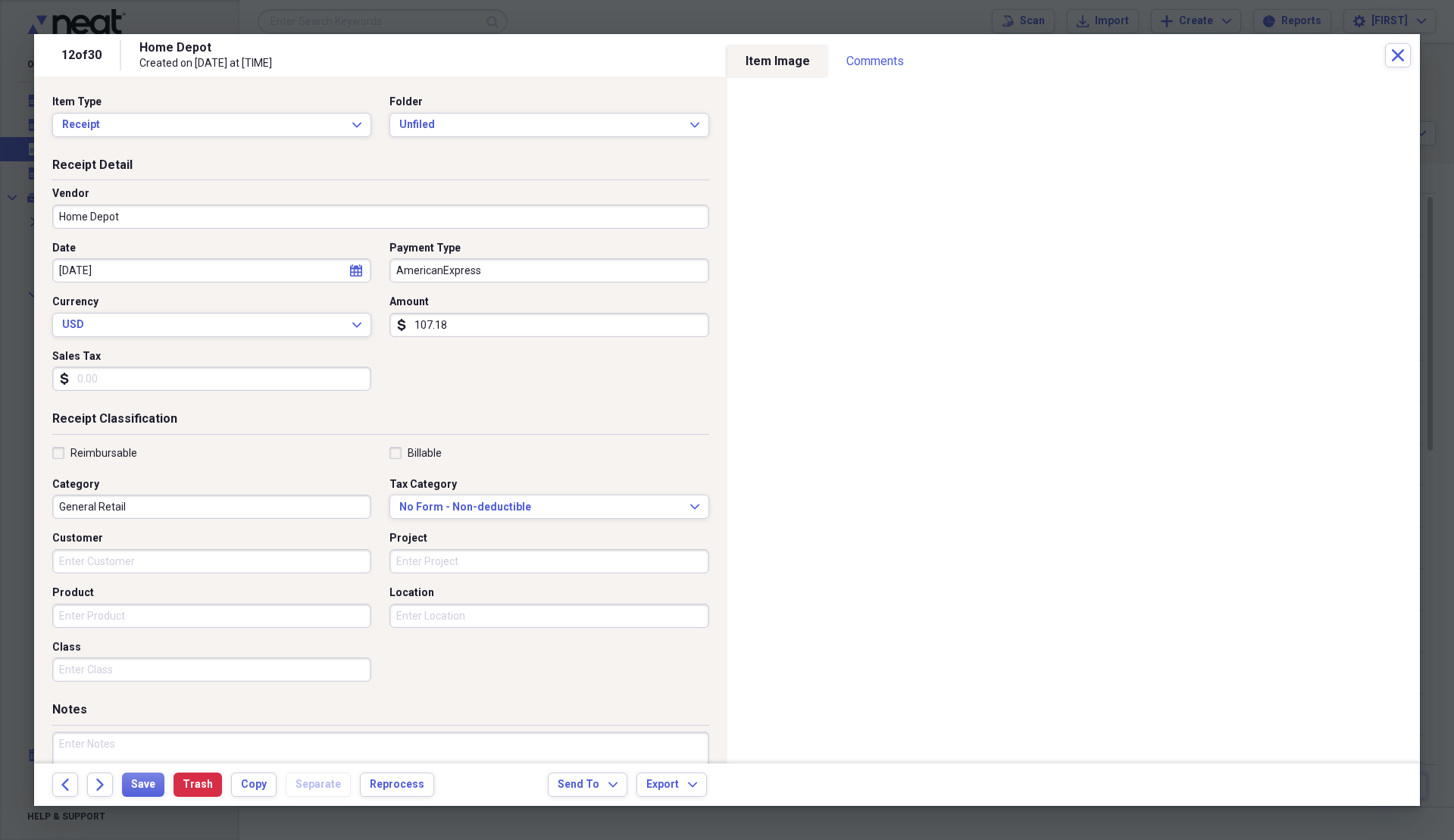 click on "Sales Tax" at bounding box center [211, 379] 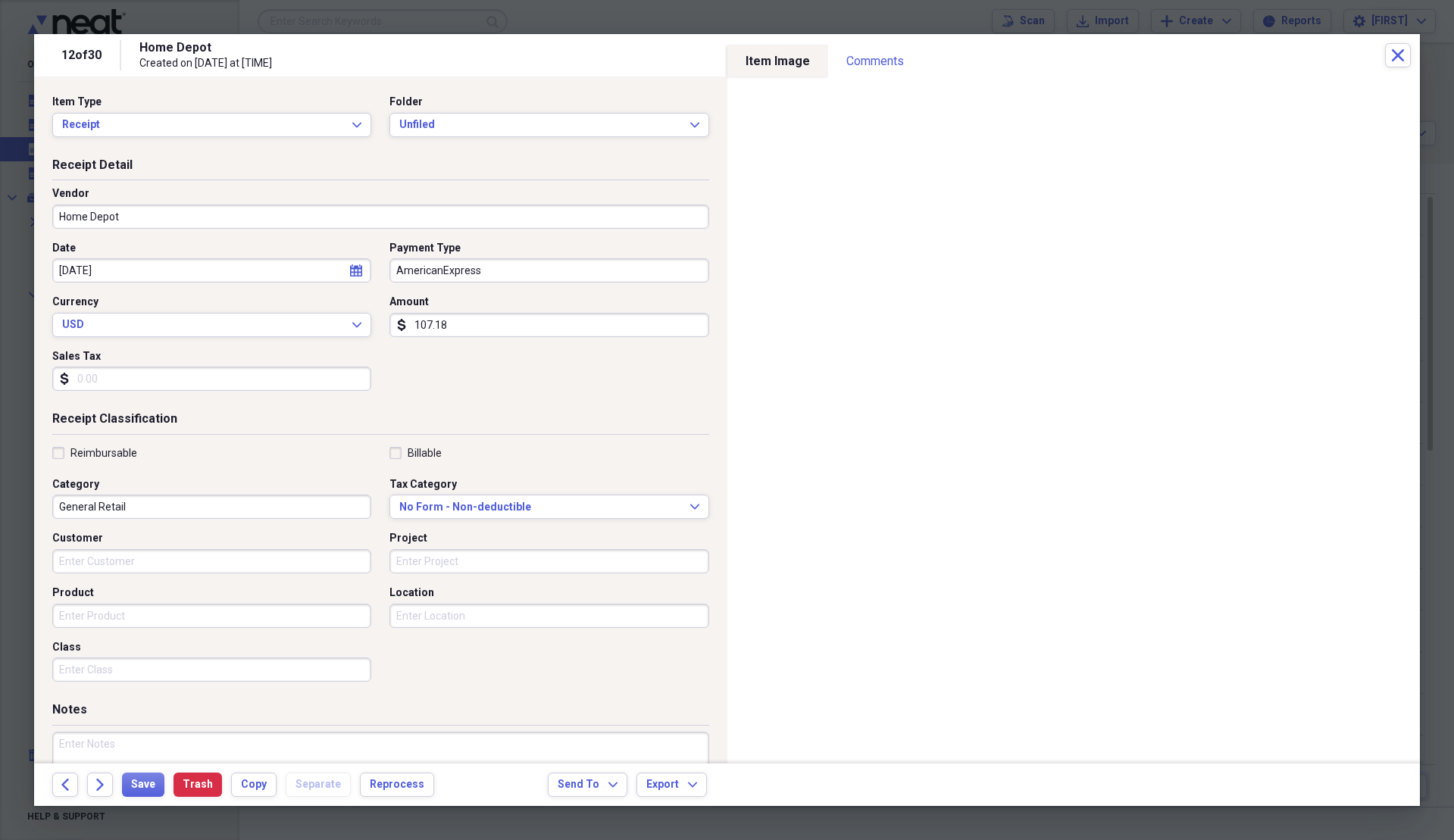 click on "Sales Tax" at bounding box center (211, 379) 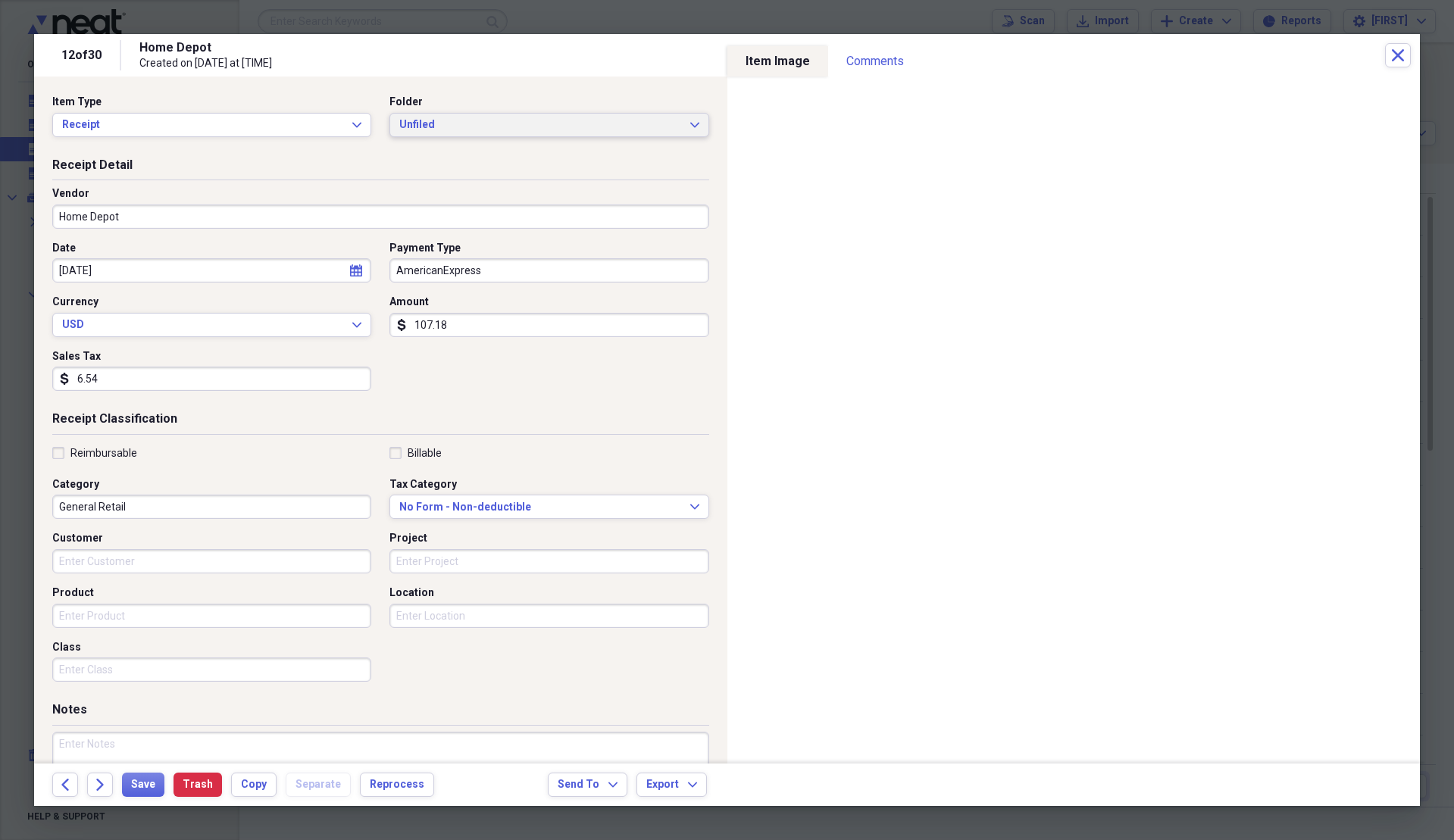 type on "6.54" 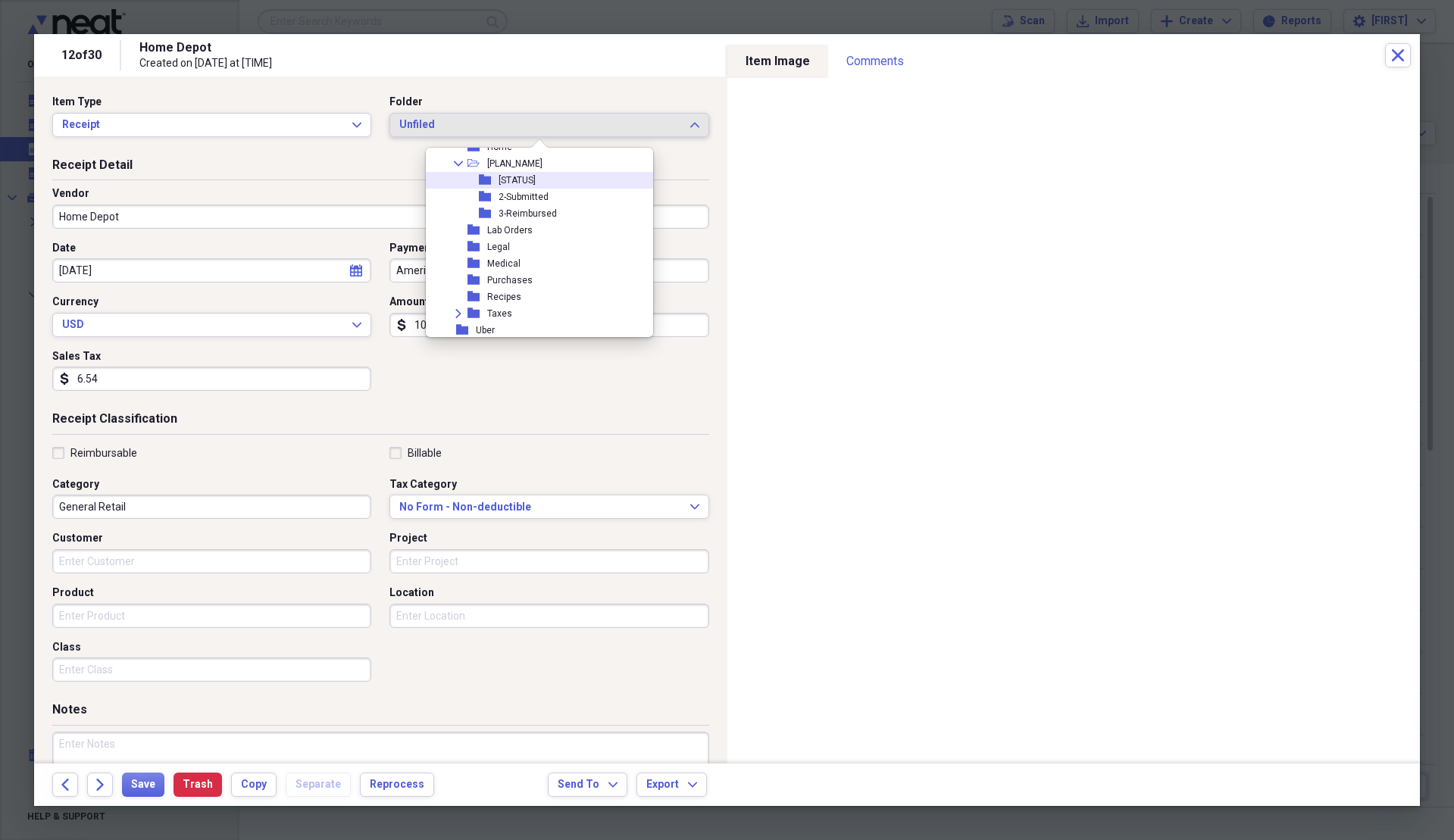 scroll, scrollTop: 389, scrollLeft: 0, axis: vertical 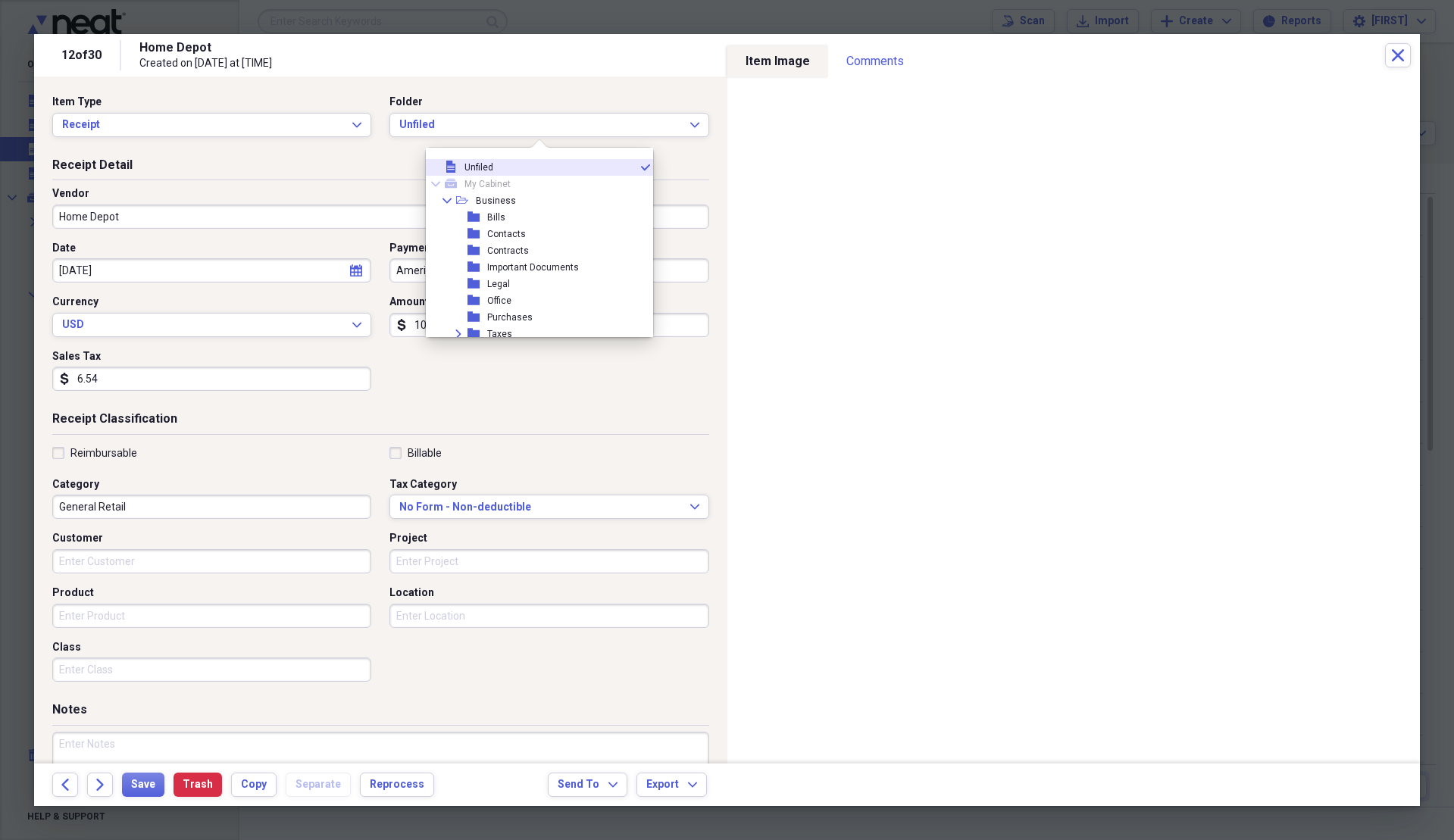 click on "Home Depot" at bounding box center (380, 217) 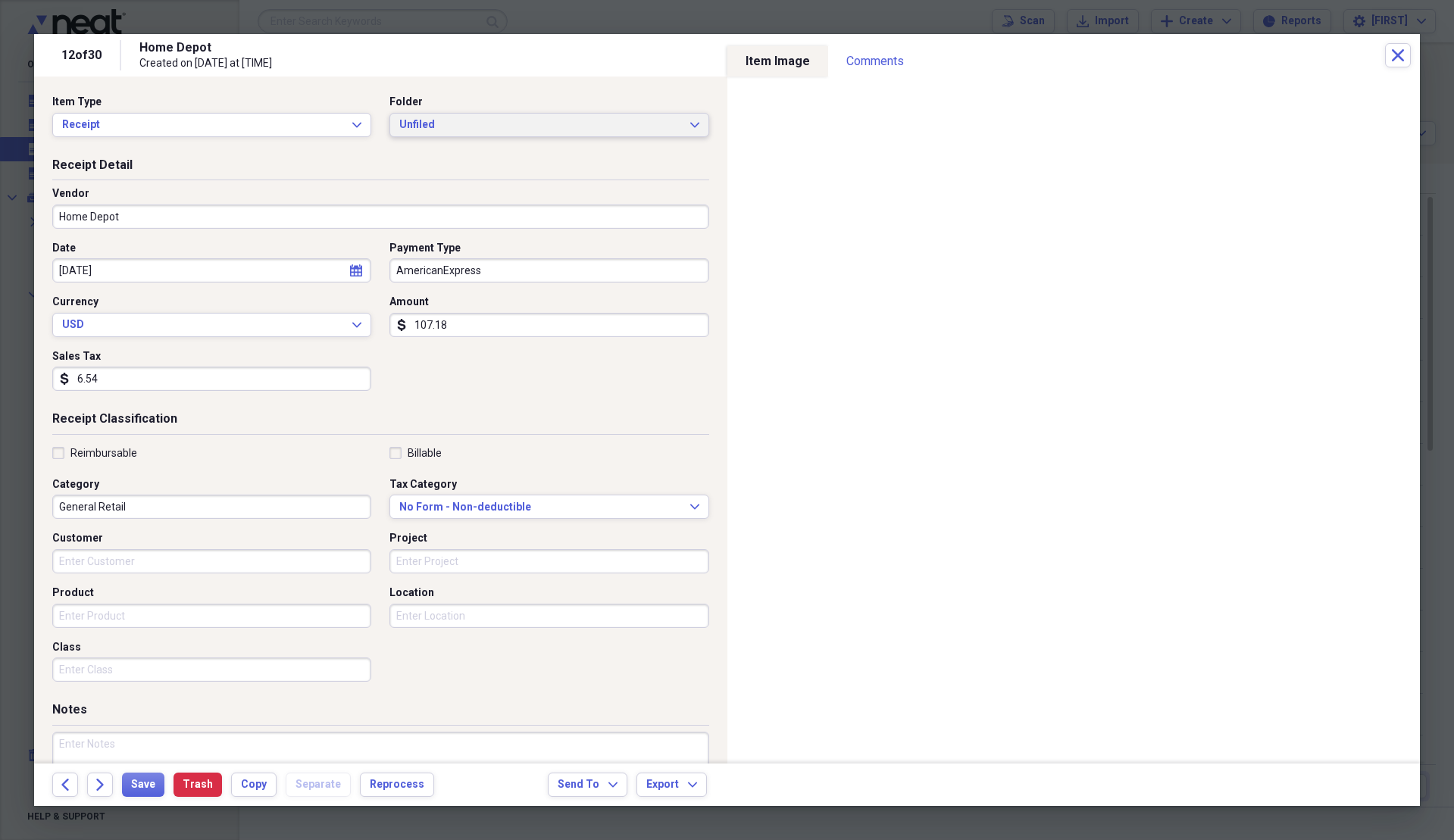 click on "Unfiled Expand" at bounding box center [549, 125] 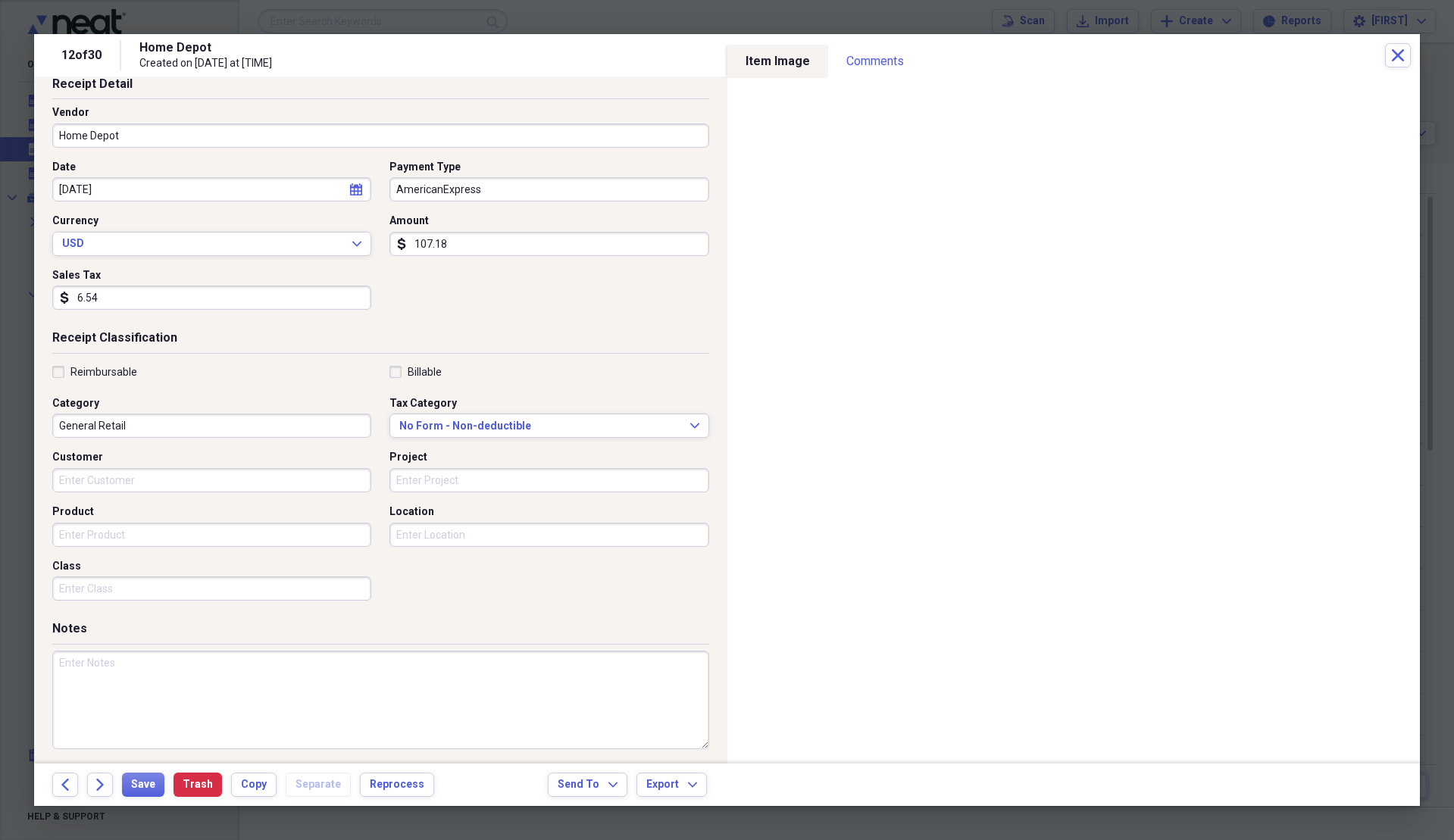 scroll, scrollTop: 0, scrollLeft: 0, axis: both 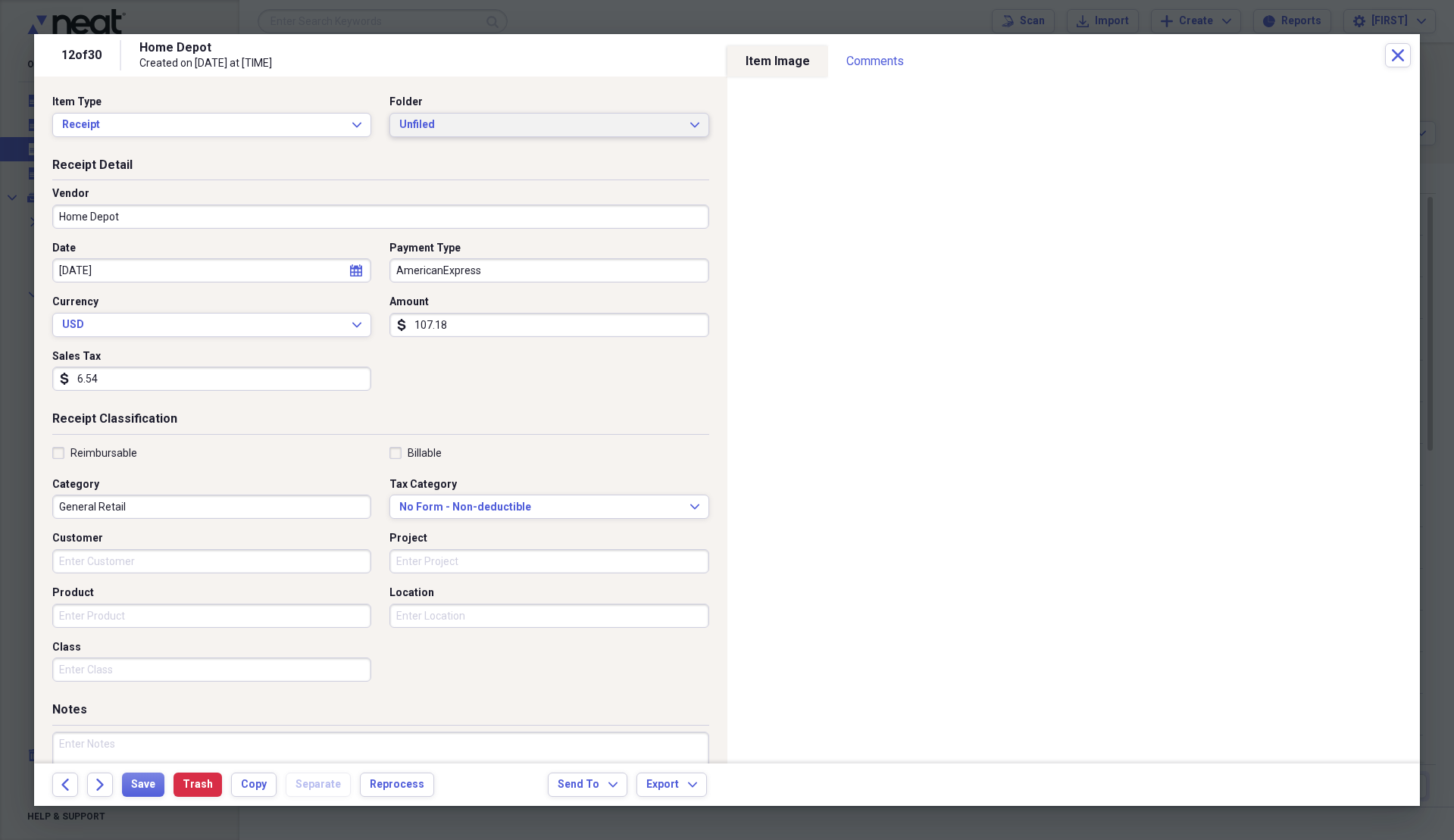 click on "Unfiled Expand" at bounding box center (549, 125) 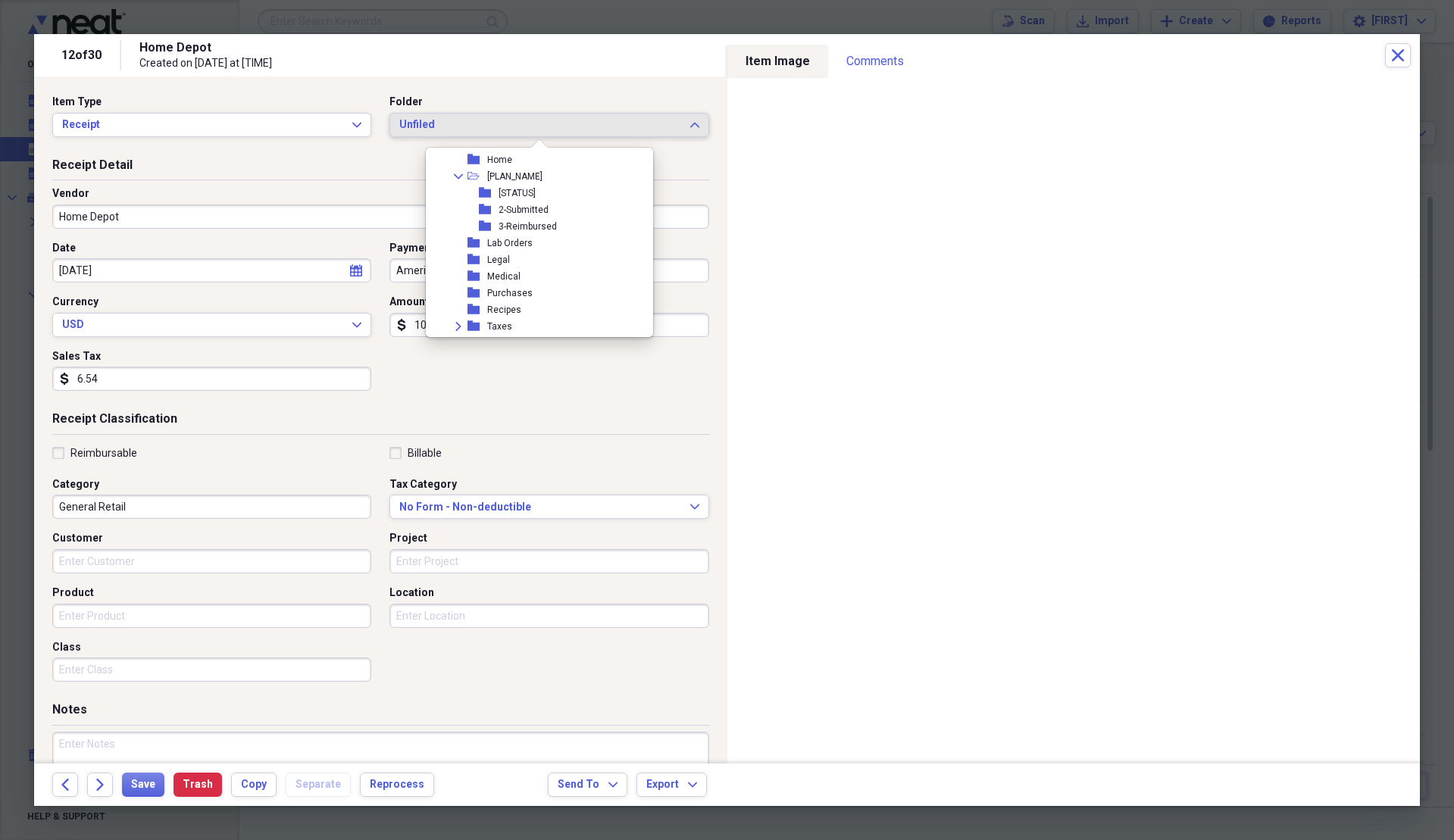 scroll, scrollTop: 379, scrollLeft: 0, axis: vertical 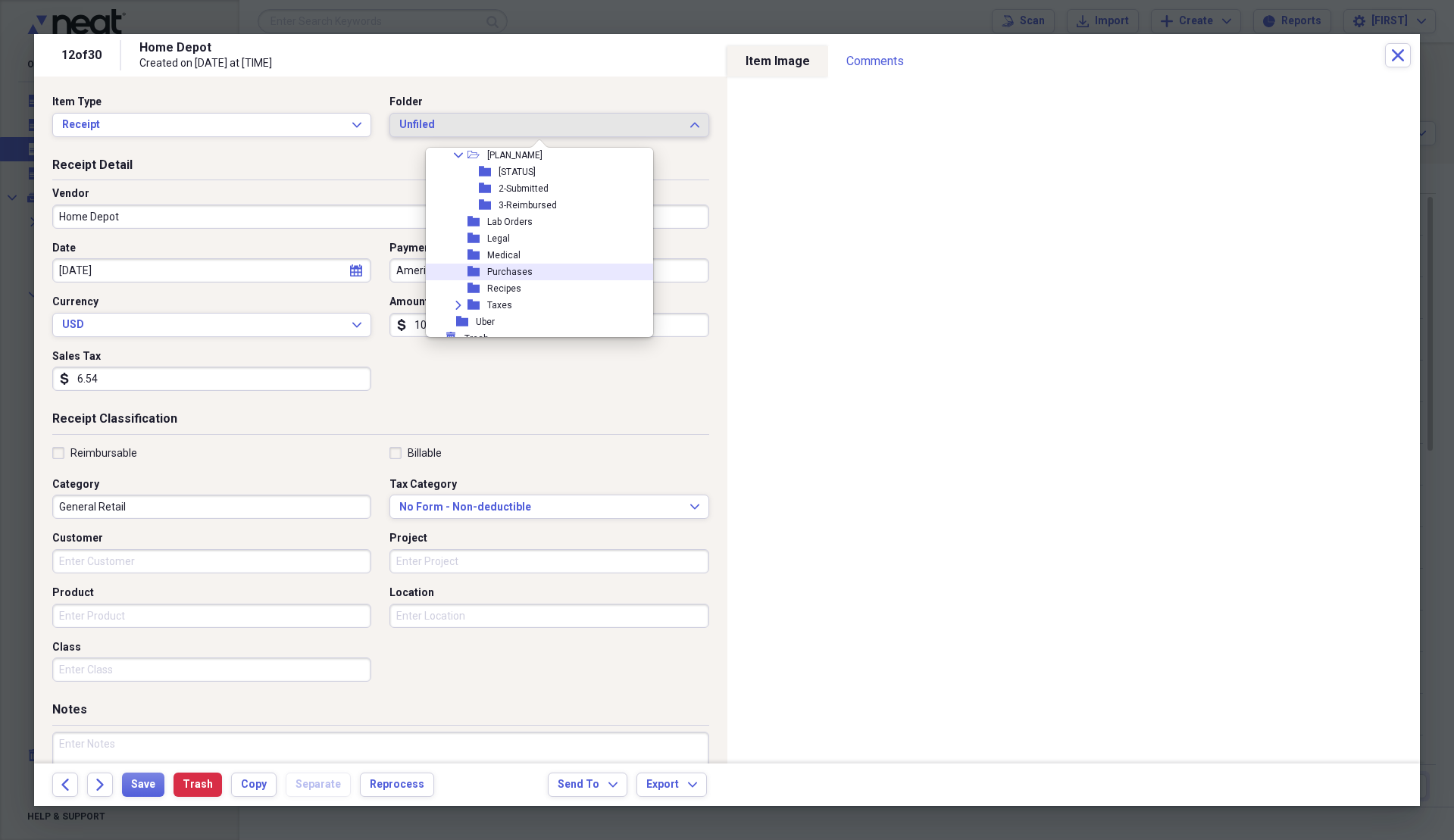 click on "Purchases" at bounding box center (510, 272) 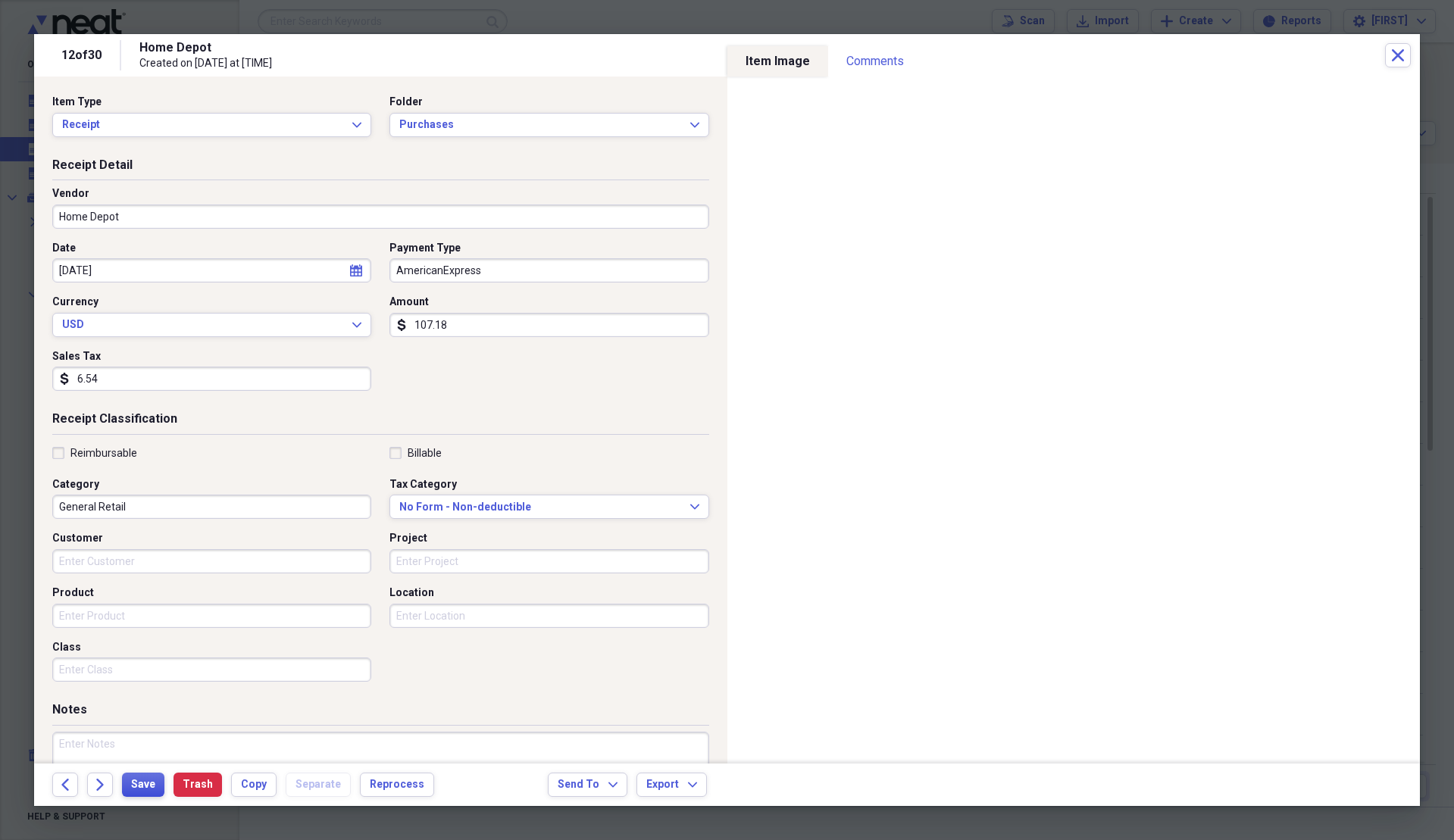 click on "Save" at bounding box center [143, 785] 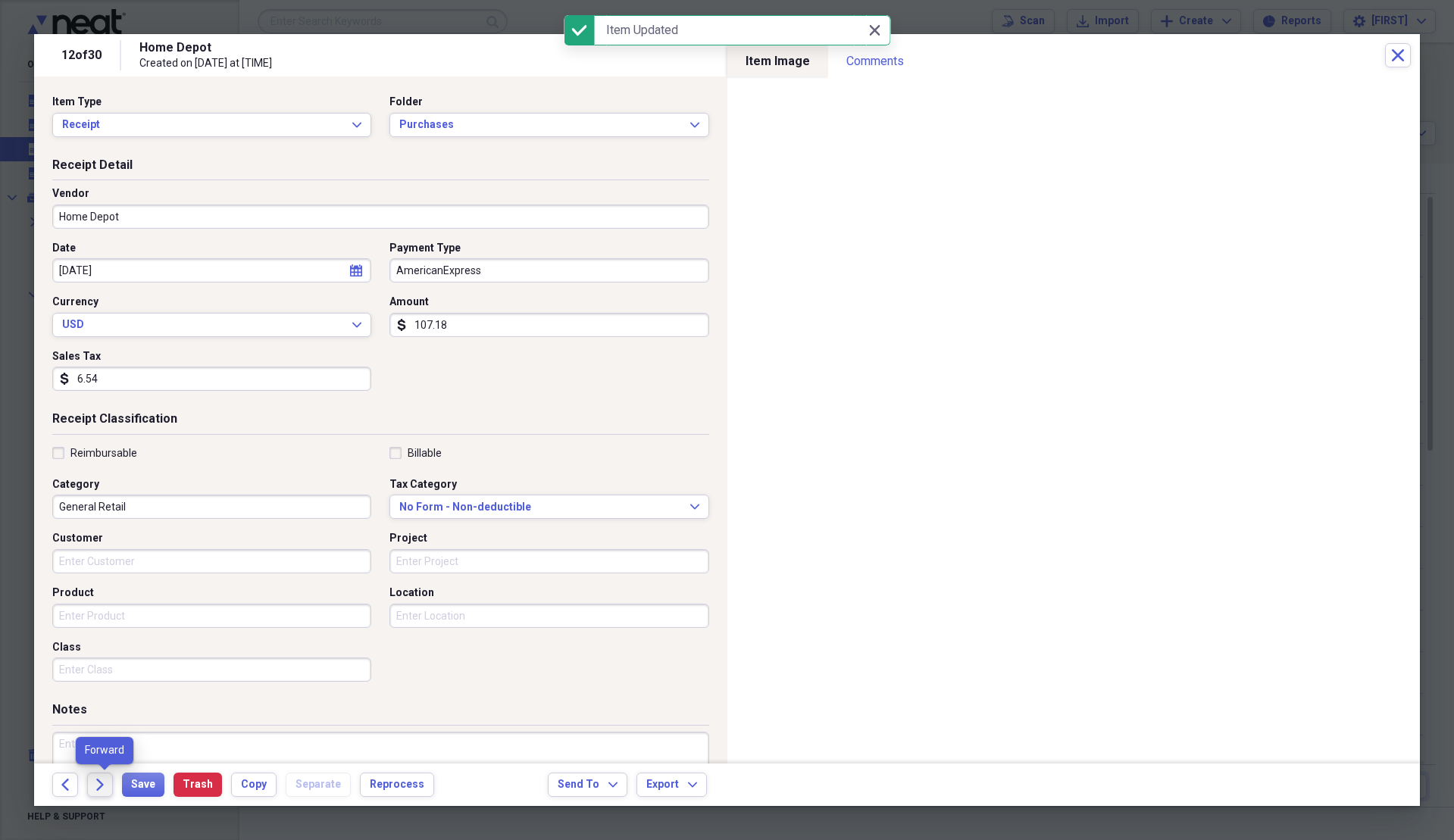 click on "Forward" 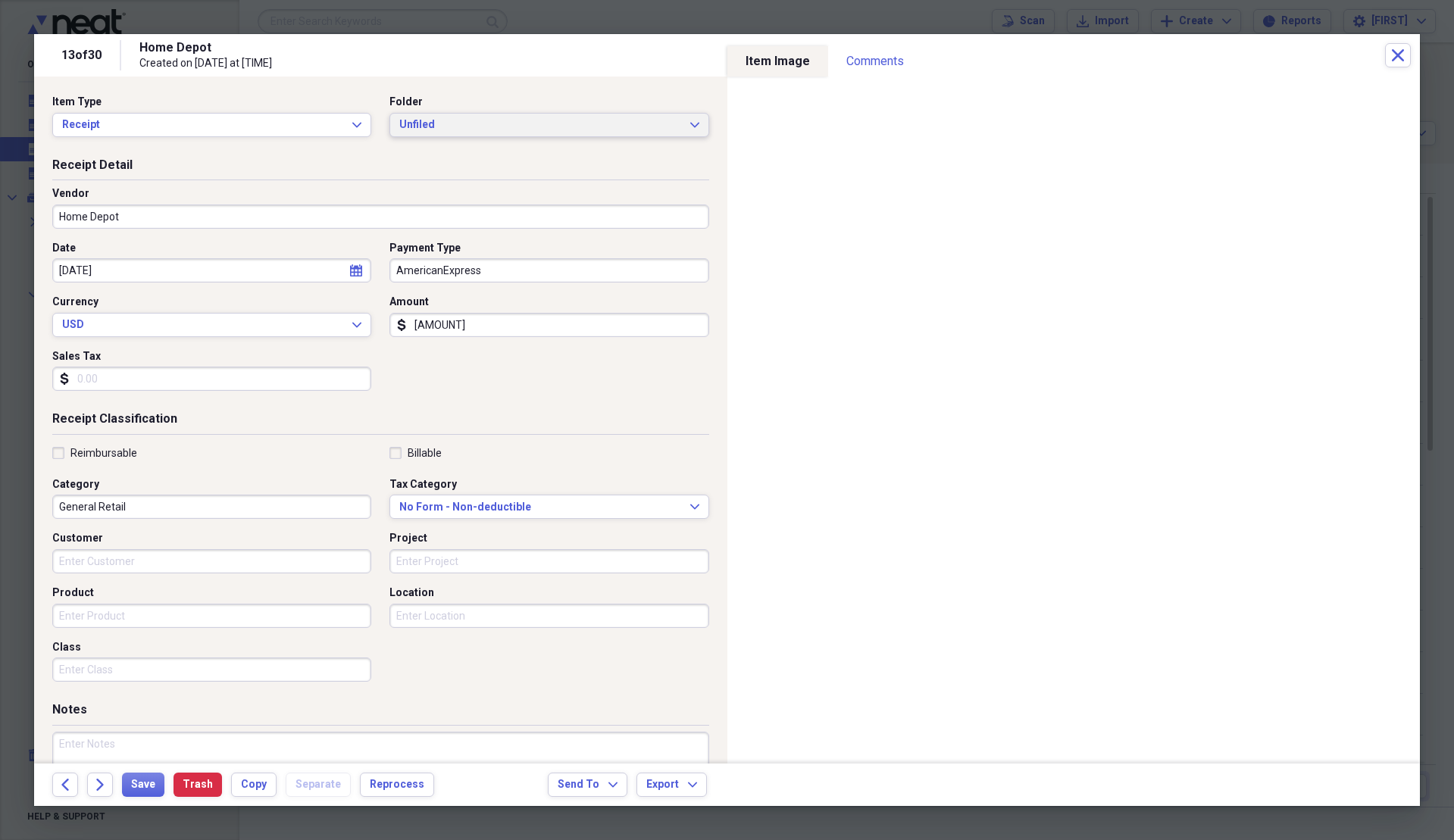 click on "Unfiled Expand" at bounding box center [549, 125] 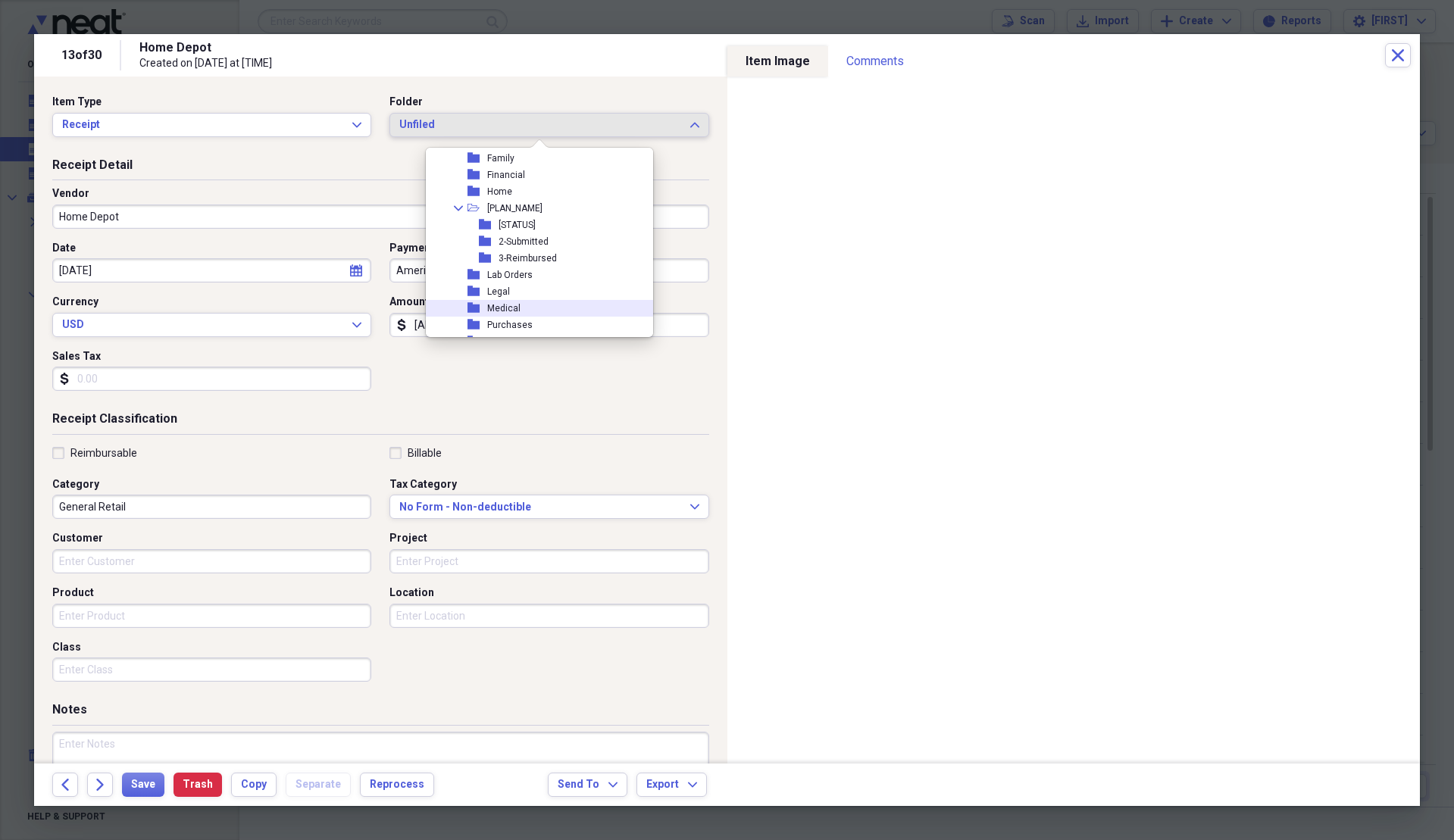 scroll, scrollTop: 227, scrollLeft: 0, axis: vertical 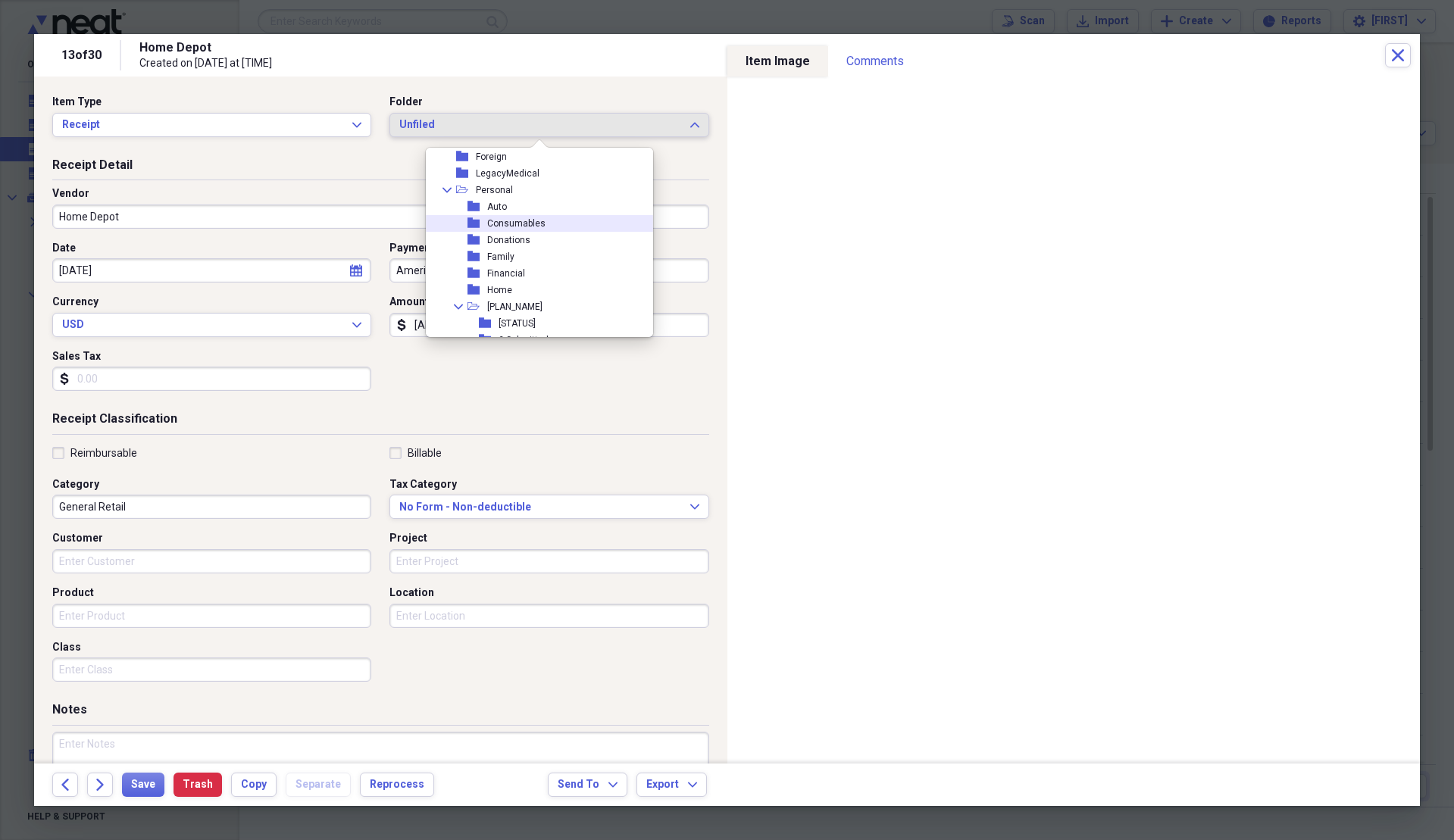 click on "Consumables" at bounding box center [516, 223] 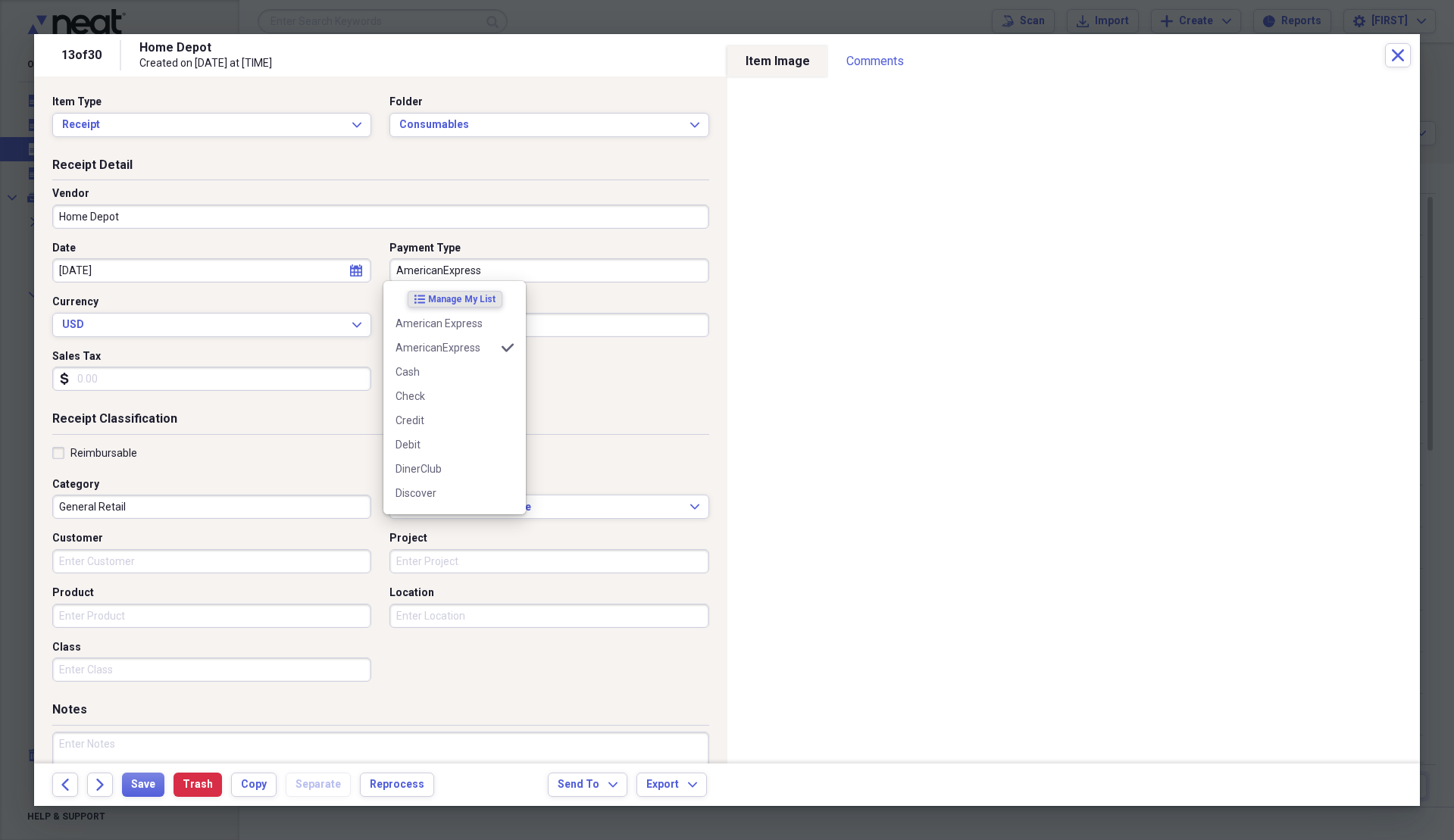 click on "AmericanExpress" at bounding box center [549, 270] 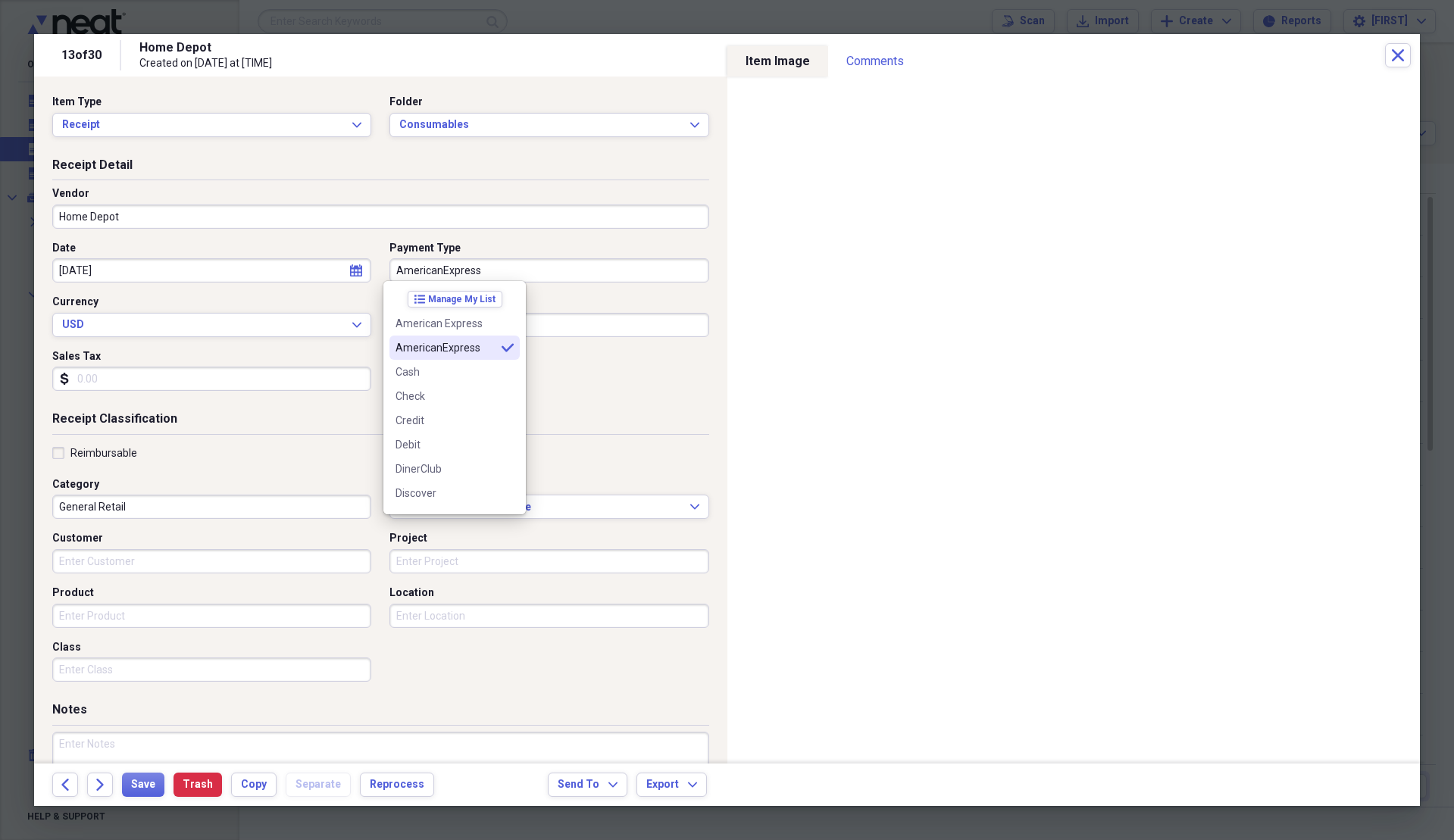 click on "[CARD_TYPE] selected" at bounding box center [455, 348] 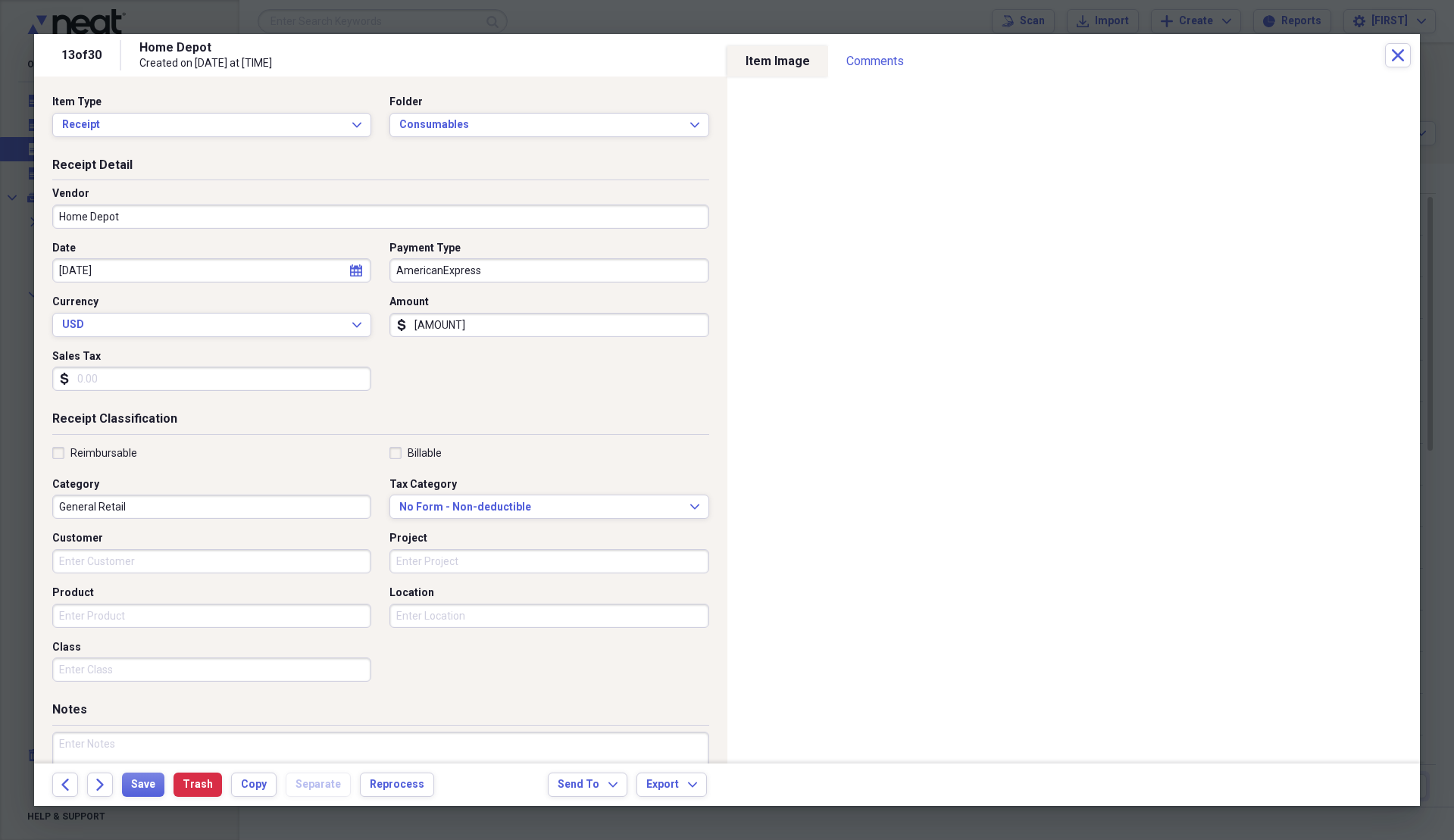 click on "AmericanExpress" at bounding box center (549, 270) 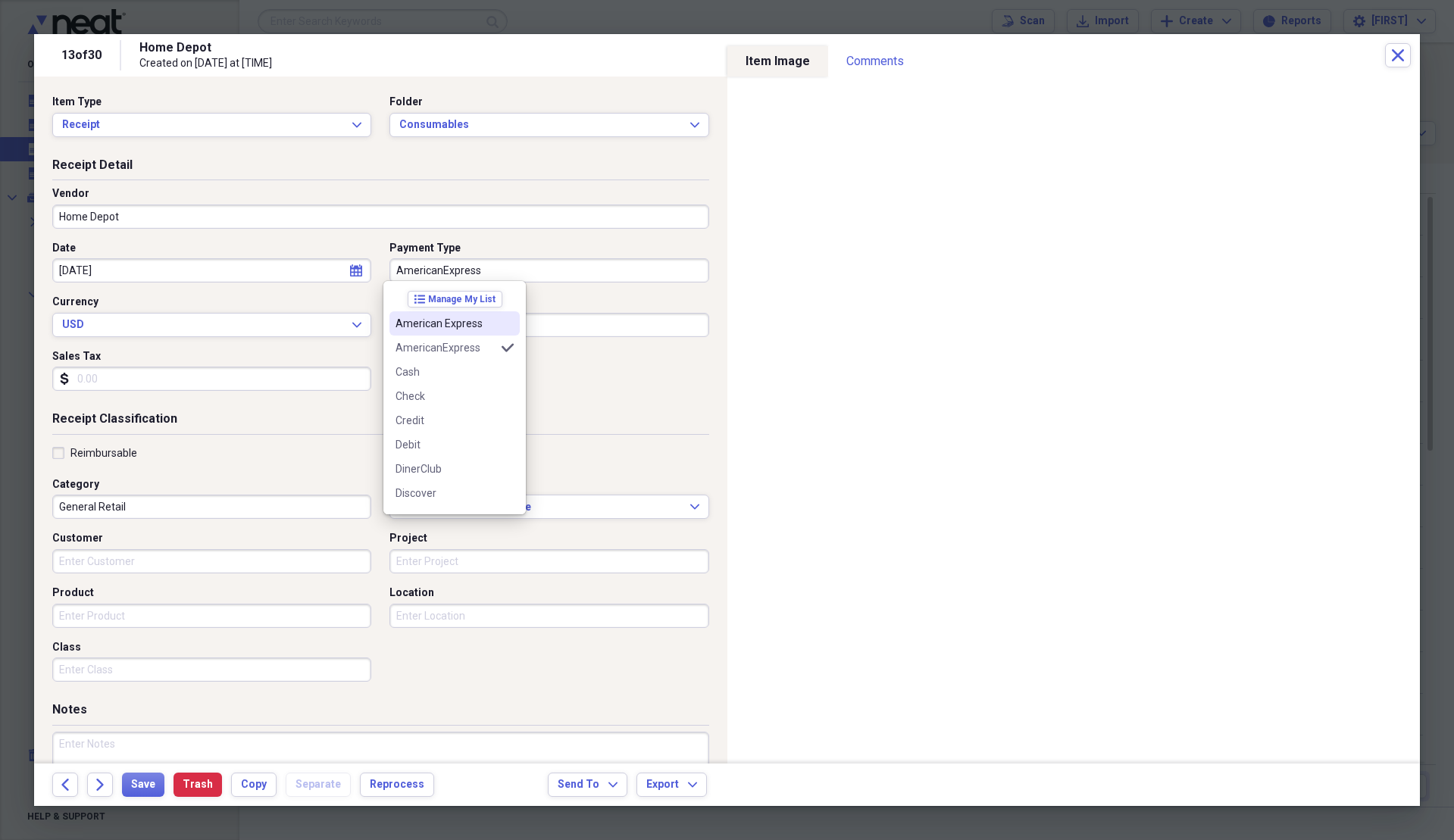 click on "American Express" at bounding box center [455, 323] 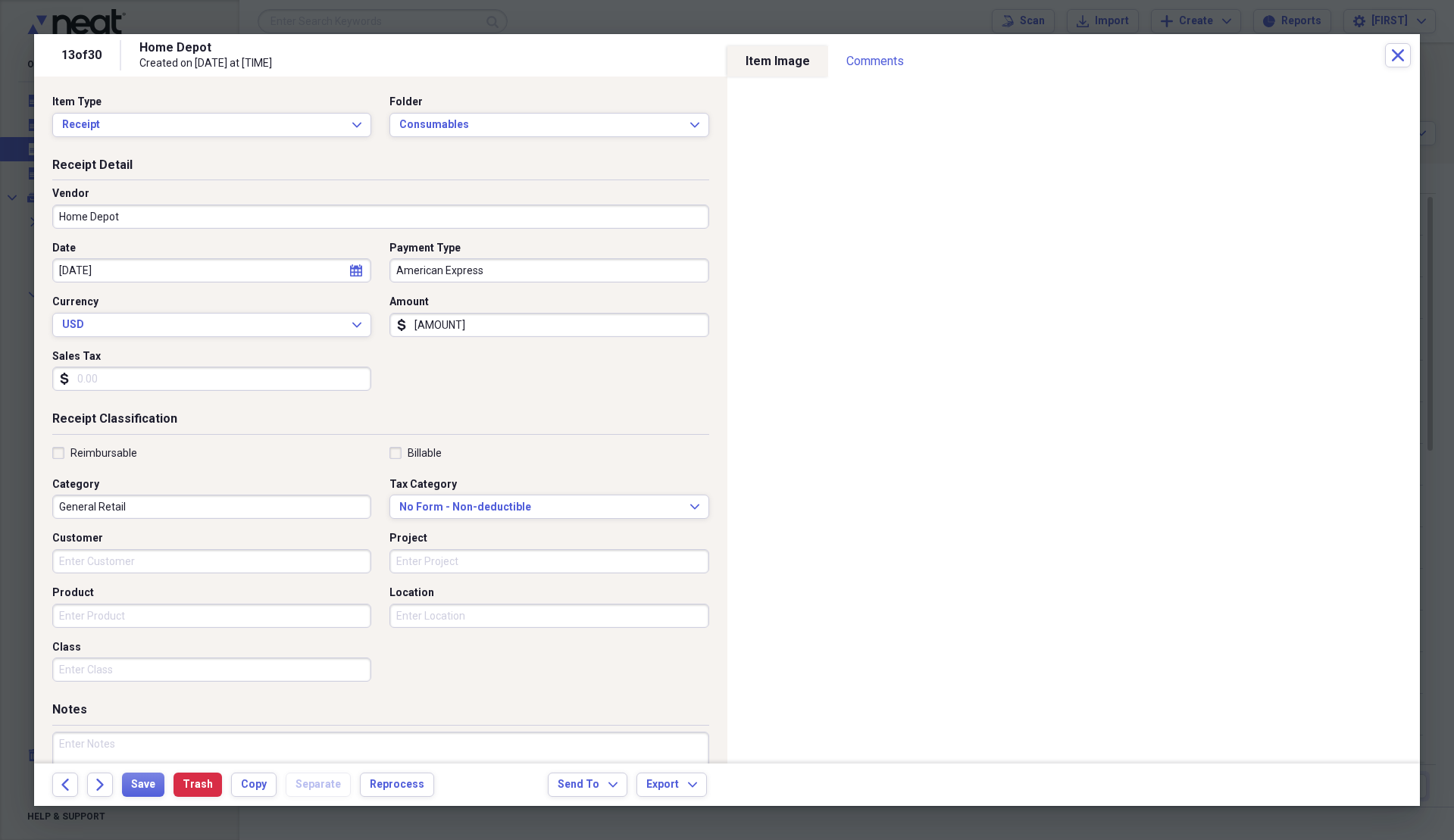 click on "Sales Tax" at bounding box center [211, 379] 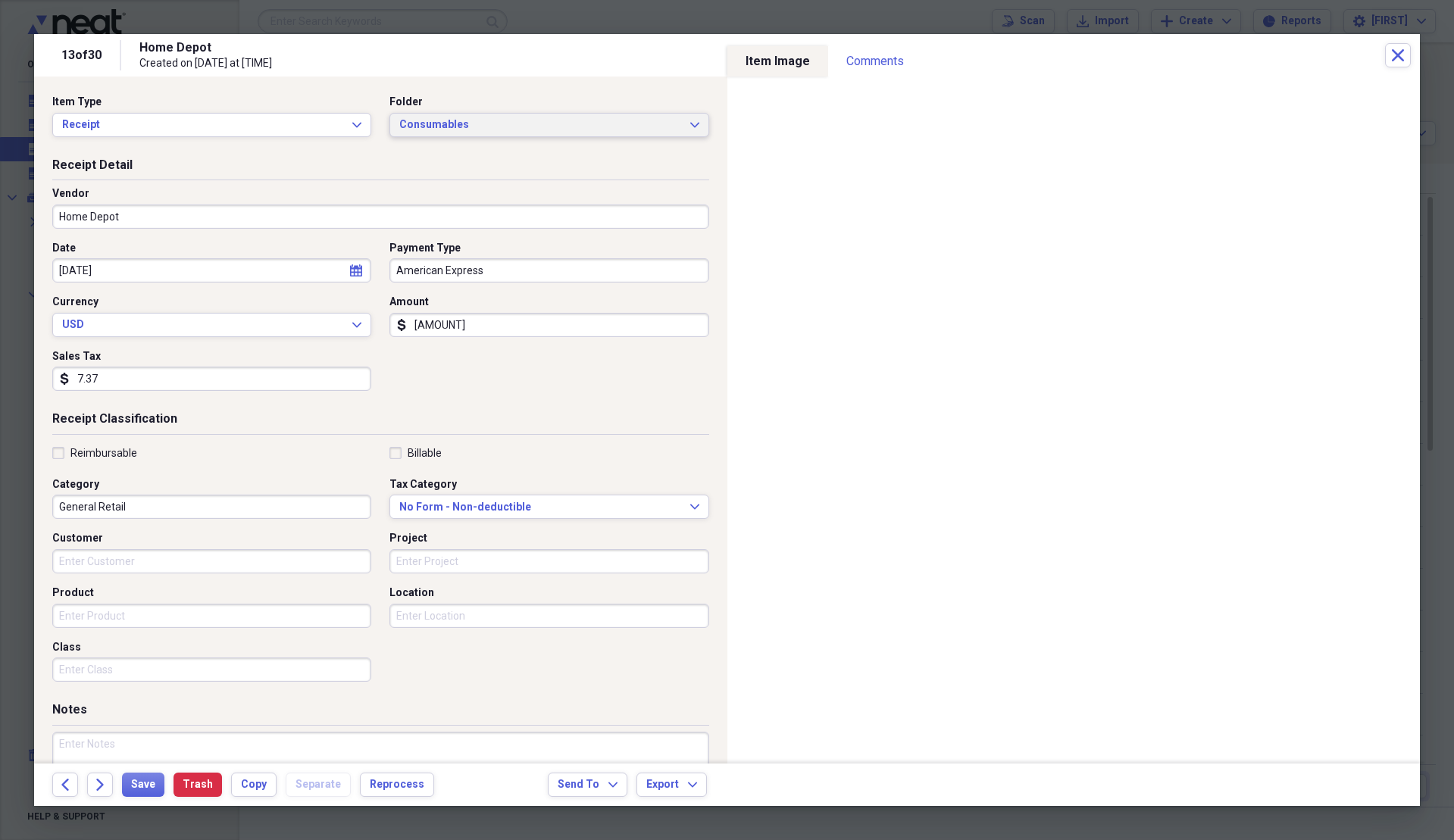 type on "7.37" 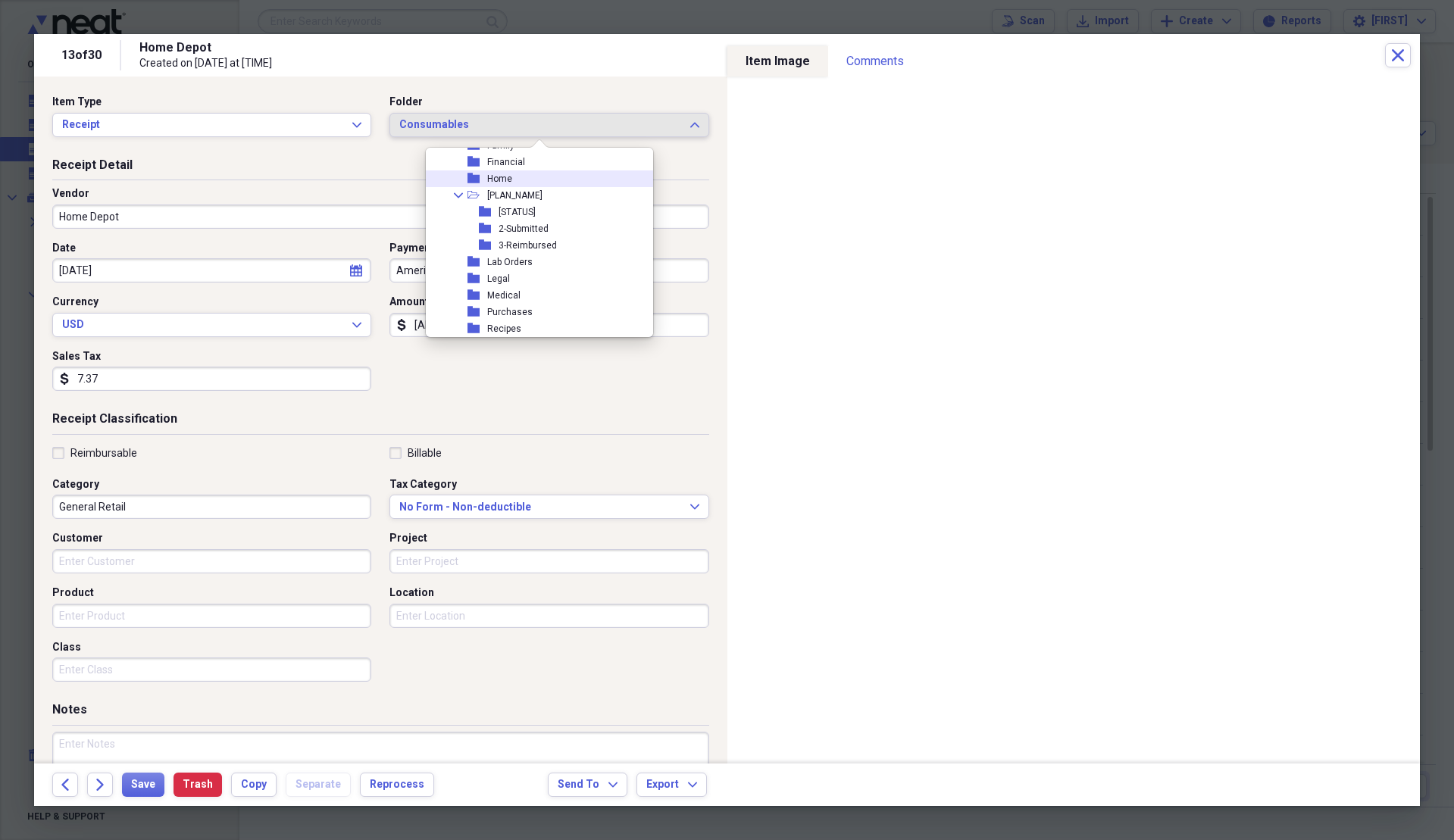 scroll, scrollTop: 360, scrollLeft: 0, axis: vertical 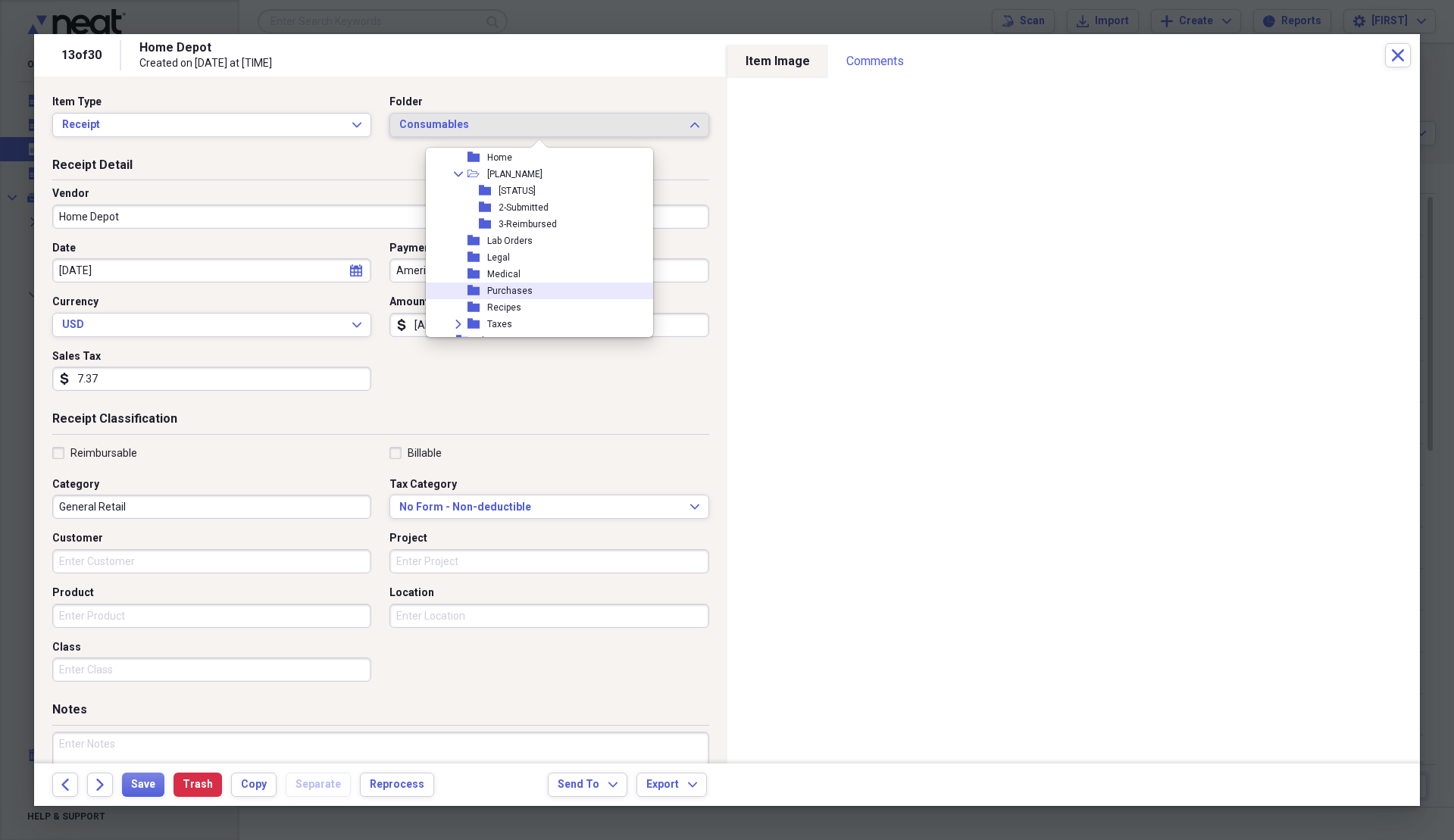 click on "folder Purchases" at bounding box center [533, 291] 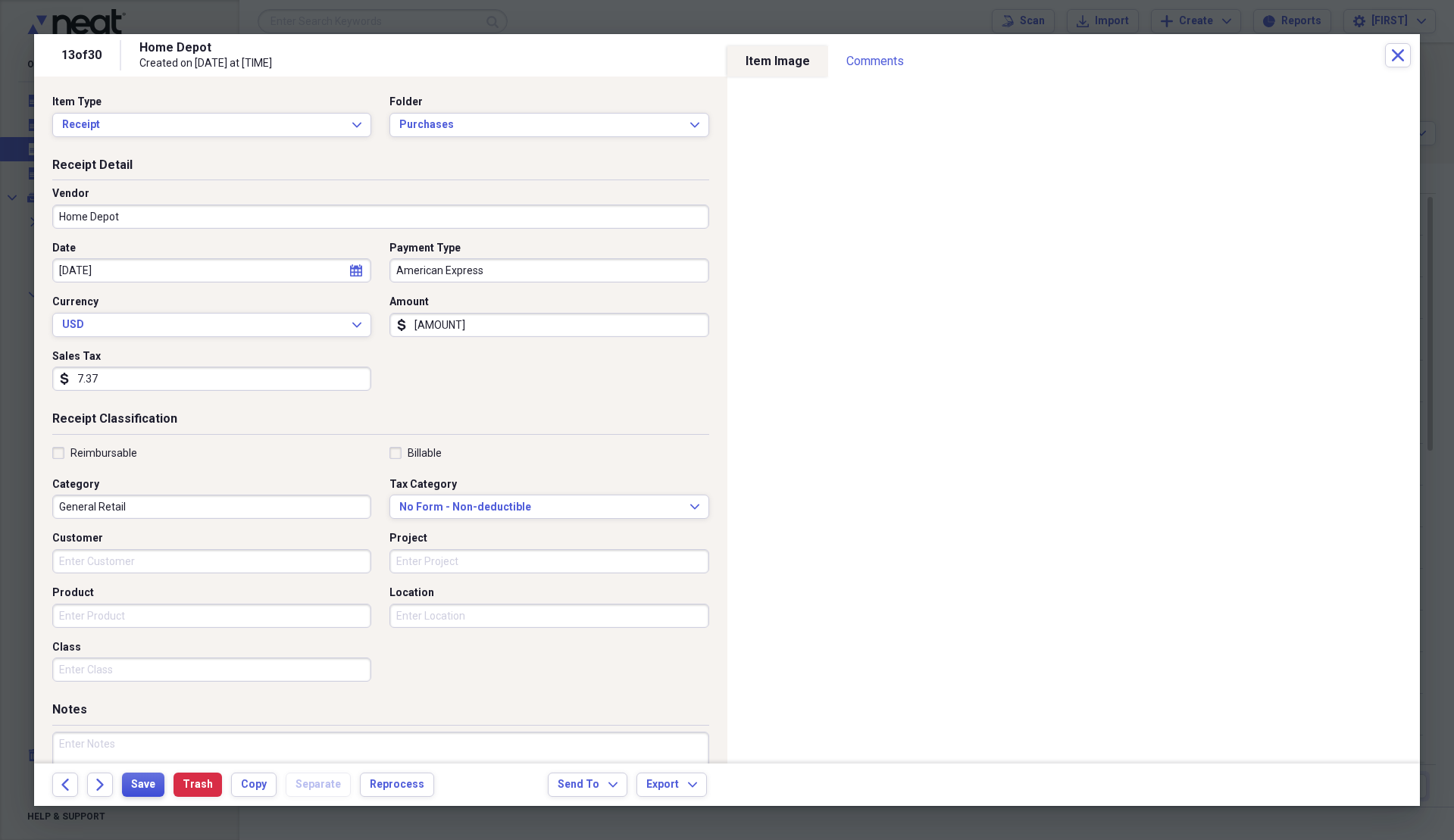 click on "Save" at bounding box center (143, 785) 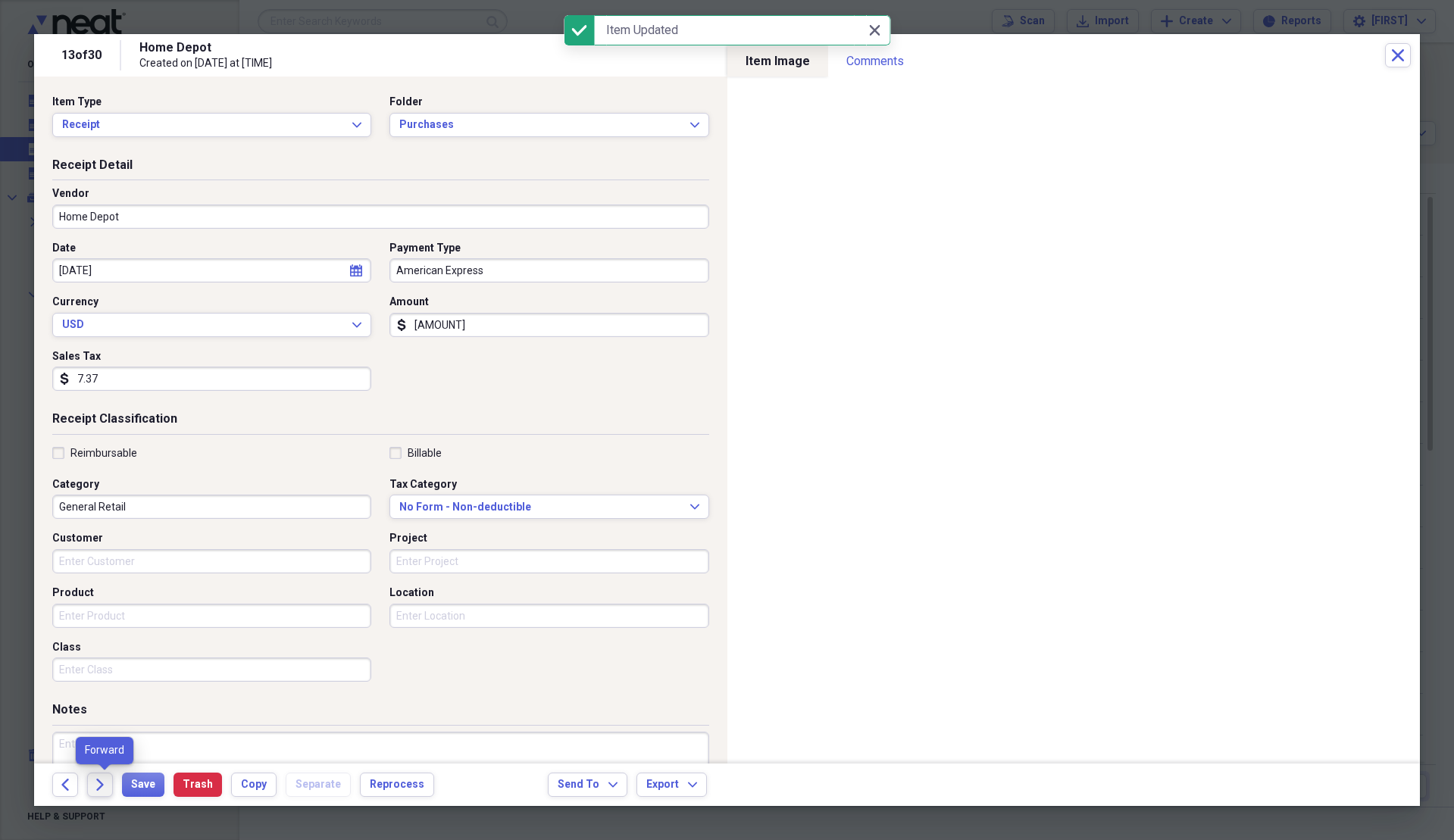 click on "Forward" at bounding box center (100, 785) 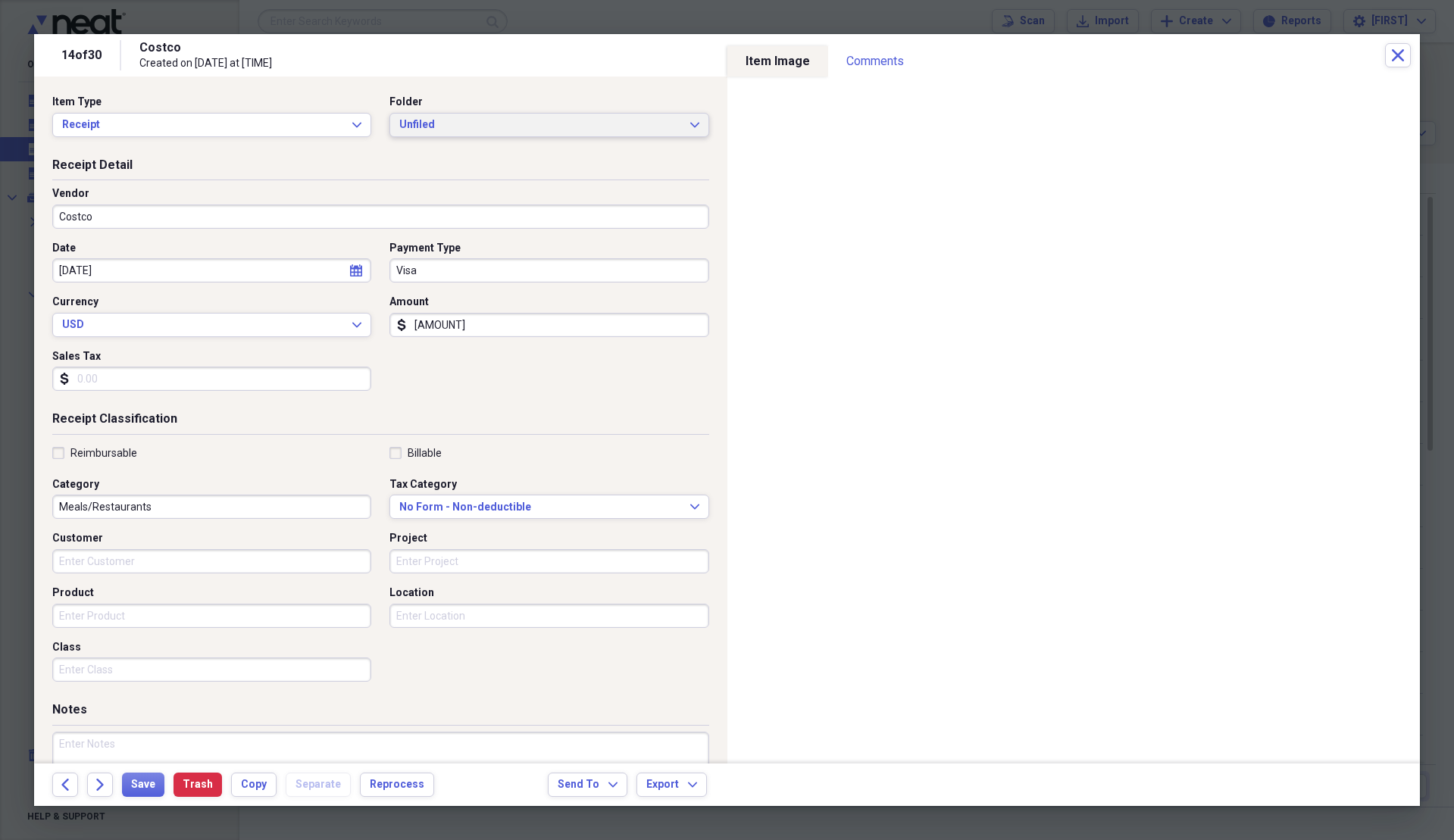click on "Unfiled" at bounding box center [539, 125] 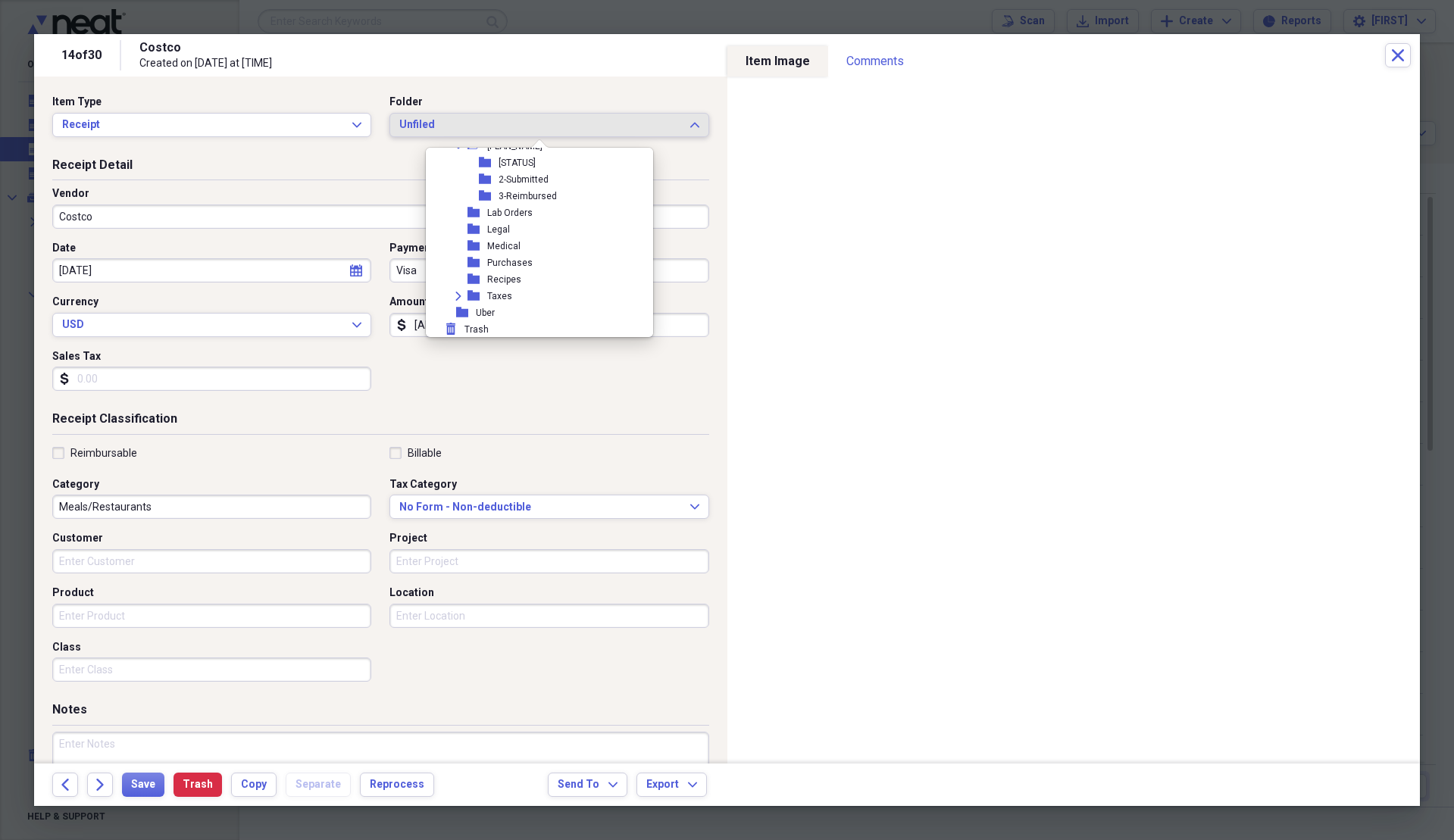 scroll, scrollTop: 389, scrollLeft: 0, axis: vertical 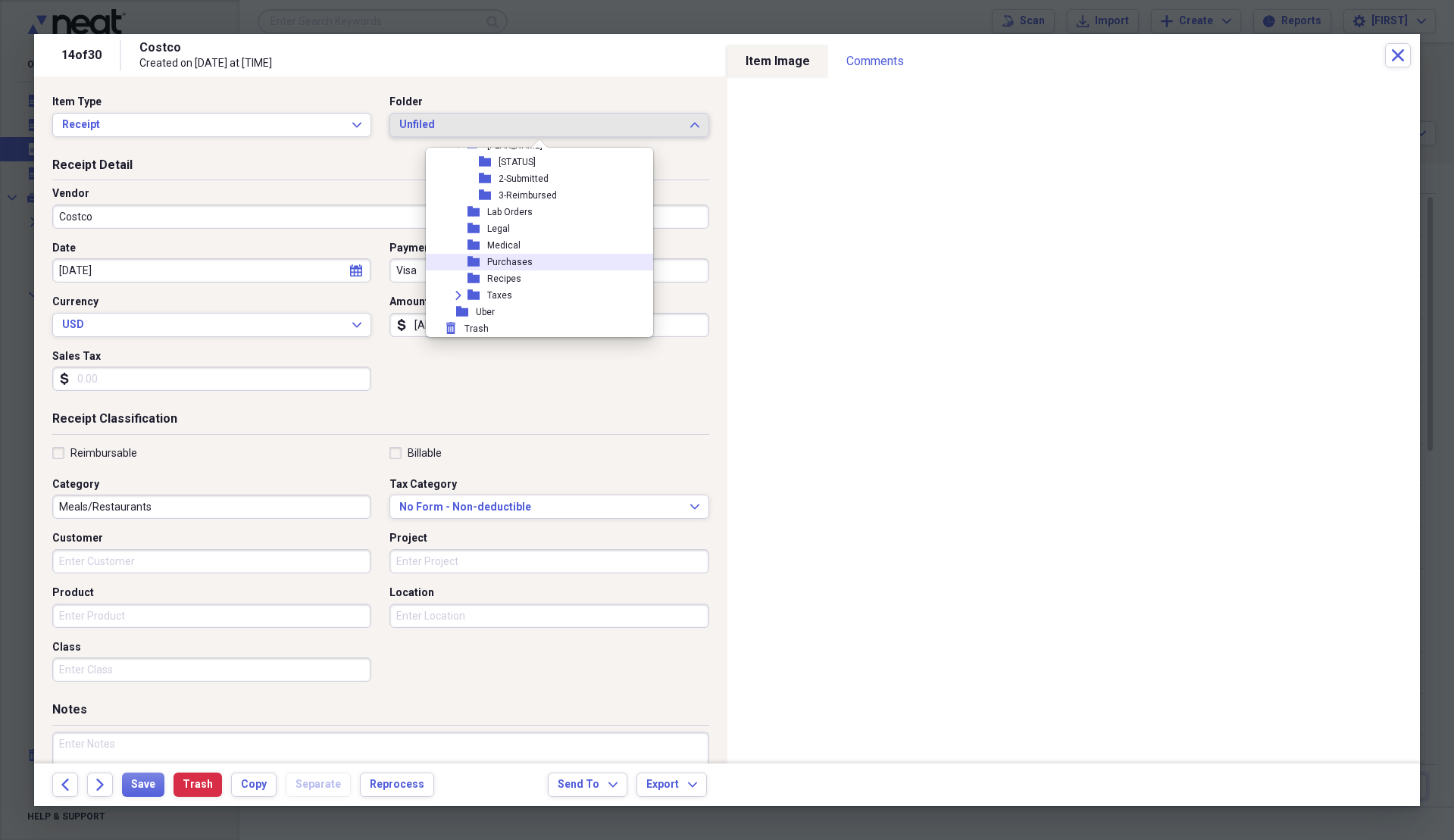 click on "Purchases" at bounding box center [510, 262] 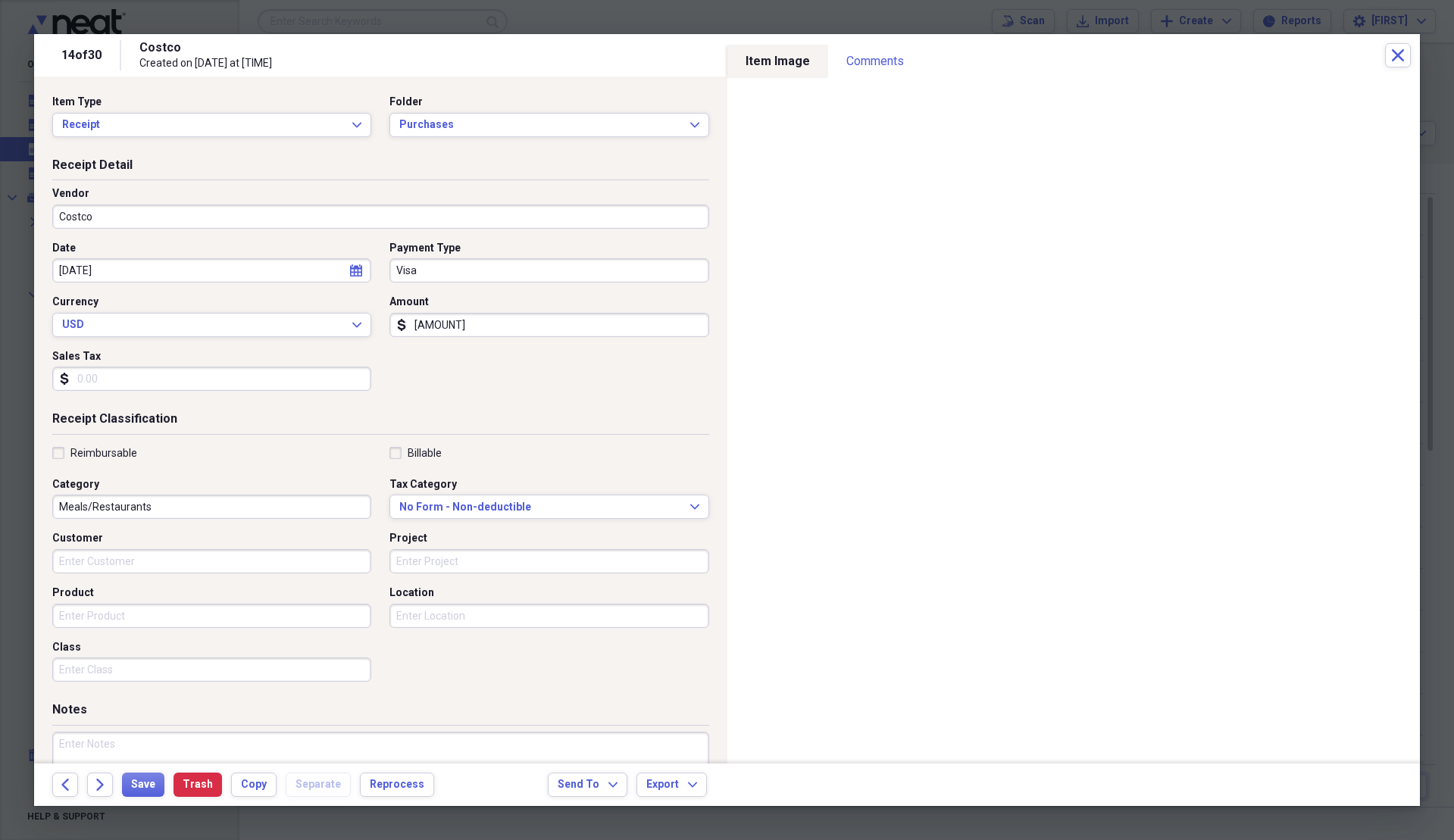 click on "Sales Tax" at bounding box center [211, 379] 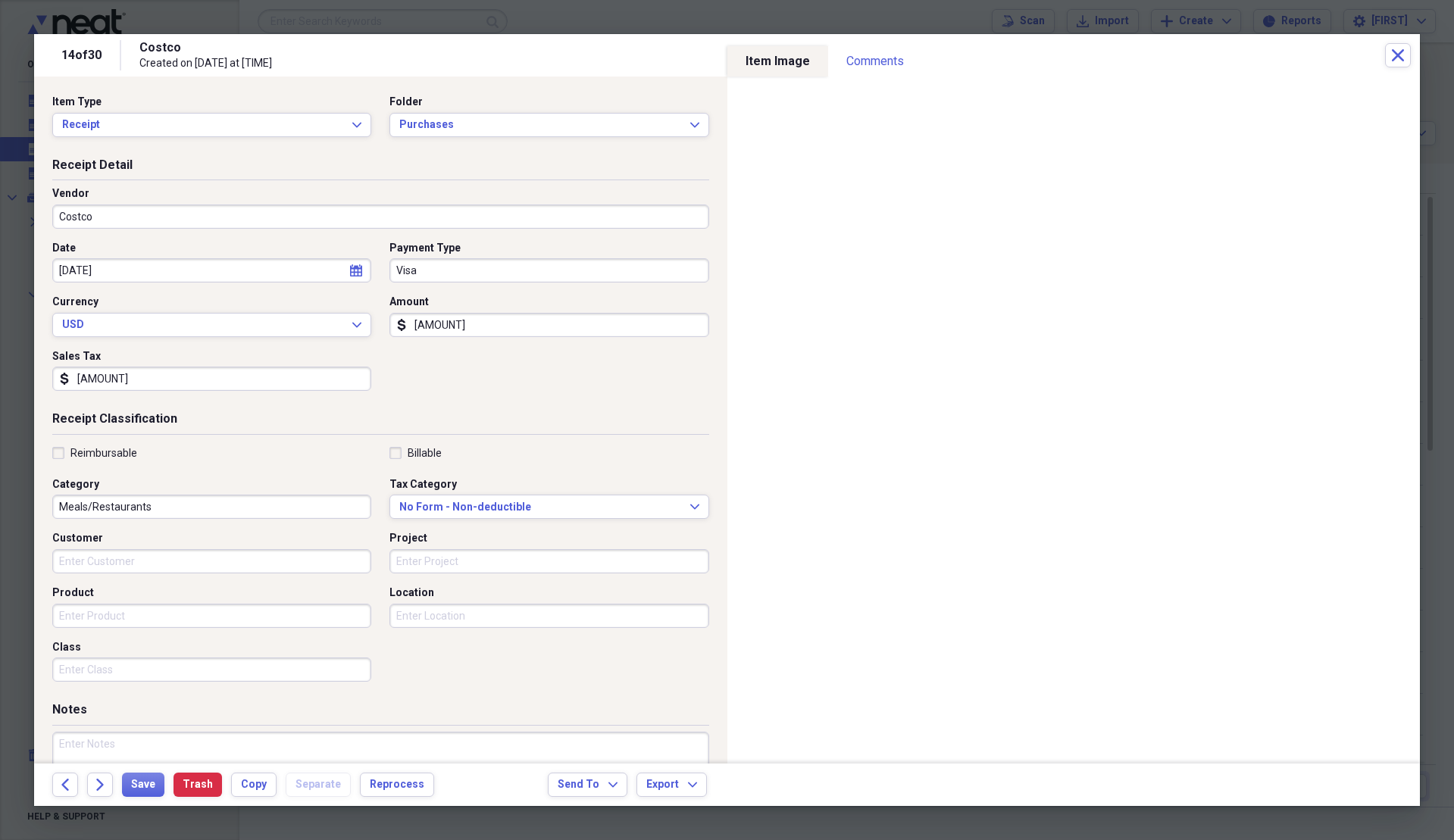 type on "[AMOUNT]" 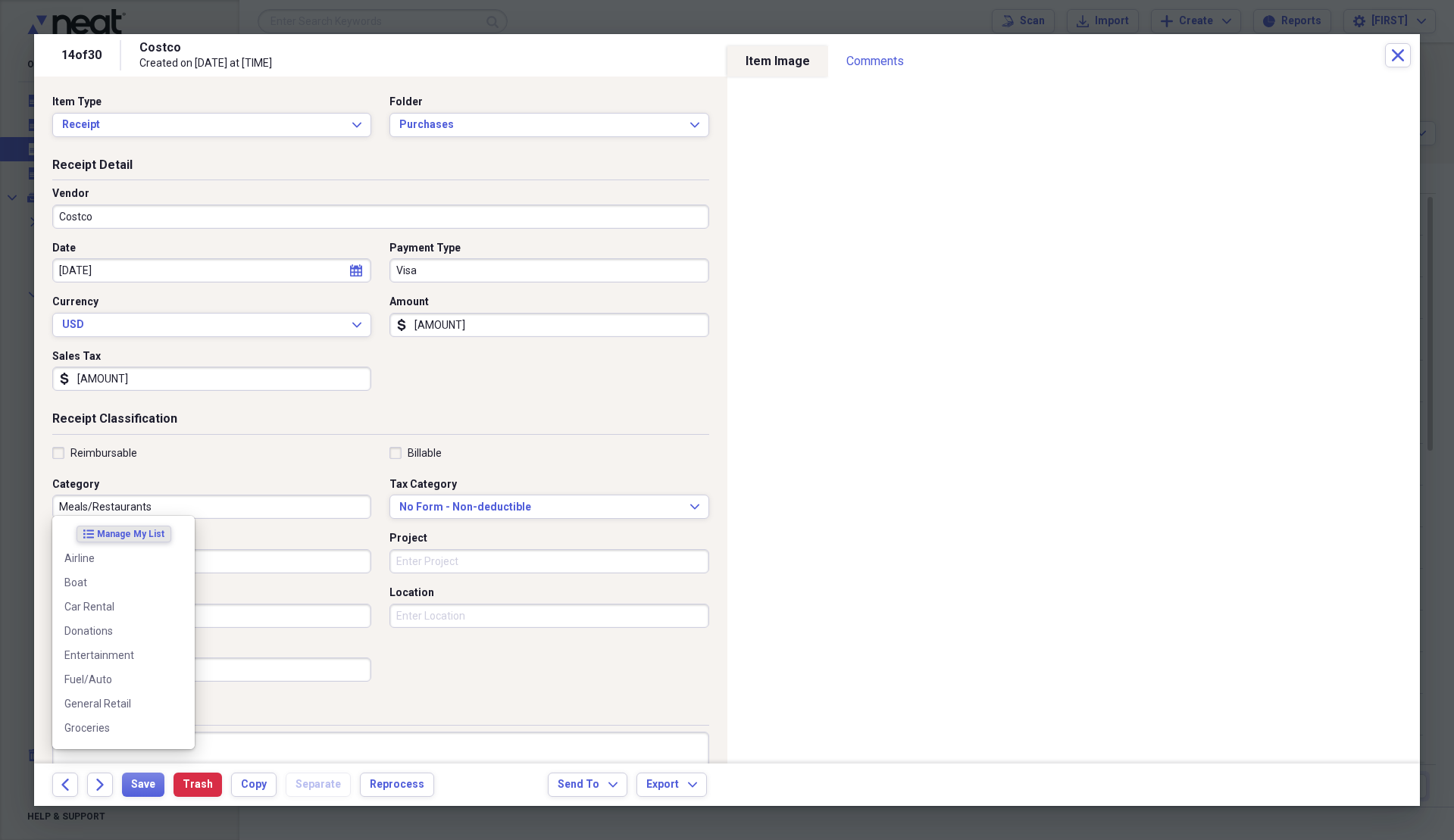click on "Meals/Restaurants" at bounding box center [211, 507] 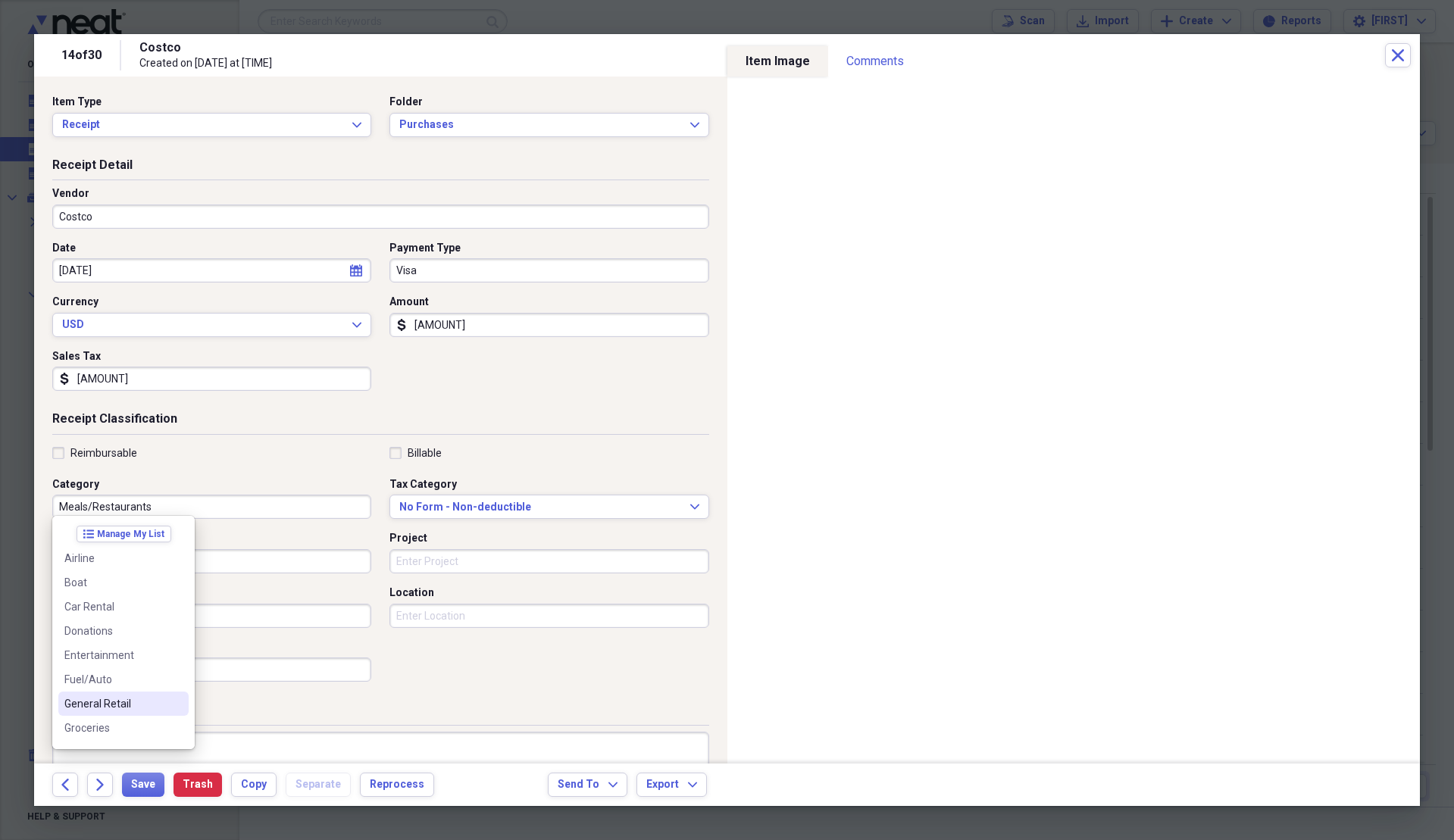 click on "General Retail" at bounding box center (124, 704) 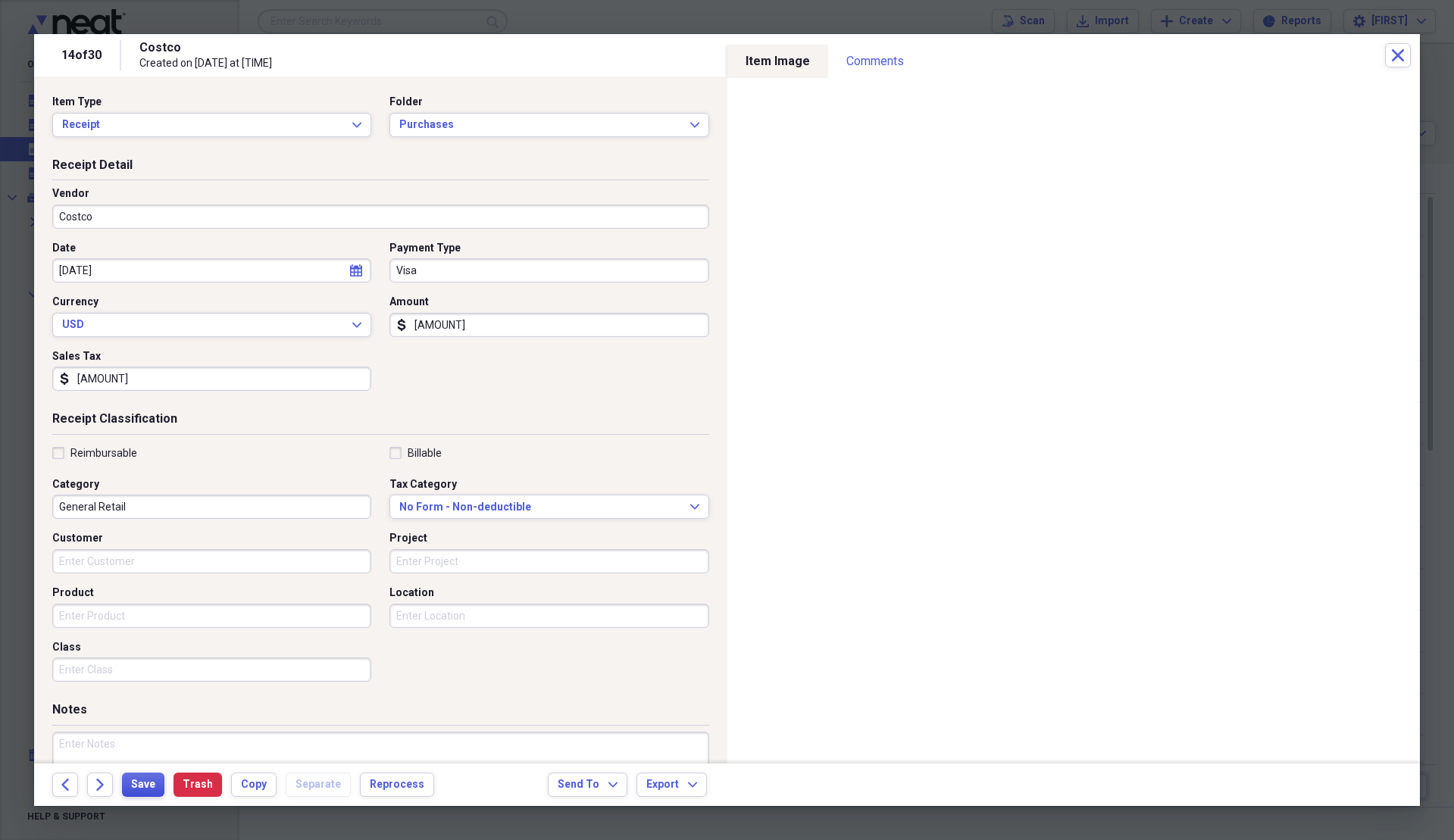 click on "Save" at bounding box center (143, 785) 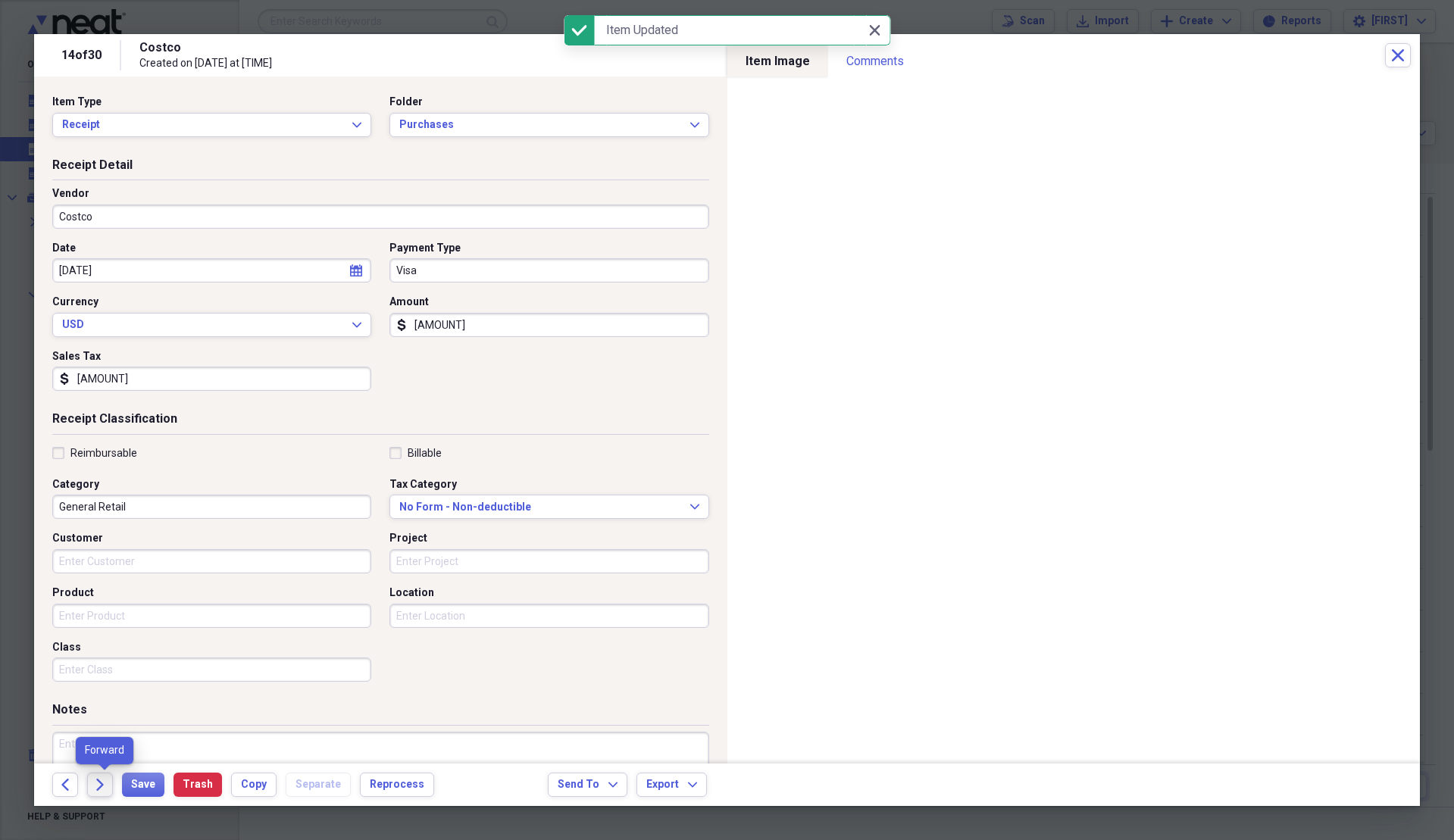 click 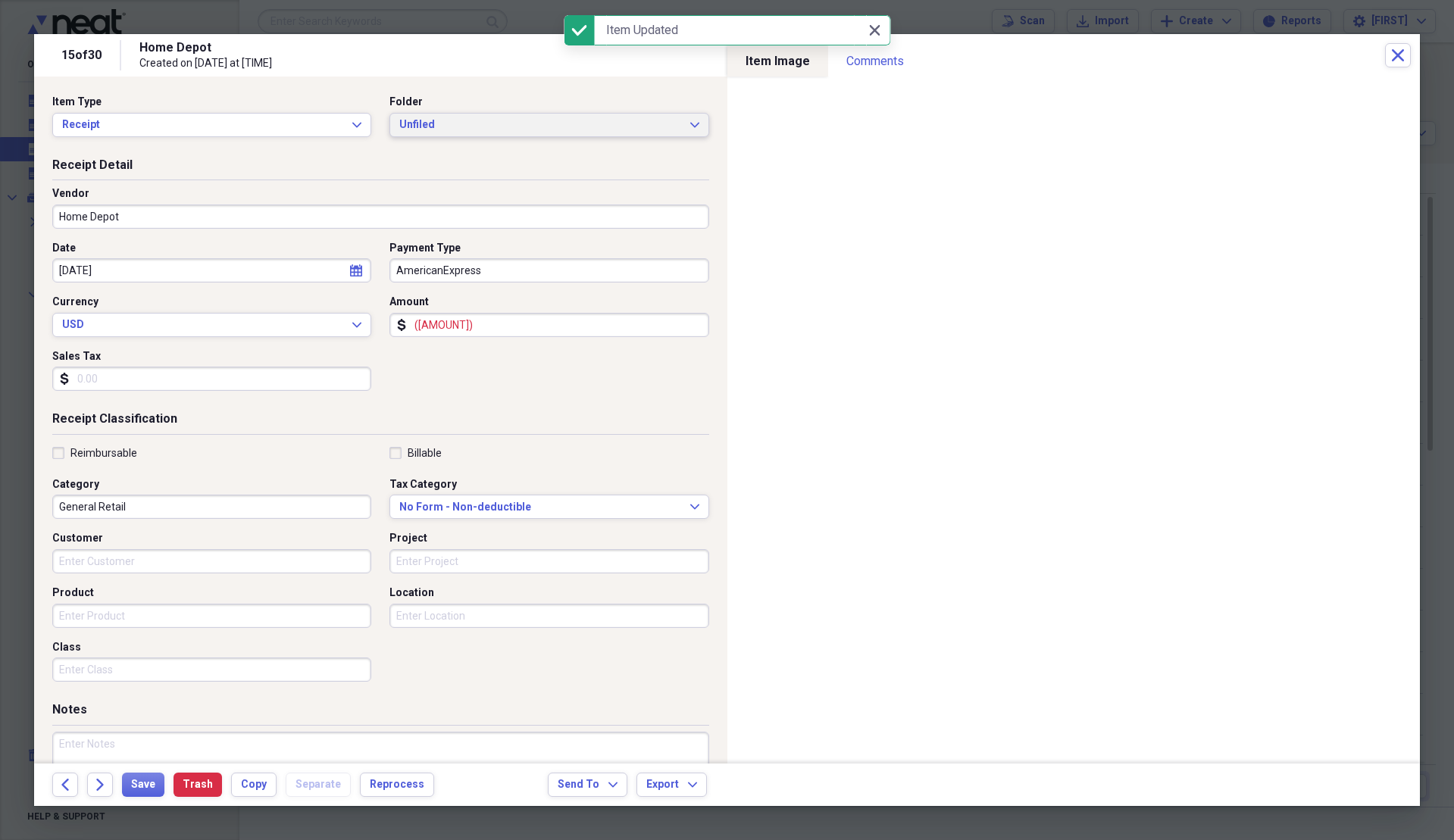 click on "Unfiled" at bounding box center (539, 125) 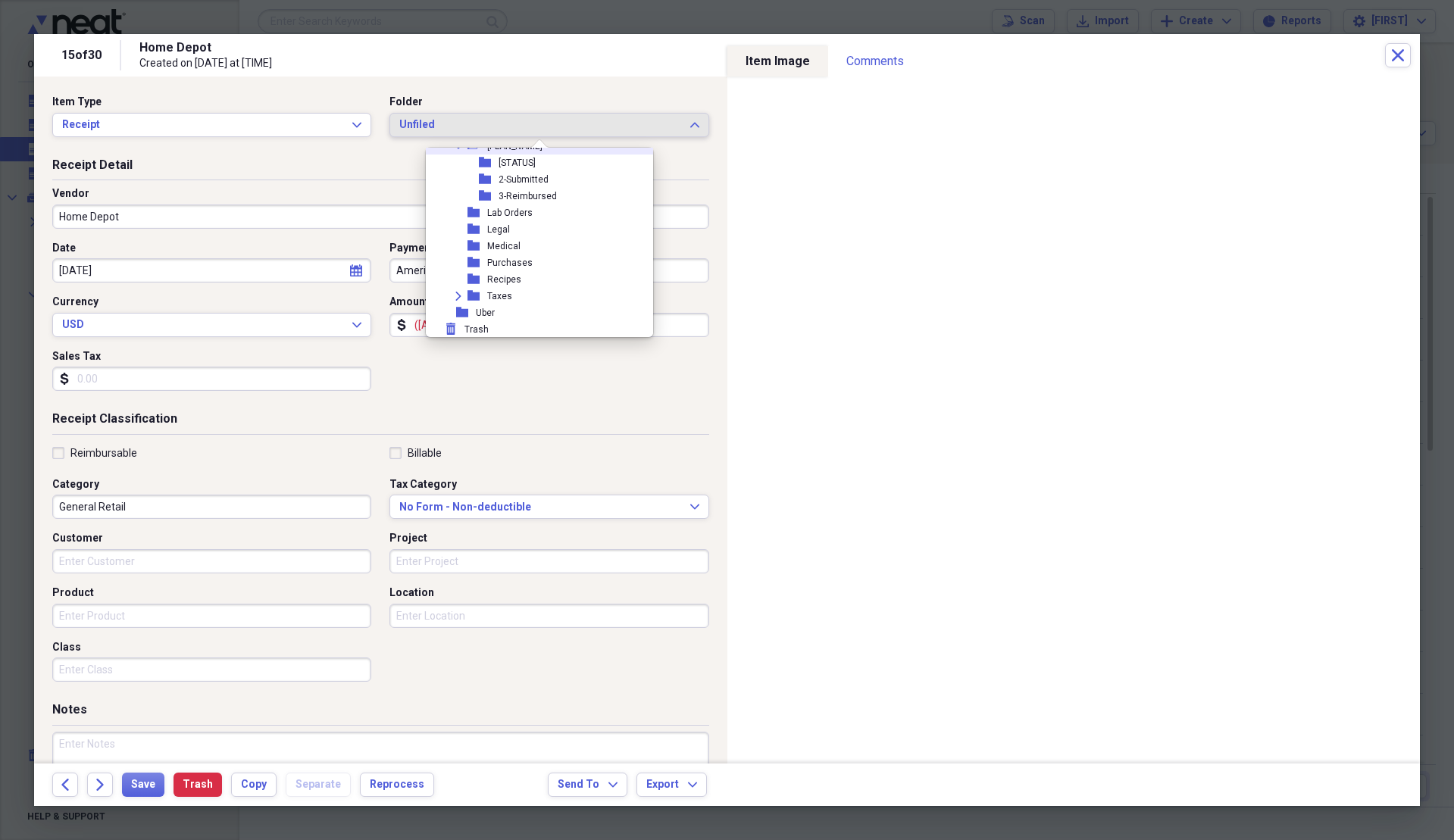 scroll, scrollTop: 389, scrollLeft: 0, axis: vertical 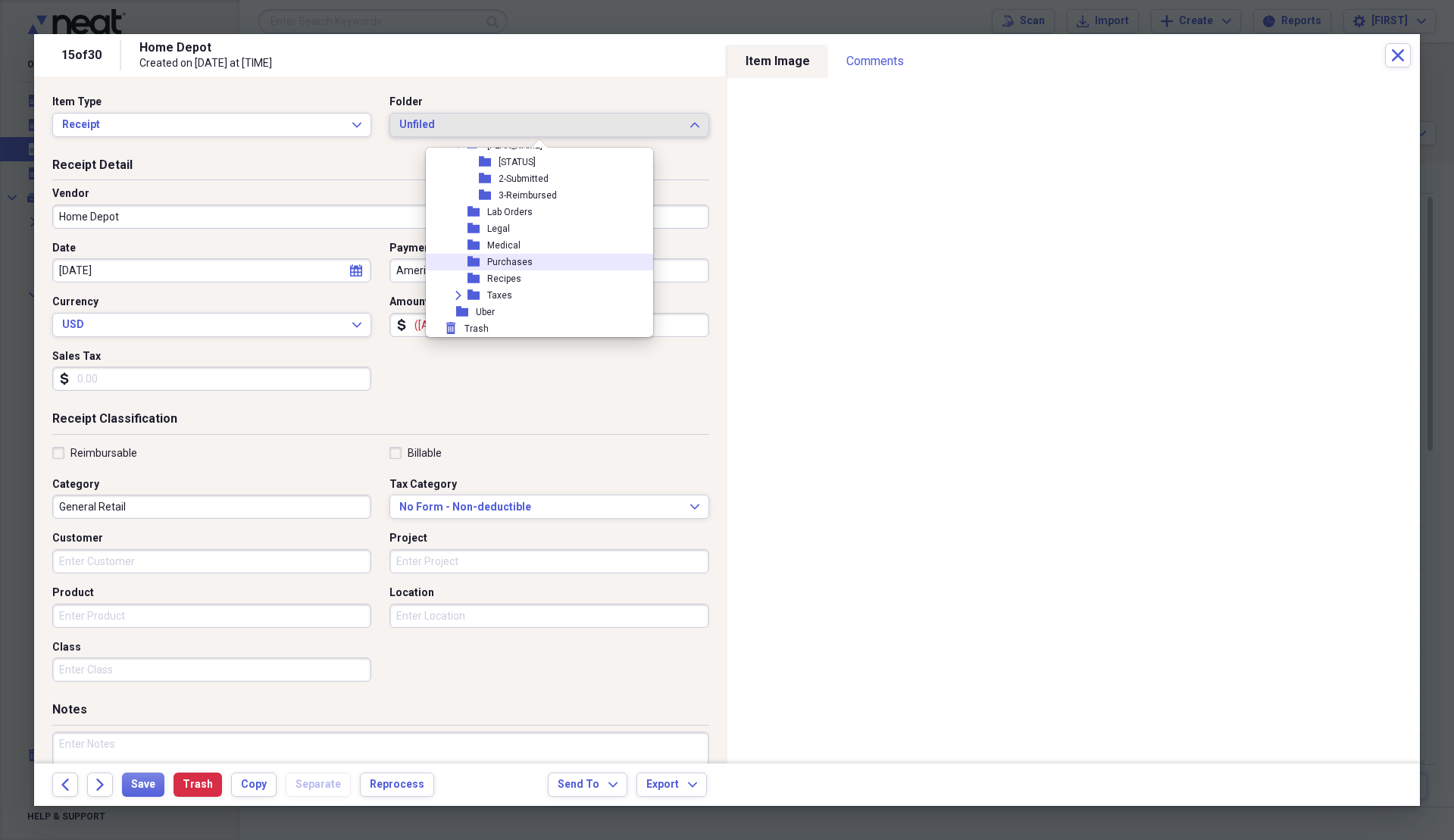 click on "Purchases" at bounding box center (510, 262) 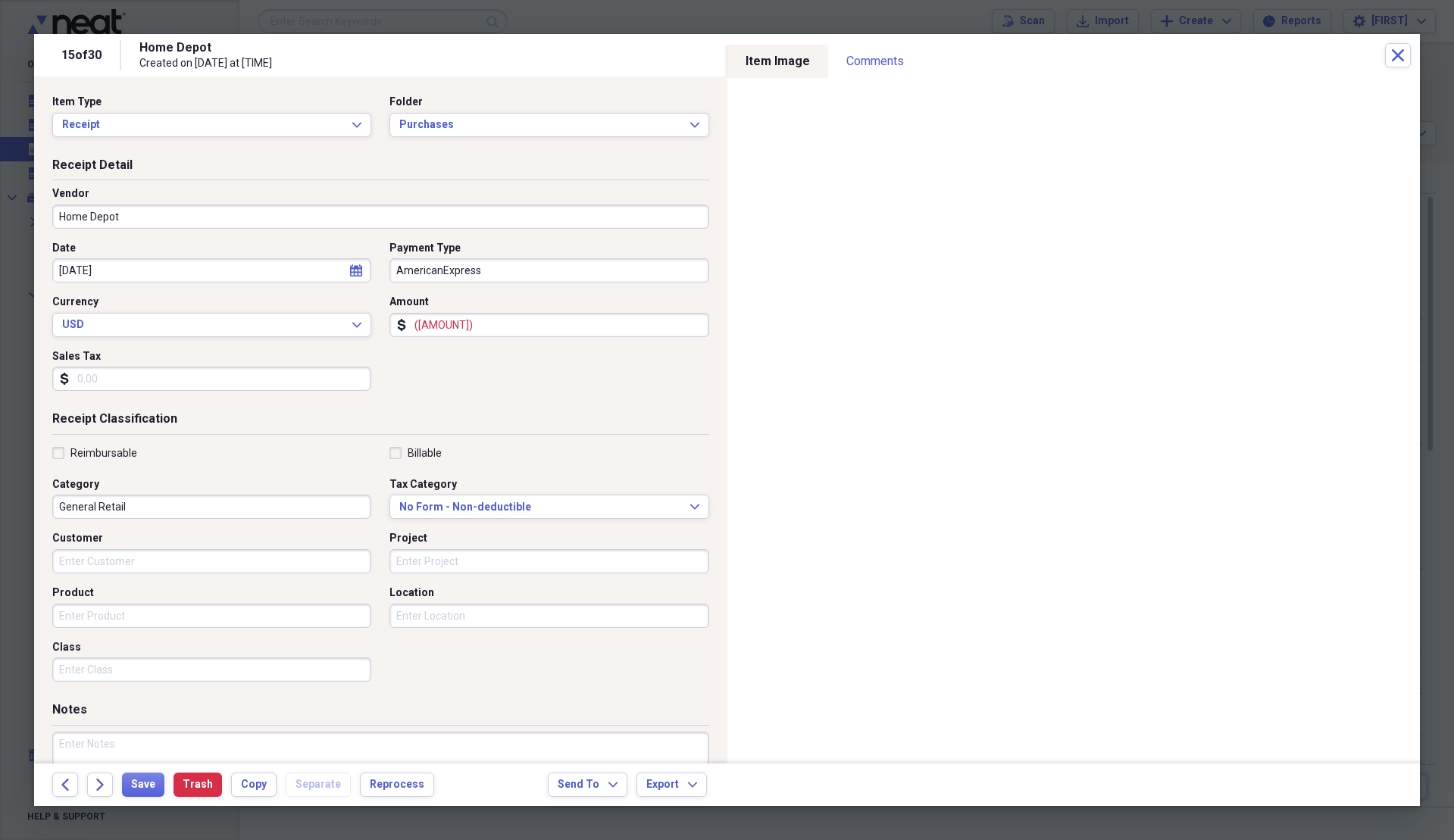 click on "Sales Tax" at bounding box center [211, 379] 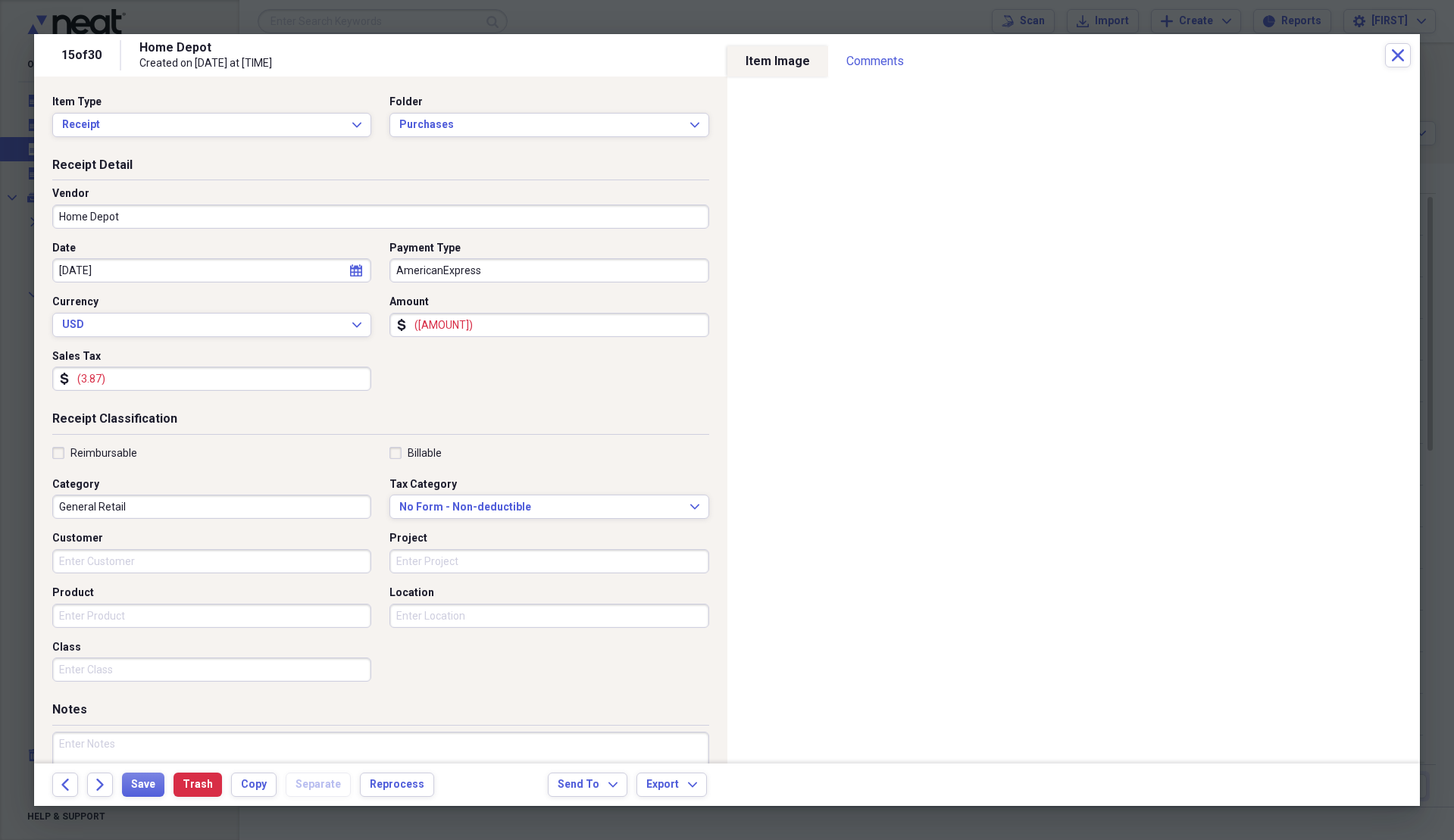 type on "(3.87)" 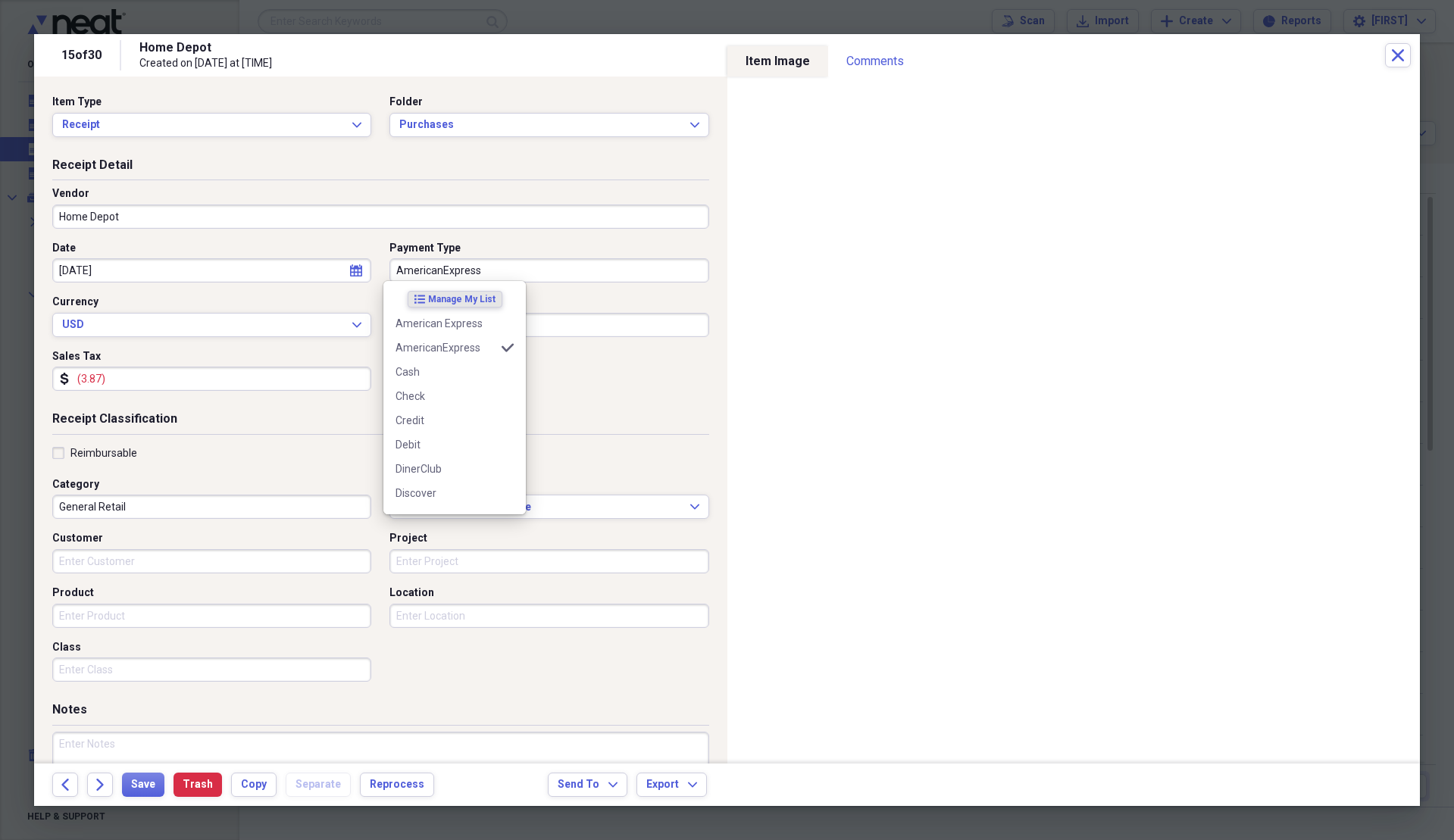 click on "AmericanExpress" at bounding box center (549, 270) 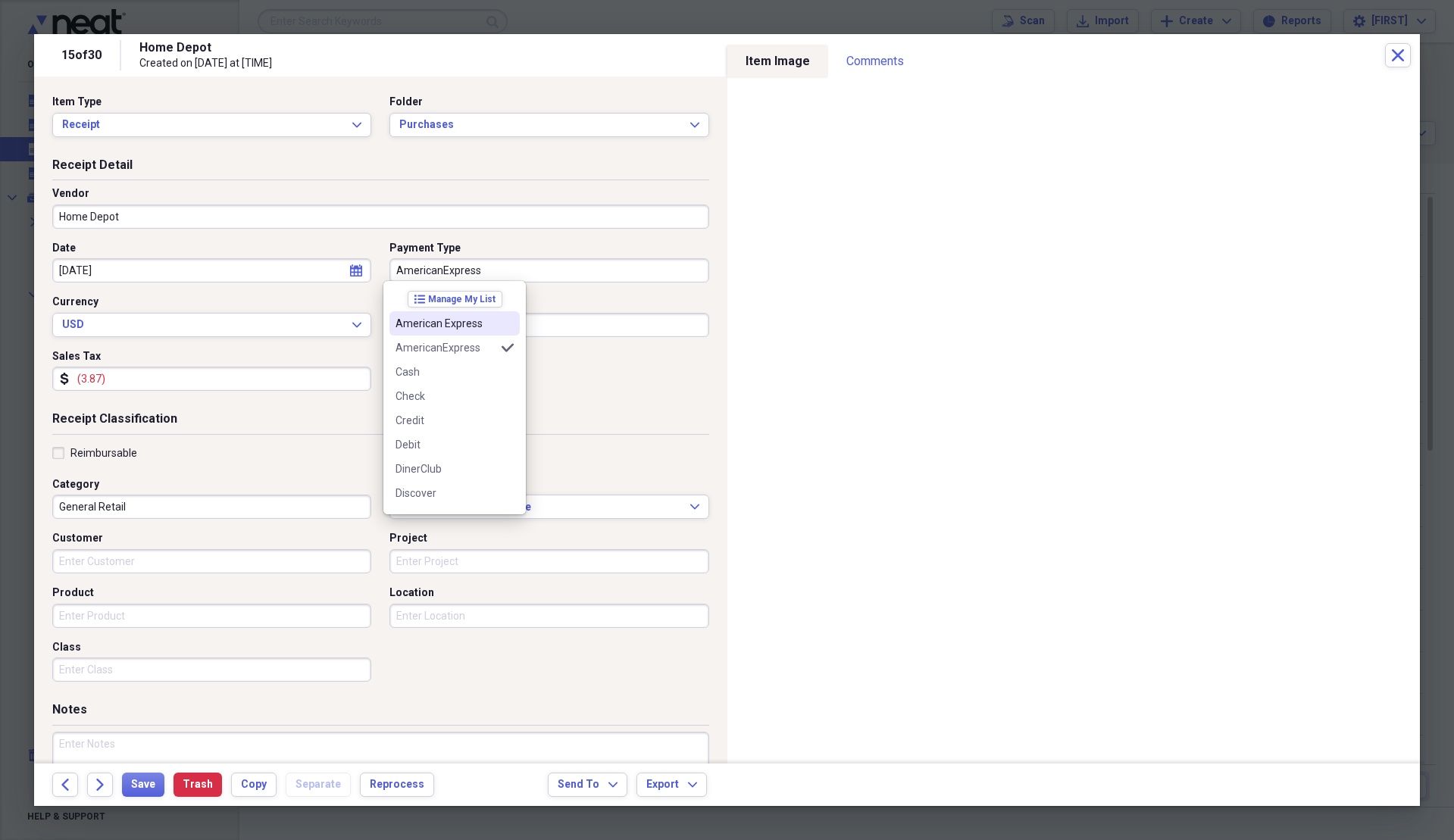 click on "American Express" at bounding box center [446, 323] 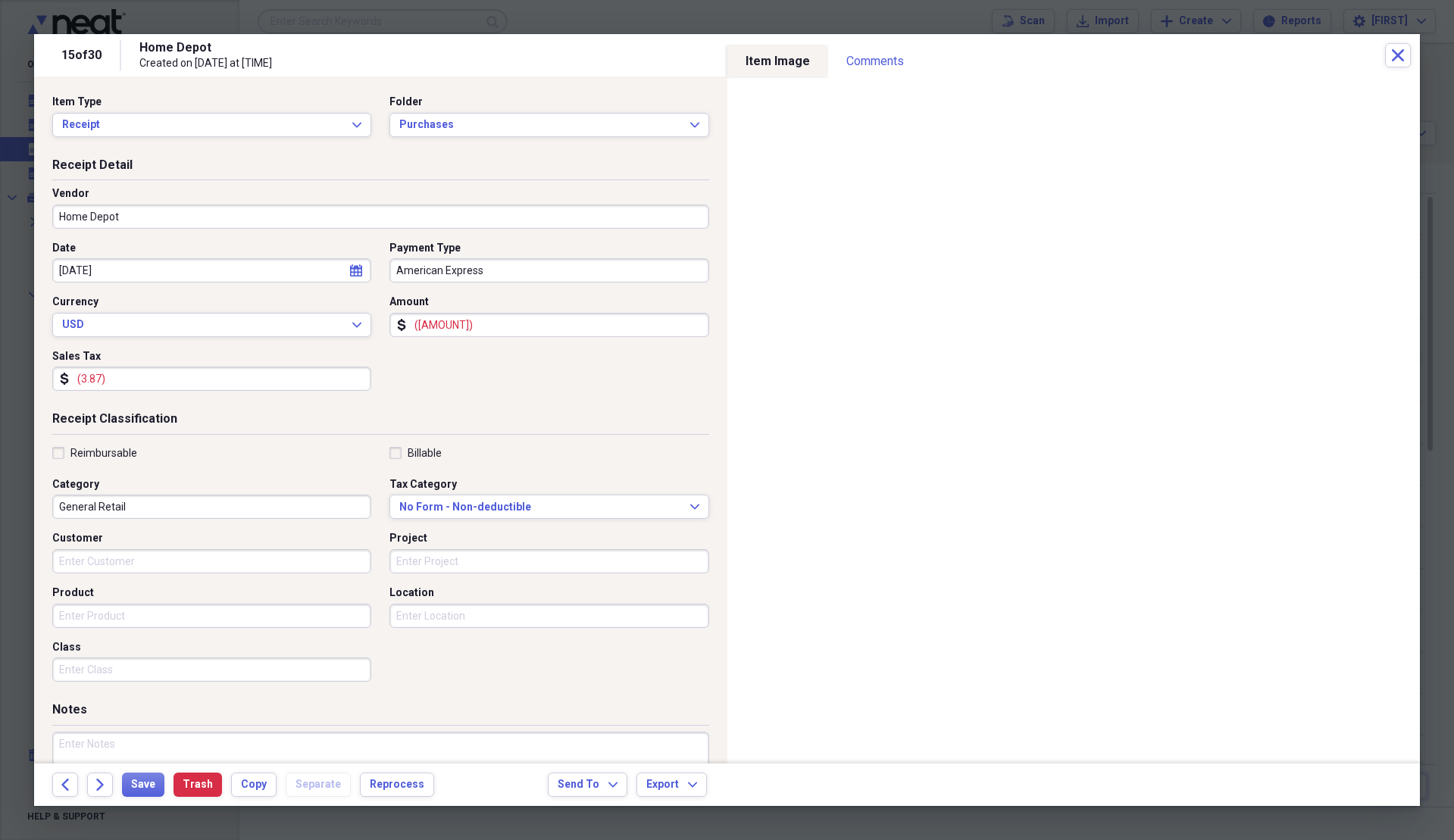 type on "American Express" 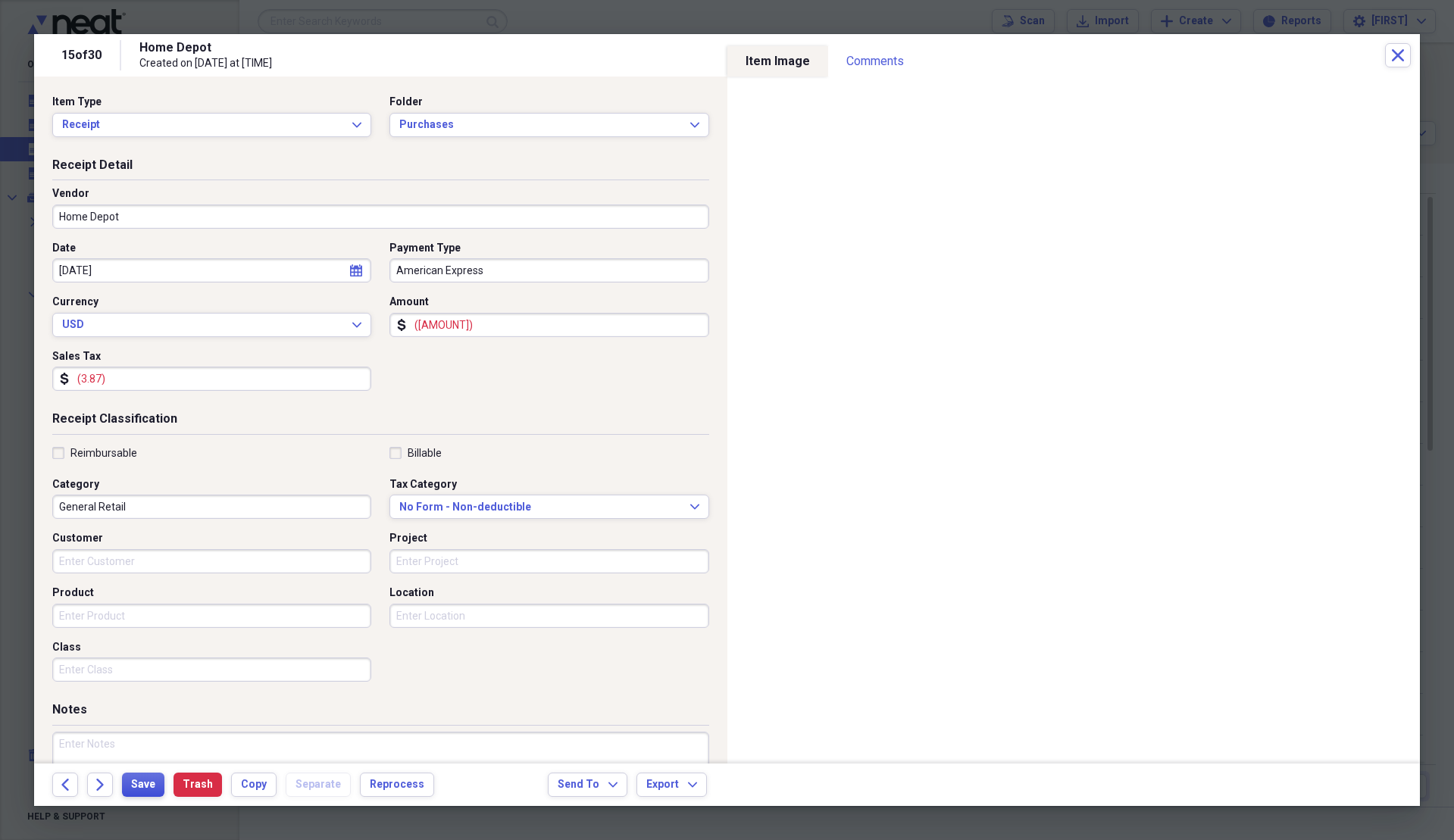 click on "Save" at bounding box center [143, 785] 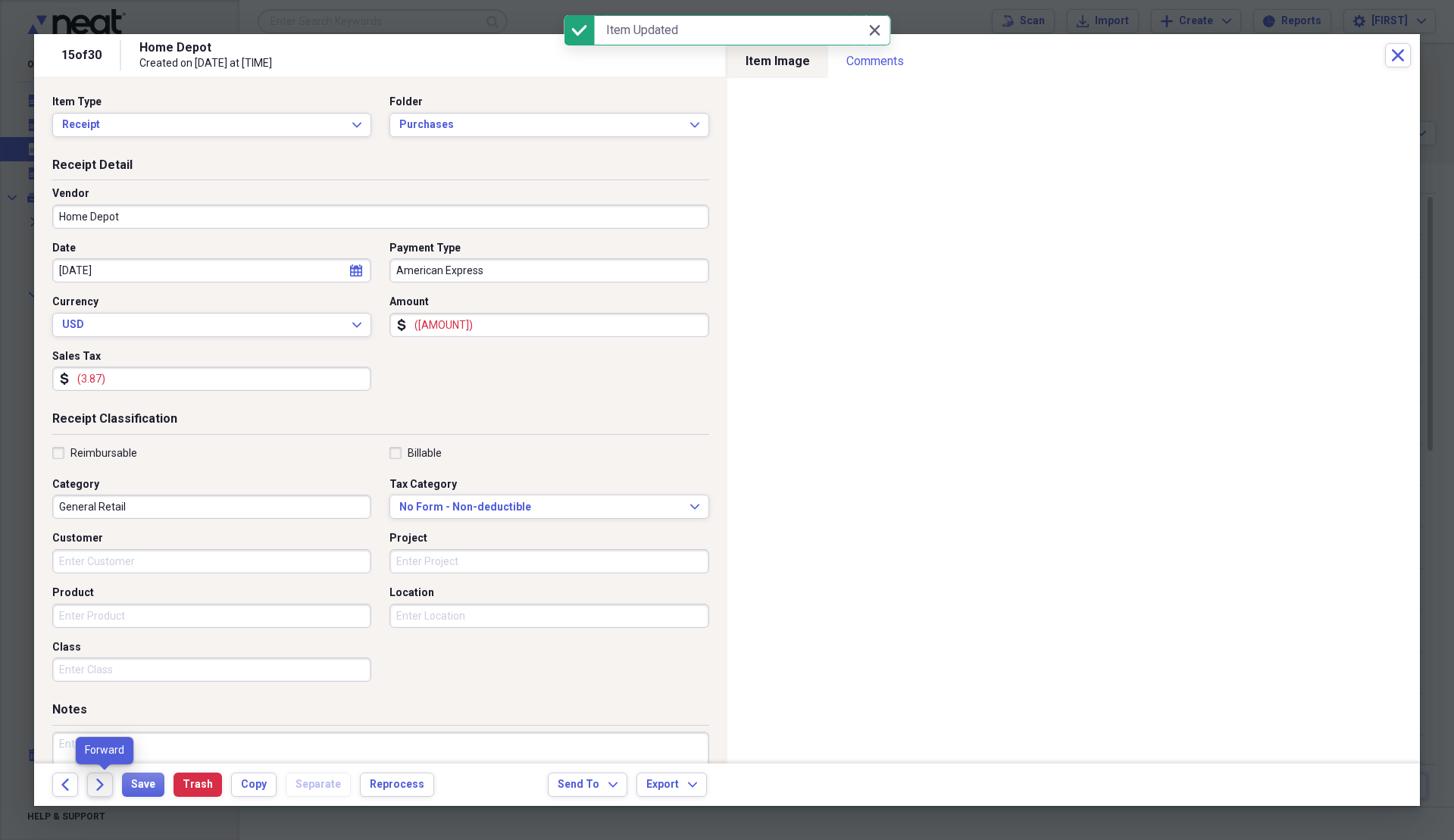 click on "Forward" at bounding box center [100, 785] 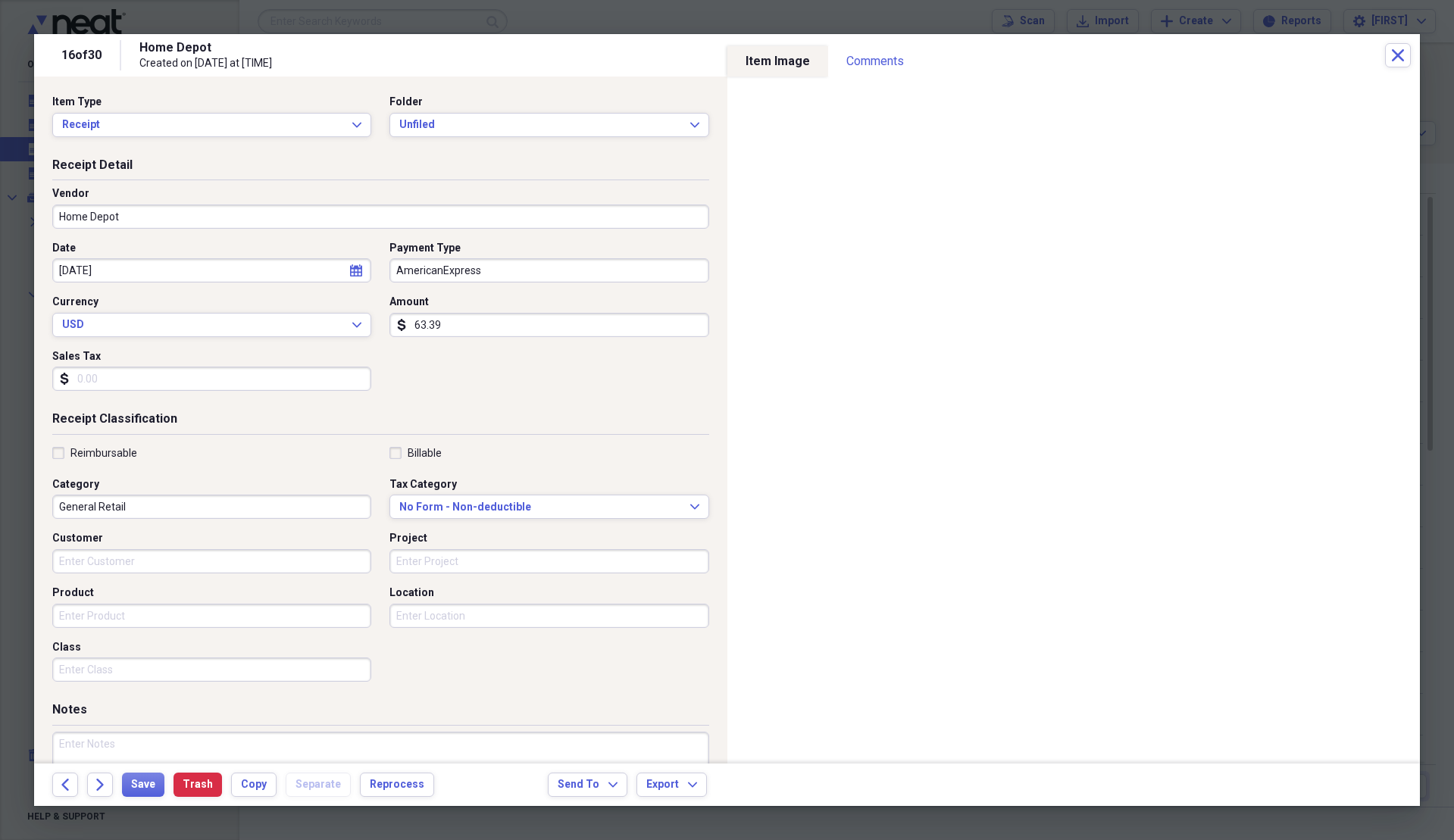 click on "Sales Tax" at bounding box center [211, 379] 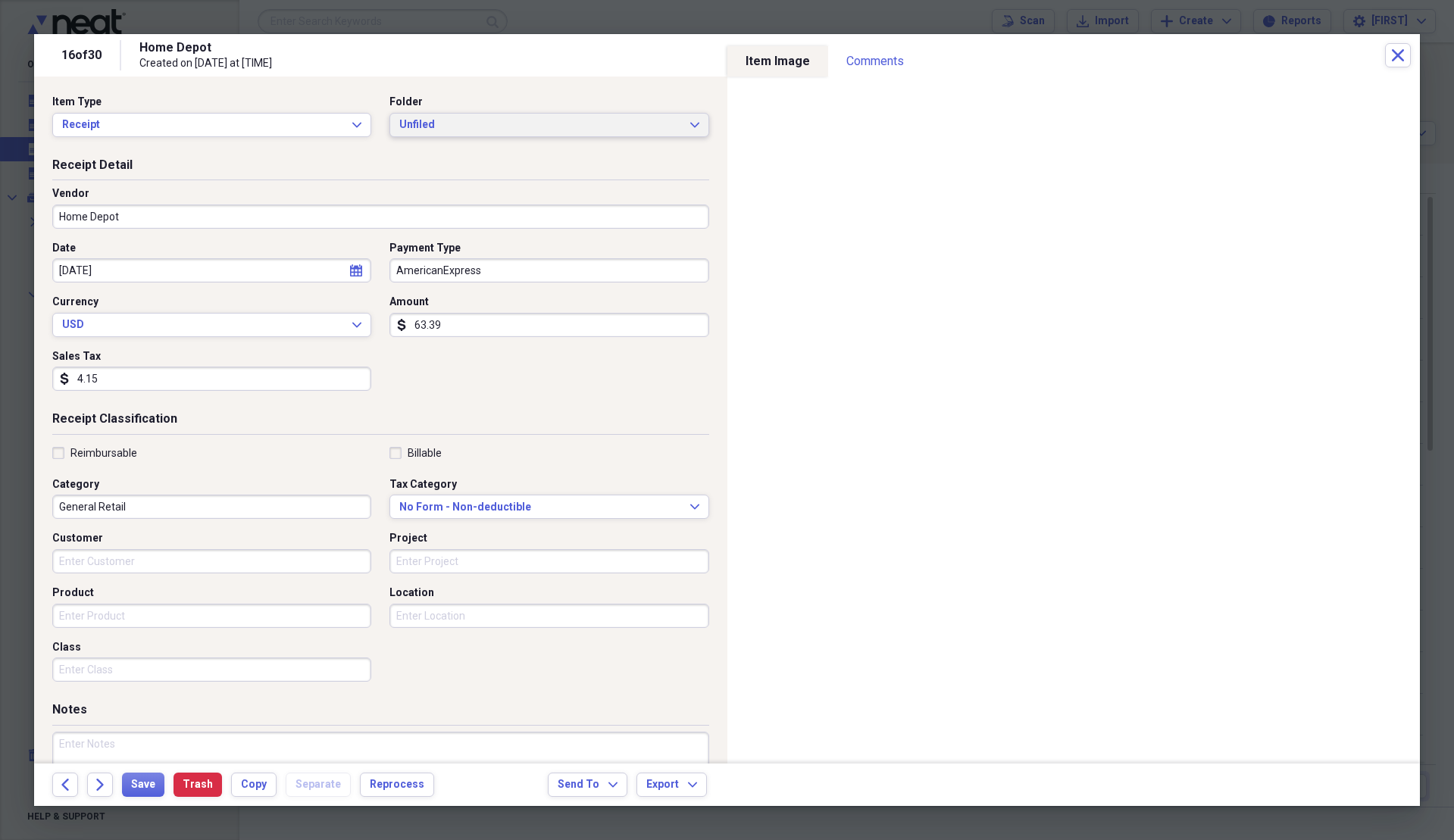 type on "4.15" 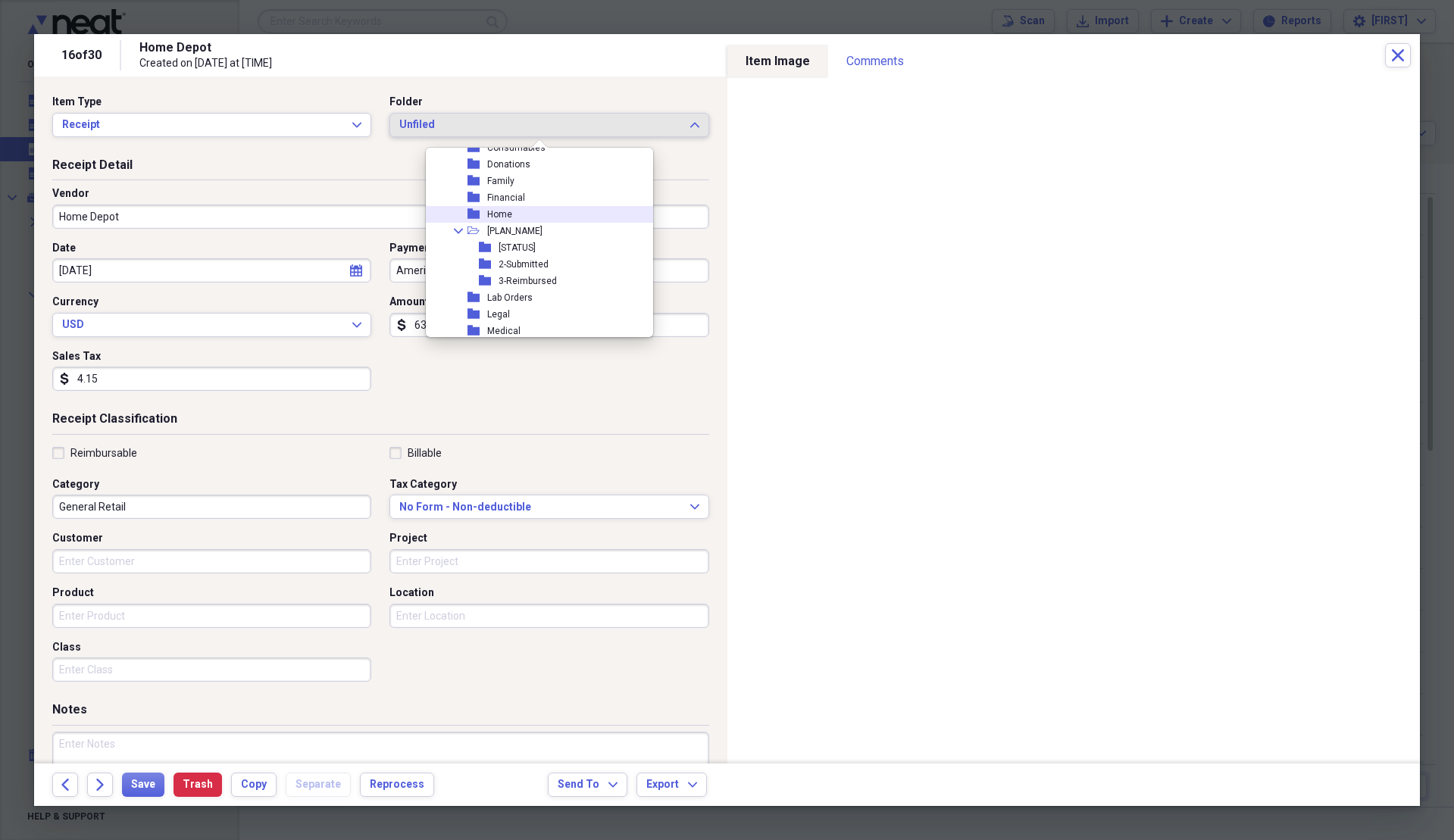 scroll, scrollTop: 379, scrollLeft: 0, axis: vertical 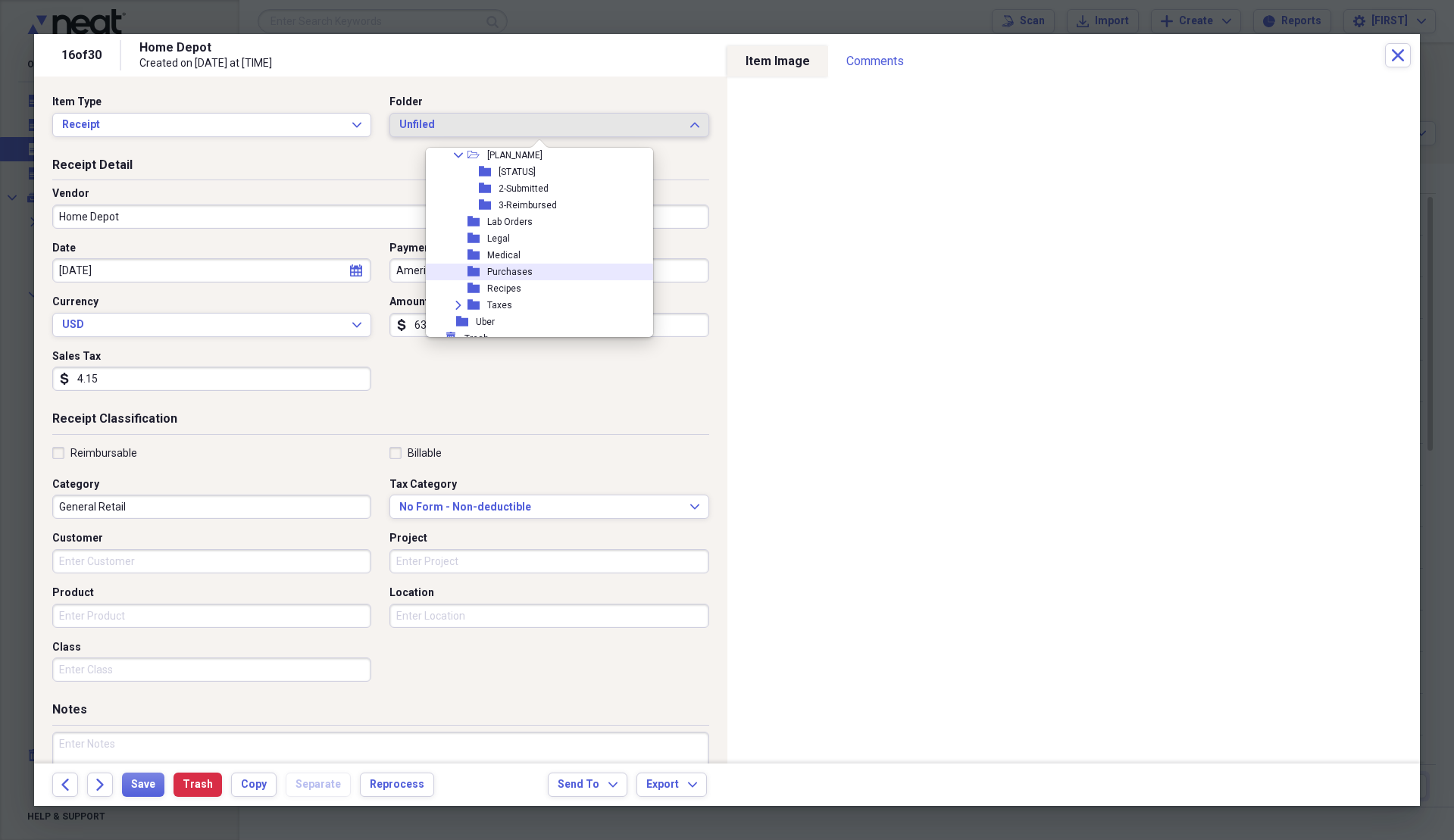 click on "folder Purchases" at bounding box center (533, 272) 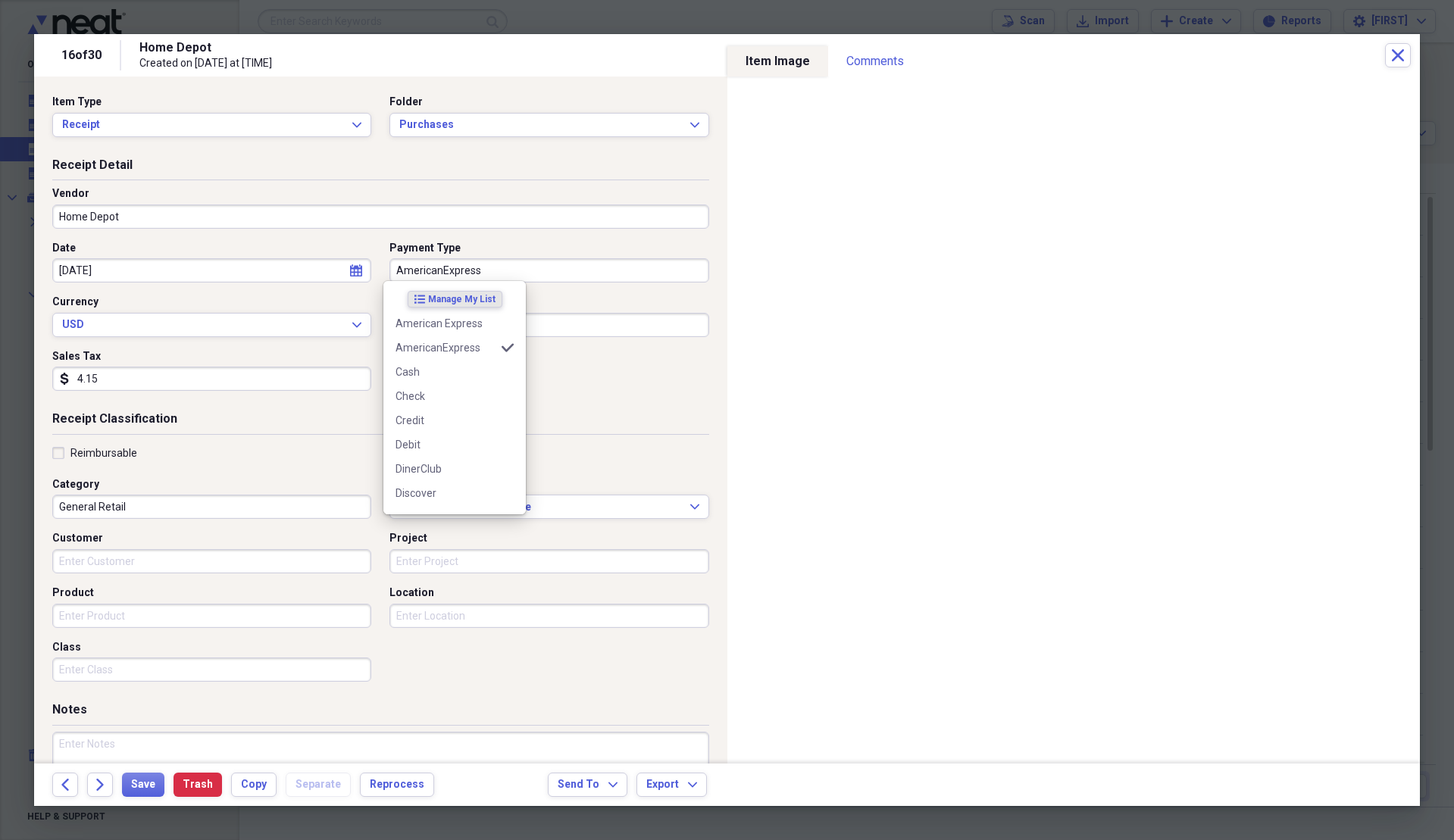 click on "AmericanExpress" at bounding box center (549, 270) 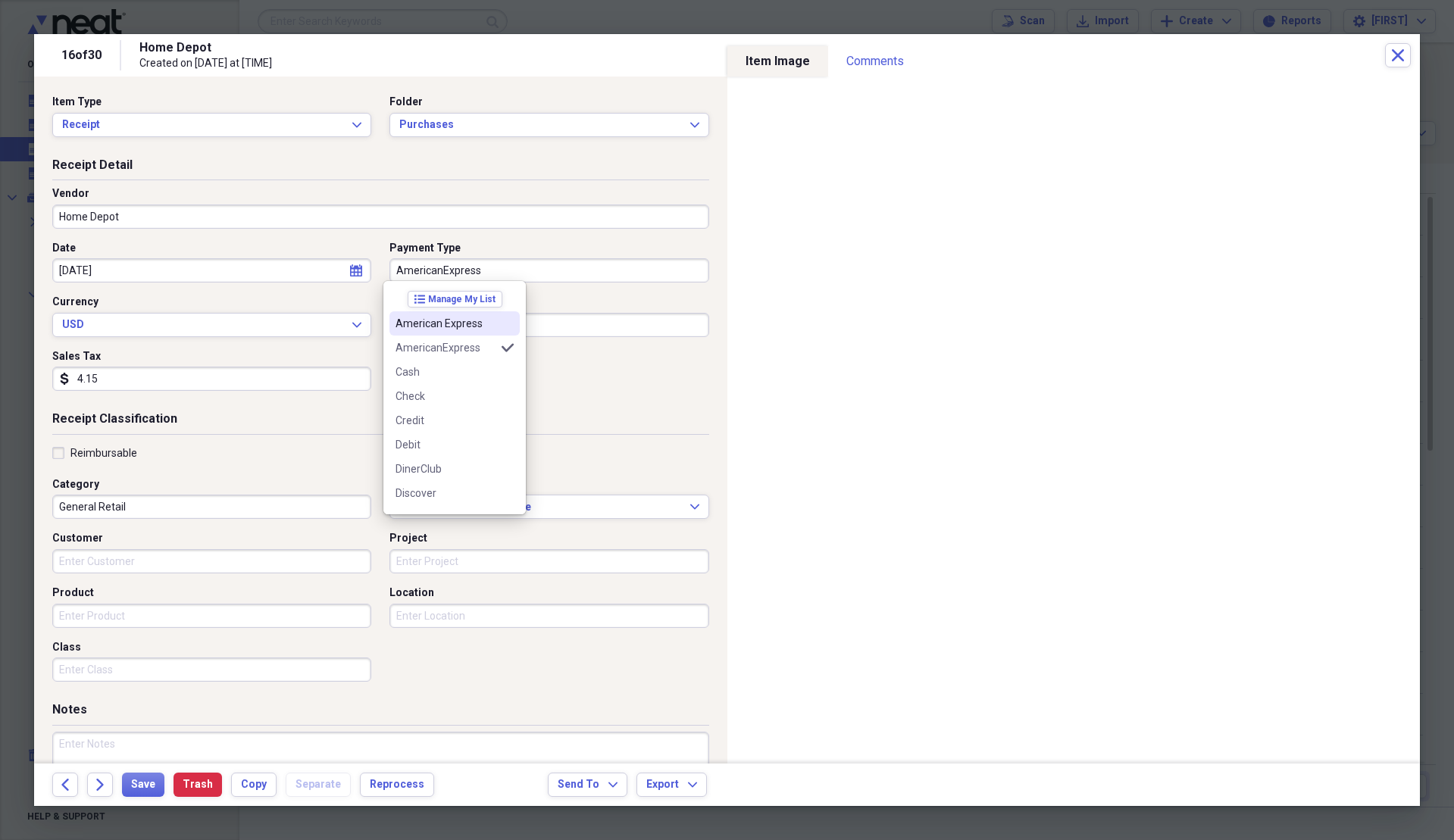 click on "American Express" at bounding box center [446, 323] 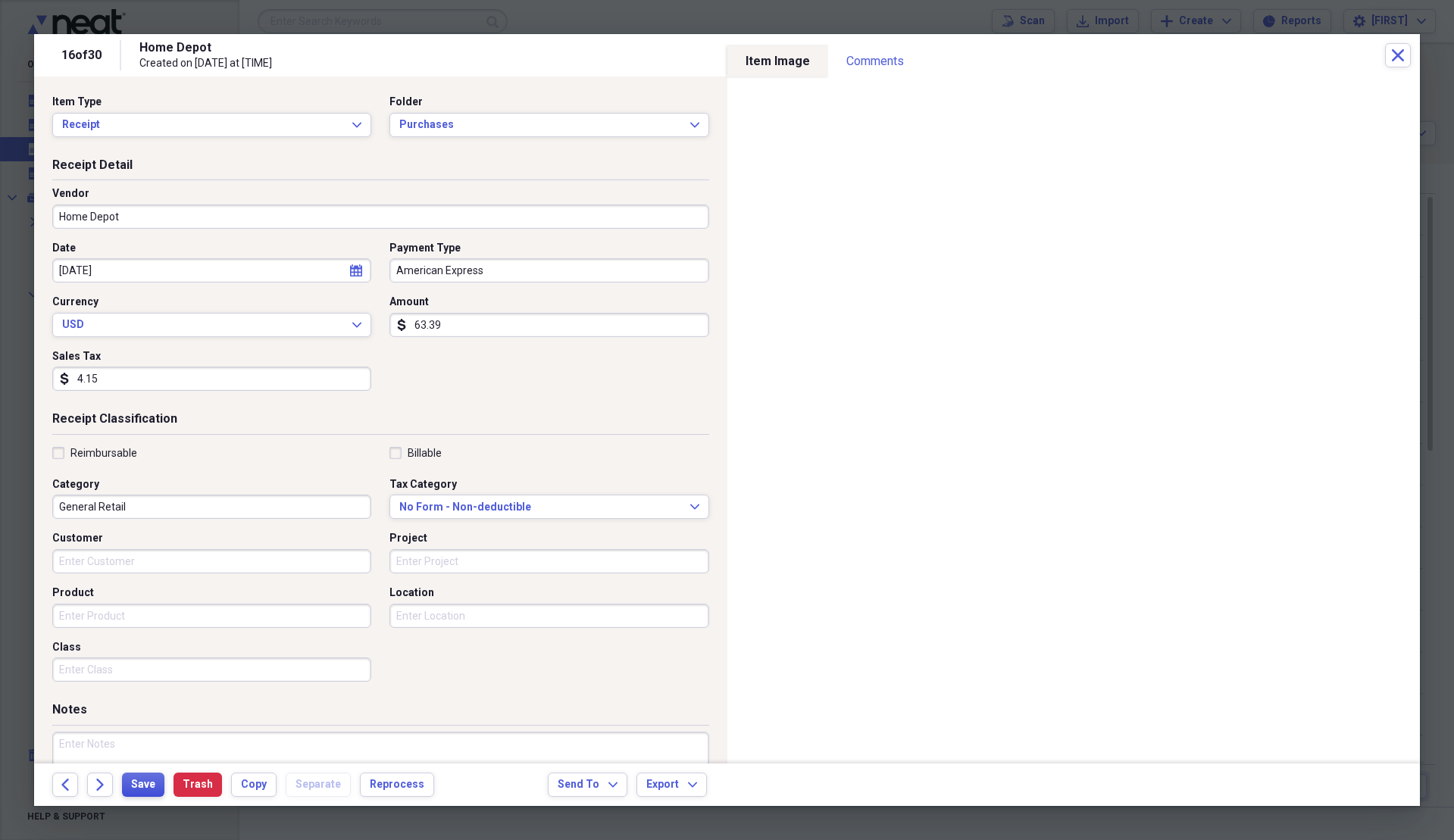 click on "Save" at bounding box center (143, 785) 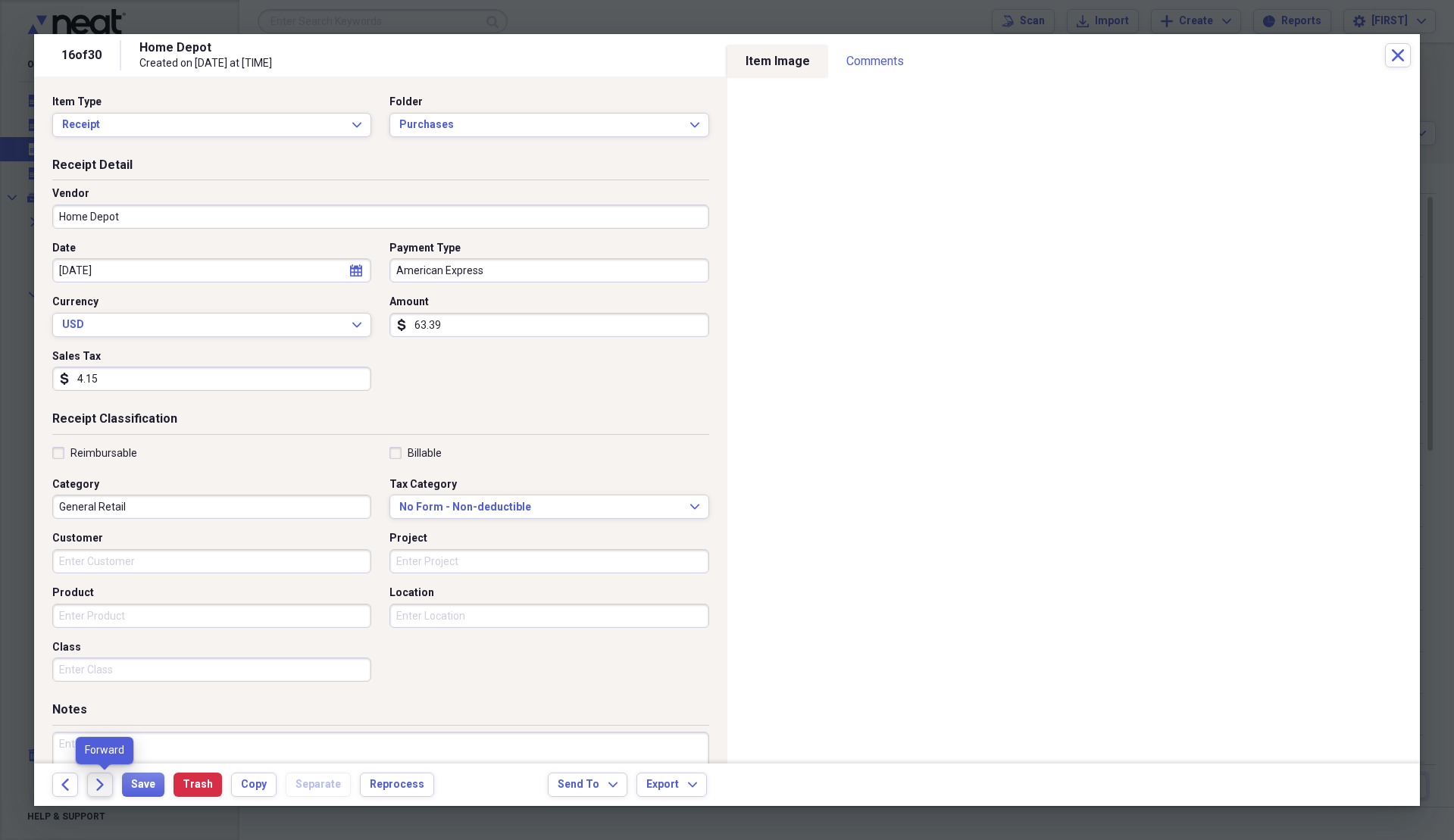 click on "Forward" 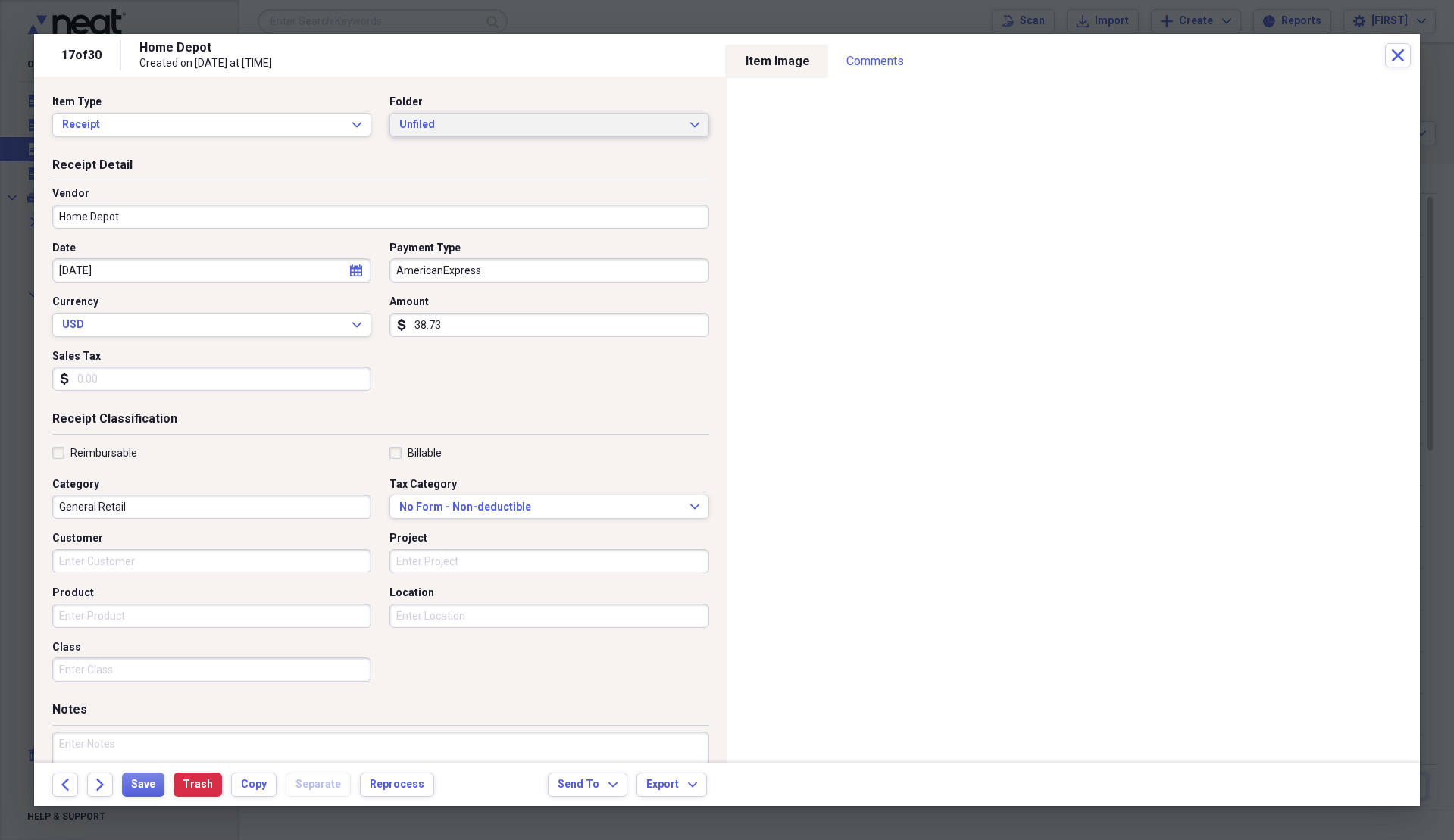 click on "Unfiled" at bounding box center [539, 125] 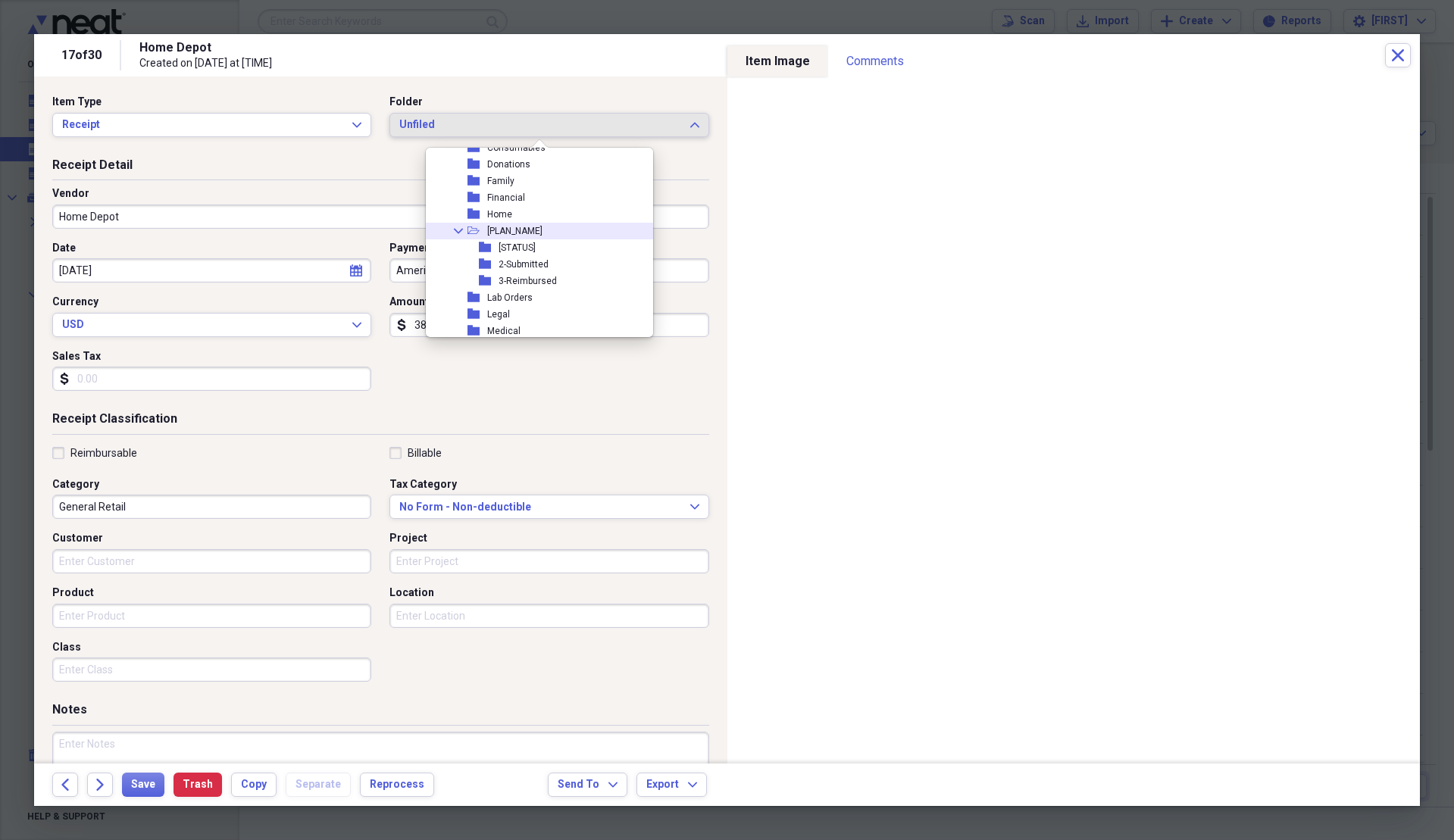 scroll, scrollTop: 379, scrollLeft: 0, axis: vertical 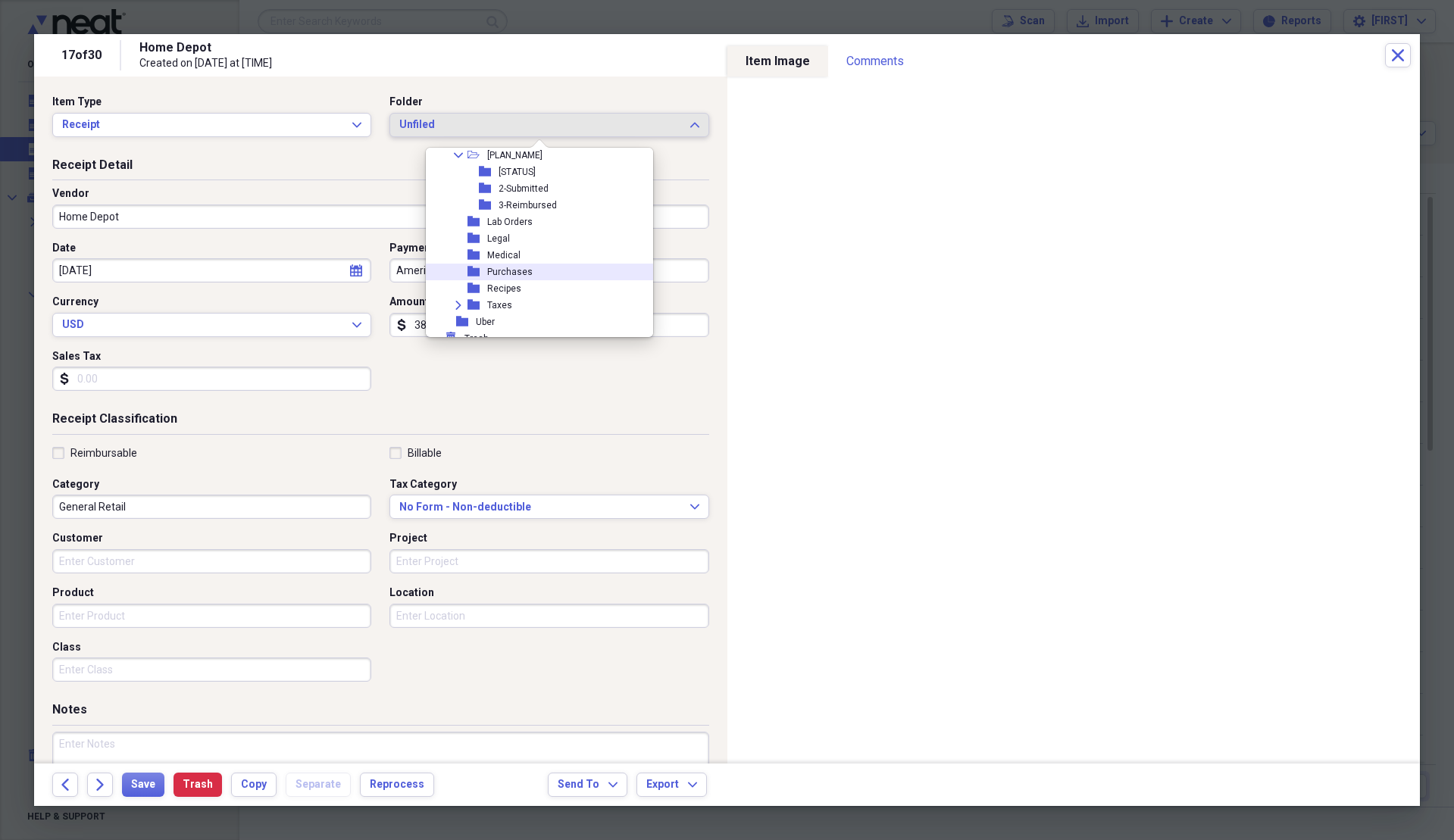 click on "Purchases" at bounding box center (510, 272) 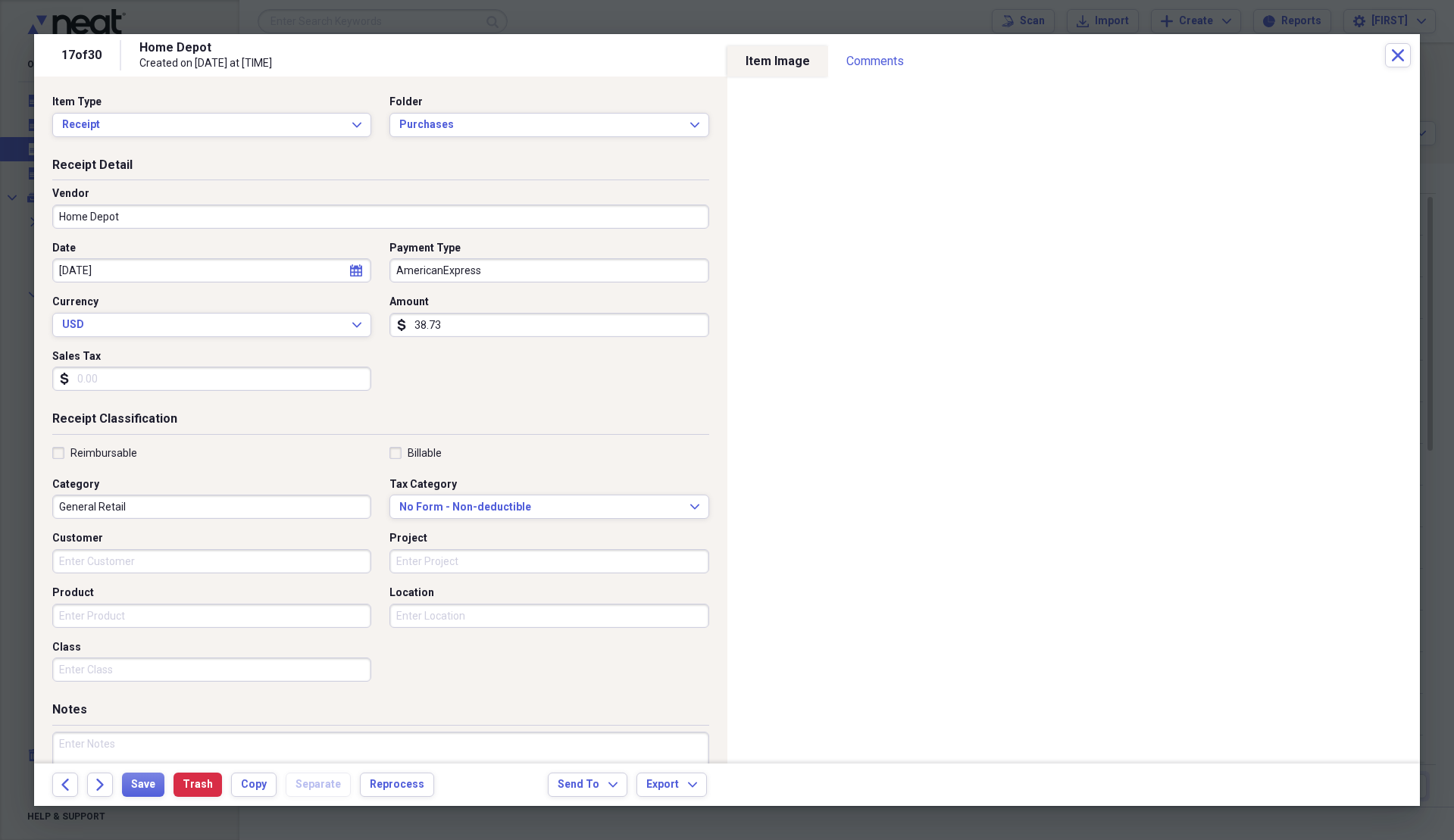click on "AmericanExpress" at bounding box center [549, 270] 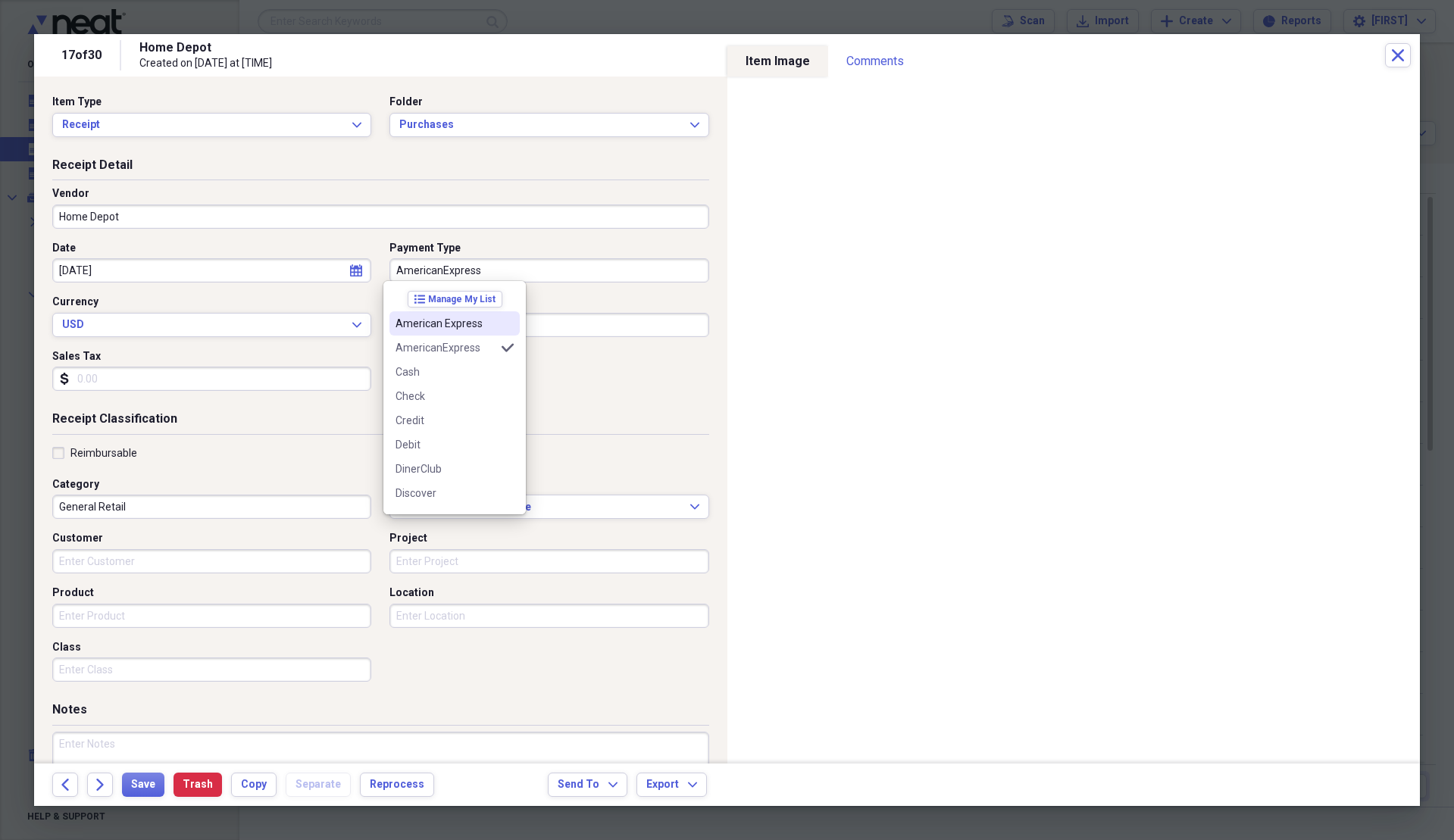 click on "American Express" at bounding box center [455, 323] 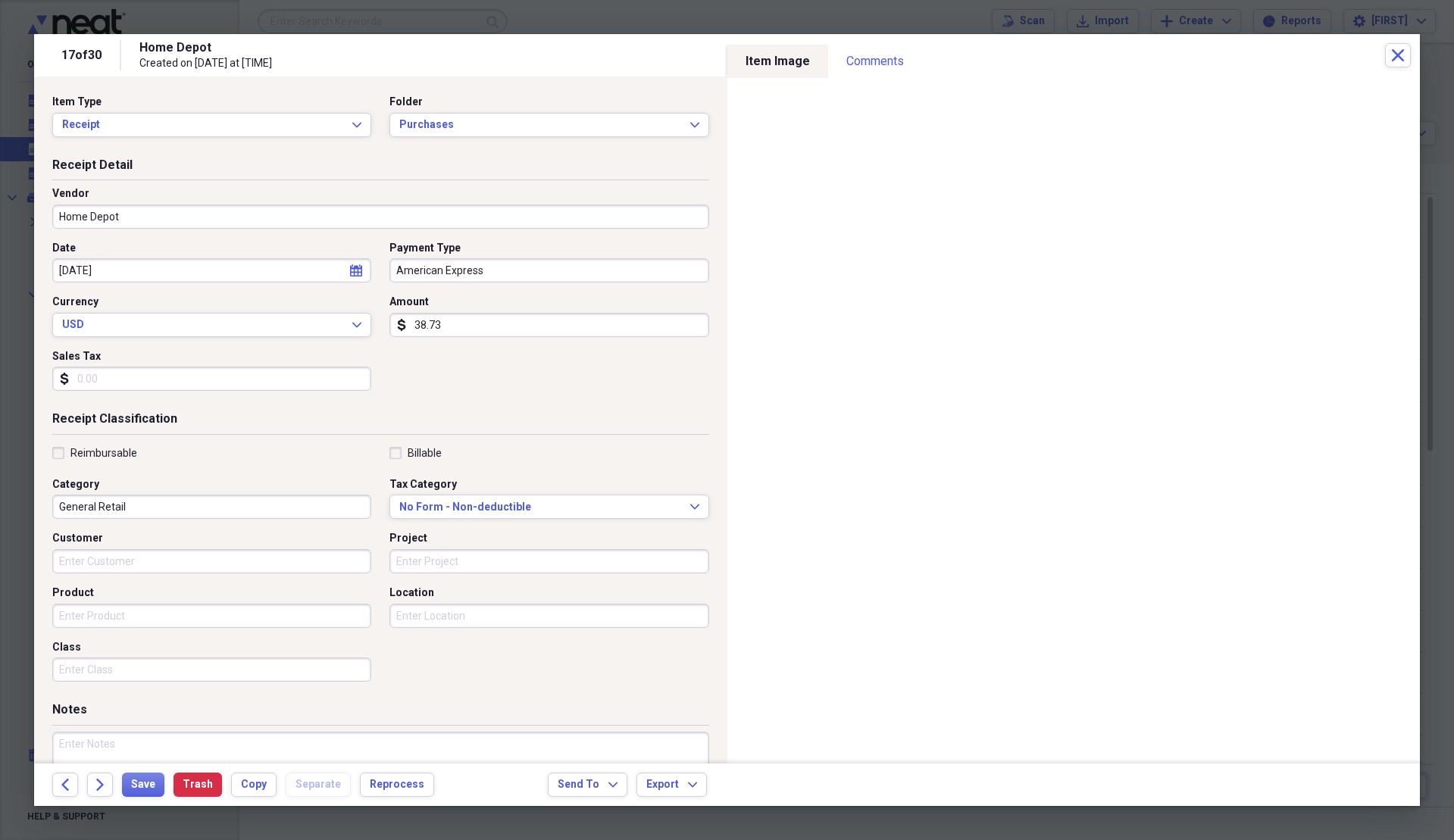 click on "Sales Tax" at bounding box center [211, 379] 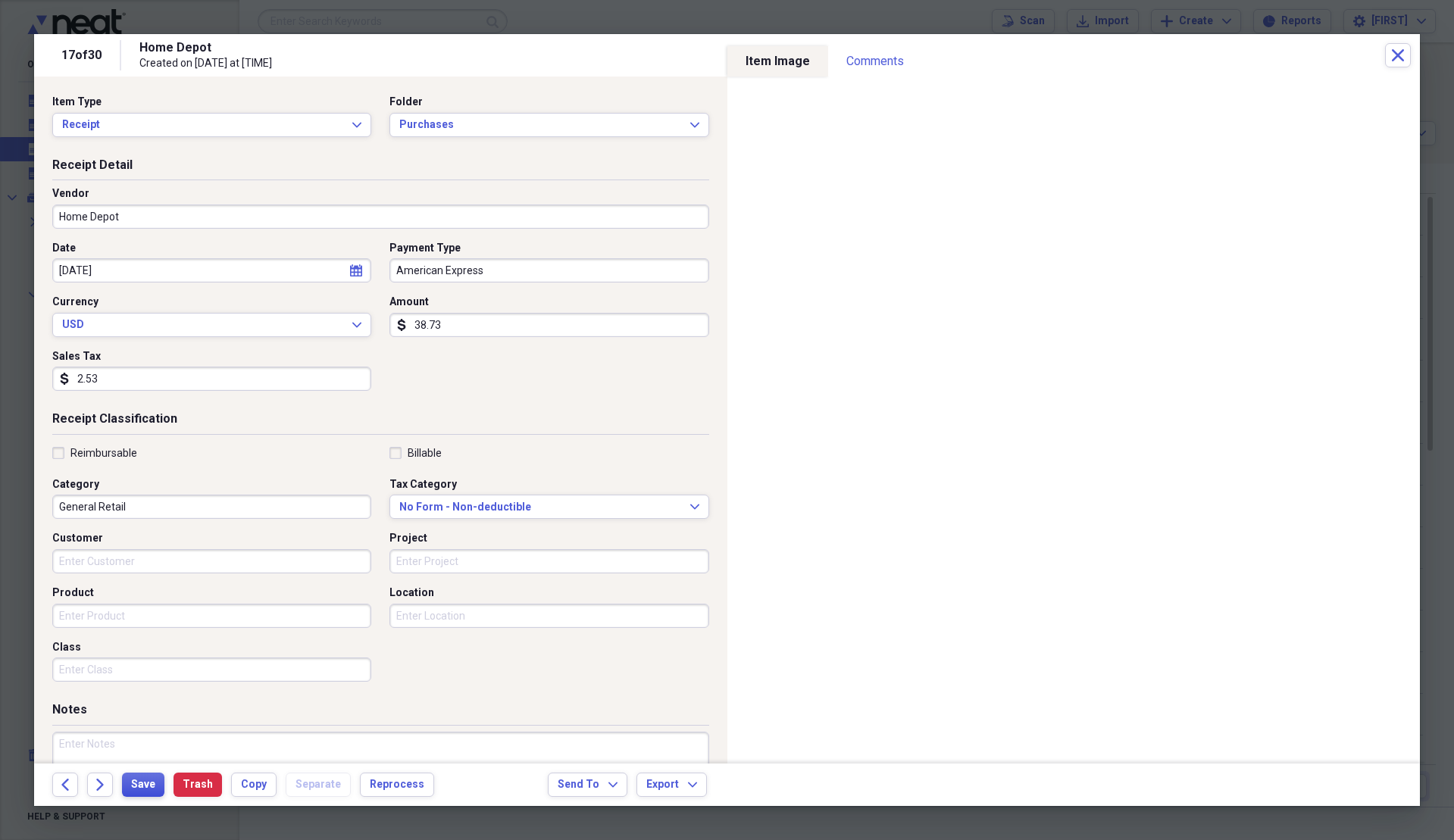 type on "2.53" 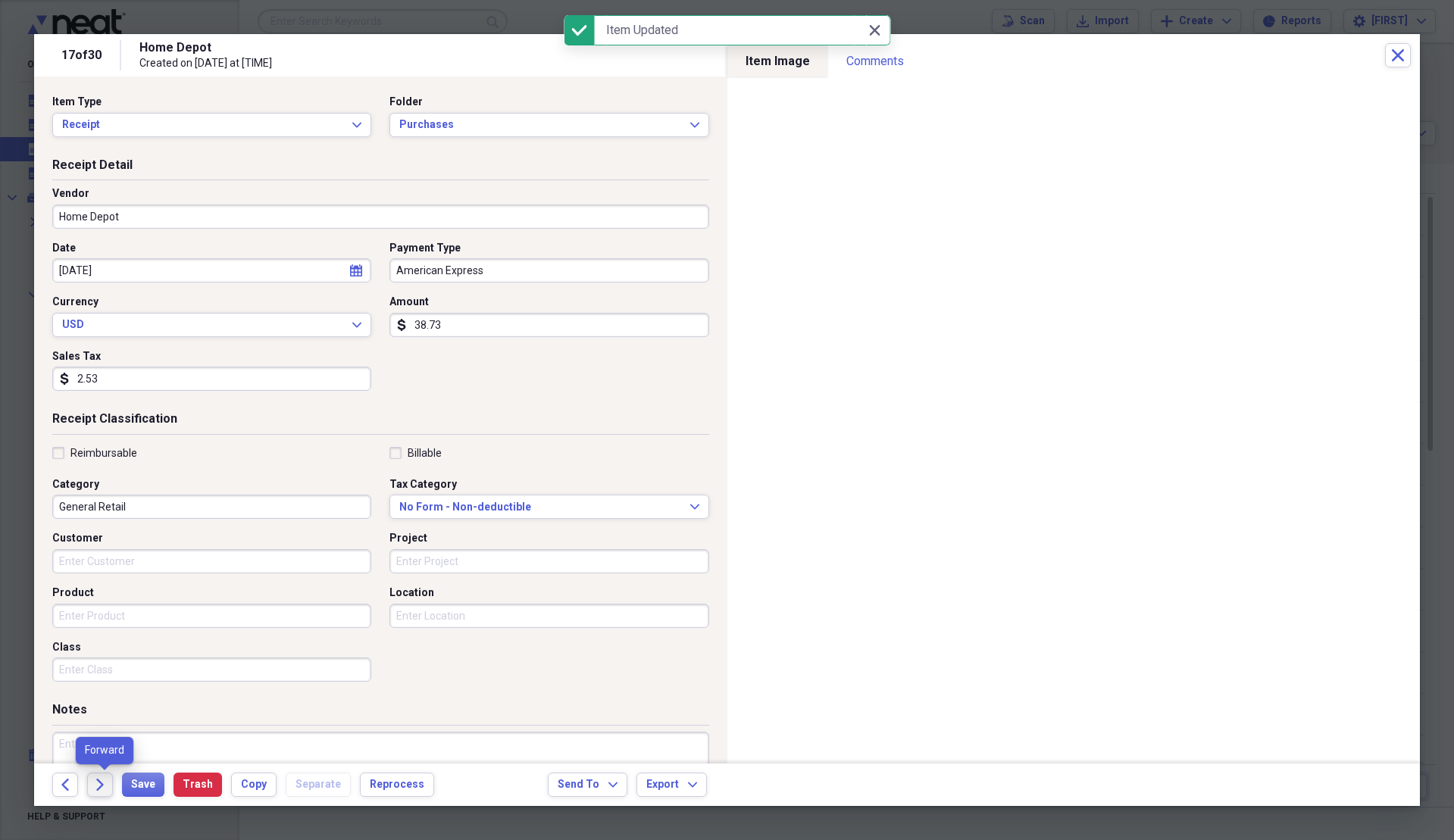 click on "Forward" 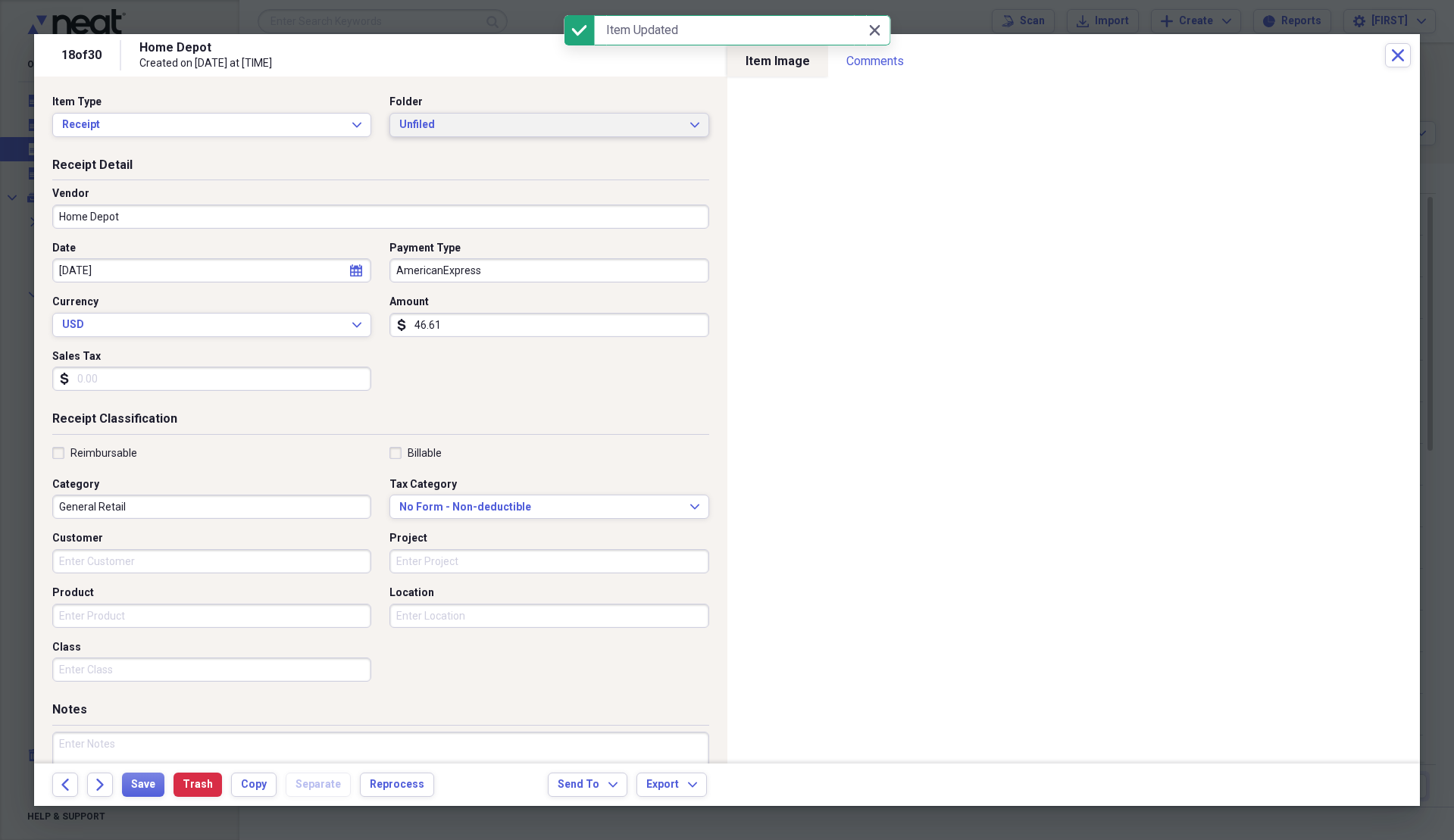 click on "Unfiled" at bounding box center (539, 125) 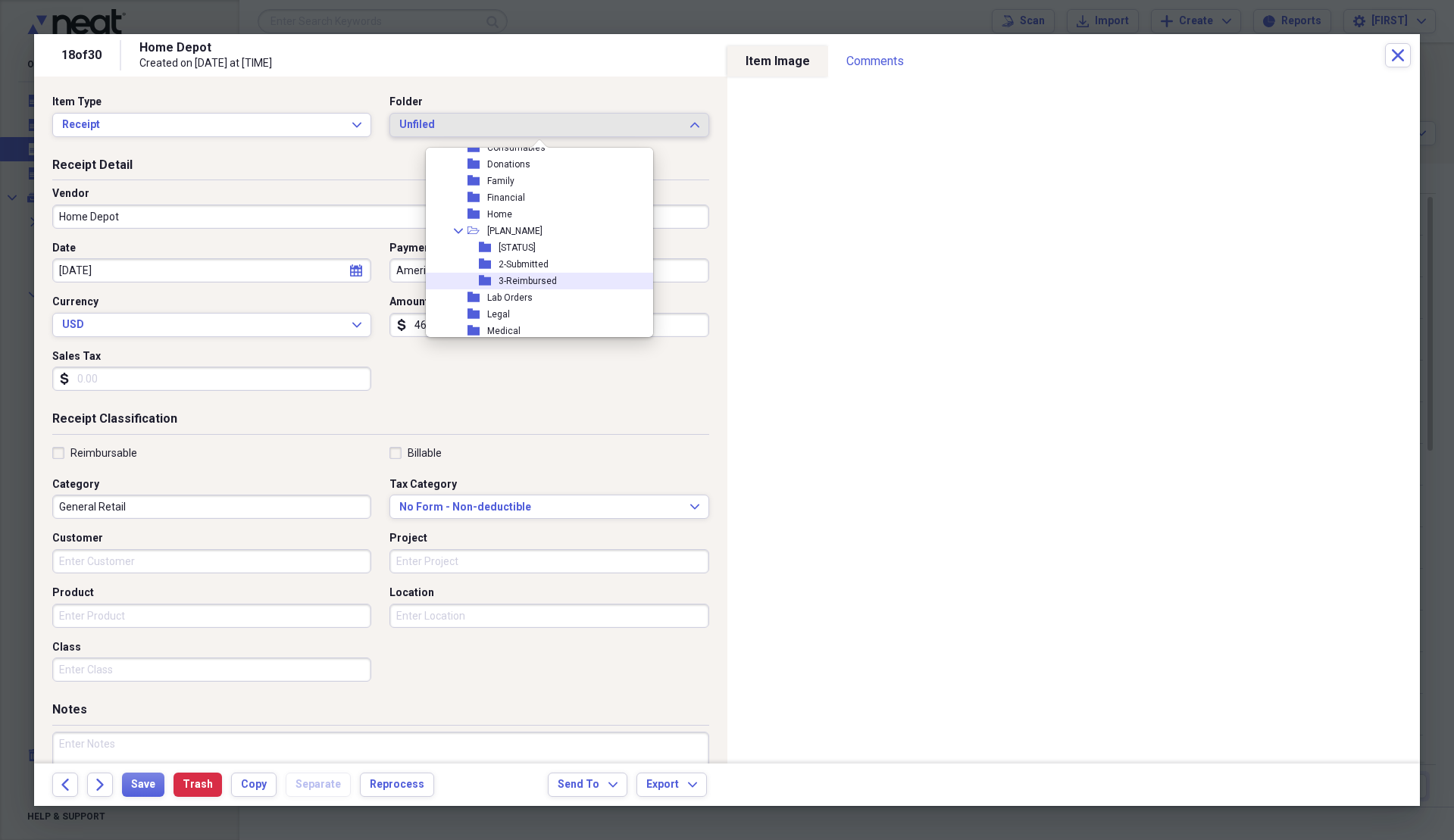 scroll, scrollTop: 379, scrollLeft: 0, axis: vertical 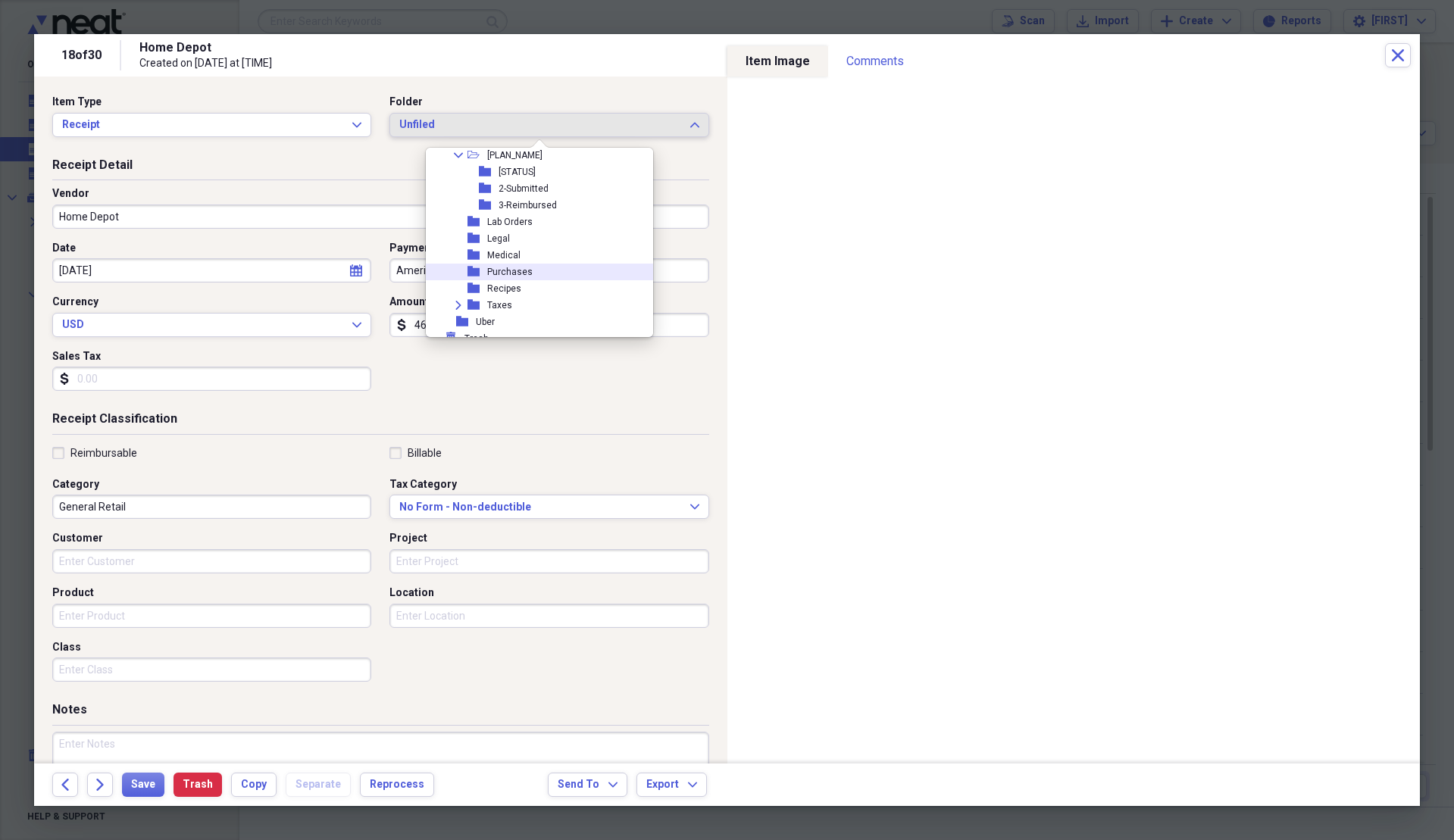 click on "Purchases" at bounding box center [510, 272] 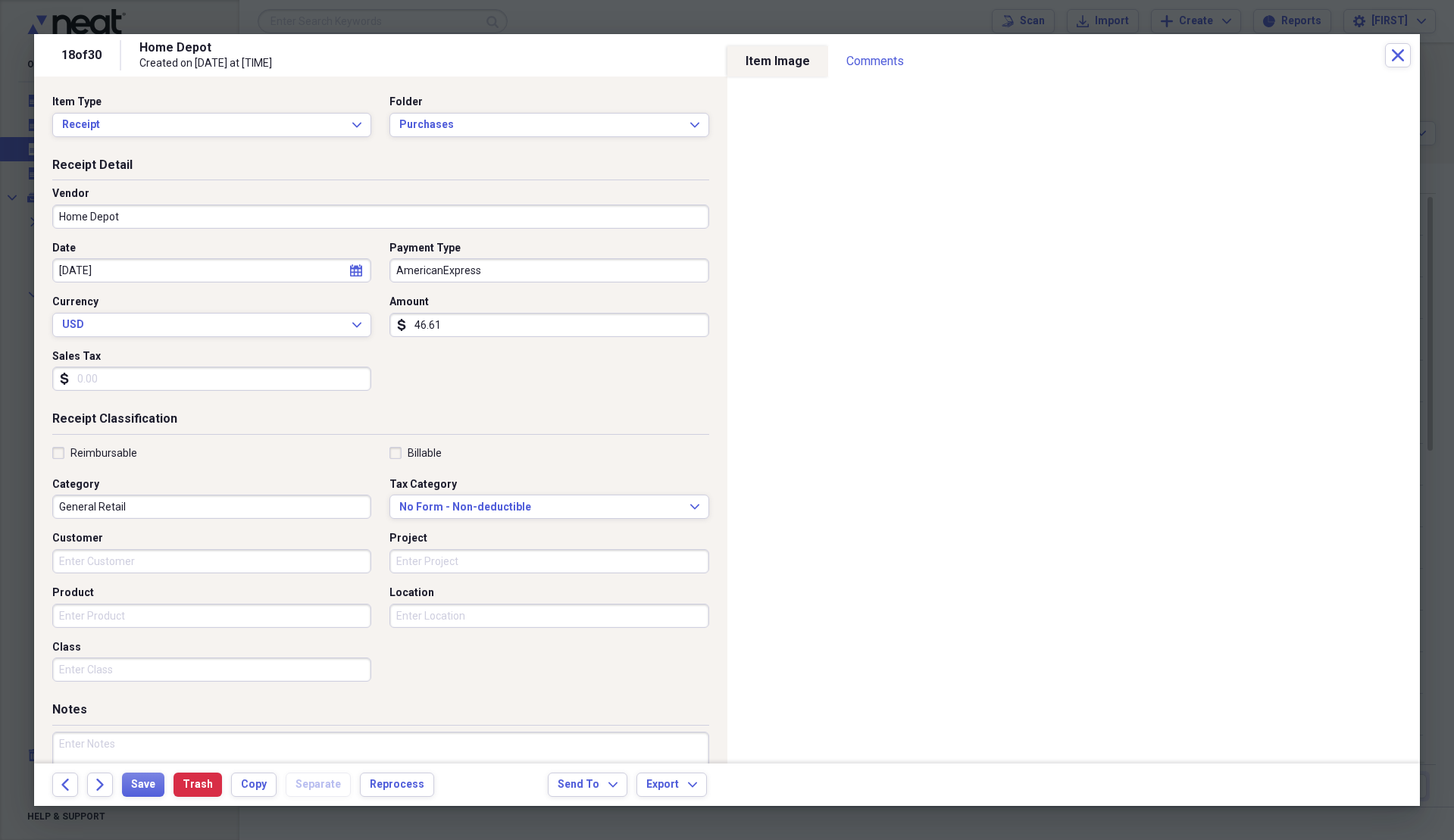 click on "Sales Tax" at bounding box center [211, 379] 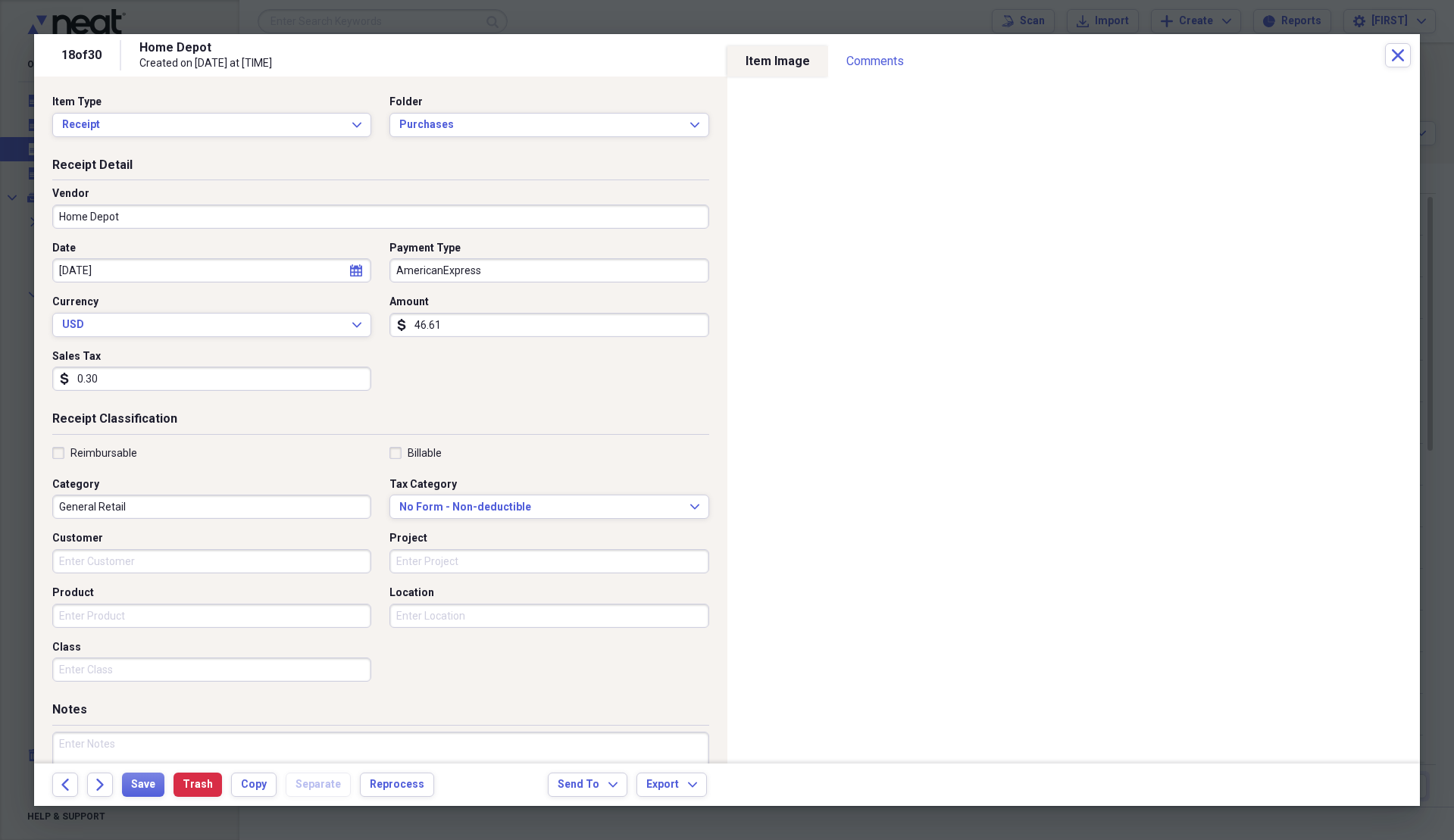 type on "0.03" 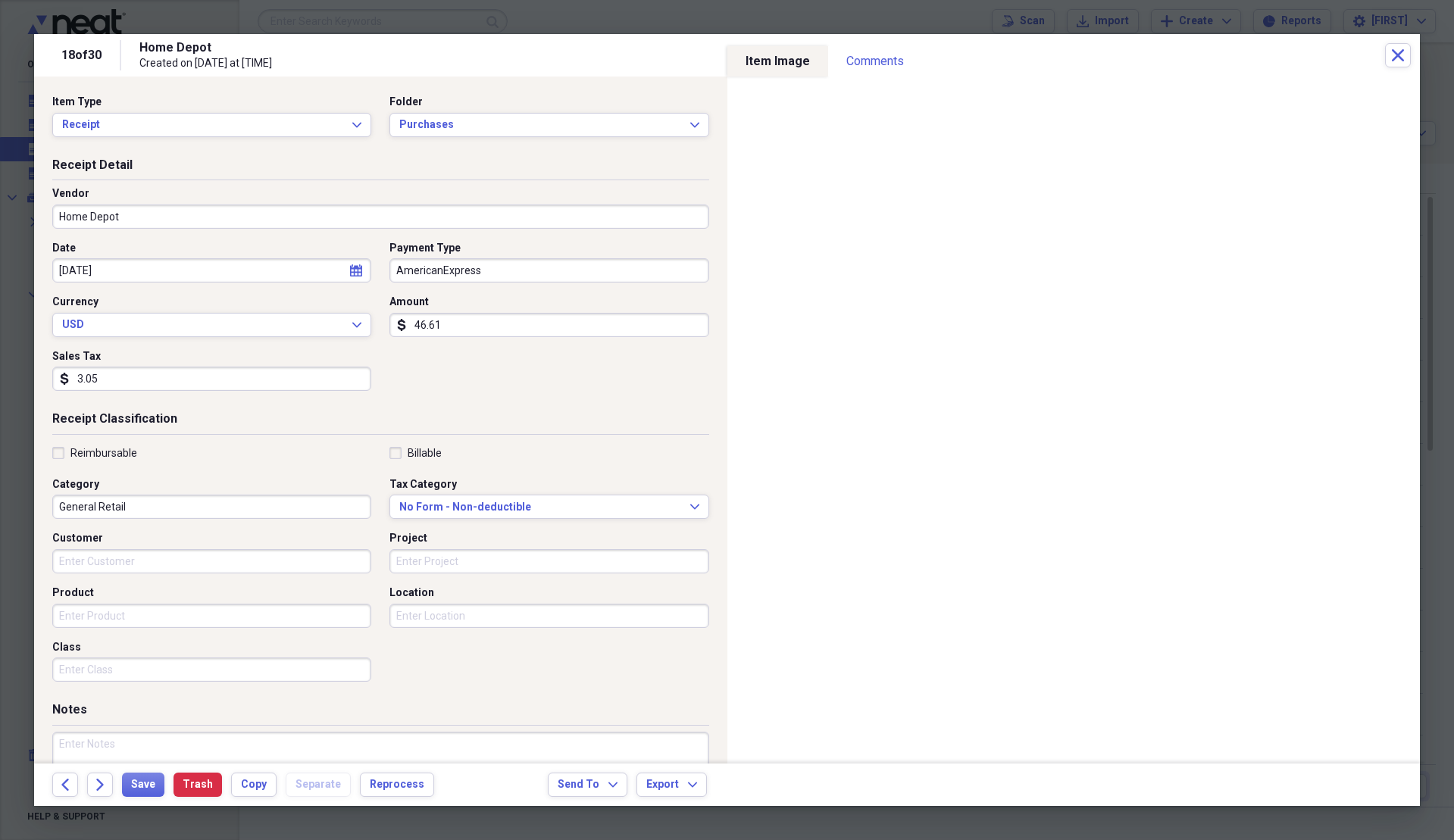 type on "3.05" 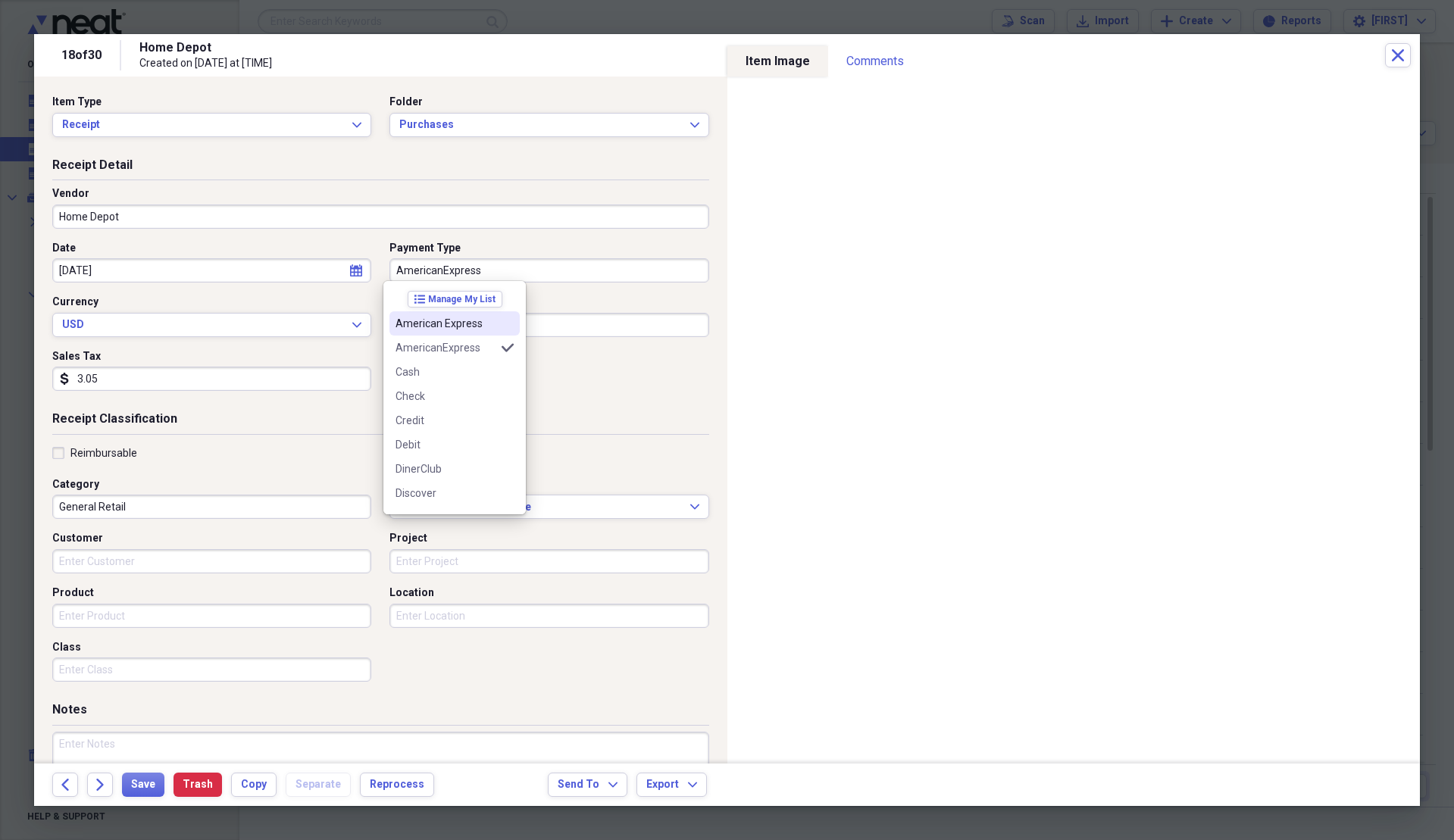 click on "American Express" at bounding box center [455, 323] 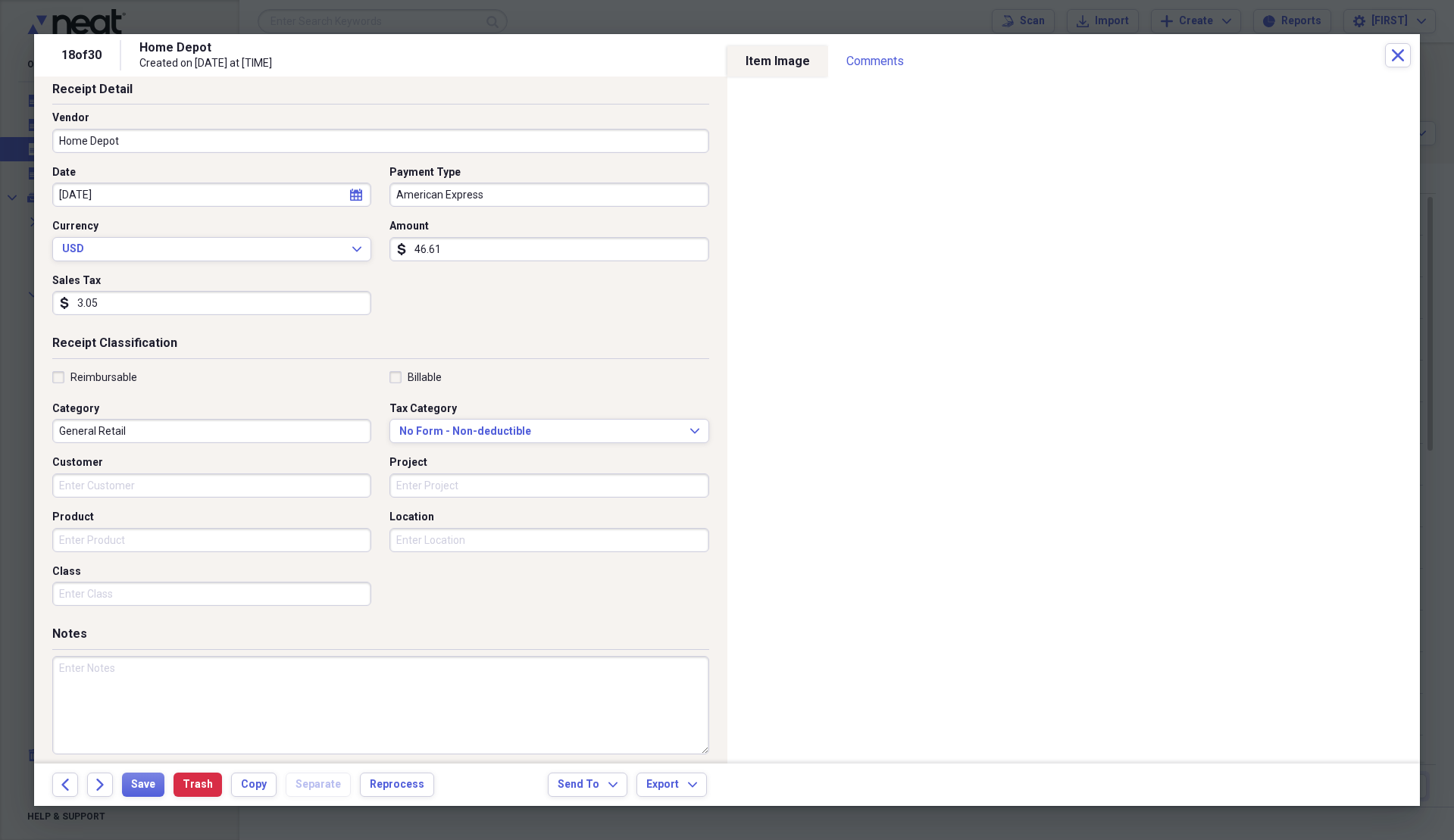 scroll, scrollTop: 0, scrollLeft: 0, axis: both 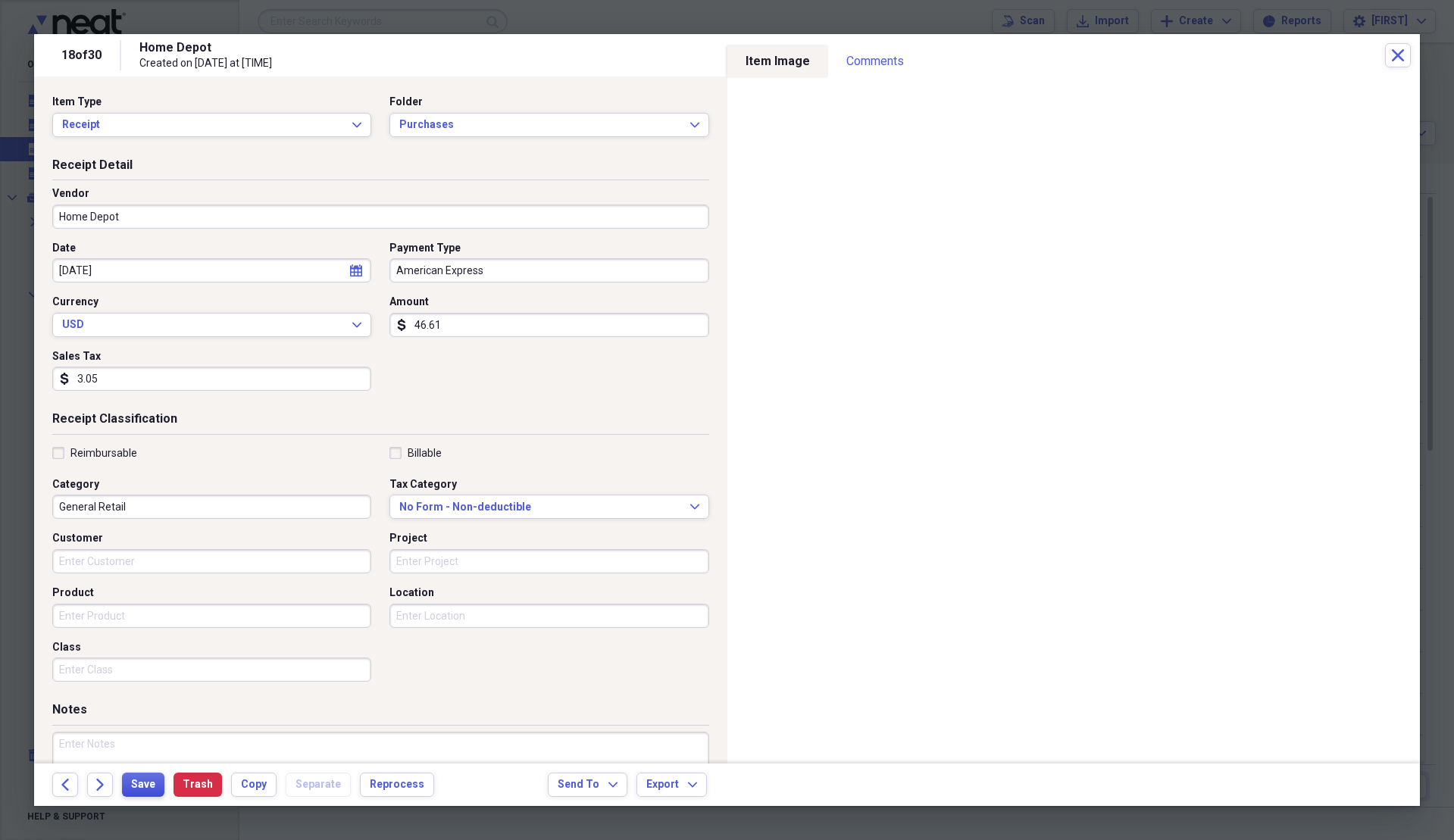 click on "Save" at bounding box center [143, 785] 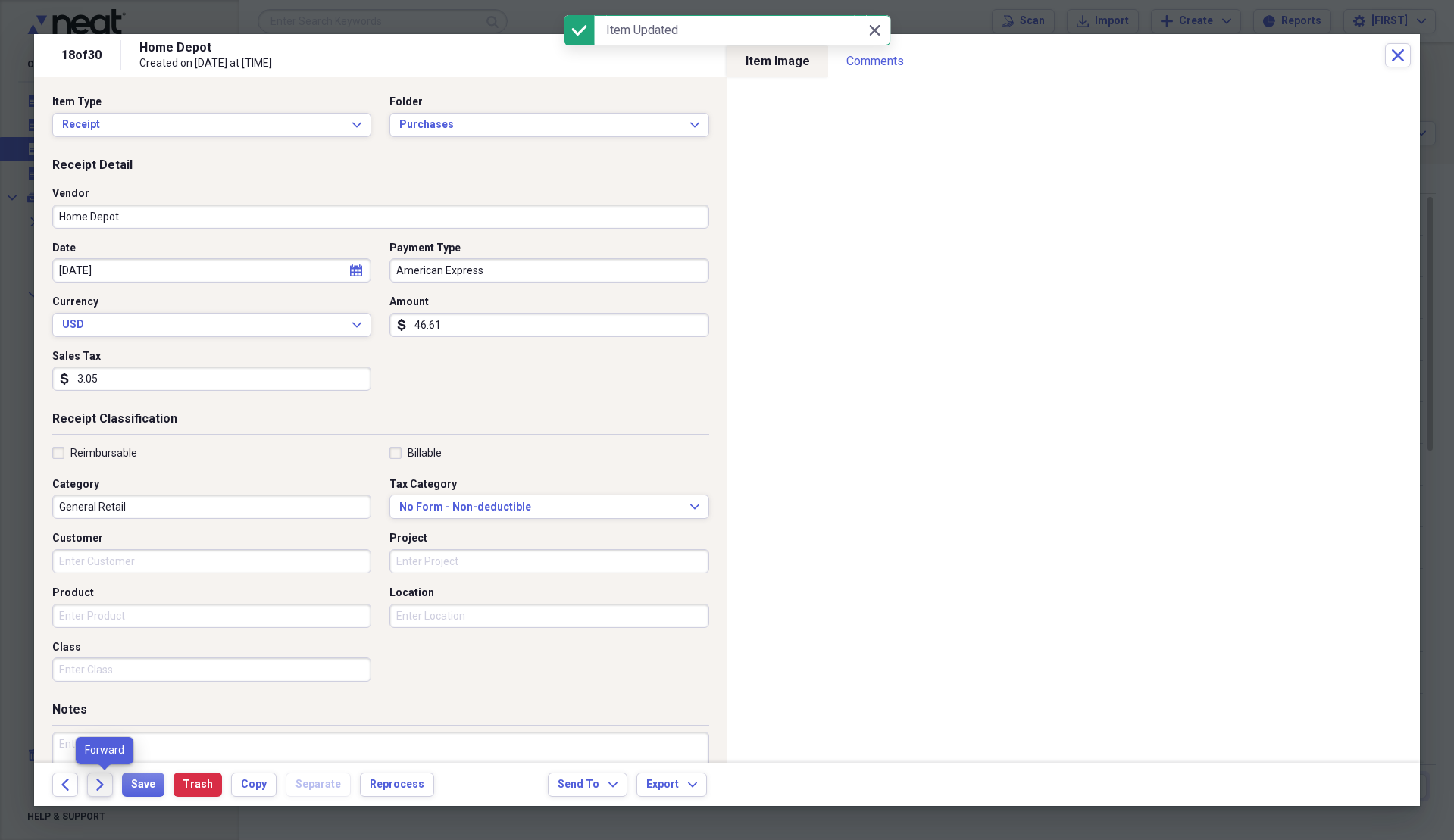 click on "Forward" 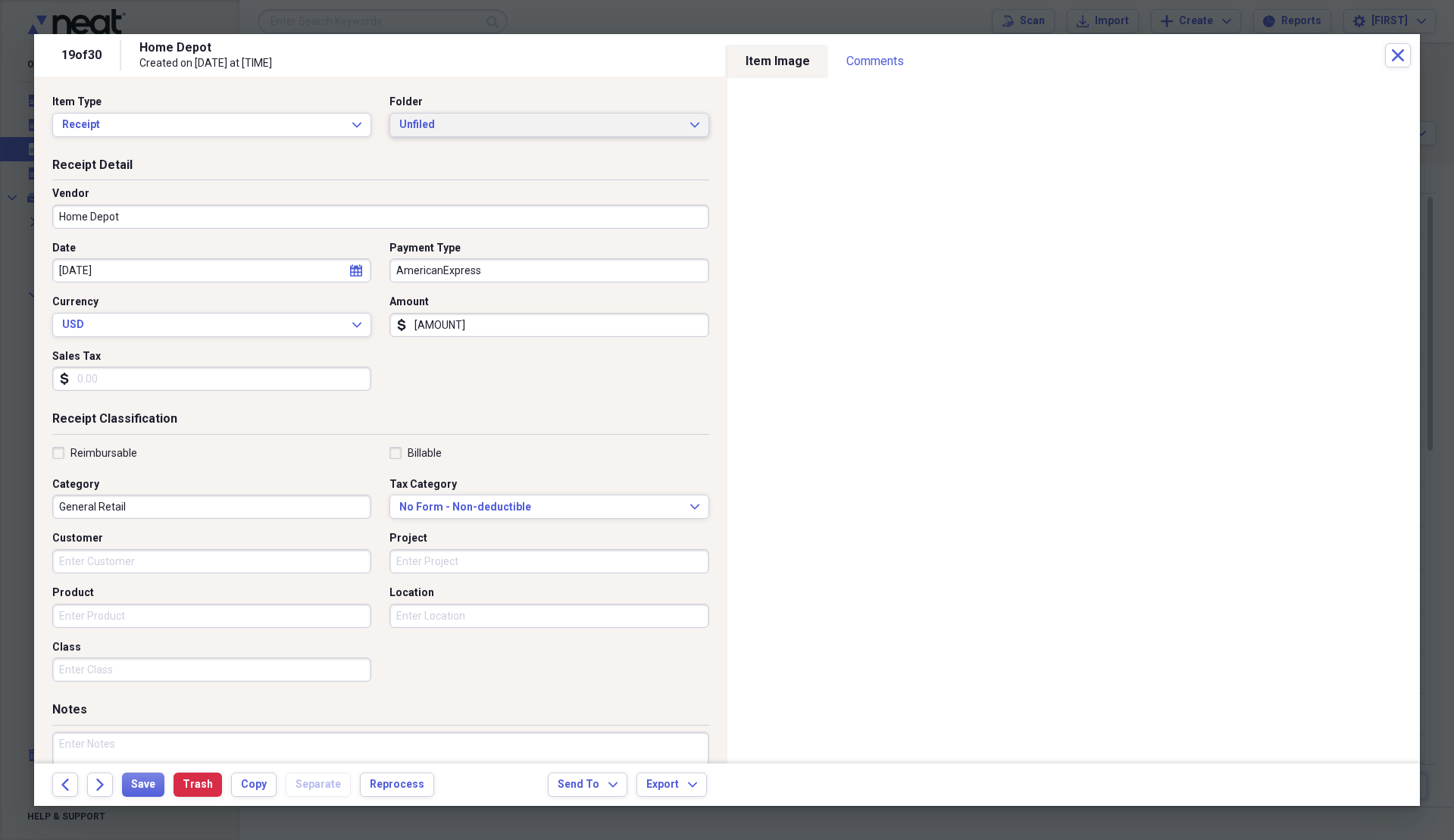 click on "Unfiled" at bounding box center [539, 125] 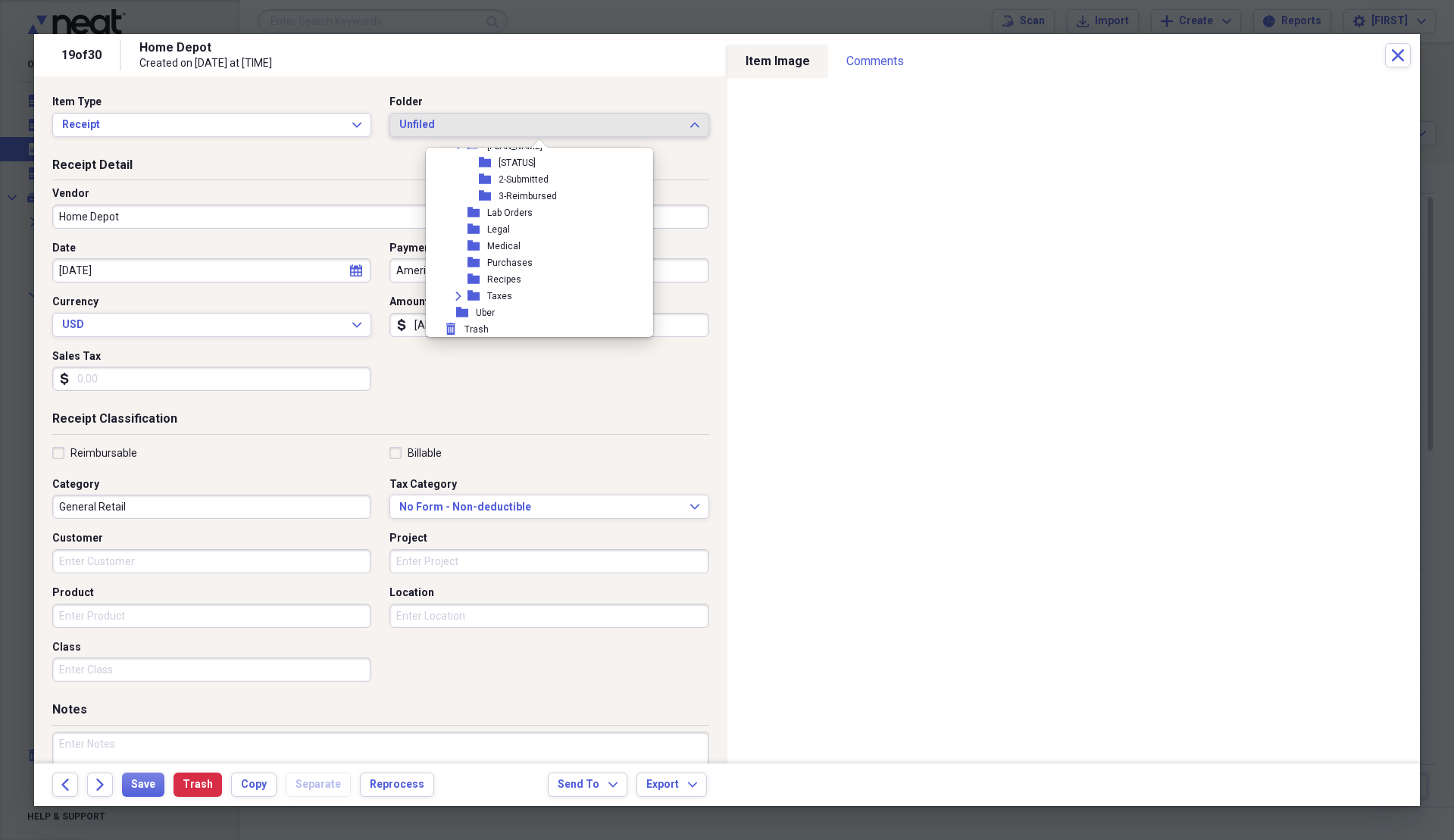 scroll, scrollTop: 389, scrollLeft: 0, axis: vertical 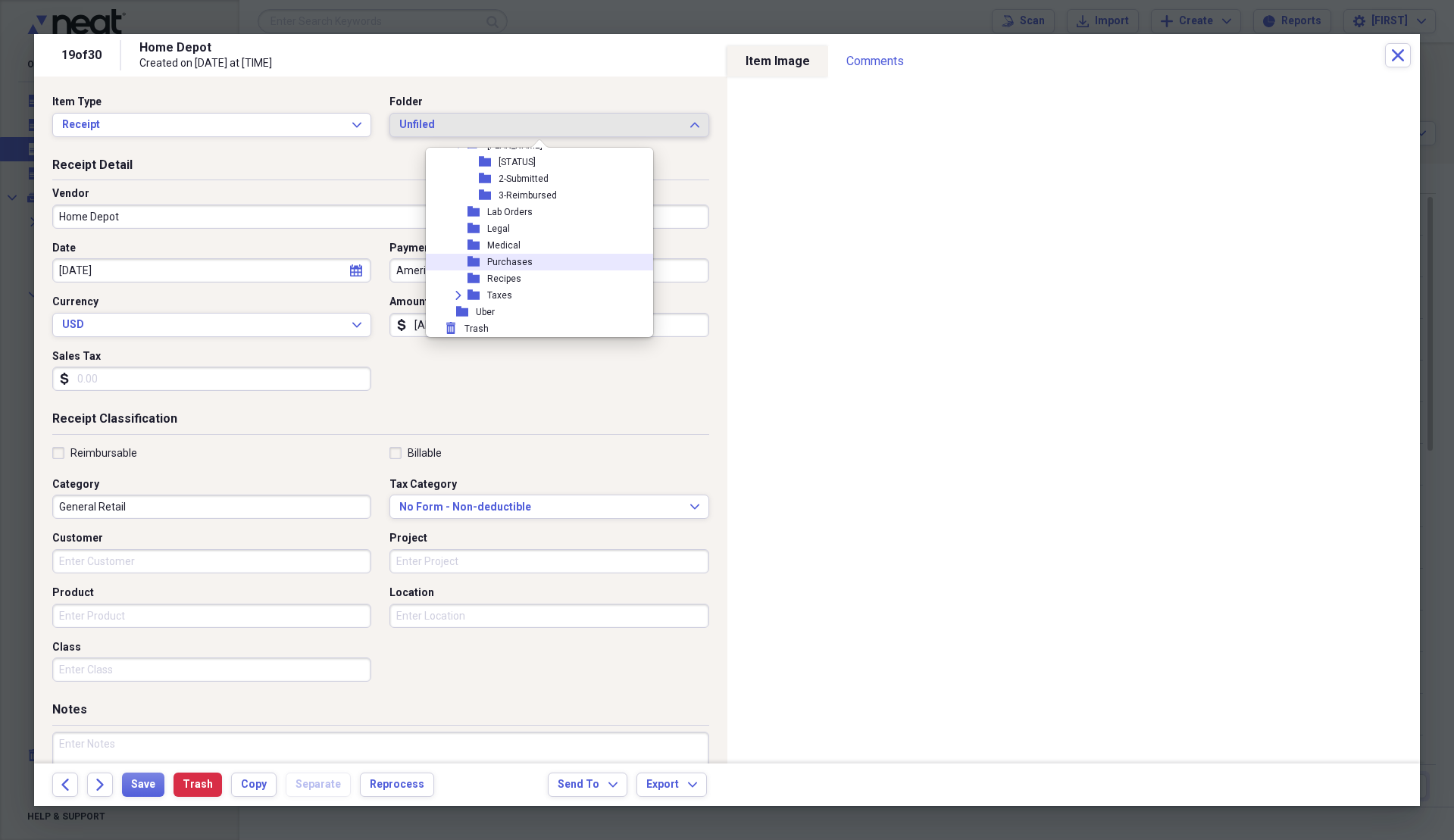 click on "folder Purchases" at bounding box center (533, 262) 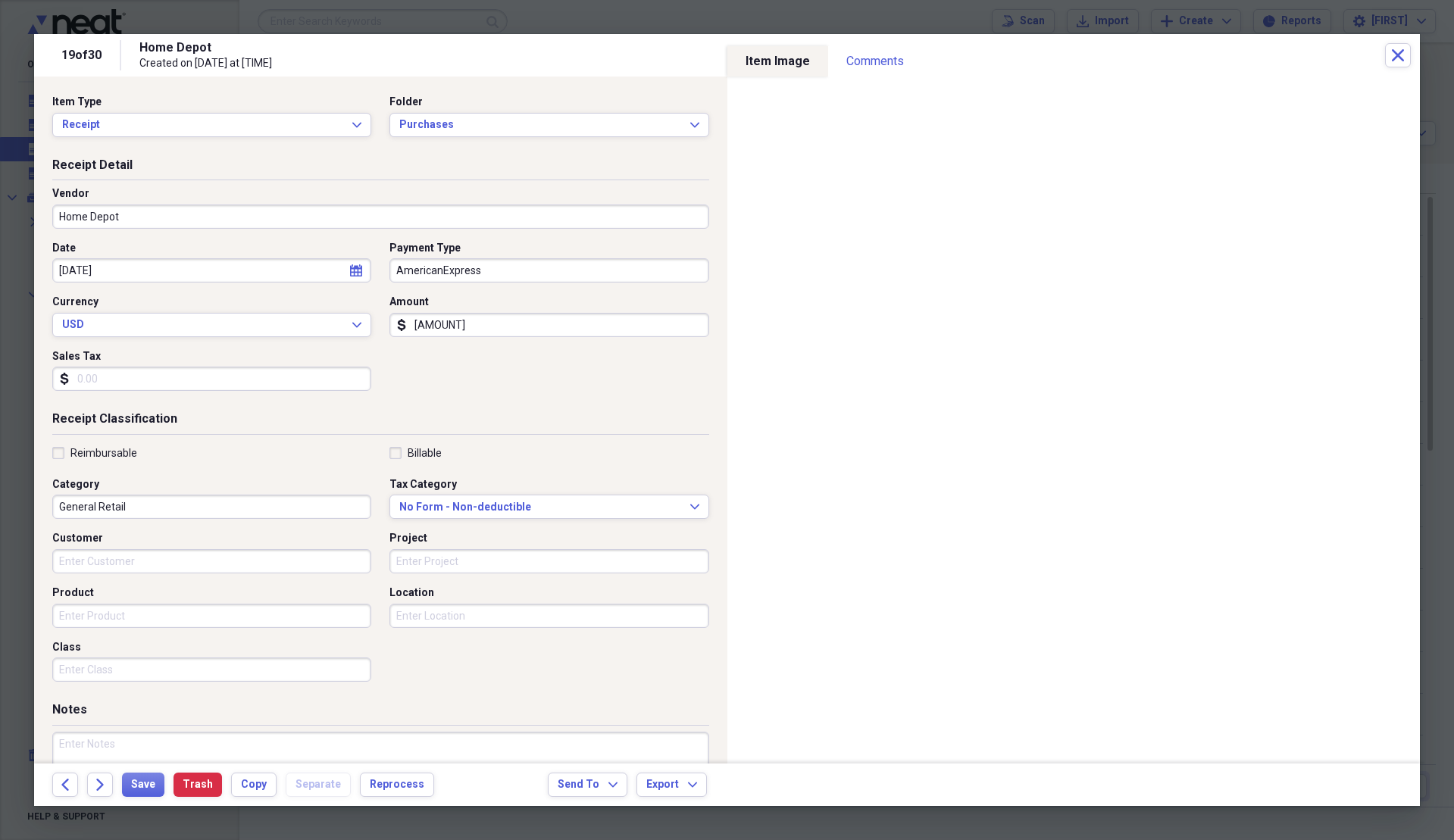 click on "Sales Tax" at bounding box center (211, 379) 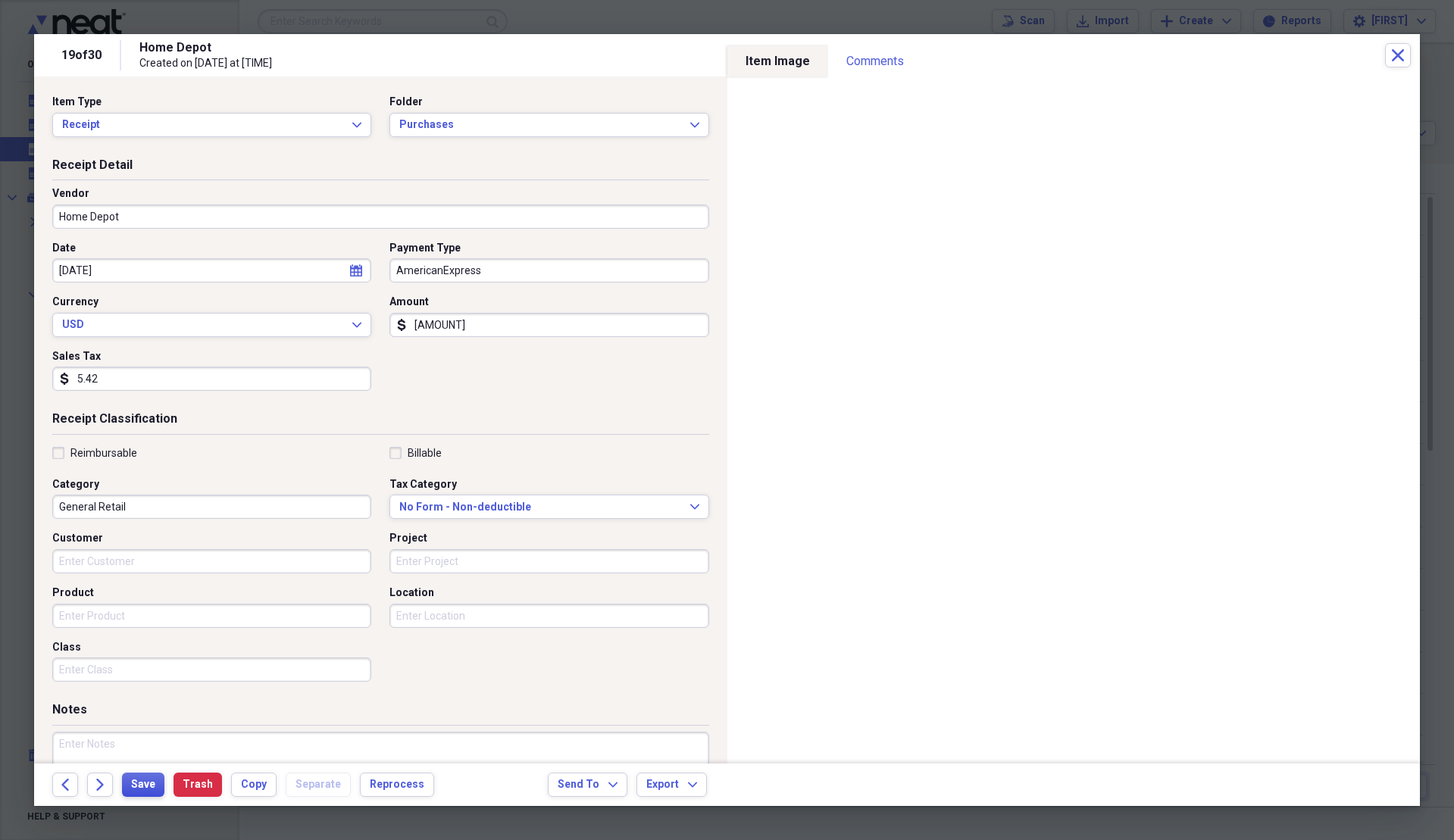 type on "5.42" 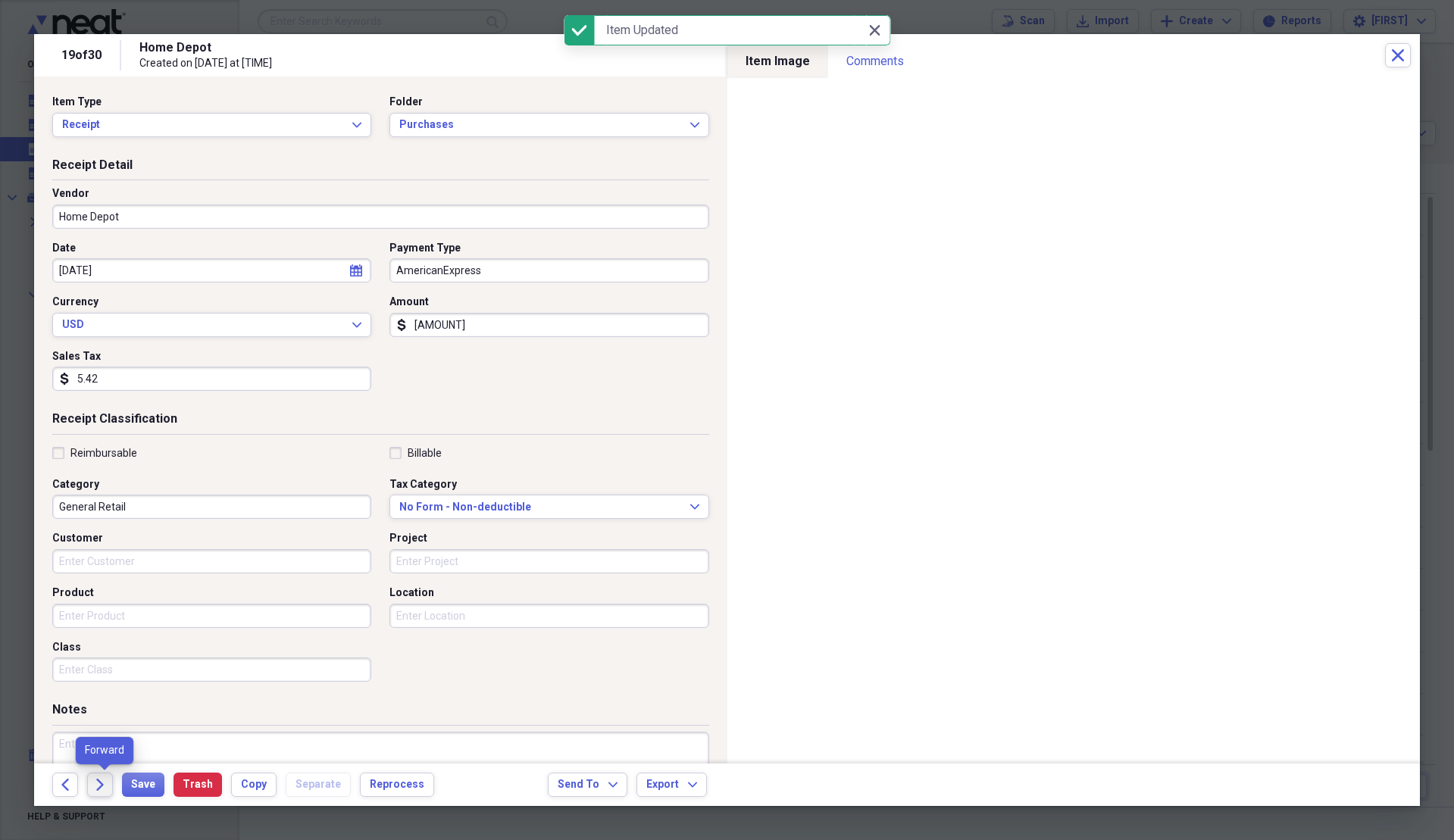click on "Forward" at bounding box center (100, 785) 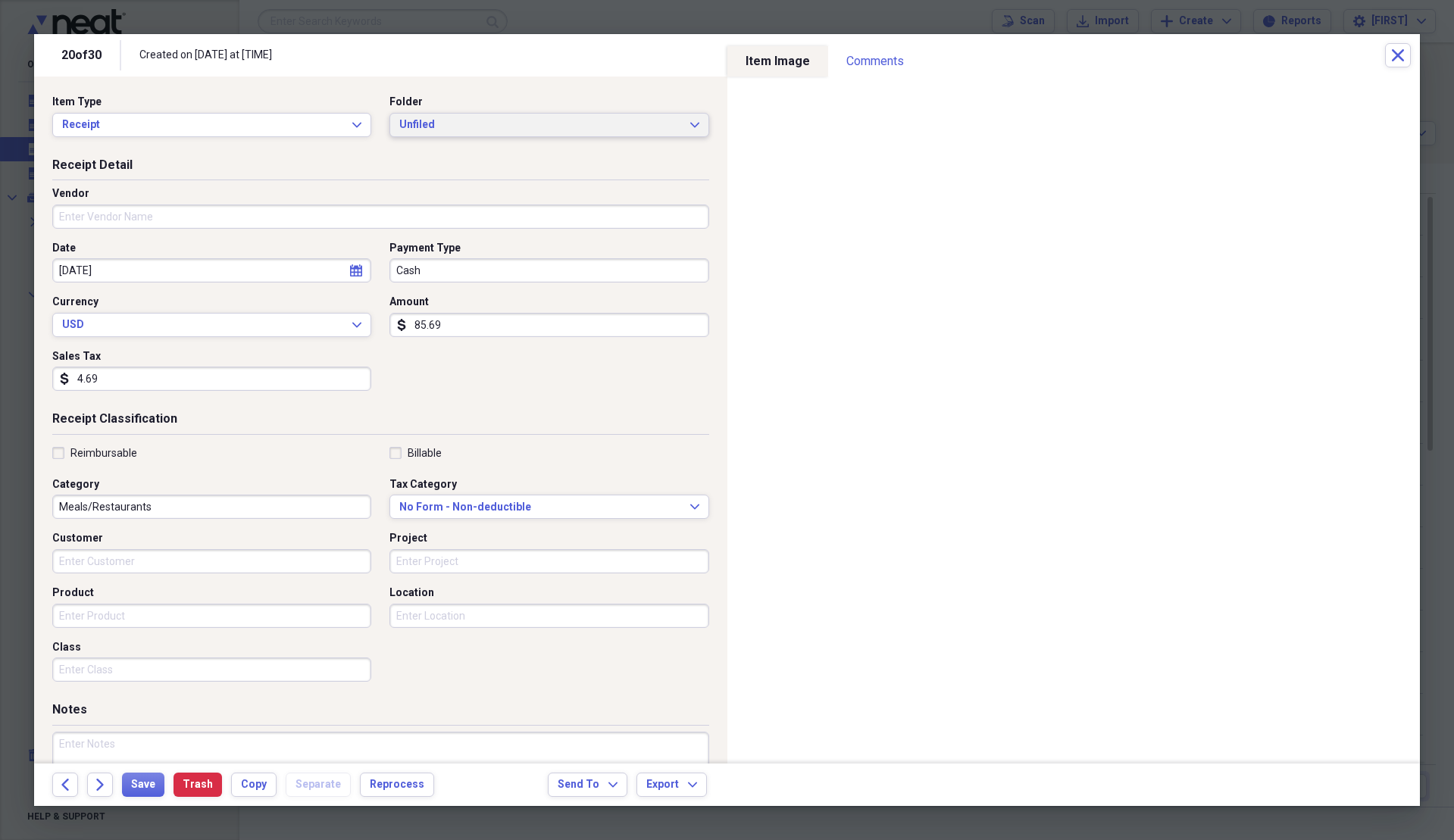 click on "Unfiled Expand" at bounding box center (549, 125) 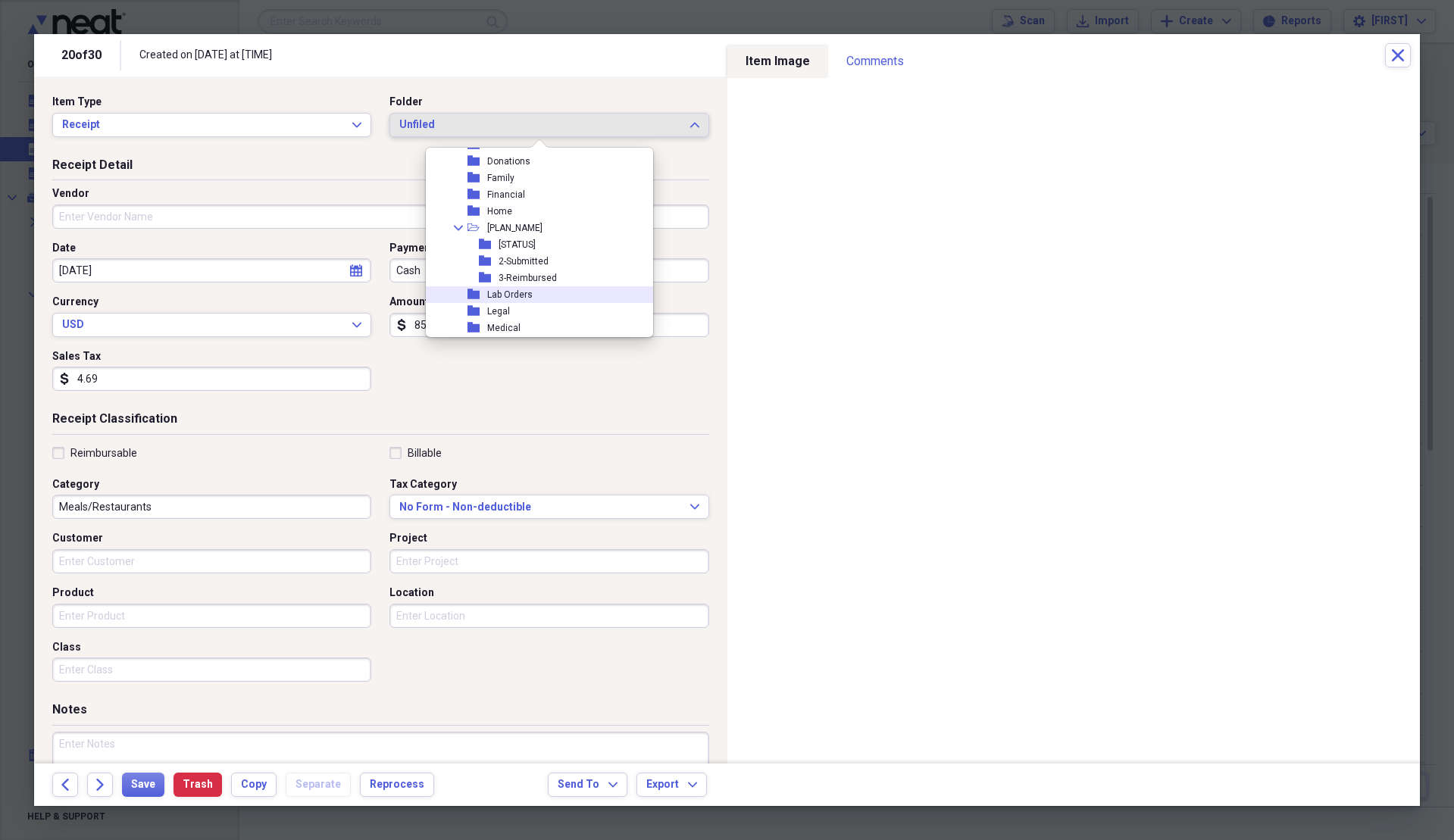 scroll, scrollTop: 227, scrollLeft: 0, axis: vertical 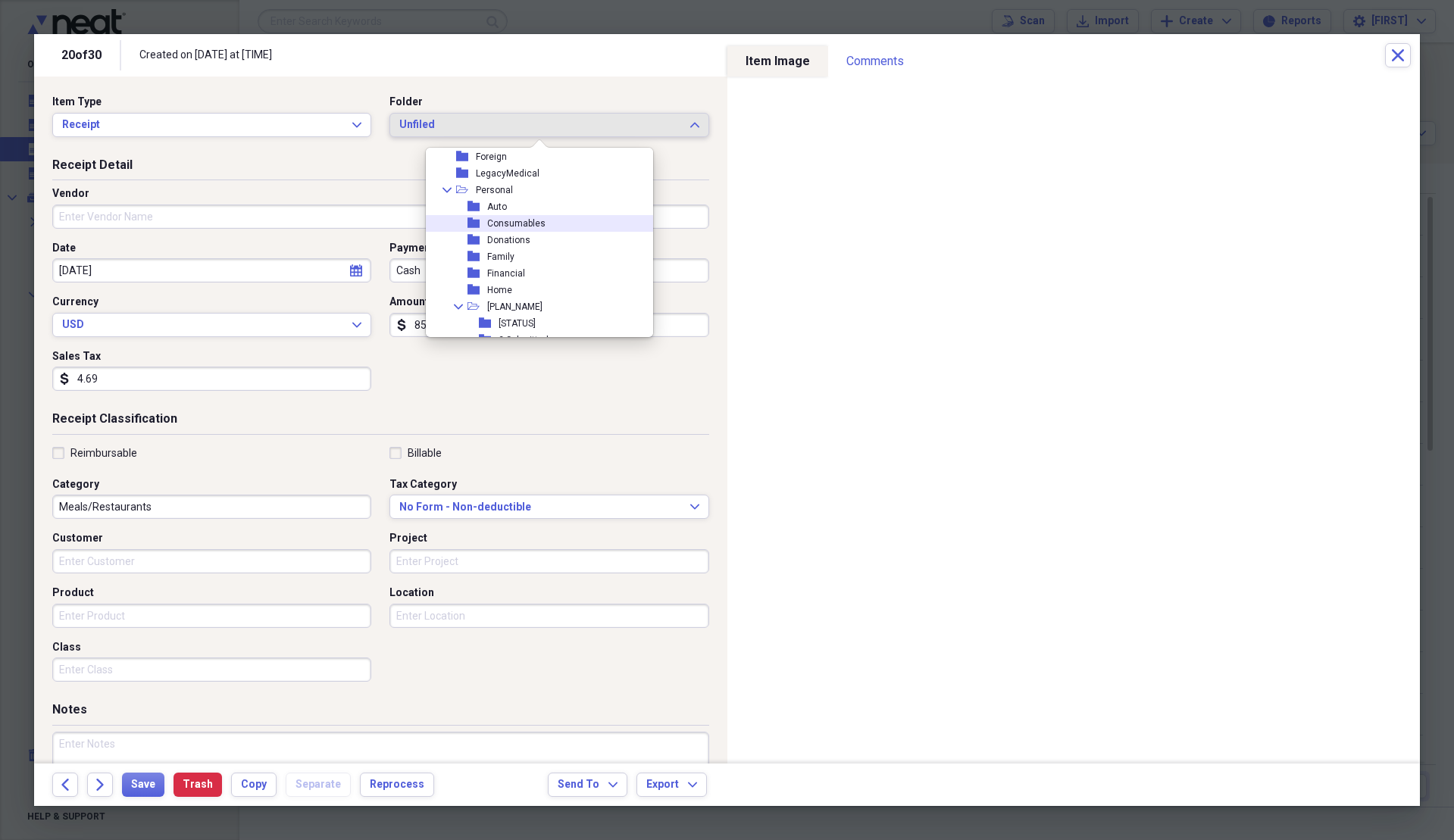 click on "Consumables" at bounding box center (516, 223) 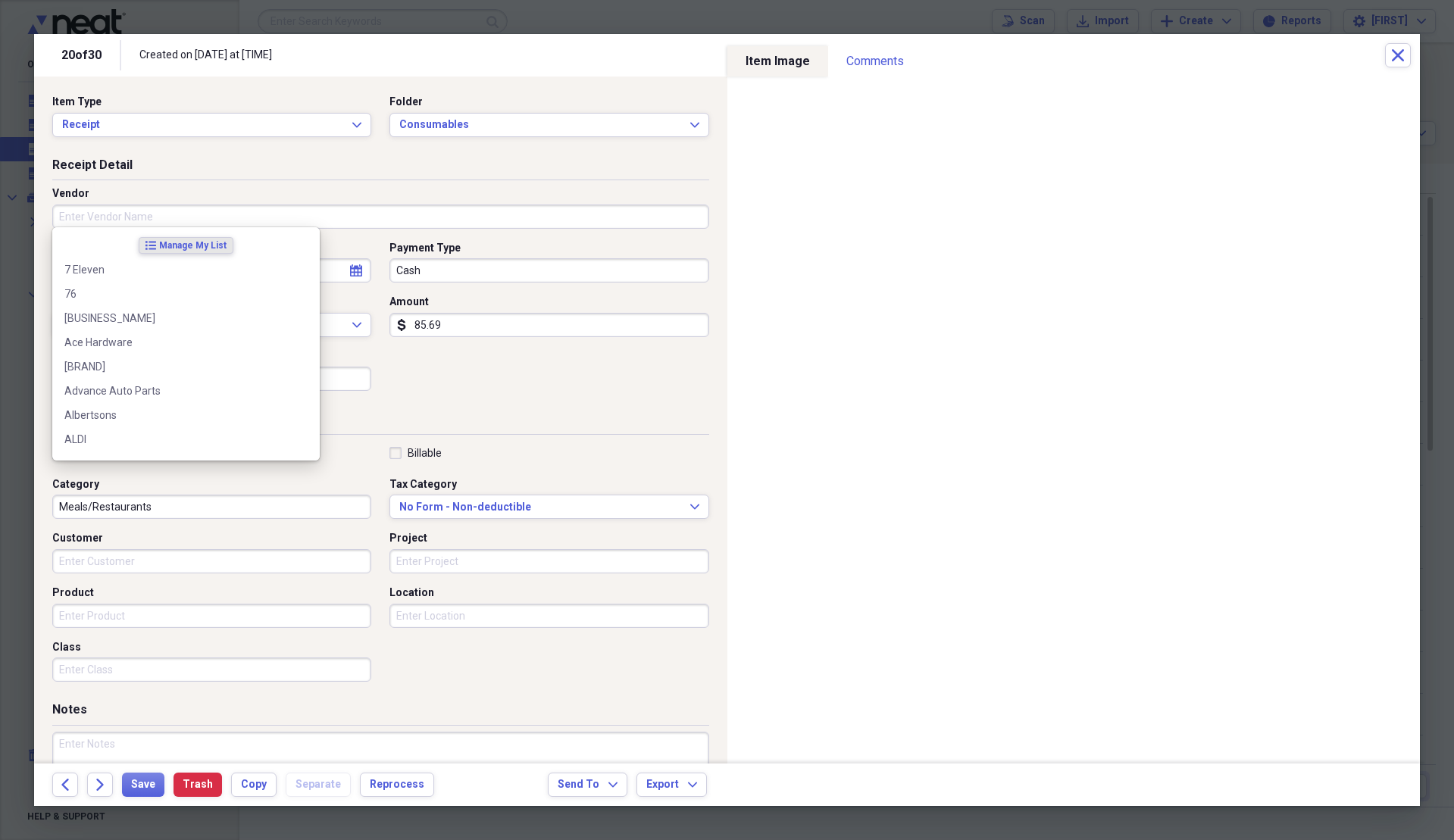 click on "Vendor" at bounding box center [380, 217] 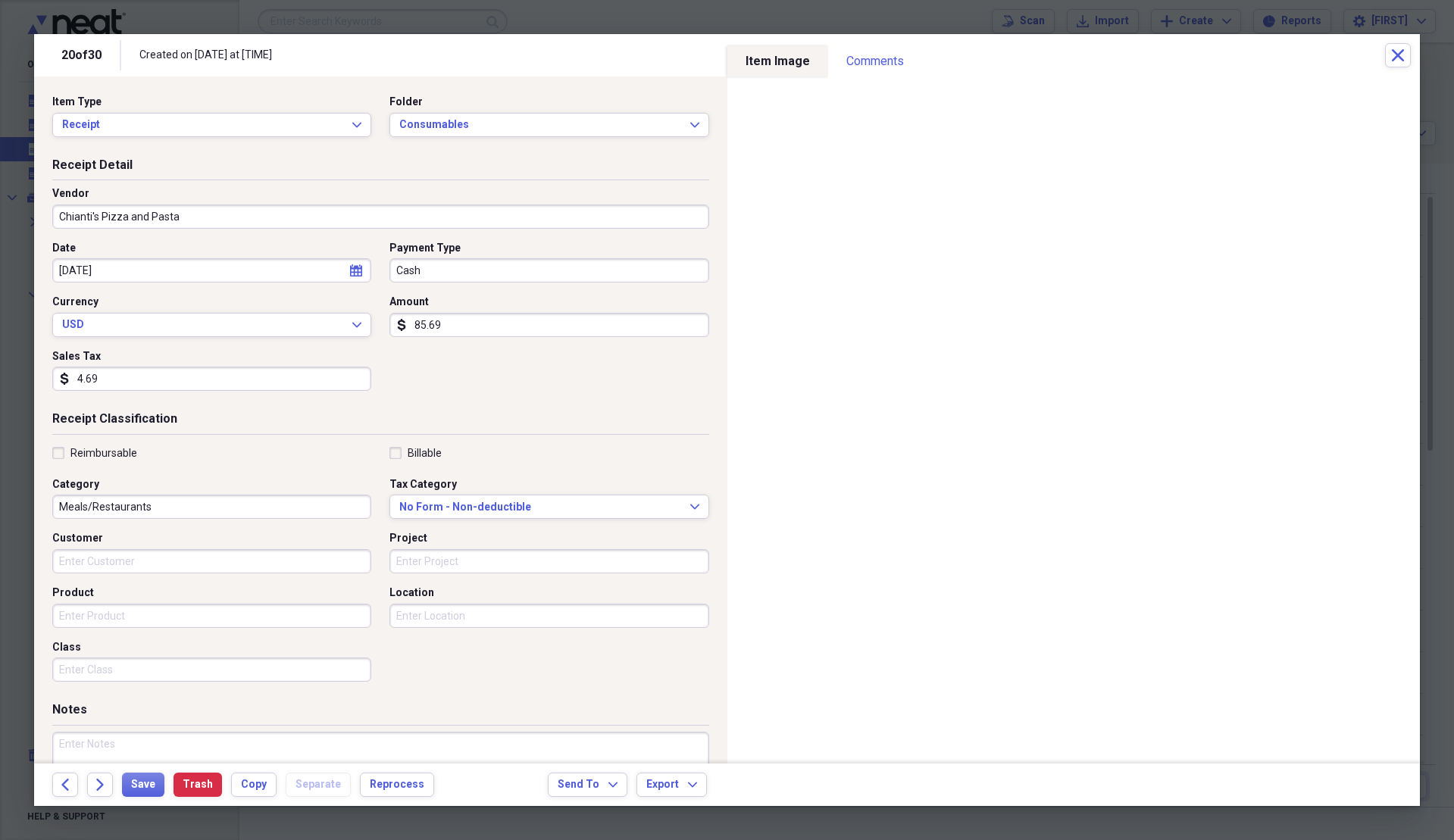 type on "Chianti's Pizza and Pasta" 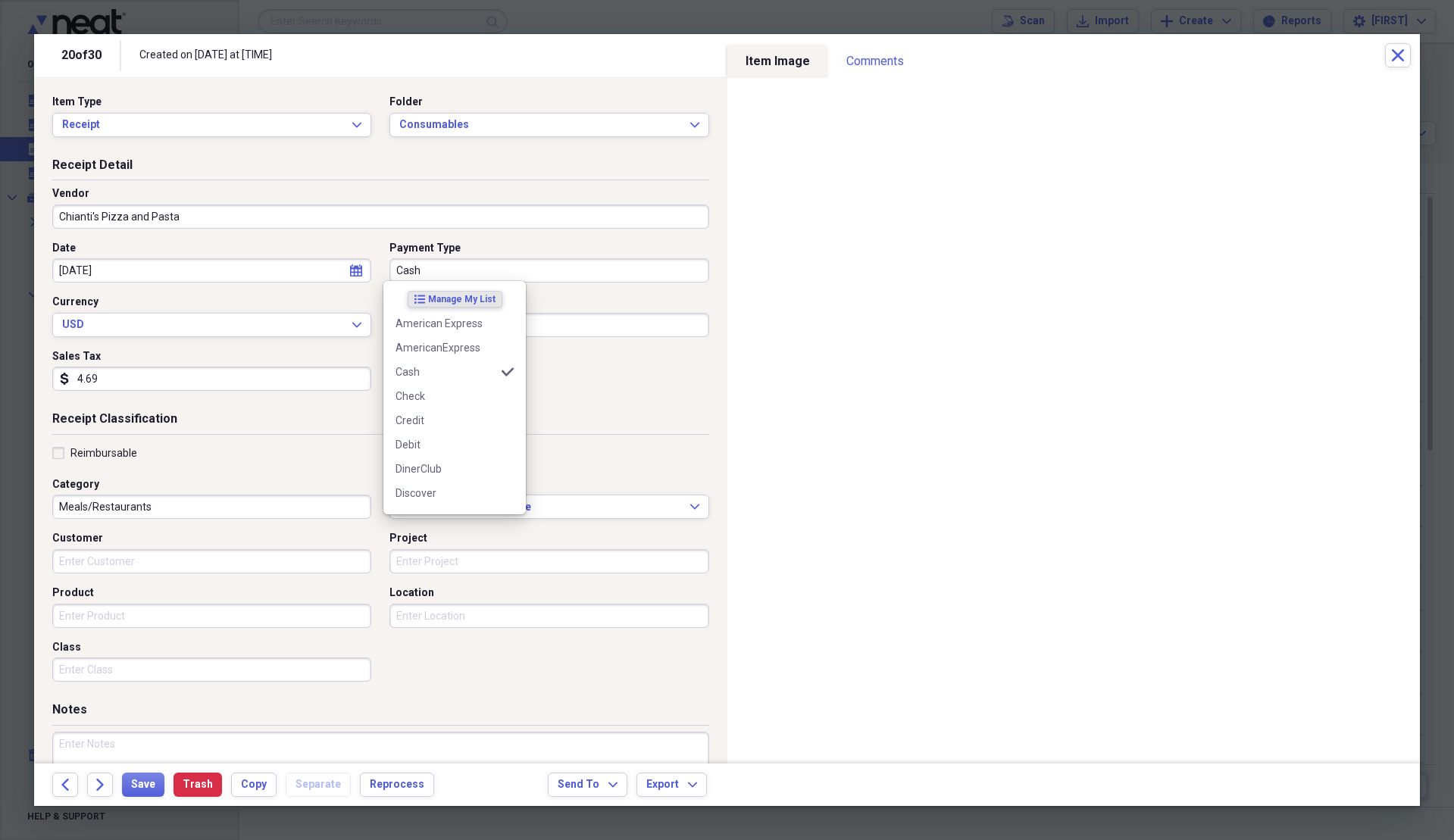 click on "Cash" at bounding box center [549, 270] 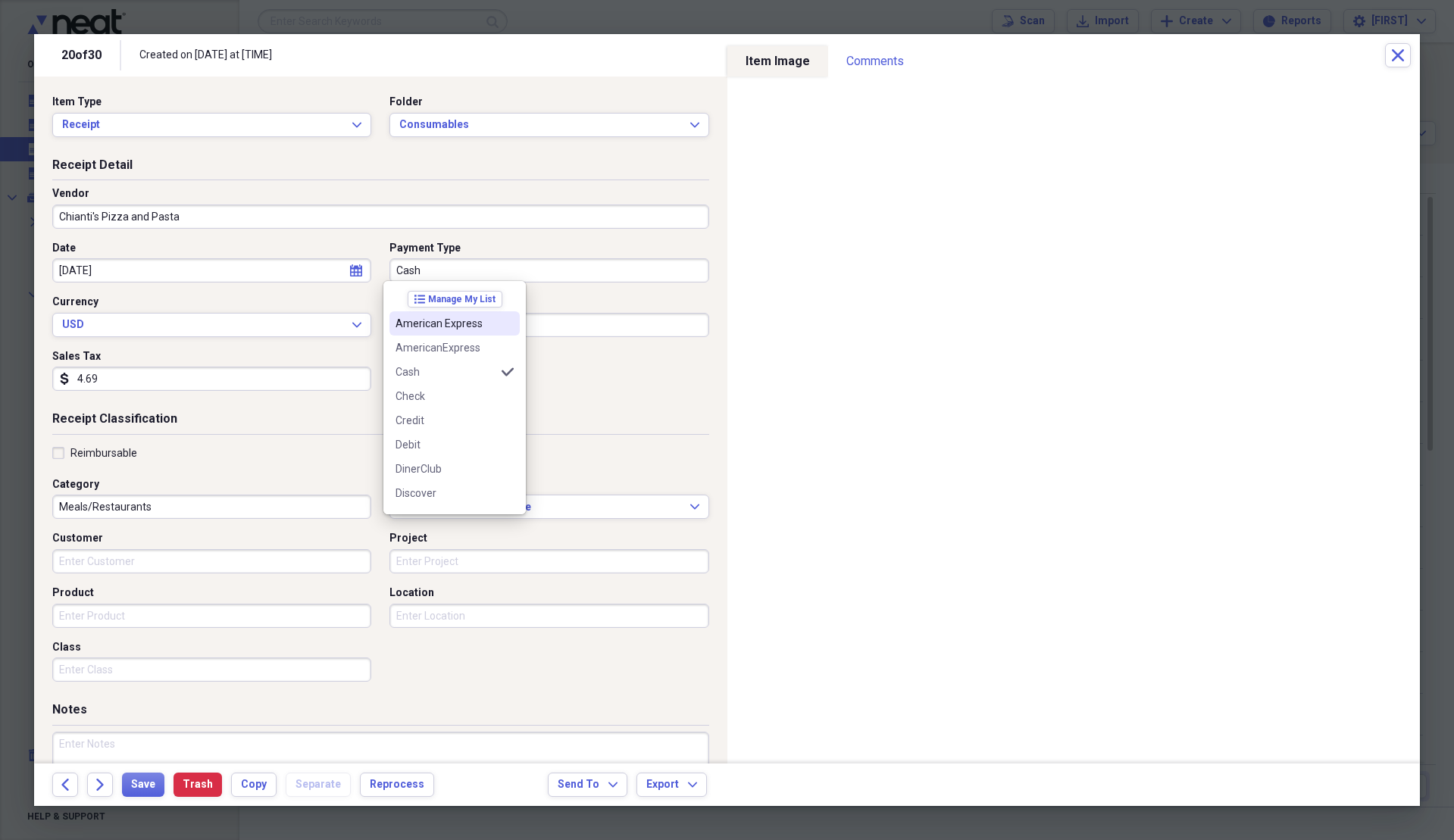 click on "American Express" at bounding box center [446, 323] 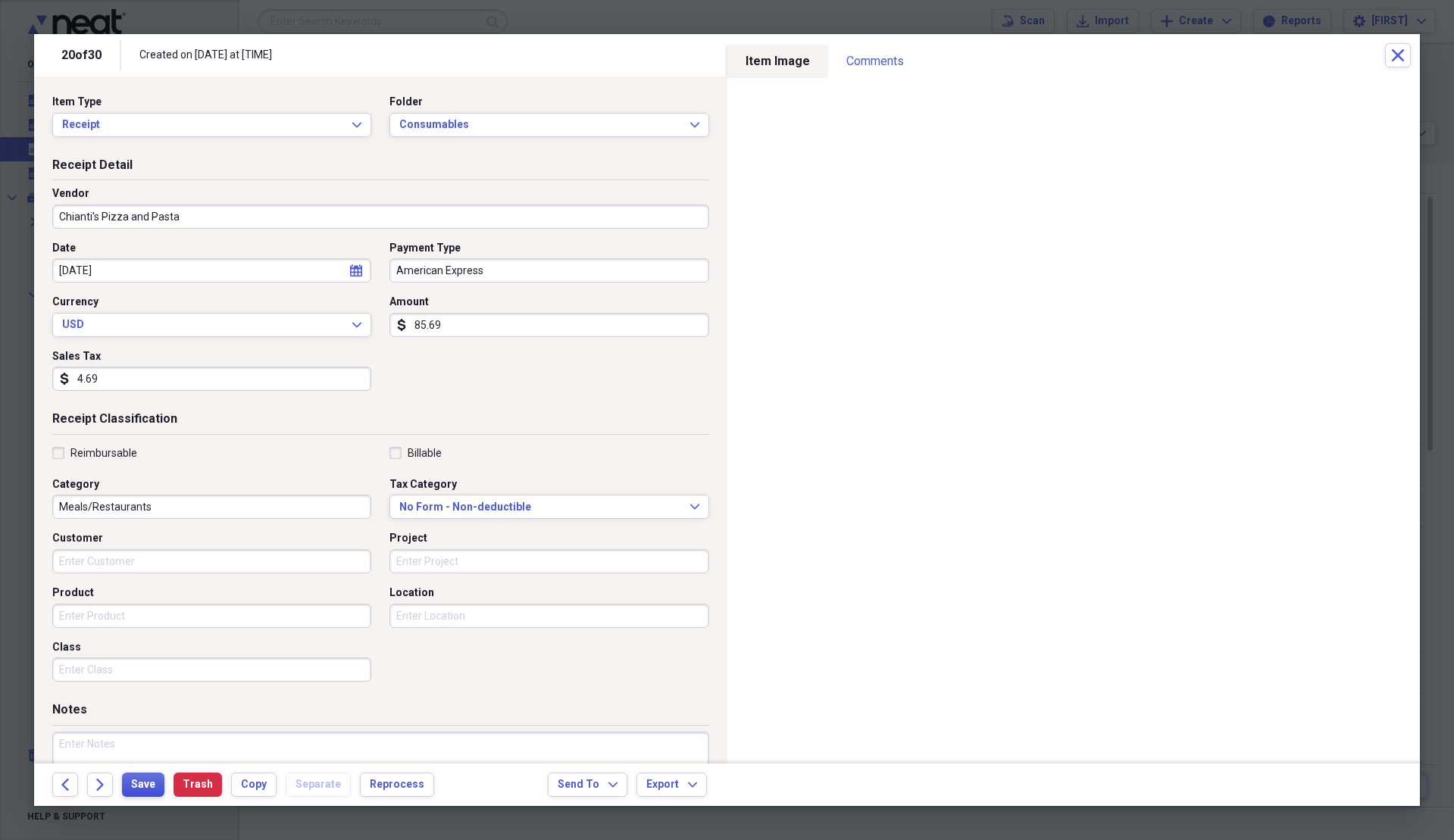 click on "Save" at bounding box center (143, 785) 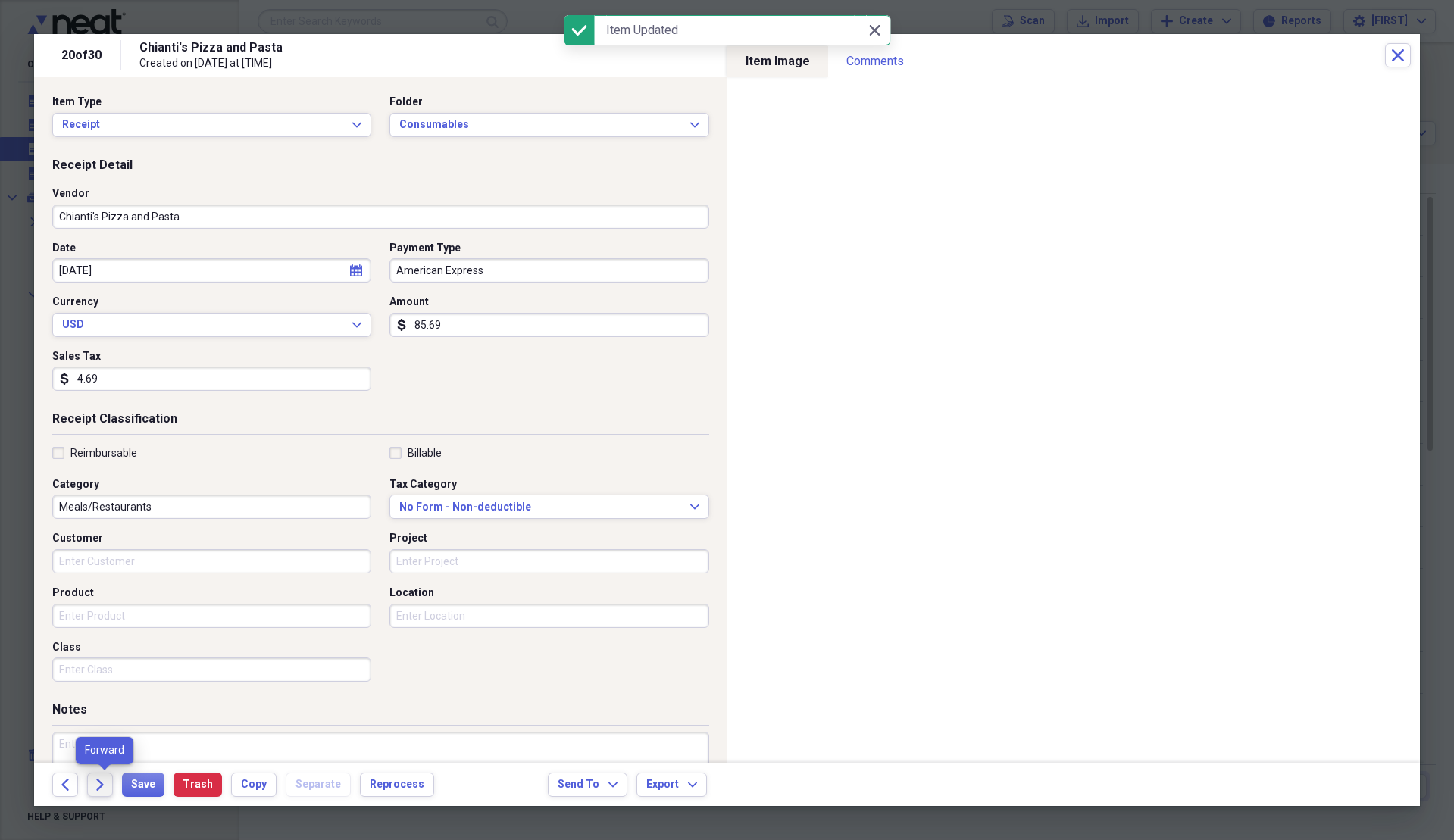 click on "Forward" at bounding box center [100, 785] 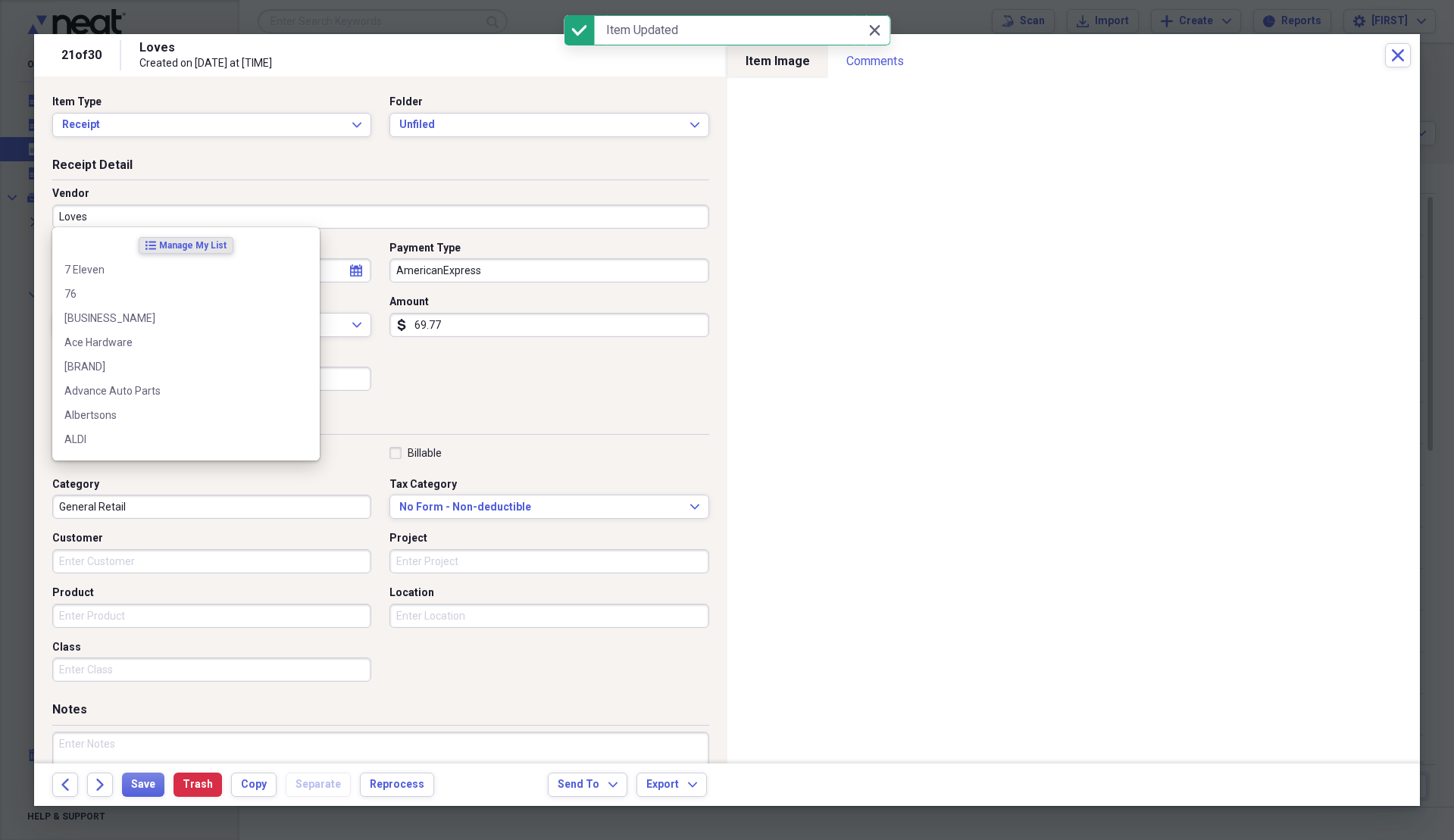 click on "Loves" at bounding box center [380, 217] 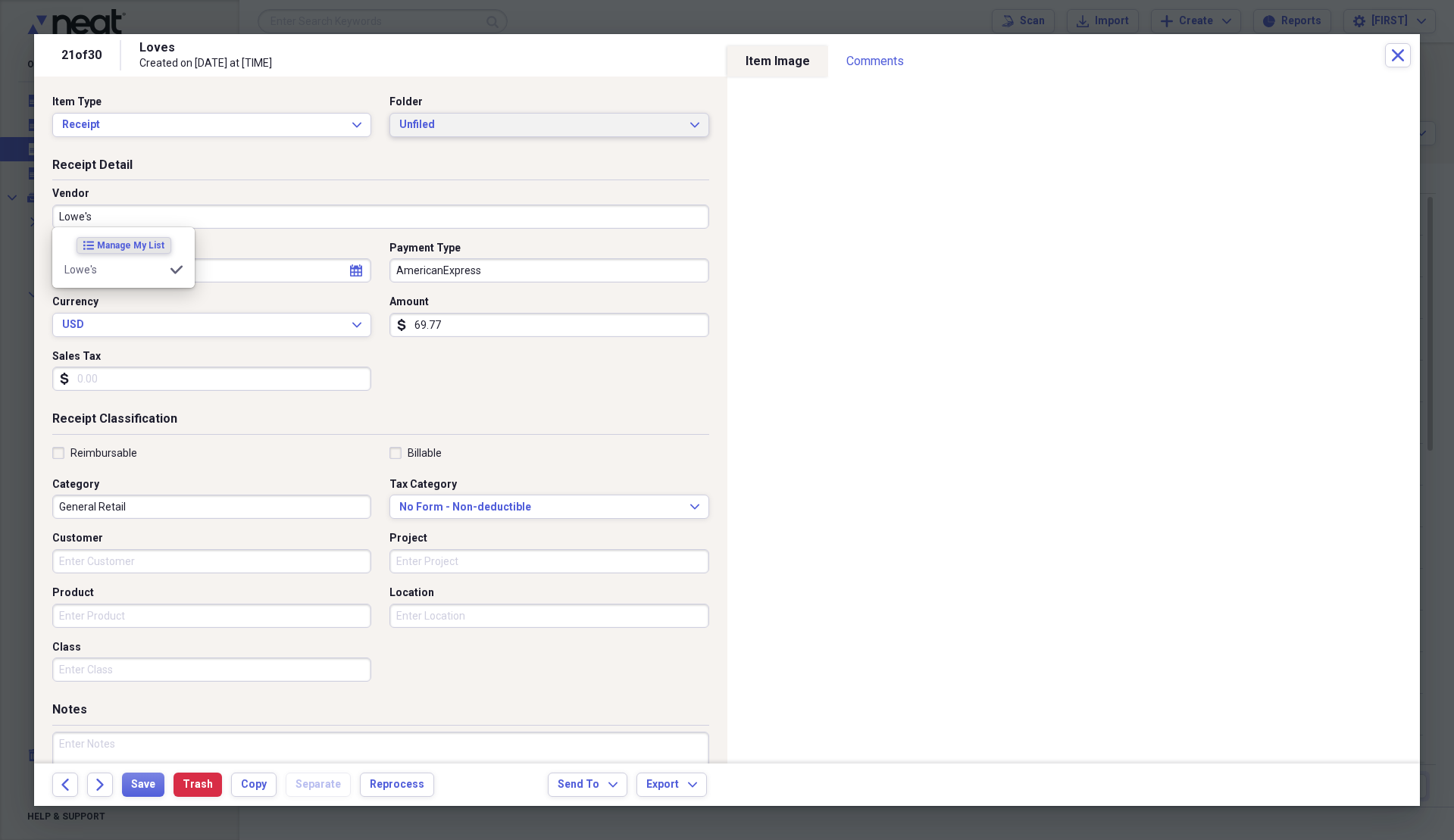type on "Lowe's" 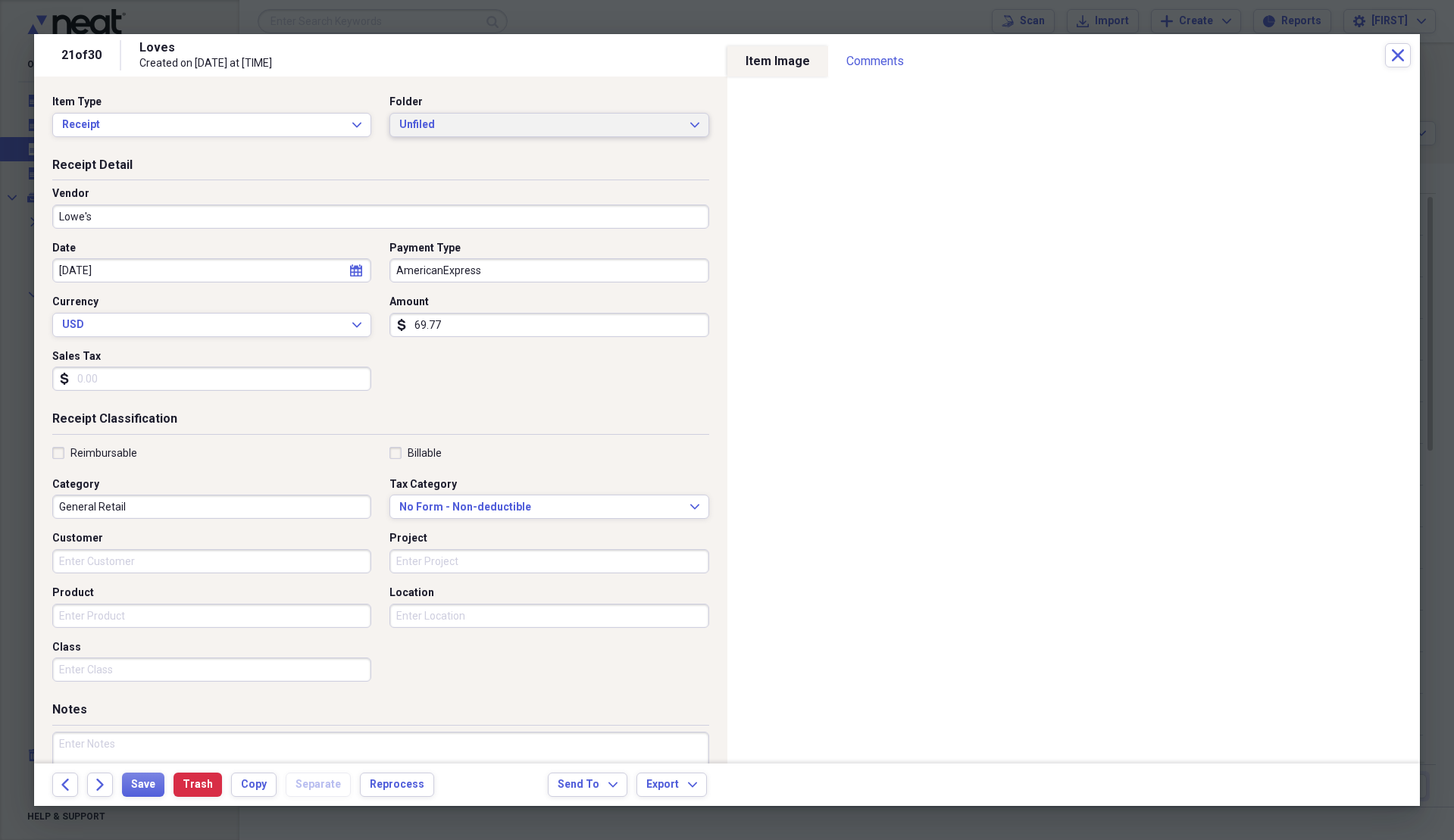 click on "Unfiled" at bounding box center (539, 125) 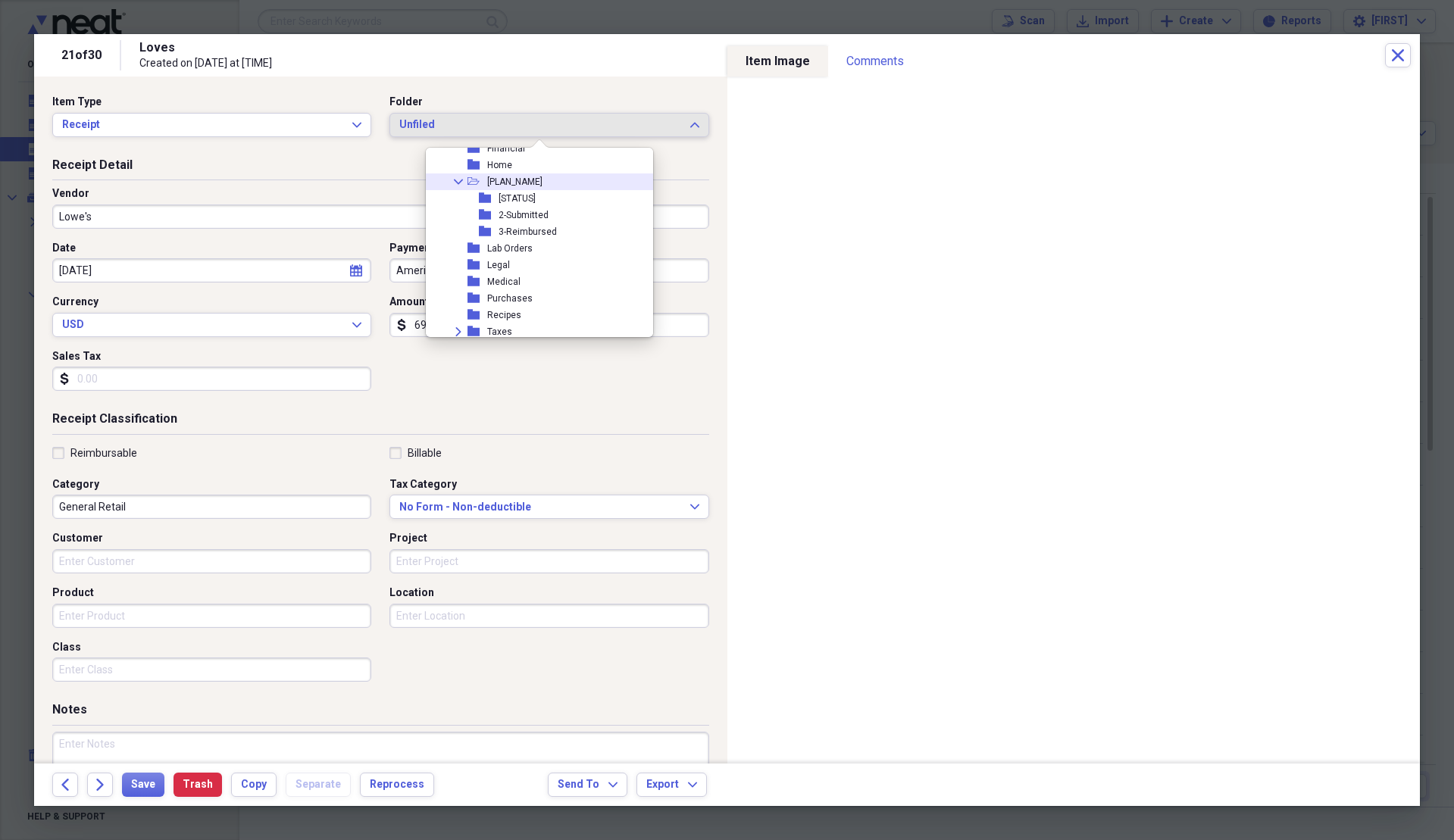scroll, scrollTop: 379, scrollLeft: 0, axis: vertical 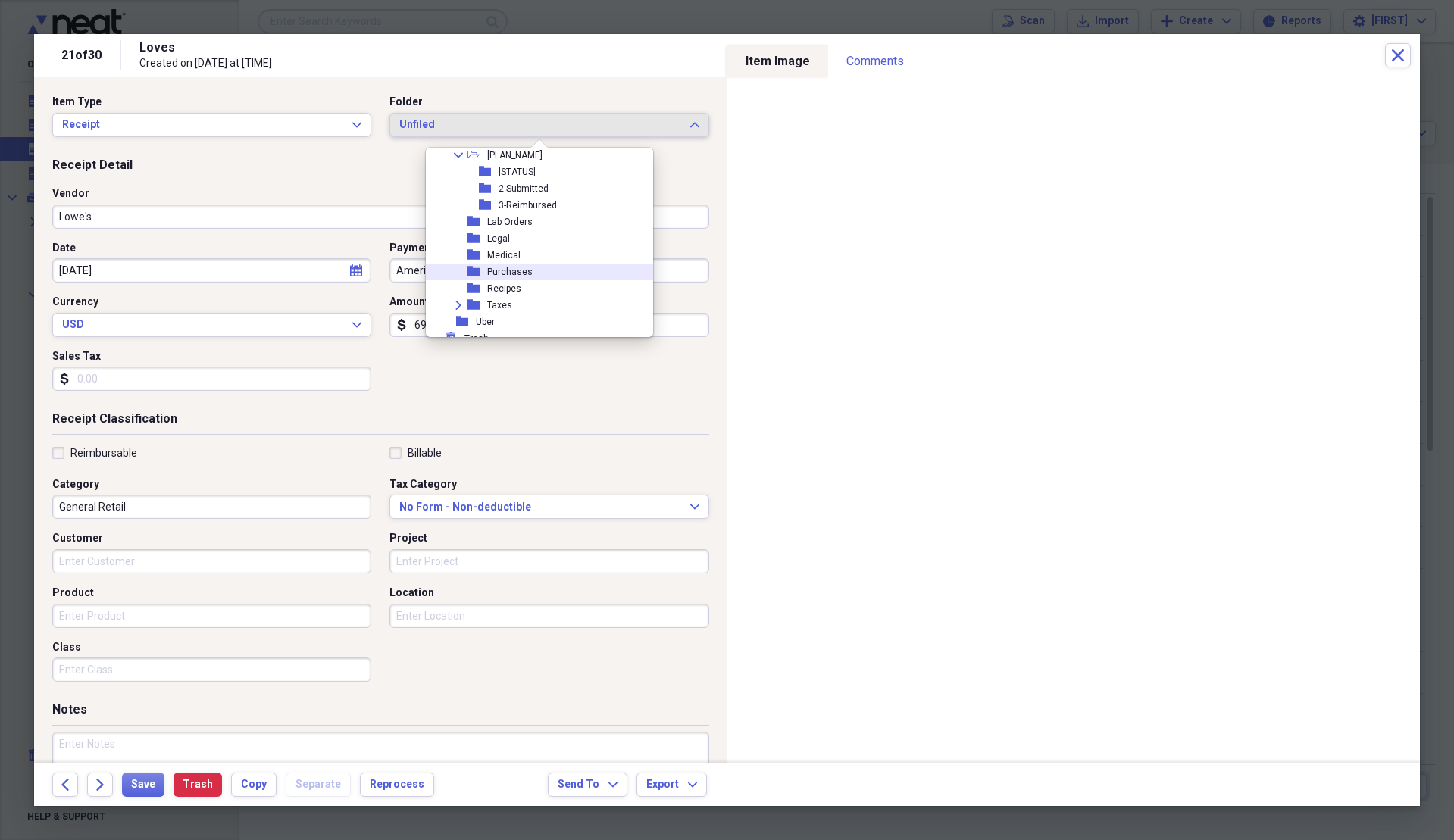 click on "Purchases" at bounding box center (510, 272) 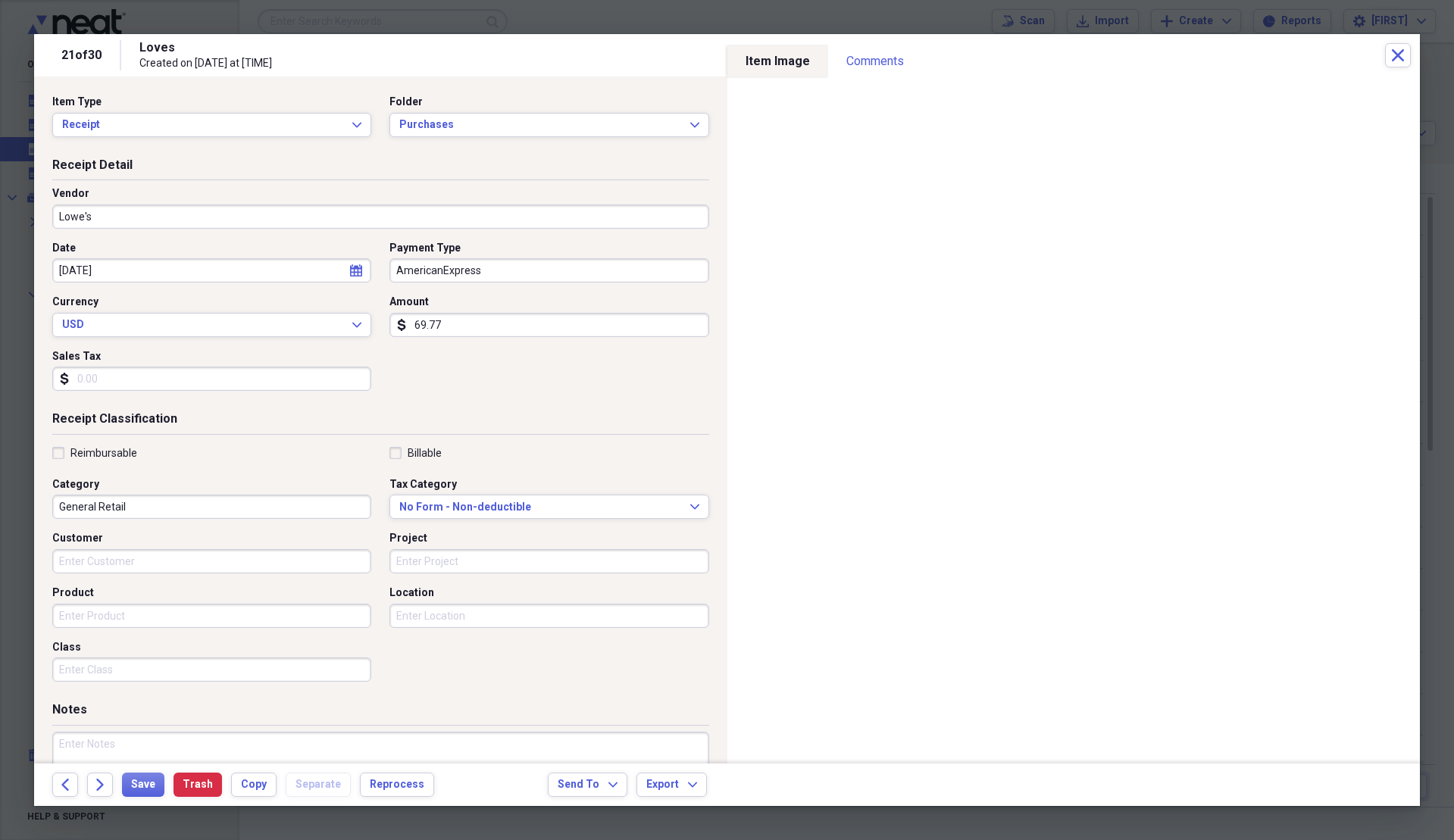 click on "Sales Tax" at bounding box center [211, 379] 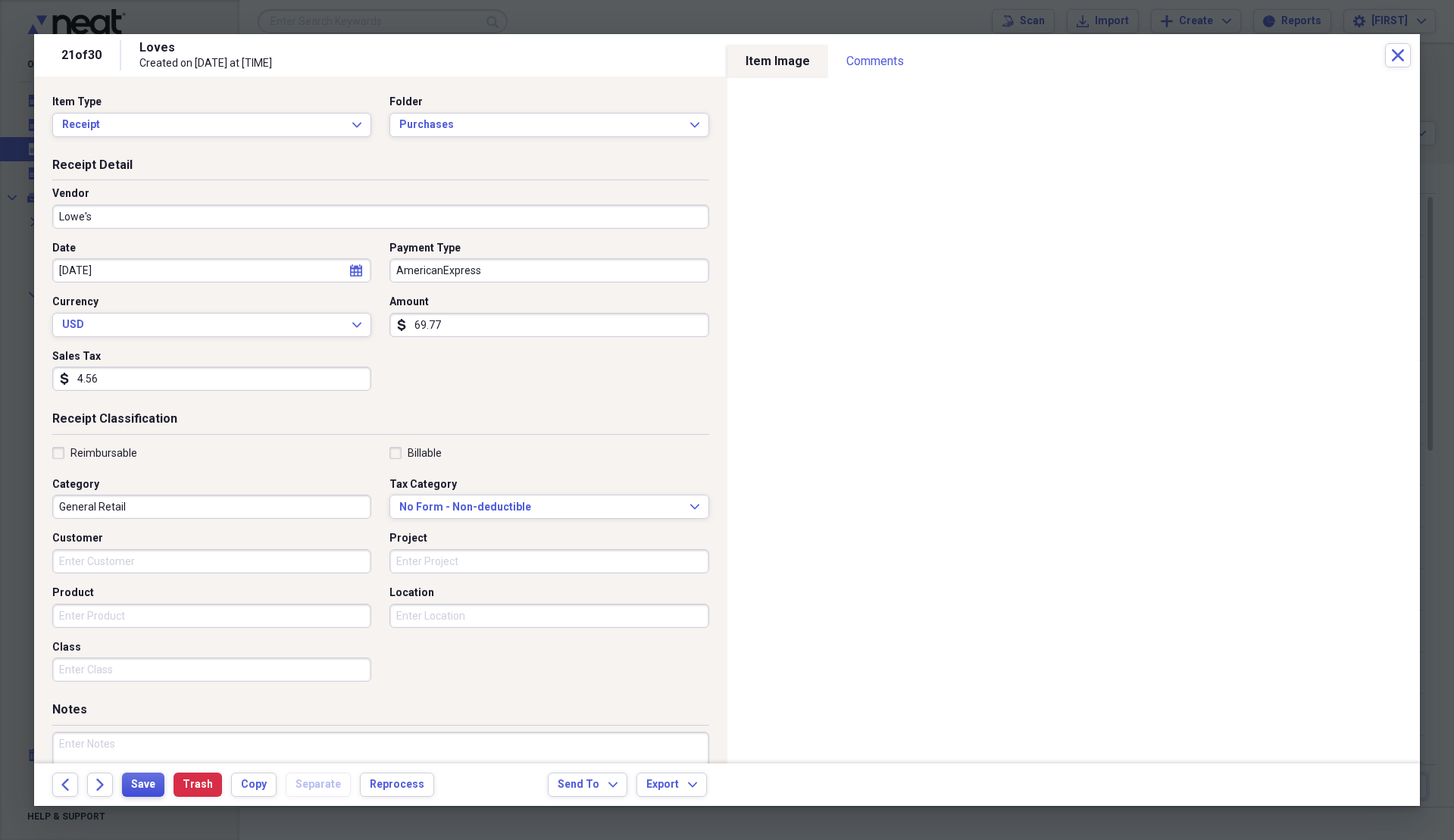 type on "4.56" 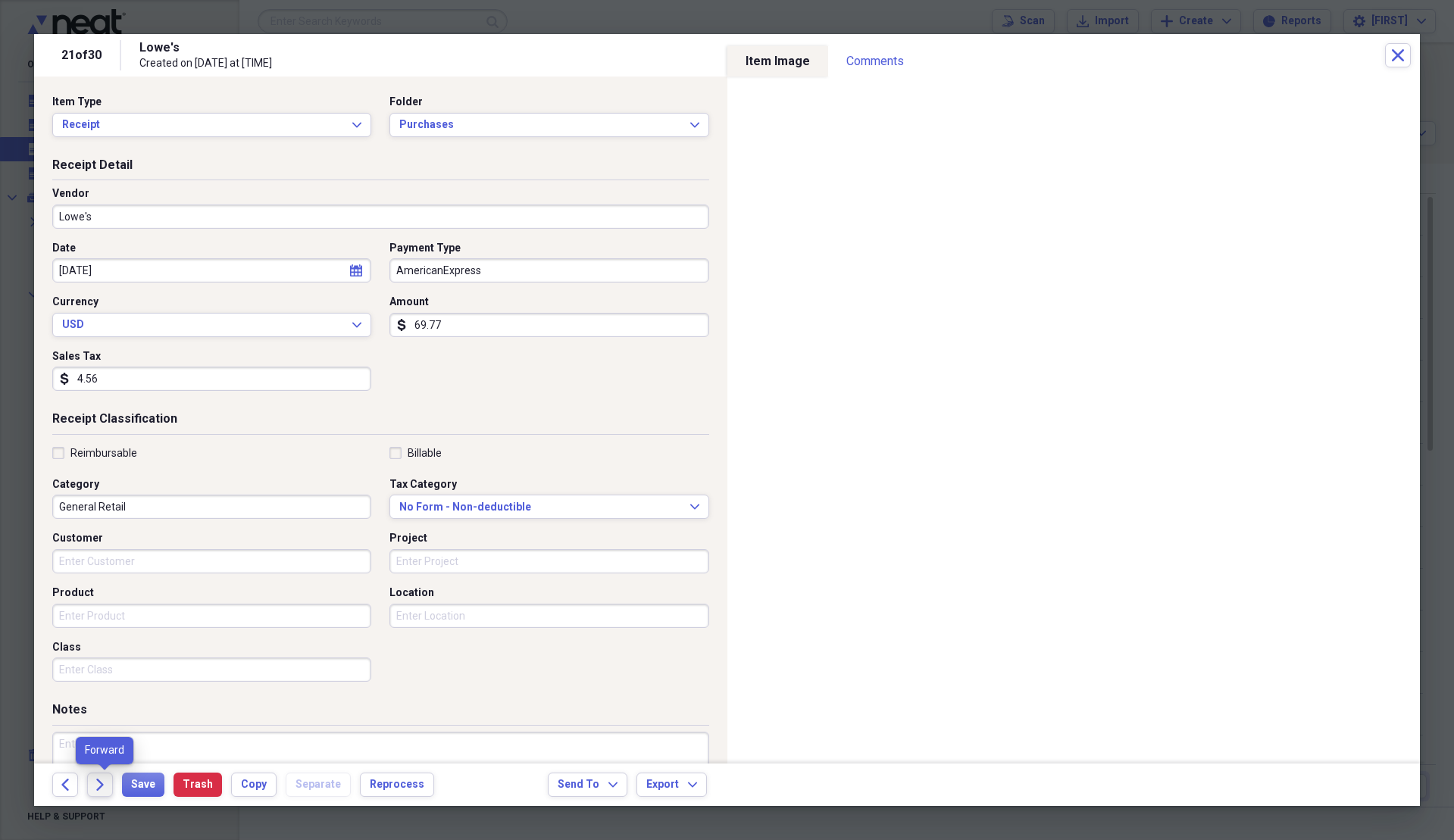 click on "Forward" 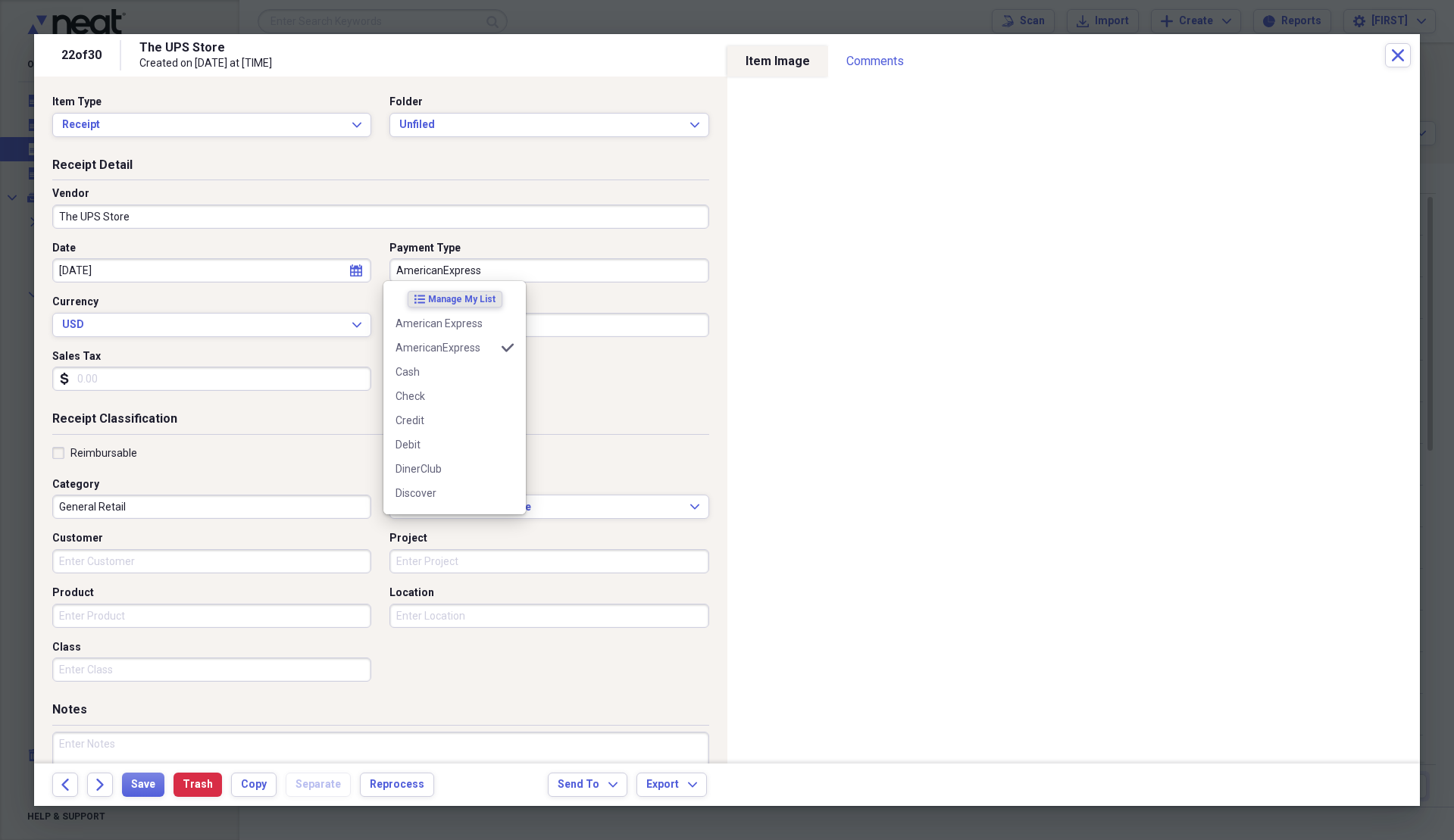 click on "AmericanExpress" at bounding box center [549, 270] 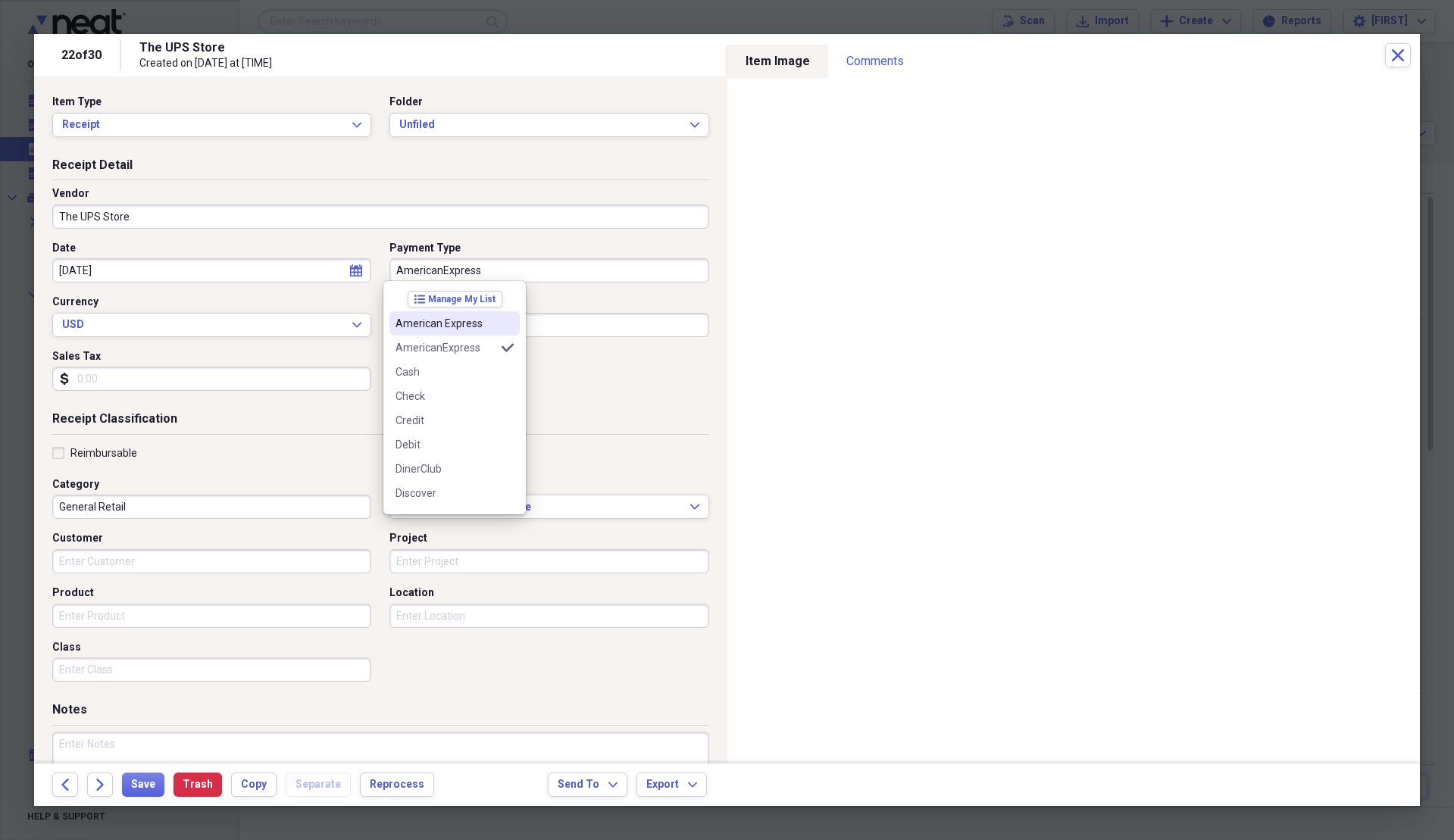 click on "American Express" at bounding box center [446, 323] 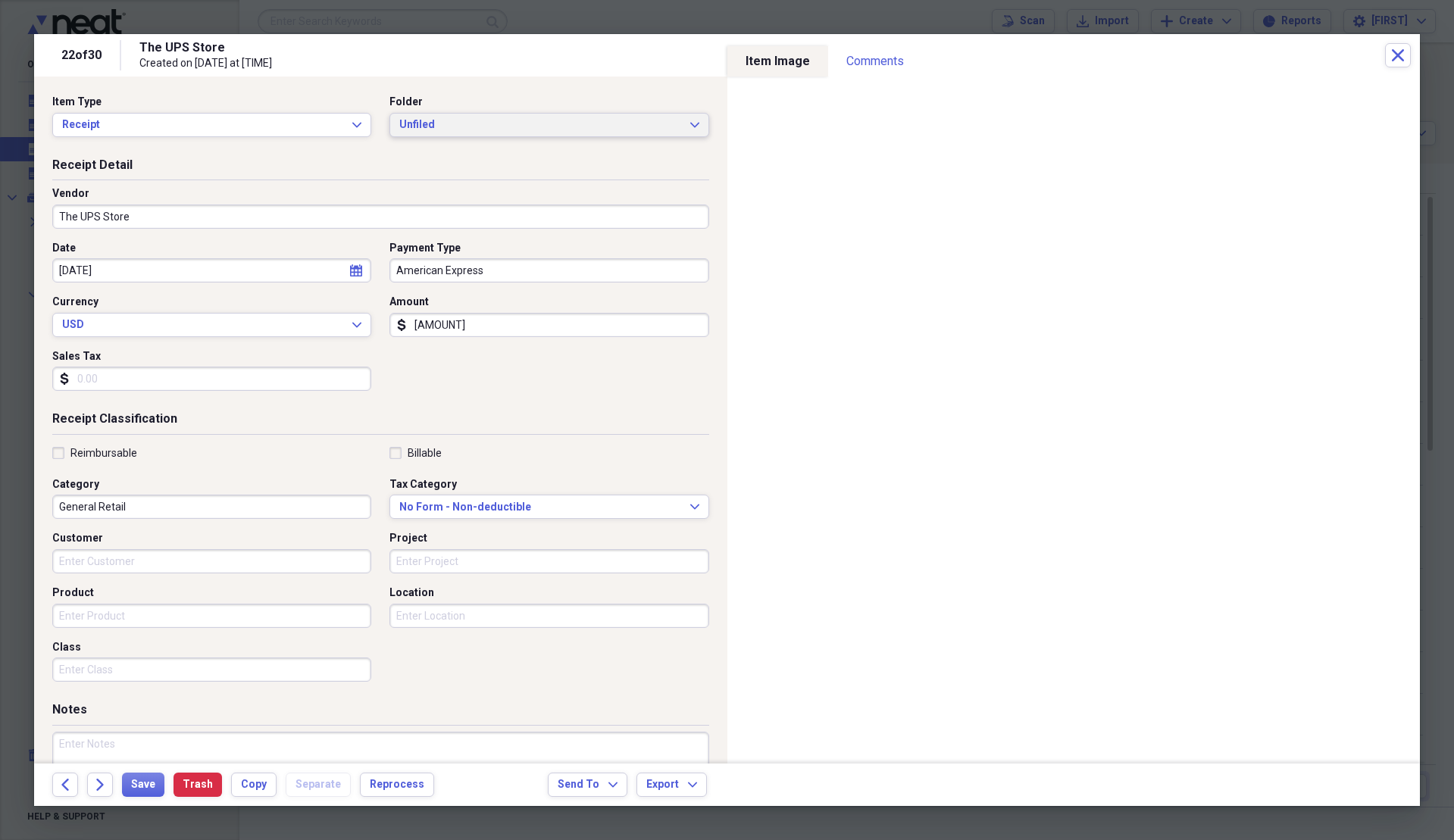 click on "Unfiled" at bounding box center (539, 125) 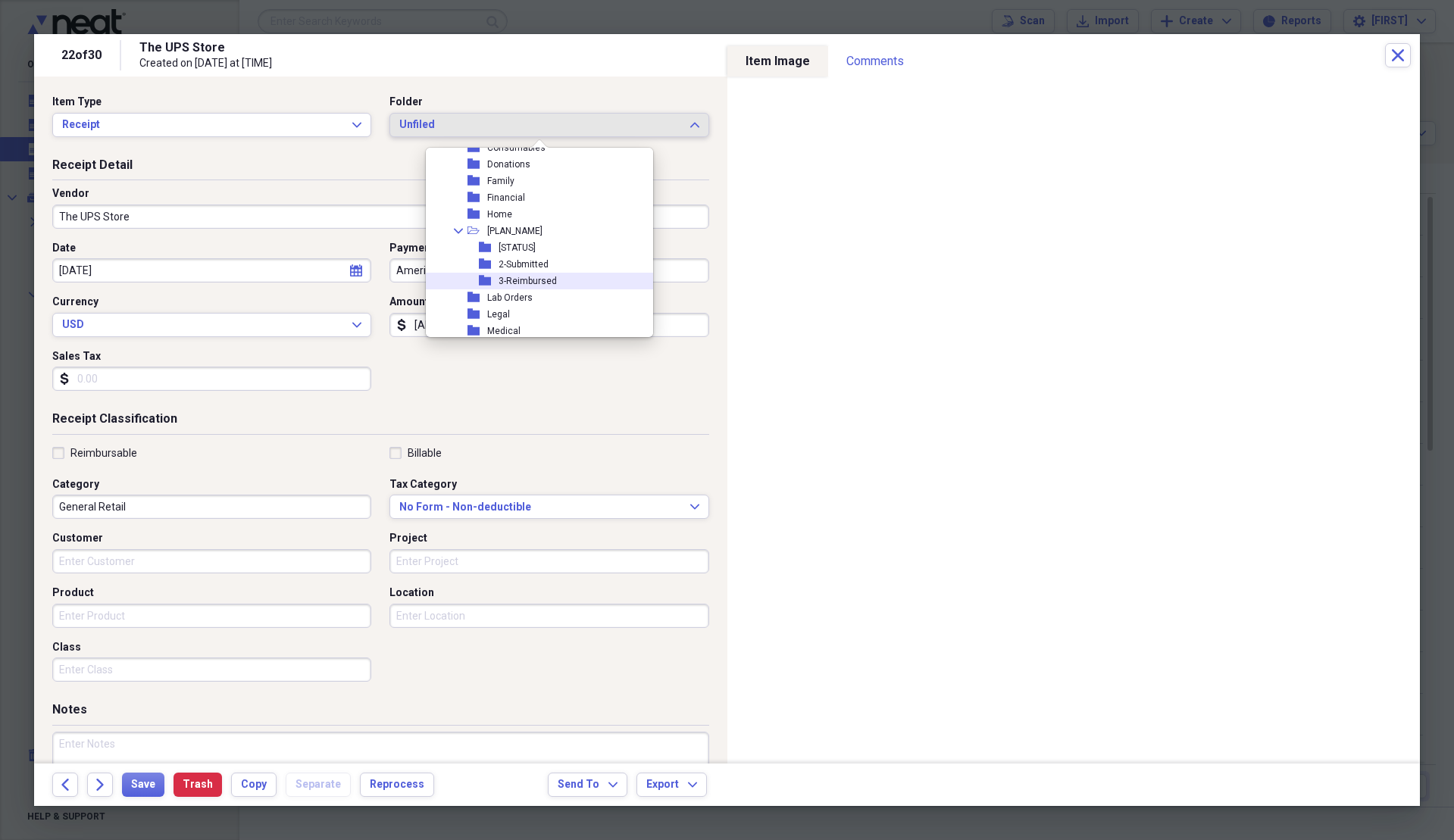 scroll, scrollTop: 379, scrollLeft: 0, axis: vertical 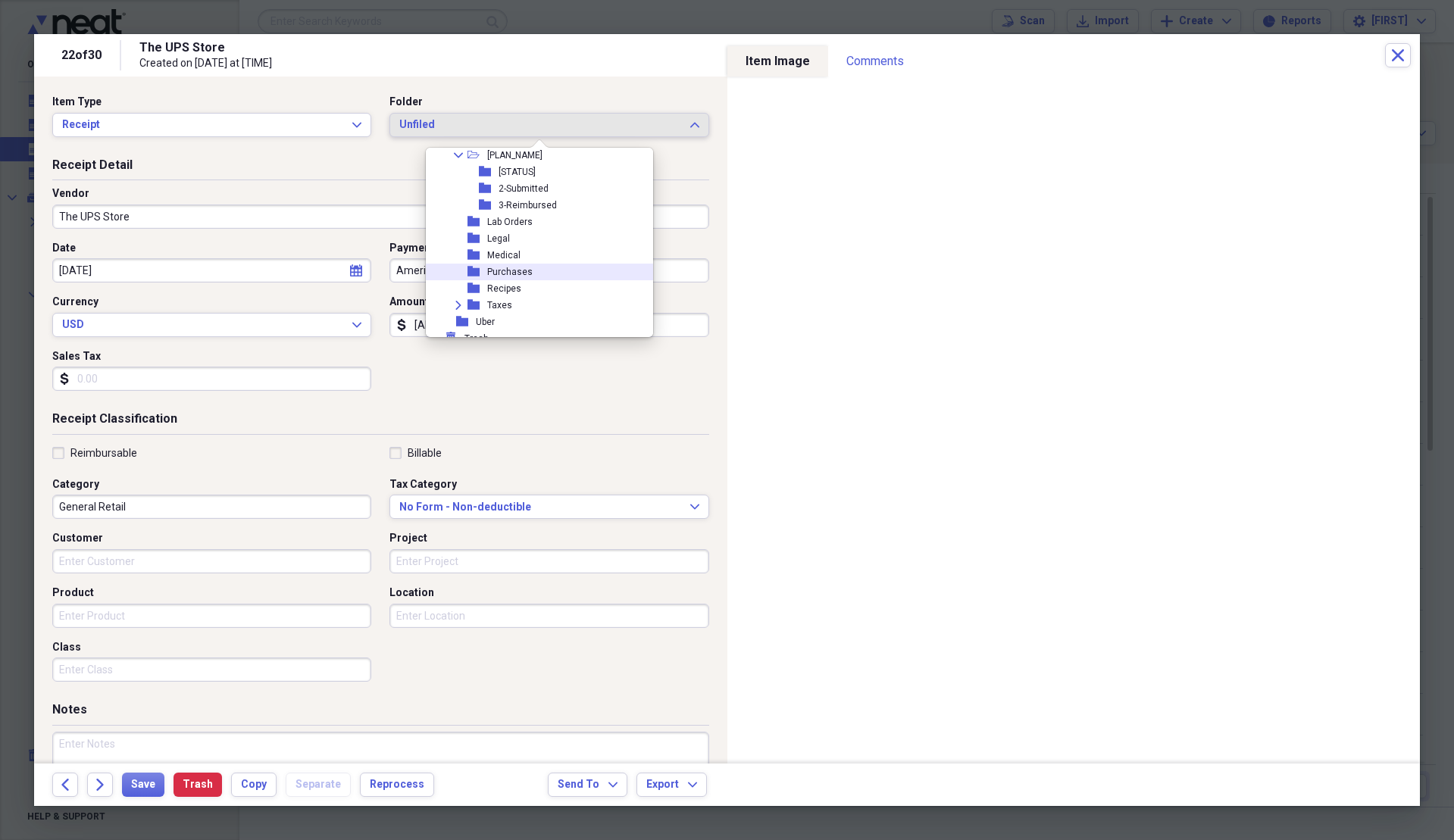 click on "folder Purchases" at bounding box center (533, 272) 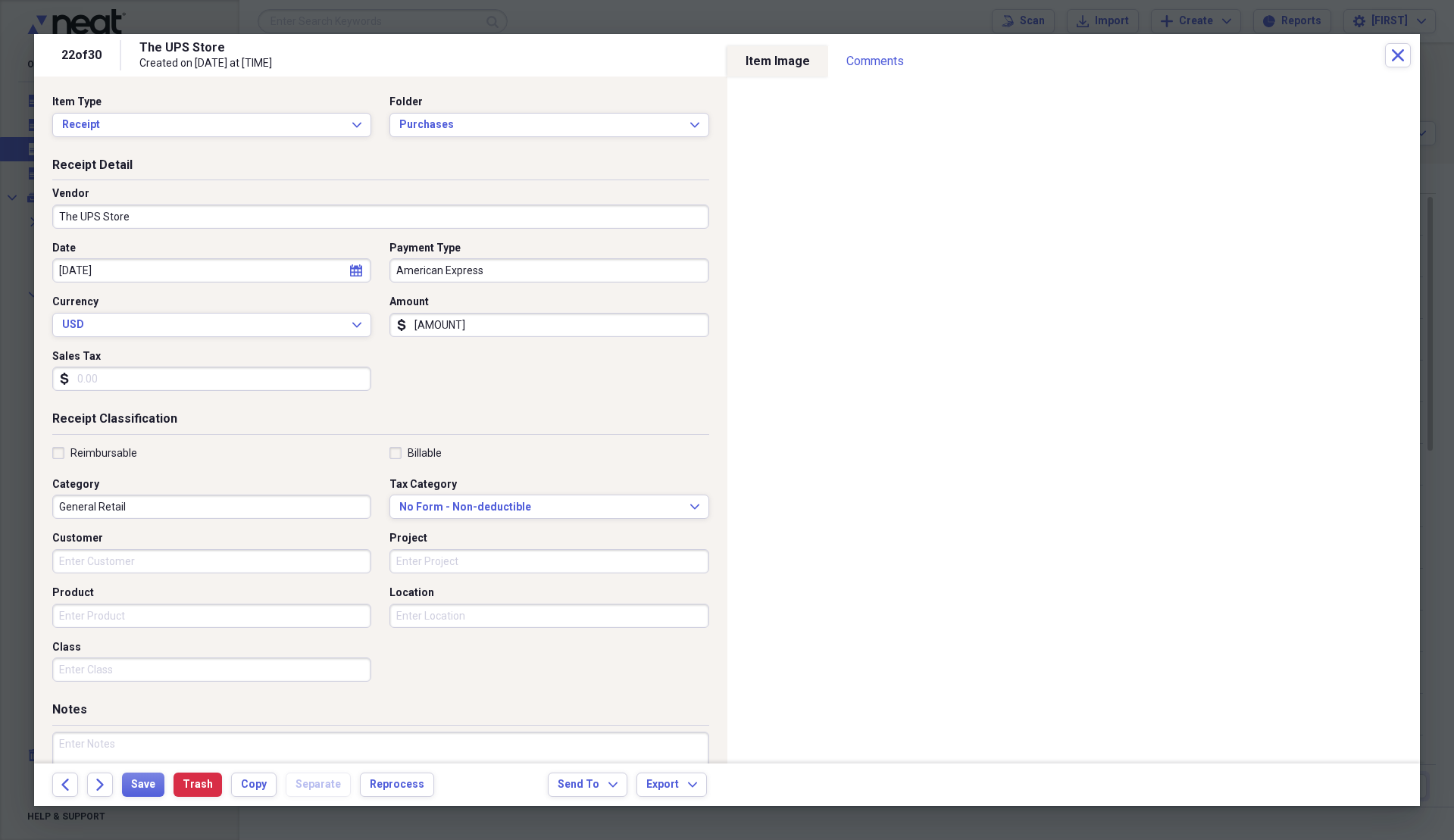 click on "Sales Tax" at bounding box center (211, 379) 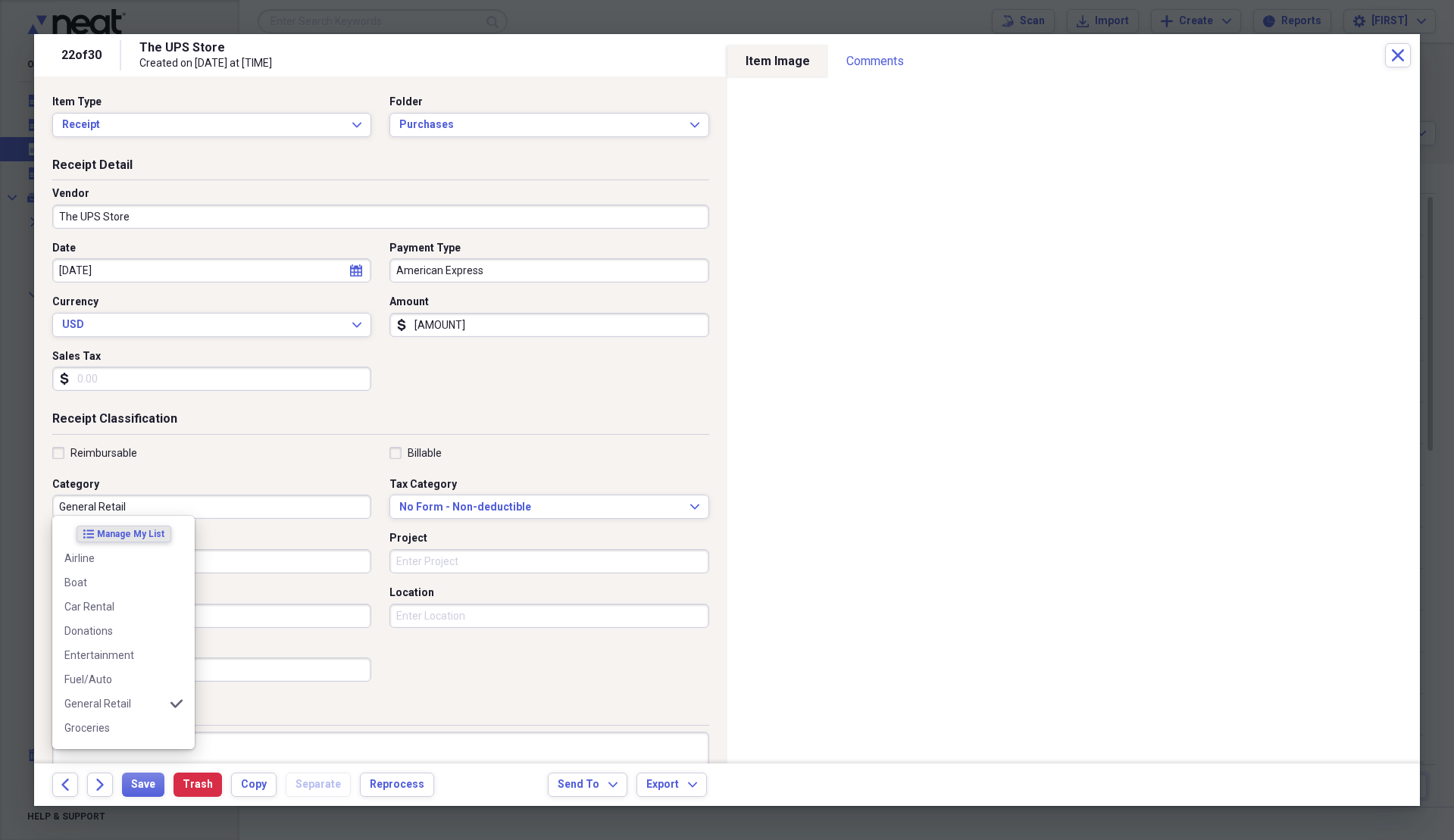 click on "General Retail" at bounding box center (211, 507) 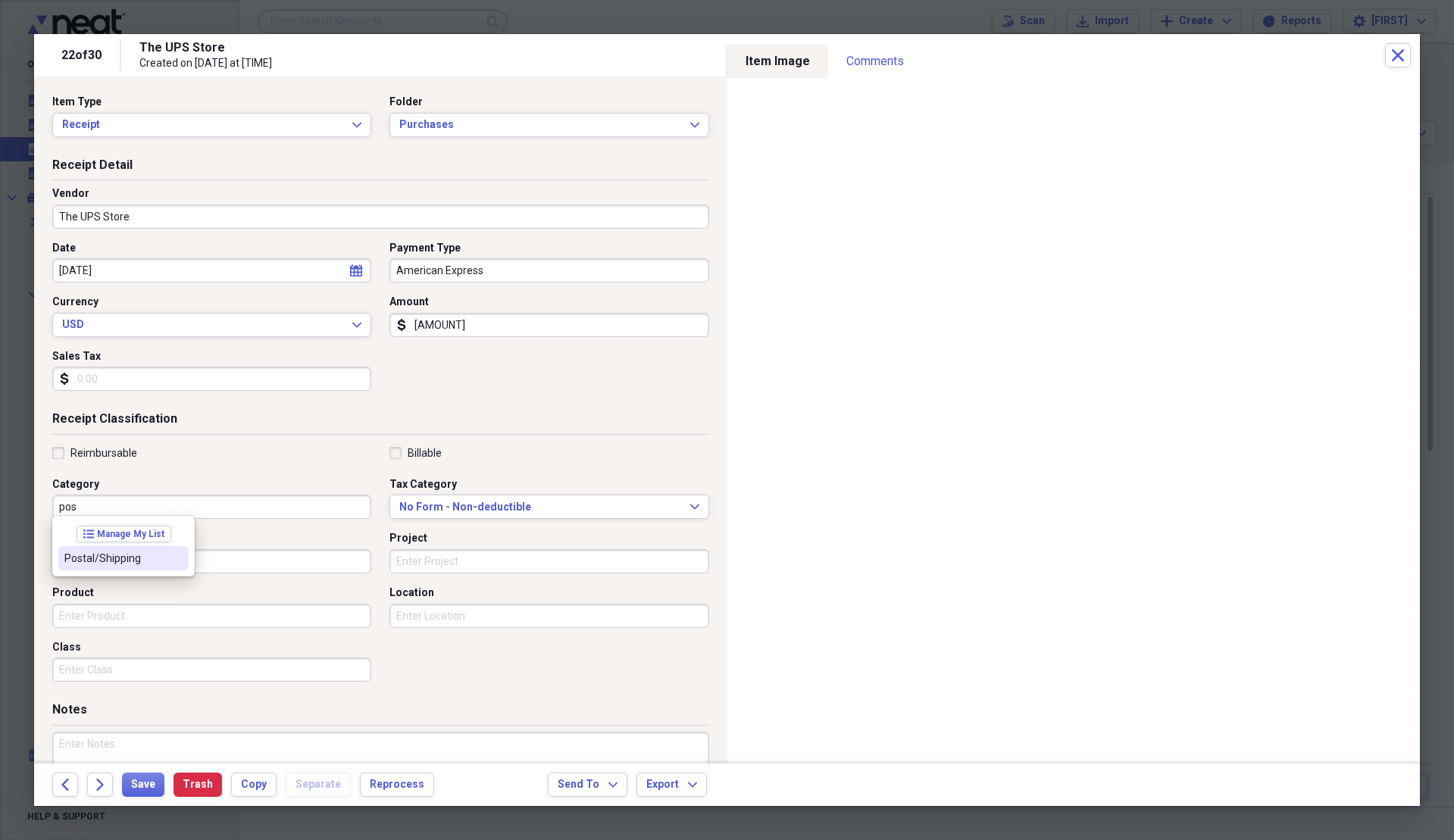 click on "Postal/Shipping" at bounding box center [114, 558] 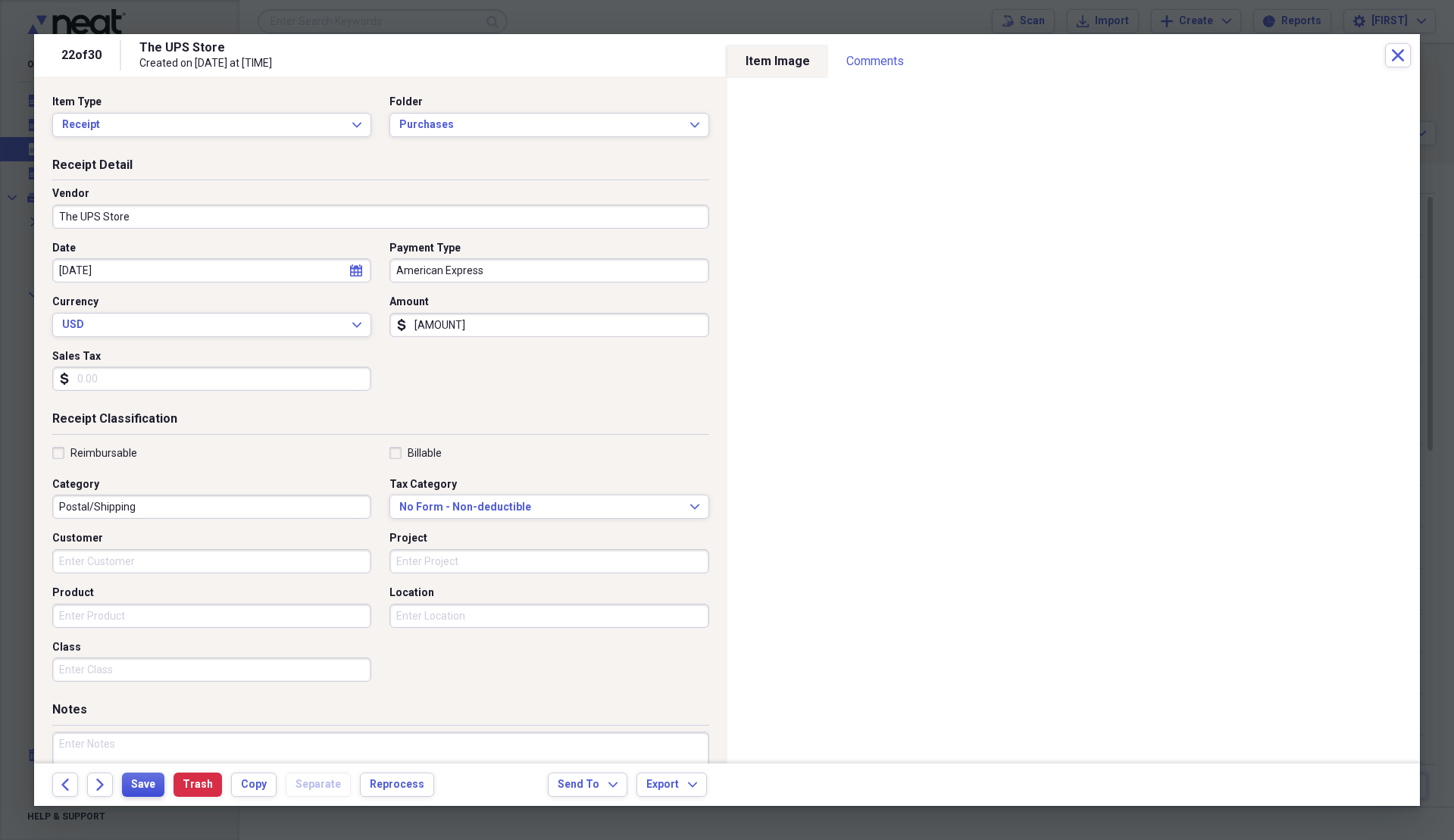 click on "Save" at bounding box center (143, 785) 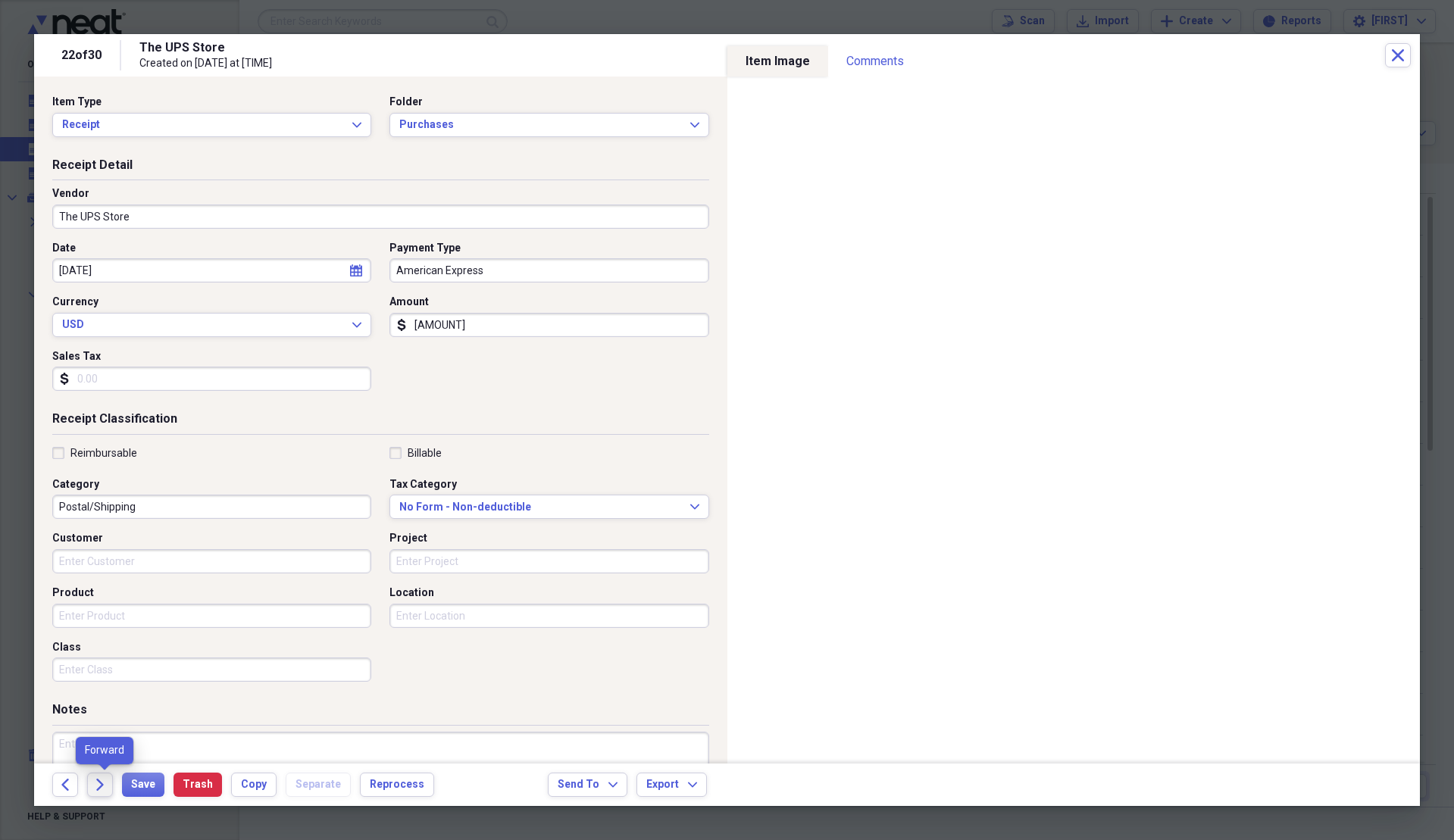 click 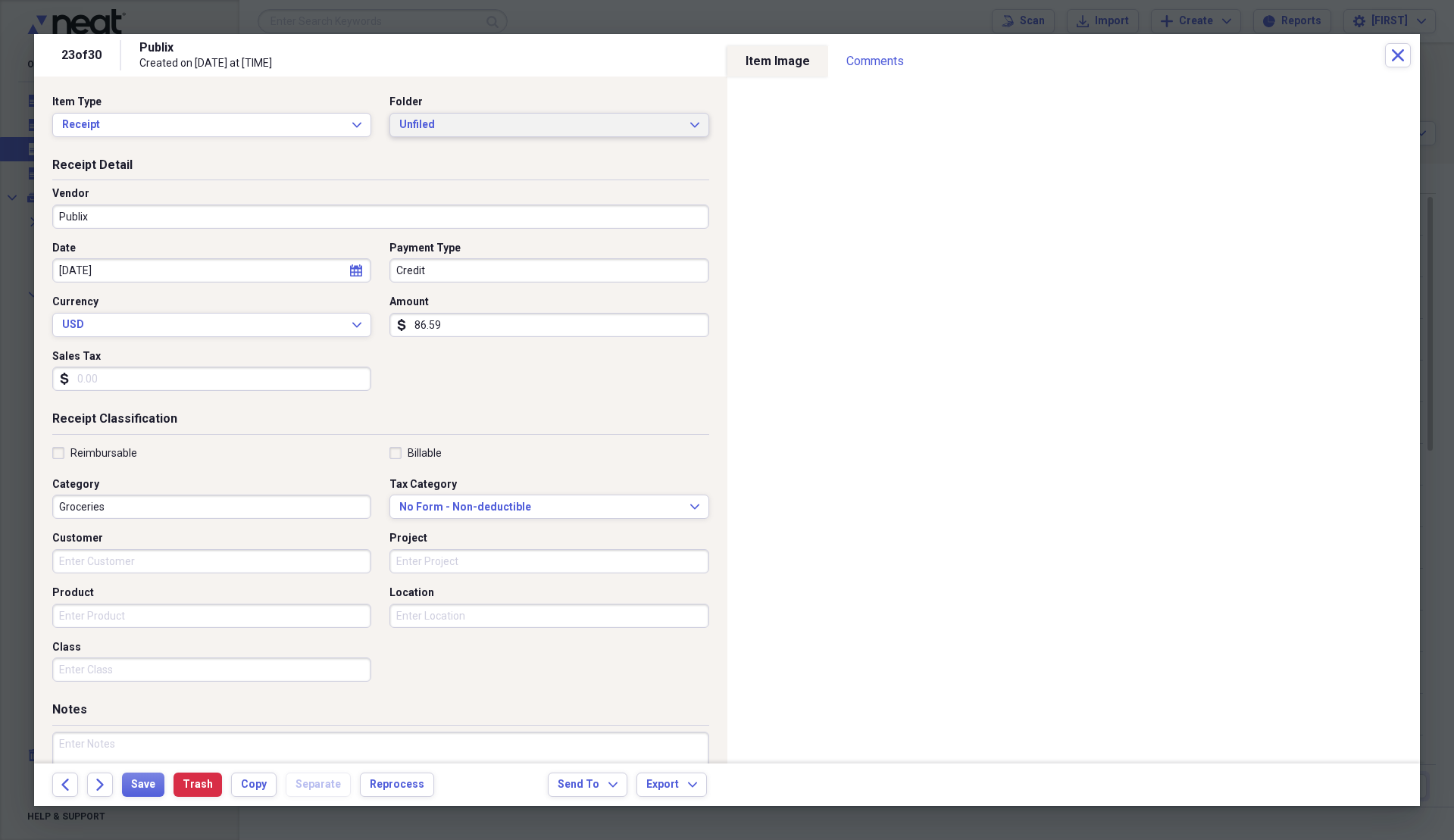 click on "Unfiled" at bounding box center (539, 125) 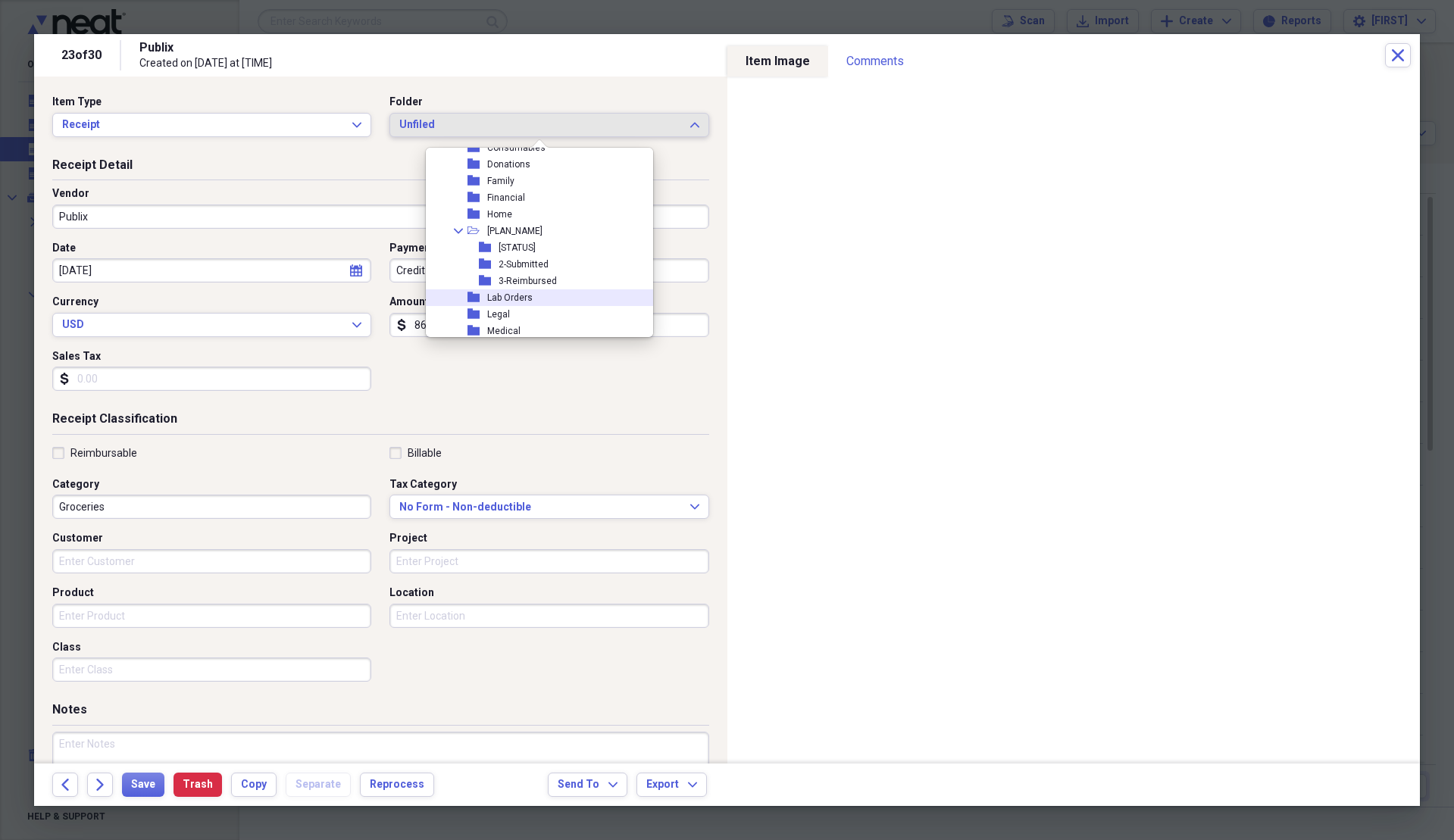 scroll, scrollTop: 379, scrollLeft: 0, axis: vertical 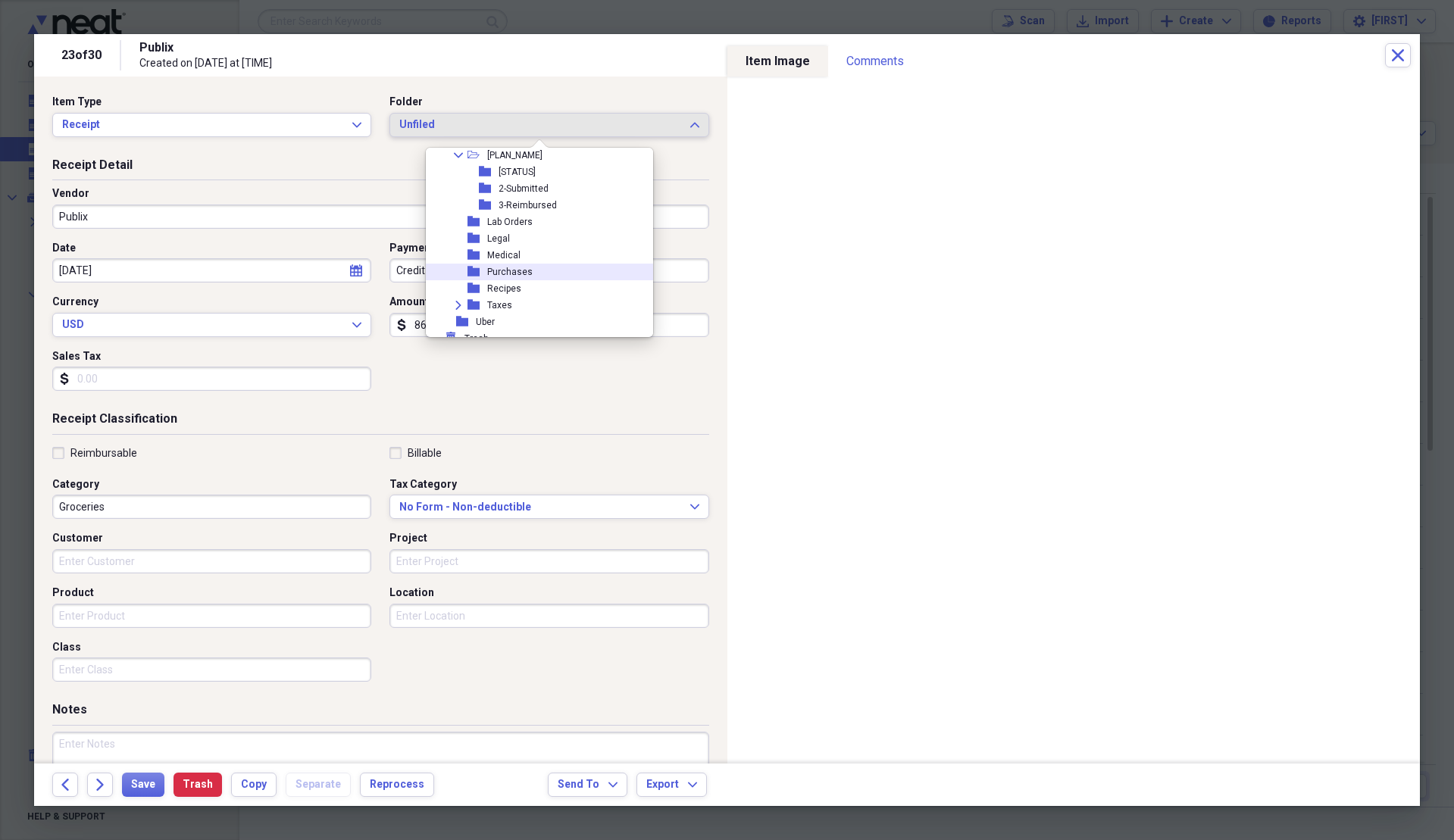 click on "Purchases" at bounding box center [510, 272] 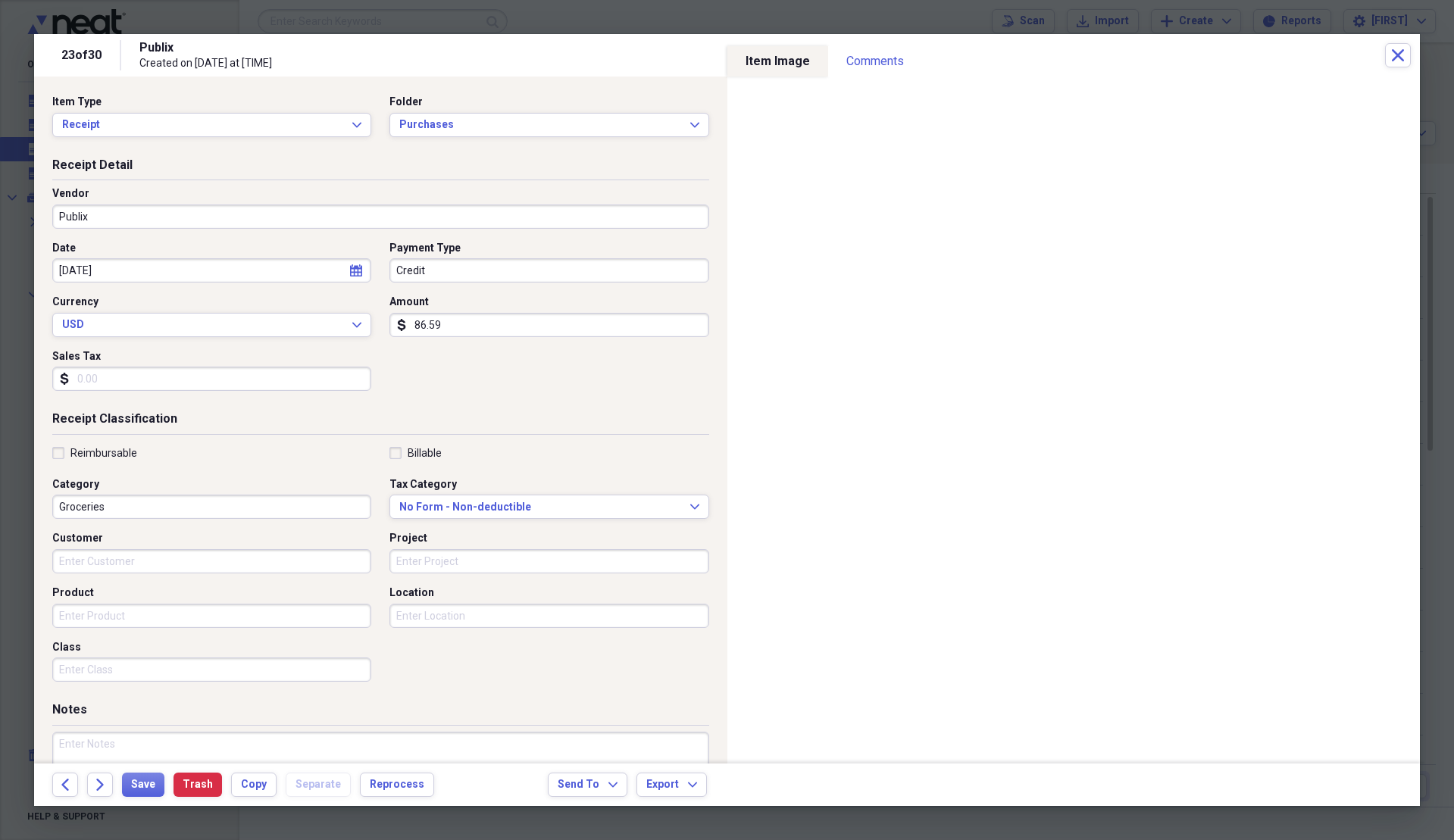 click on "Sales Tax" at bounding box center (211, 379) 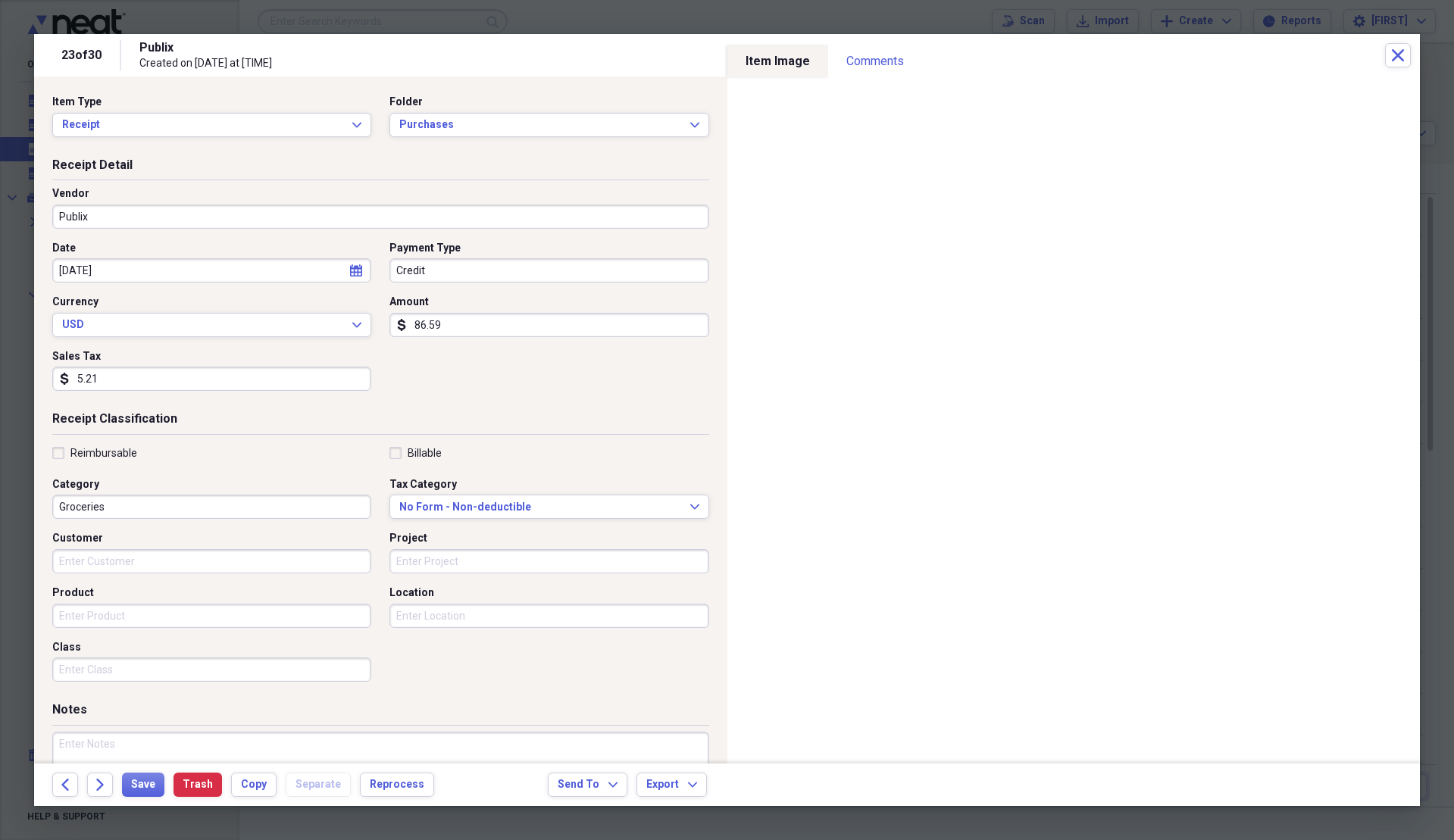type on "5.21" 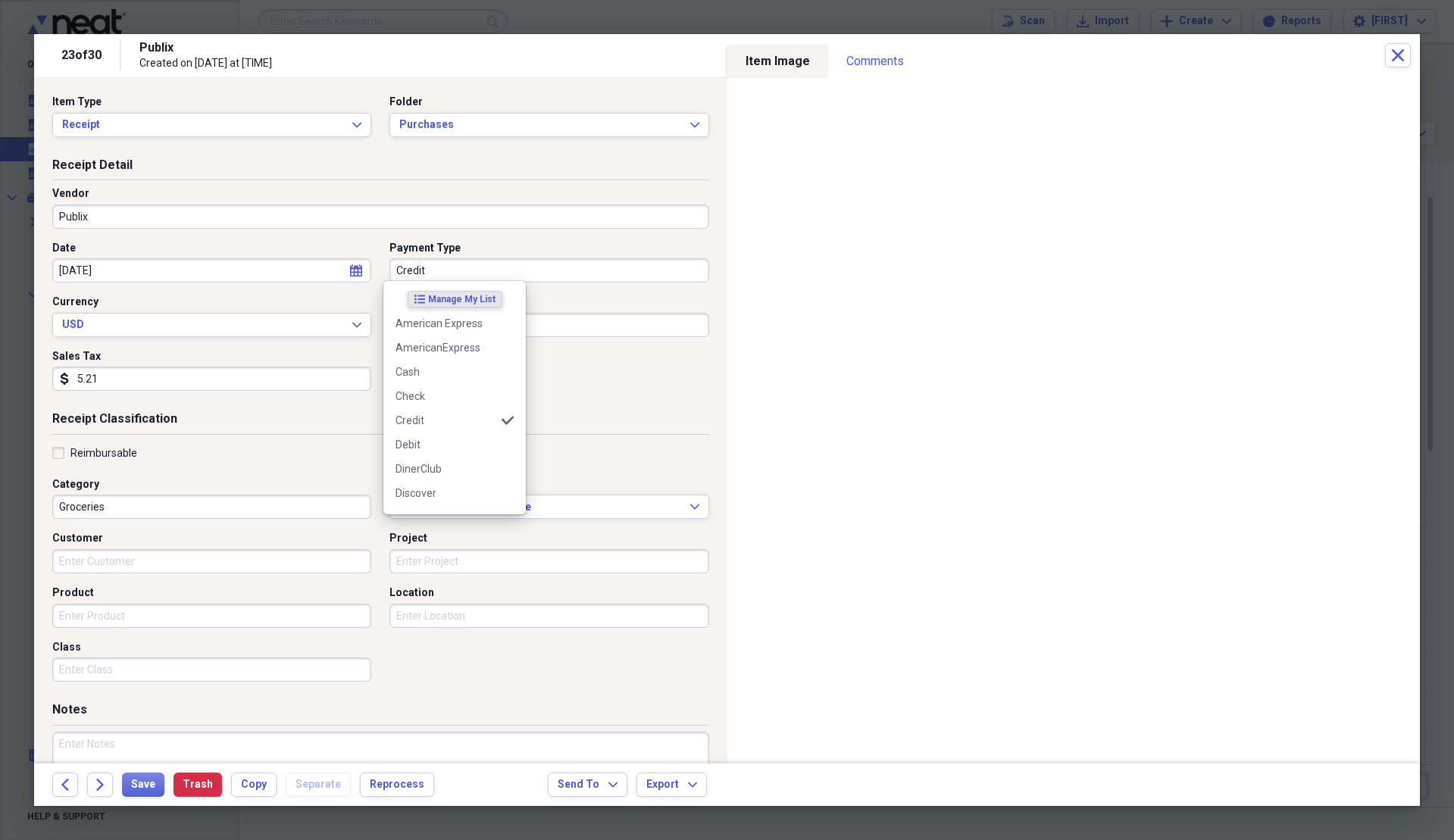 click on "Credit" at bounding box center (549, 270) 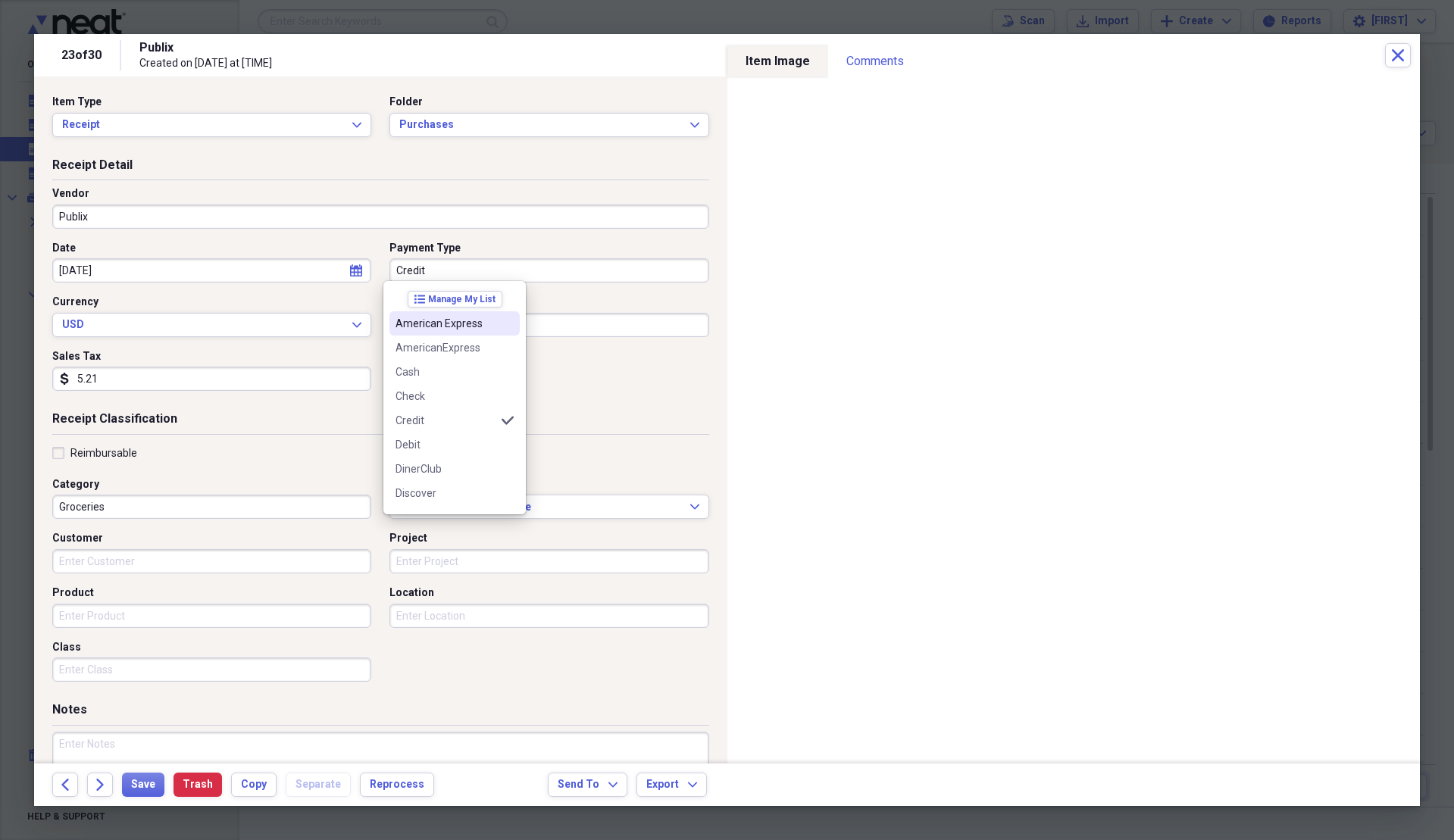 click on "American Express" at bounding box center (446, 323) 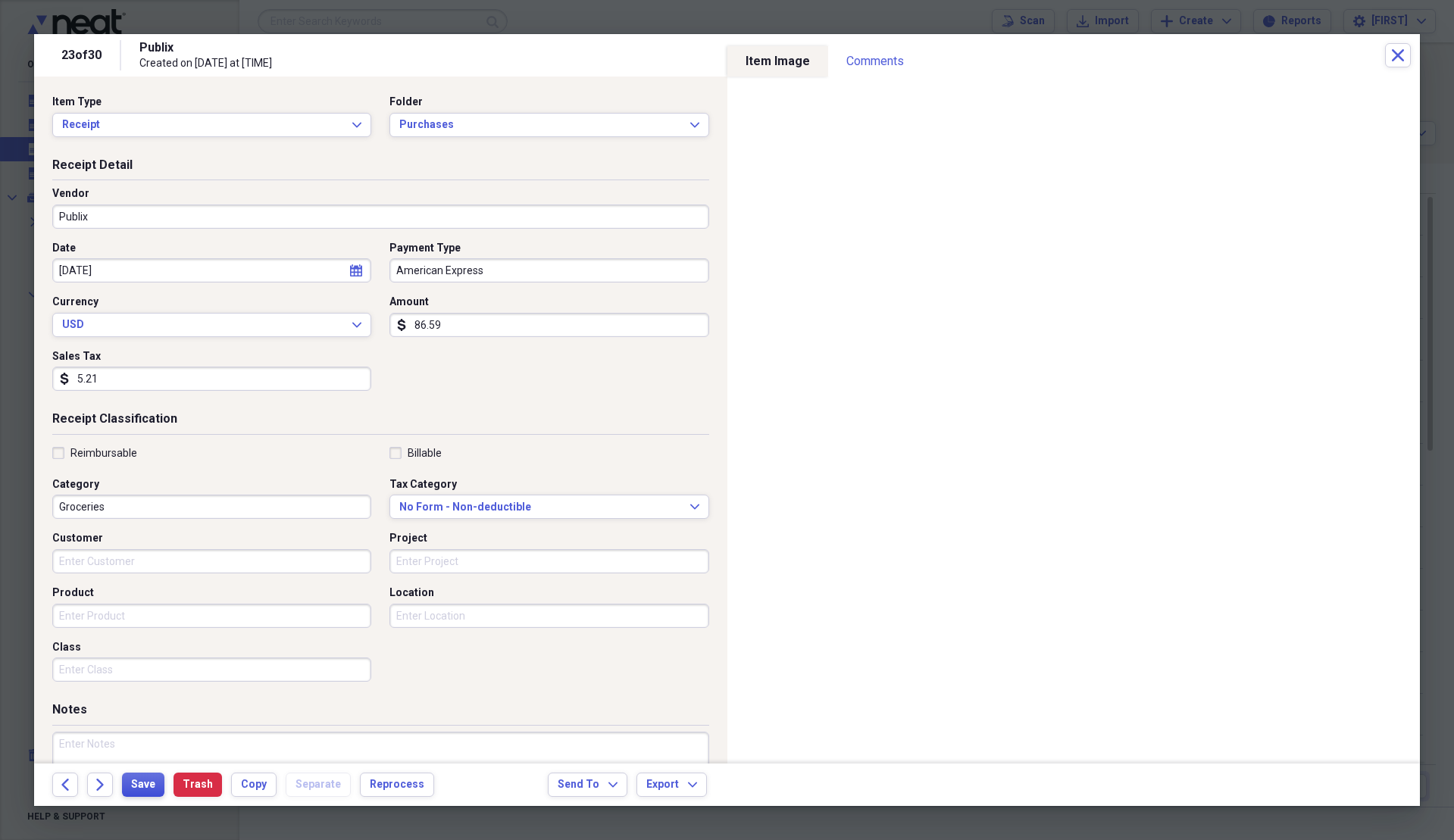 click on "Save" at bounding box center [143, 785] 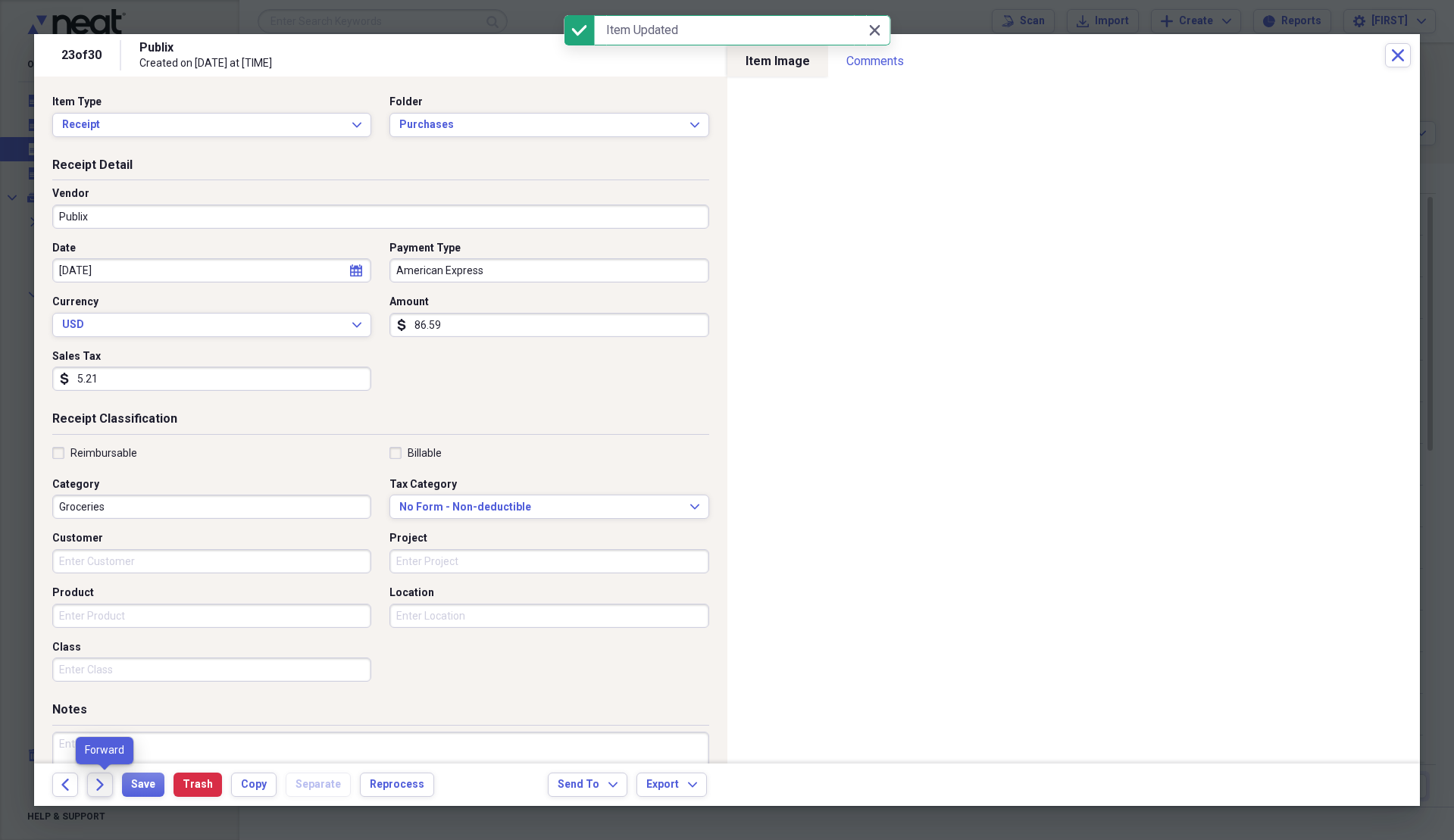click on "Forward" 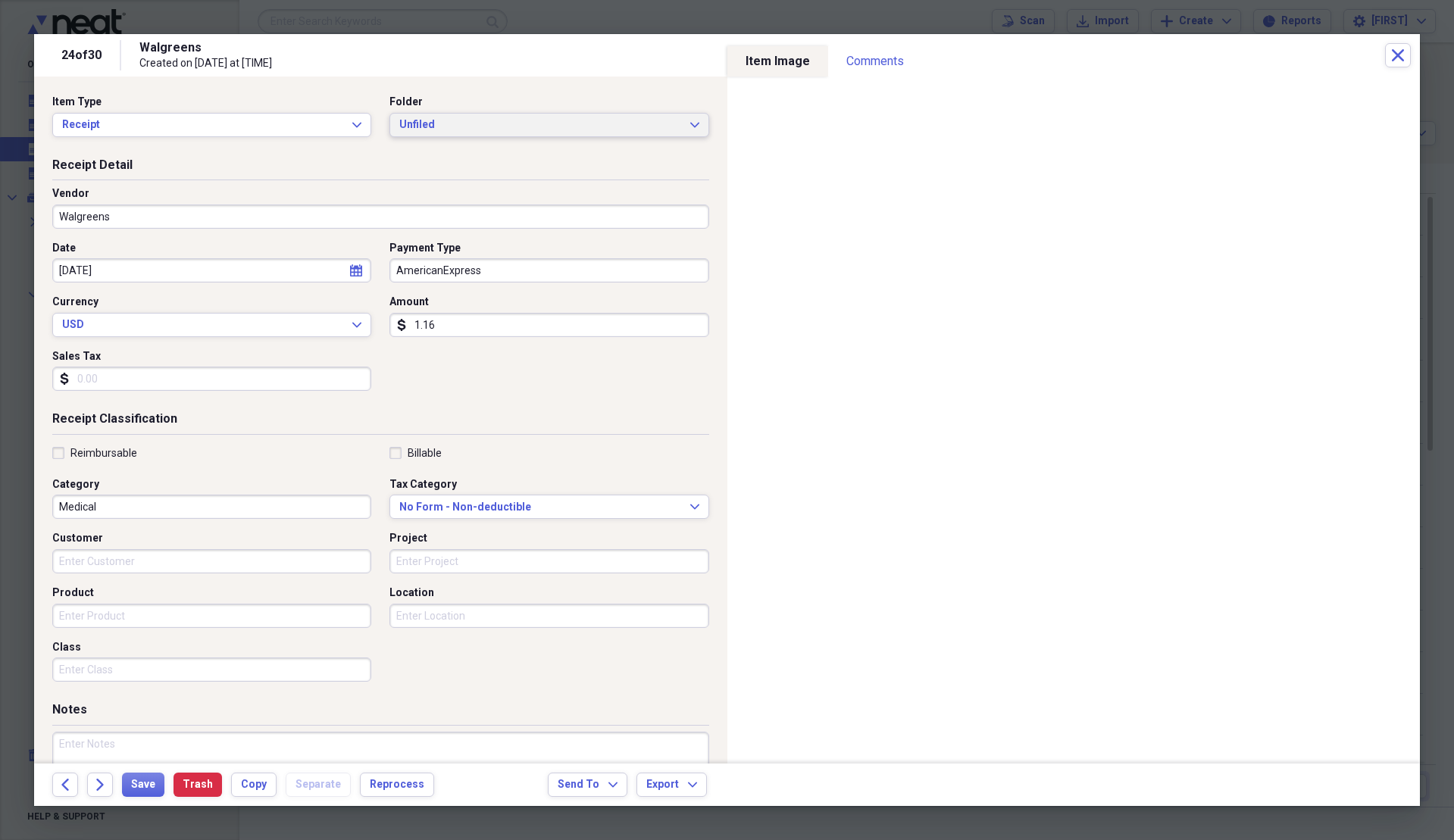 click on "Unfiled" at bounding box center [539, 125] 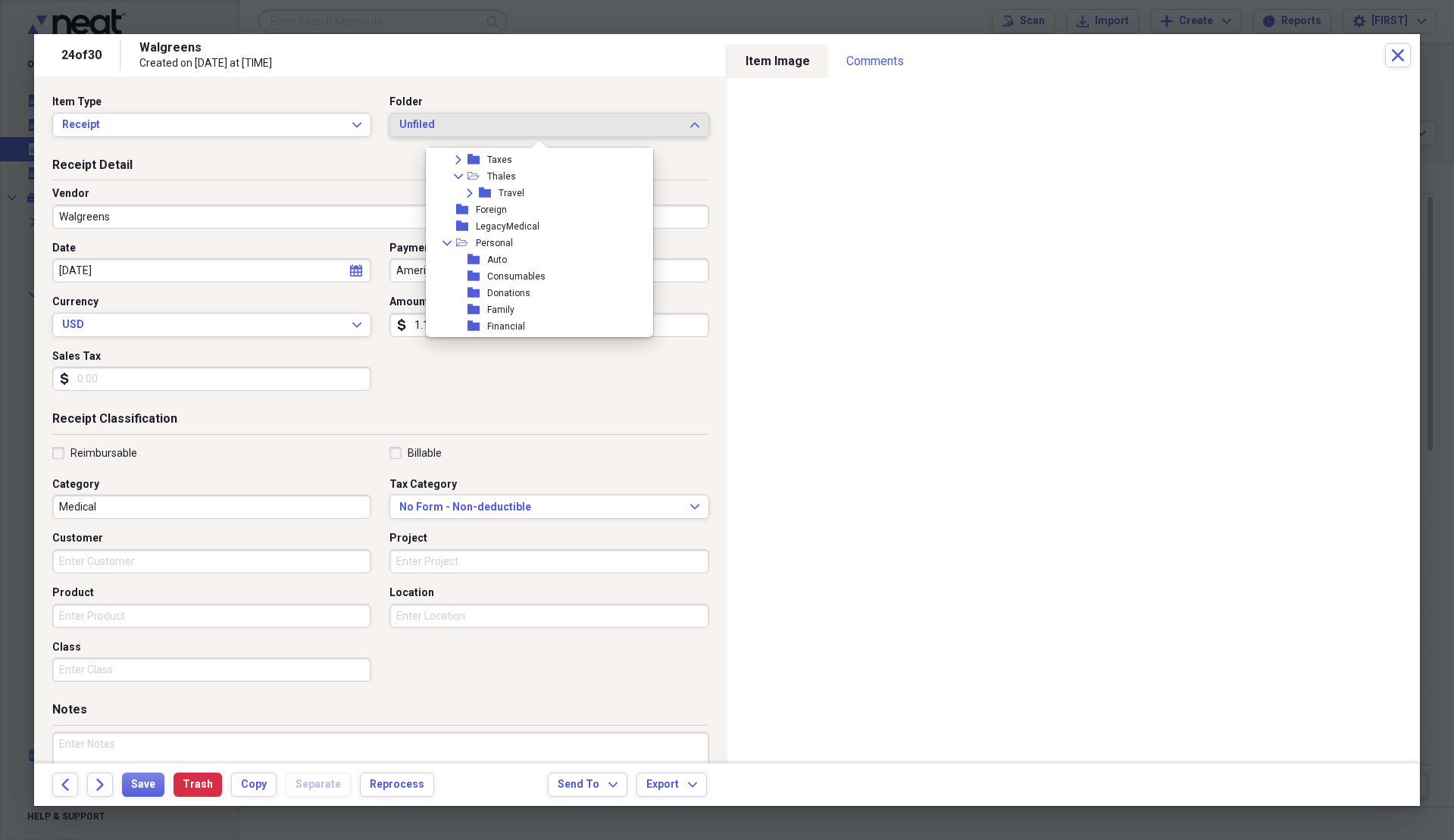 scroll, scrollTop: 151, scrollLeft: 0, axis: vertical 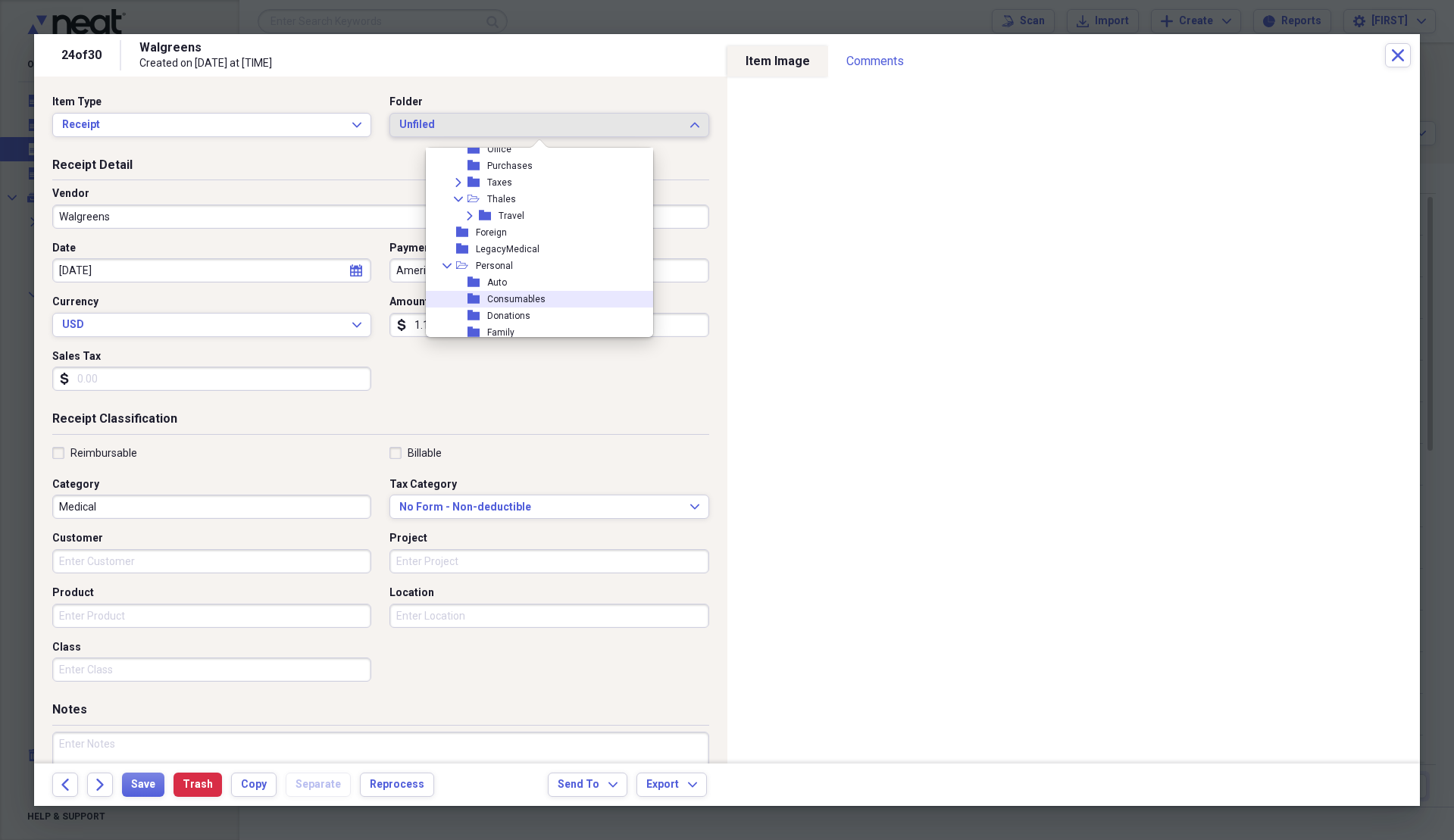 click on "Consumables" at bounding box center [516, 299] 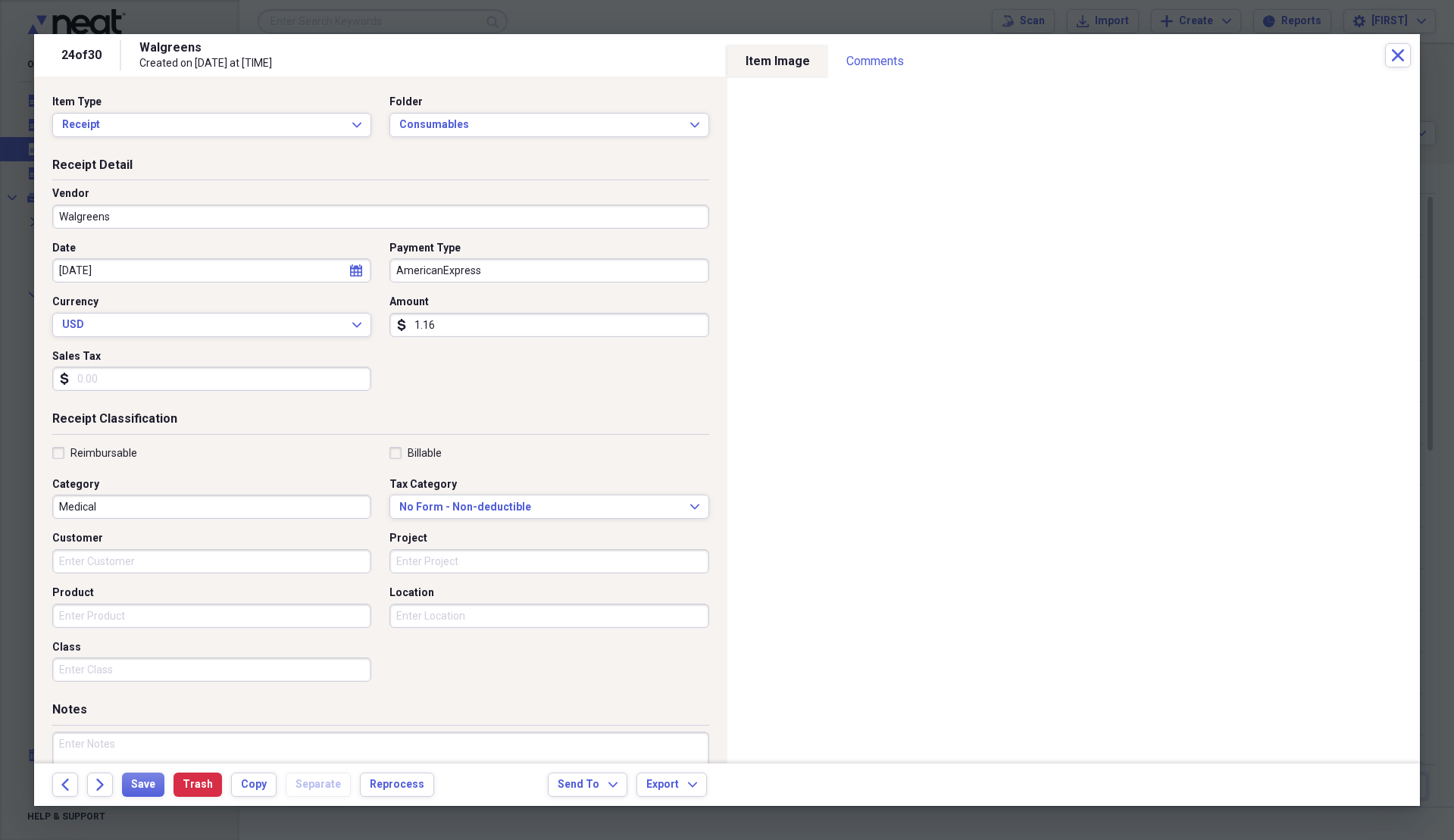 click on "1.16" at bounding box center (549, 325) 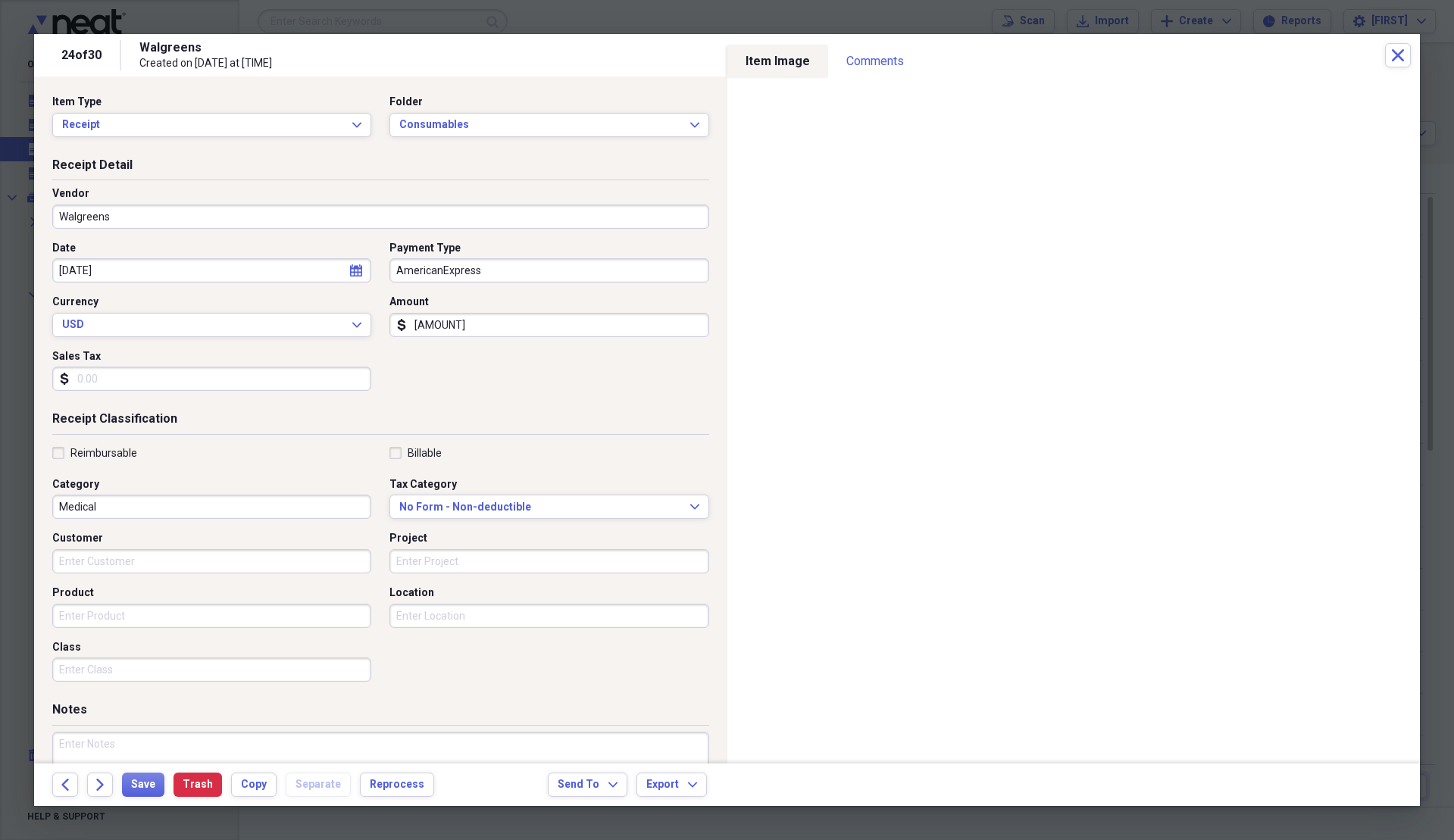 type on "[AMOUNT]" 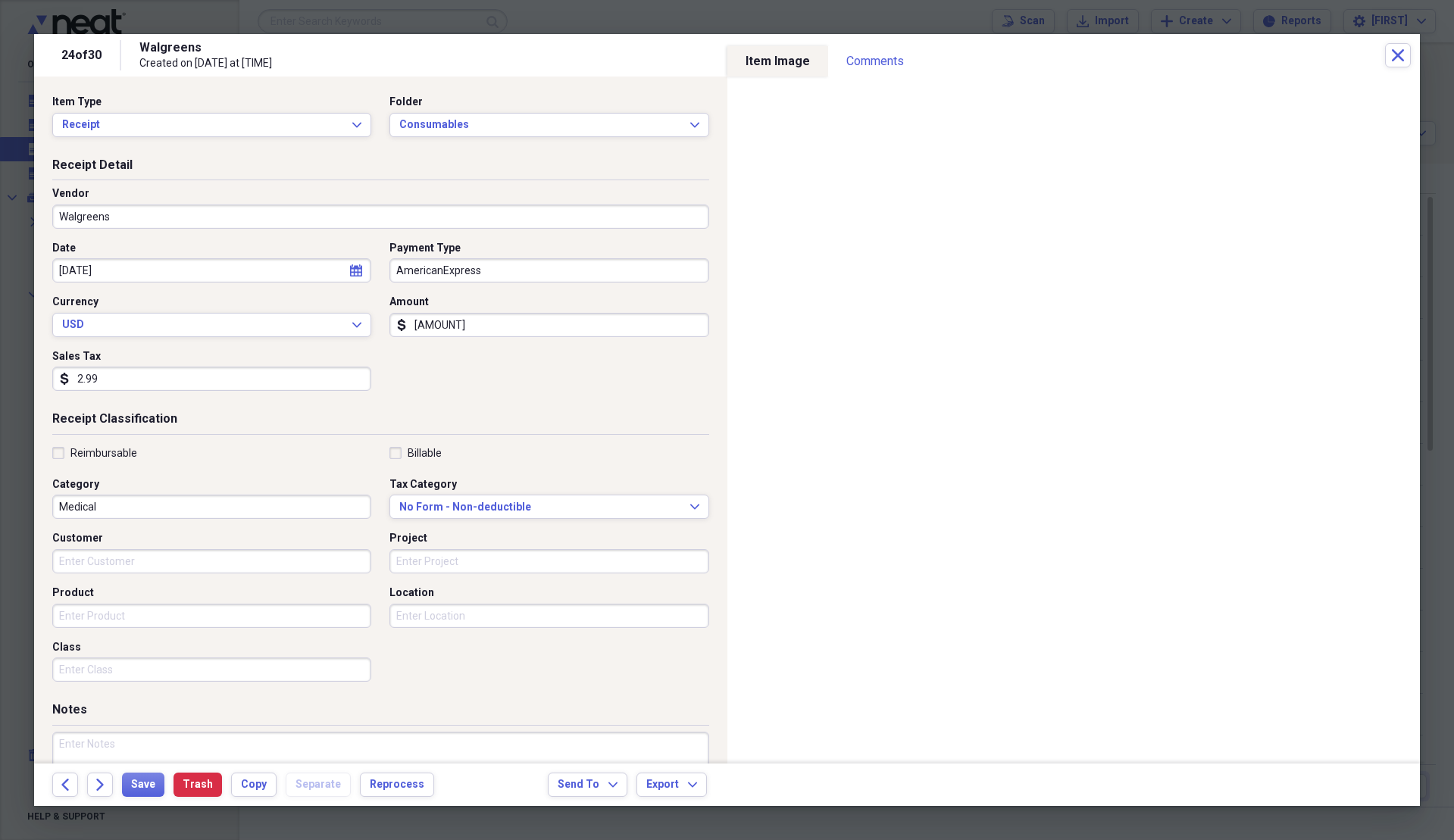 type on "2.99" 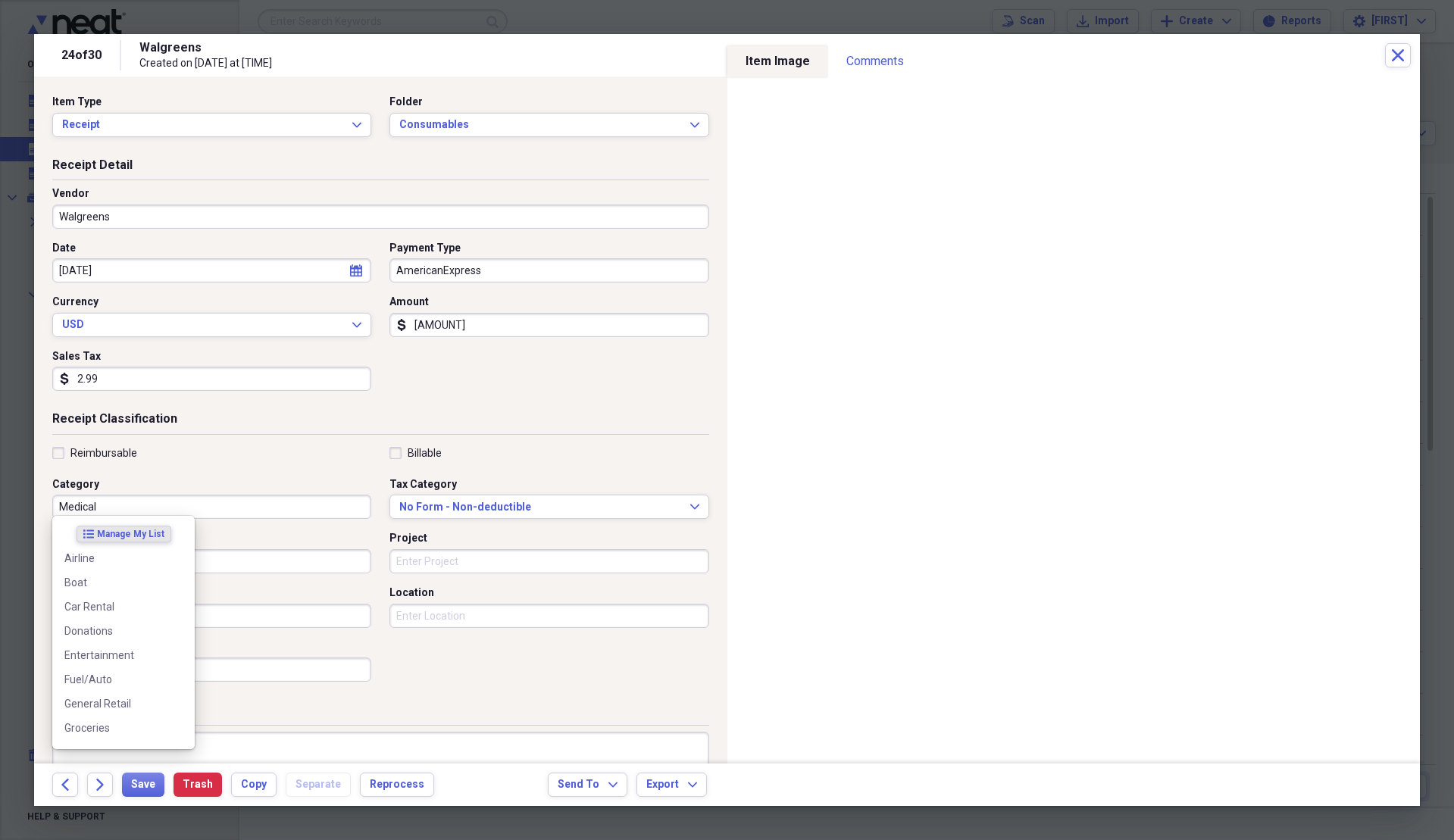 click on "Medical" at bounding box center (211, 507) 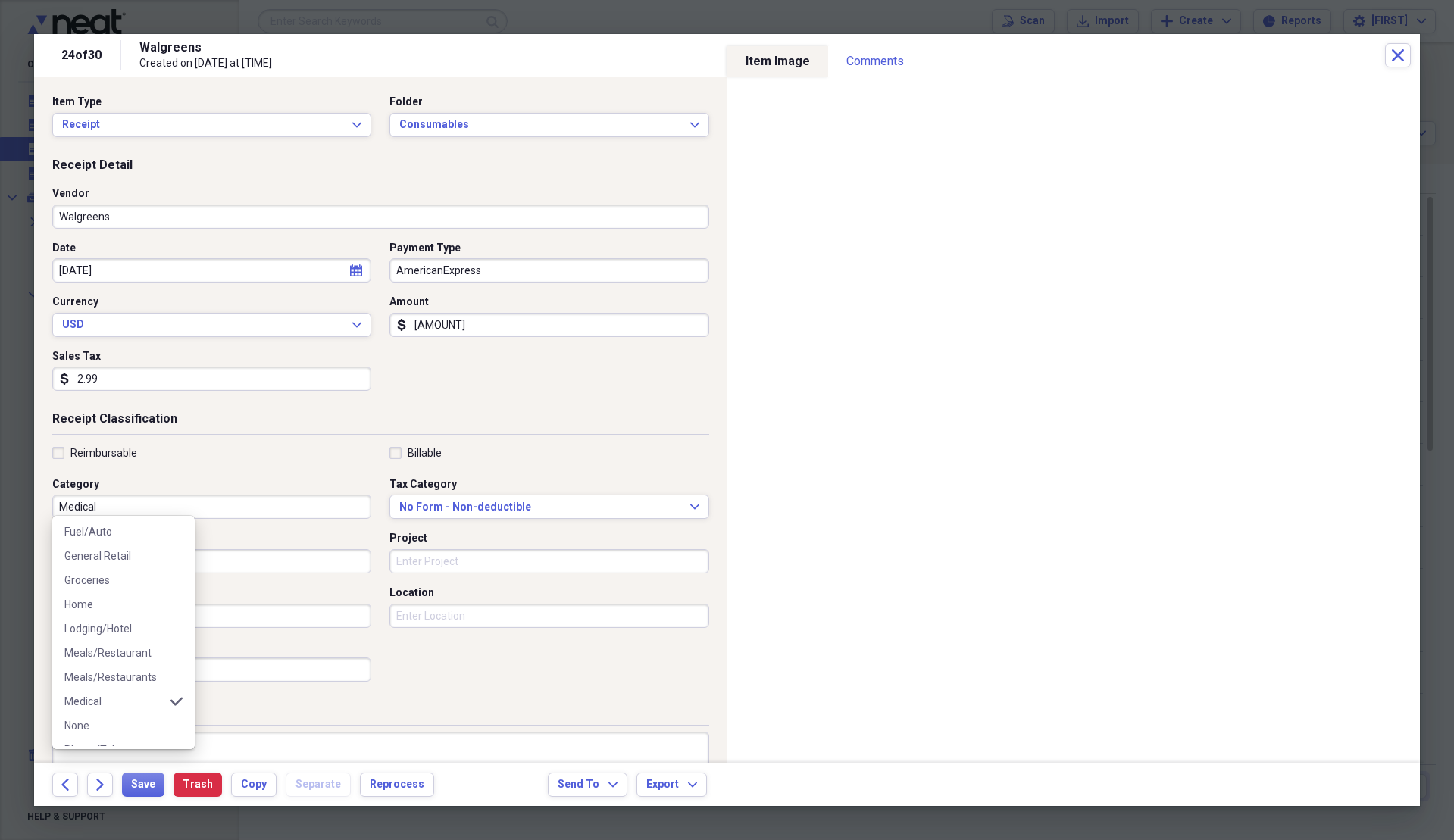 scroll, scrollTop: 151, scrollLeft: 0, axis: vertical 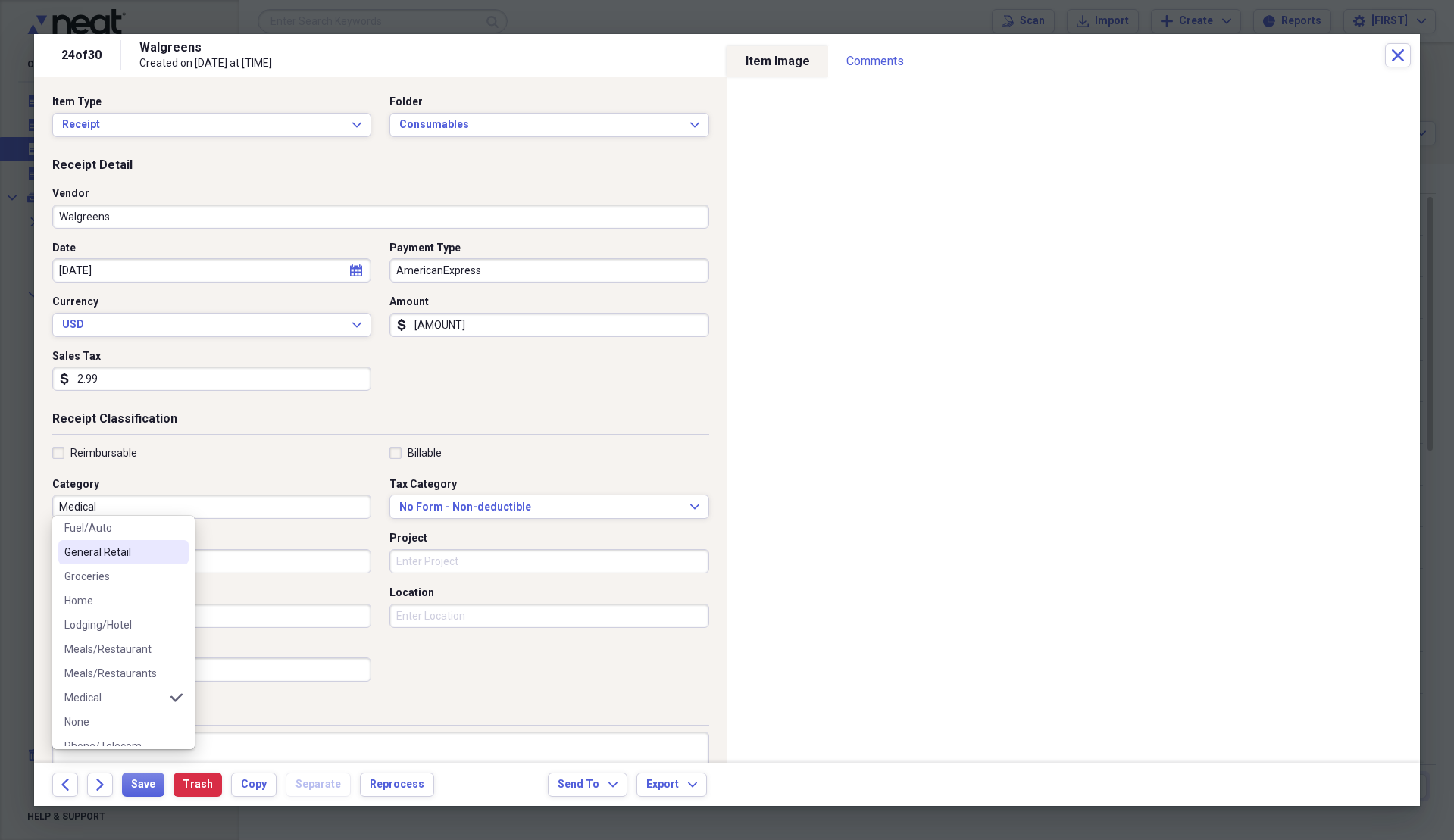 click on "General Retail" at bounding box center [124, 552] 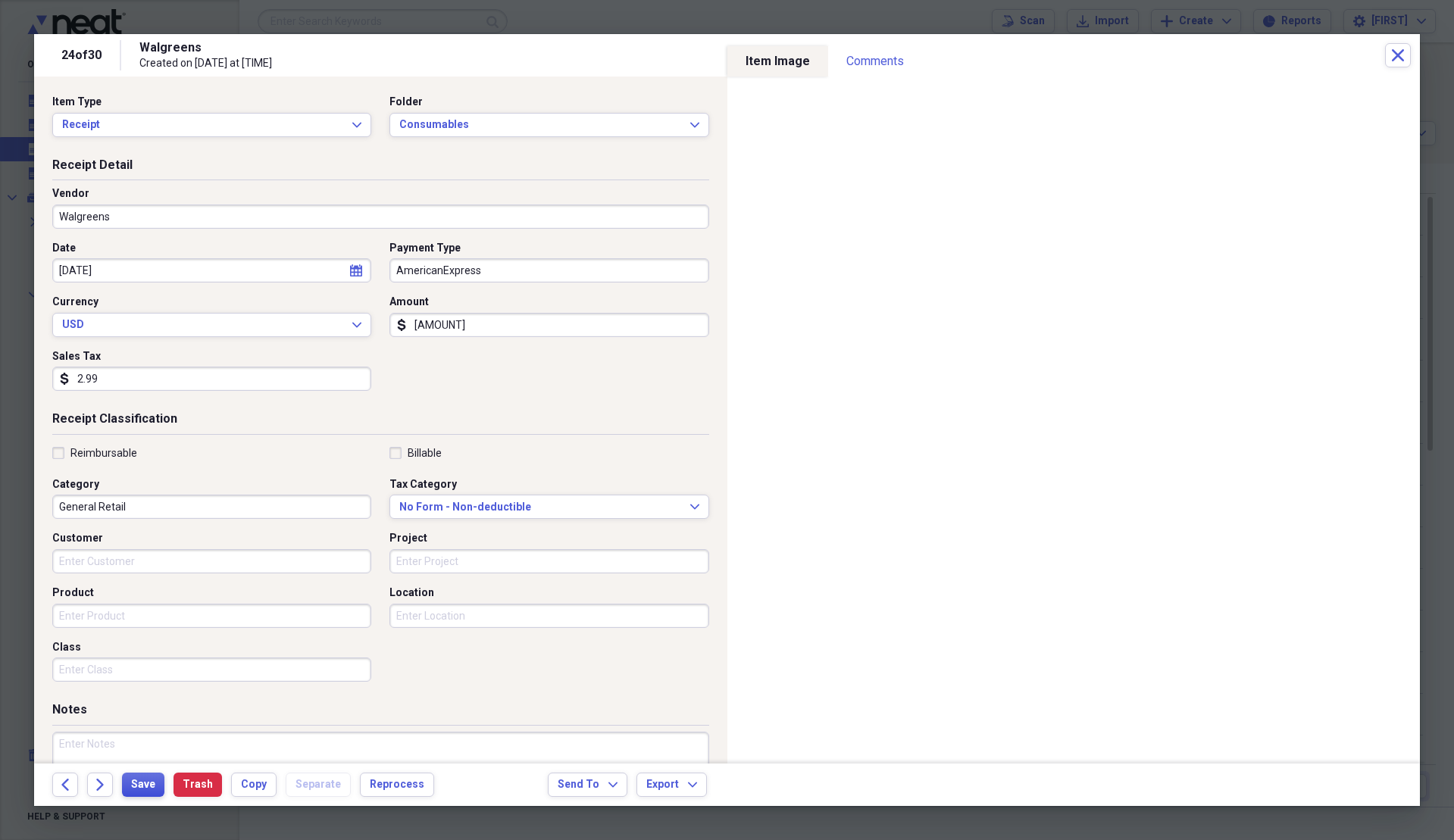 click on "Save" at bounding box center (143, 785) 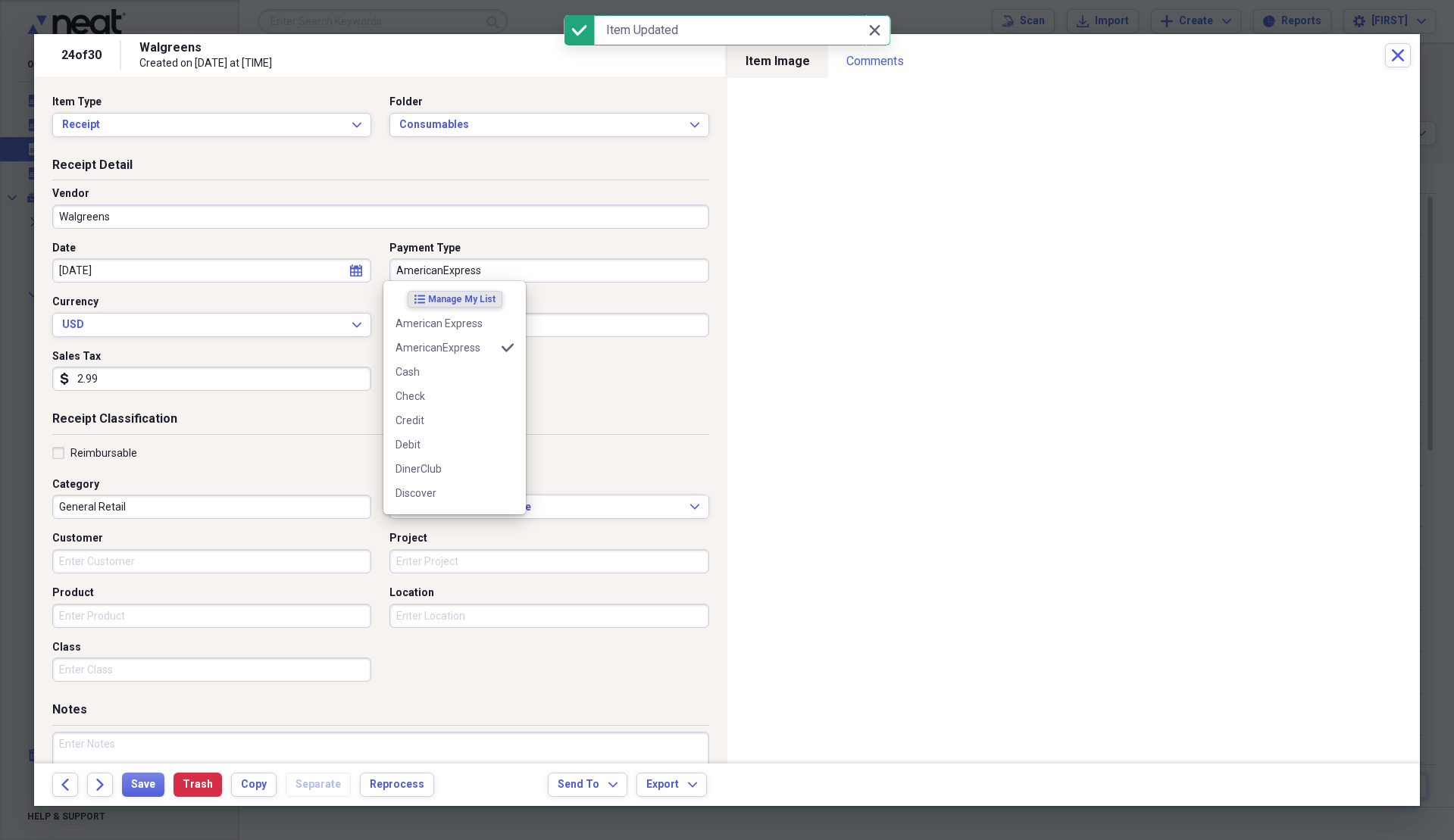 click on "AmericanExpress" at bounding box center (549, 270) 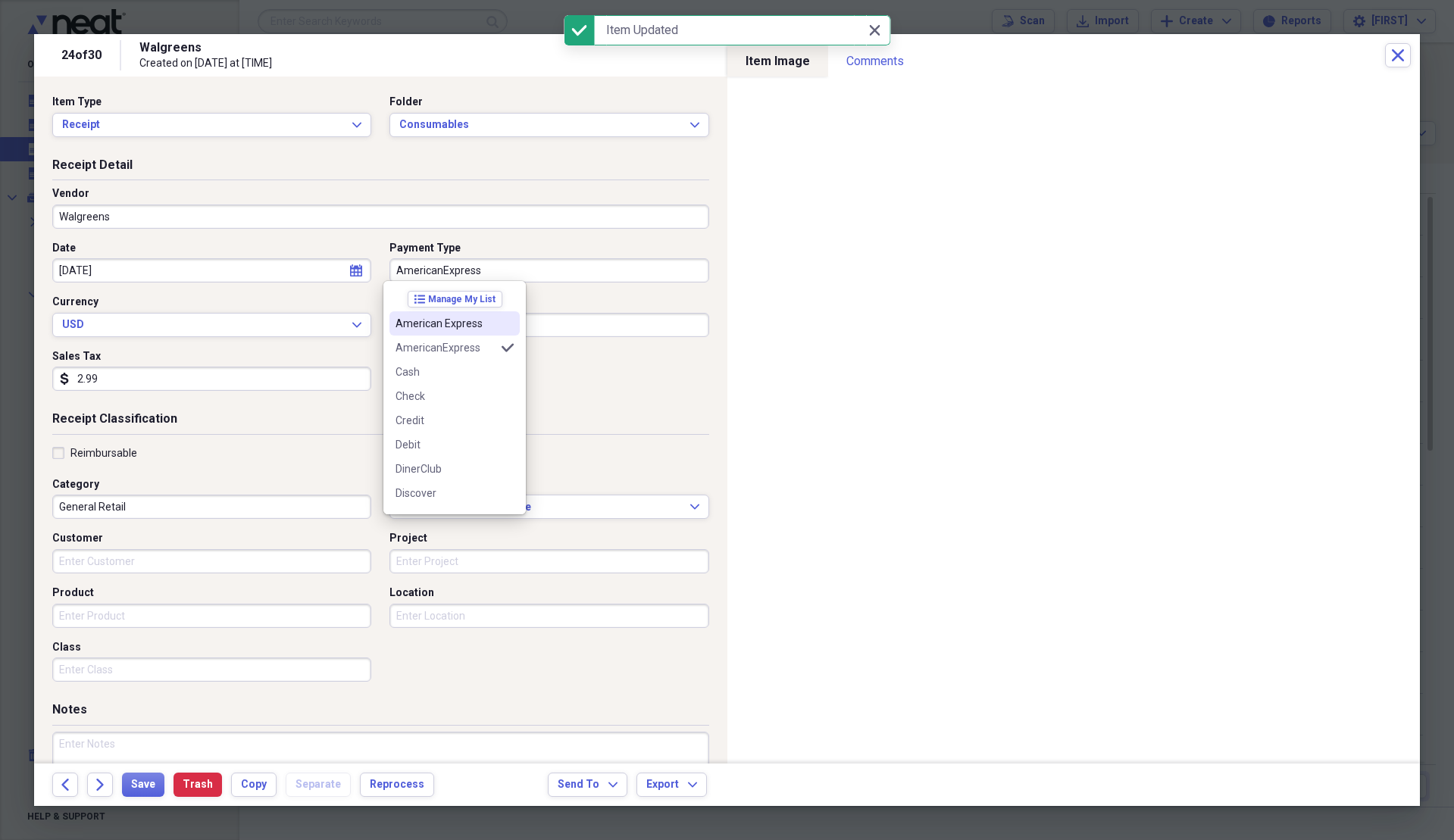 click on "American Express" at bounding box center (455, 323) 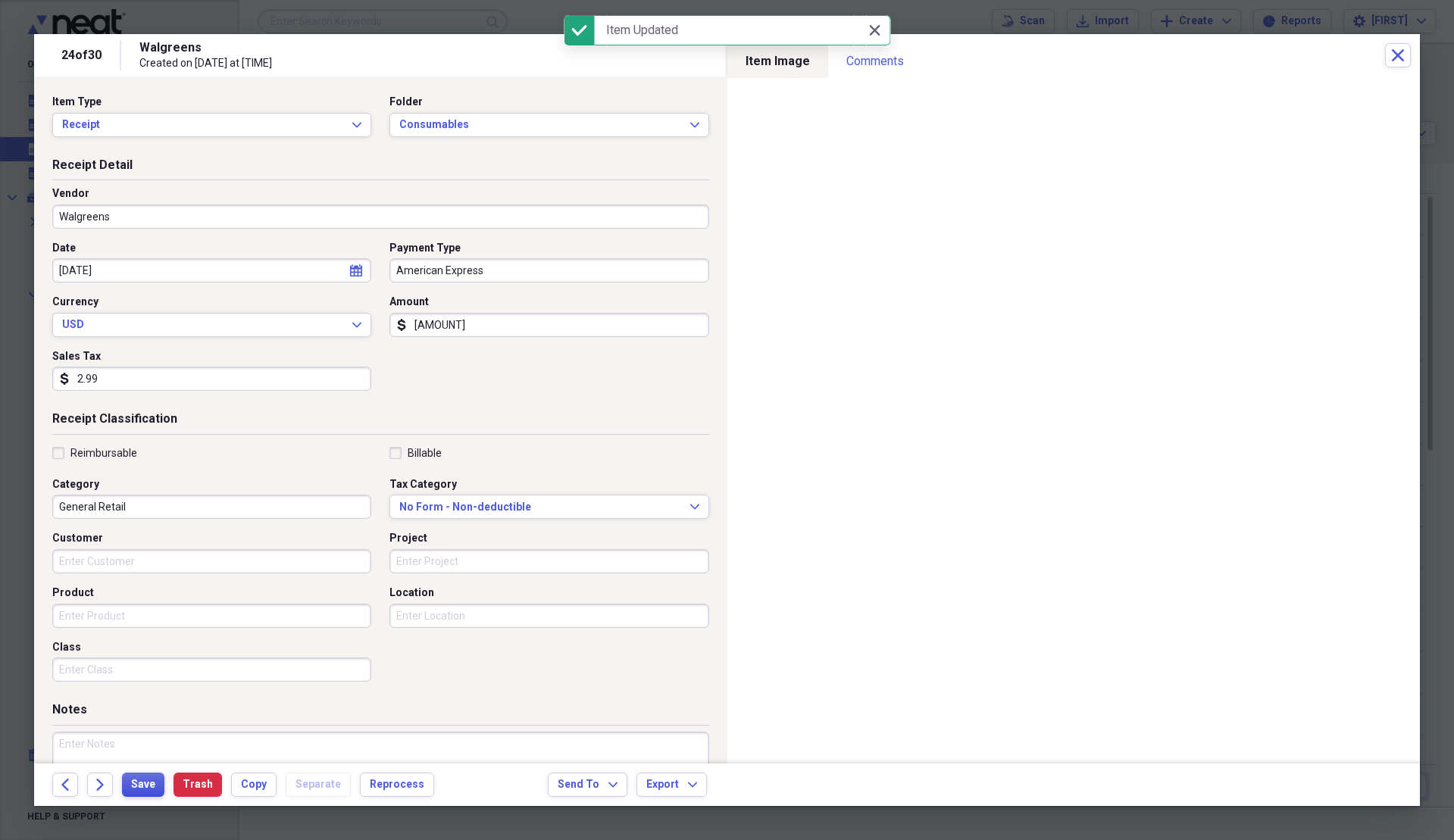 click on "Save" at bounding box center (143, 785) 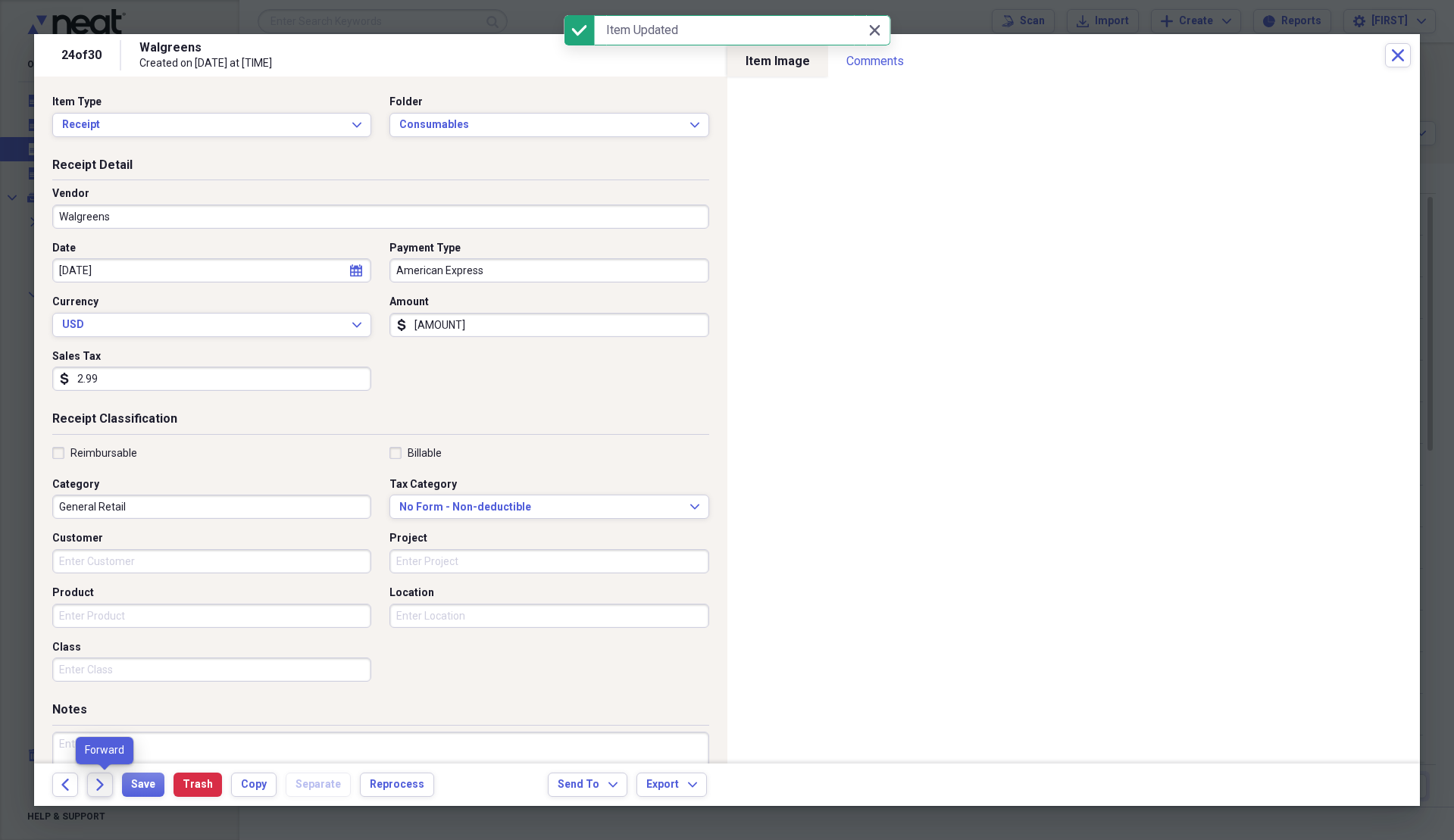 click 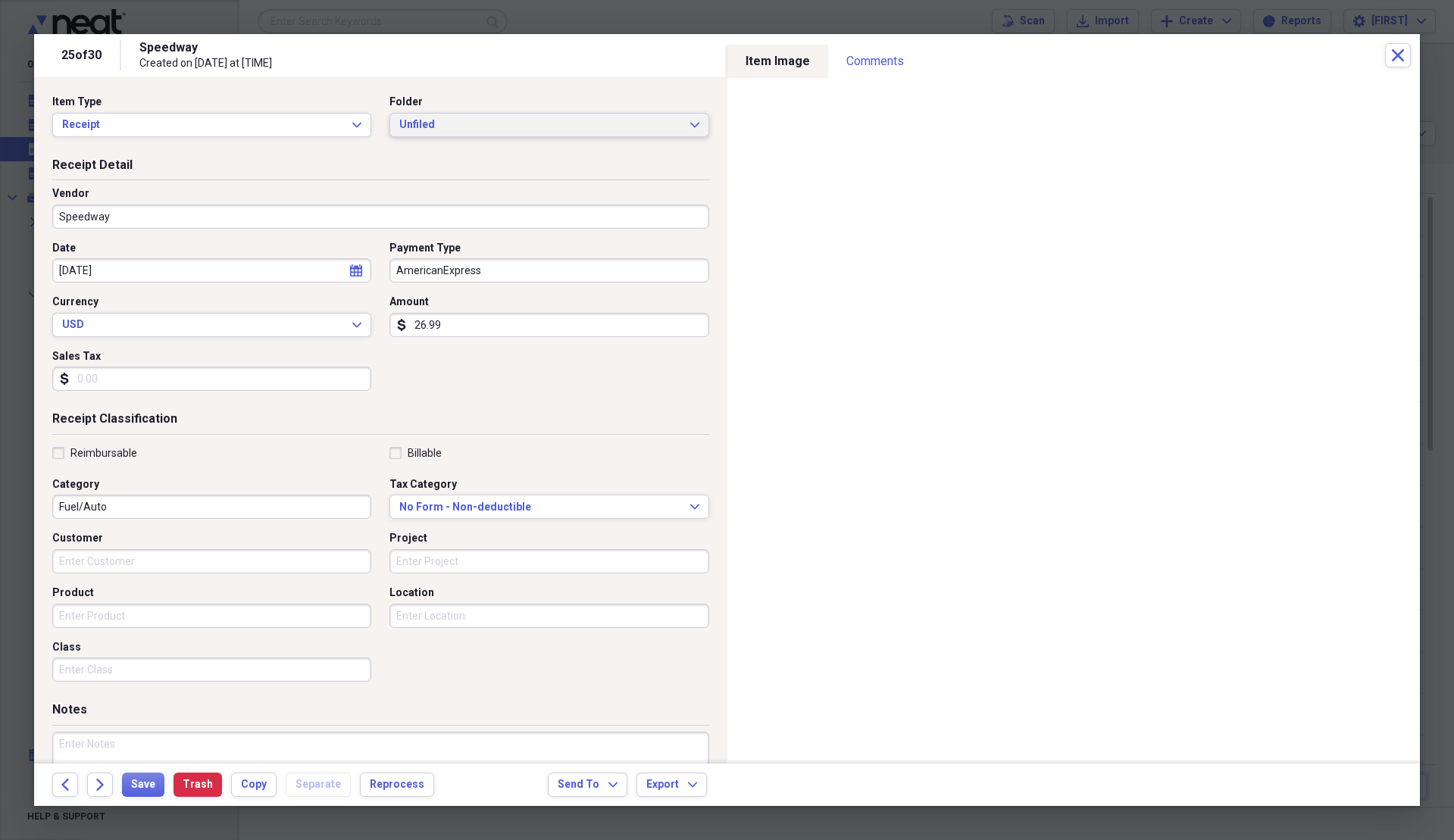 click on "Unfiled Expand" at bounding box center (549, 125) 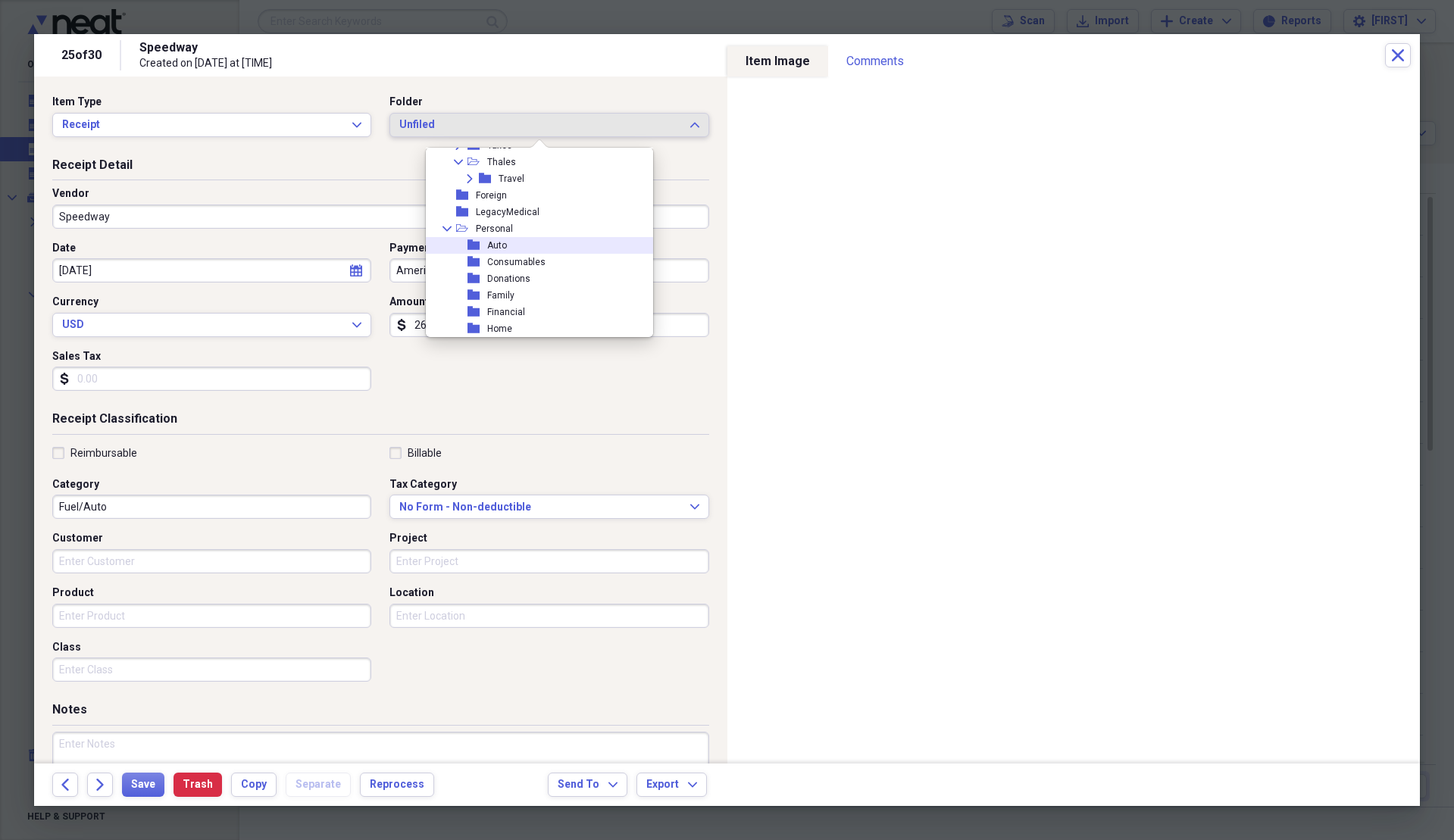 scroll, scrollTop: 227, scrollLeft: 0, axis: vertical 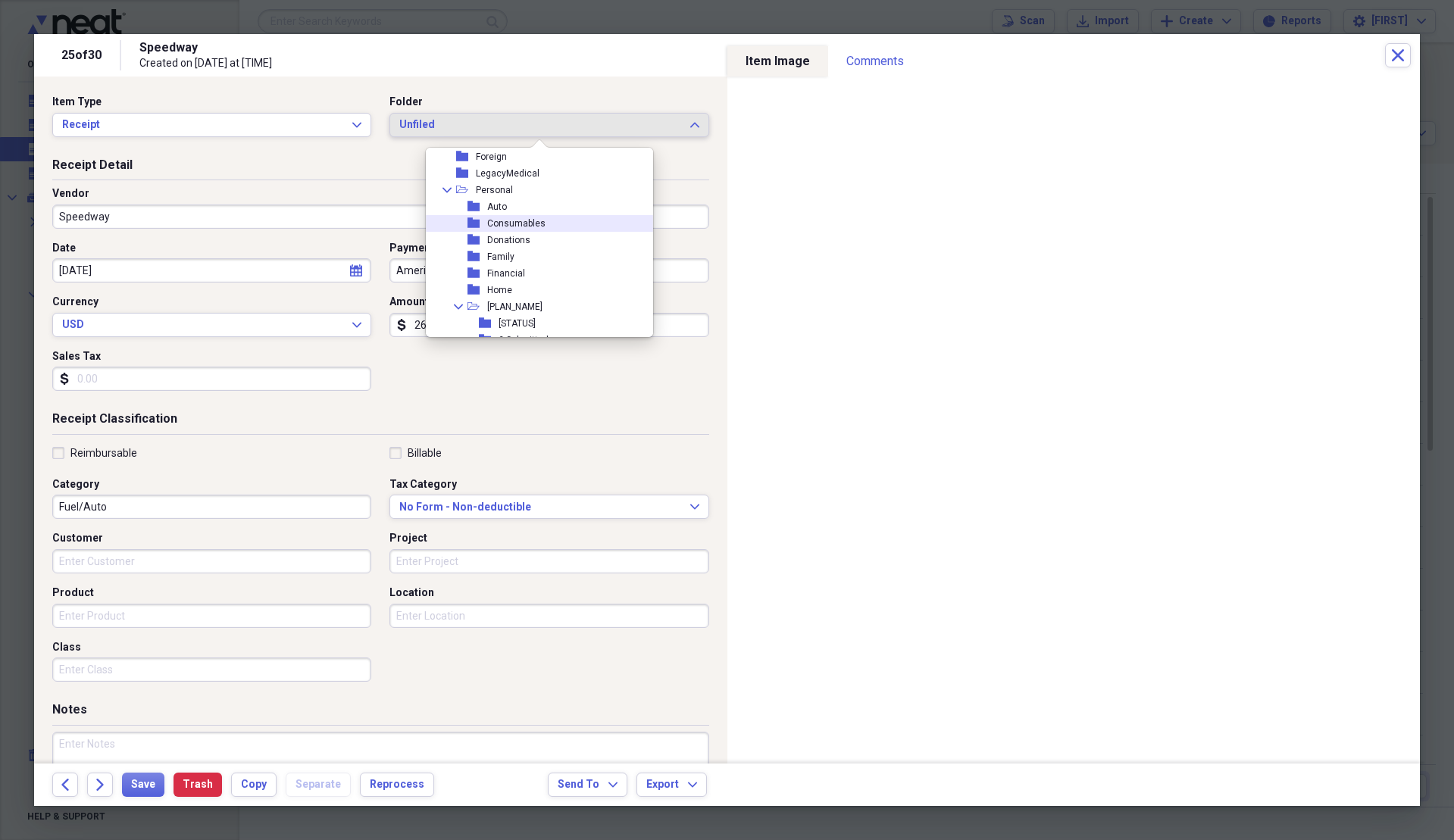 click on "Consumables" at bounding box center (516, 223) 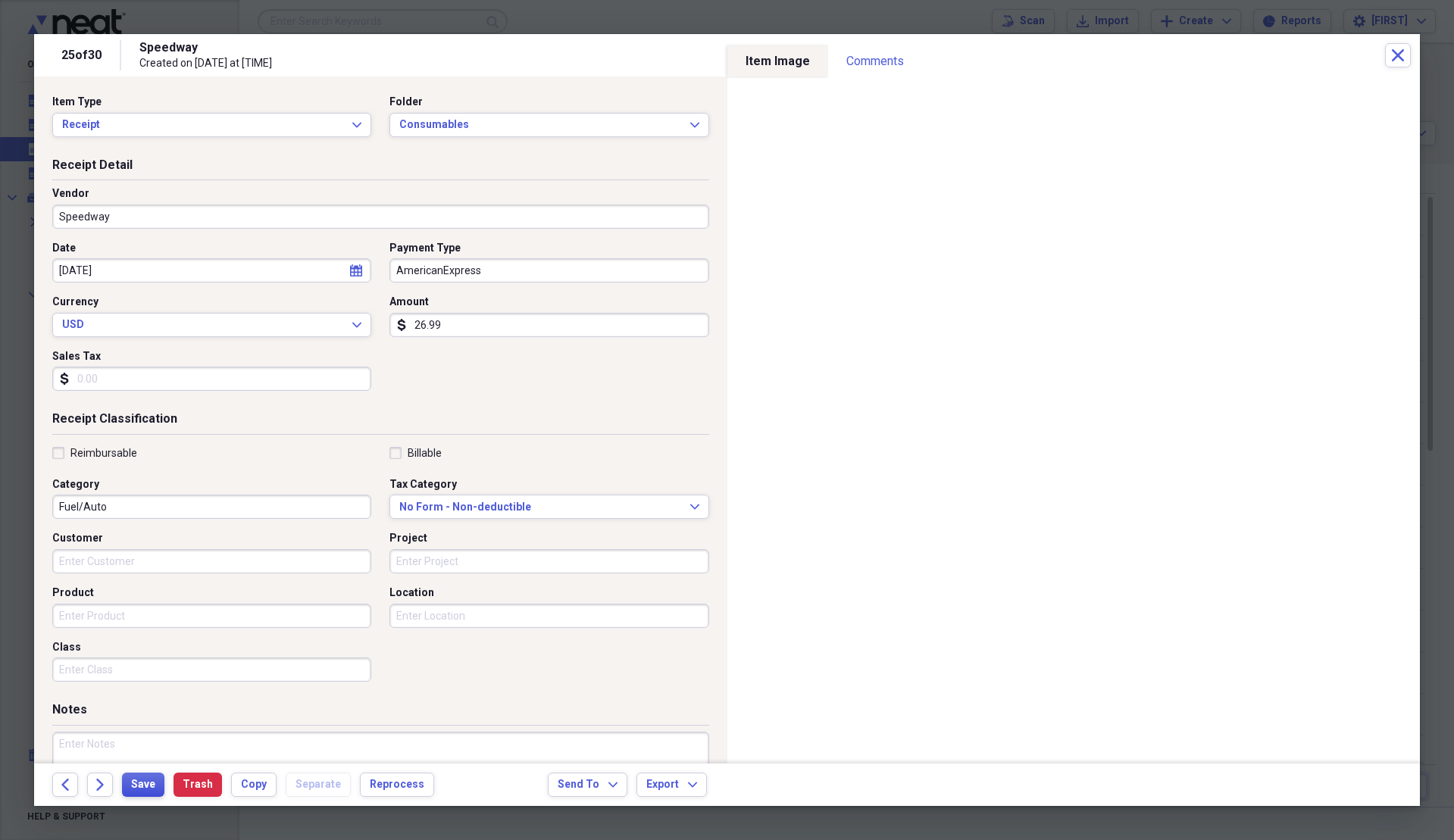 click on "Save" at bounding box center (143, 785) 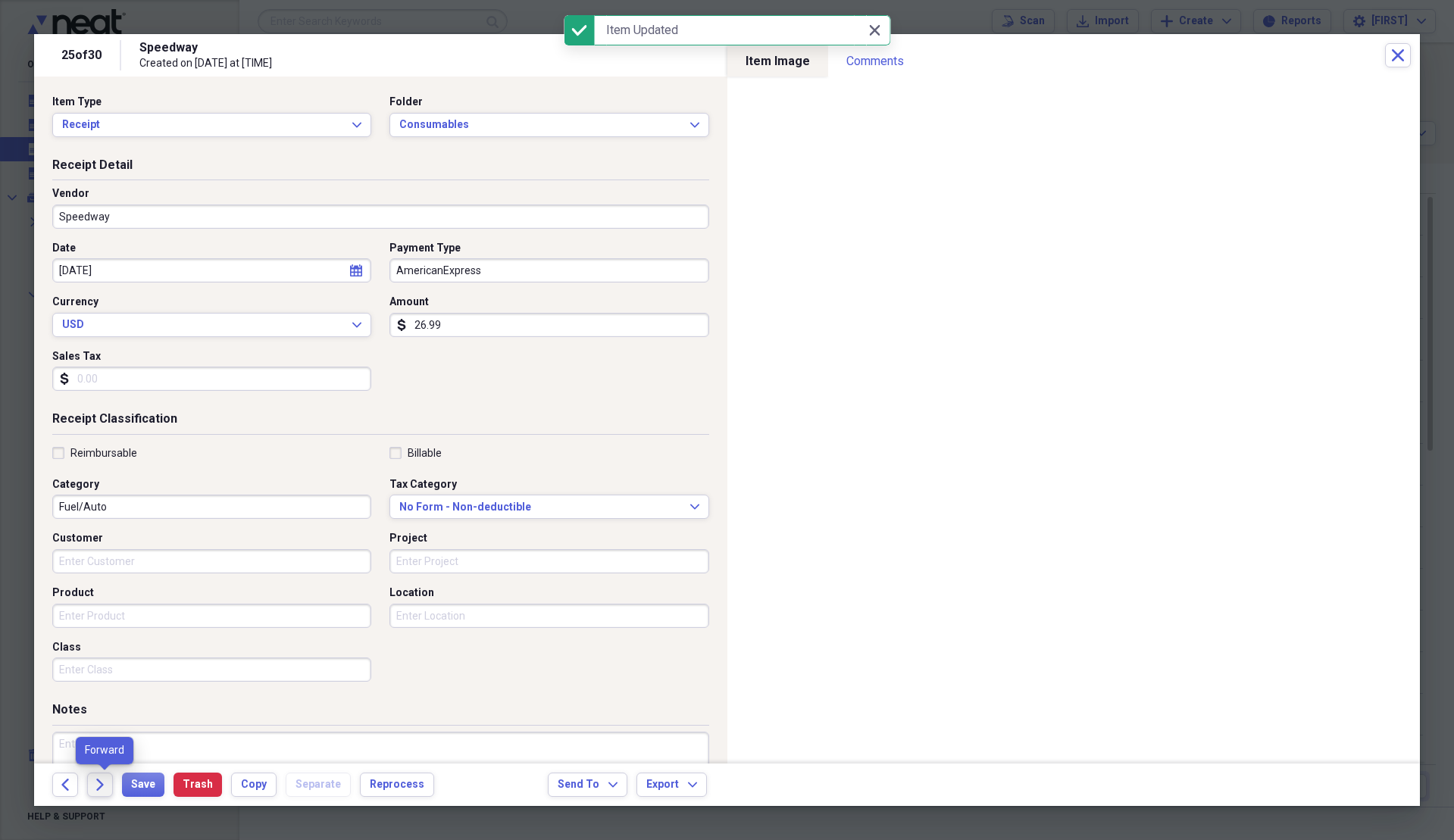 click on "Forward" at bounding box center [100, 785] 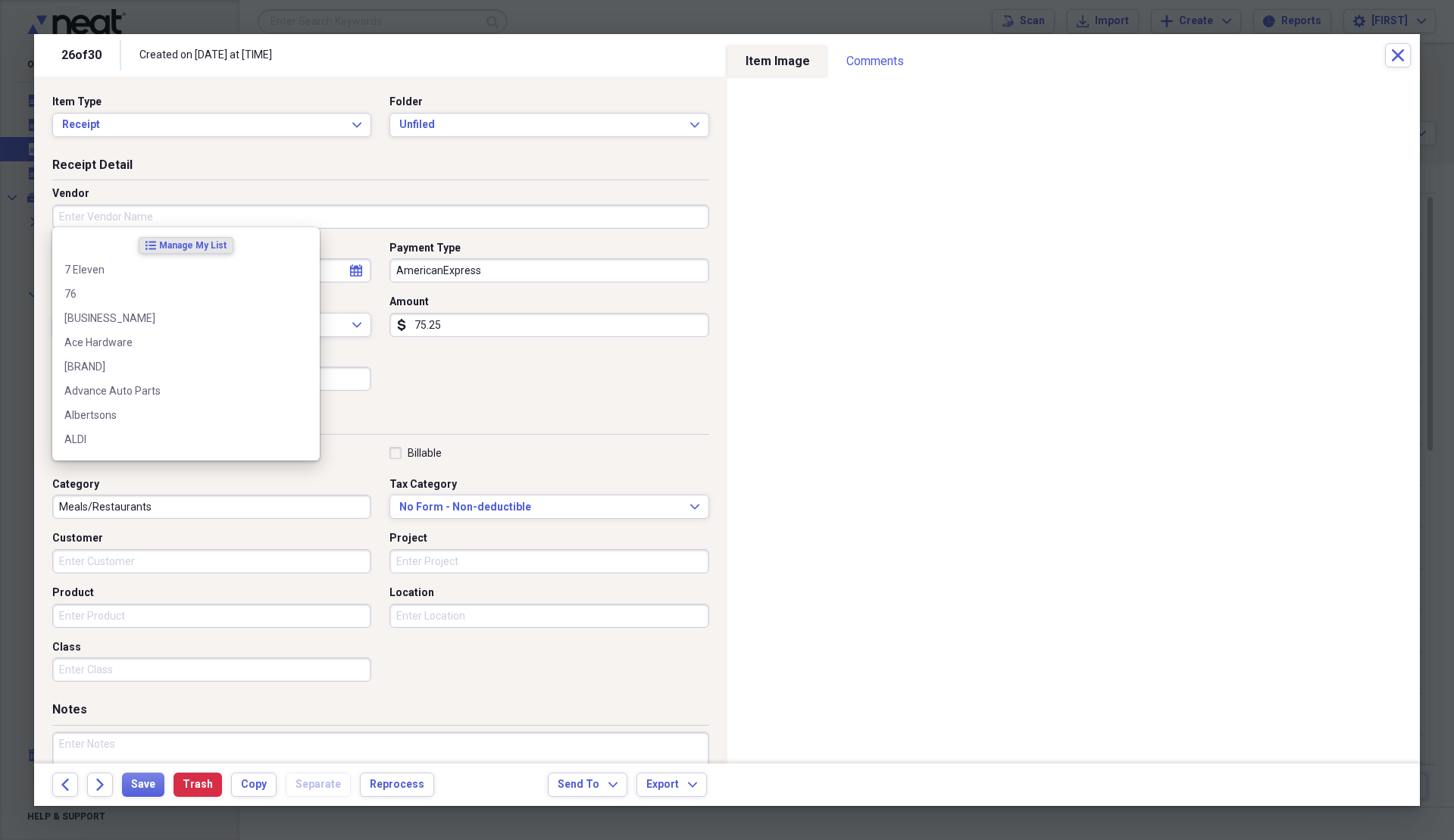 click on "Vendor" at bounding box center [380, 217] 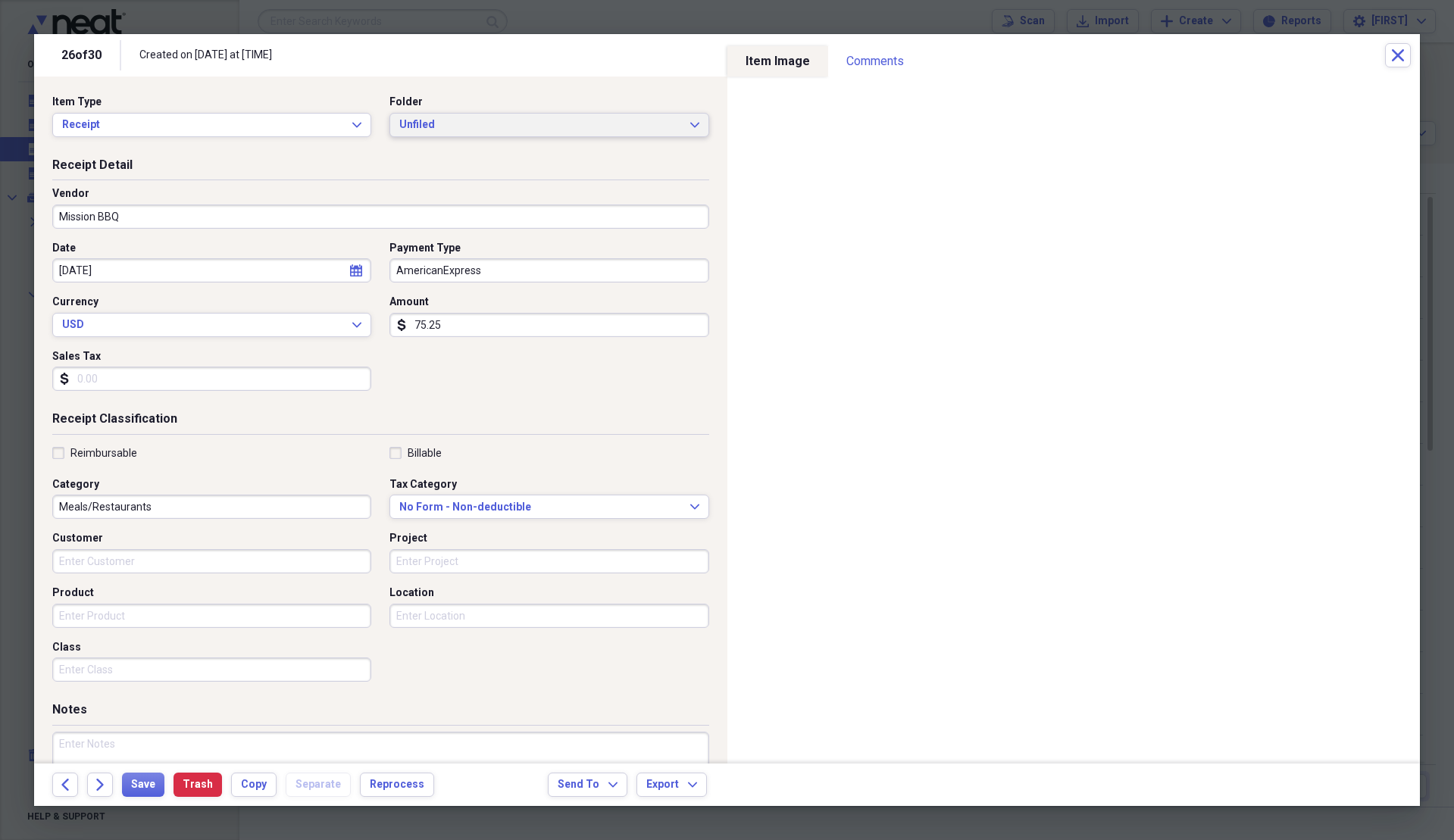 type on "Mission BBQ" 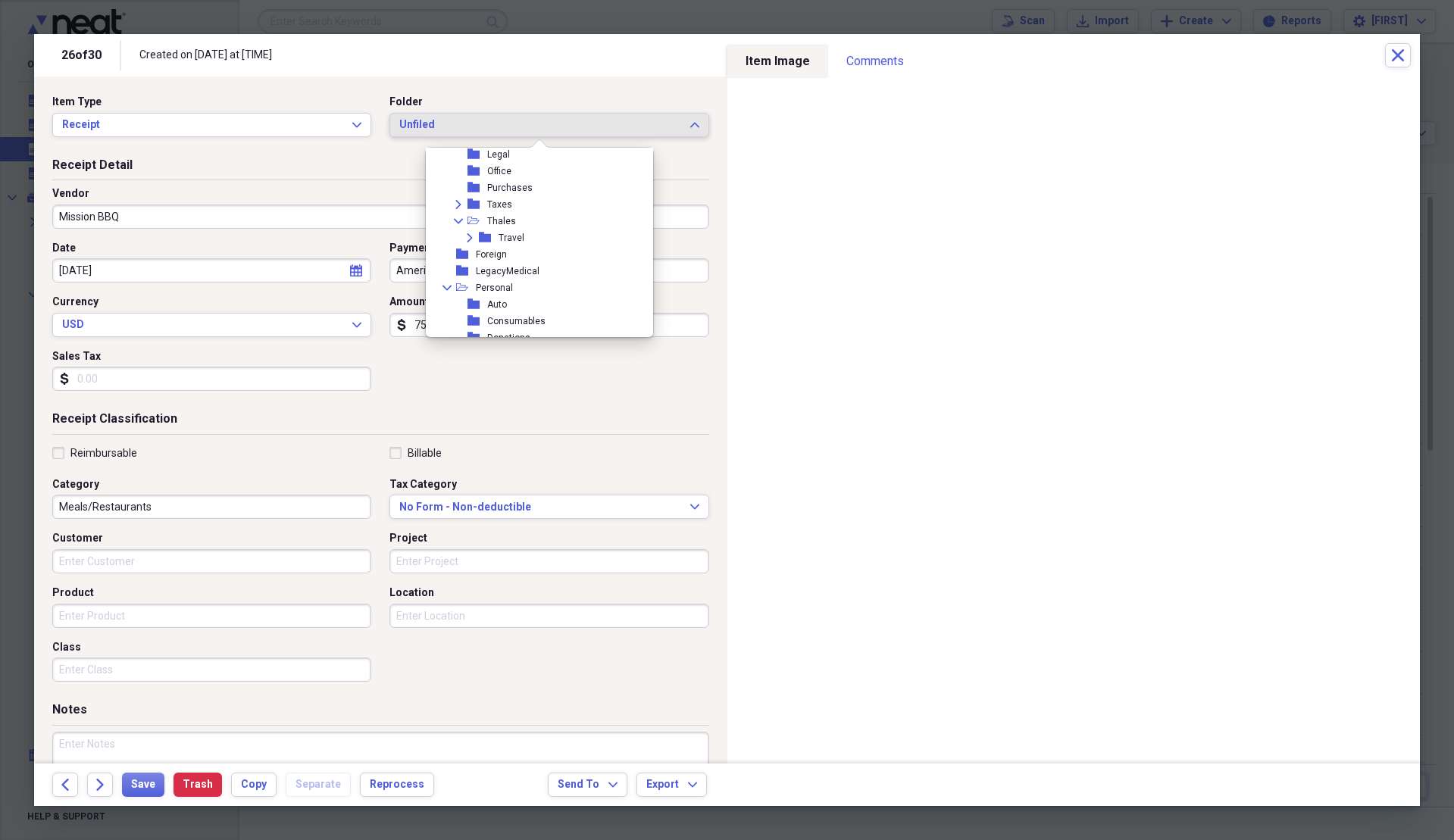 scroll, scrollTop: 151, scrollLeft: 0, axis: vertical 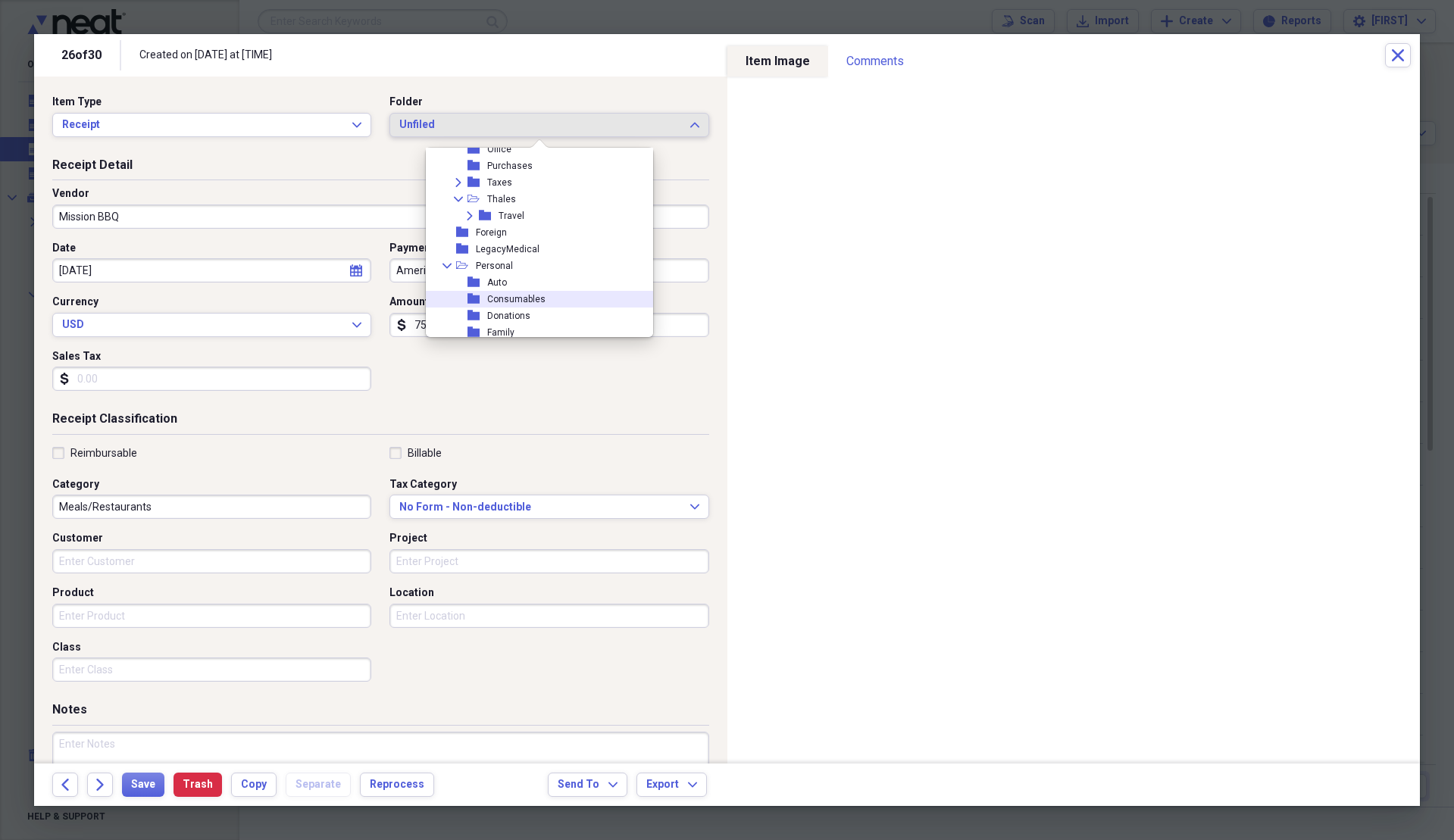 click on "folder [CATEGORY]" at bounding box center (533, 299) 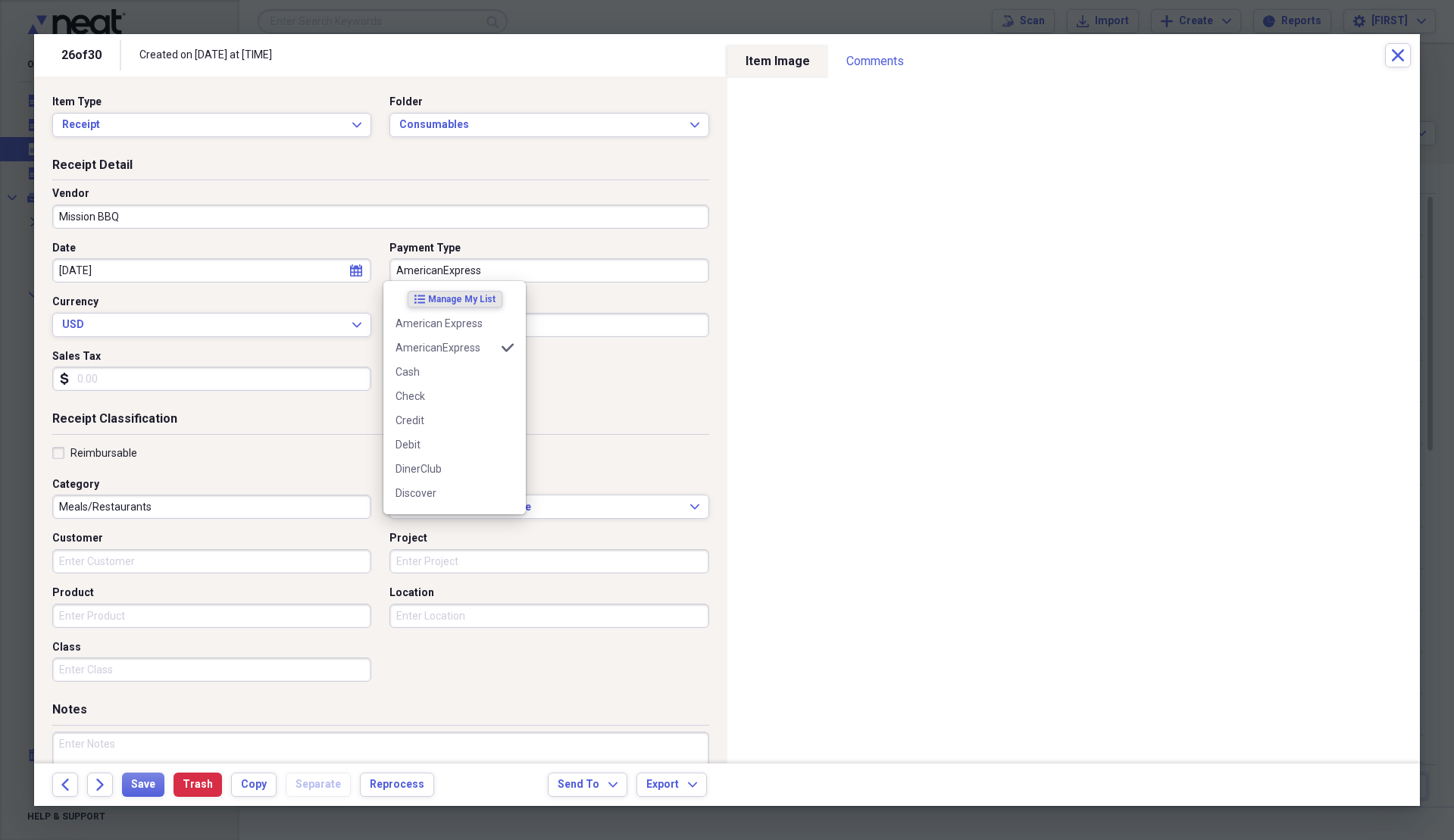 click on "AmericanExpress" at bounding box center (549, 270) 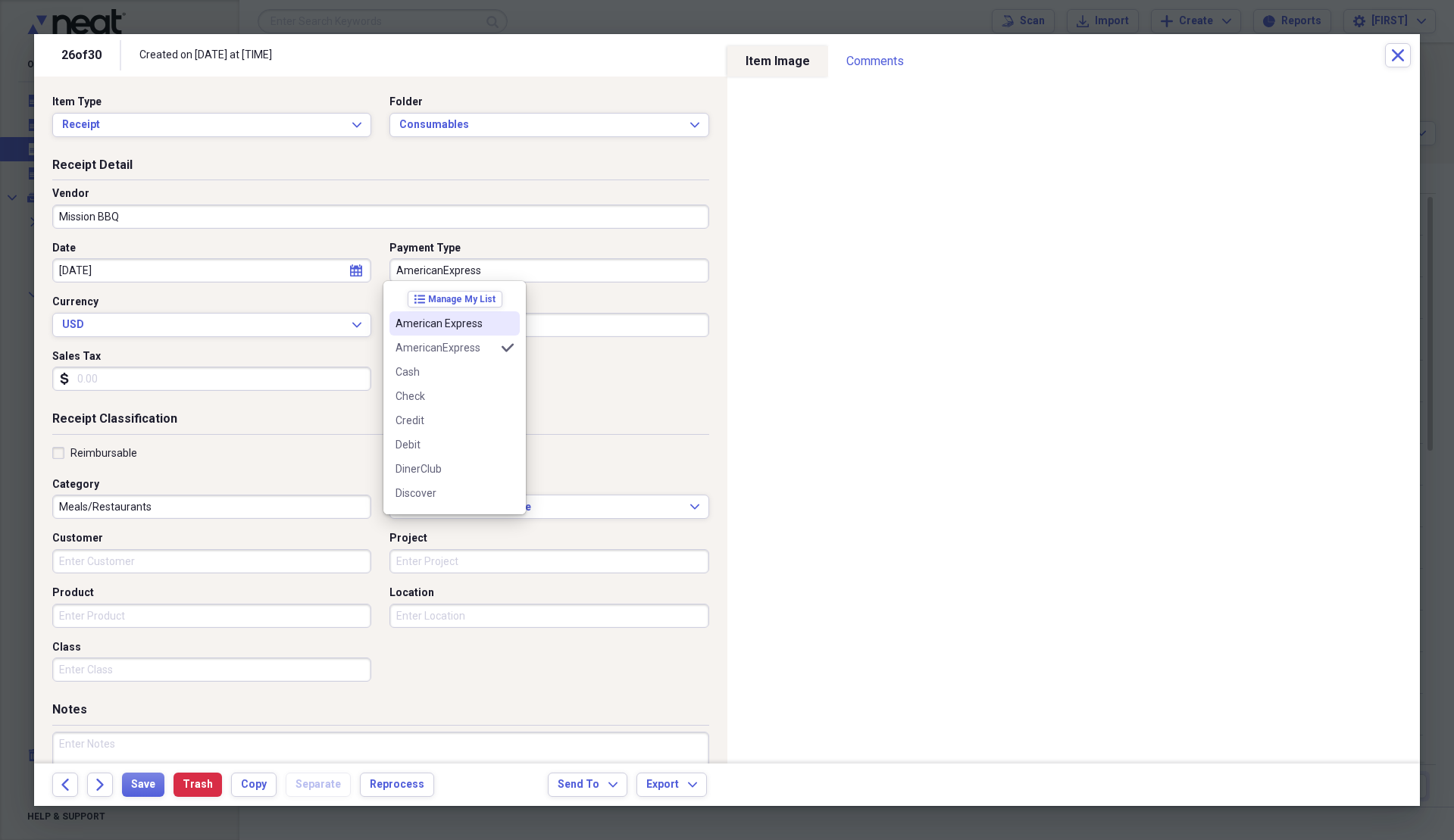 click on "American Express" at bounding box center [446, 323] 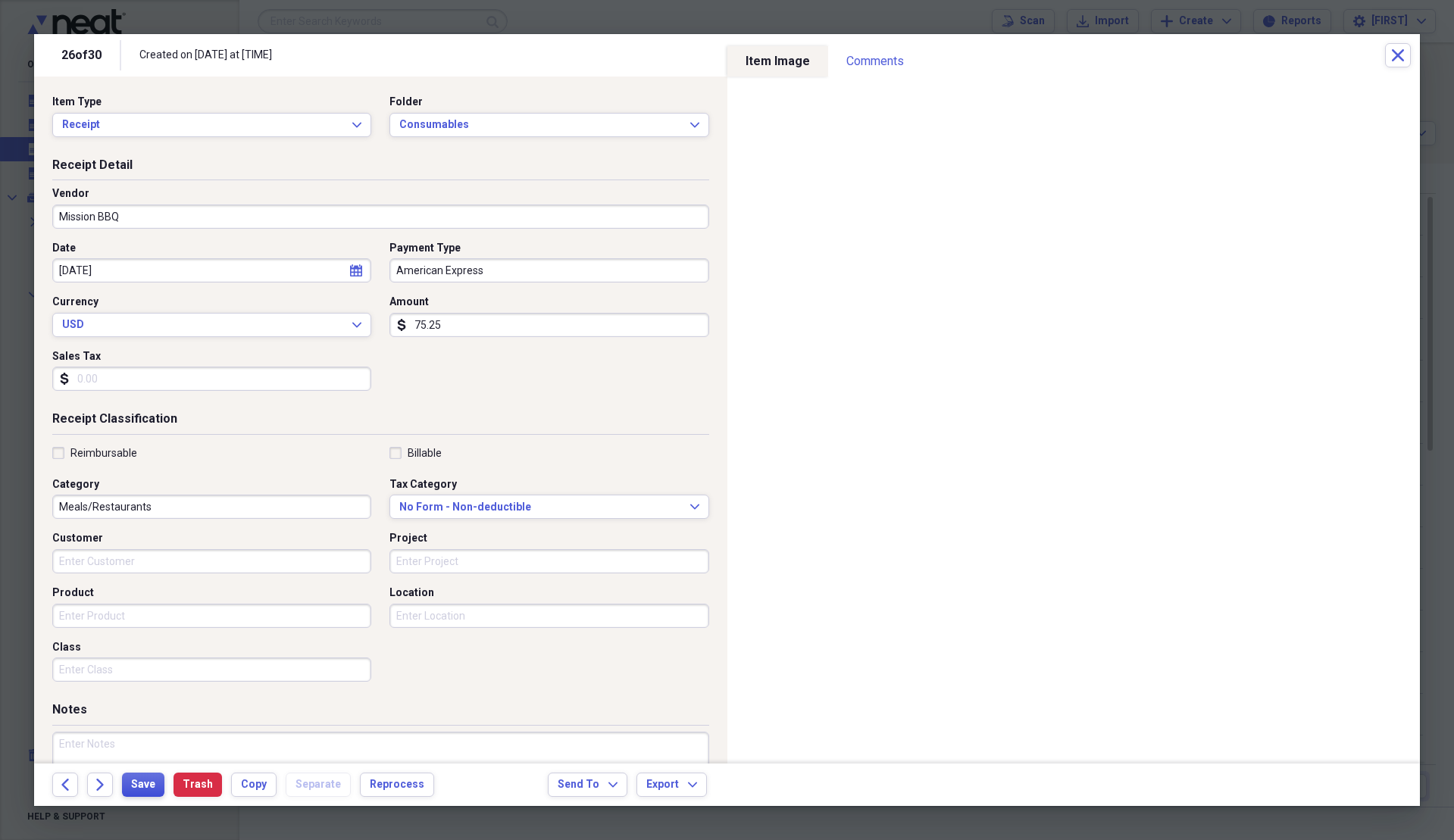click on "Save" at bounding box center (143, 785) 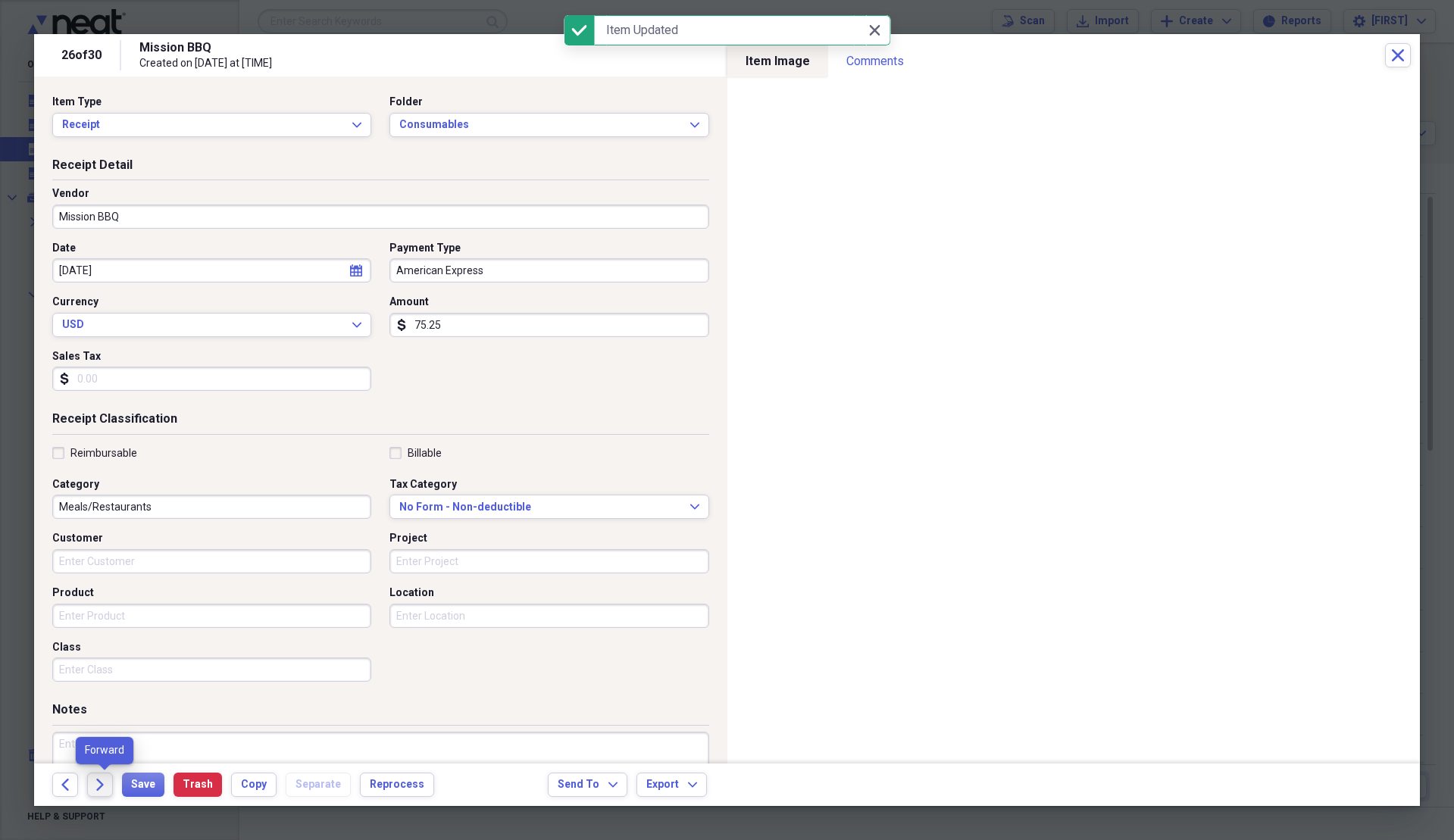 click on "Forward" 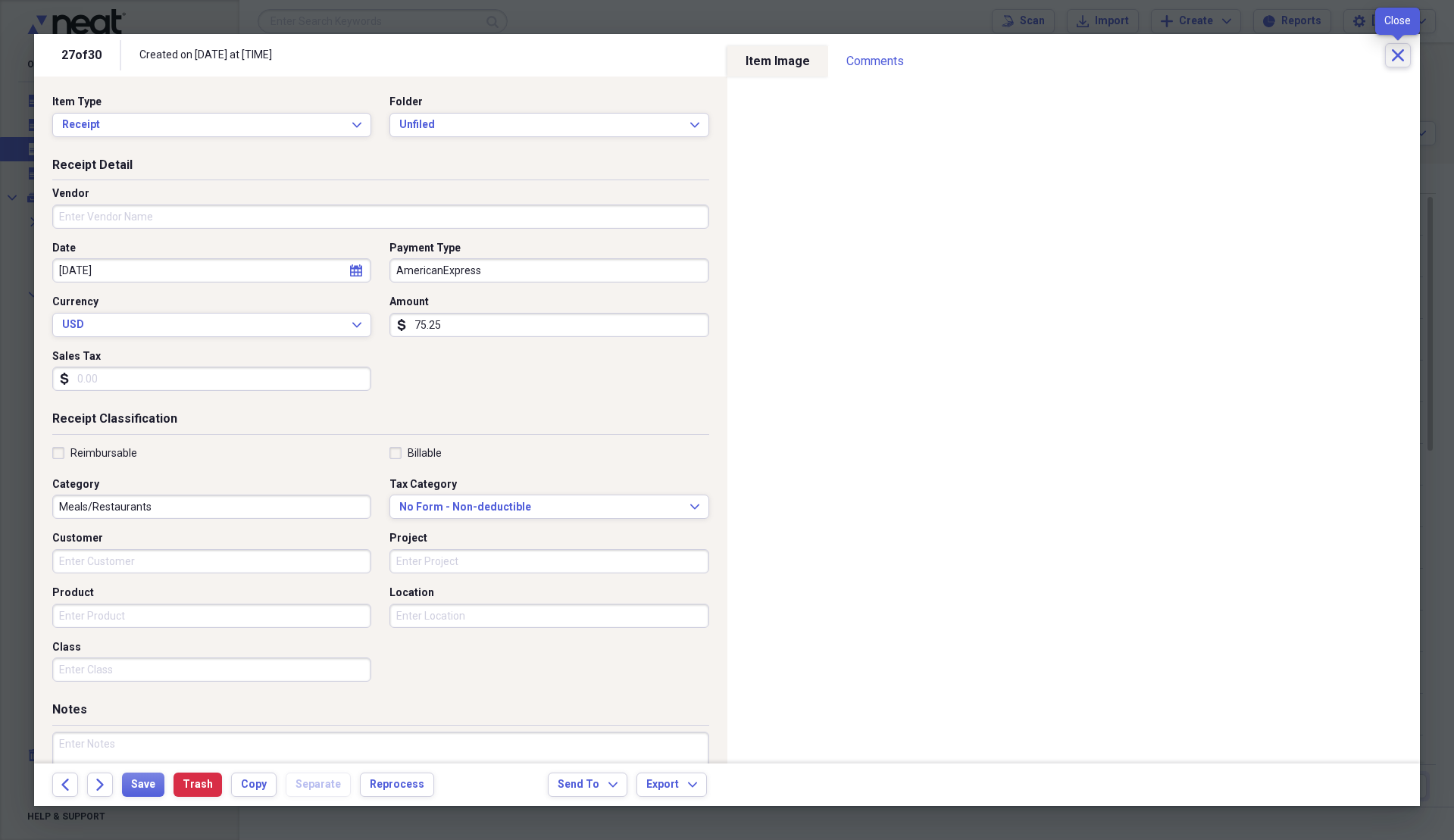 click 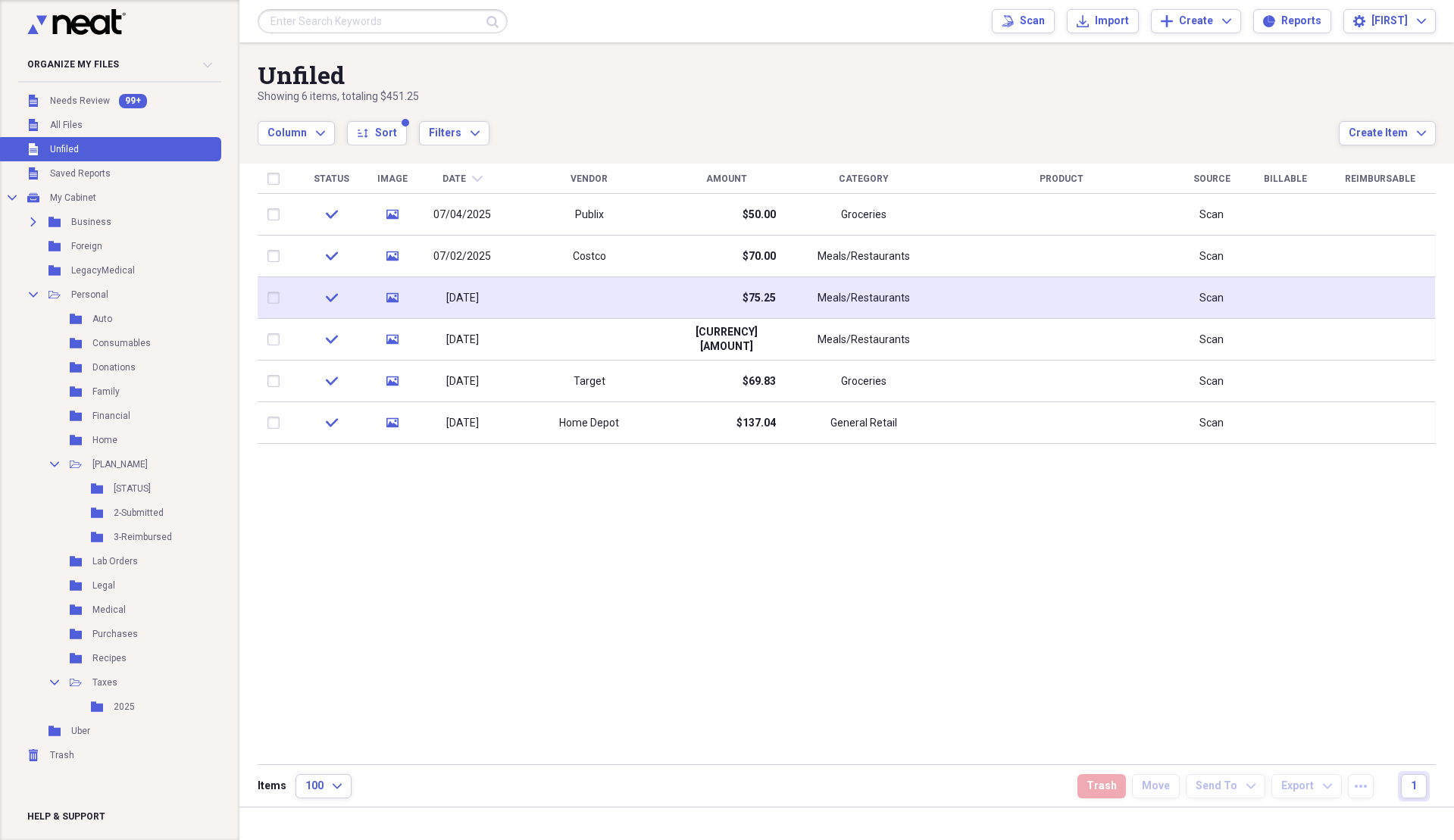click at bounding box center (589, 298) 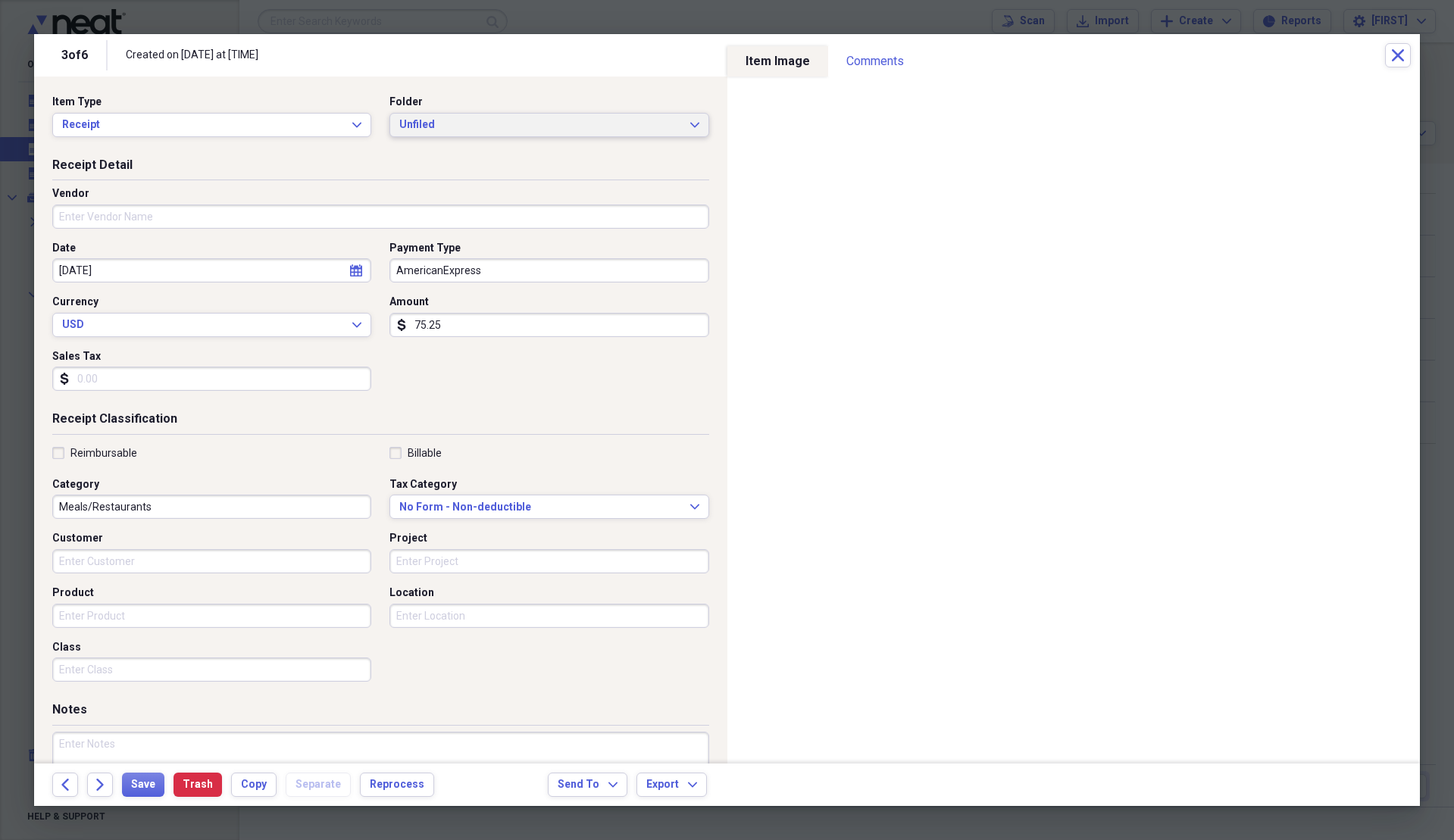 click on "Unfiled" at bounding box center [539, 125] 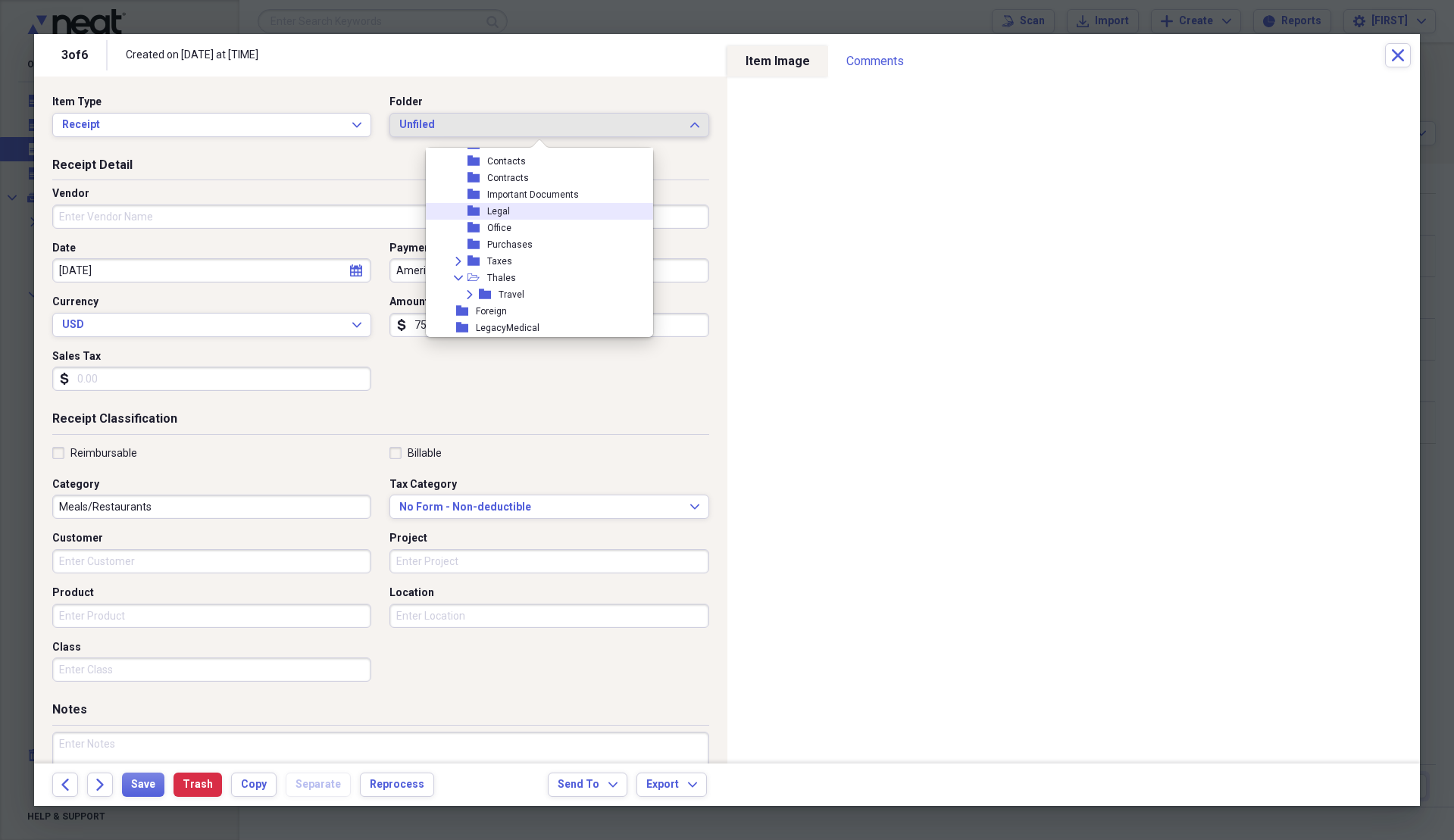 scroll, scrollTop: 151, scrollLeft: 0, axis: vertical 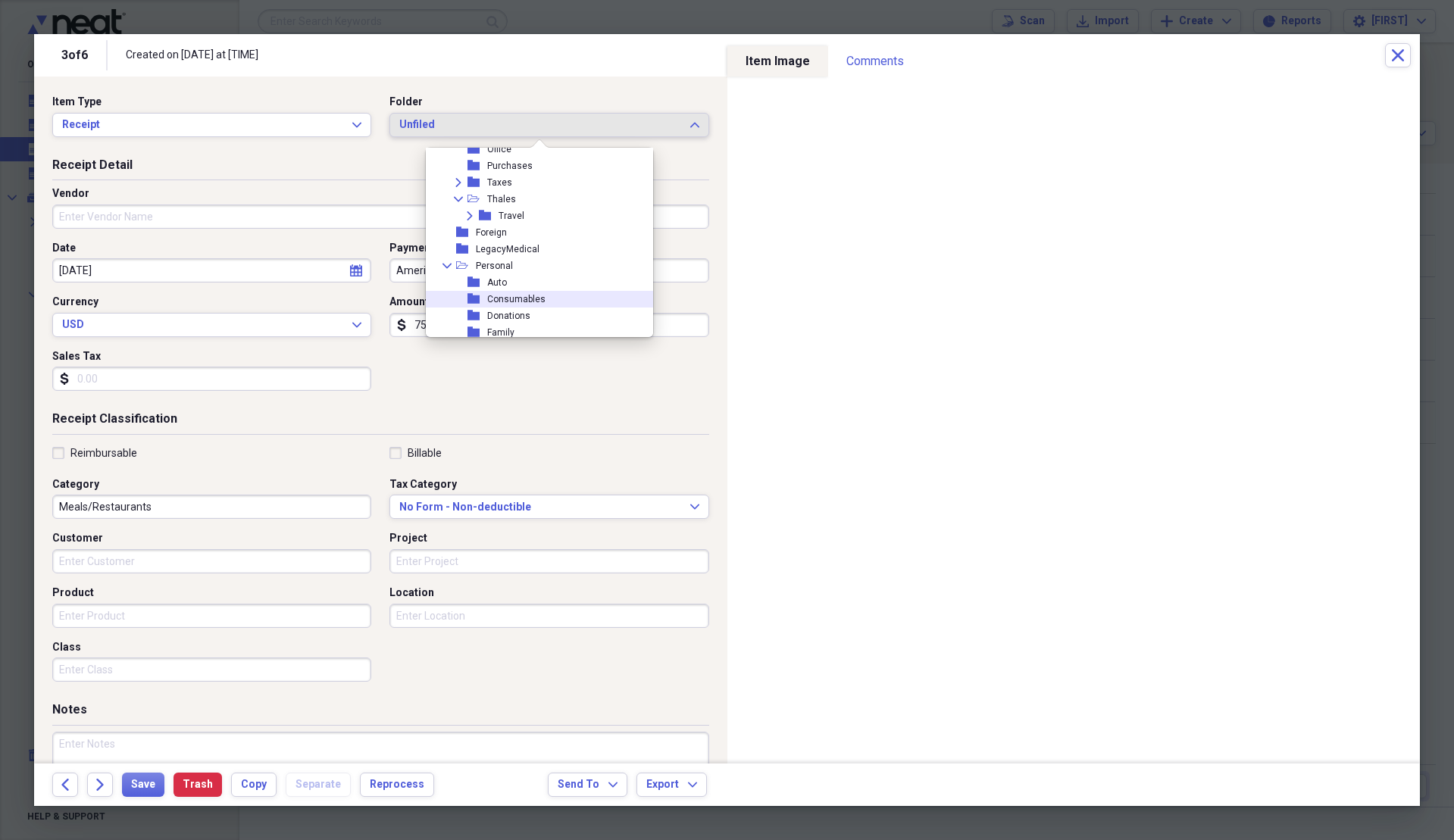 click on "Consumables" at bounding box center (516, 299) 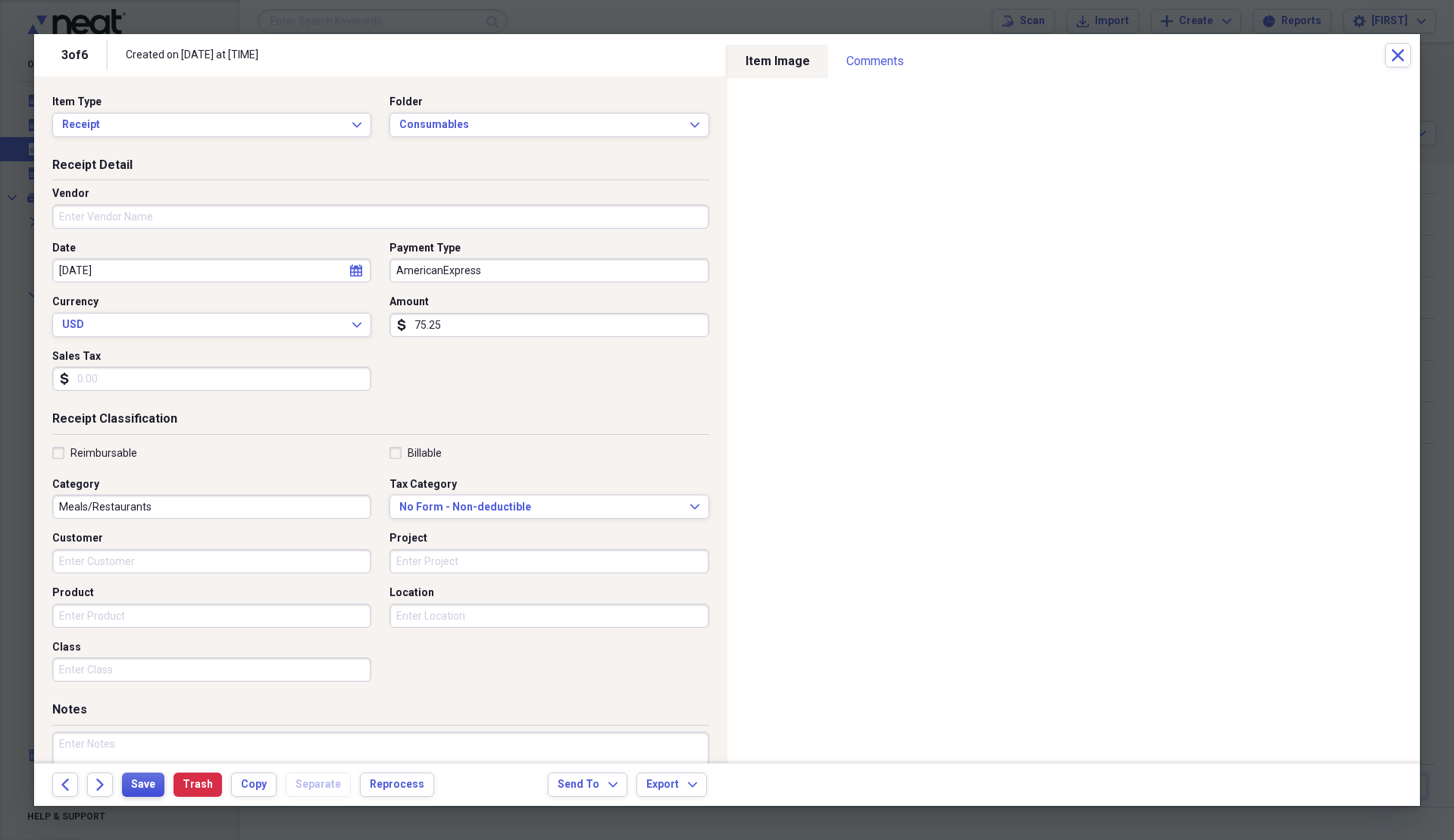 click on "Save" at bounding box center [143, 785] 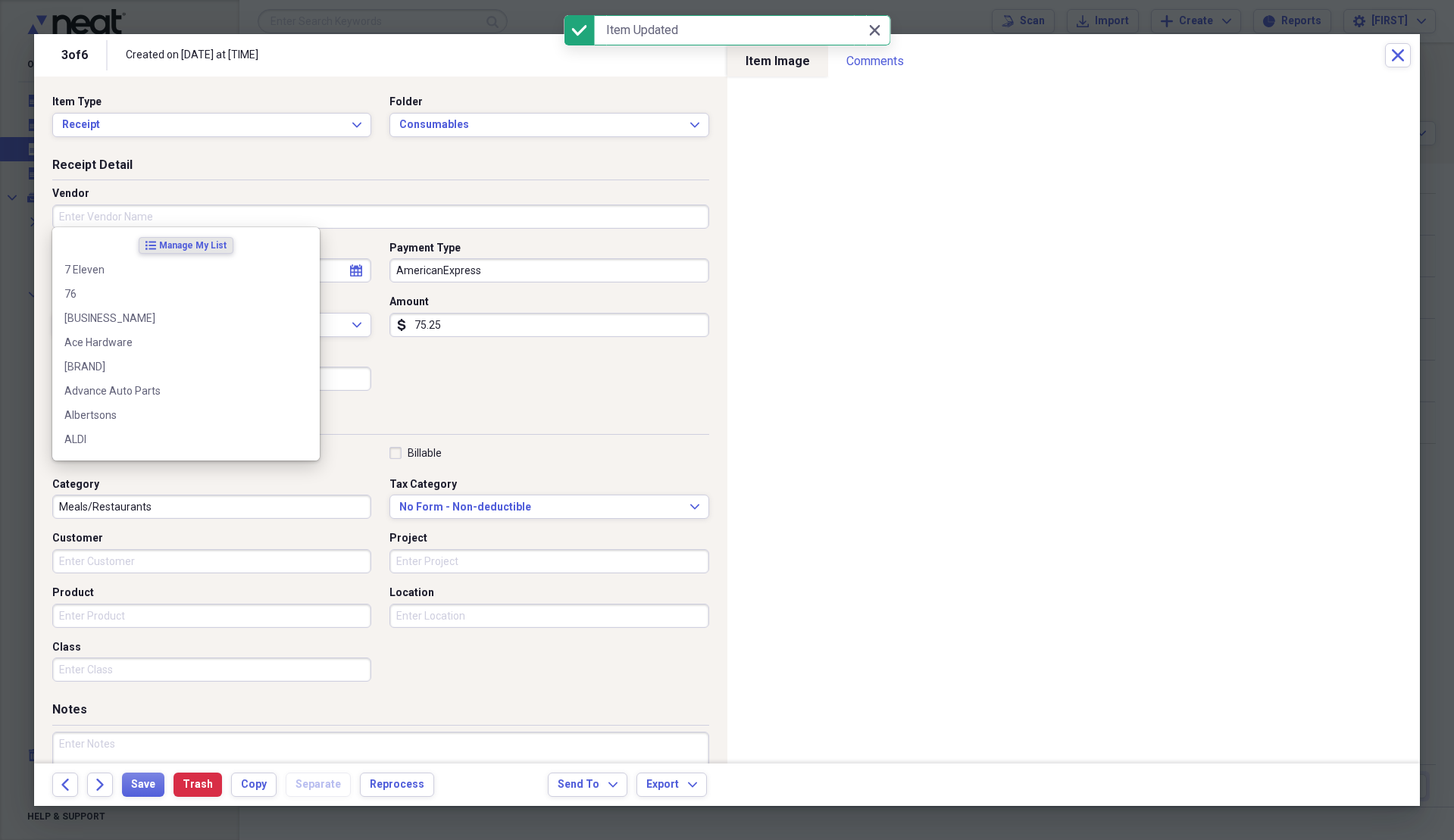 click on "Vendor" at bounding box center [380, 217] 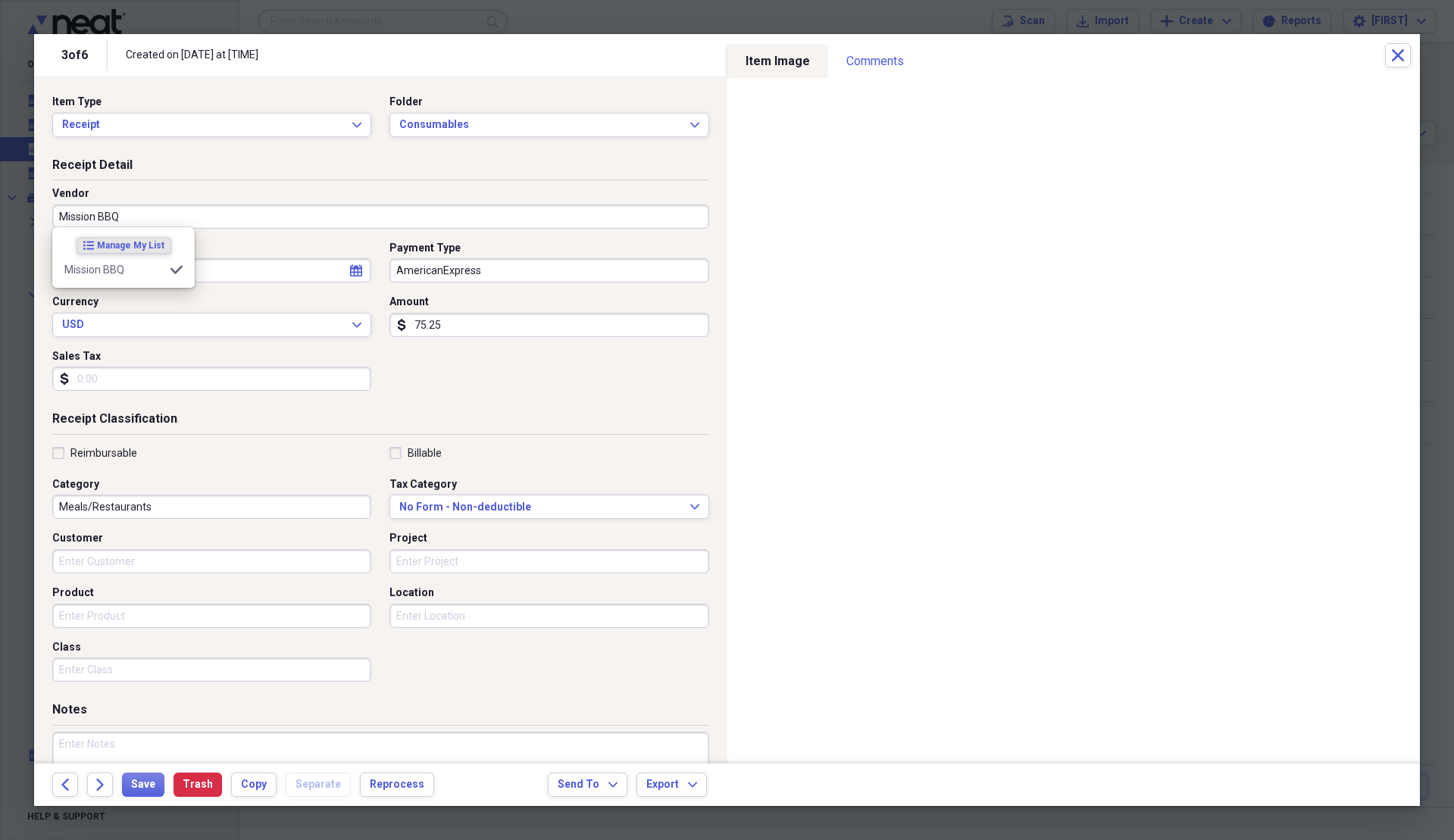 type on "Mission BBQ" 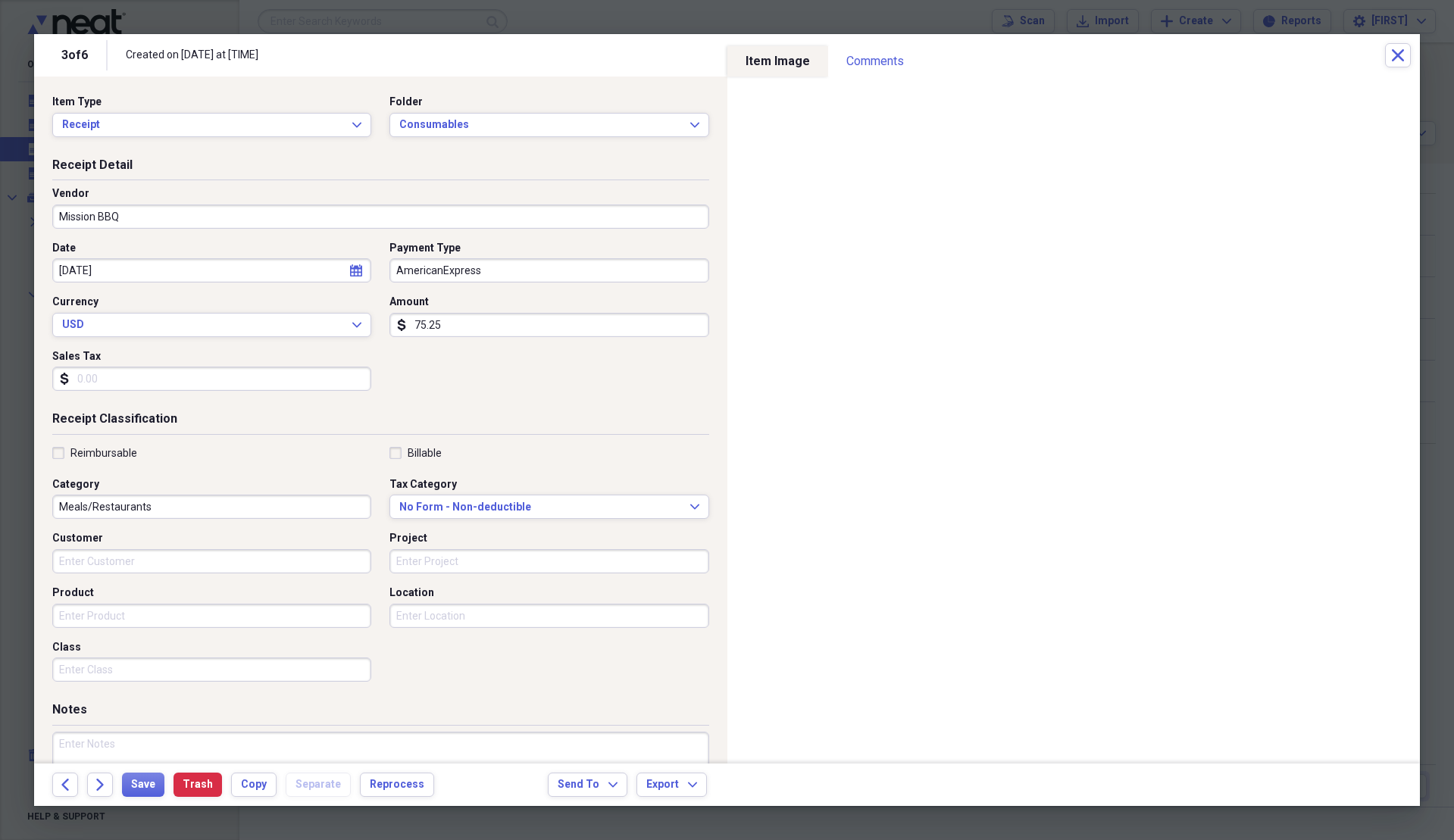 click on "Sales Tax" at bounding box center [211, 379] 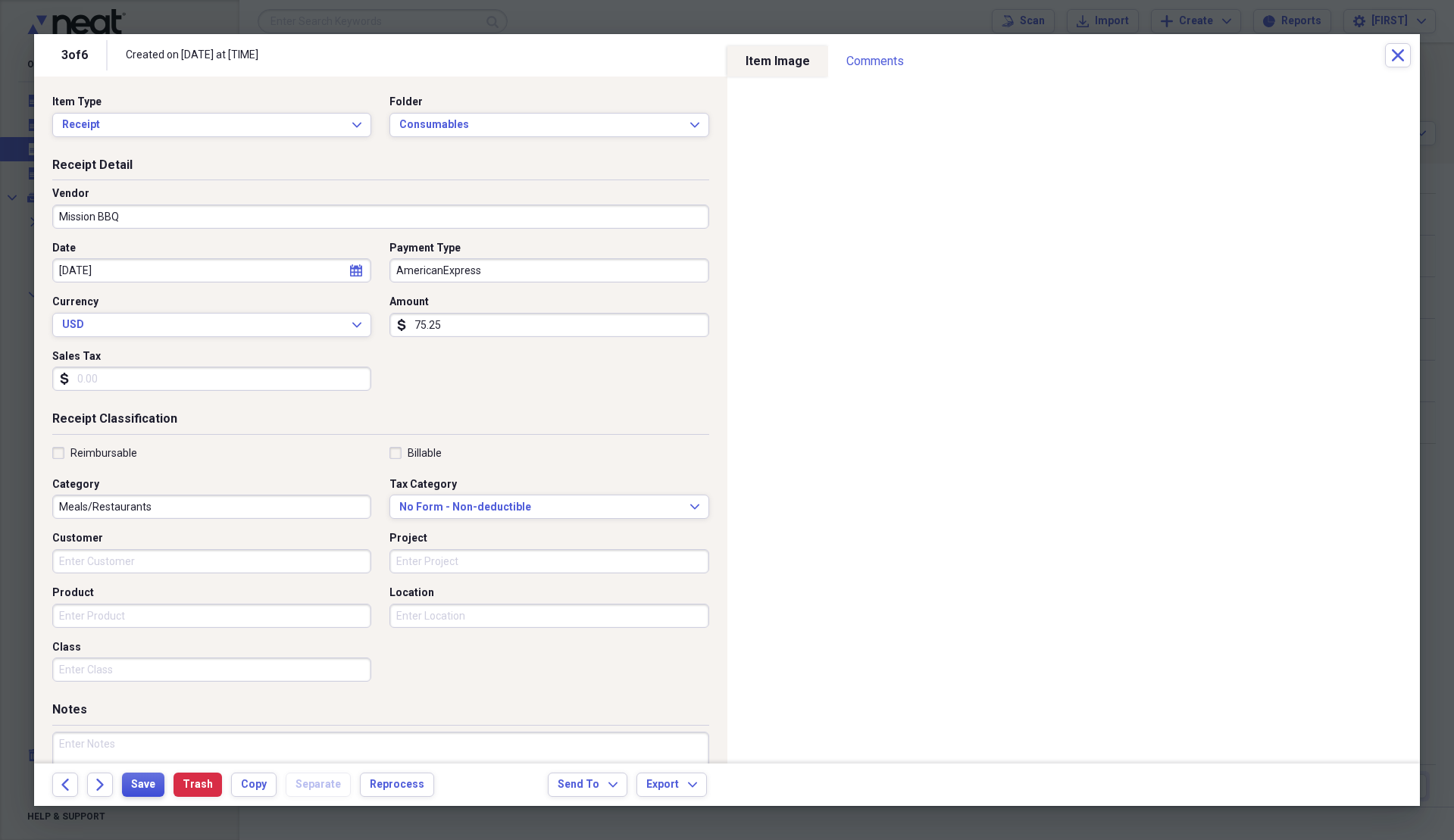 click on "Save" at bounding box center (143, 785) 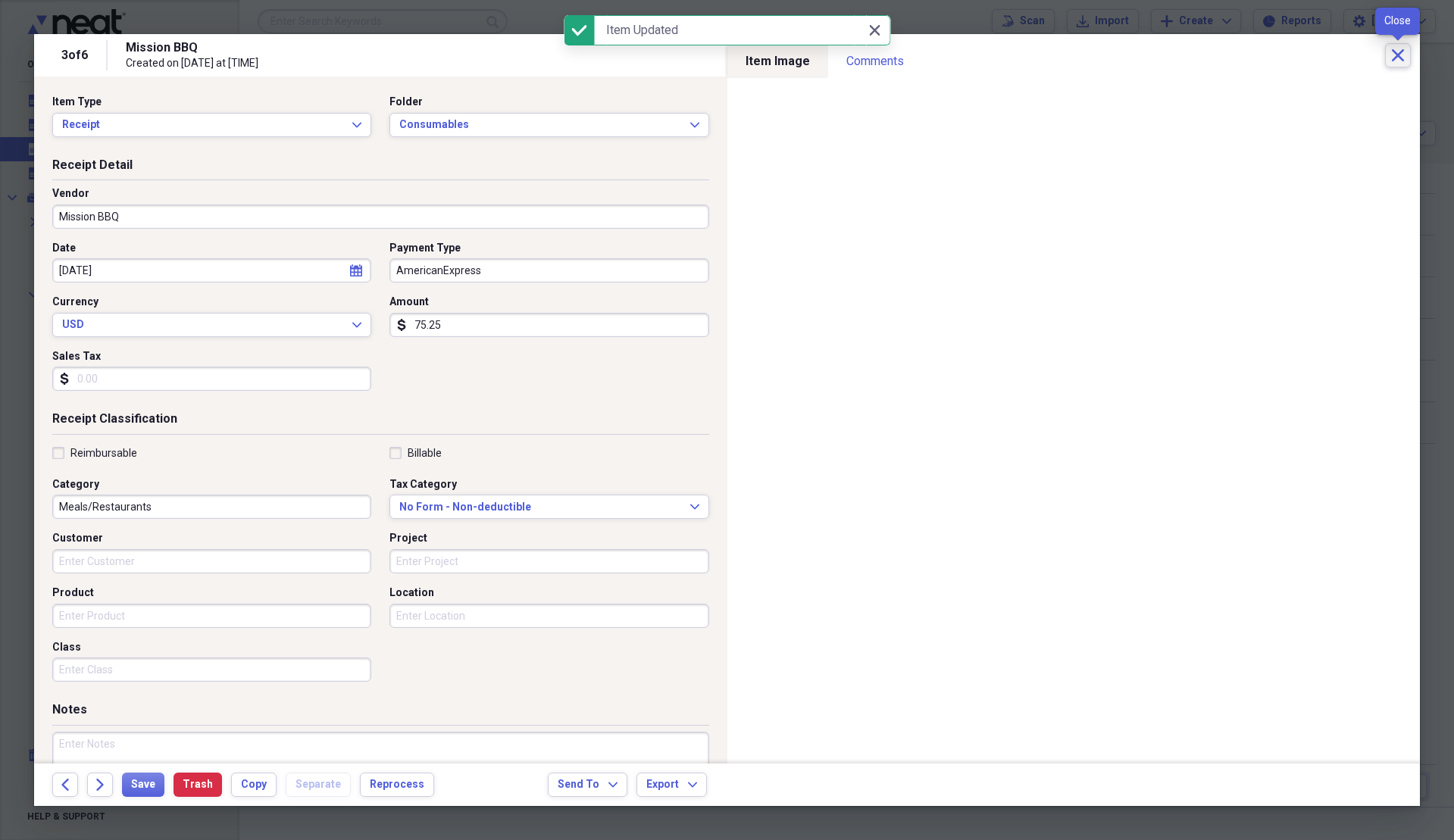 click on "Close" 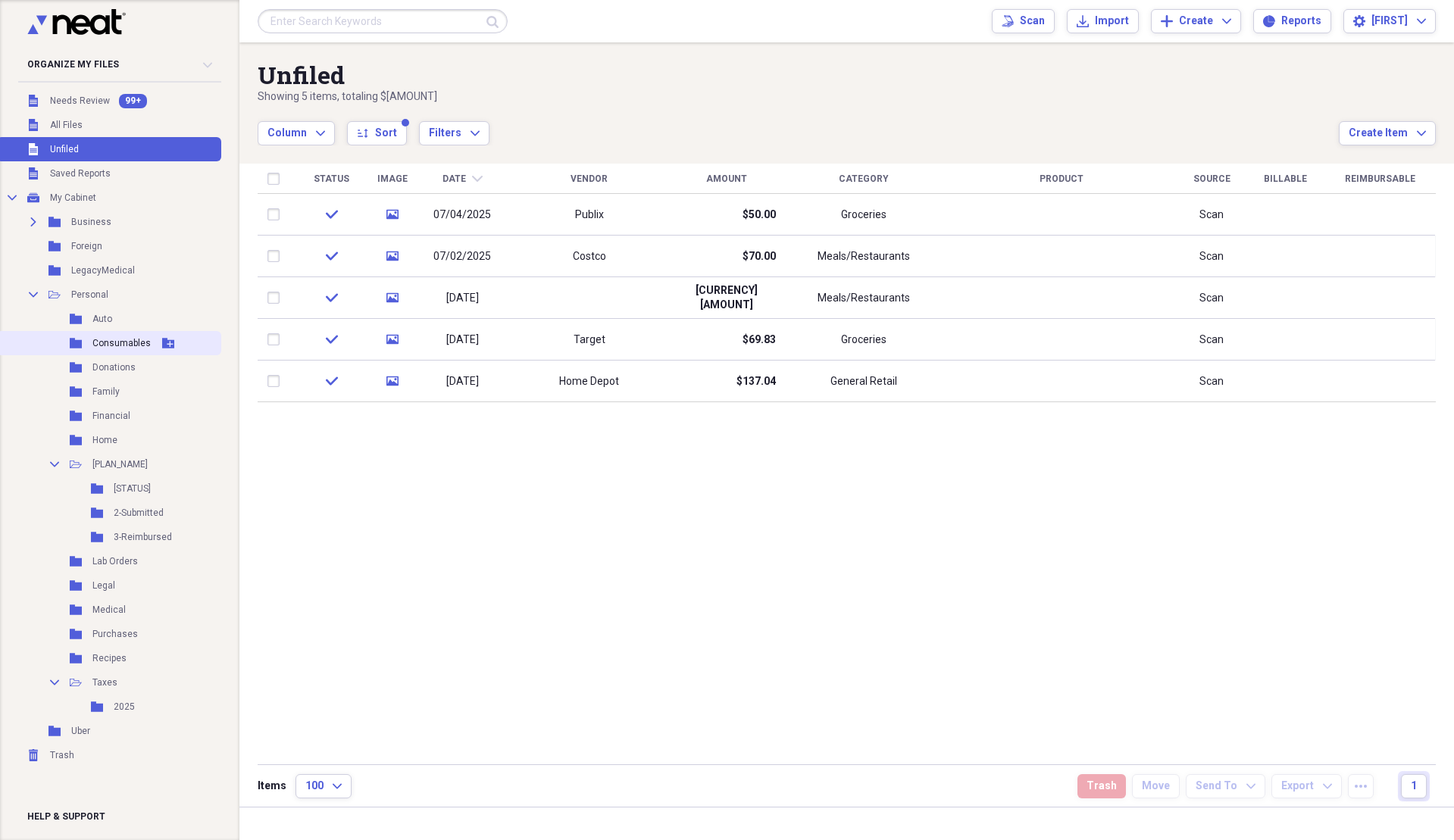 click on "Consumables" at bounding box center [121, 343] 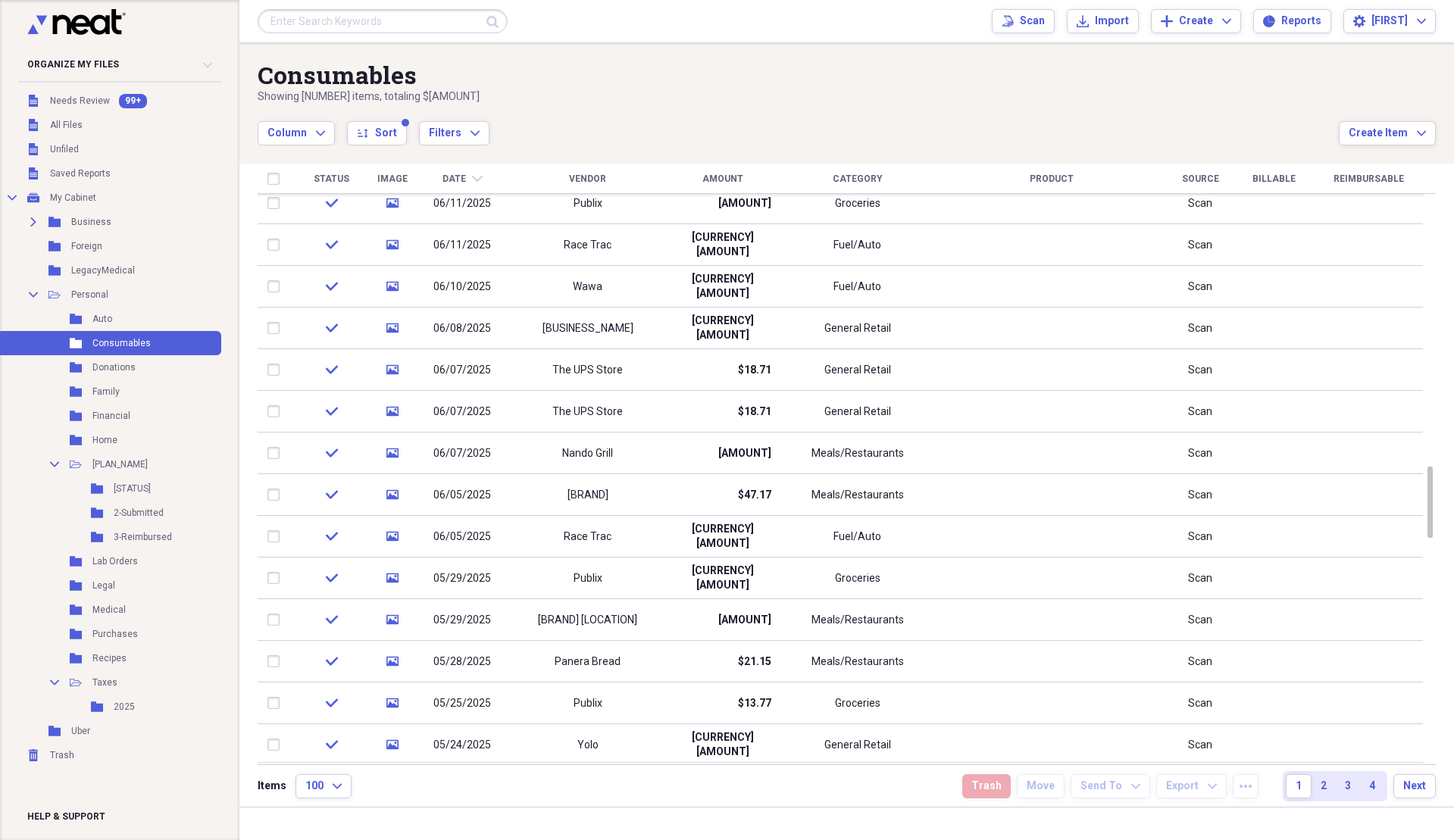 click on "Vendor" at bounding box center [587, 179] 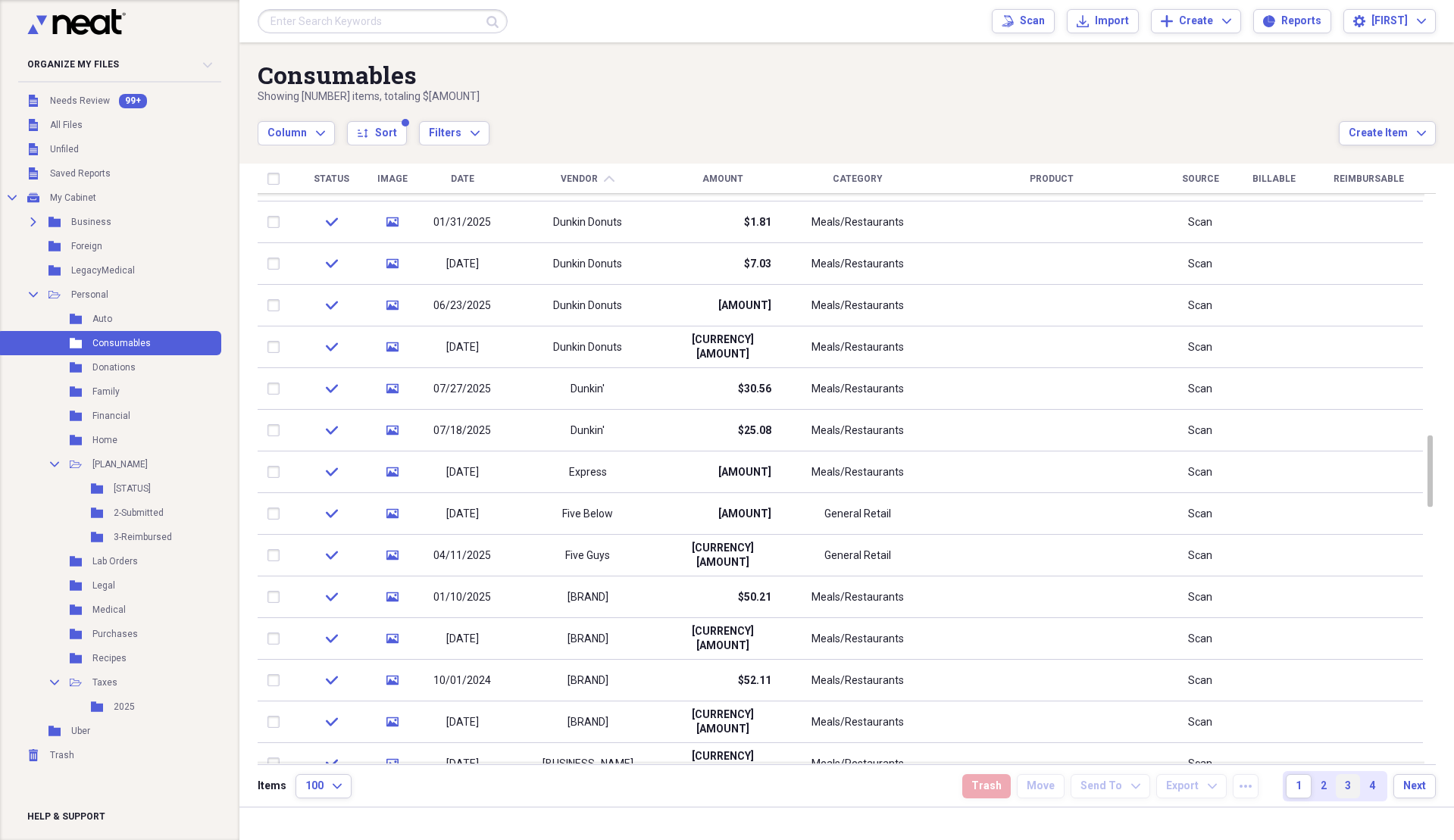 click on "3" at bounding box center (1348, 786) 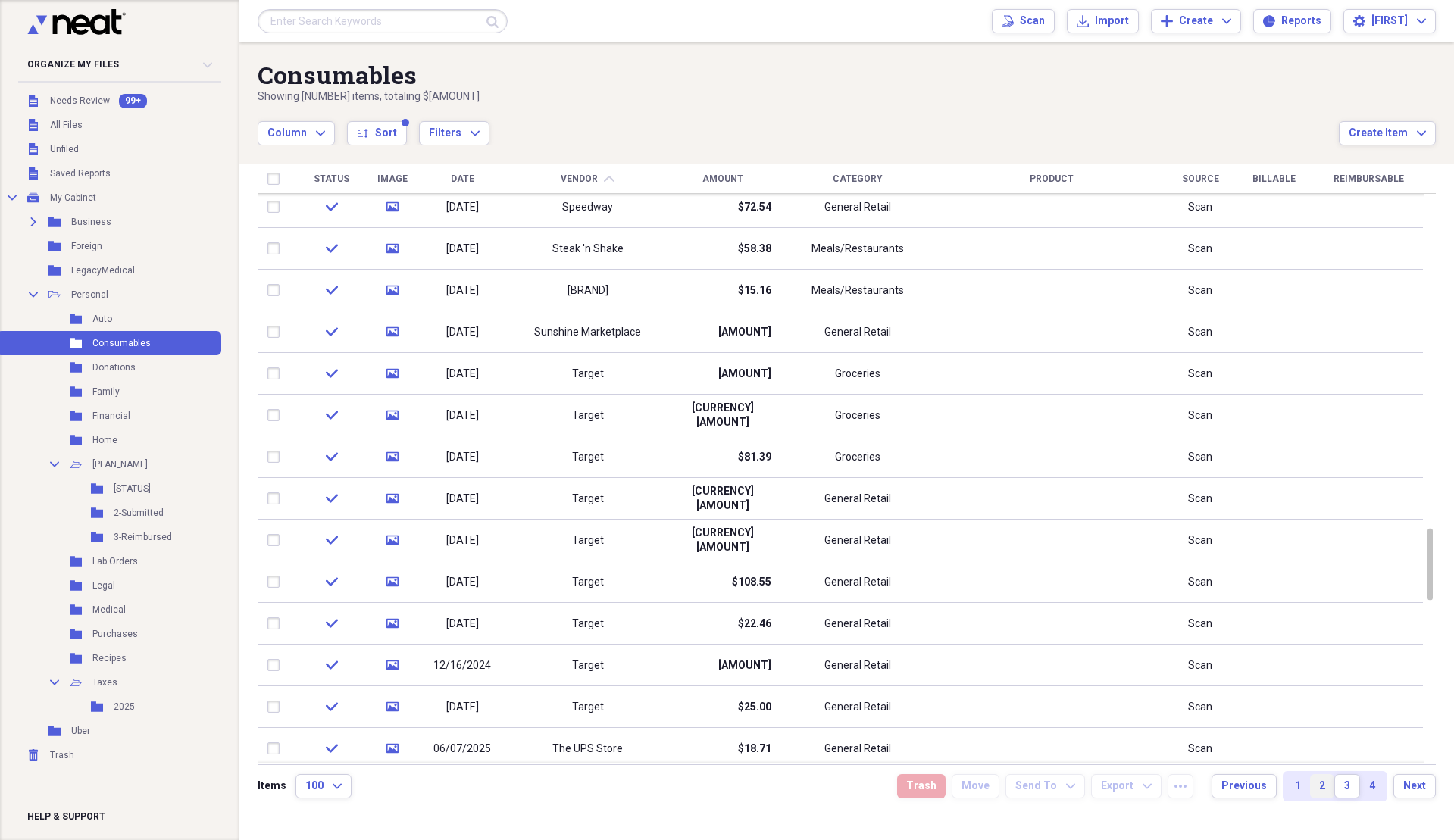 click on "2" at bounding box center [1322, 786] 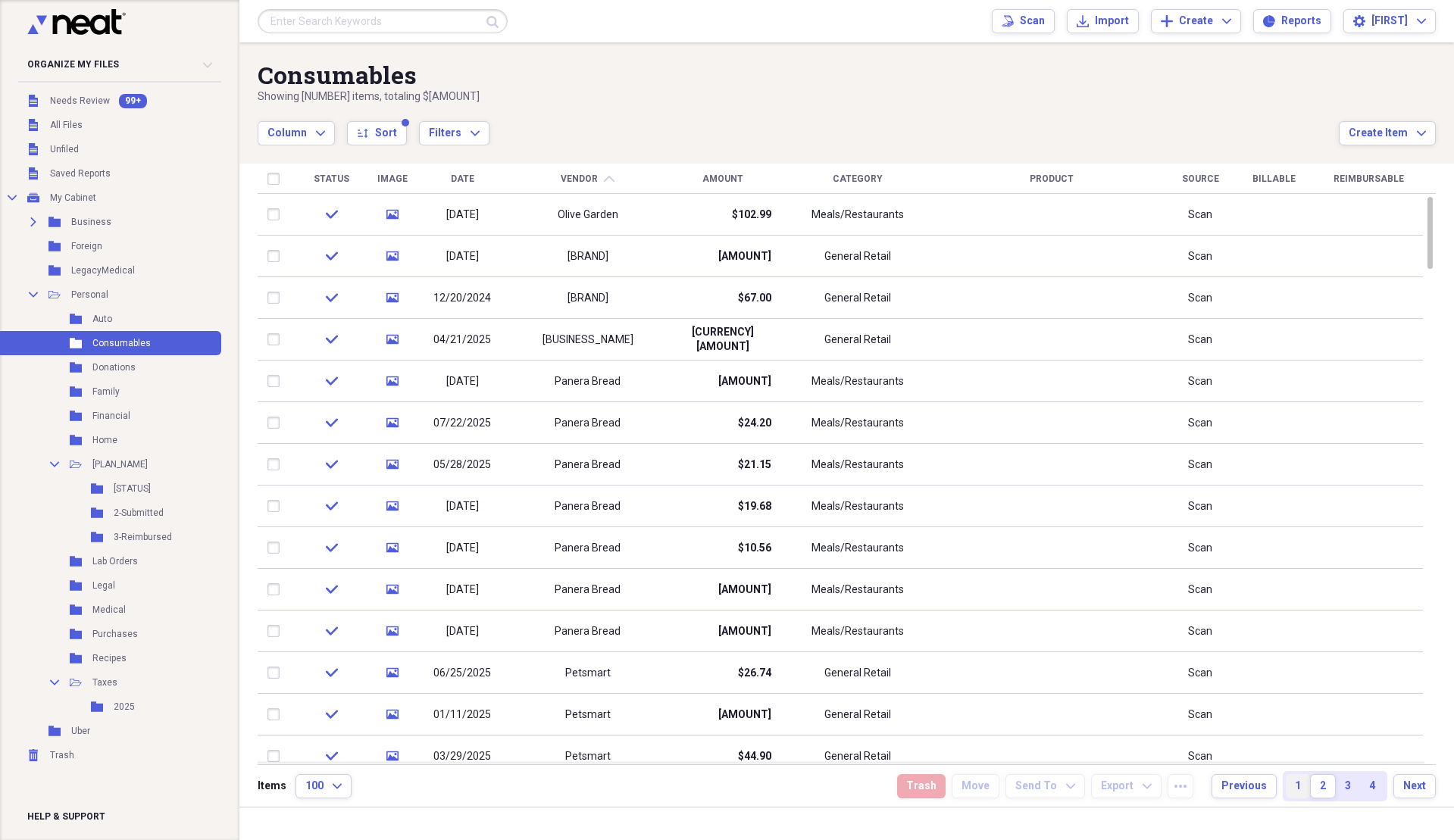 click on "1" at bounding box center [1298, 786] 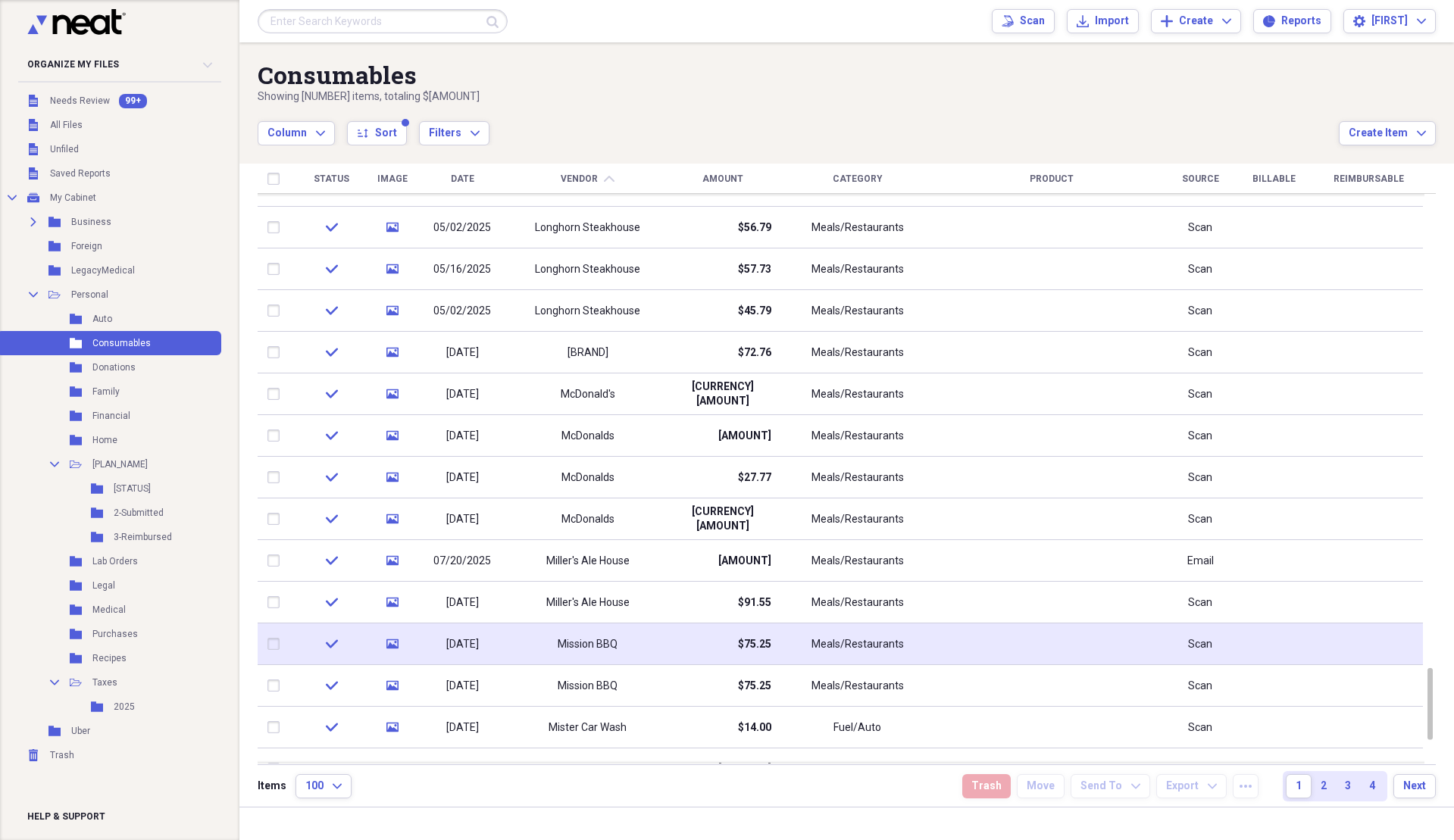click on "Mission BBQ" at bounding box center [587, 644] 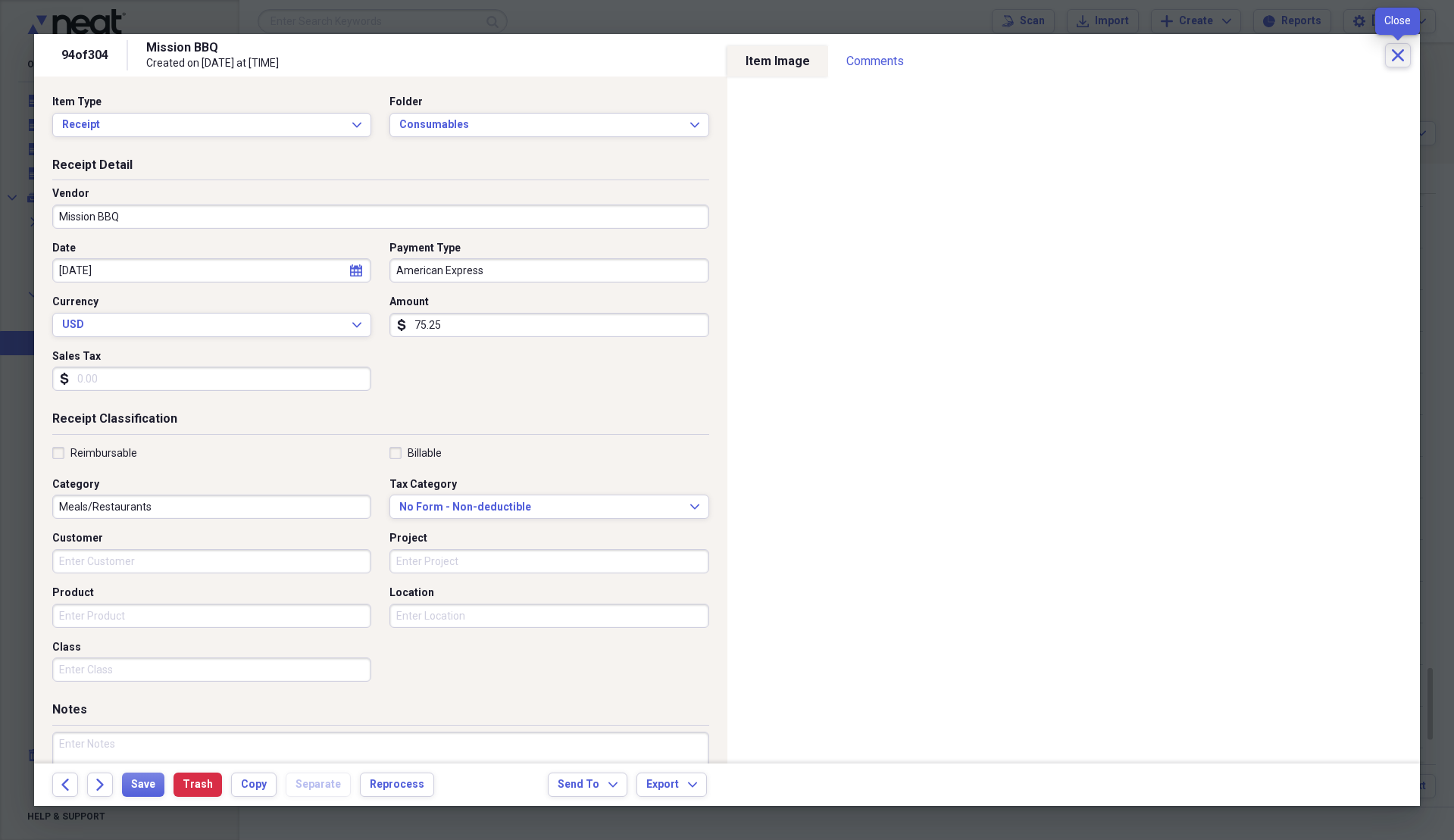 click on "Close" 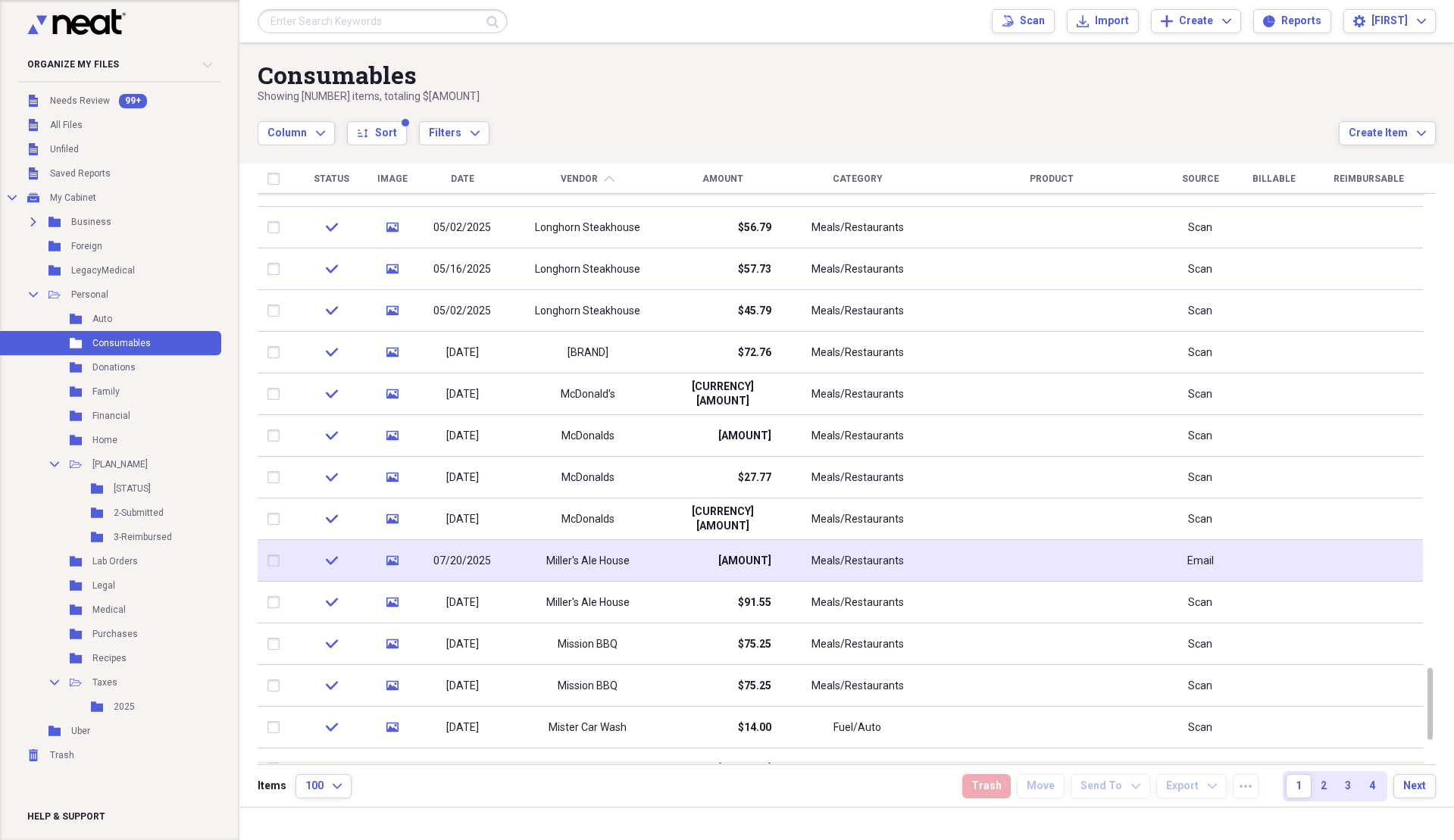 click at bounding box center [277, 561] 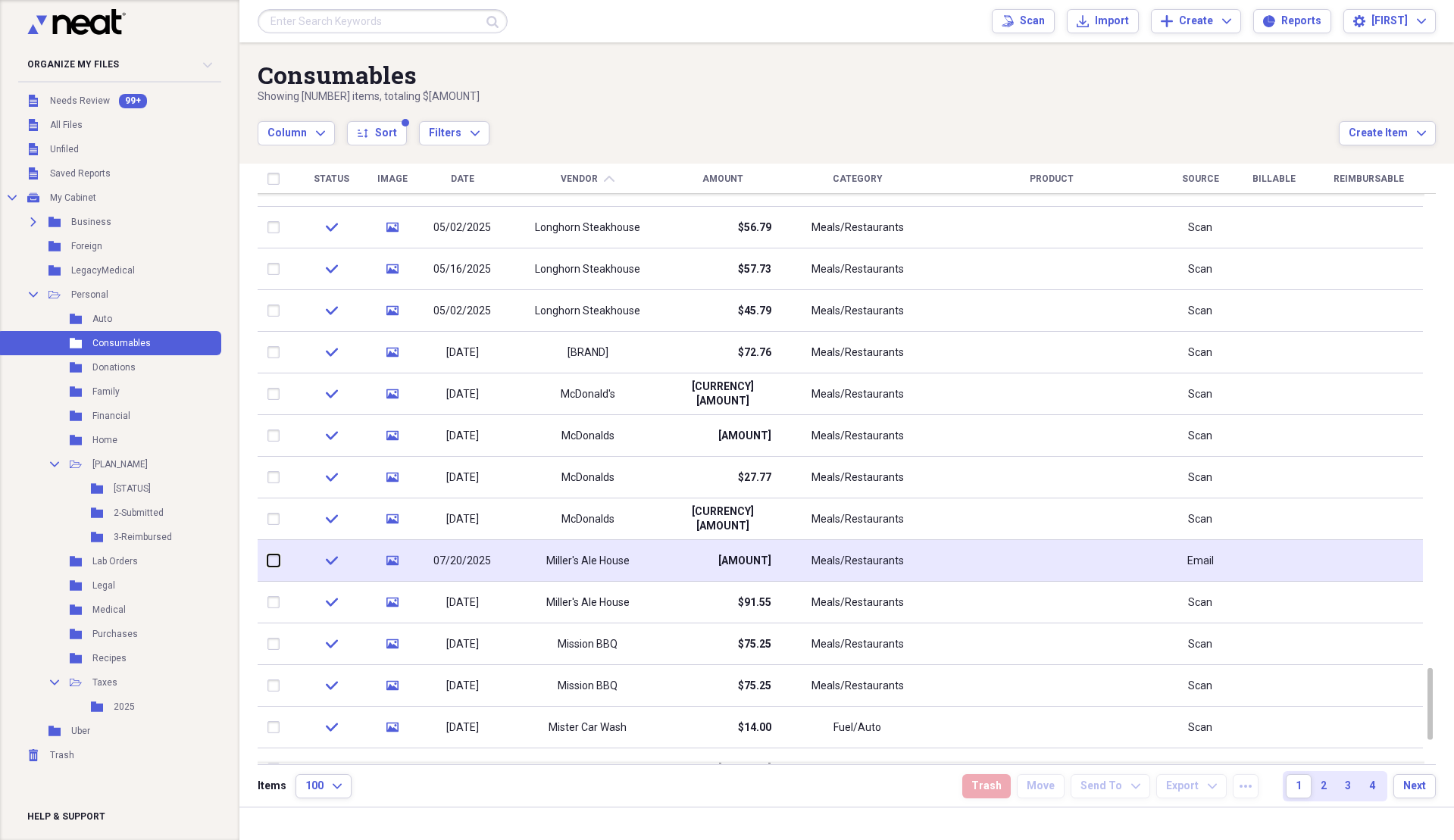 click at bounding box center [267, 561] 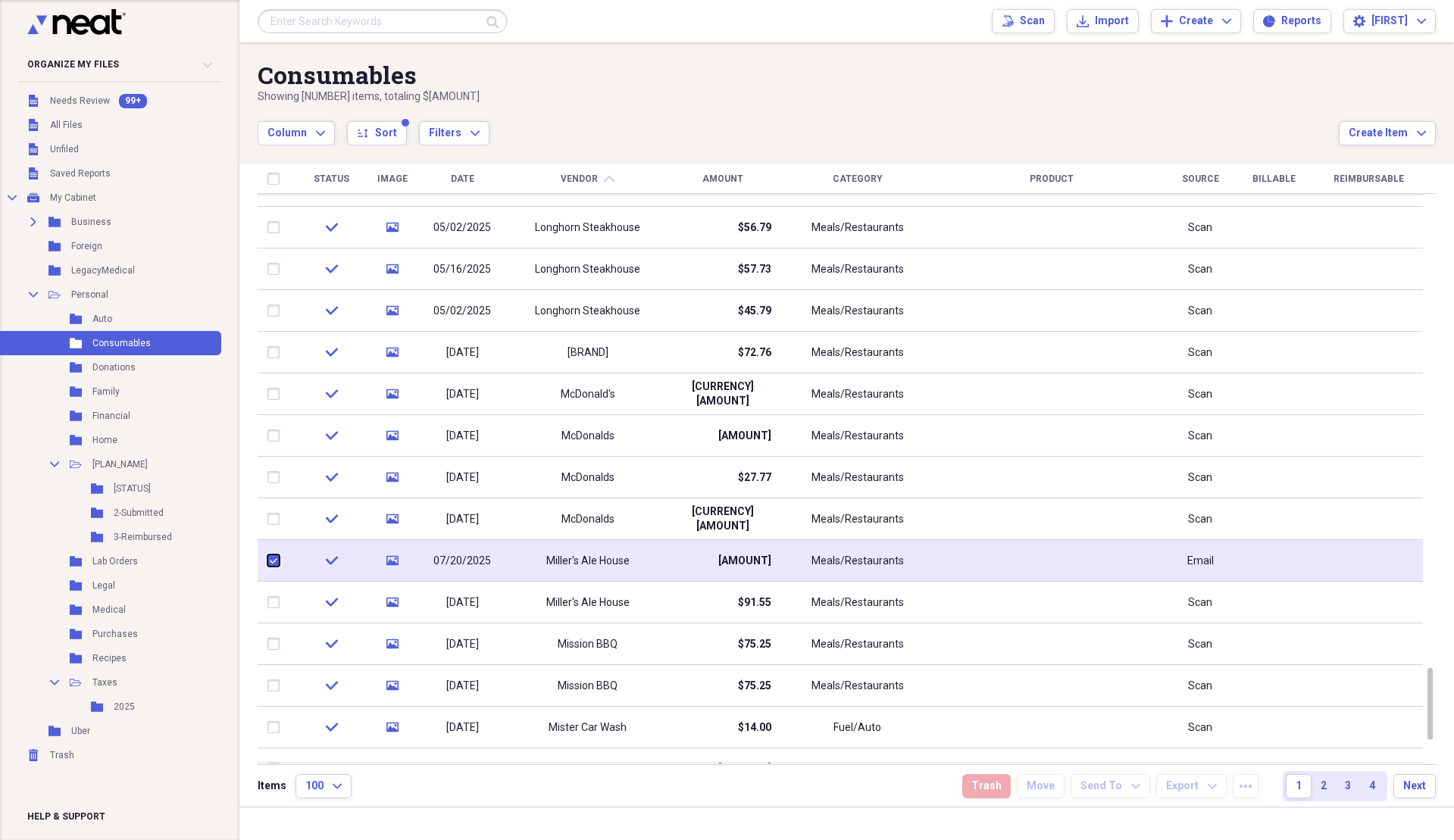 checkbox on "true" 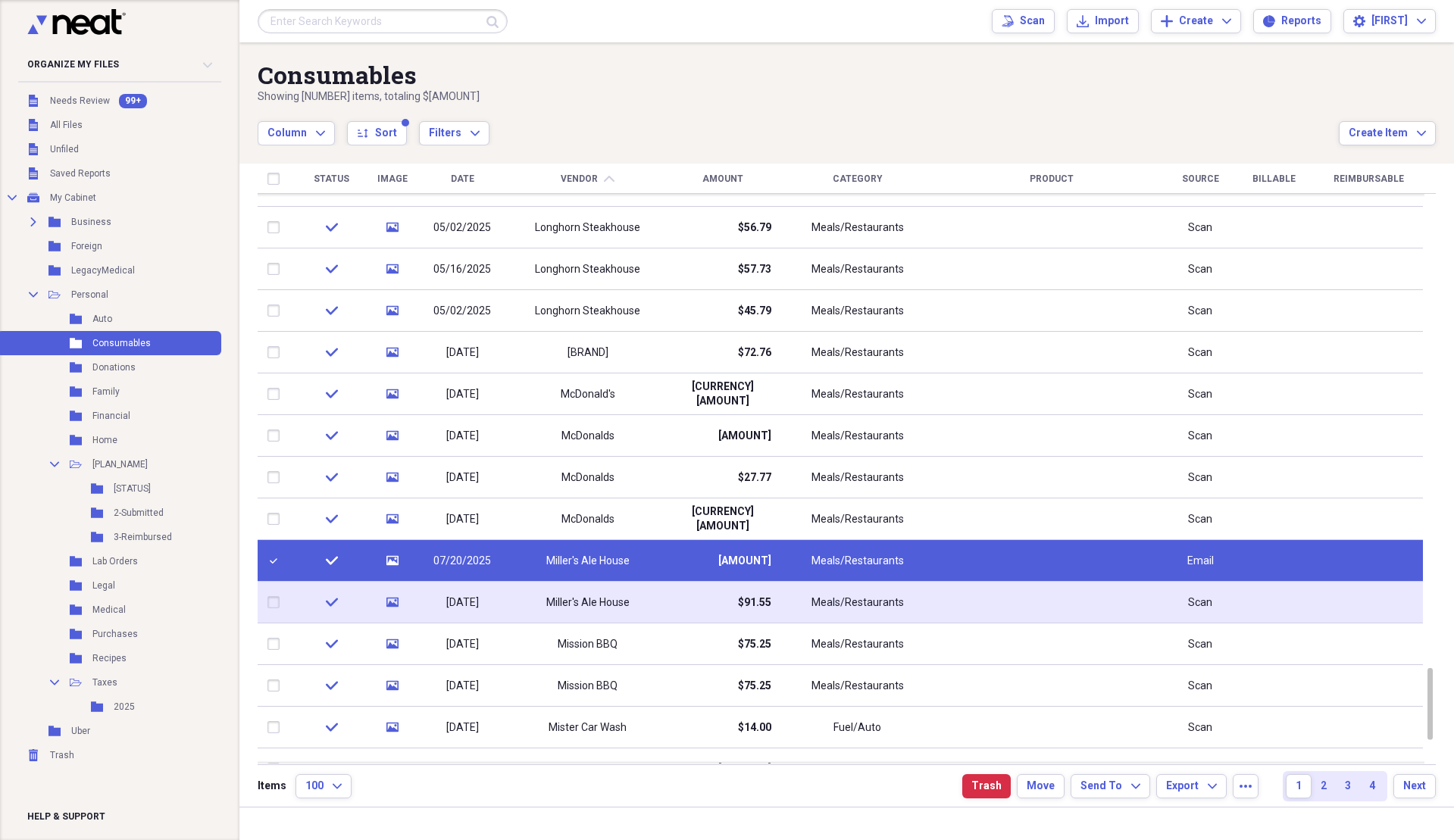 click at bounding box center [277, 602] 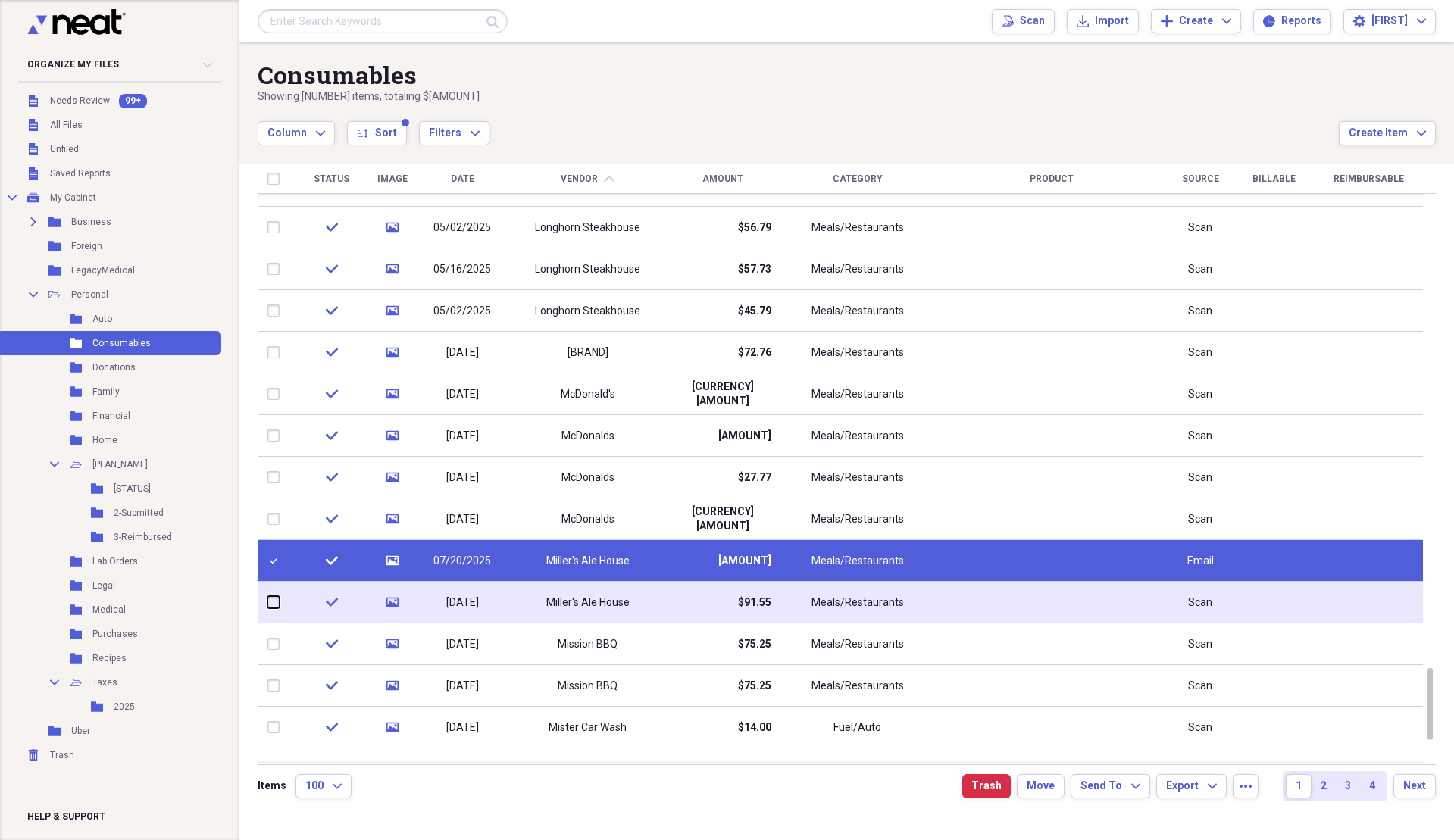 click at bounding box center (267, 602) 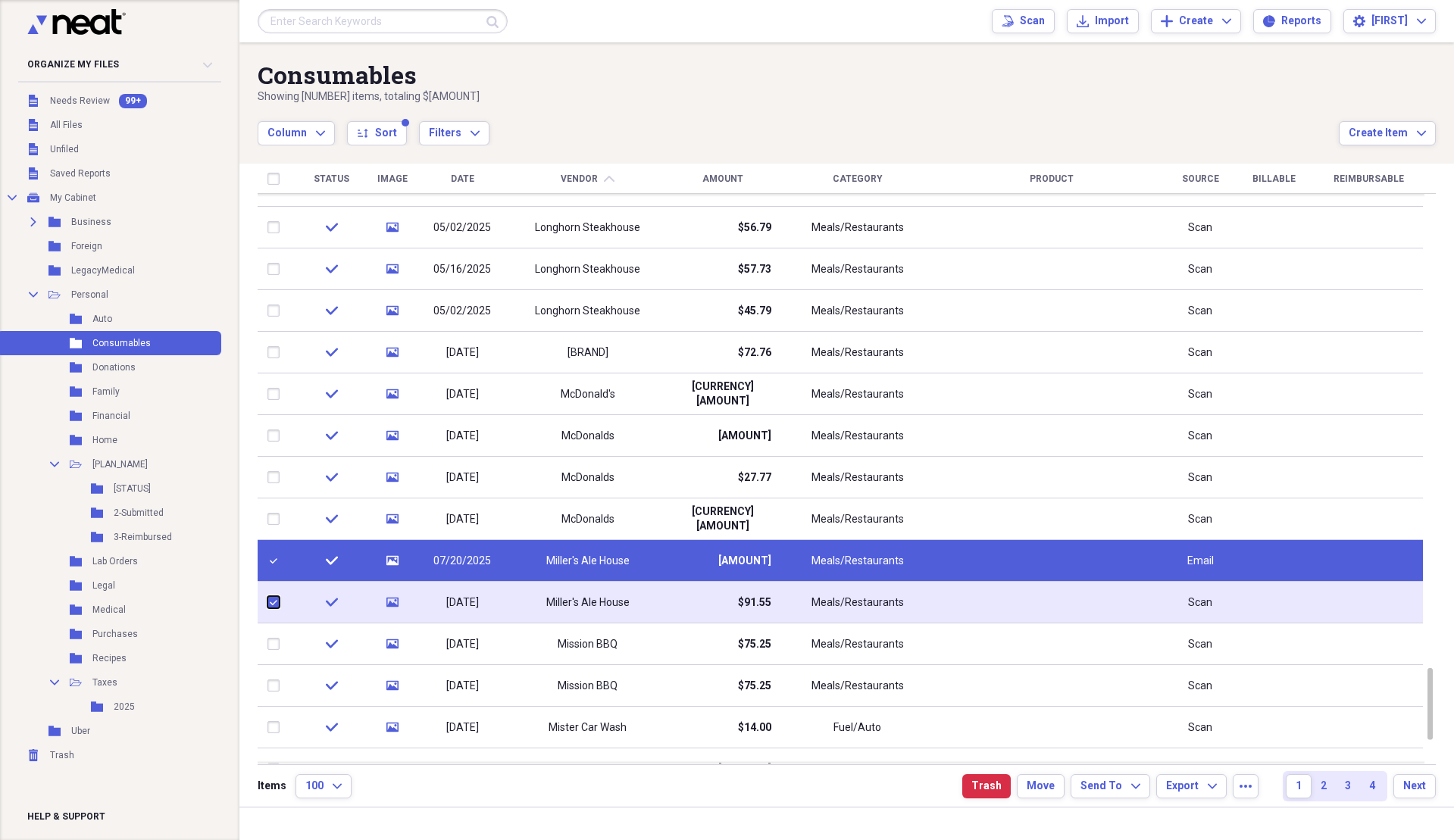 checkbox on "true" 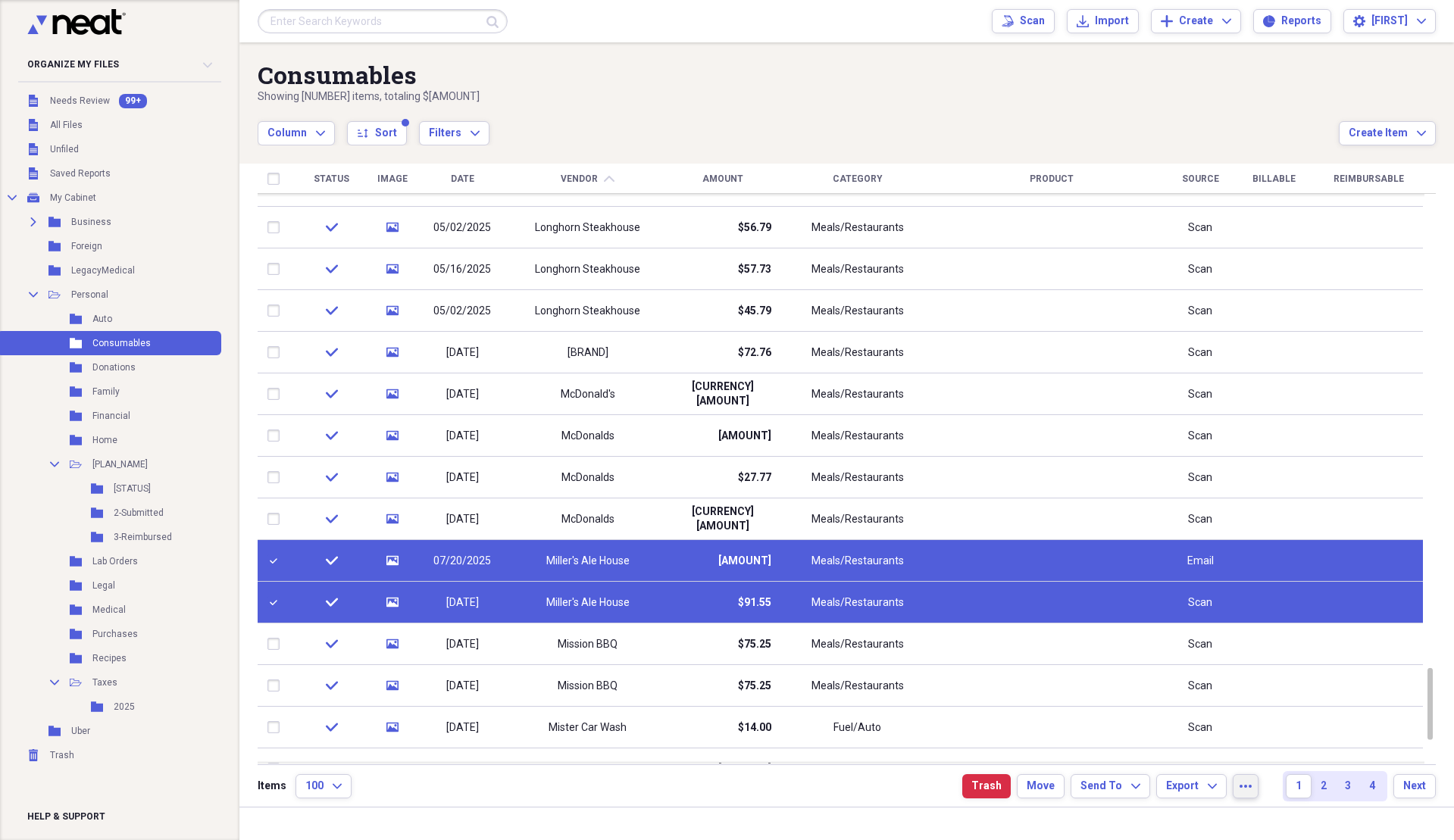 click on "more" 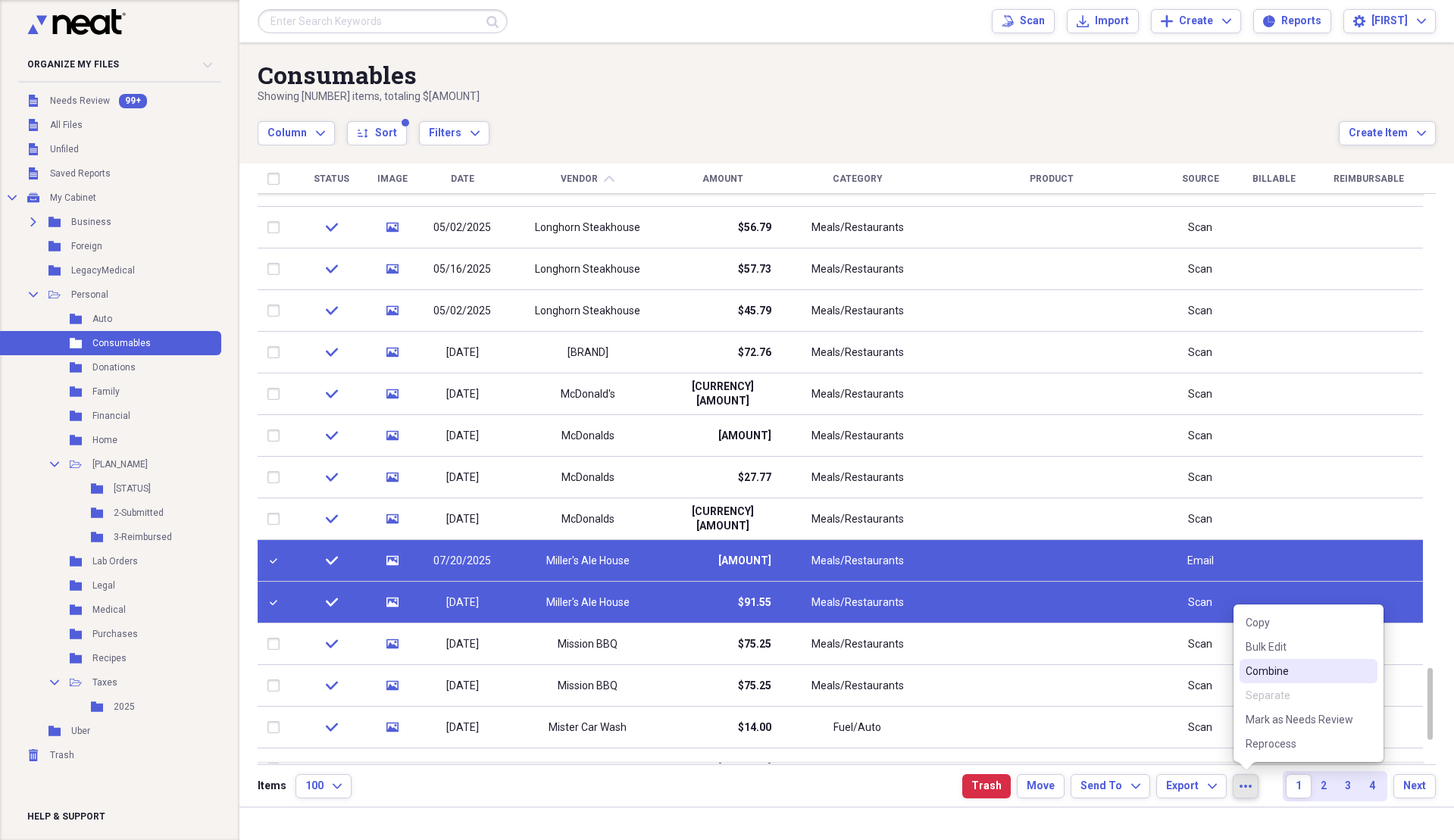 click on "Combine" at bounding box center [1299, 671] 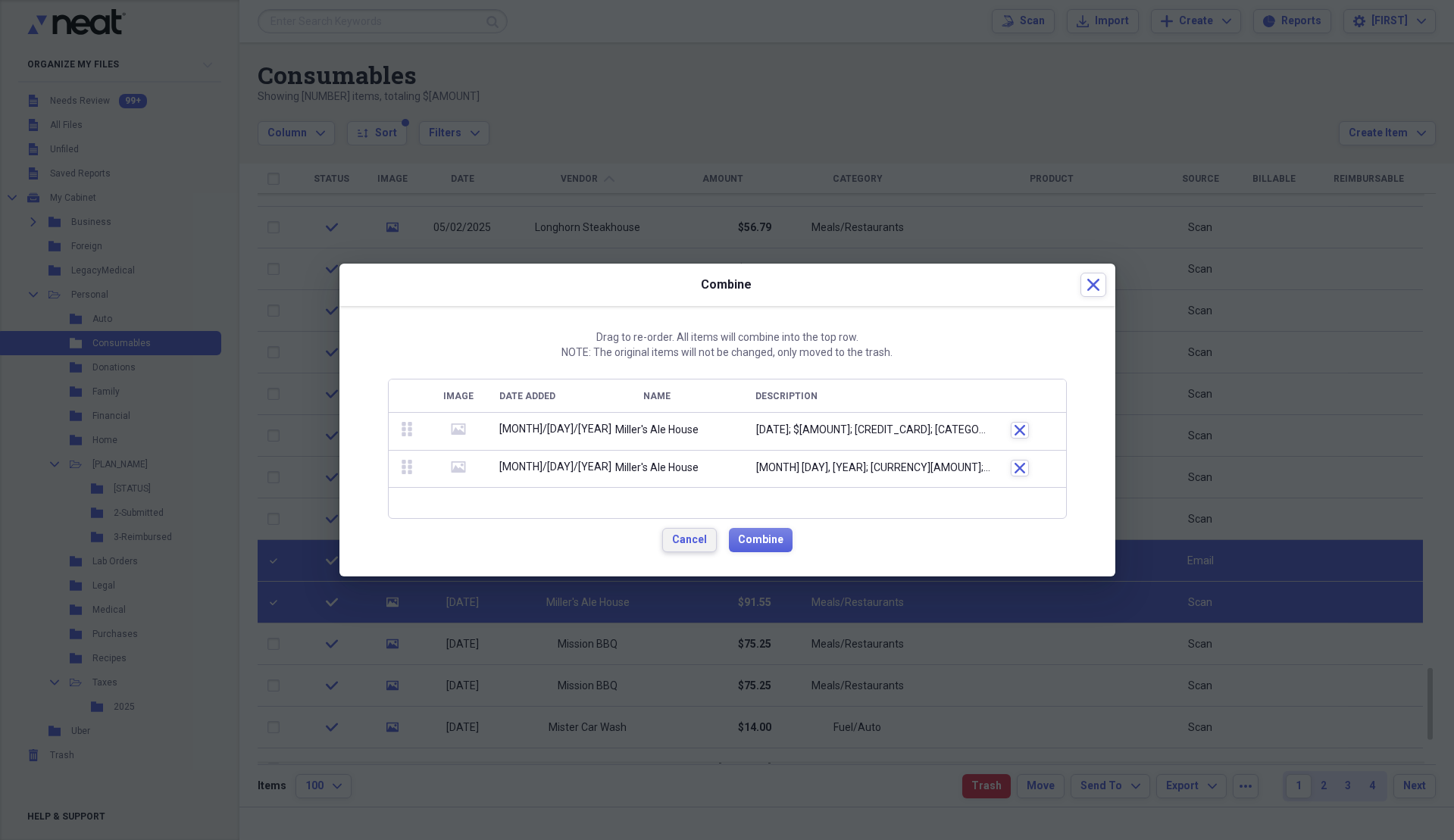 click on "Cancel" at bounding box center [689, 540] 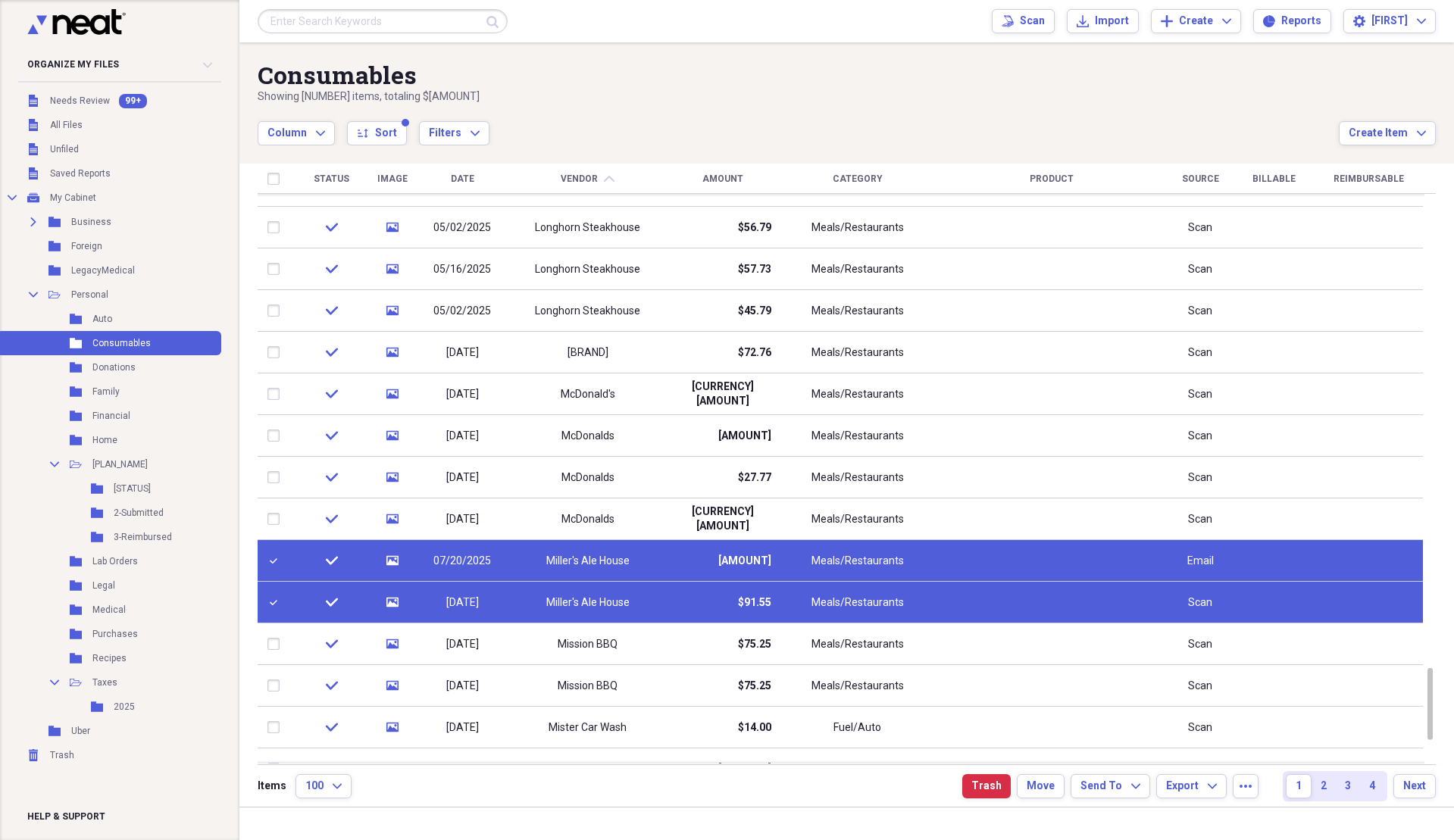 click at bounding box center (277, 561) 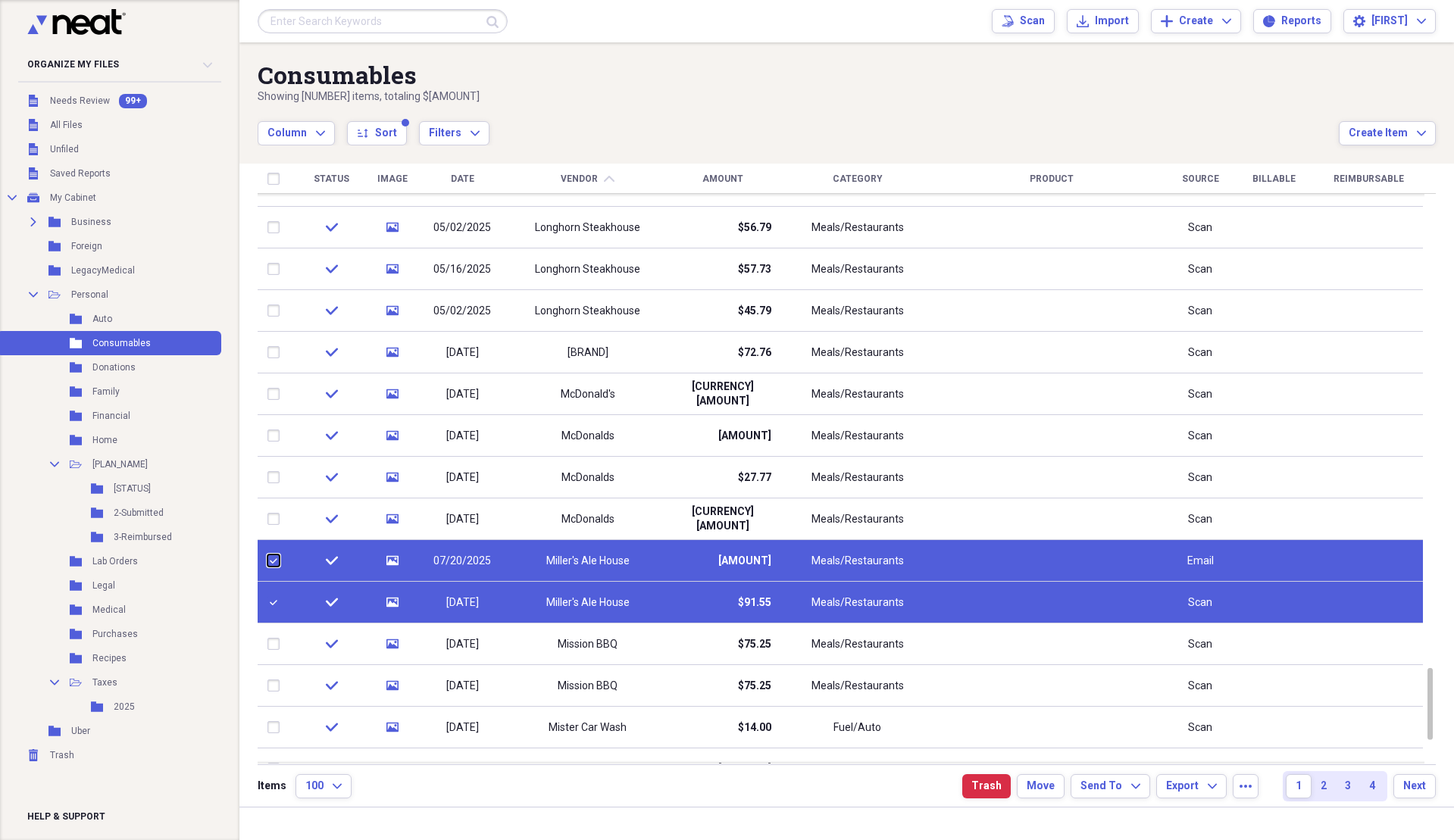 click at bounding box center (267, 561) 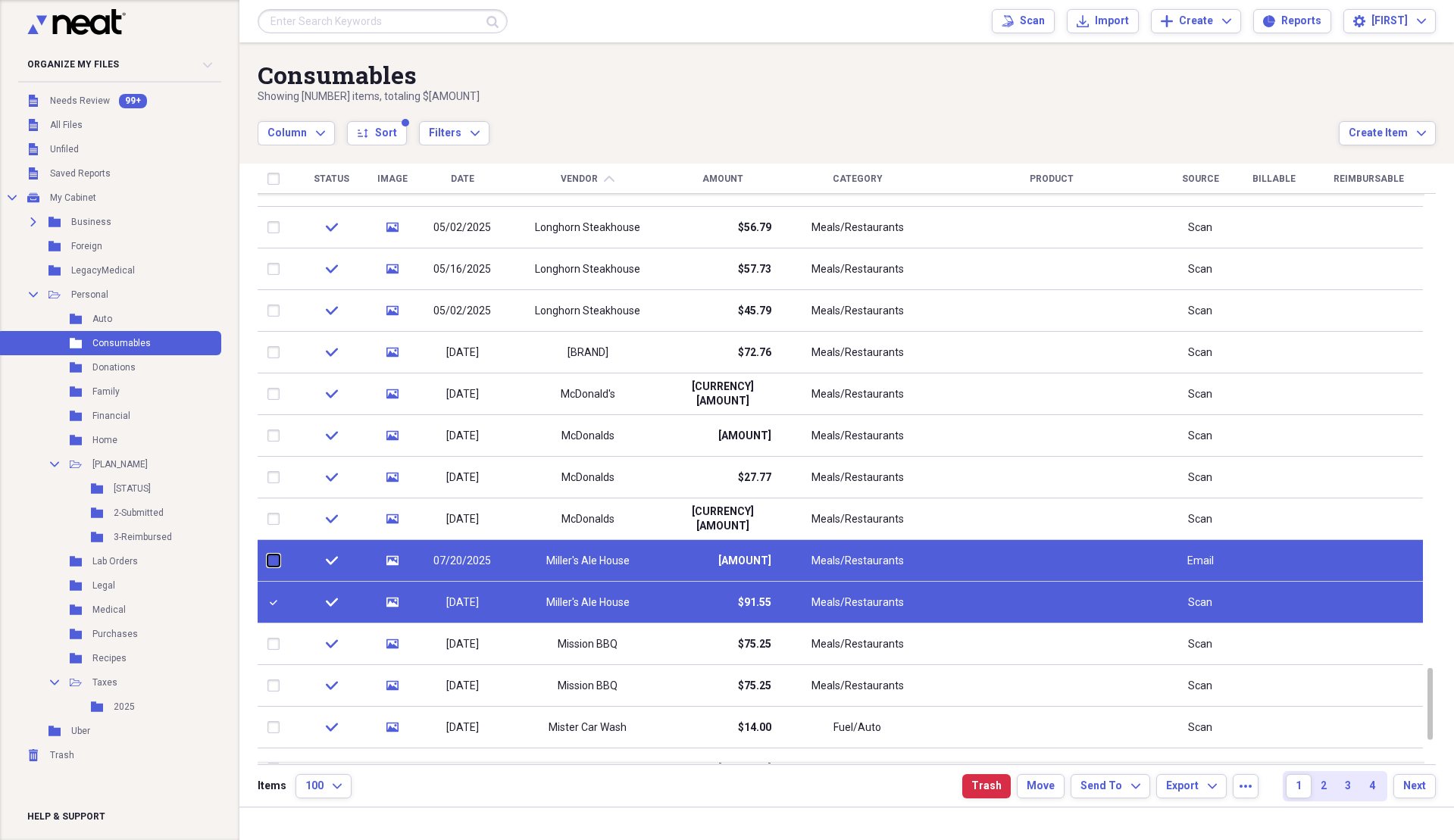 checkbox on "false" 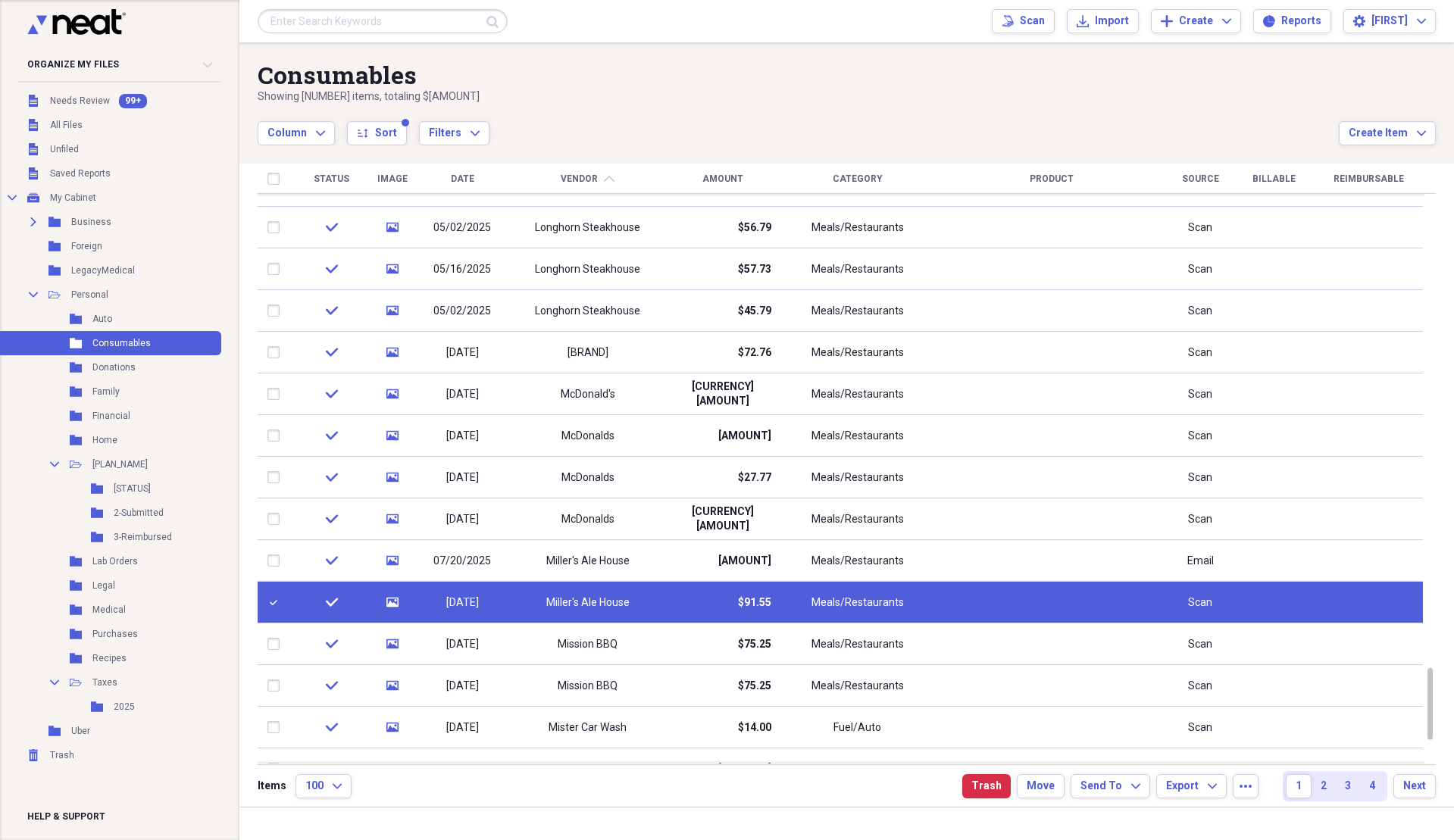click at bounding box center [277, 602] 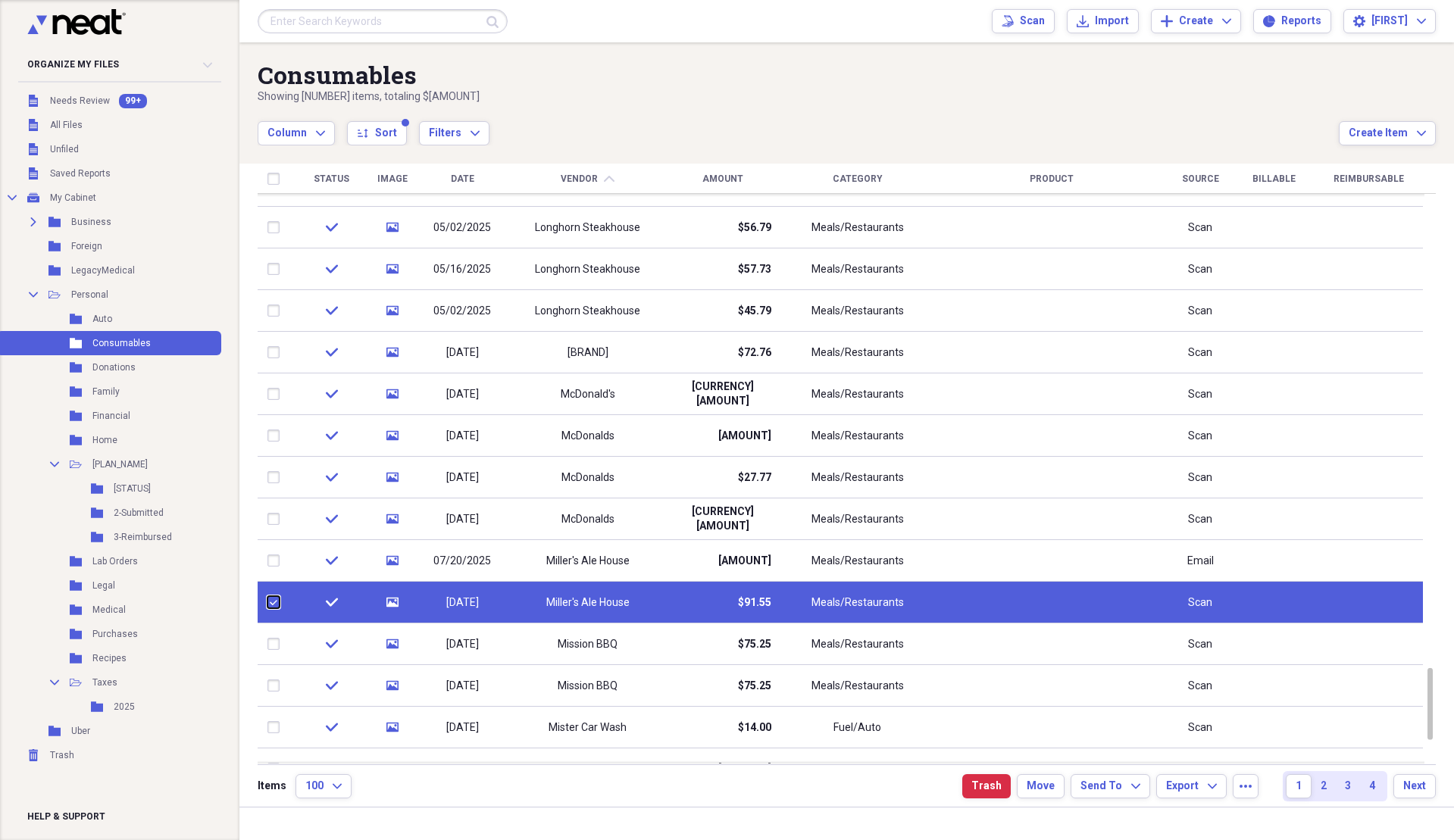 click at bounding box center (267, 602) 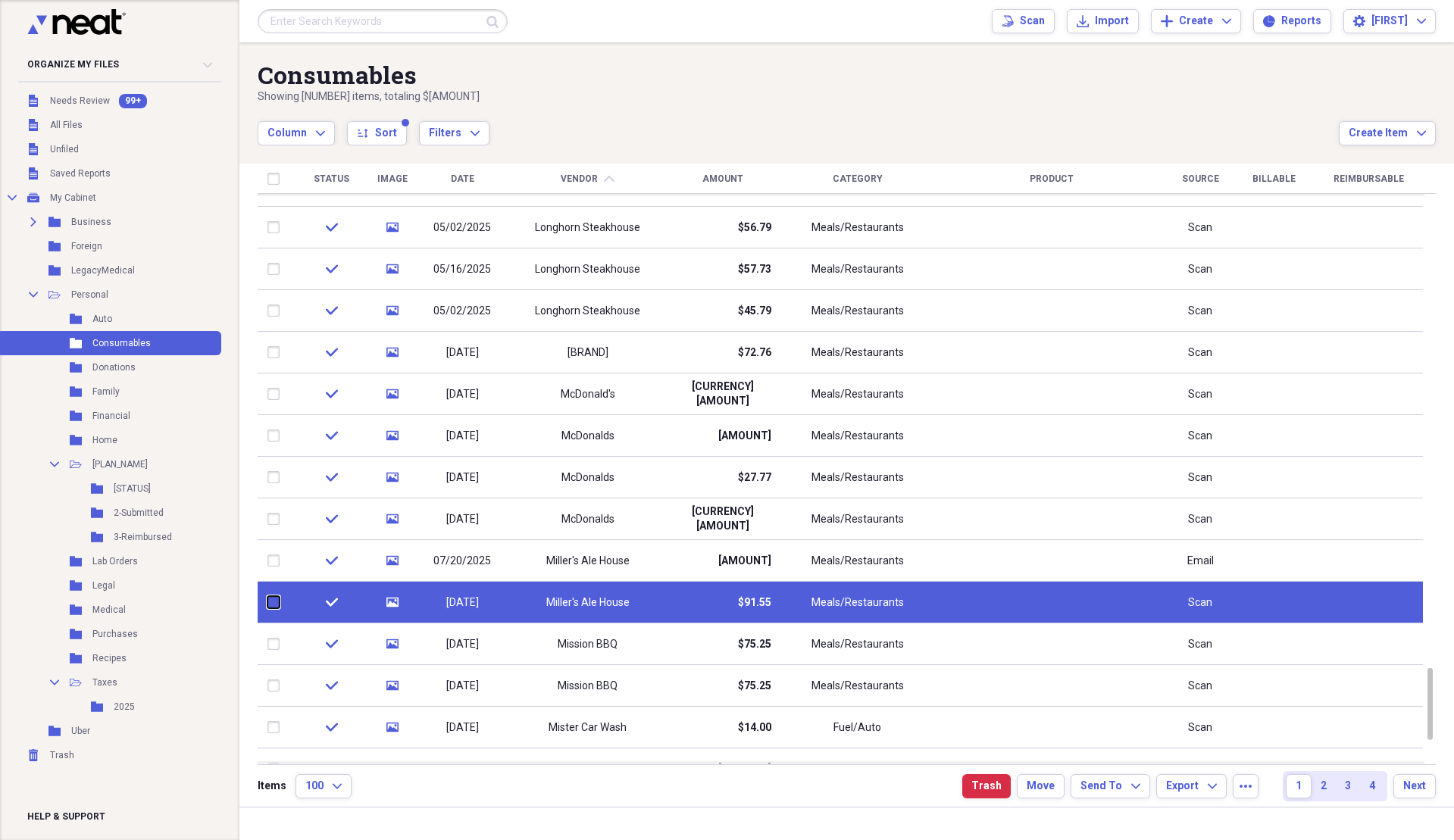 checkbox on "false" 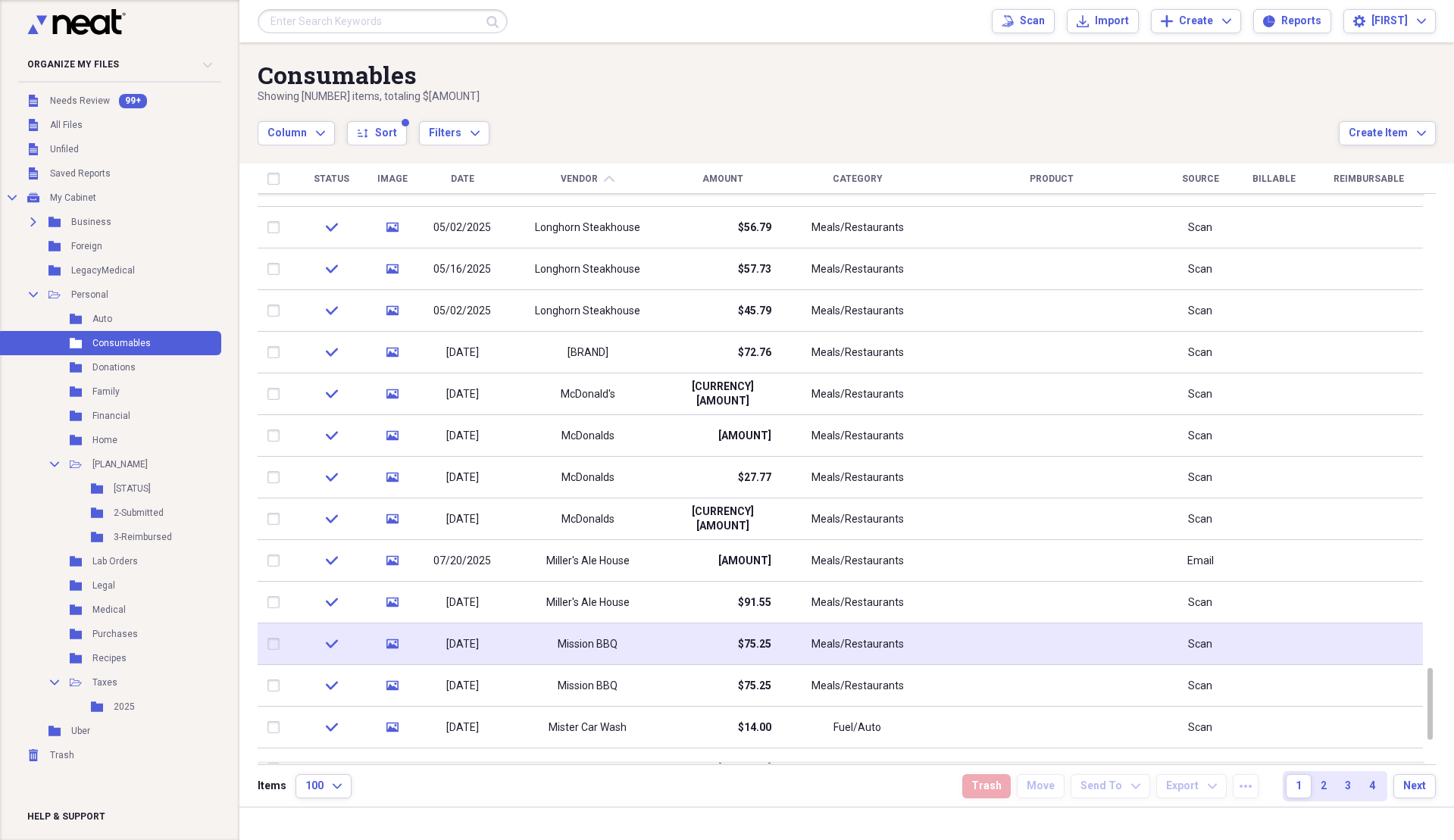 click at bounding box center [277, 644] 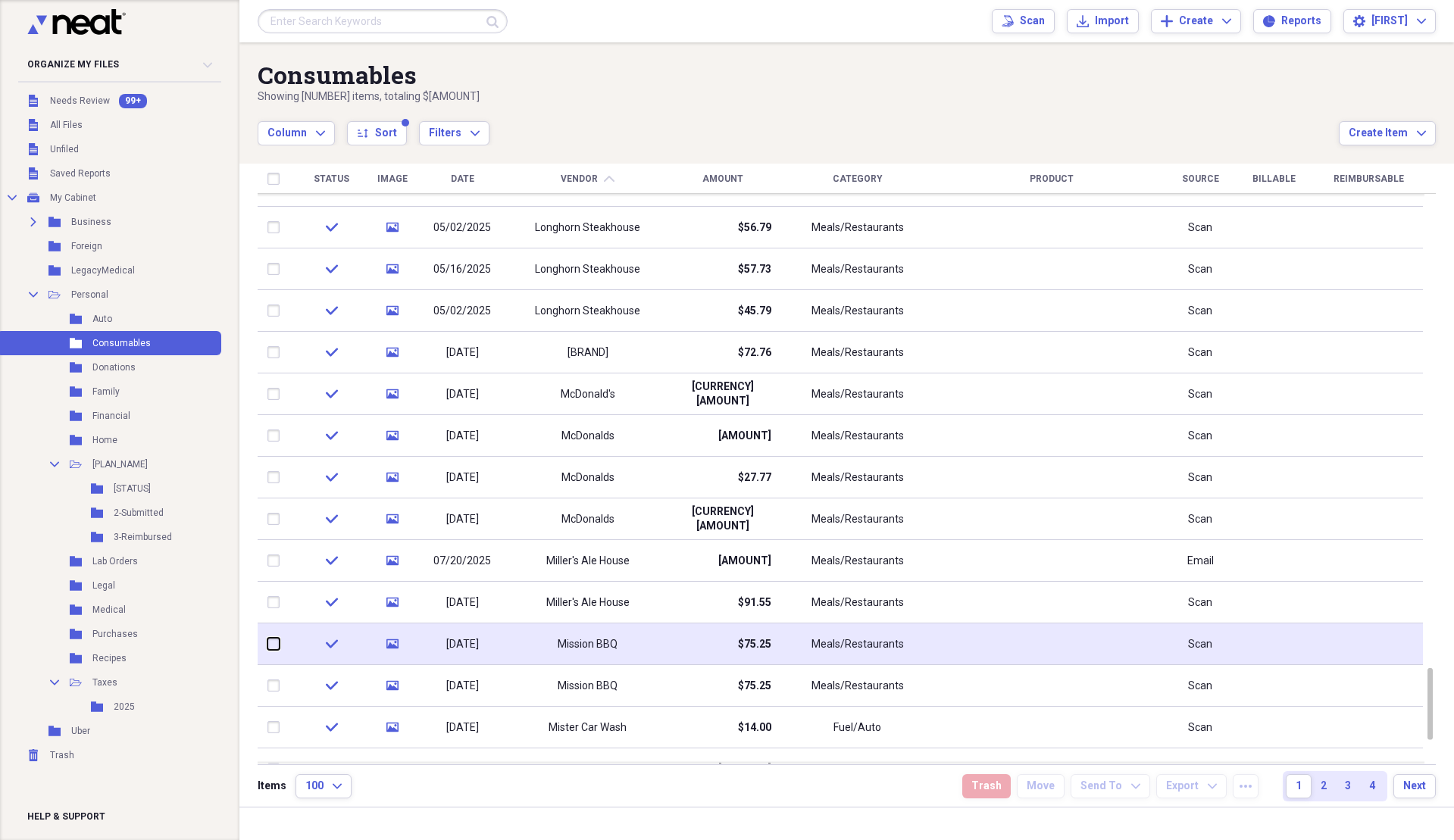 click at bounding box center [267, 644] 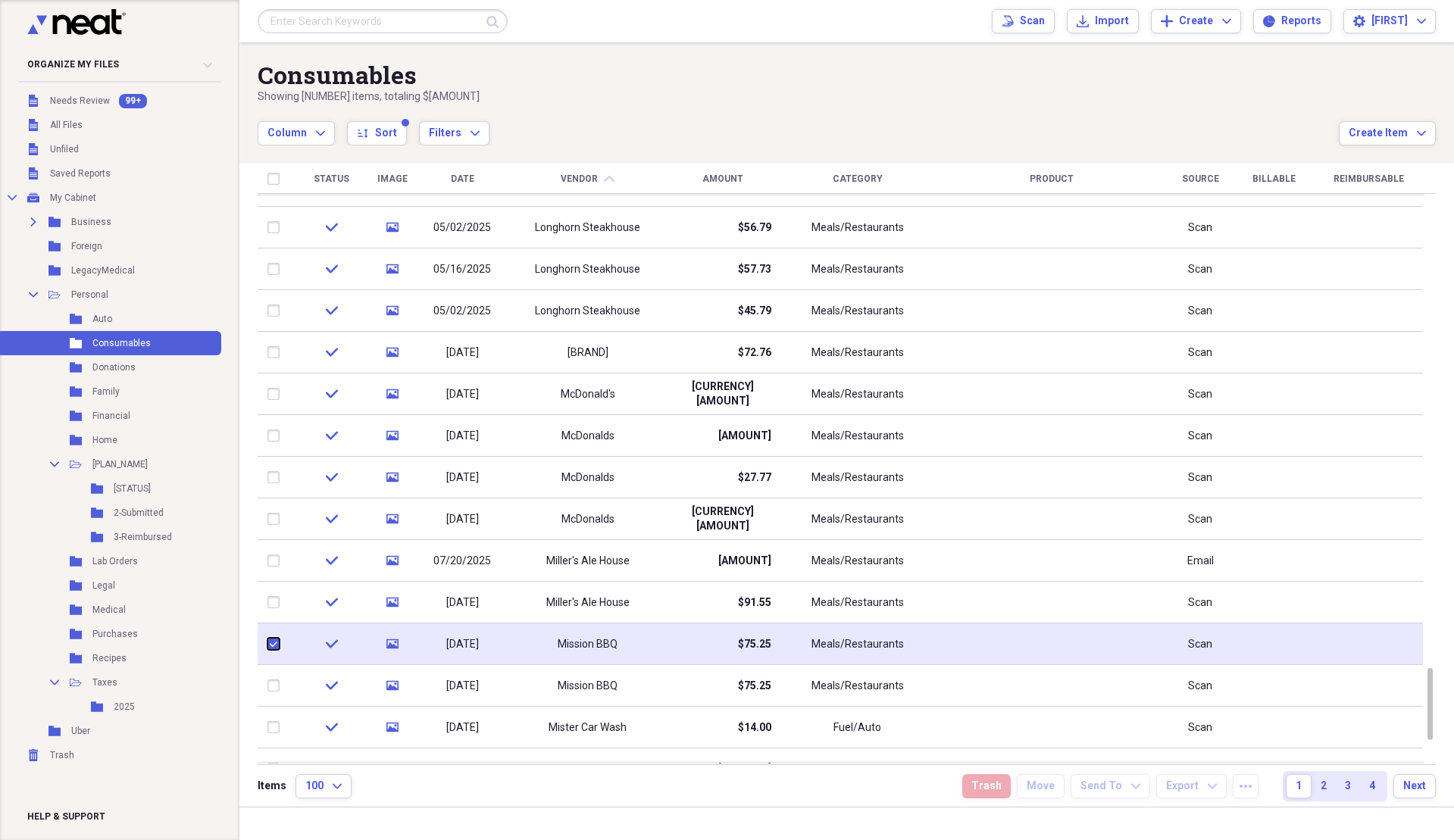 checkbox on "true" 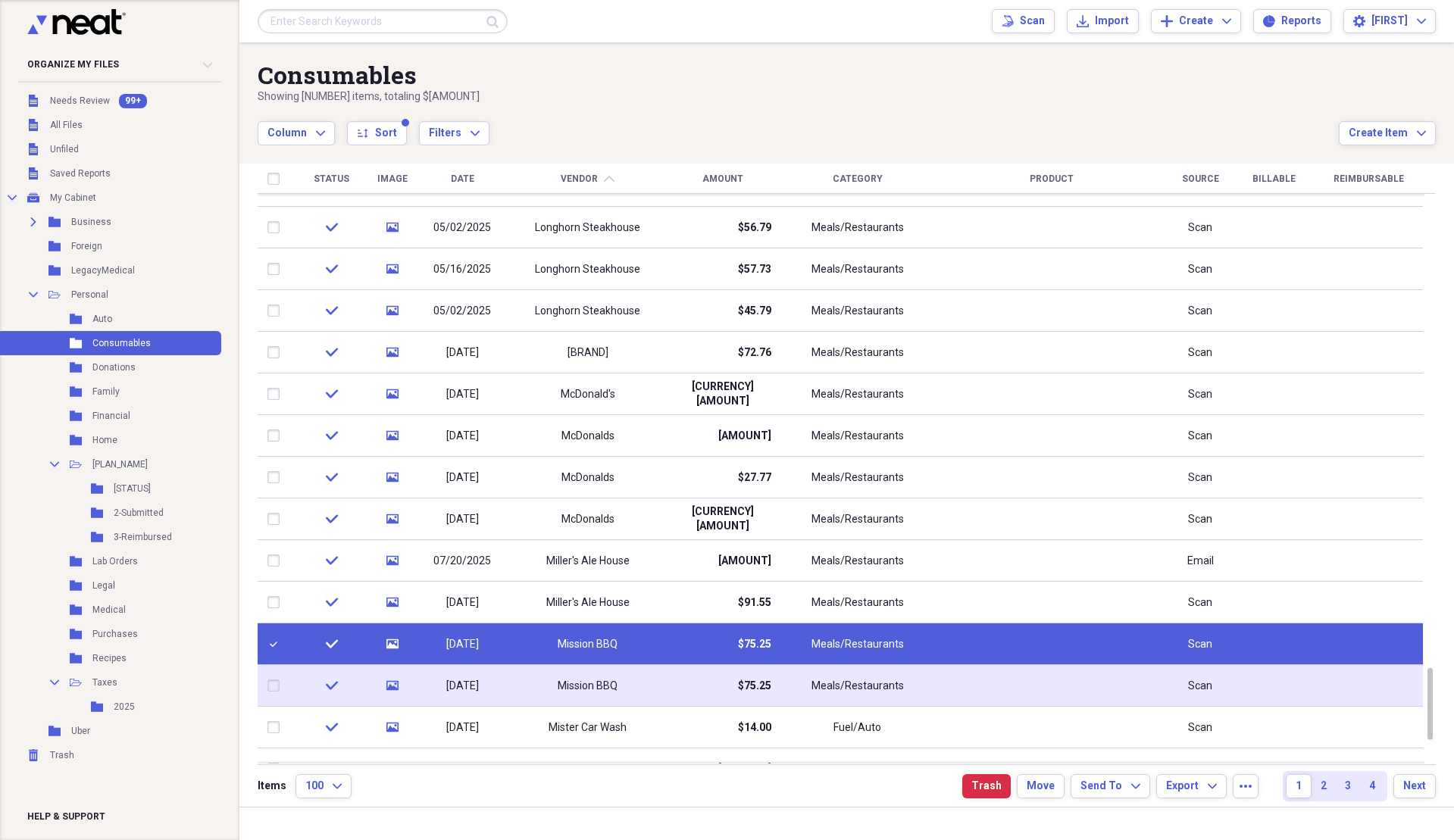 click at bounding box center (277, 685) 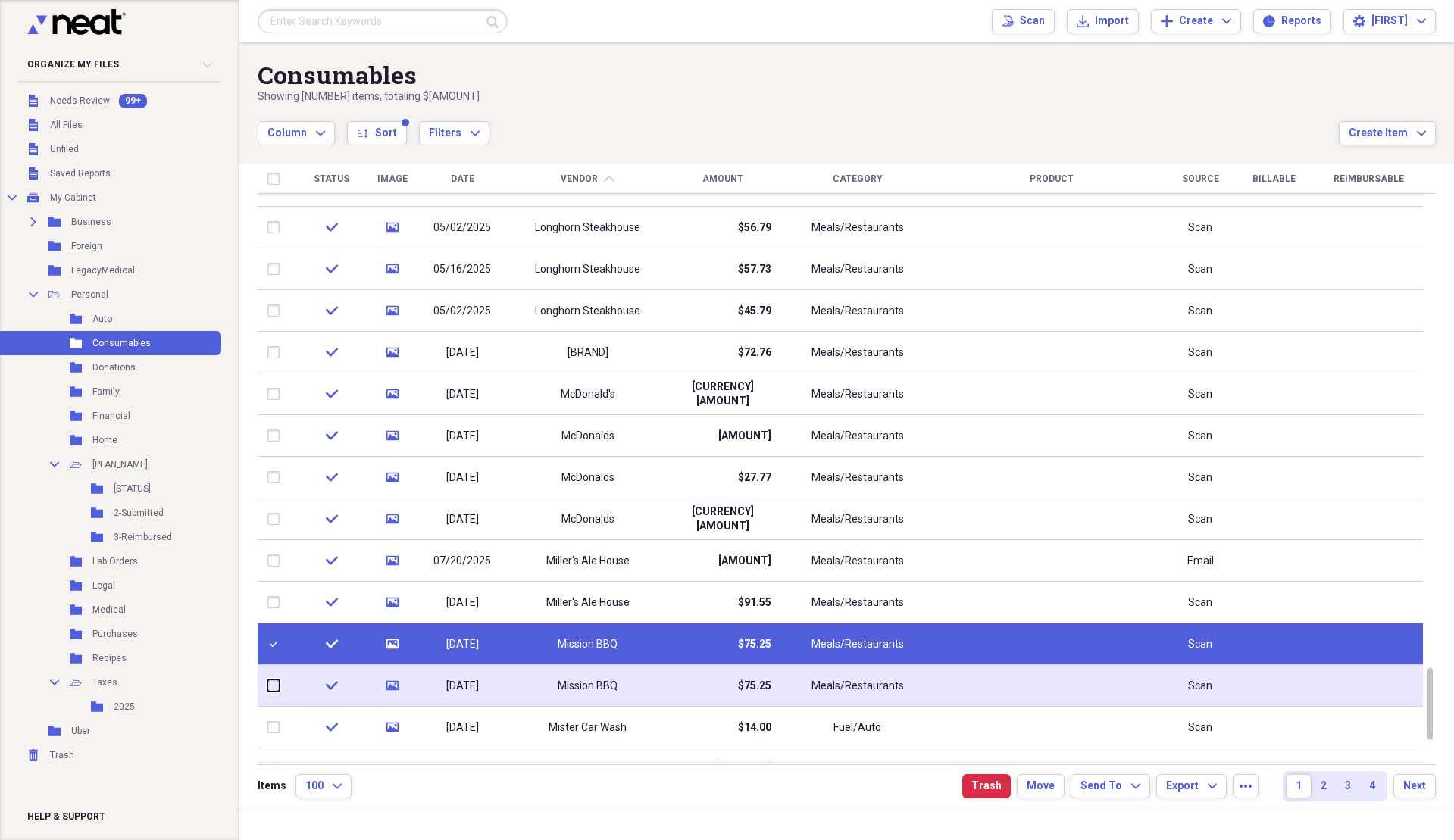 click at bounding box center (267, 685) 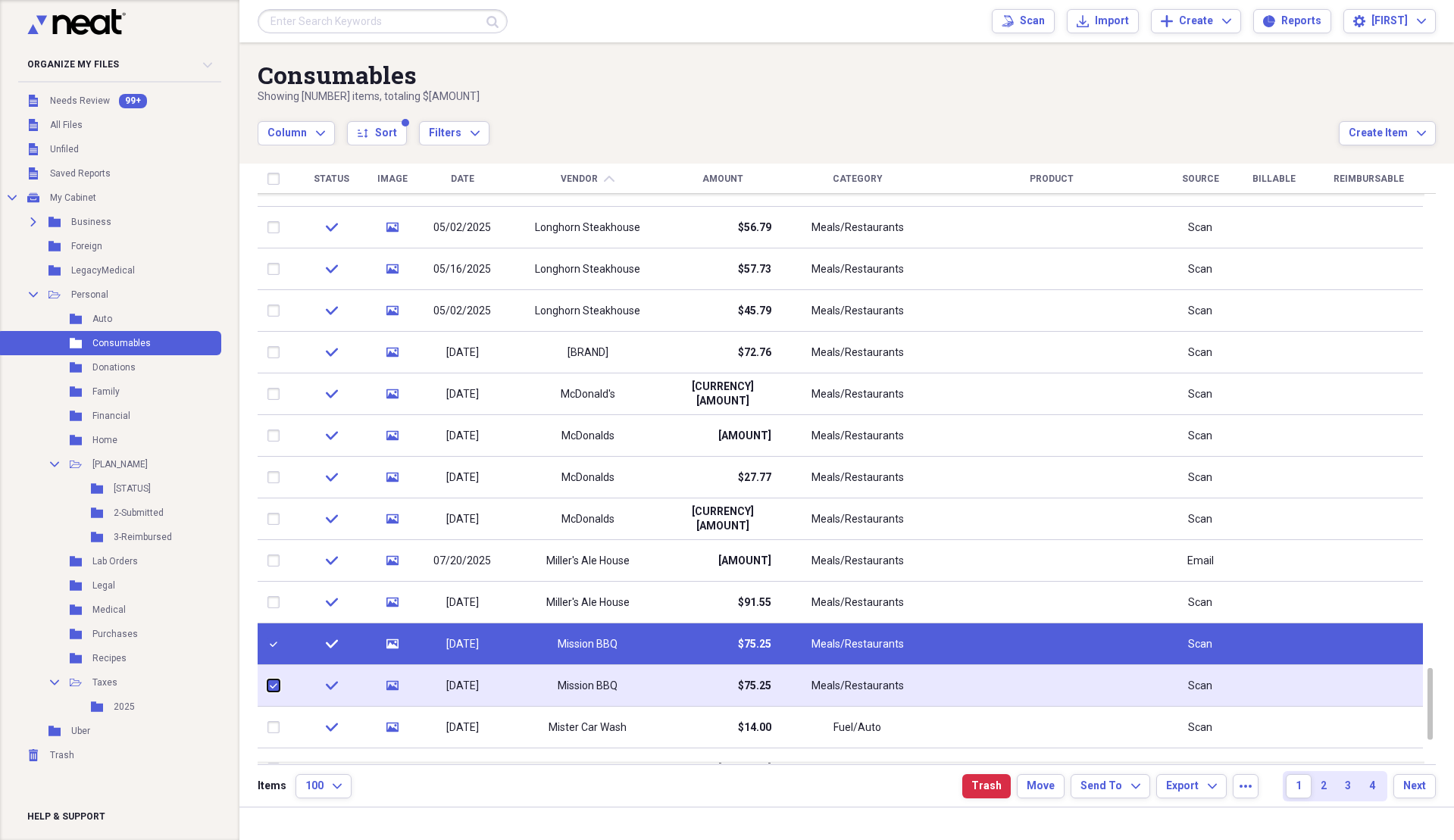checkbox on "true" 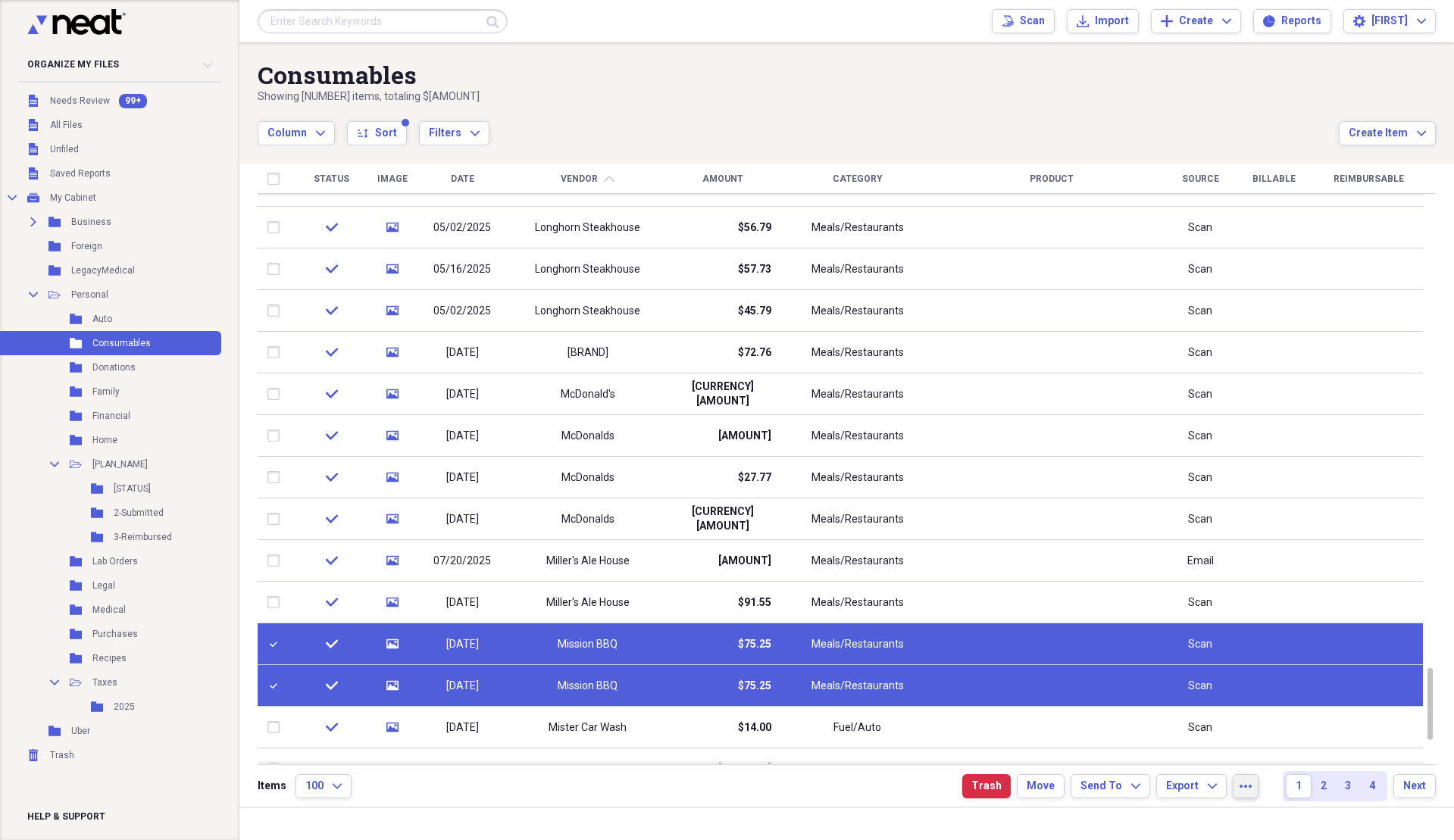 click on "more" 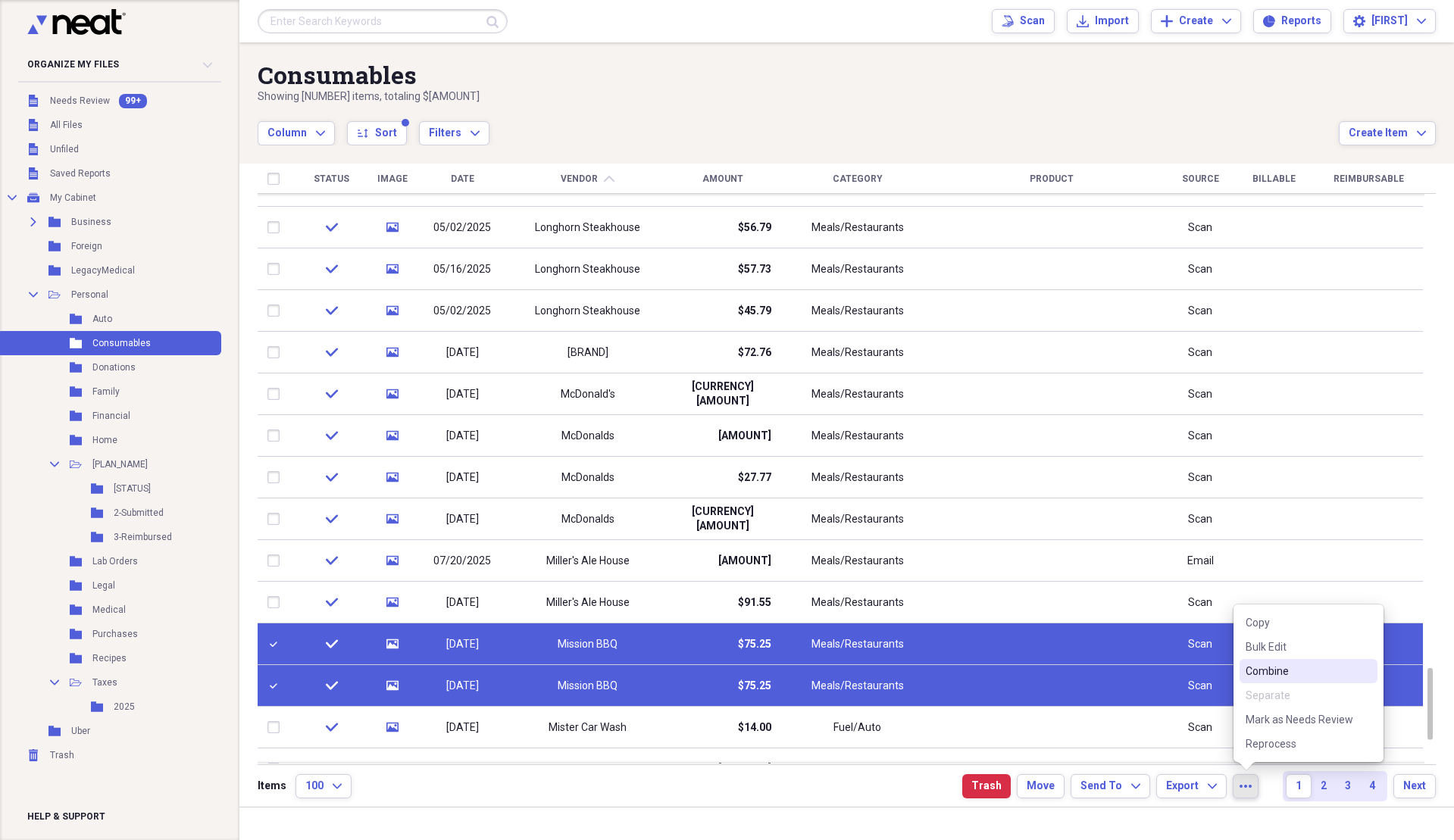 click on "Combine" at bounding box center [1309, 671] 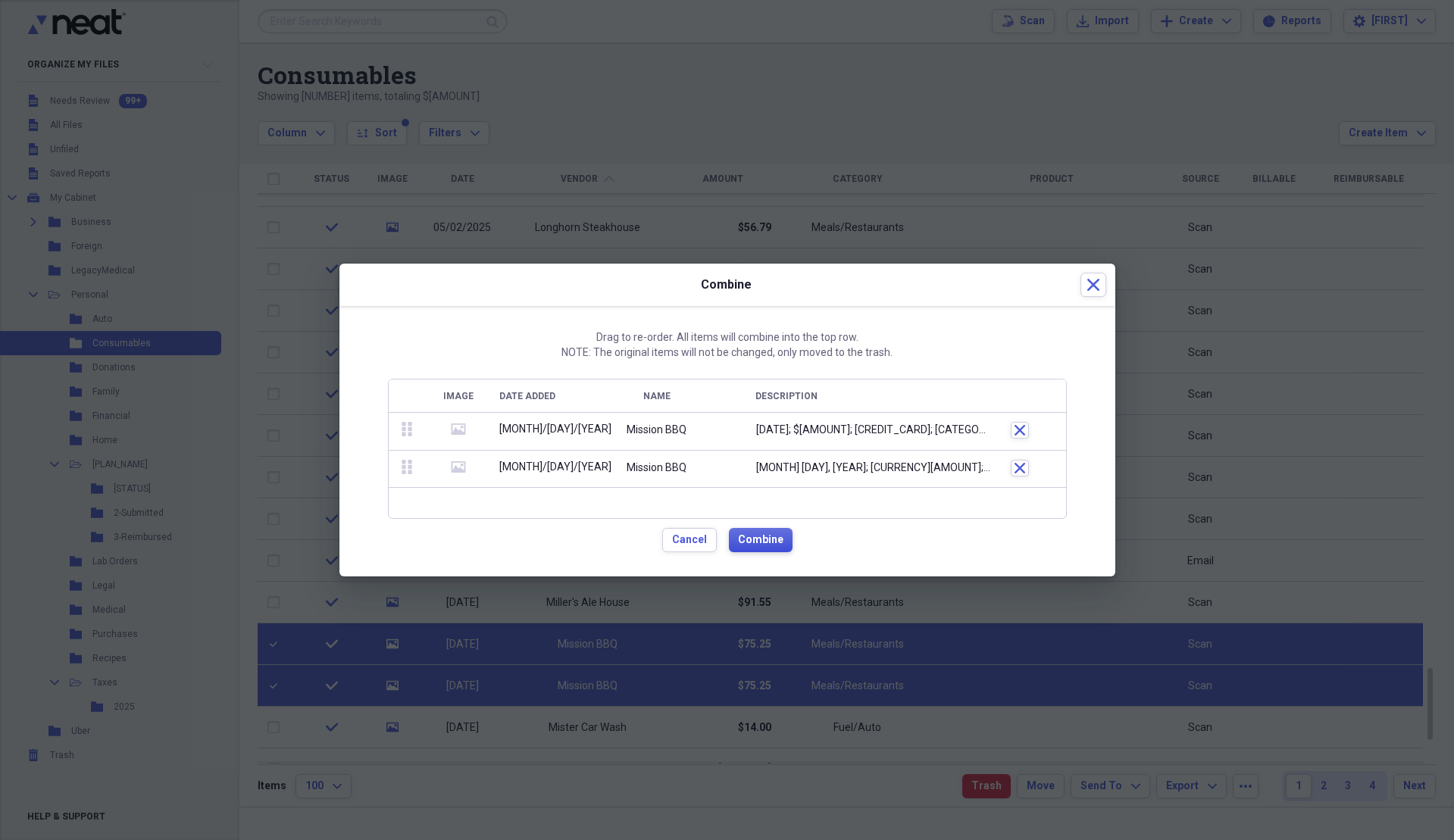 click on "Combine" at bounding box center (761, 540) 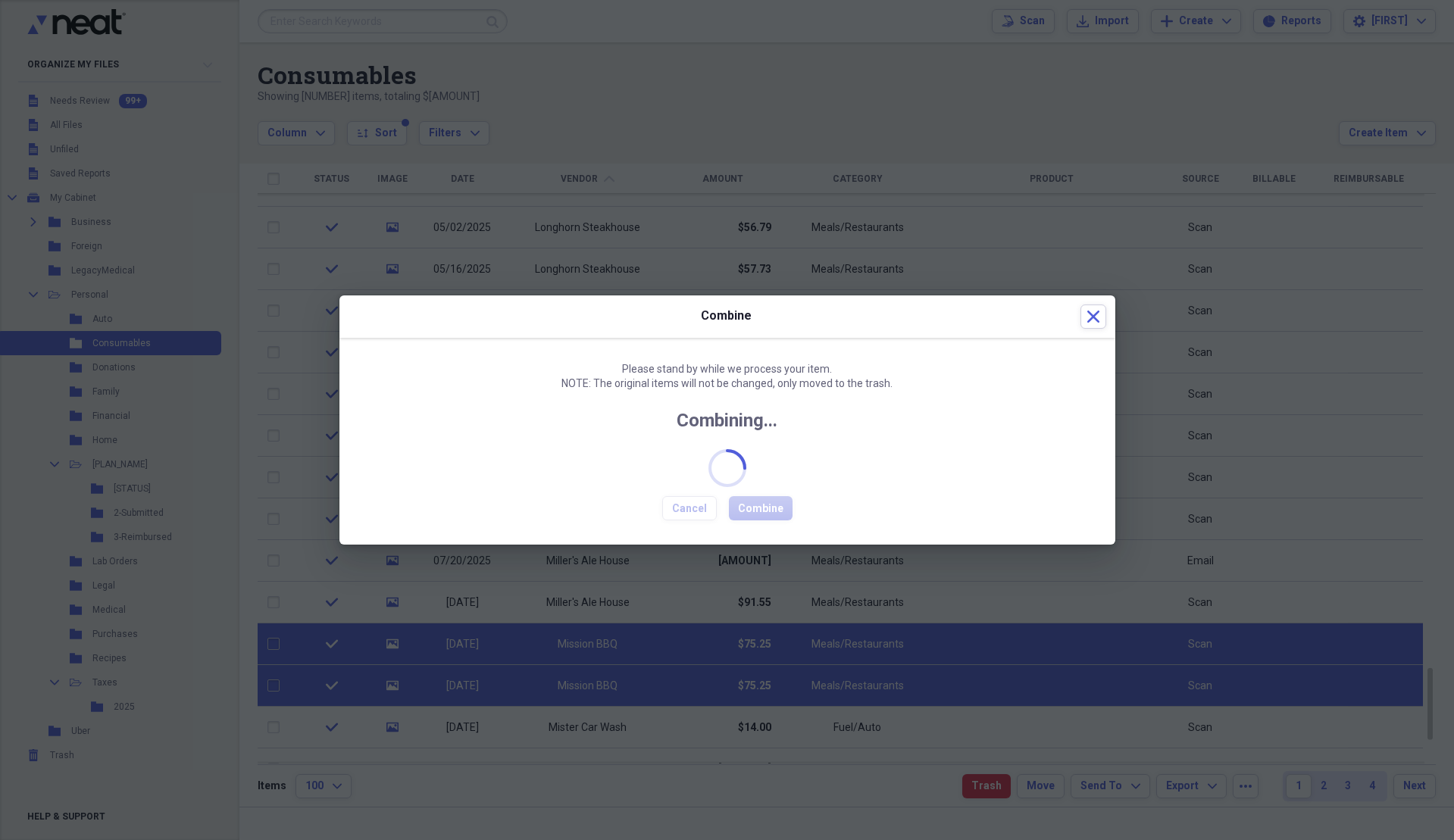 checkbox on "false" 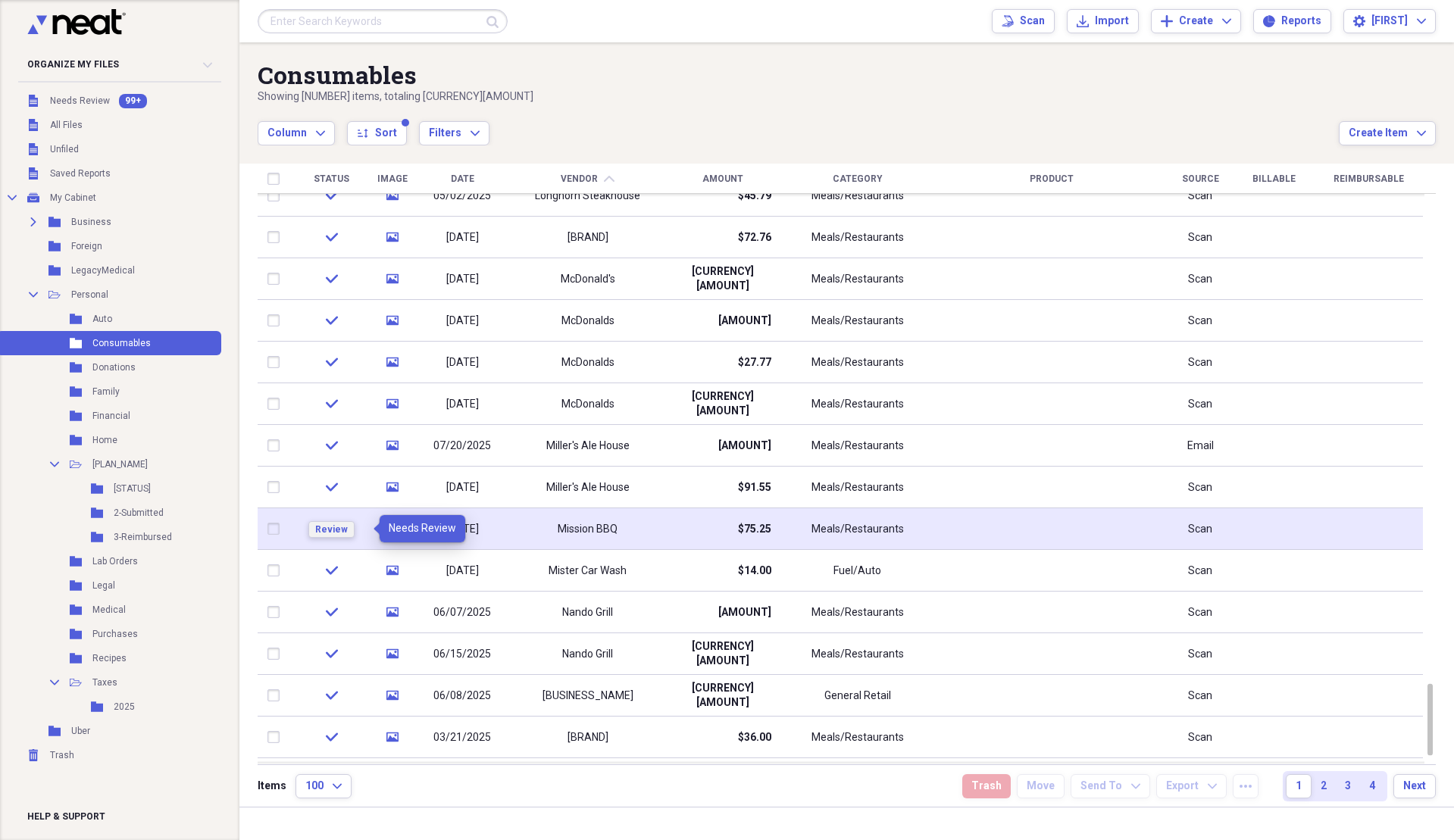 click on "Review" at bounding box center (331, 529) 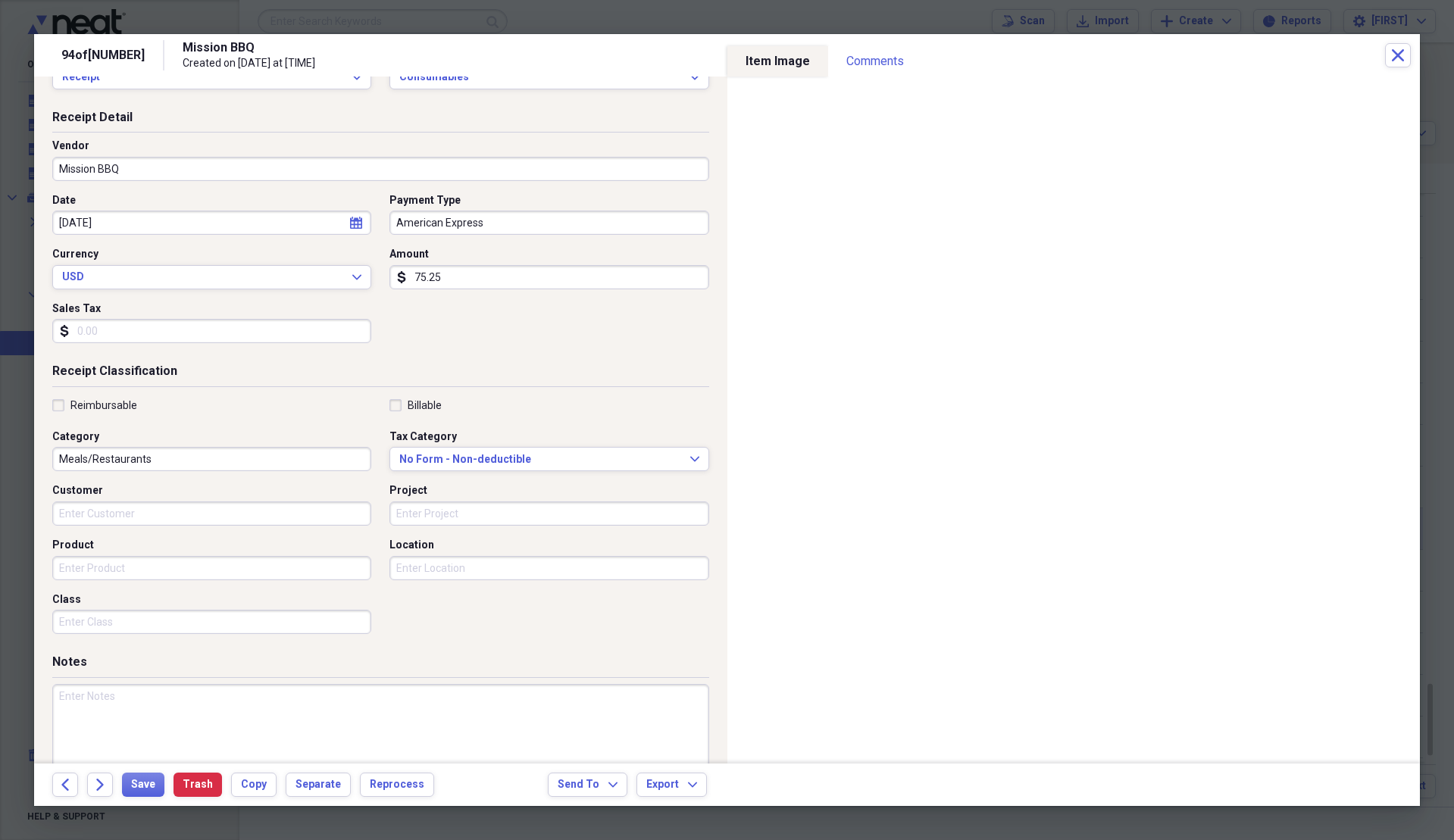 scroll, scrollTop: 81, scrollLeft: 0, axis: vertical 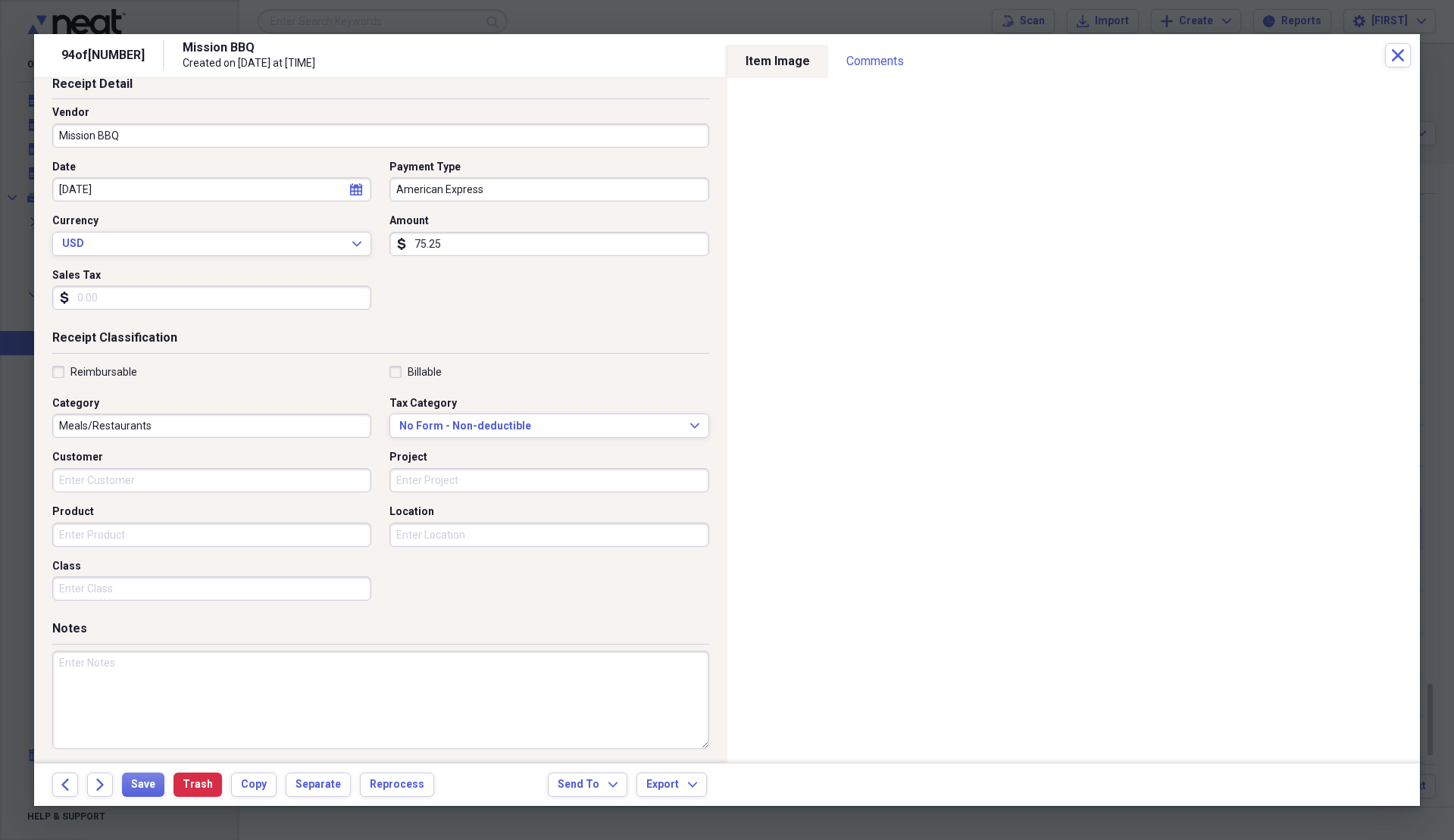 click on "Sales Tax" at bounding box center (211, 298) 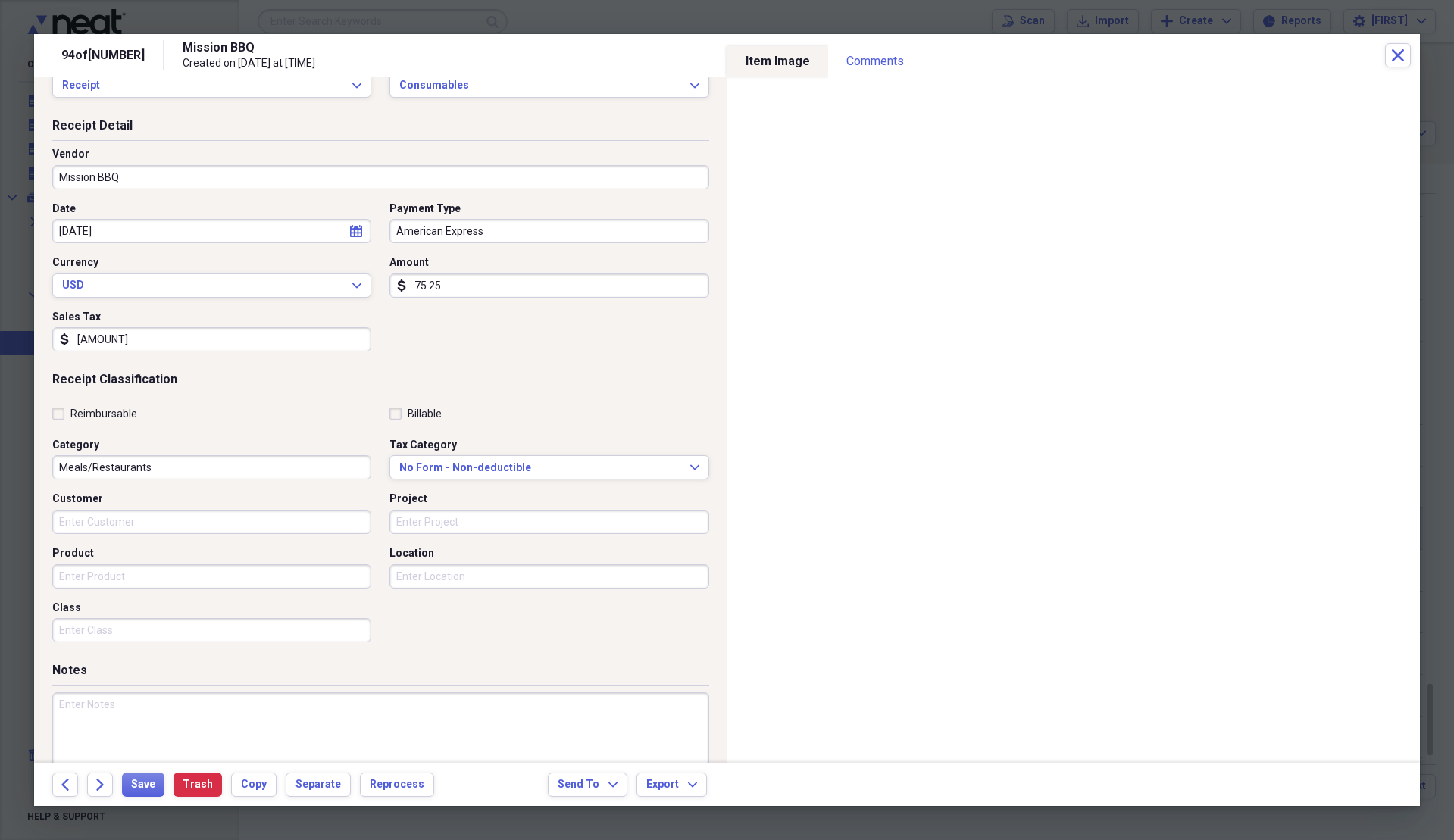 scroll, scrollTop: 0, scrollLeft: 0, axis: both 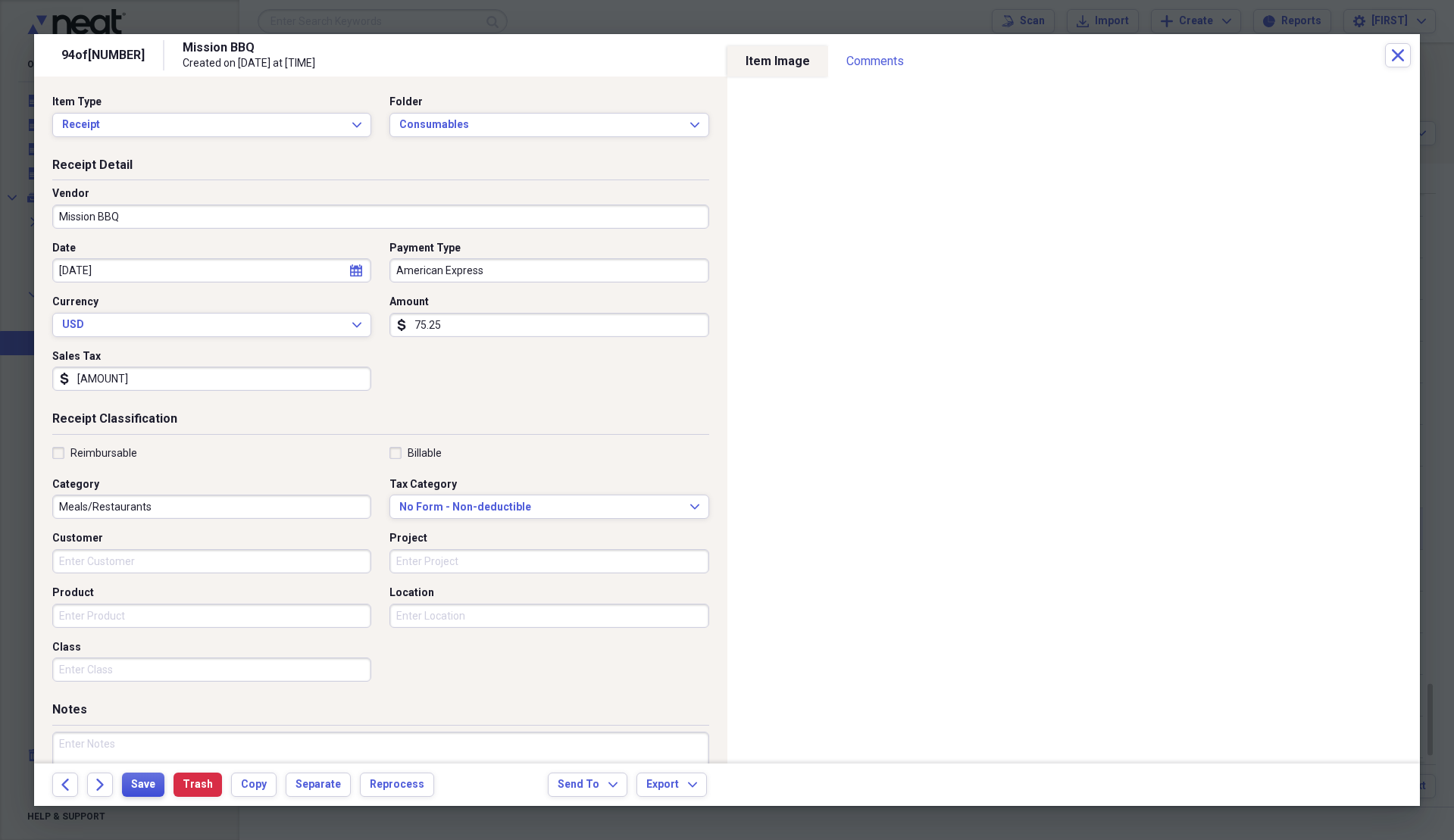 type on "[AMOUNT]" 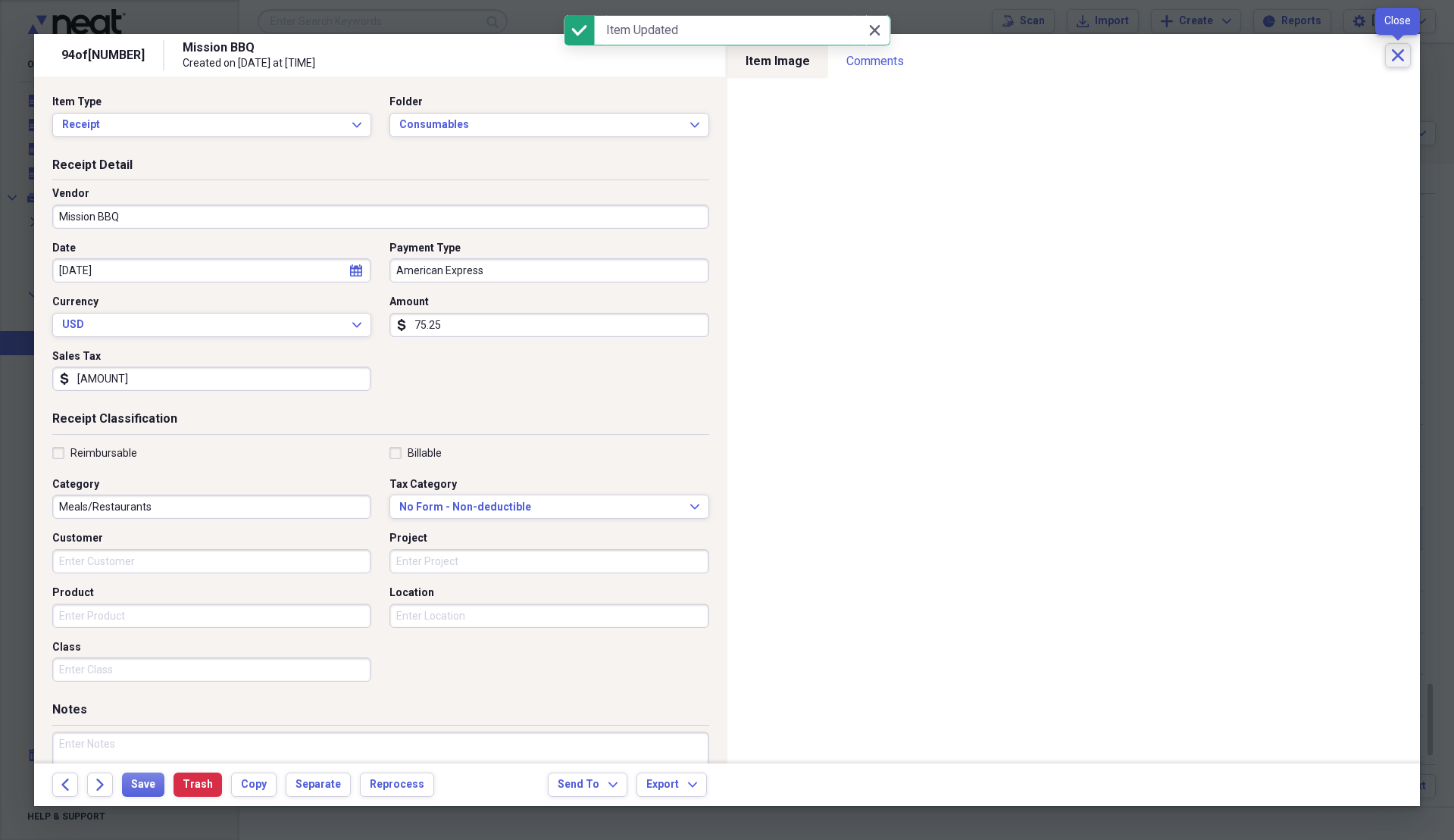 click on "Close" 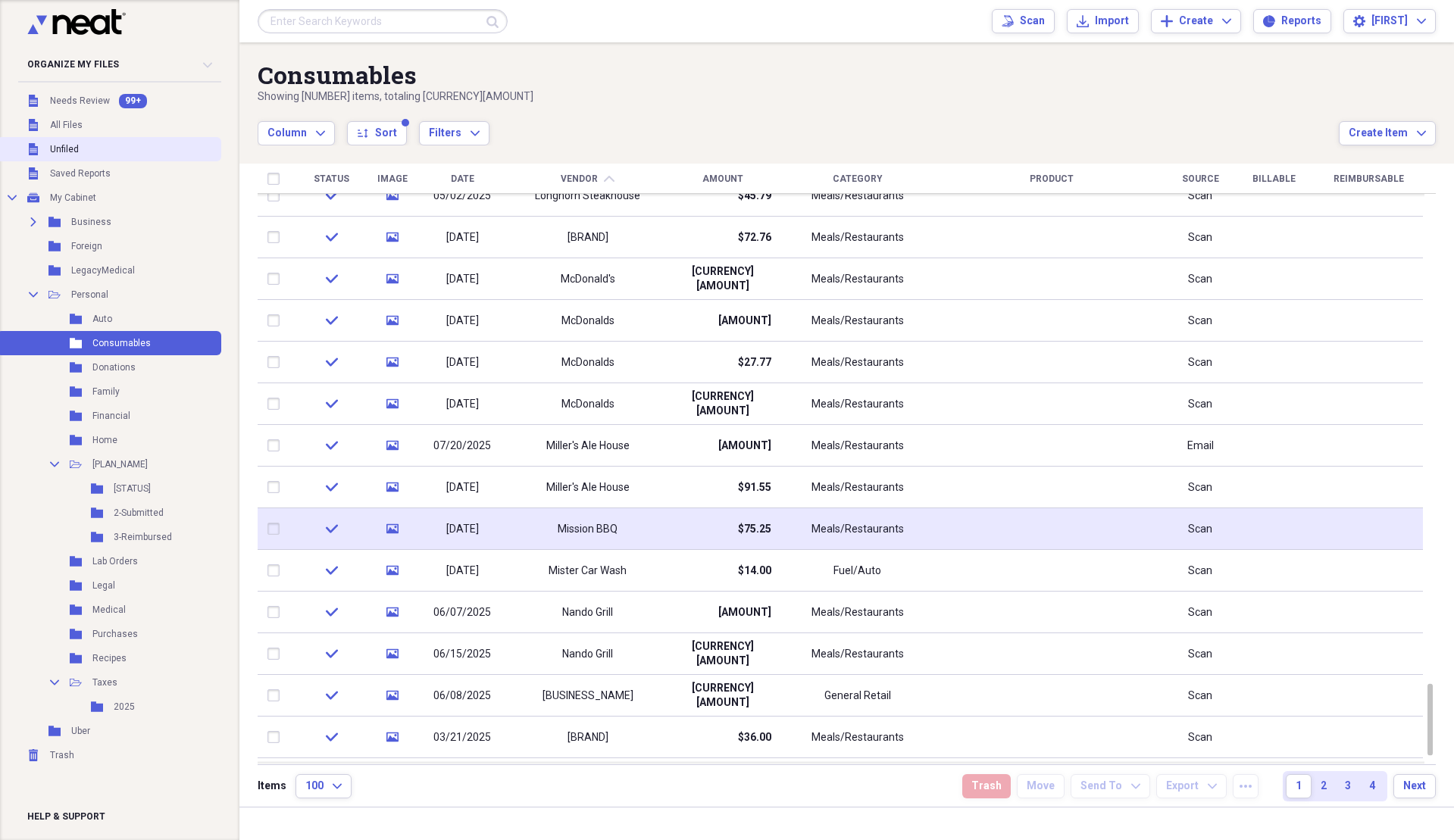 click on "Unfiled Unfiled" at bounding box center (109, 149) 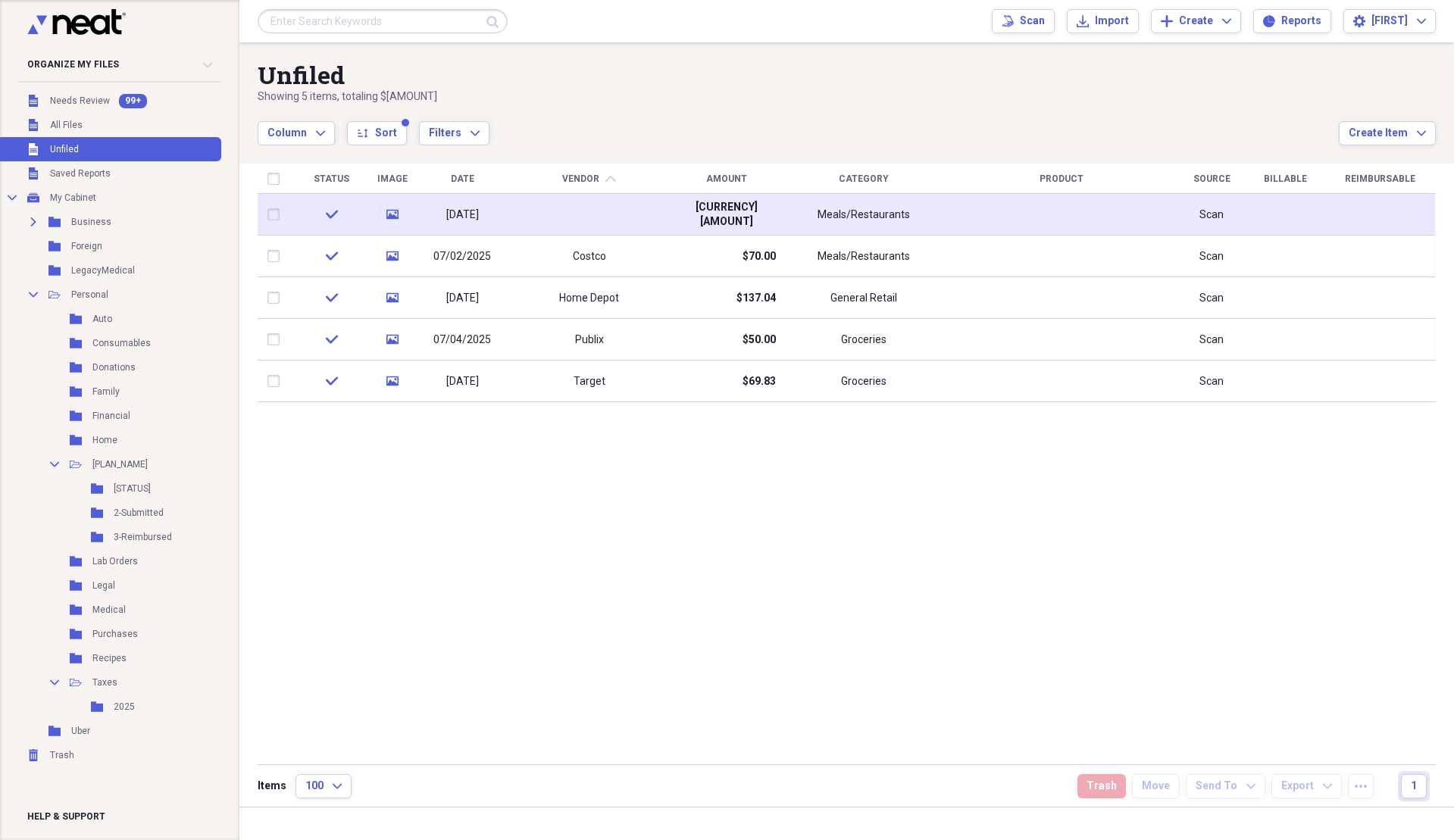 click on "[CURRENCY][AMOUNT]" at bounding box center (726, 214) 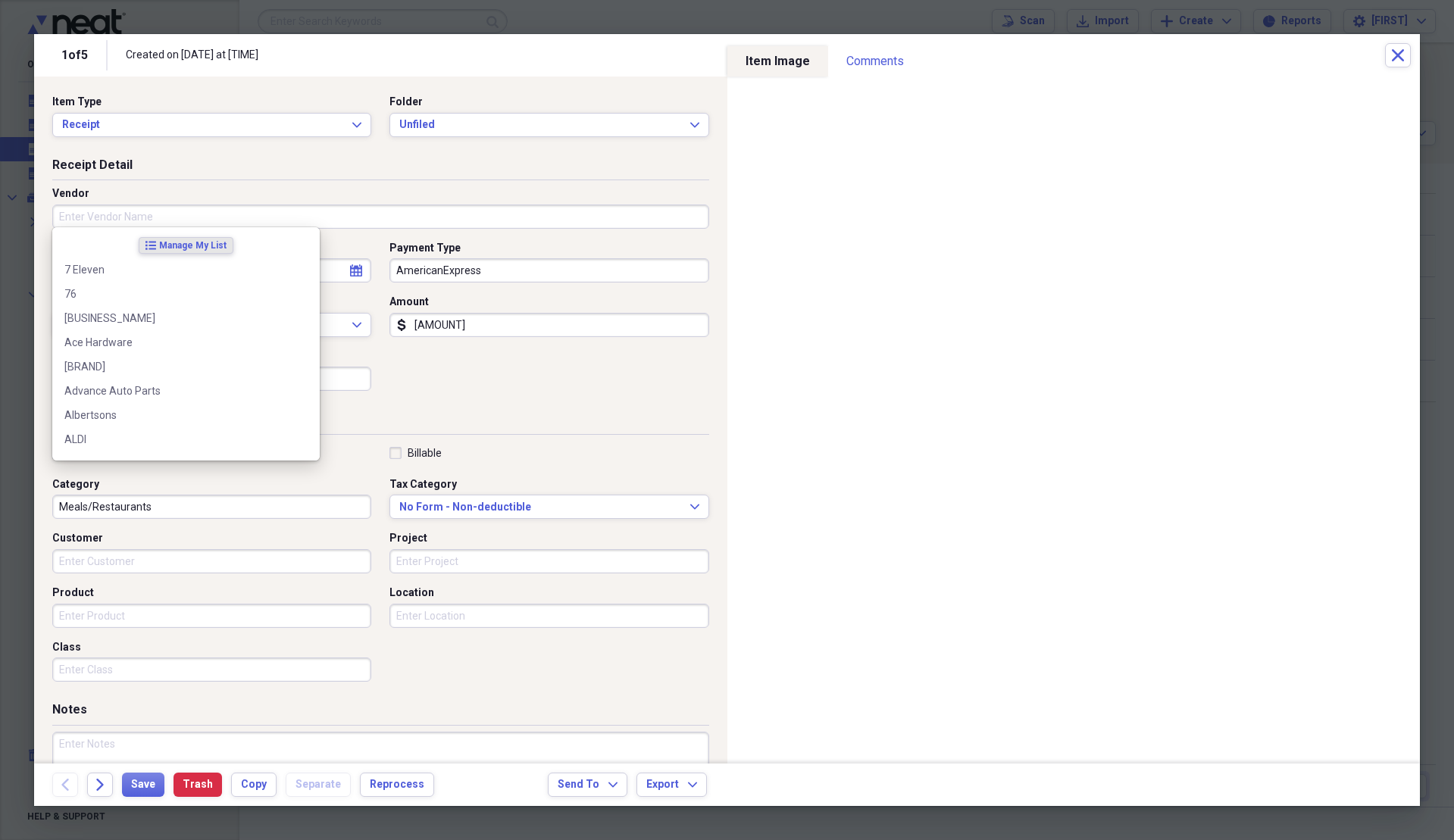 click on "Vendor" at bounding box center (380, 217) 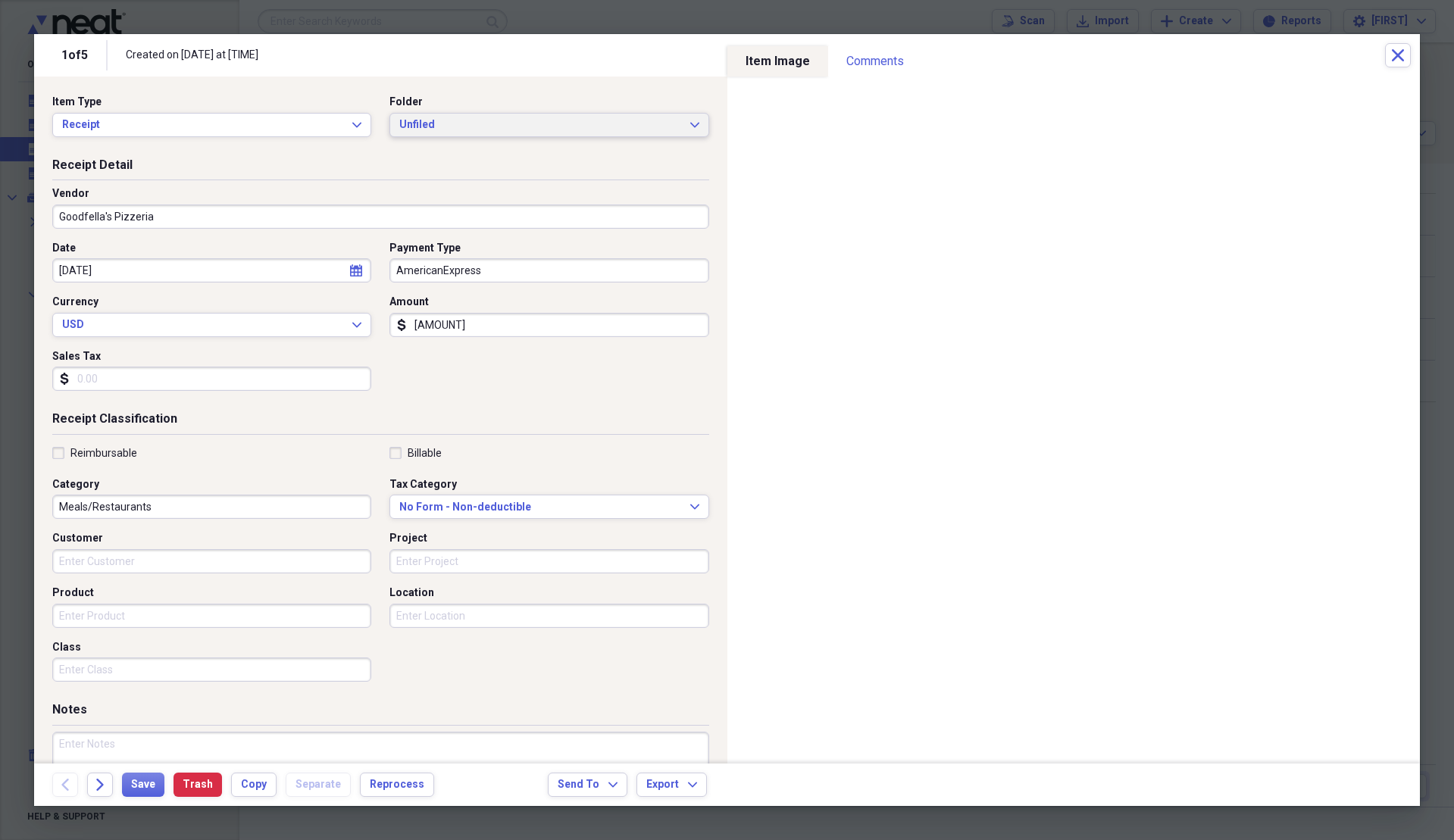 type on "Goodfella's Pizzeria" 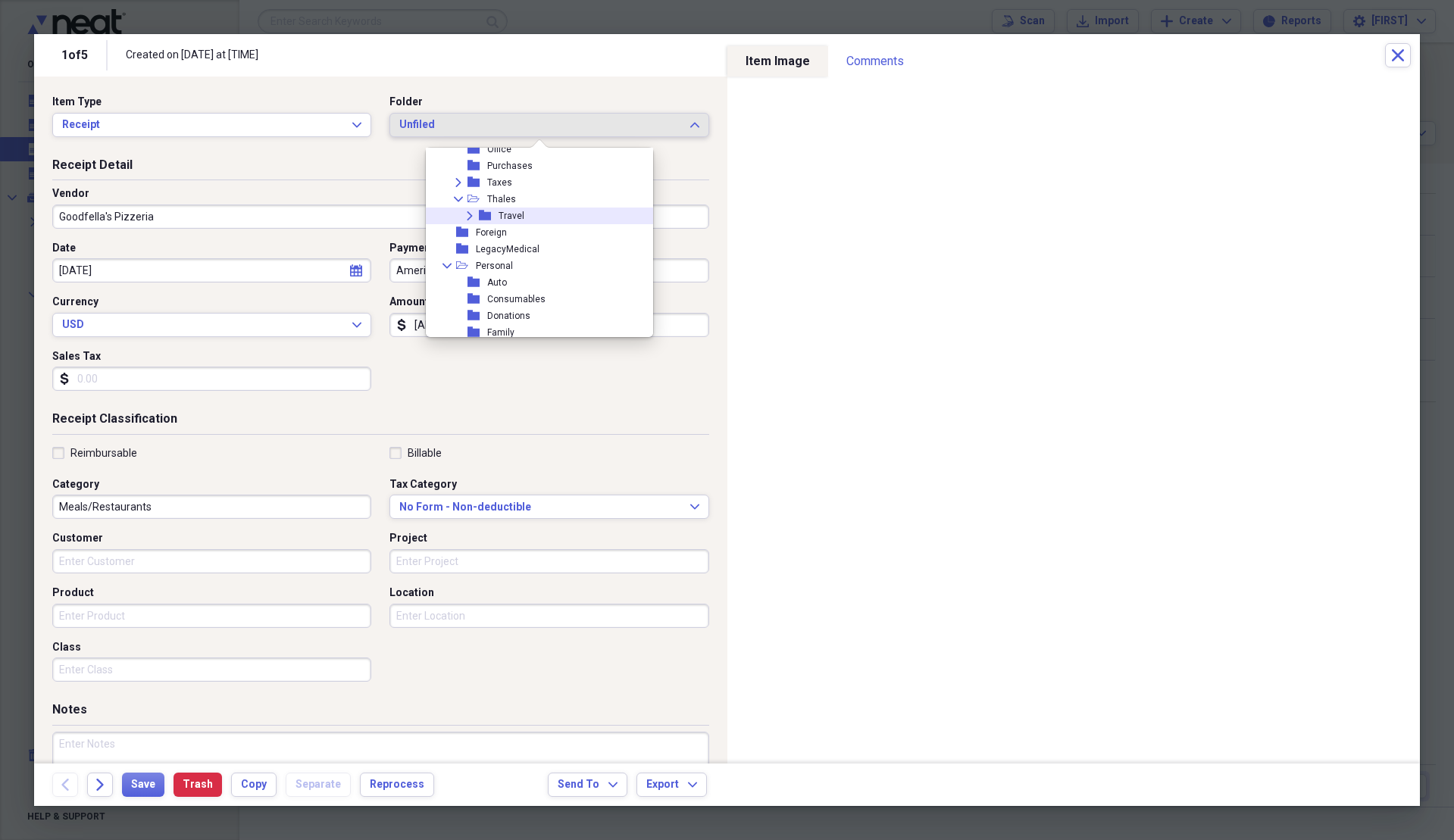 scroll, scrollTop: 227, scrollLeft: 0, axis: vertical 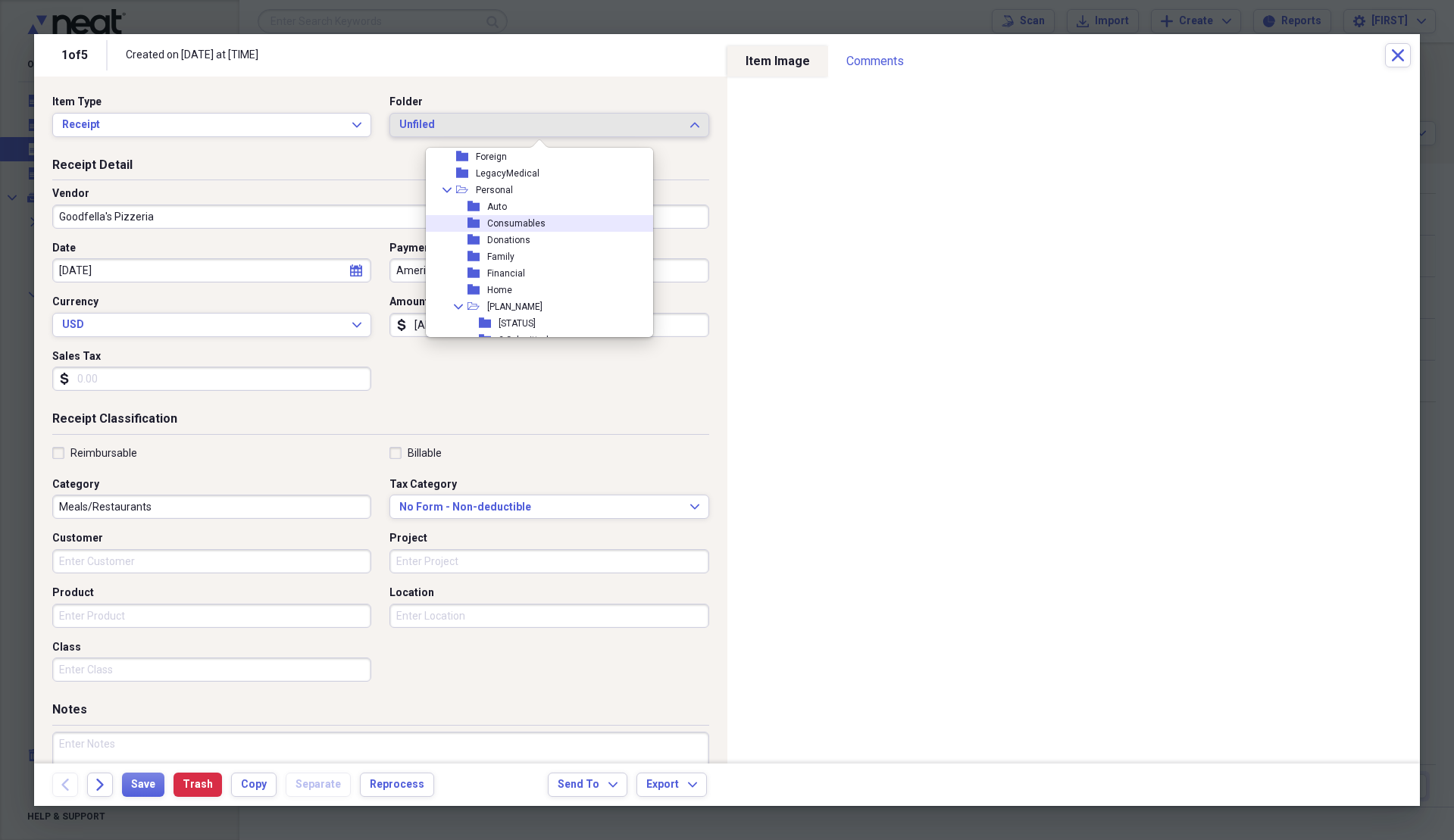 click on "folder [CATEGORY]" at bounding box center (533, 223) 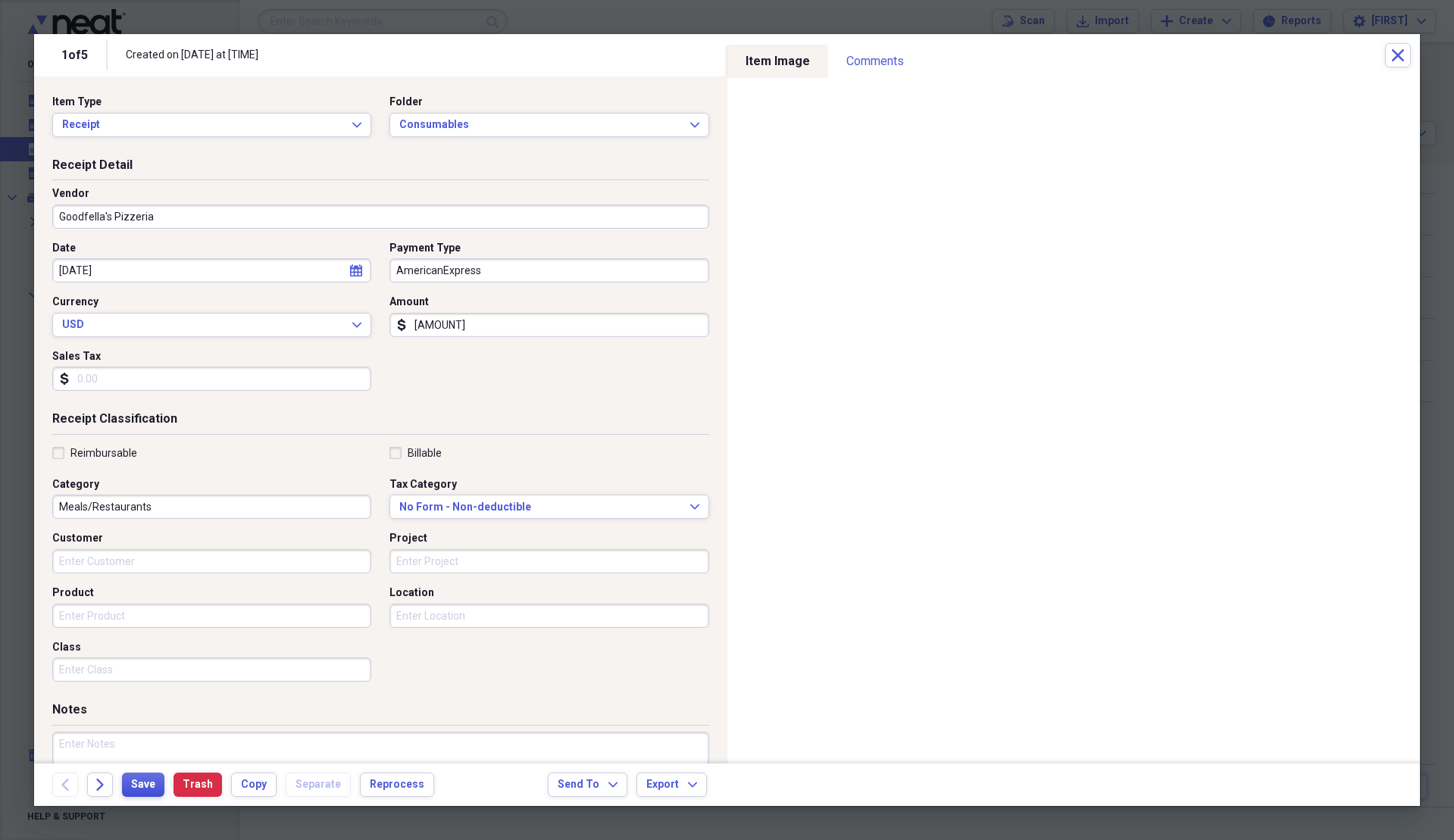 click on "Save" at bounding box center (143, 785) 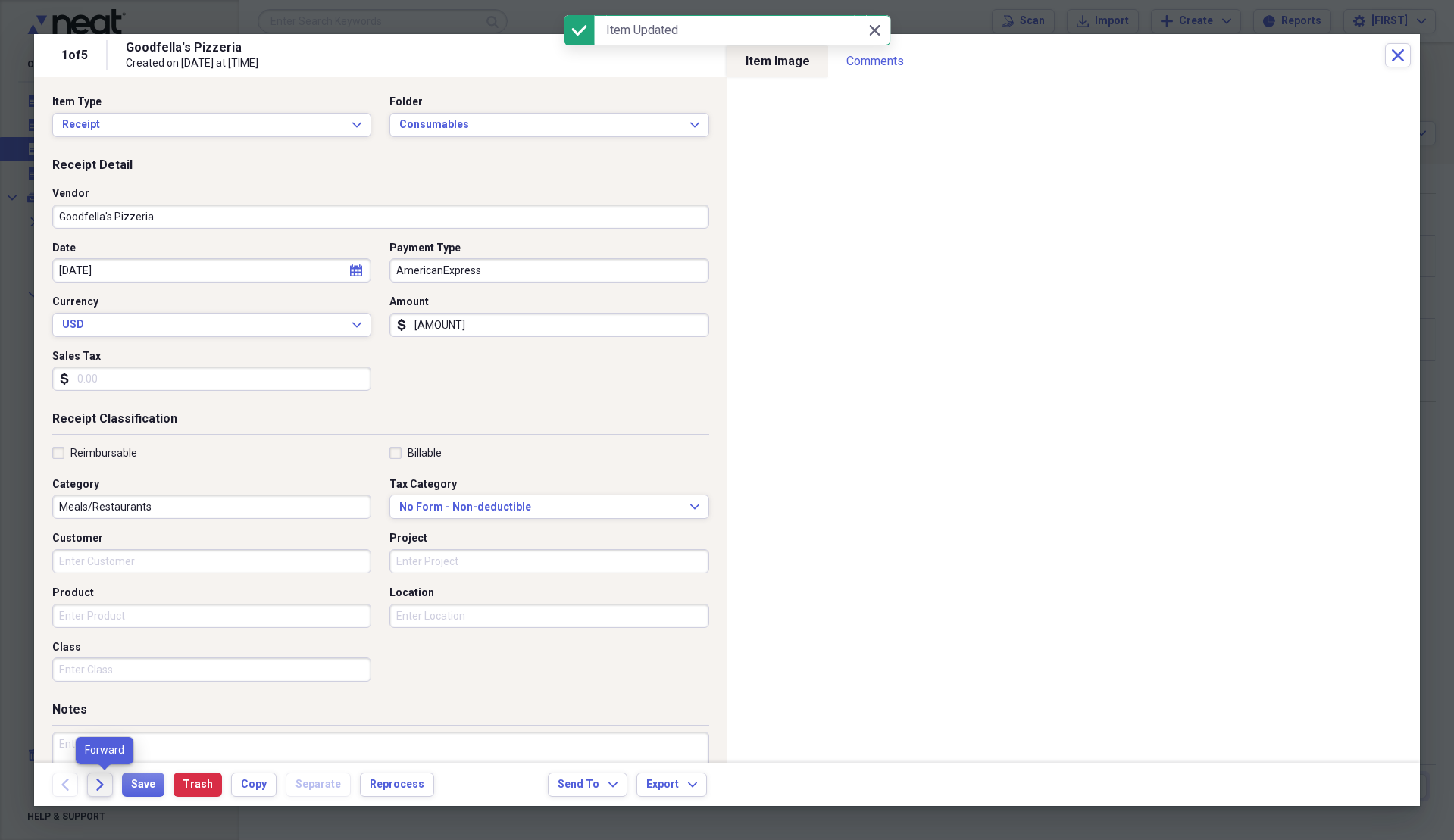 click on "Forward" at bounding box center (100, 785) 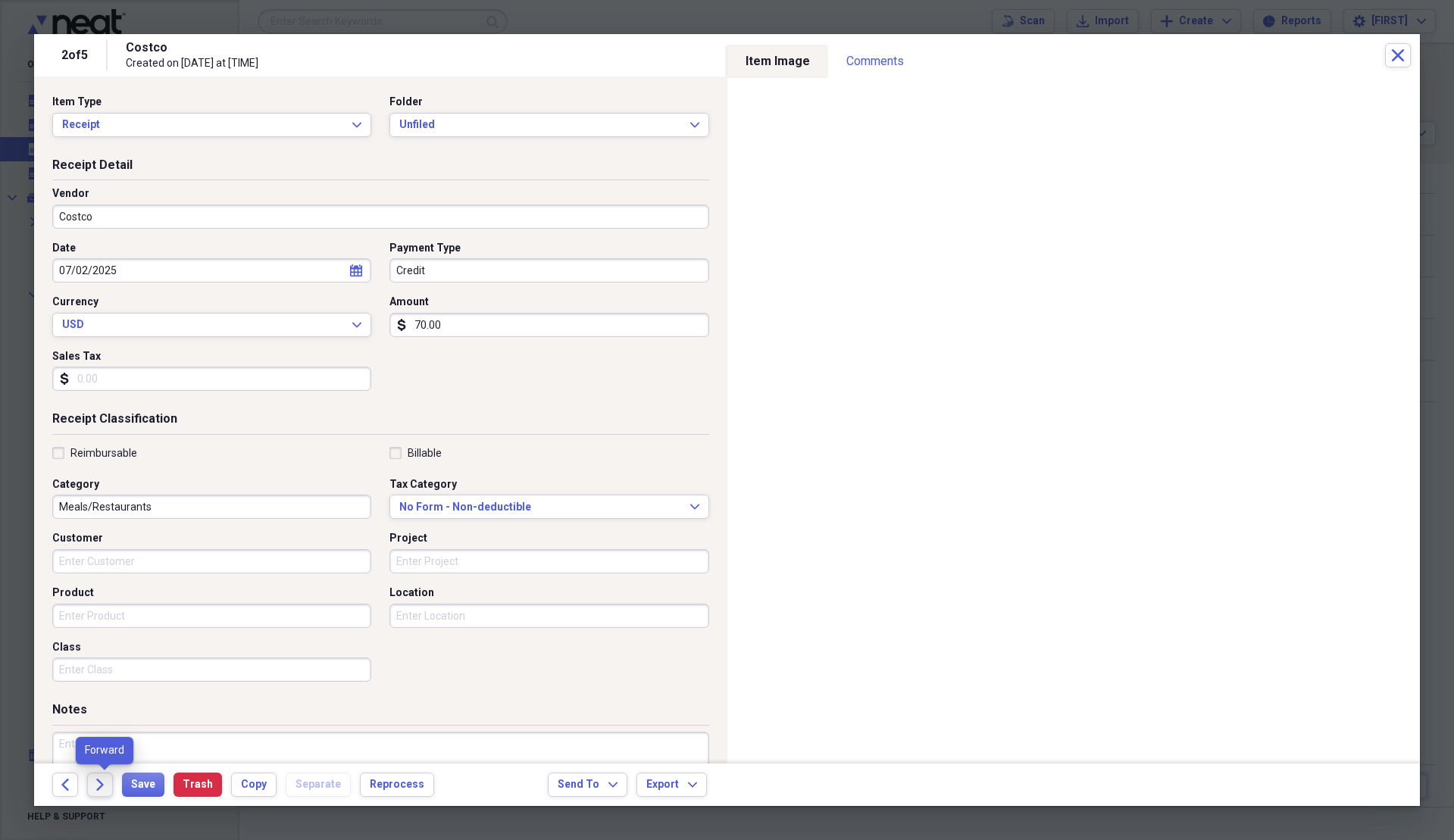 click on "Forward" at bounding box center (100, 785) 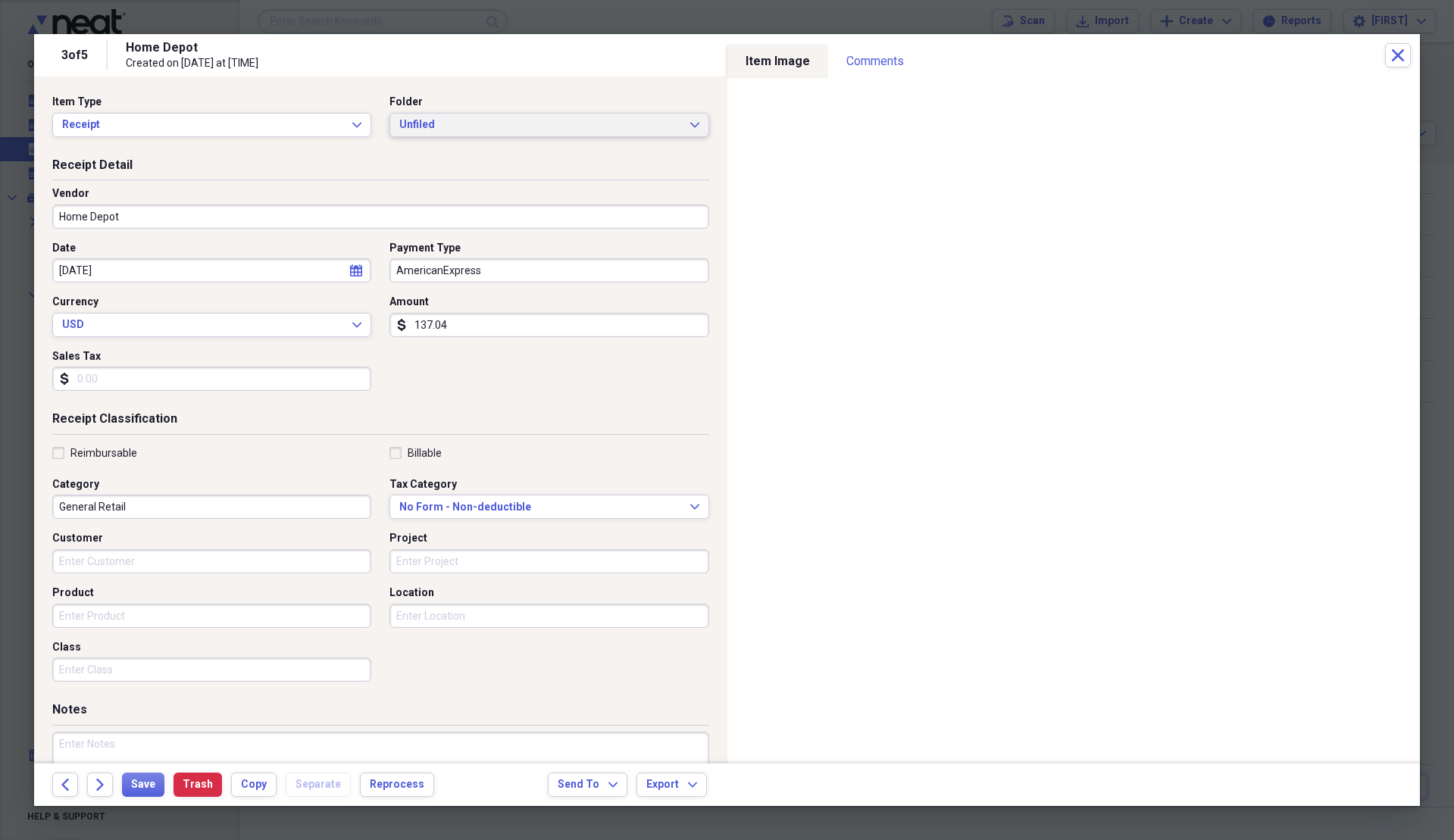 click on "Unfiled" at bounding box center [539, 125] 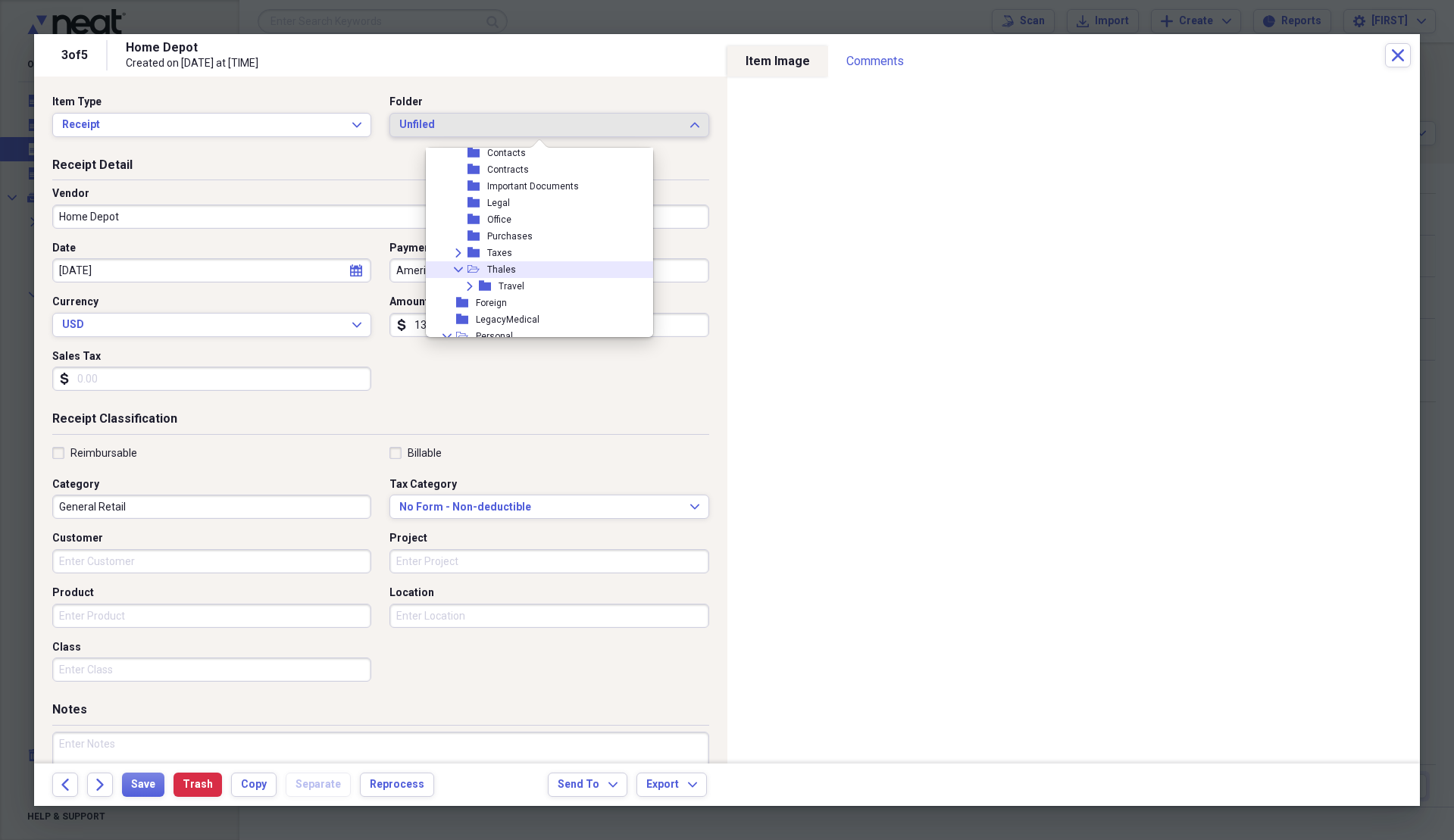 scroll, scrollTop: 151, scrollLeft: 0, axis: vertical 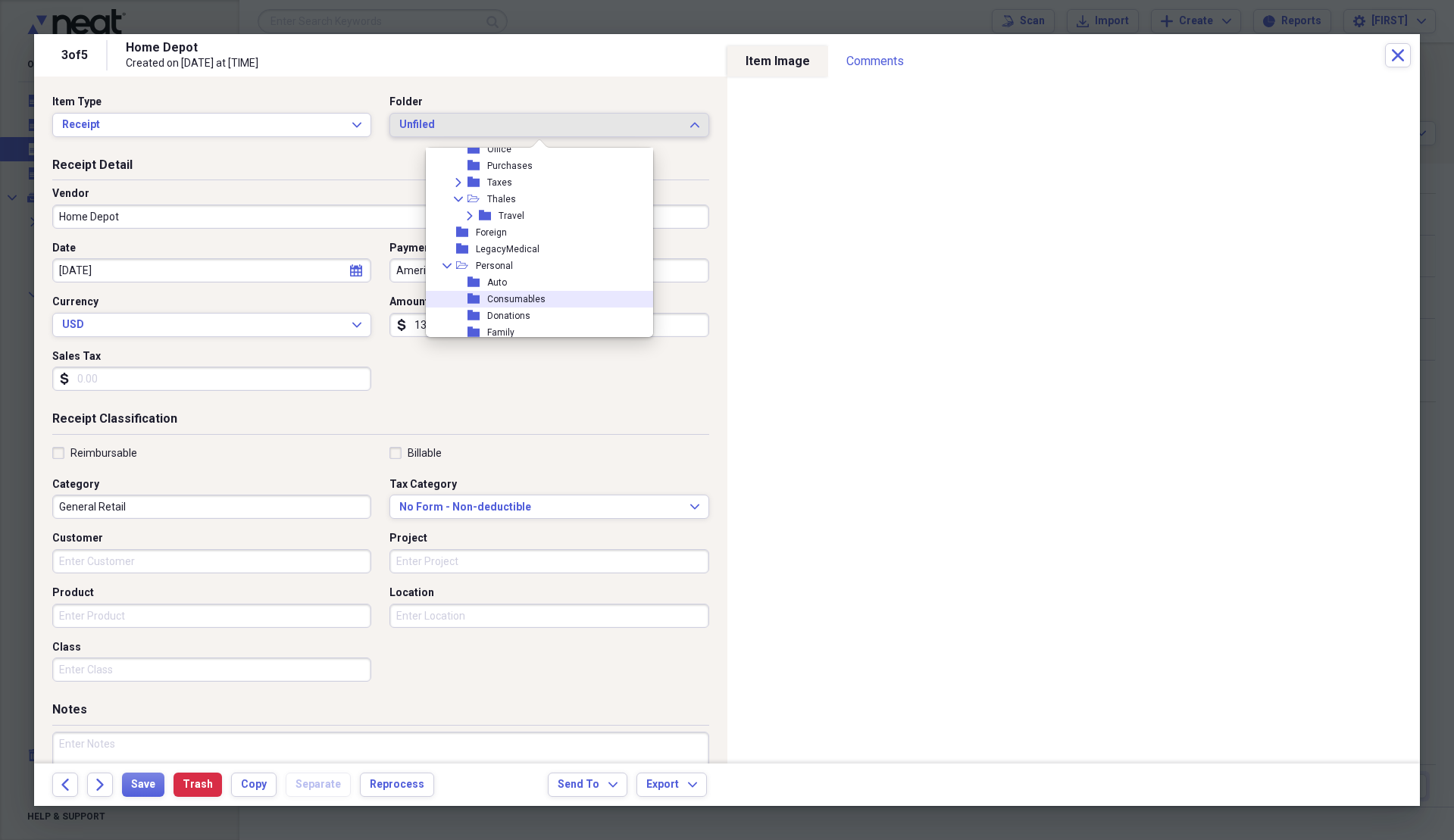 click on "Consumables" at bounding box center [516, 299] 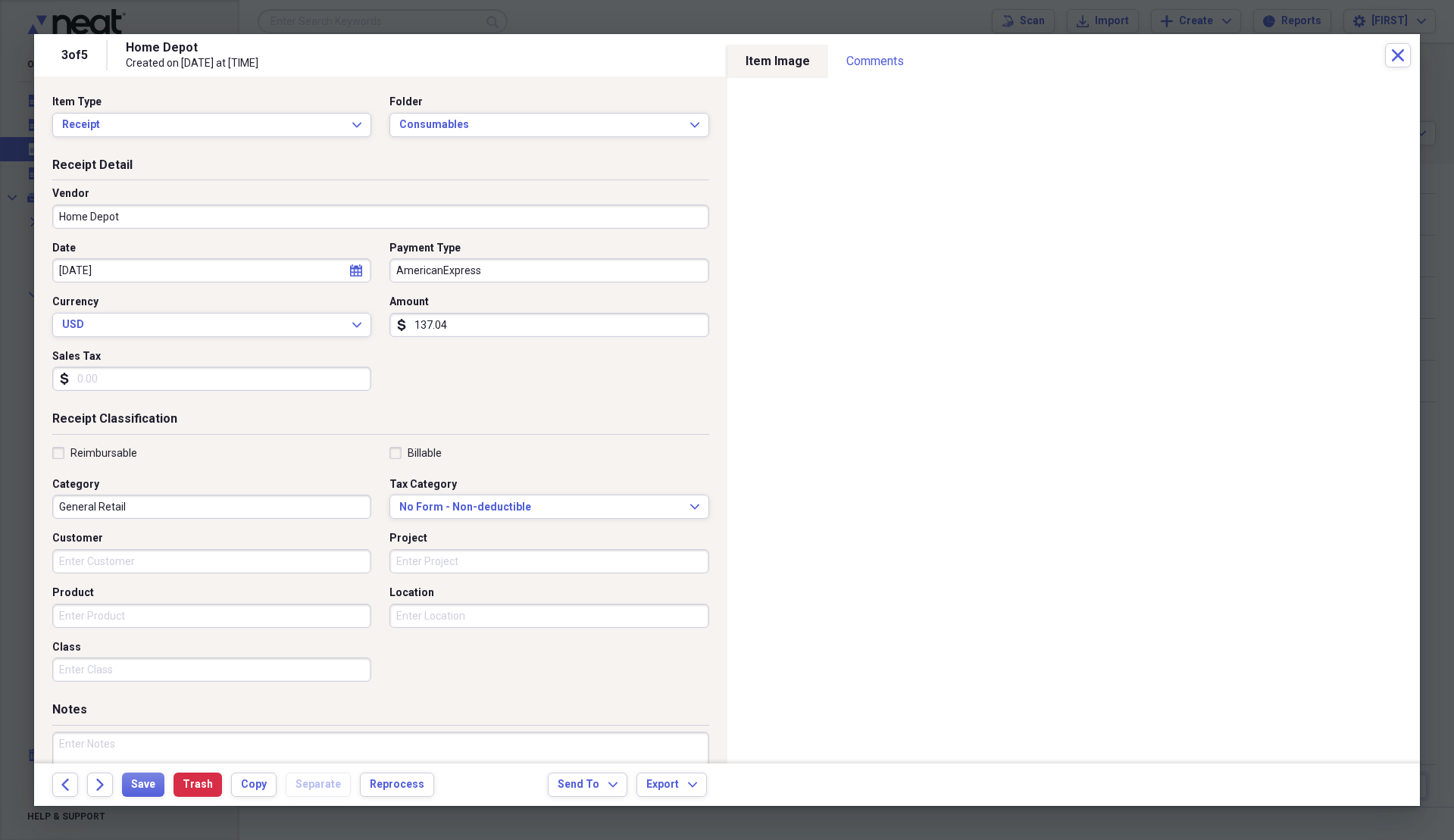 click on "Sales Tax" at bounding box center (211, 379) 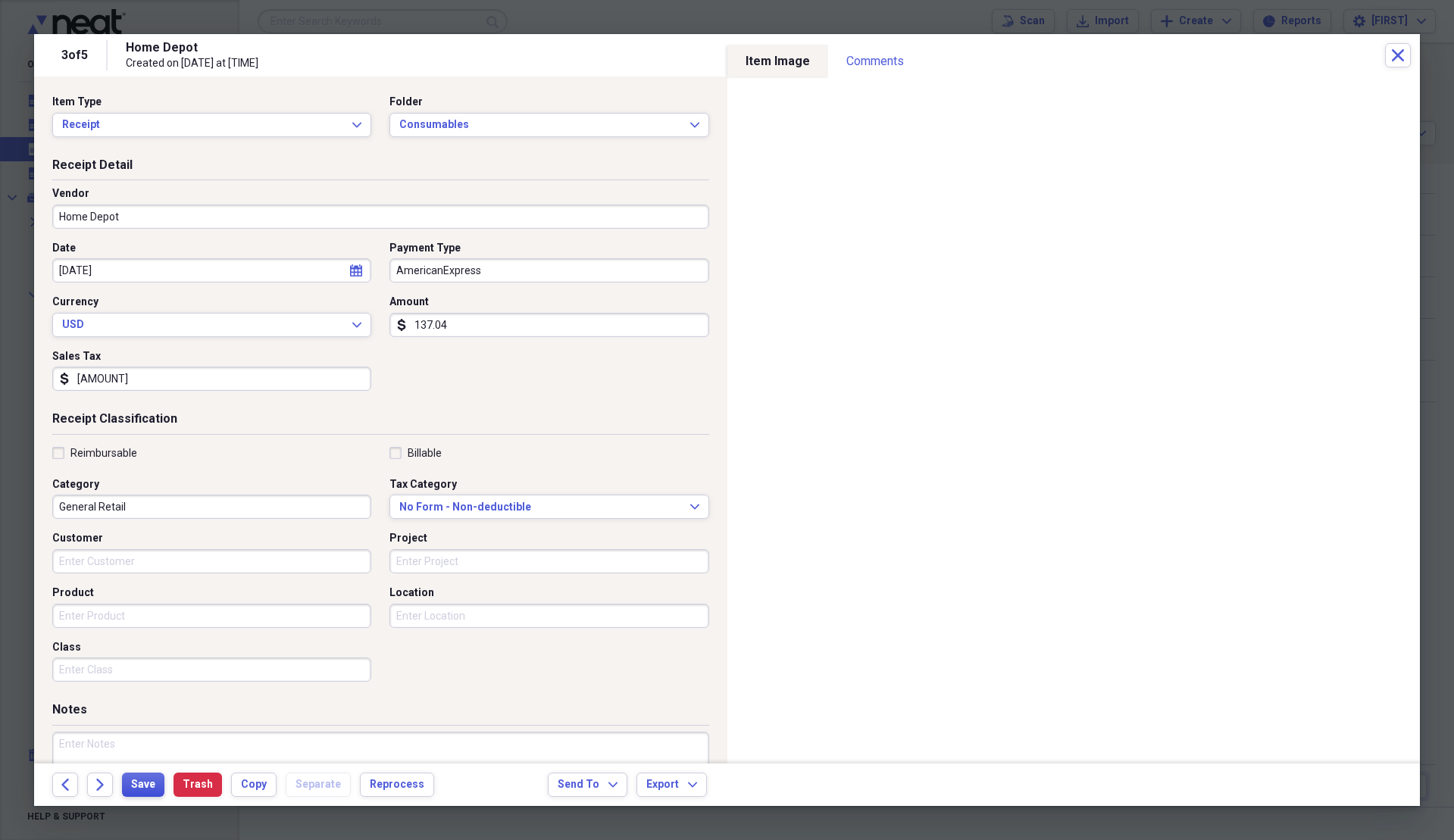 type on "[AMOUNT]" 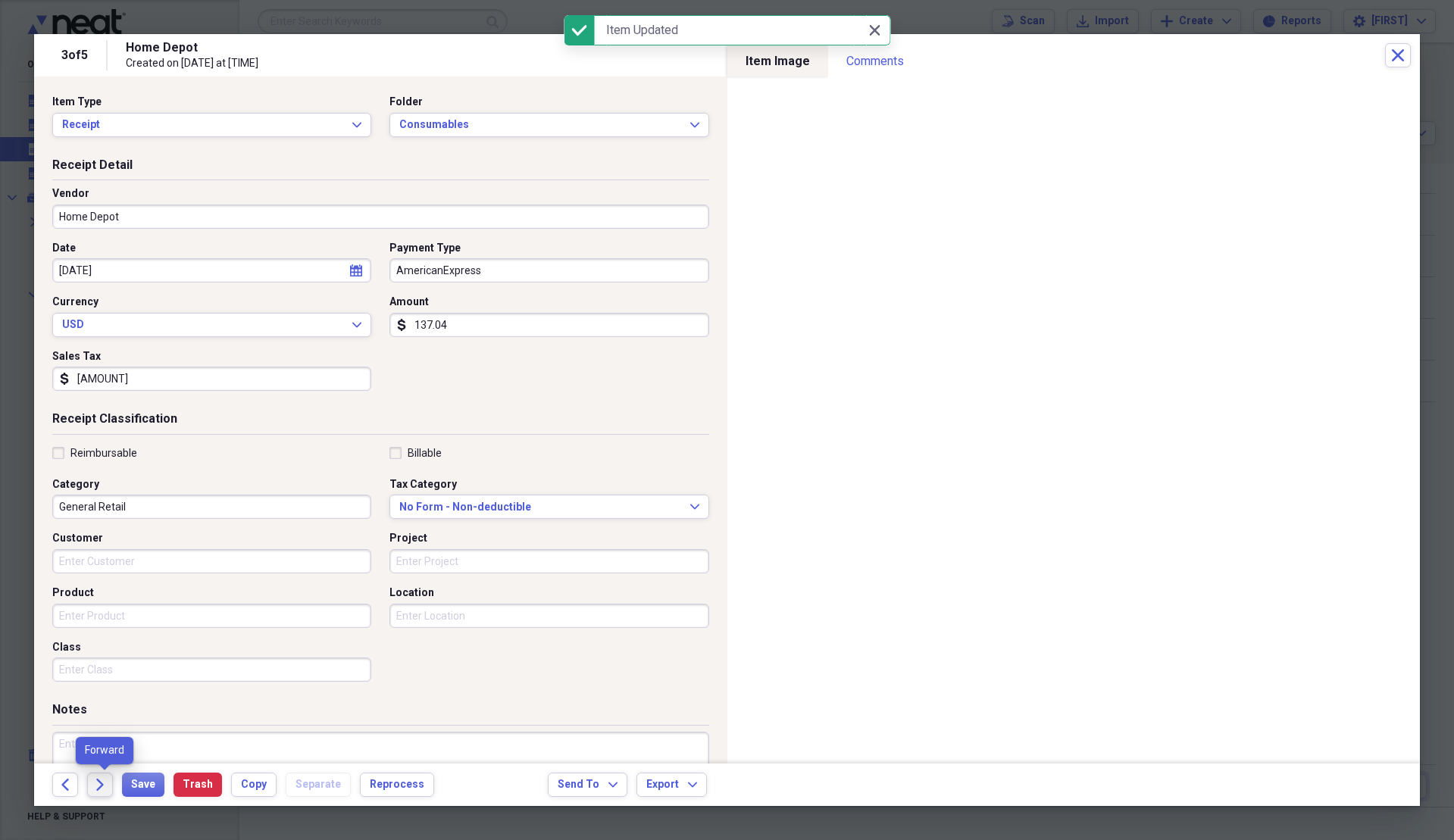 click on "Forward" 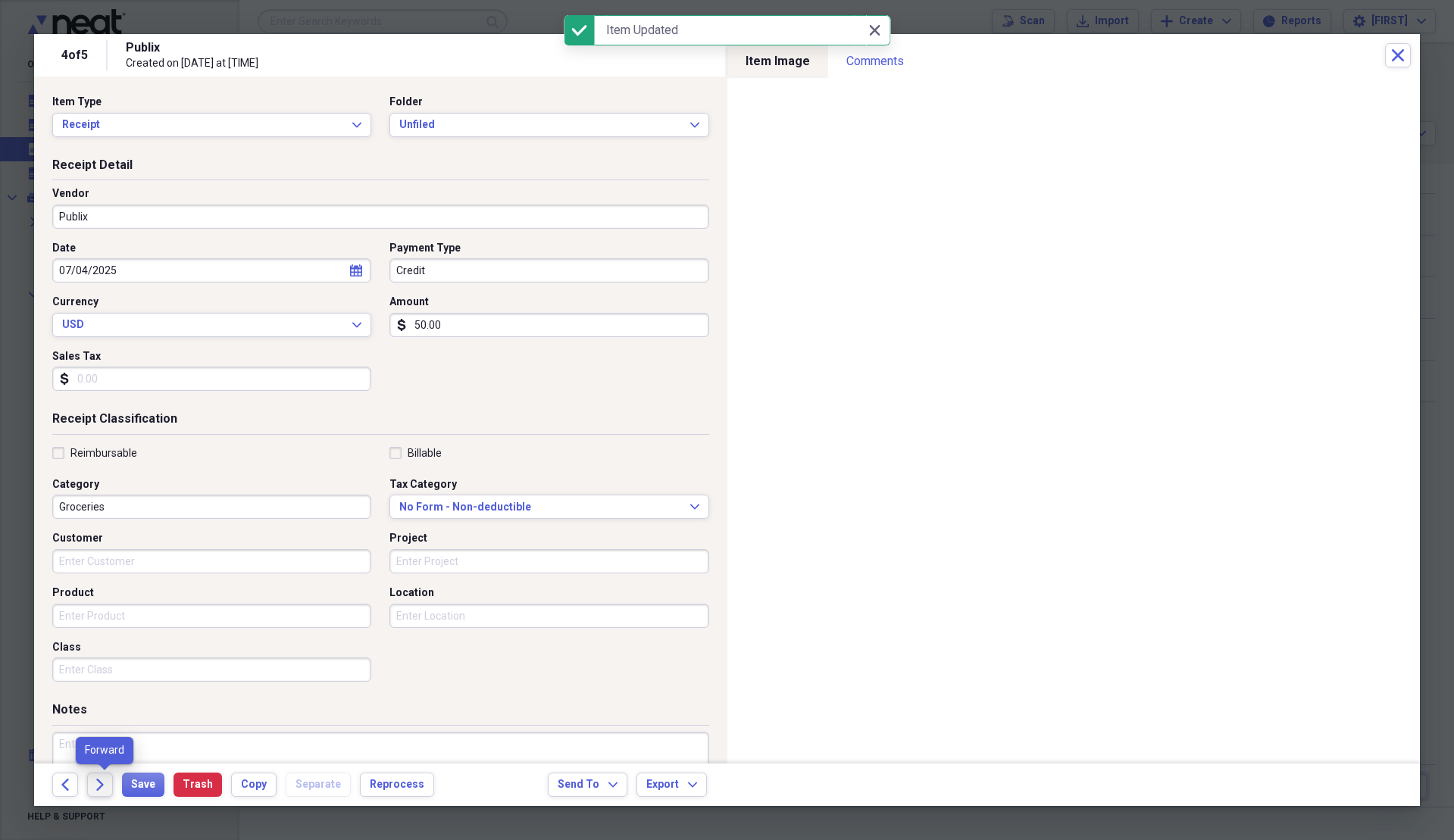 click on "Forward" 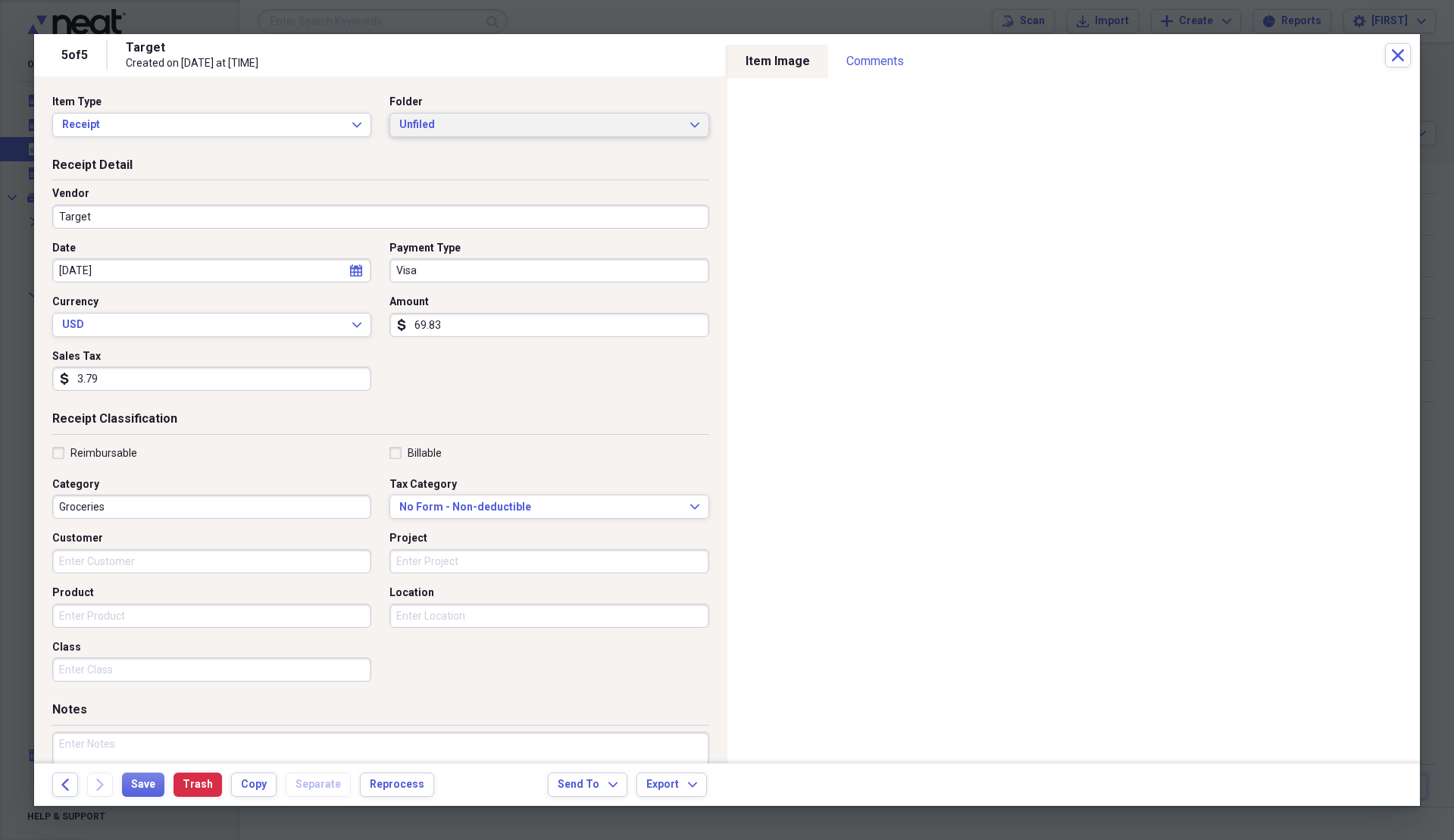 click on "Unfiled" at bounding box center (539, 125) 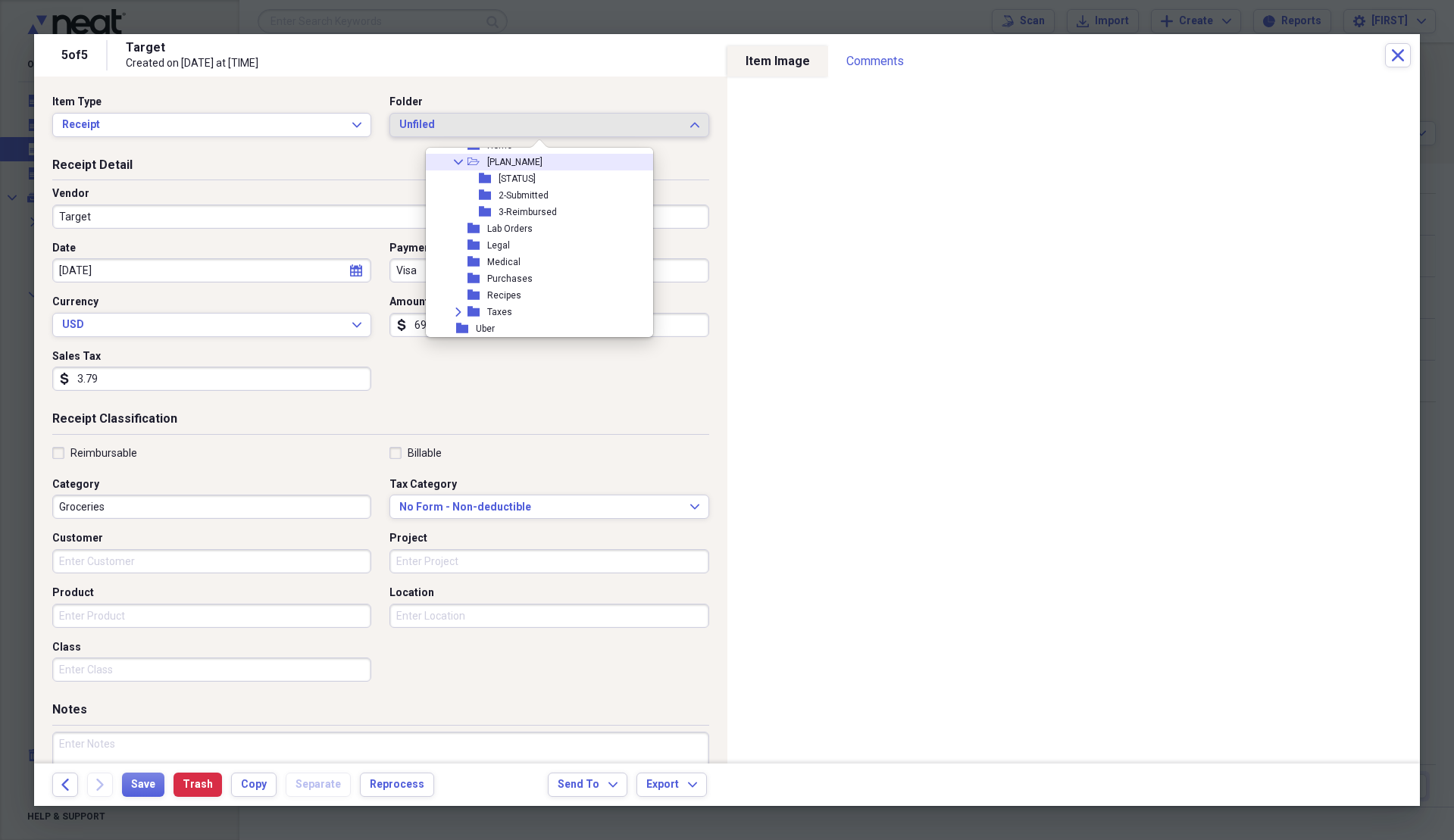 scroll, scrollTop: 379, scrollLeft: 0, axis: vertical 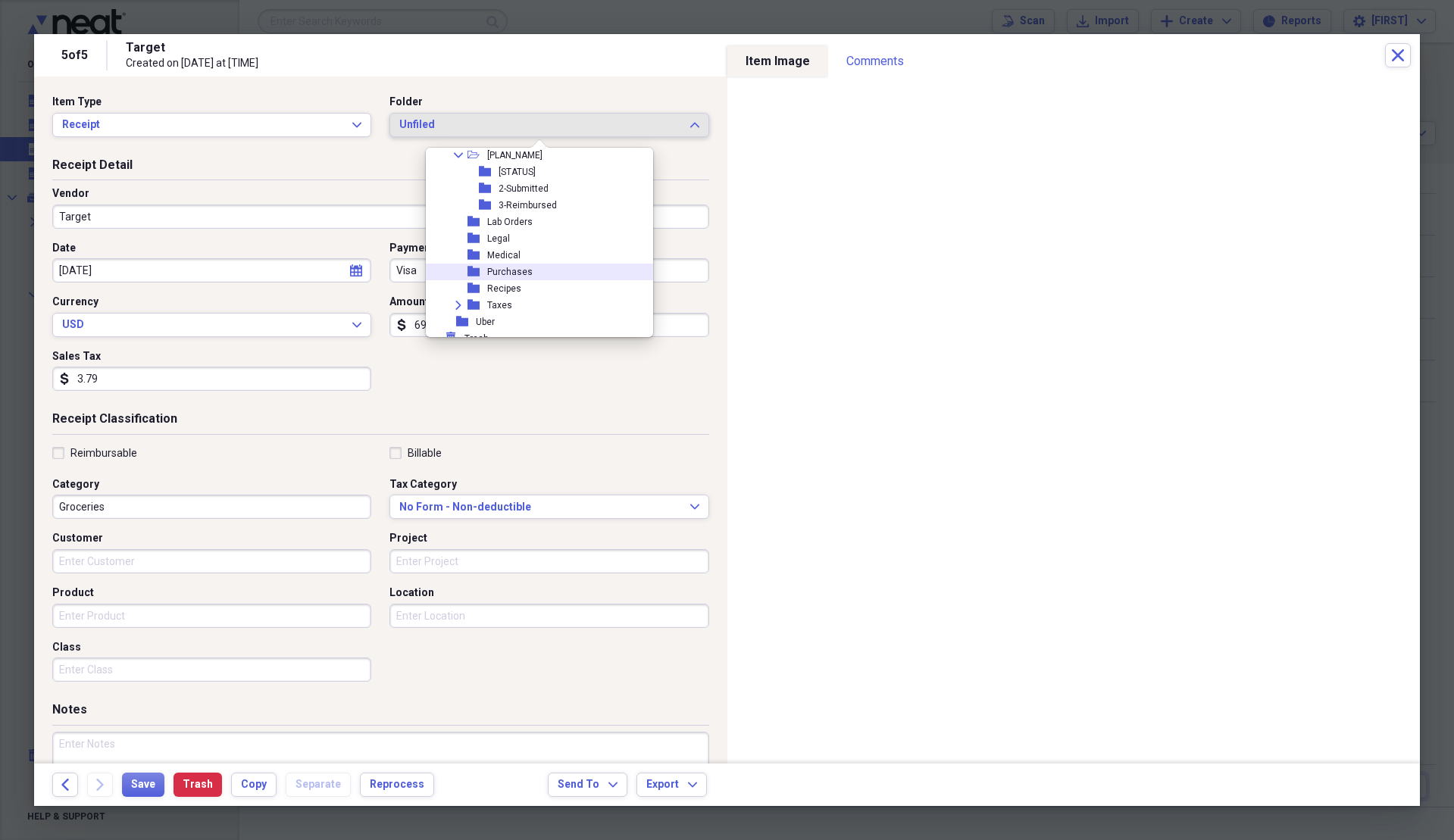 click on "folder Purchases" at bounding box center [533, 272] 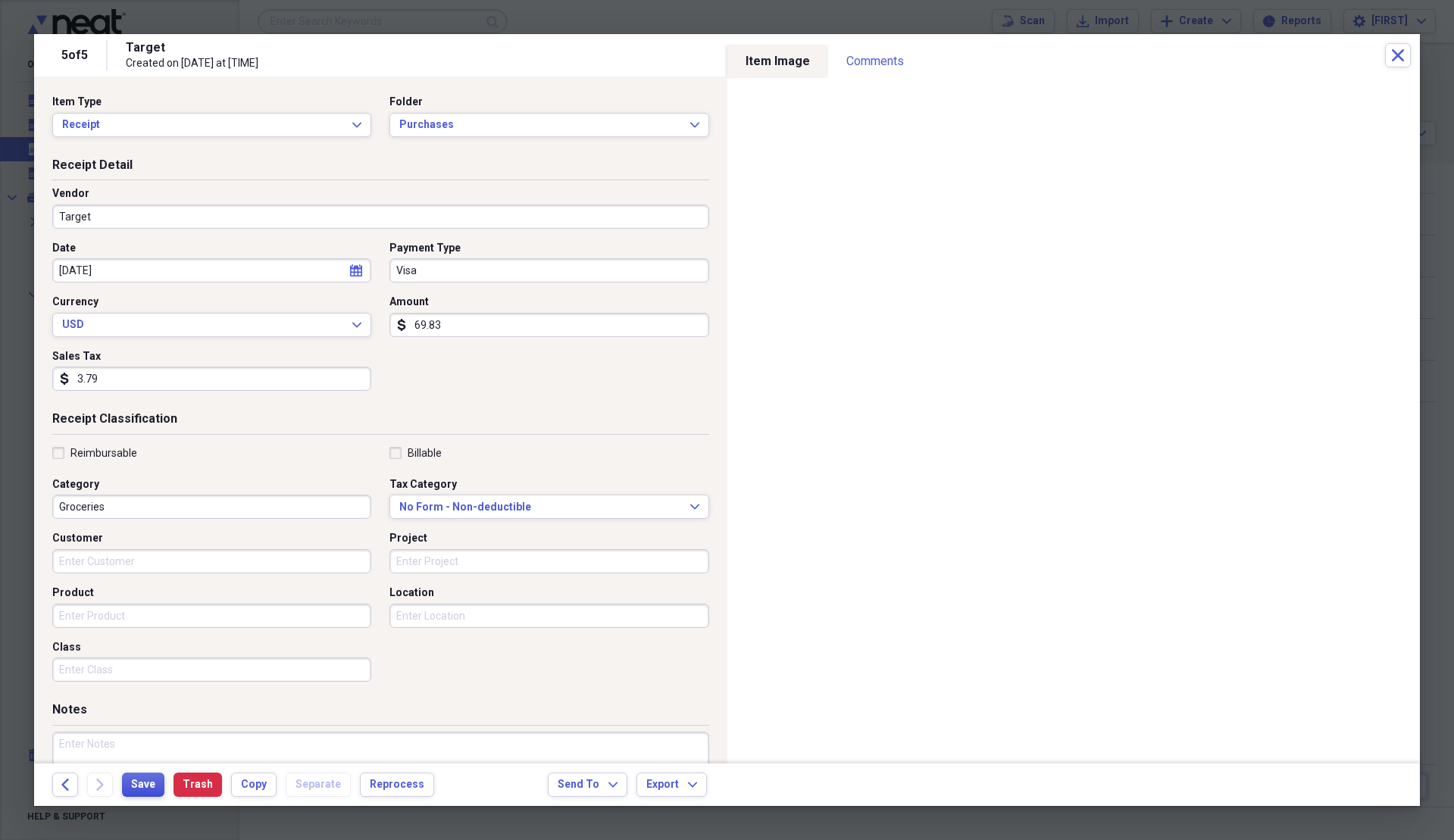click on "Save" at bounding box center (143, 785) 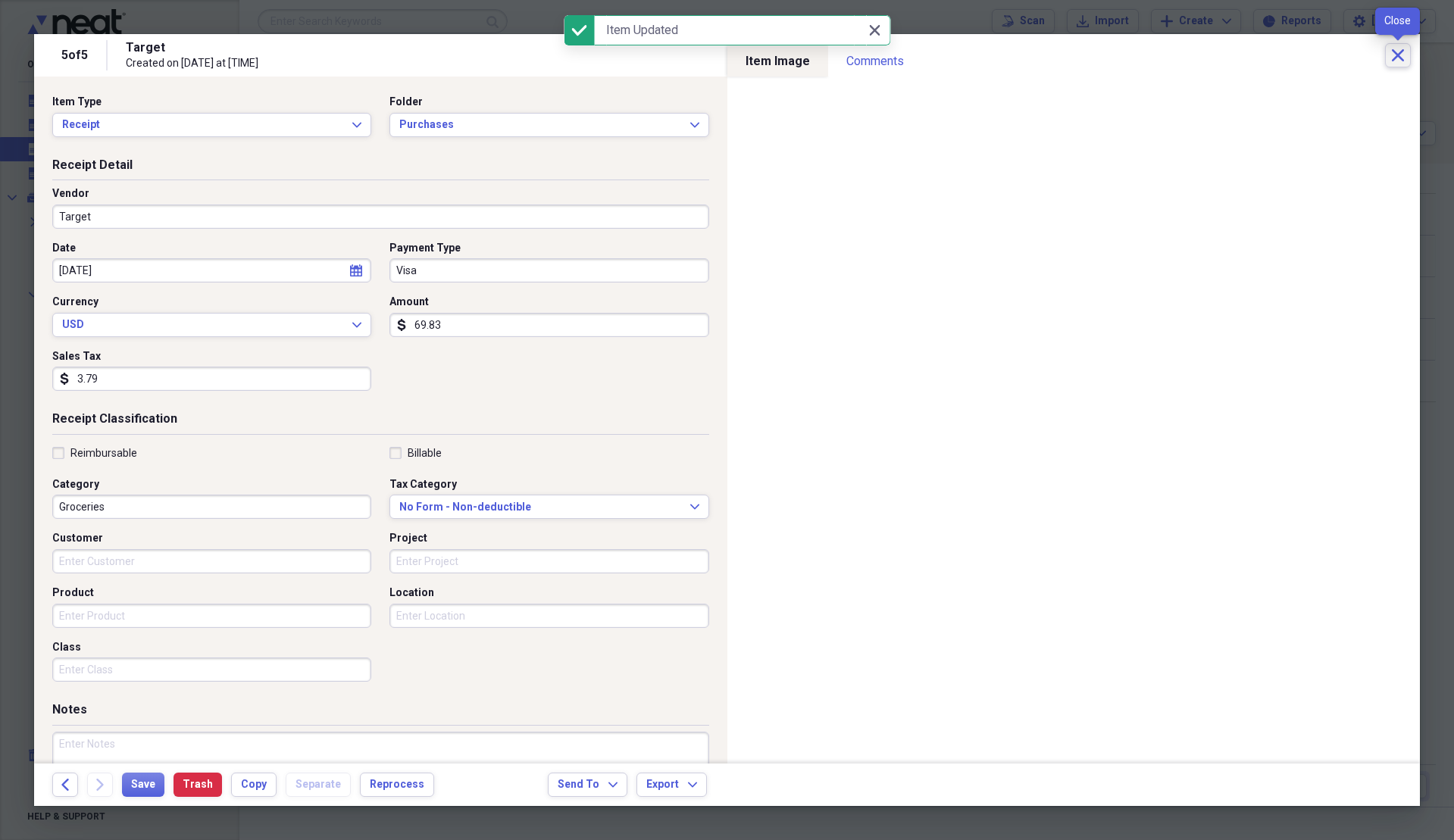 click on "Close" at bounding box center (1398, 55) 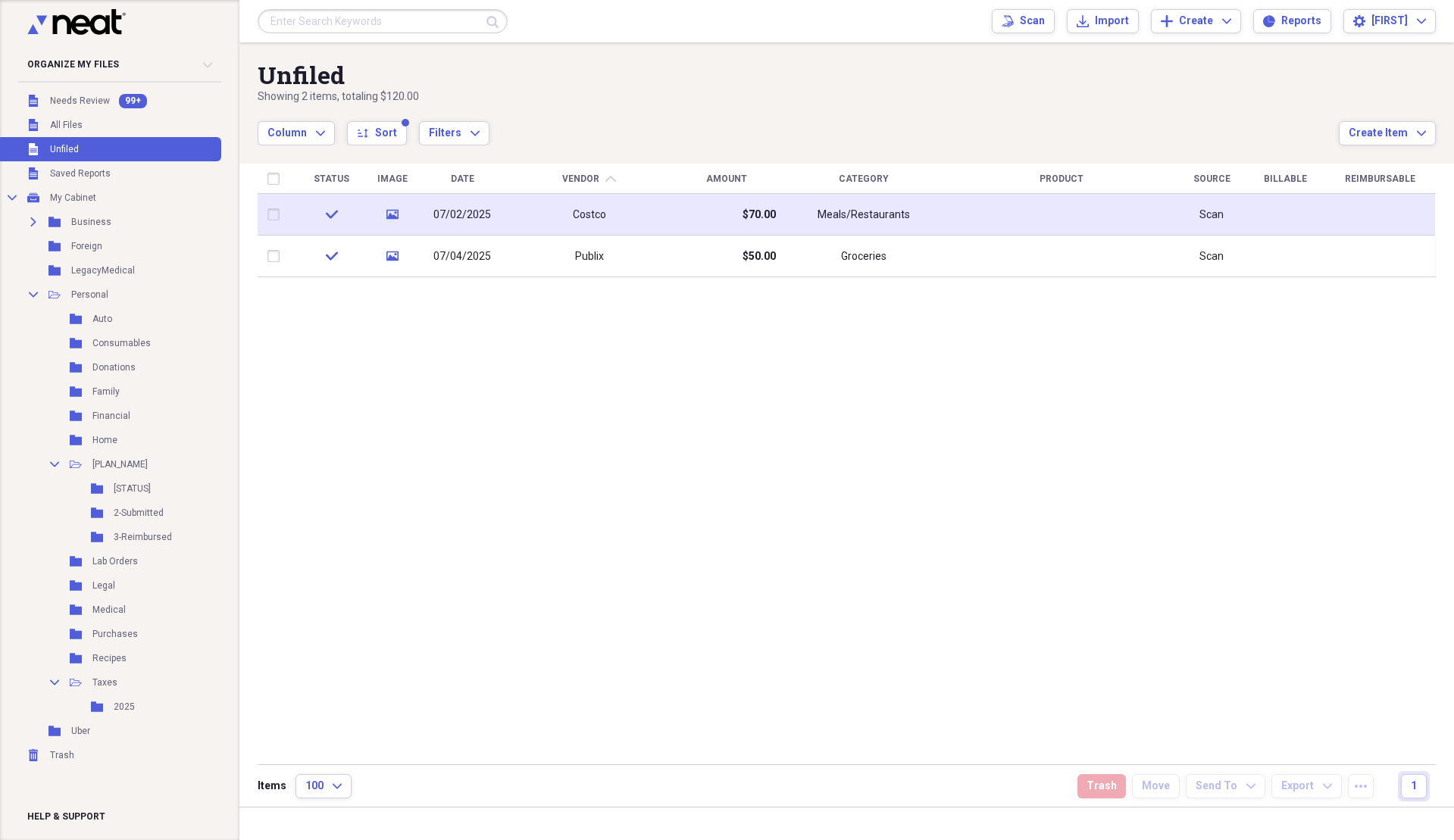 click on "Costco" at bounding box center [589, 214] 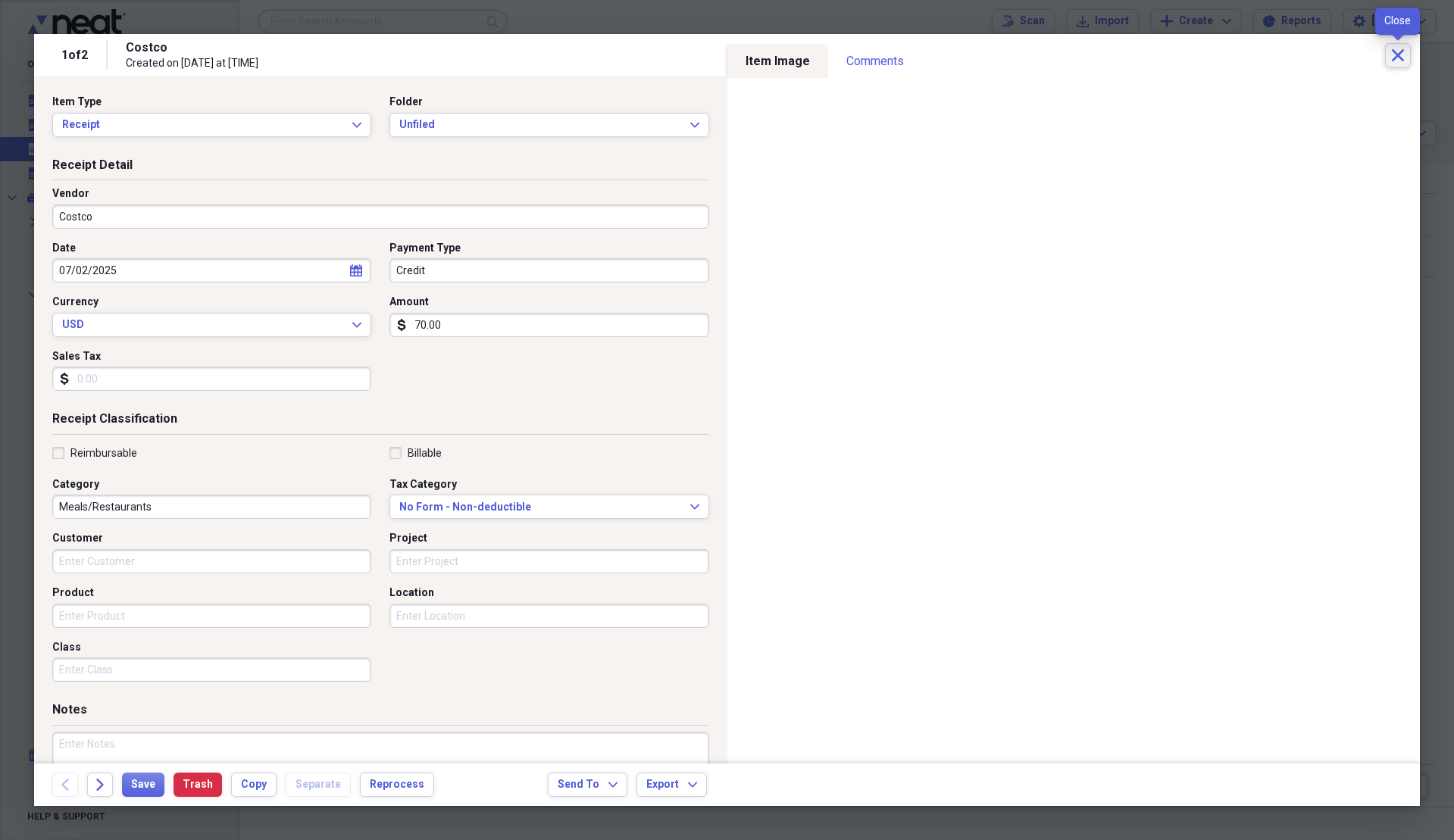click 